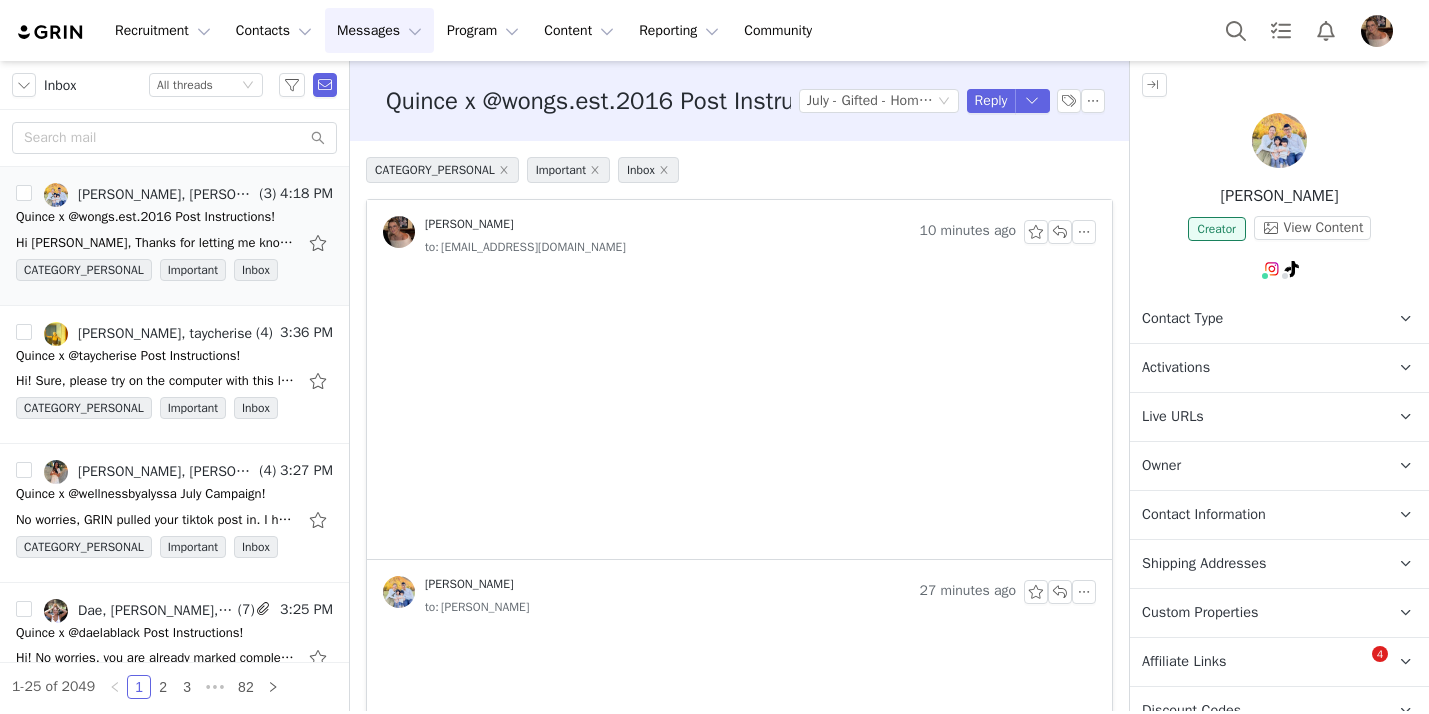 scroll, scrollTop: 0, scrollLeft: 0, axis: both 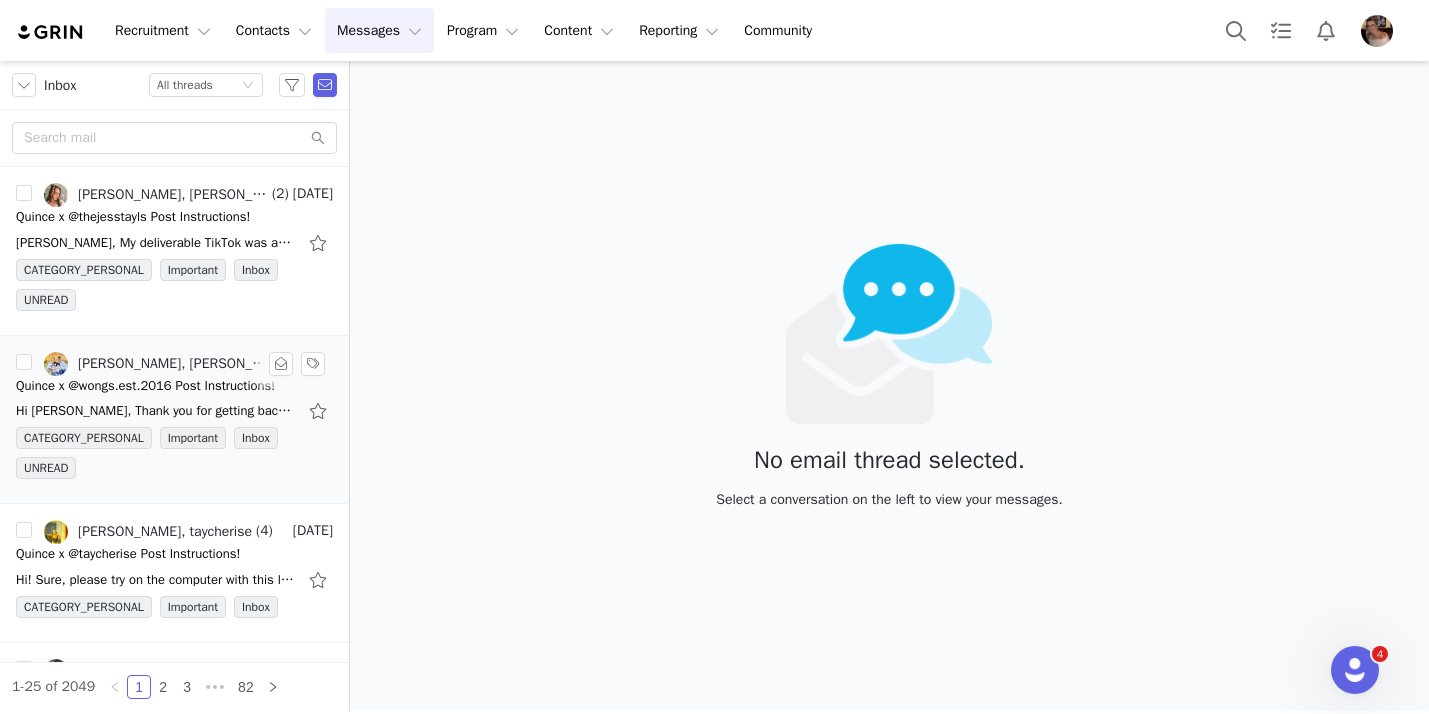 click on "Quince x @wongs.est.2016 Post Instructions!" at bounding box center [145, 386] 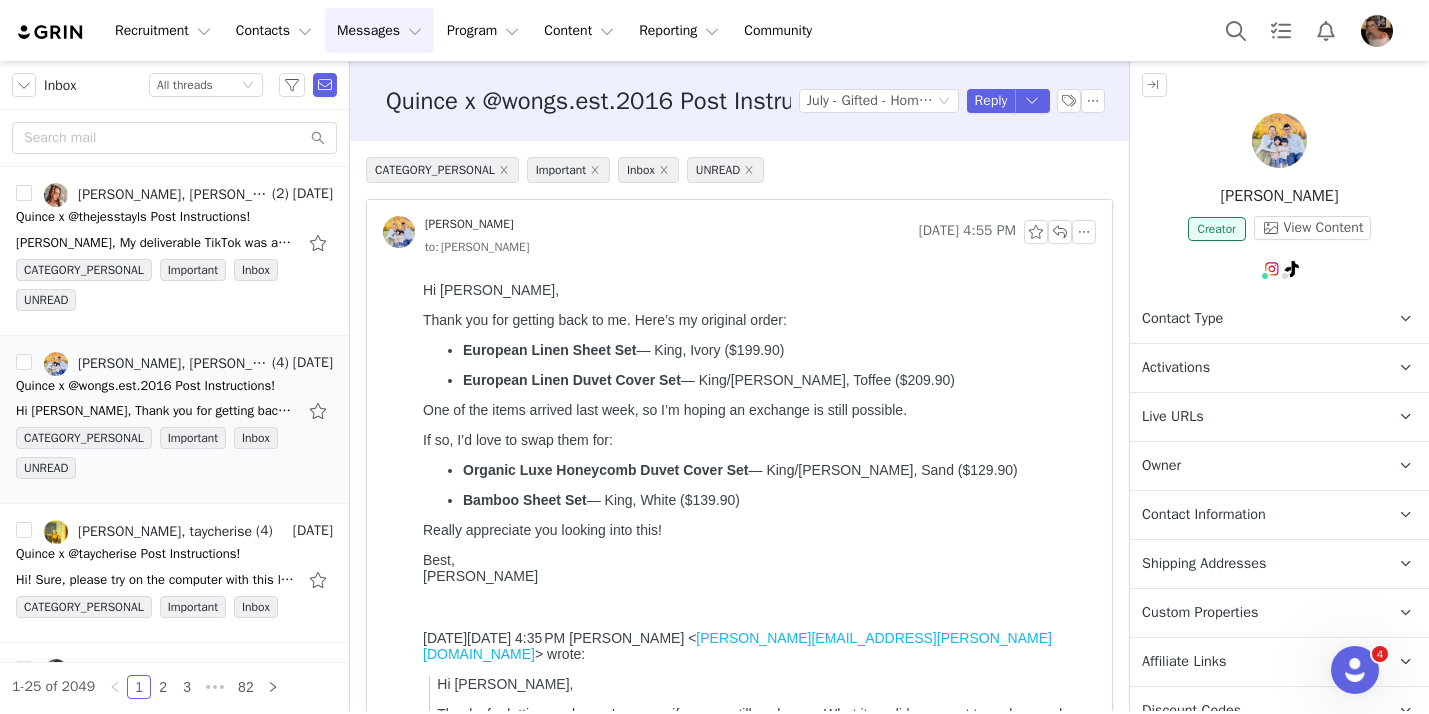 scroll, scrollTop: 0, scrollLeft: 0, axis: both 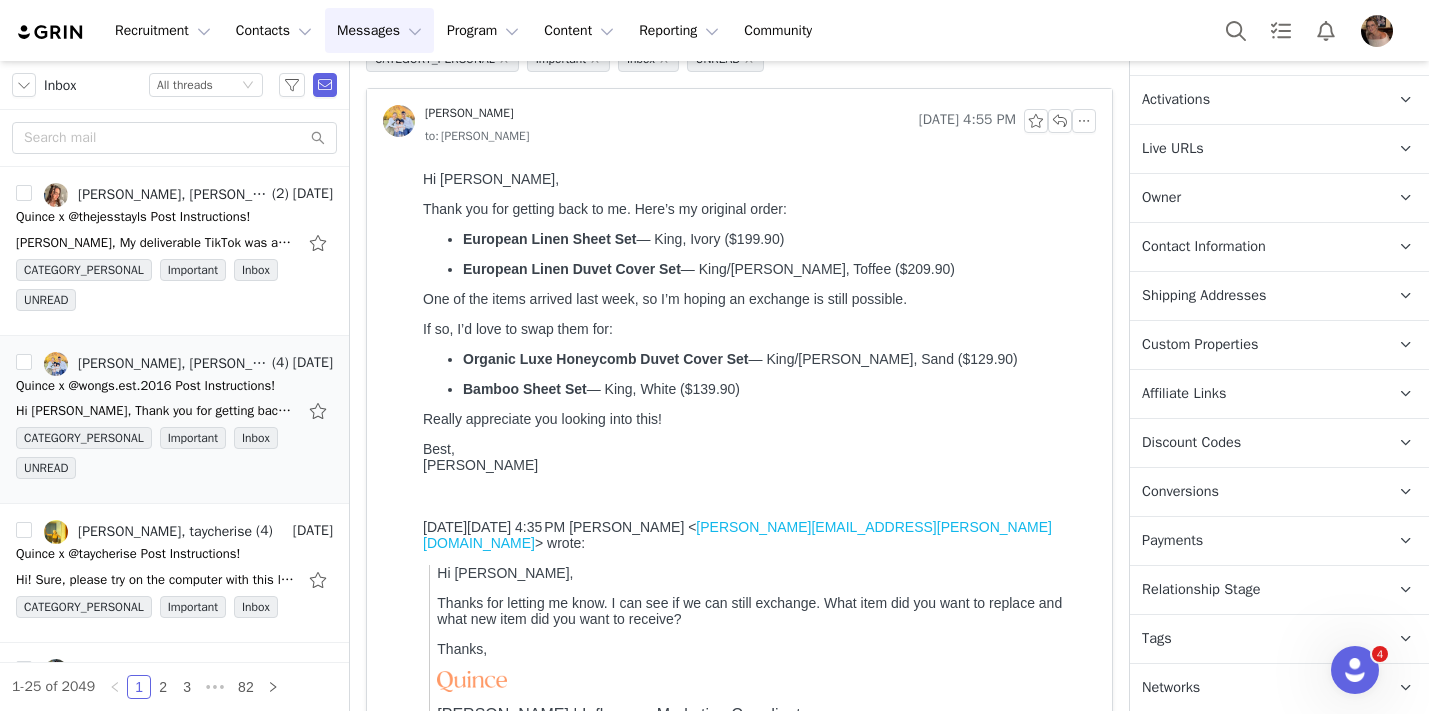 click on "Relationship Stage" at bounding box center [1201, 590] 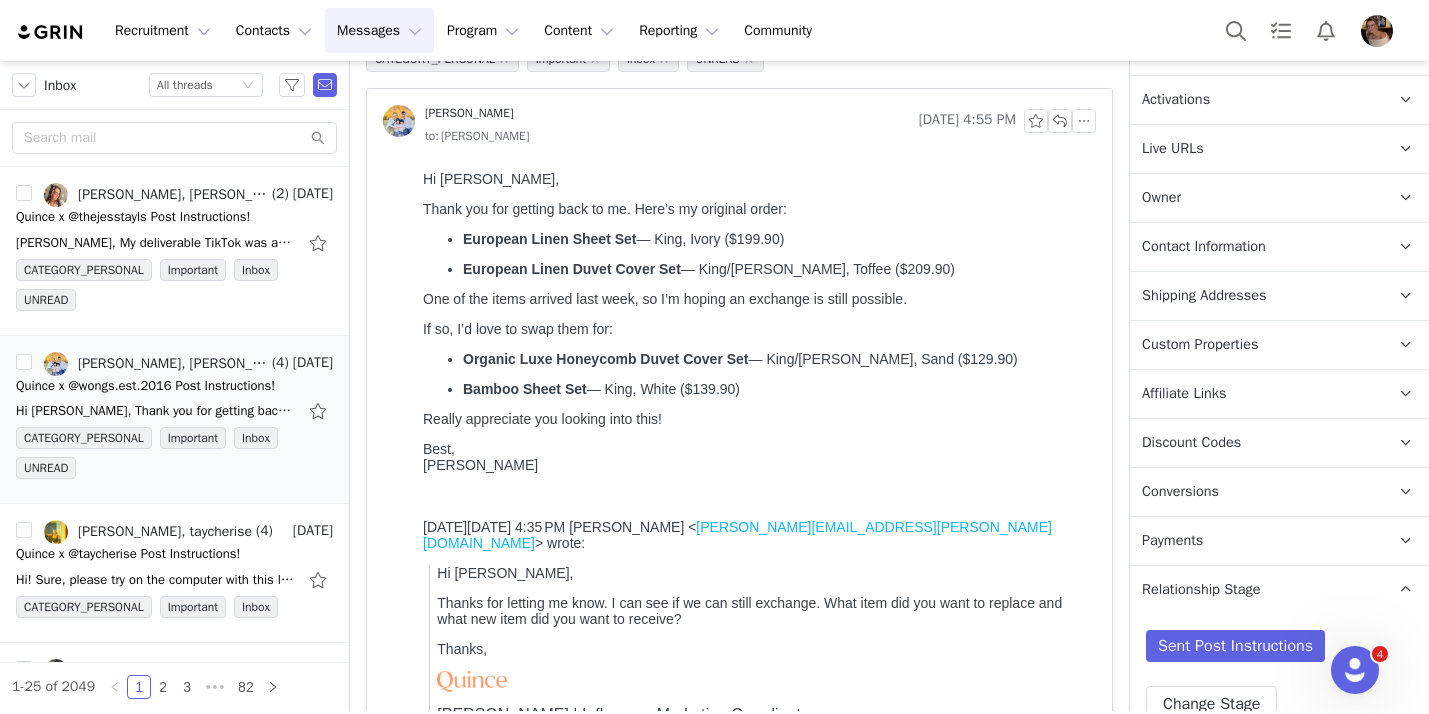 click on "Relationship Stage" at bounding box center [1201, 590] 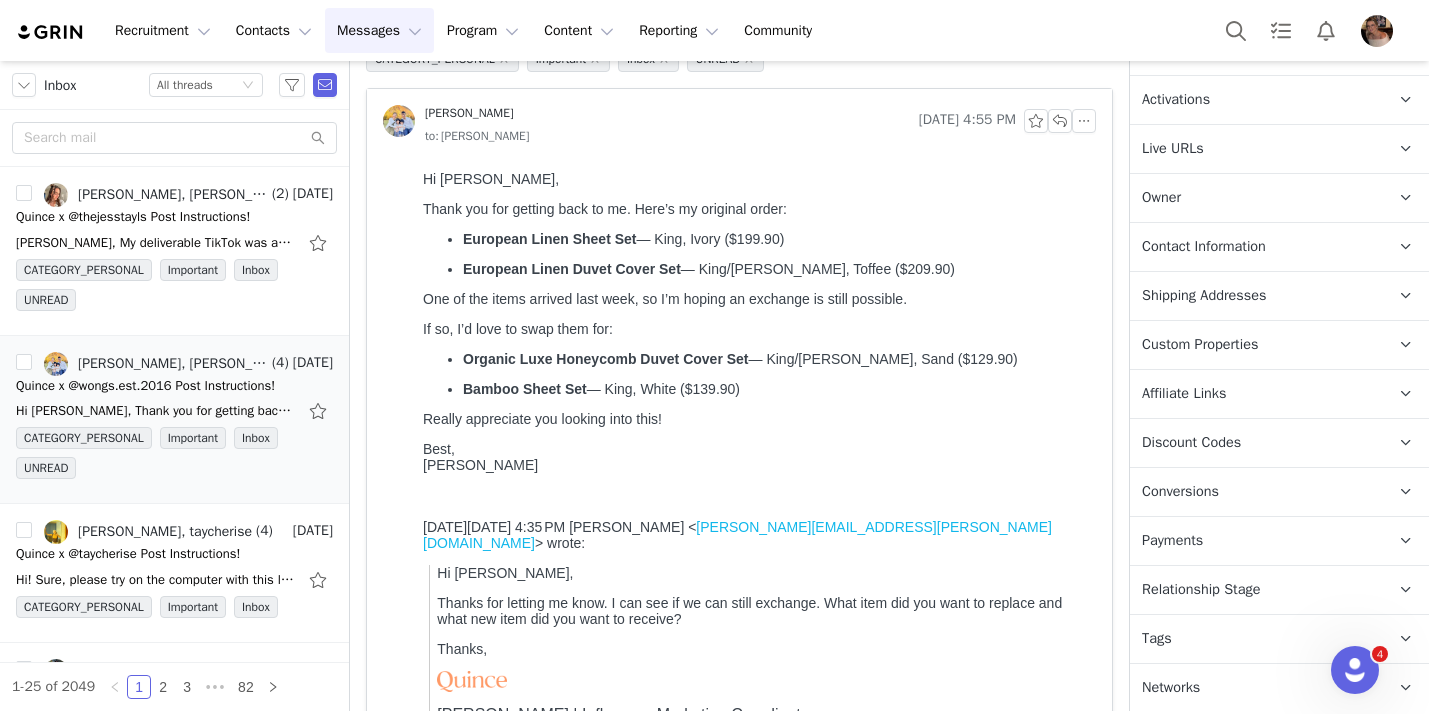 click on "Shipping Addresses" at bounding box center (1204, 296) 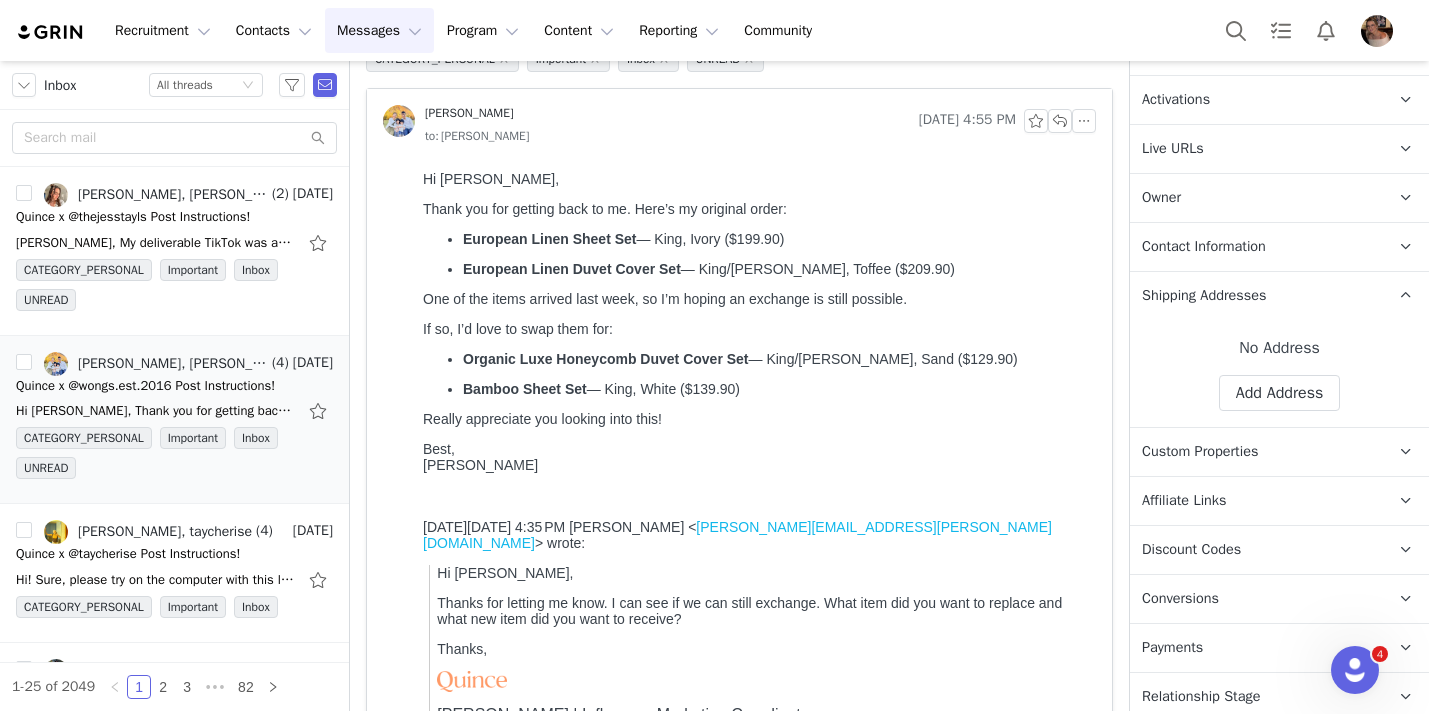 click on "Shipping Addresses" at bounding box center (1204, 296) 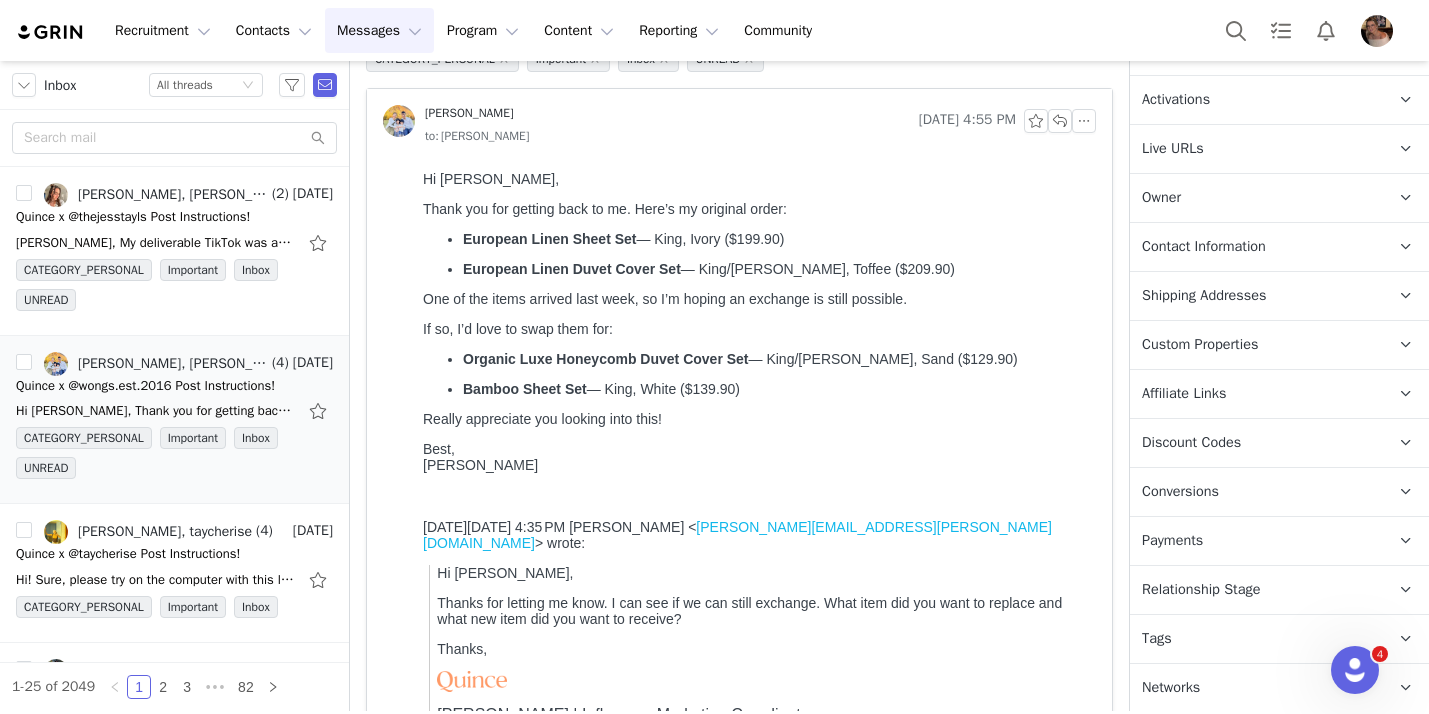 click on "Custom Properties" at bounding box center [1200, 345] 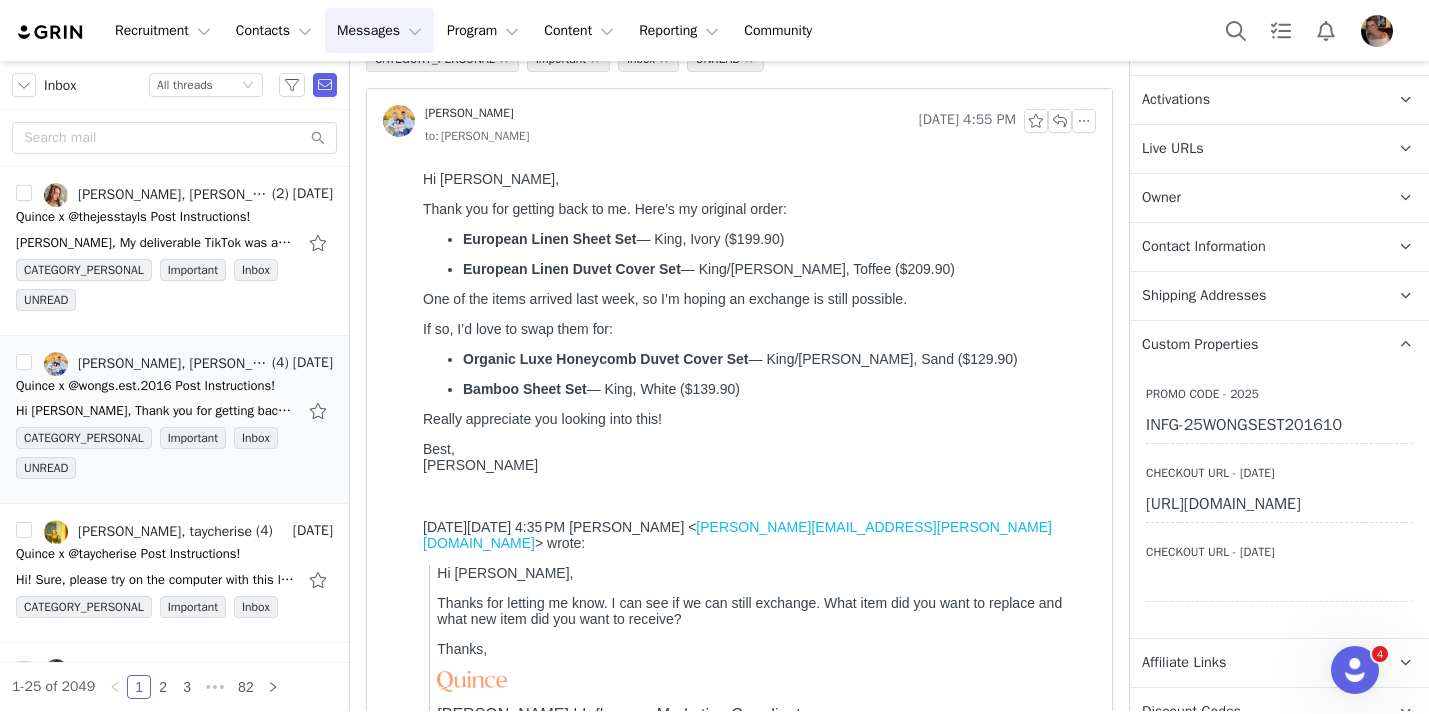 click on "Custom Properties" at bounding box center [1200, 345] 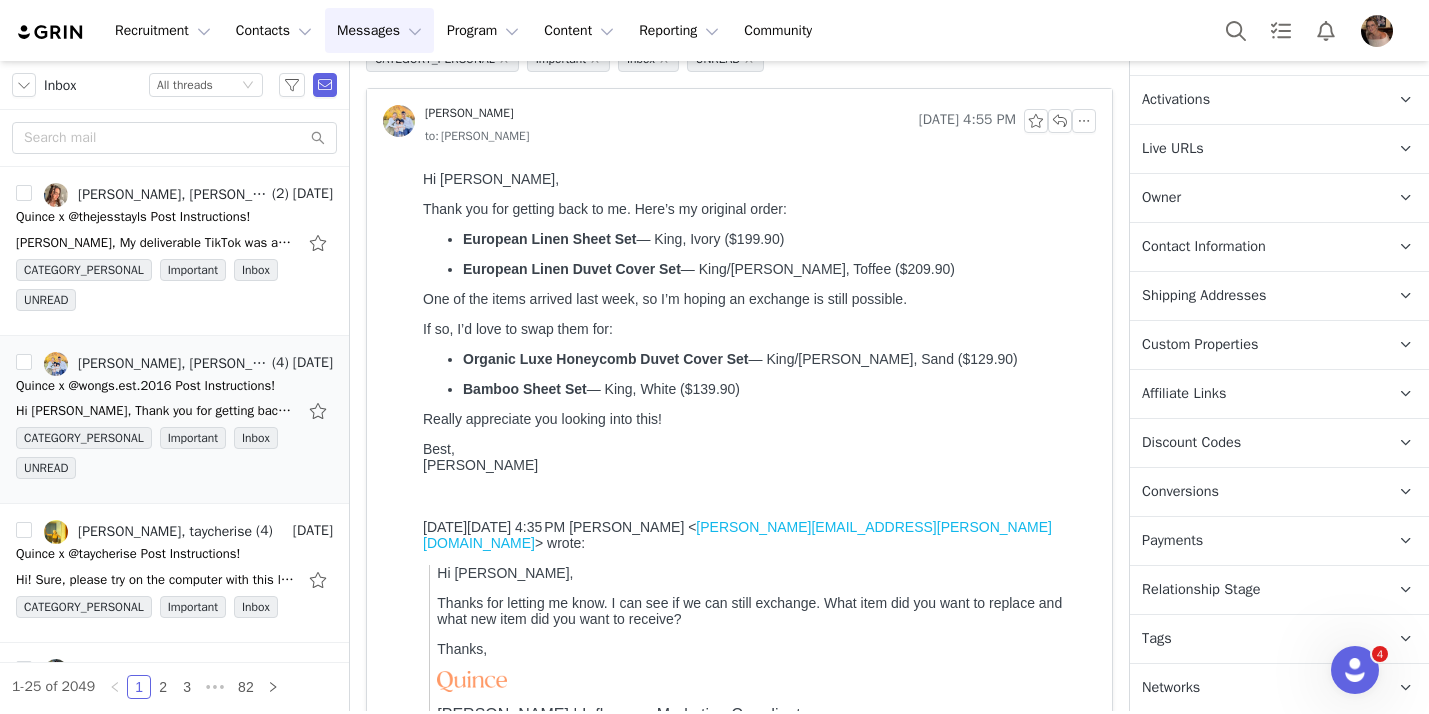 click on "Contact Information" at bounding box center [1255, 247] 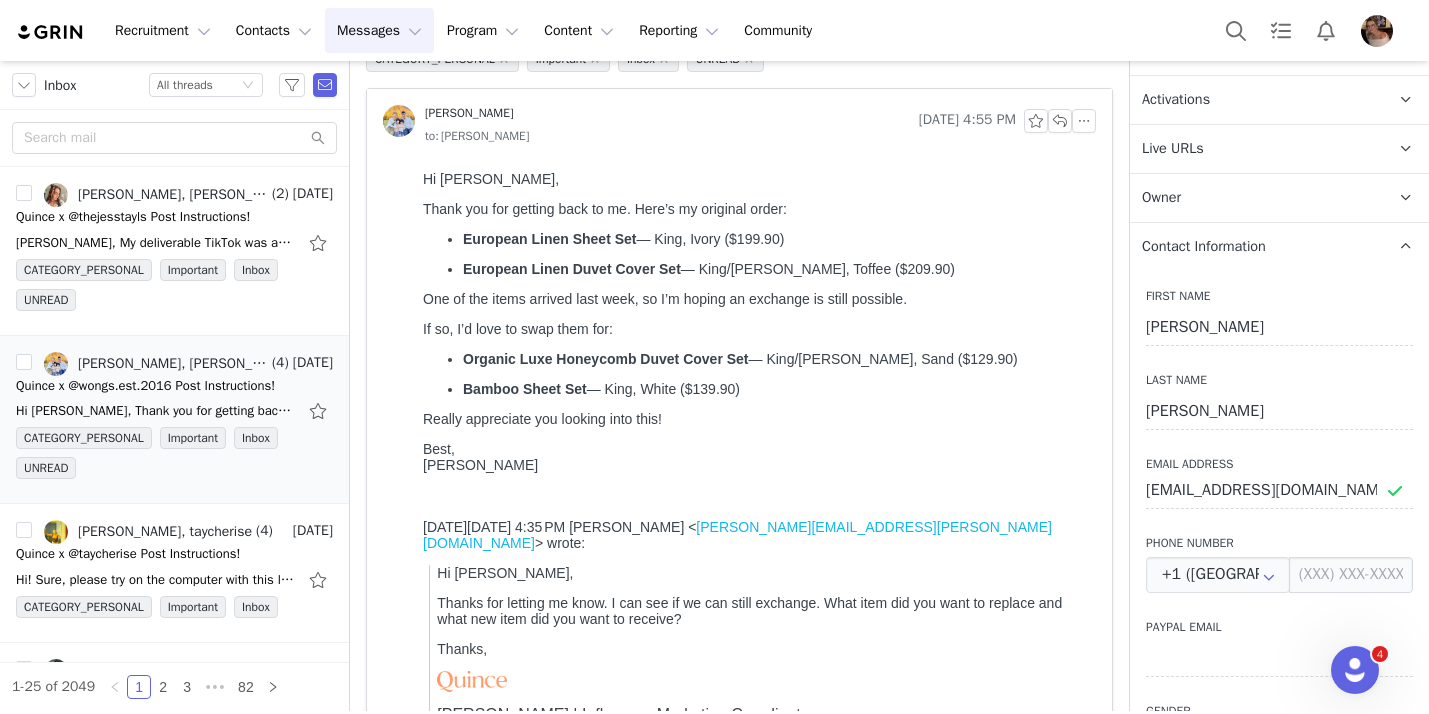 scroll, scrollTop: 284, scrollLeft: 0, axis: vertical 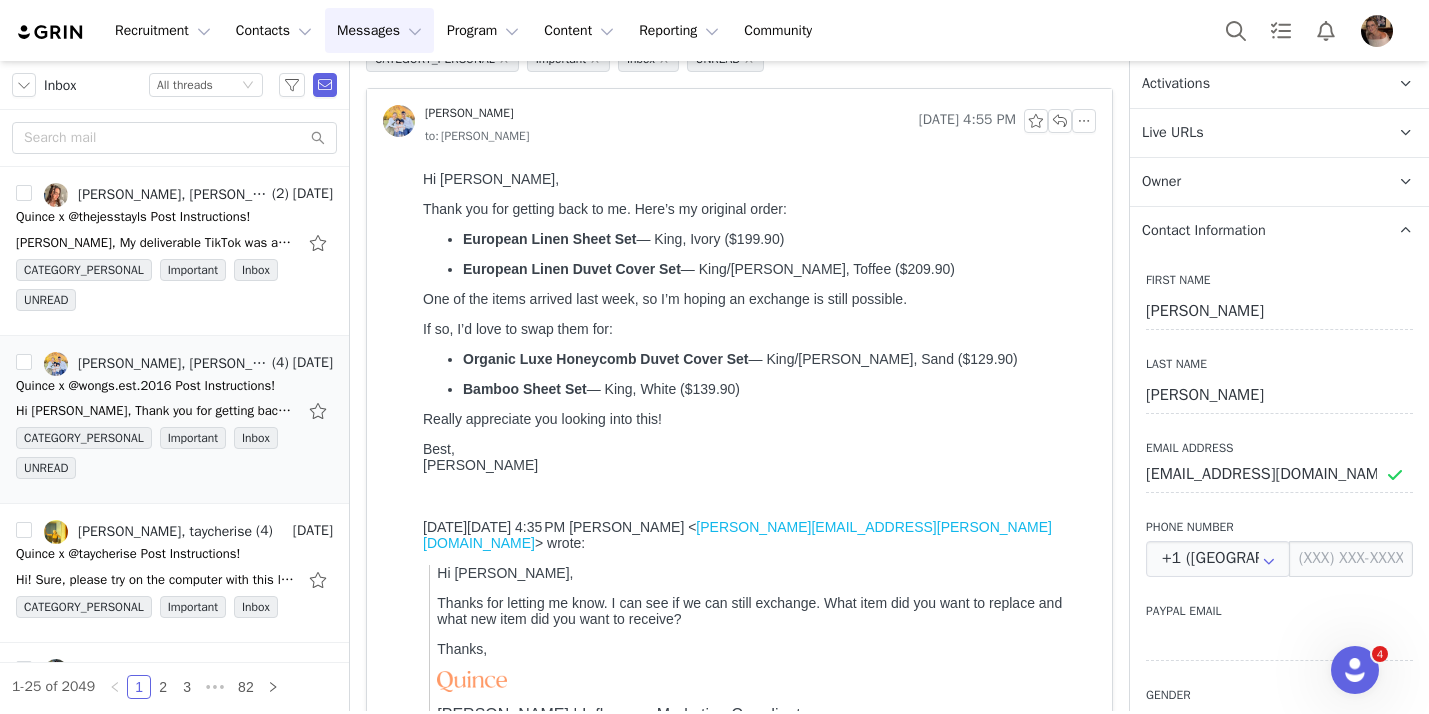 click on "Email Address" at bounding box center (1279, 448) 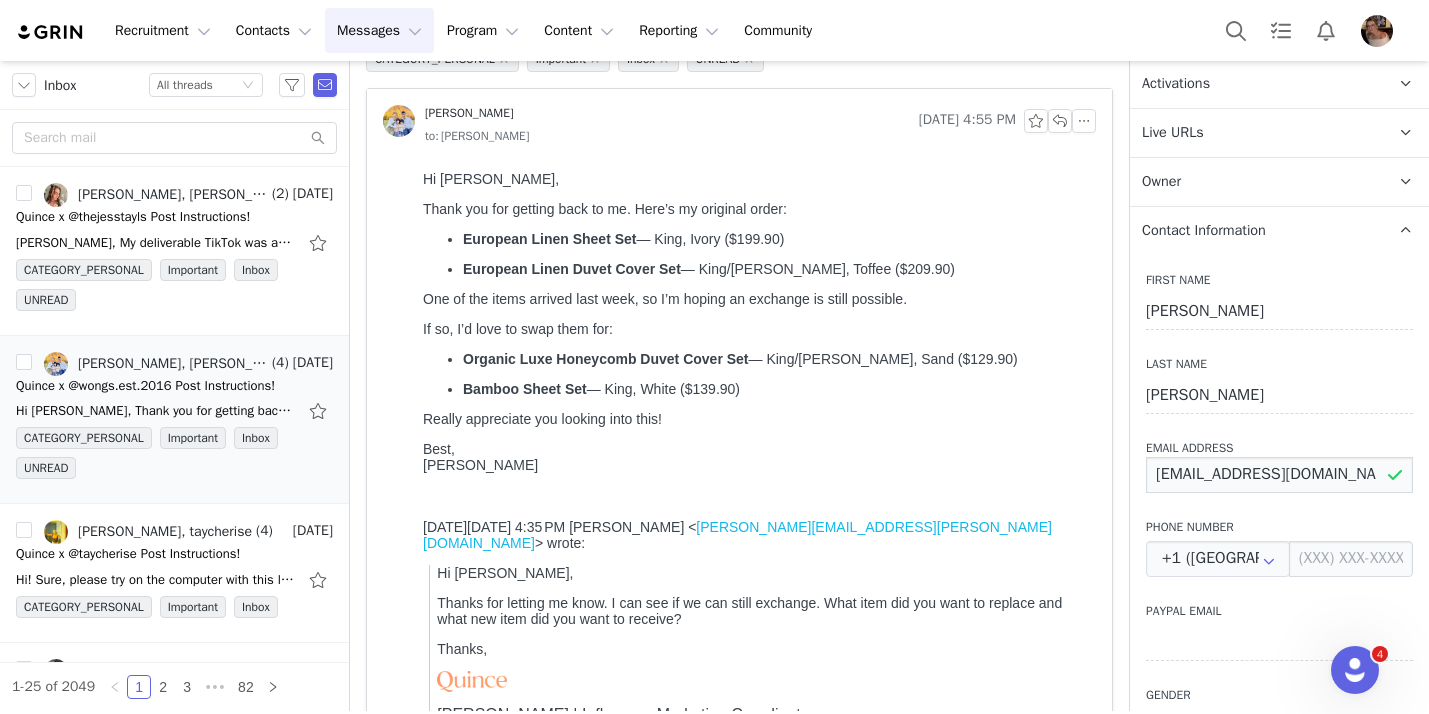 click on "thewongbabies@gmail.com" at bounding box center (1279, 475) 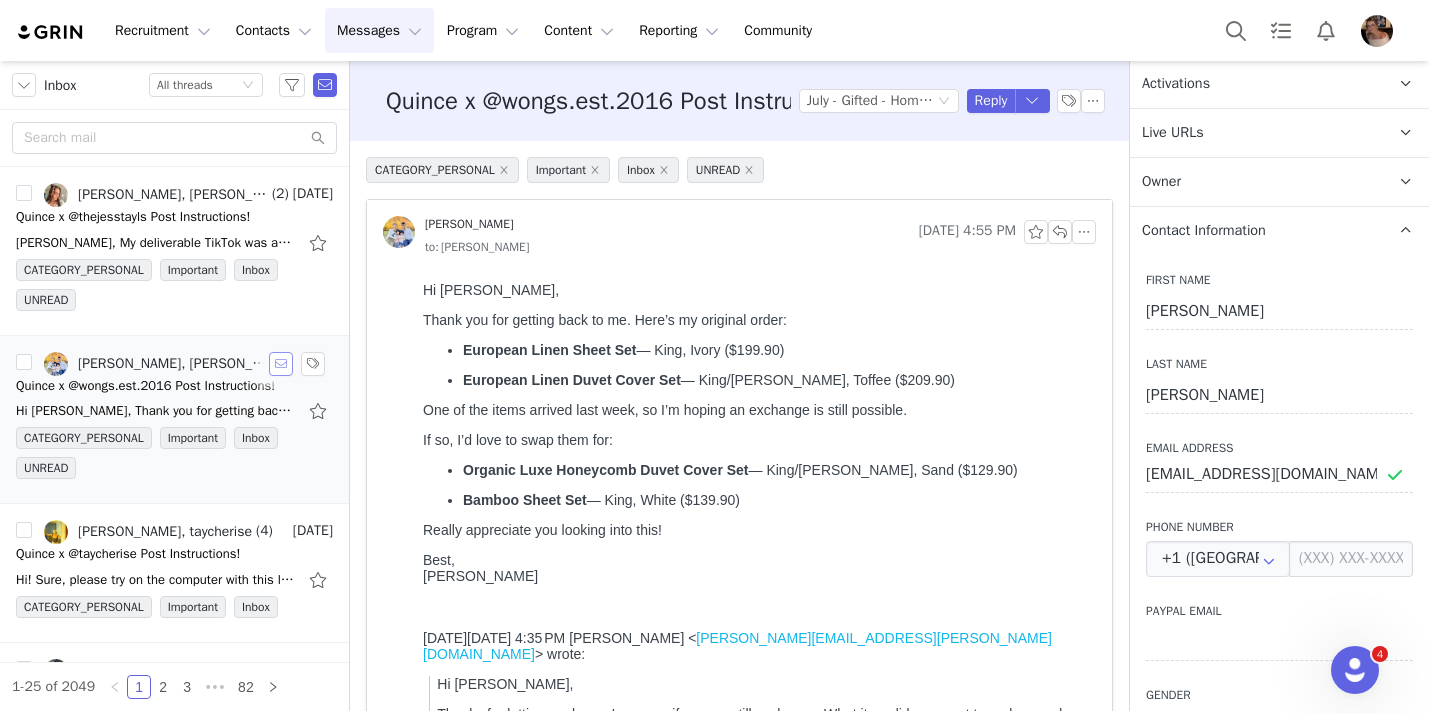 click at bounding box center (281, 364) 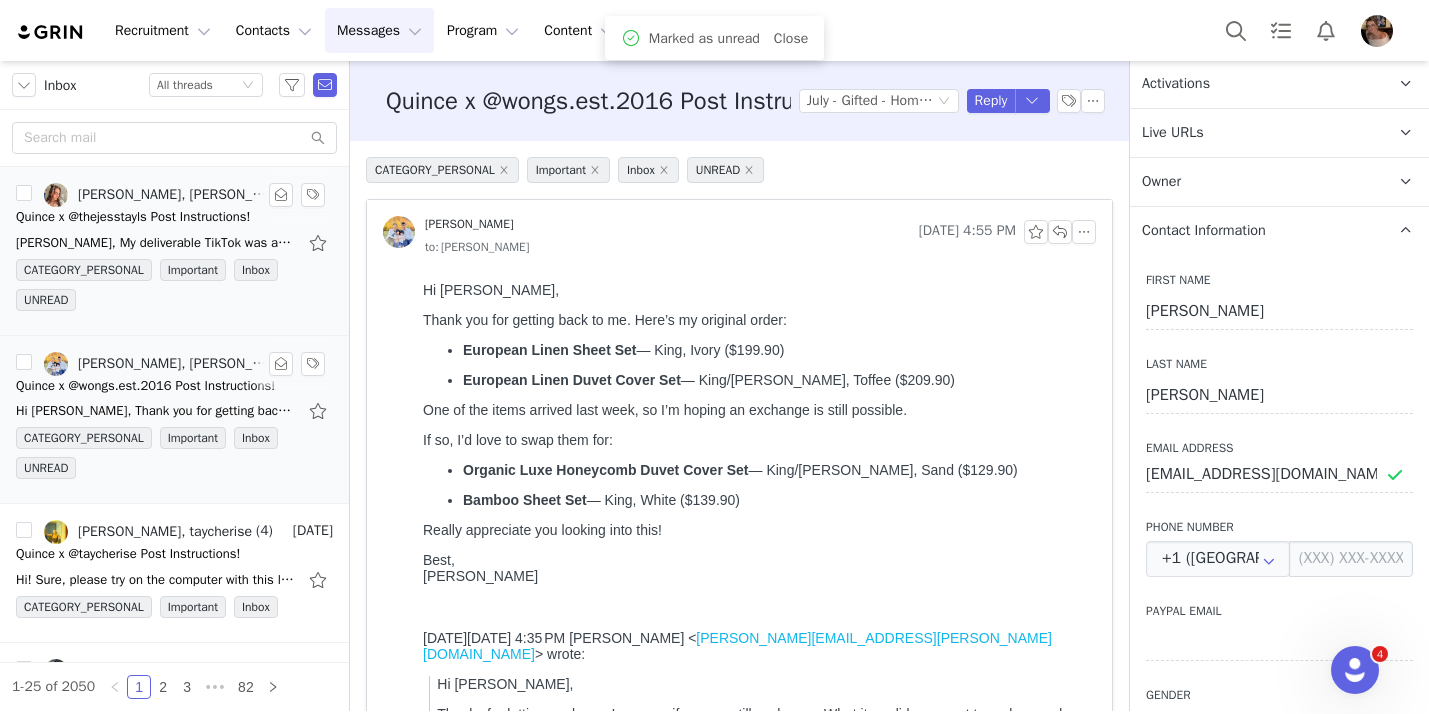 click on "Alexis, My deliverable TikTok was approved through Grin, however I have a question: Can I also post to Instagram? Also, I actually made 2 videos for your brand. Is there a way I can send or submit the" at bounding box center [174, 243] 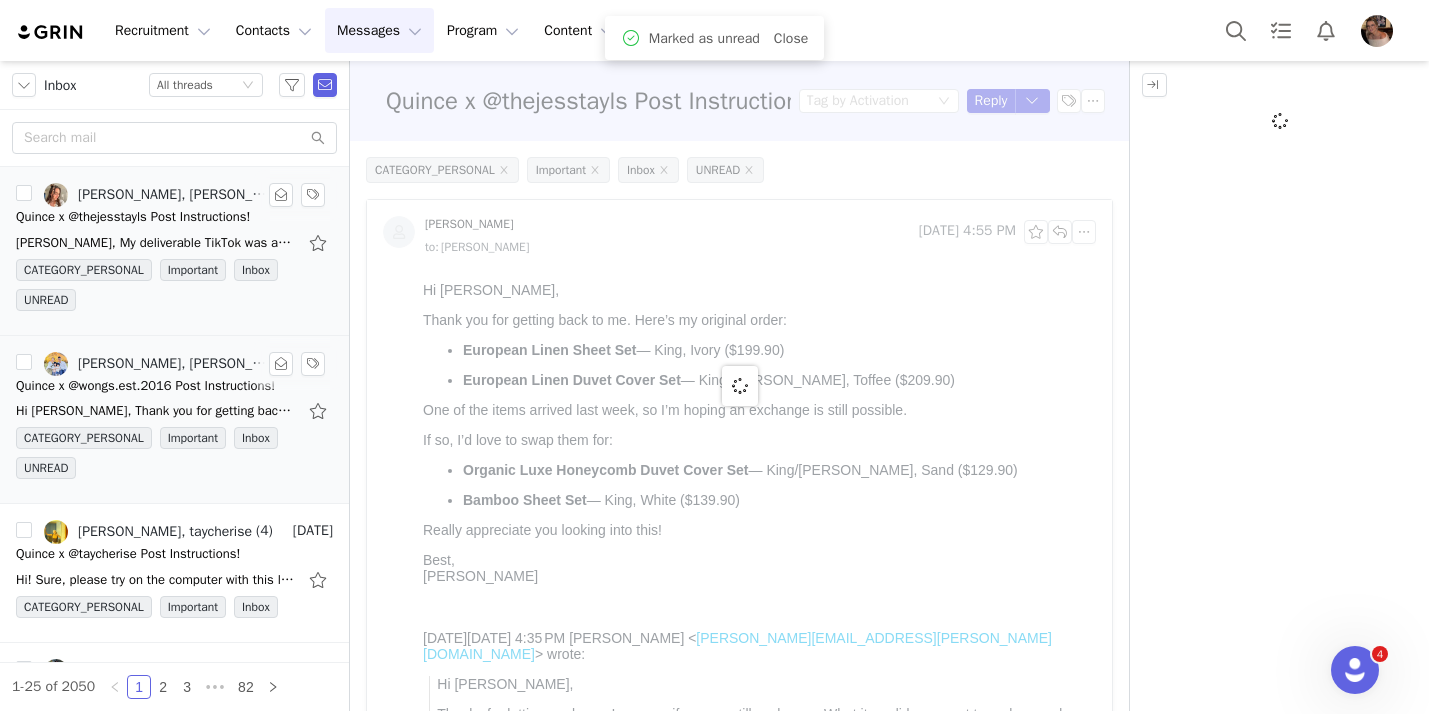 scroll, scrollTop: 0, scrollLeft: 0, axis: both 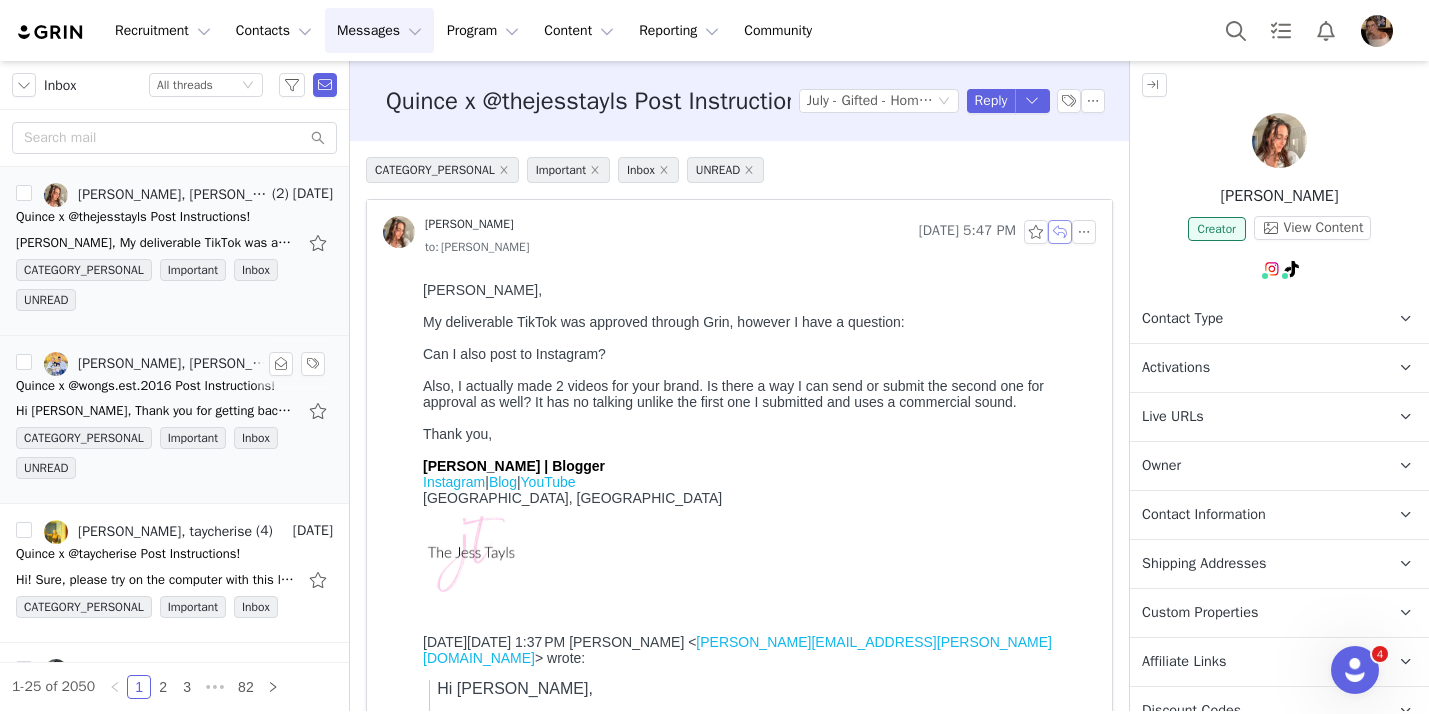 click at bounding box center [1060, 232] 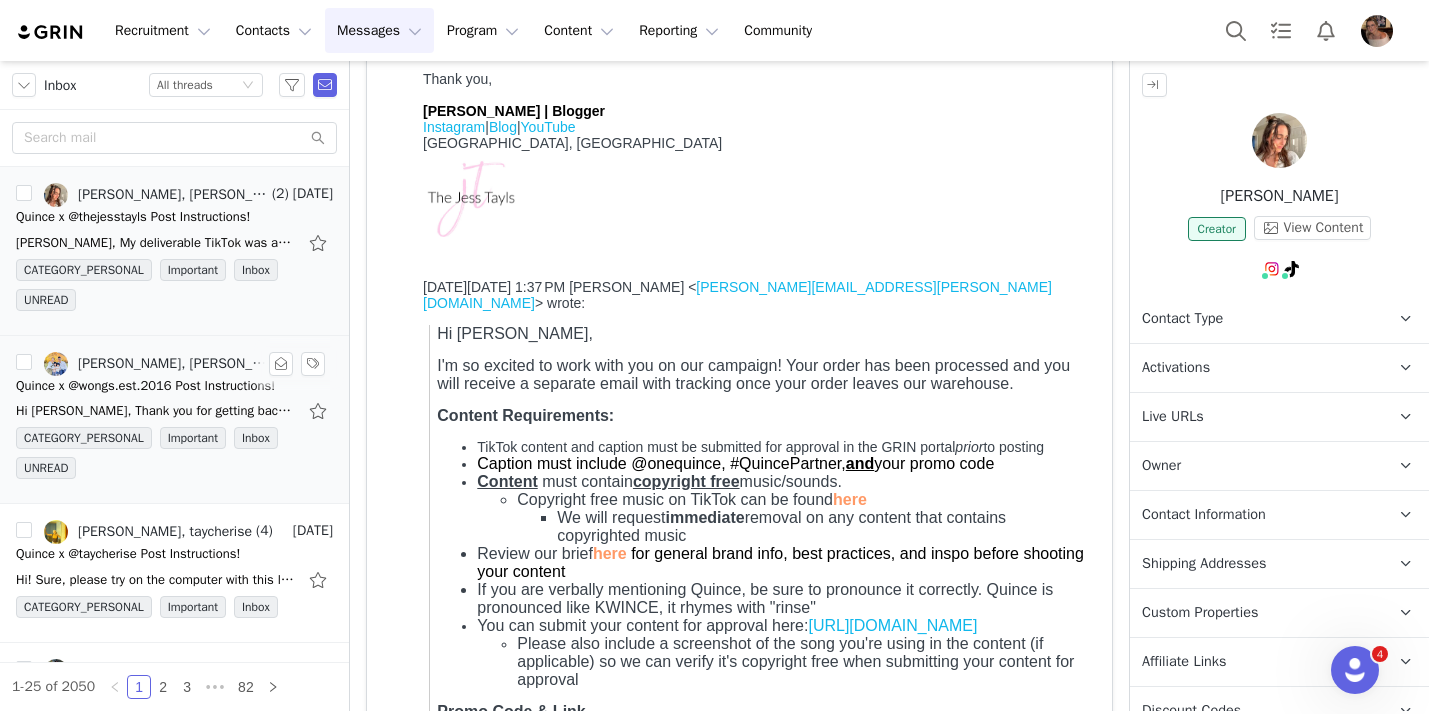 scroll, scrollTop: 1391, scrollLeft: 0, axis: vertical 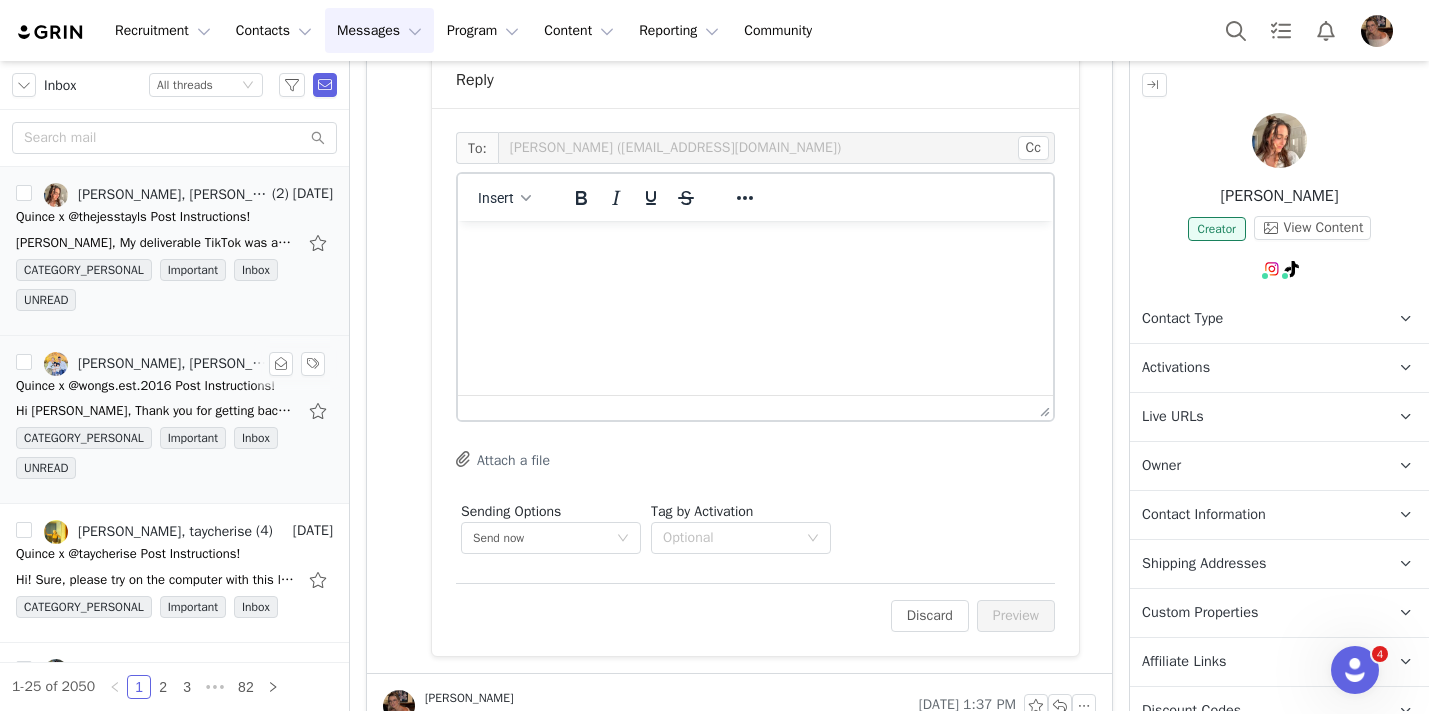 click at bounding box center [755, 248] 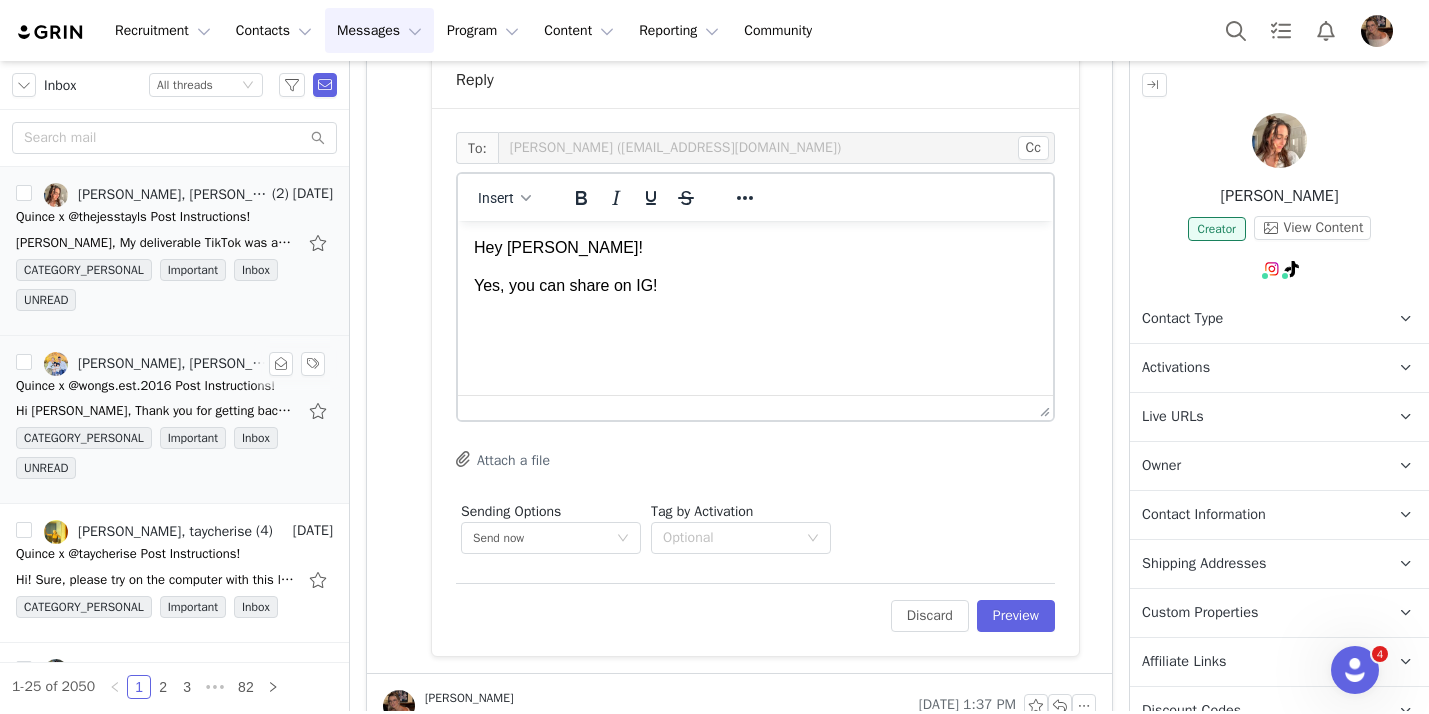 click on "Hey Jessica!  Yes, you can share on IG!" at bounding box center (755, 267) 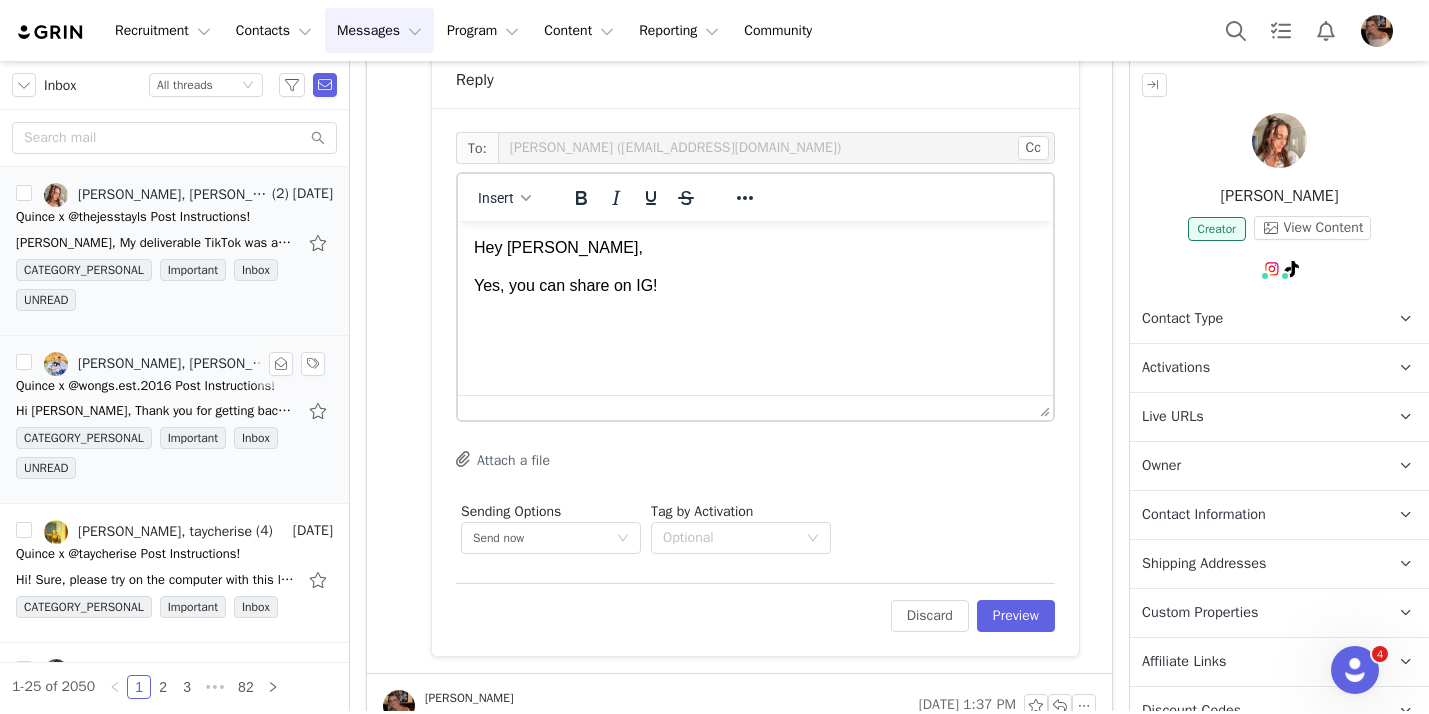click on "Yes, you can share on IG!" at bounding box center (755, 286) 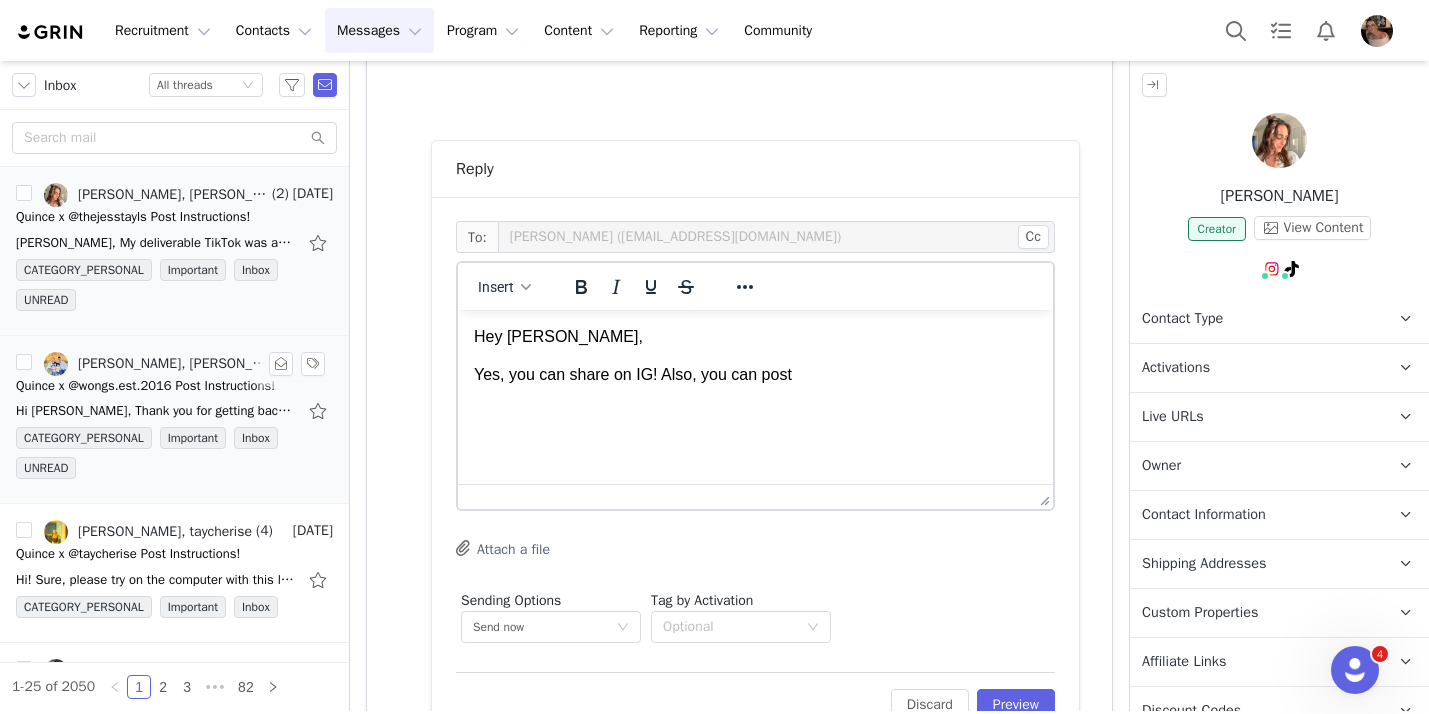 scroll, scrollTop: 1458, scrollLeft: 0, axis: vertical 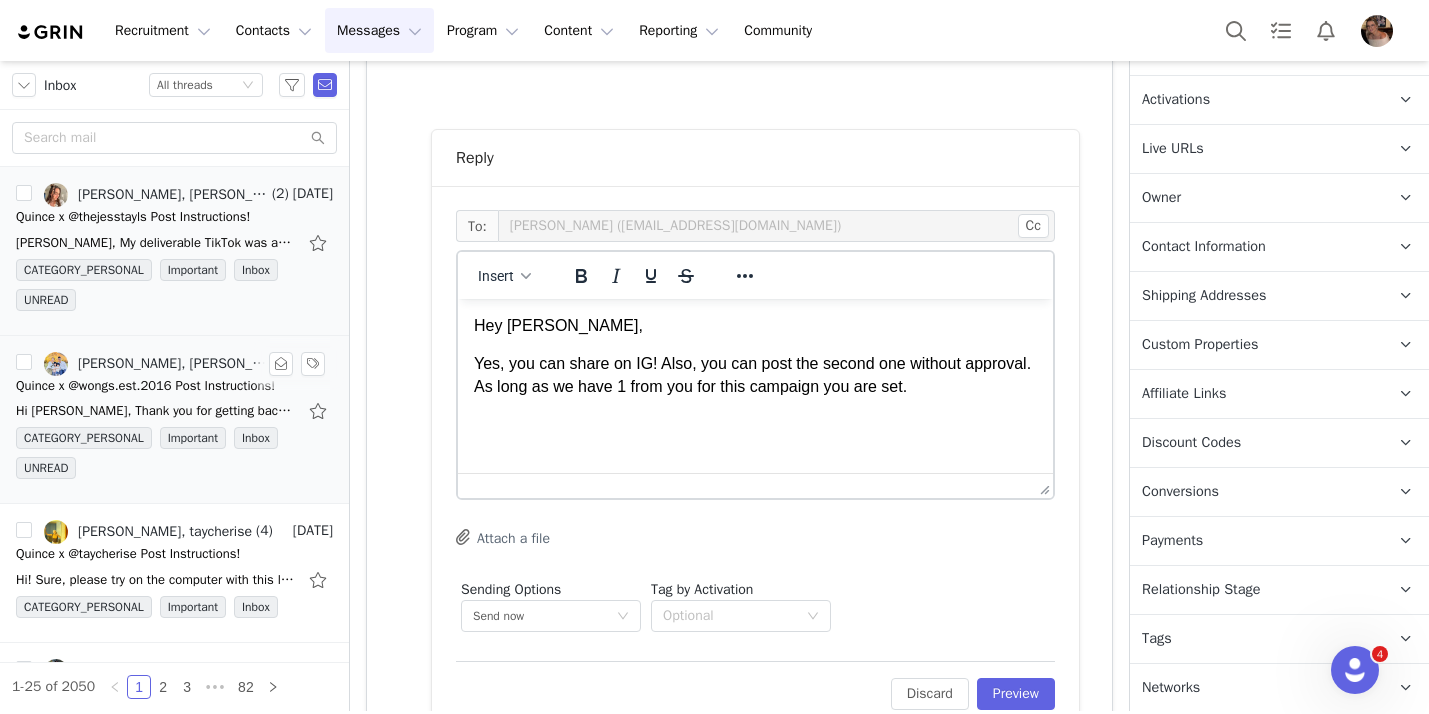 click on "Relationship Stage" at bounding box center [1201, 590] 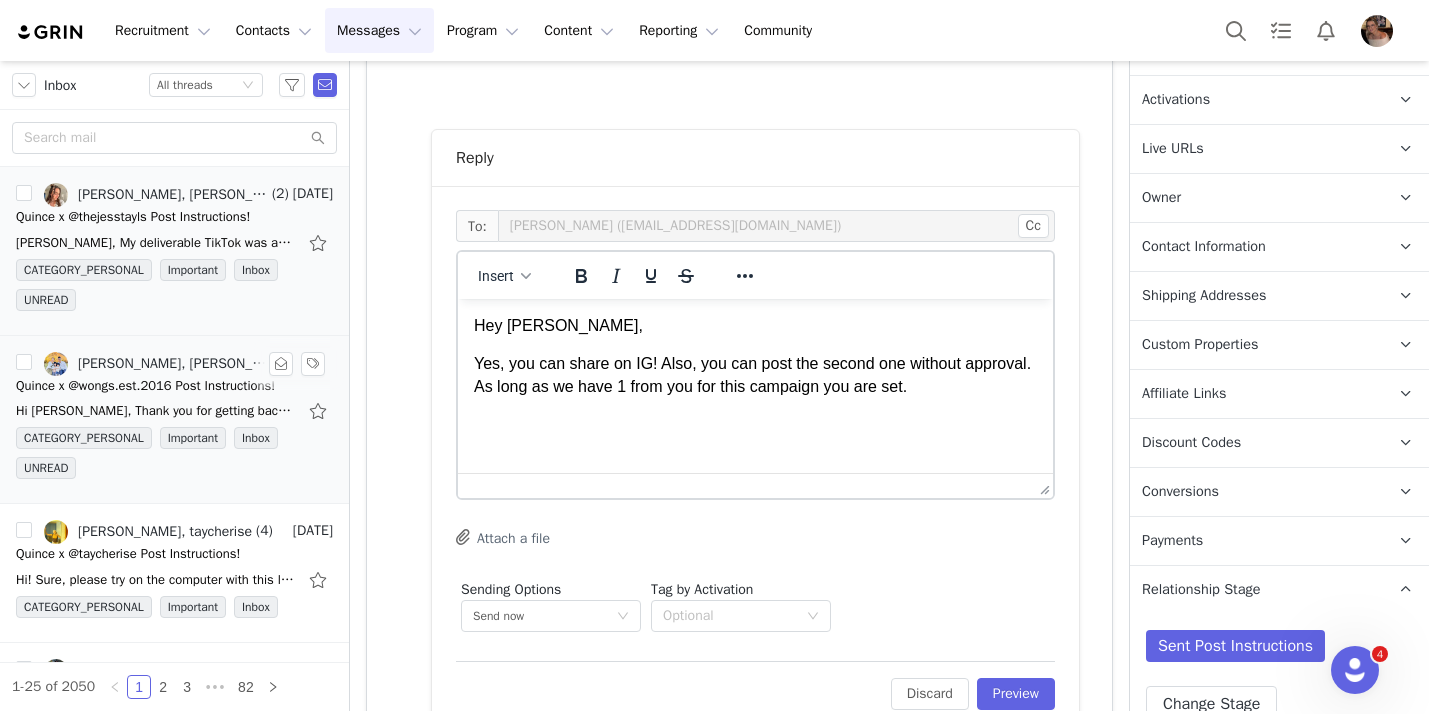 click on "Relationship Stage" at bounding box center (1201, 590) 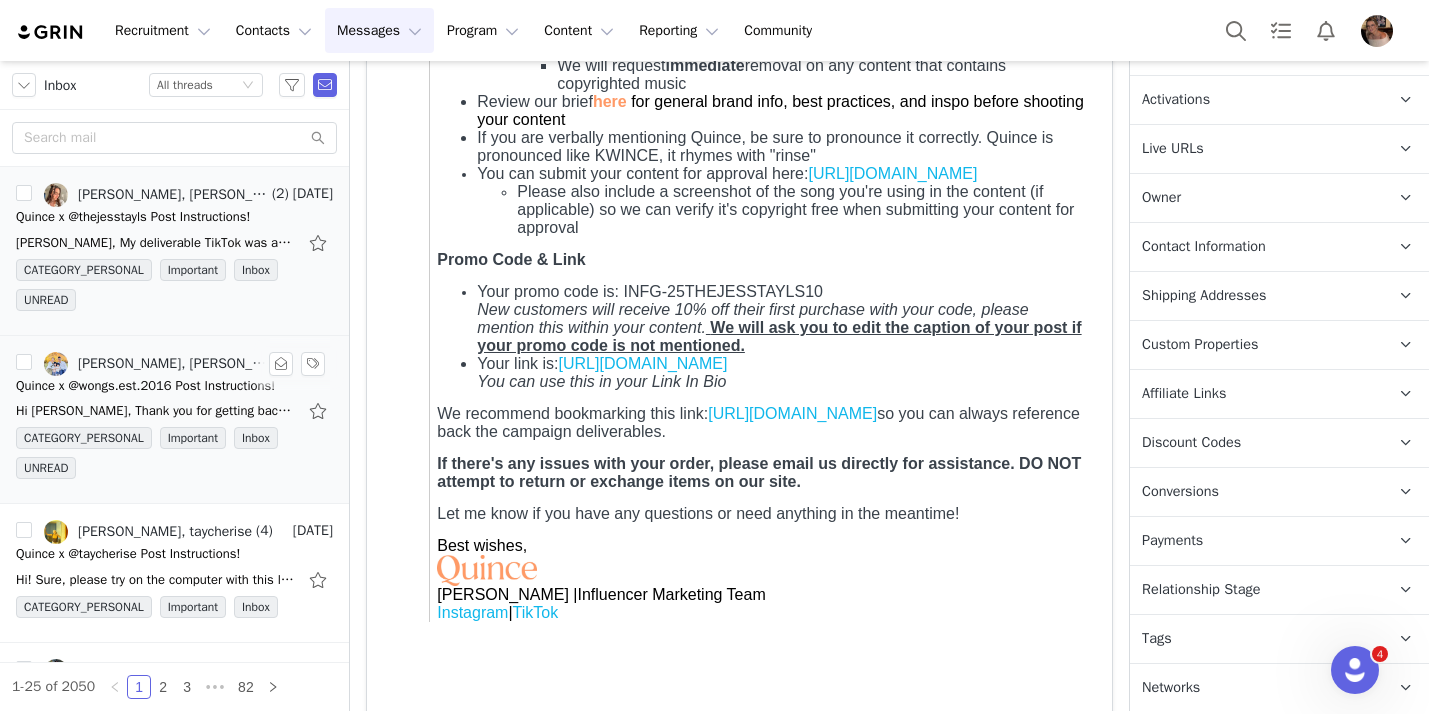 scroll, scrollTop: 762, scrollLeft: 0, axis: vertical 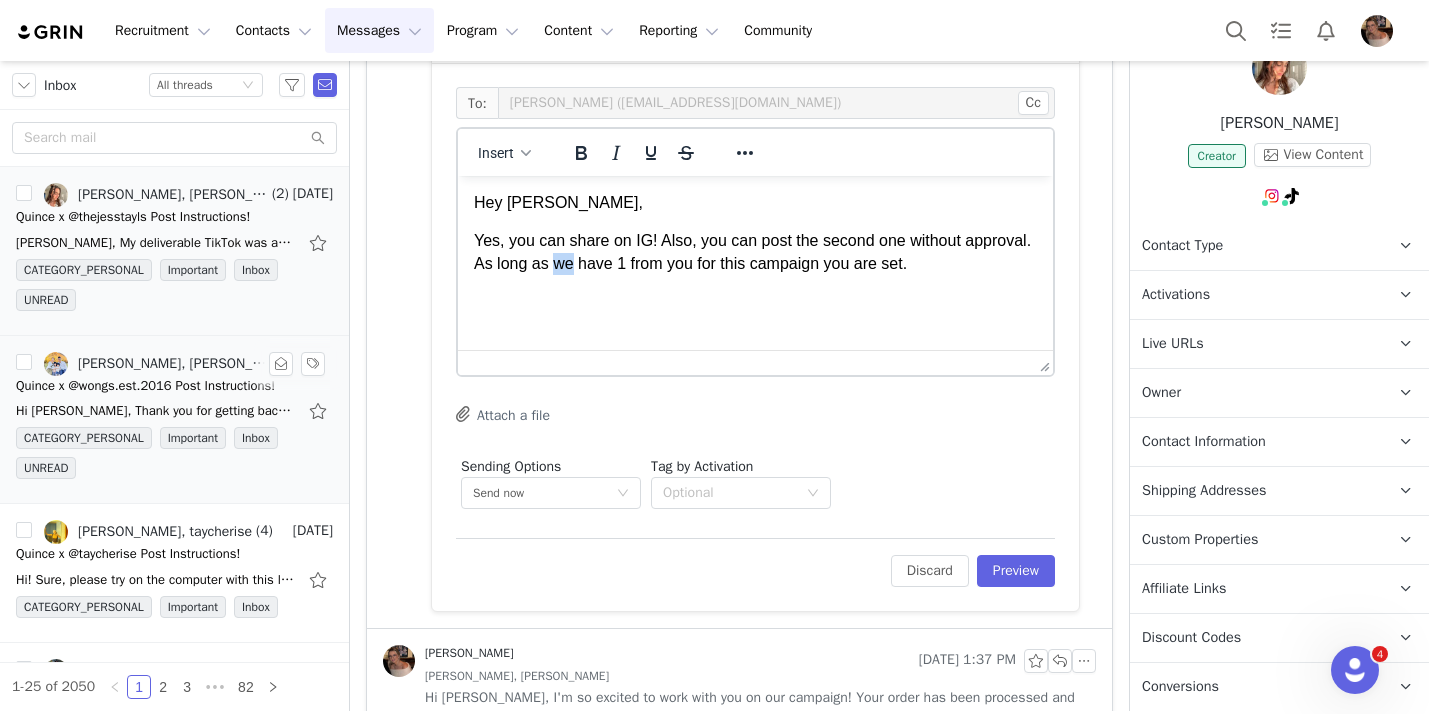 drag, startPoint x: 624, startPoint y: 266, endPoint x: 644, endPoint y: 267, distance: 20.024984 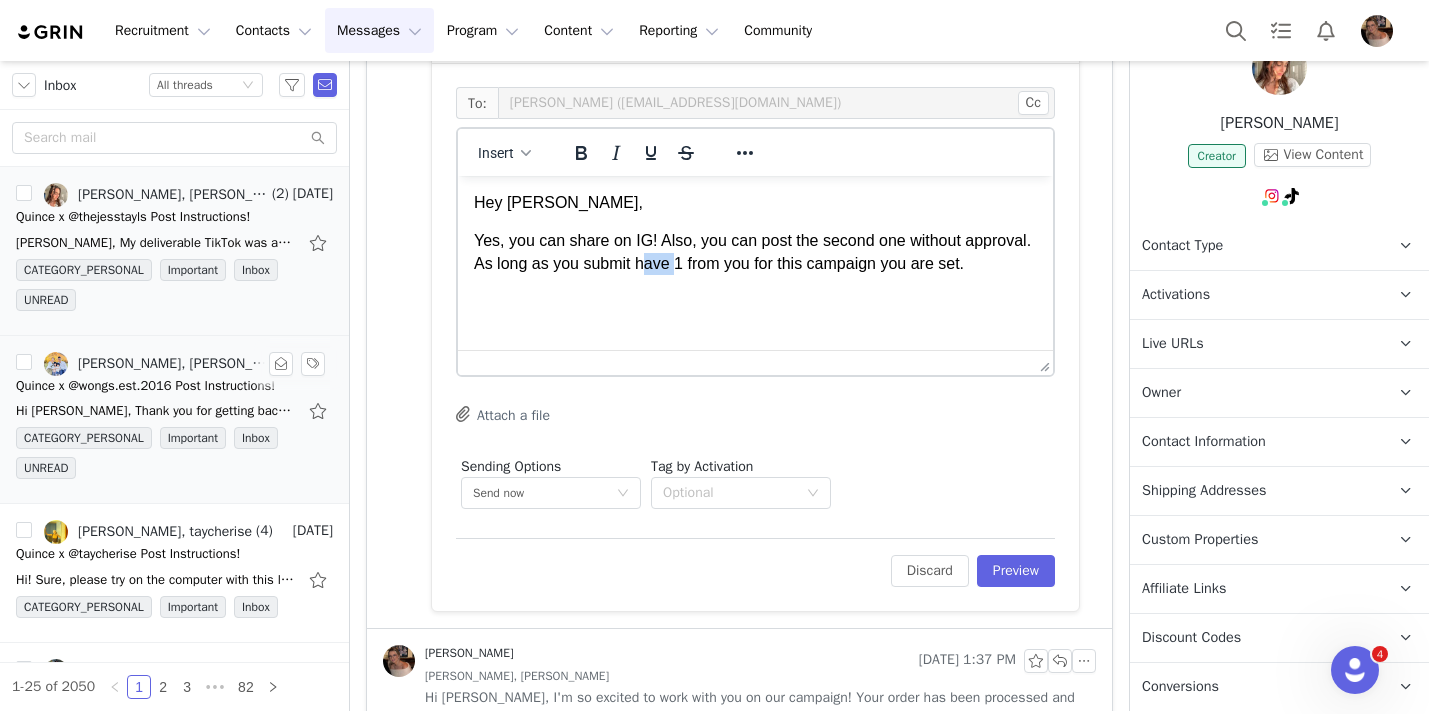 drag, startPoint x: 748, startPoint y: 266, endPoint x: 714, endPoint y: 265, distance: 34.0147 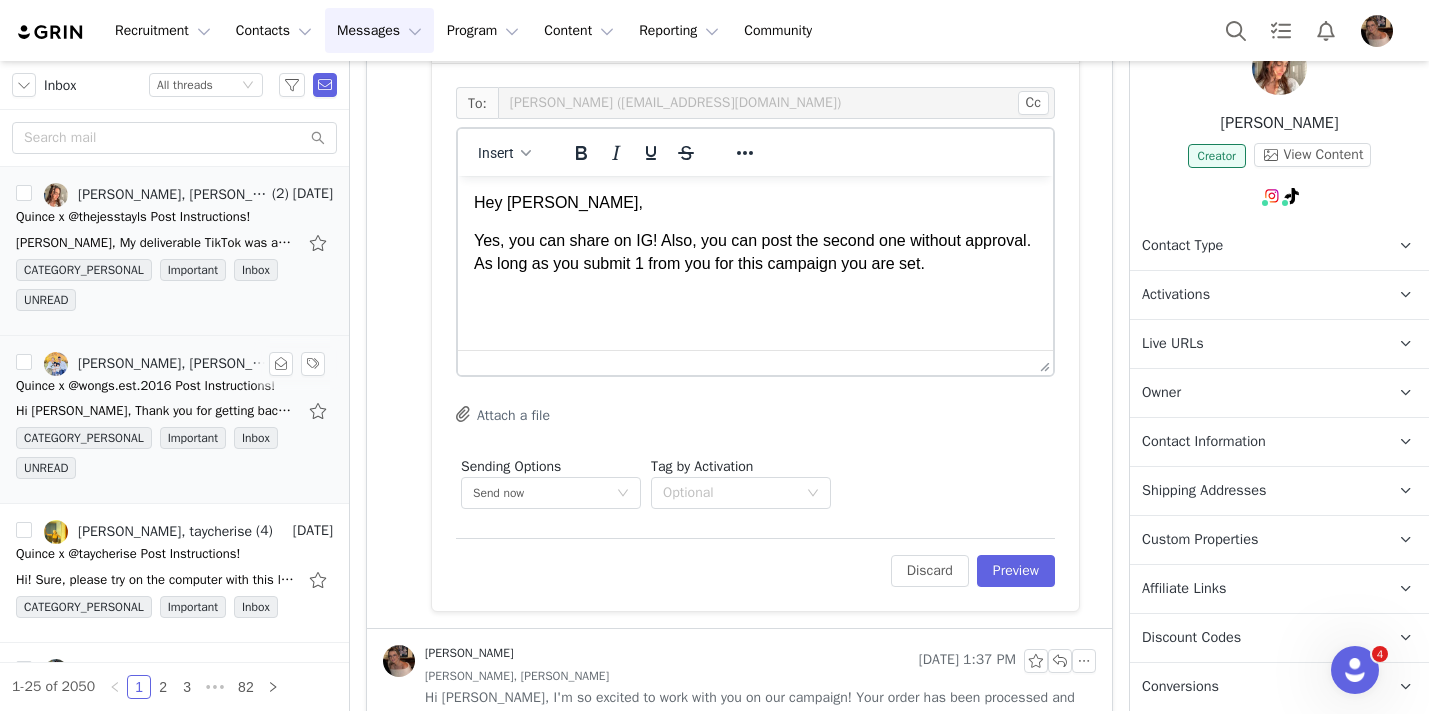 click on "Yes, you can share on IG! Also, you can post the second one without approval. As long as you submit 1 from you for this campaign you are set." at bounding box center (755, 252) 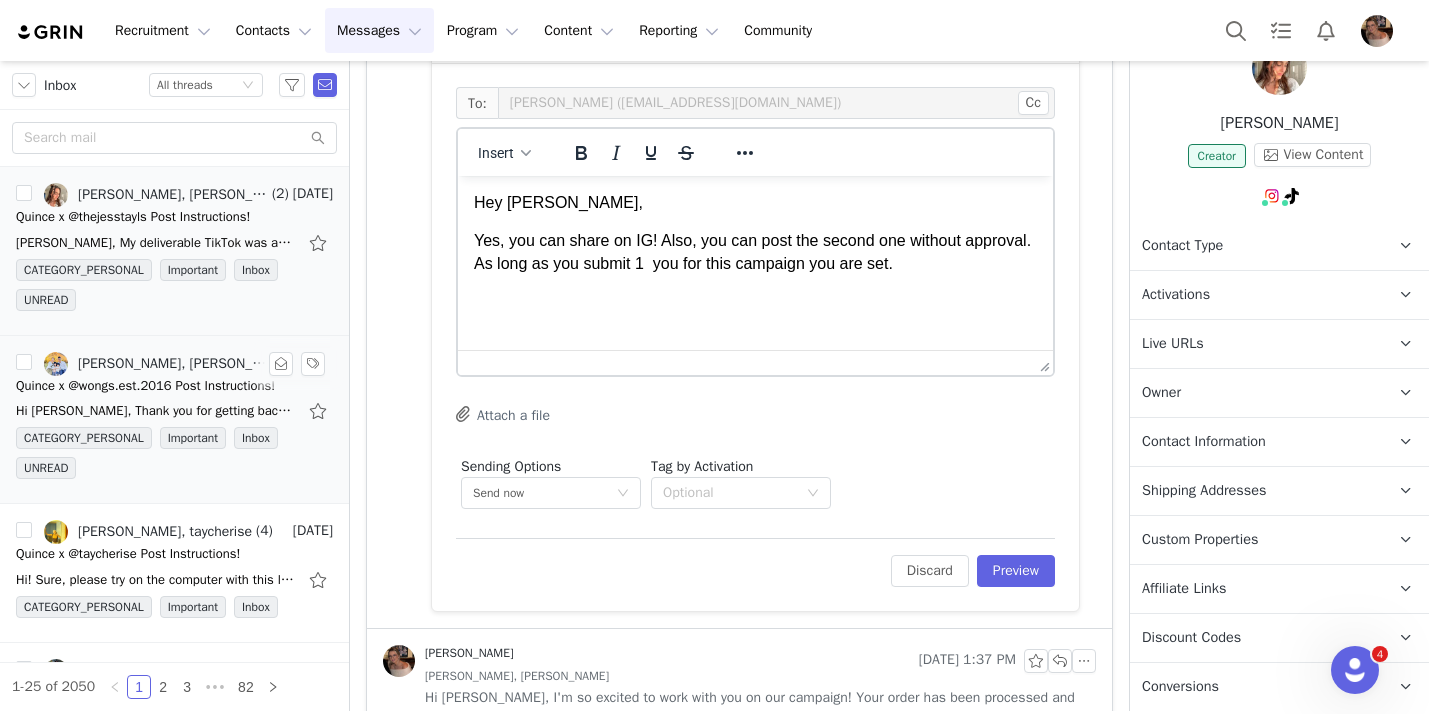 click on "Yes, you can share on IG! Also, you can post the second one without approval. As long as you submit 1  you for this campaign you are set." at bounding box center (755, 252) 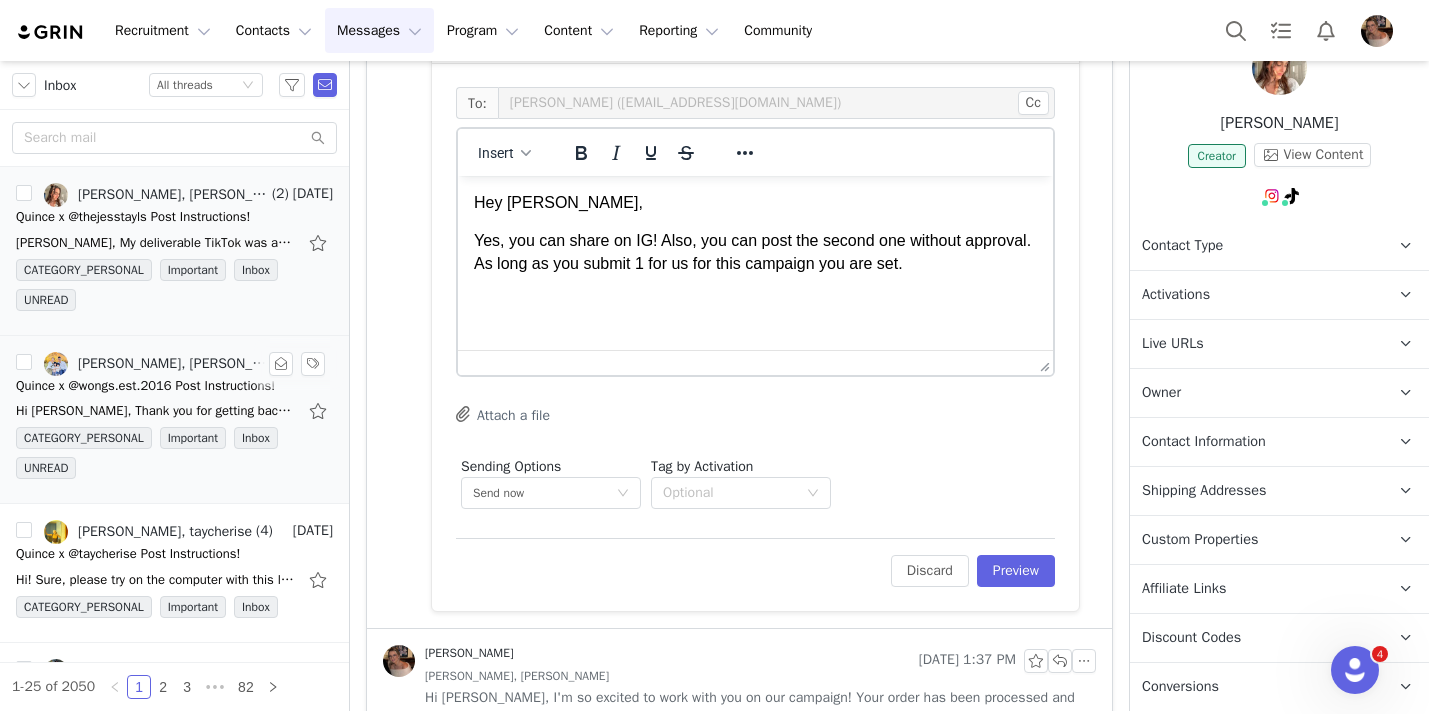 click on "Yes, you can share on IG! Also, you can post the second one without approval. As long as you submit 1 for us for this campaign you are set." at bounding box center [755, 252] 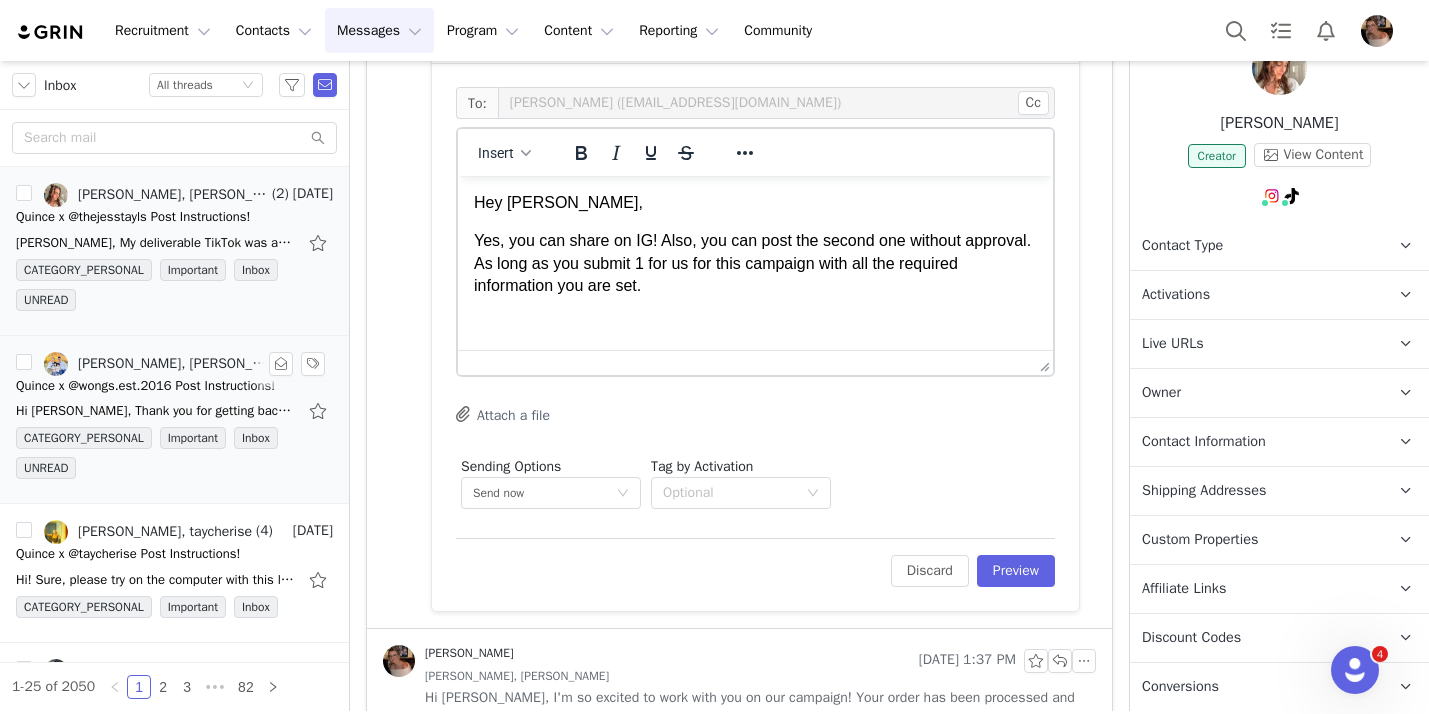 click on "Yes, you can share on IG! Also, you can post the second one without approval. As long as you submit 1 for us for this campaign with all the required information you are set." at bounding box center [755, 263] 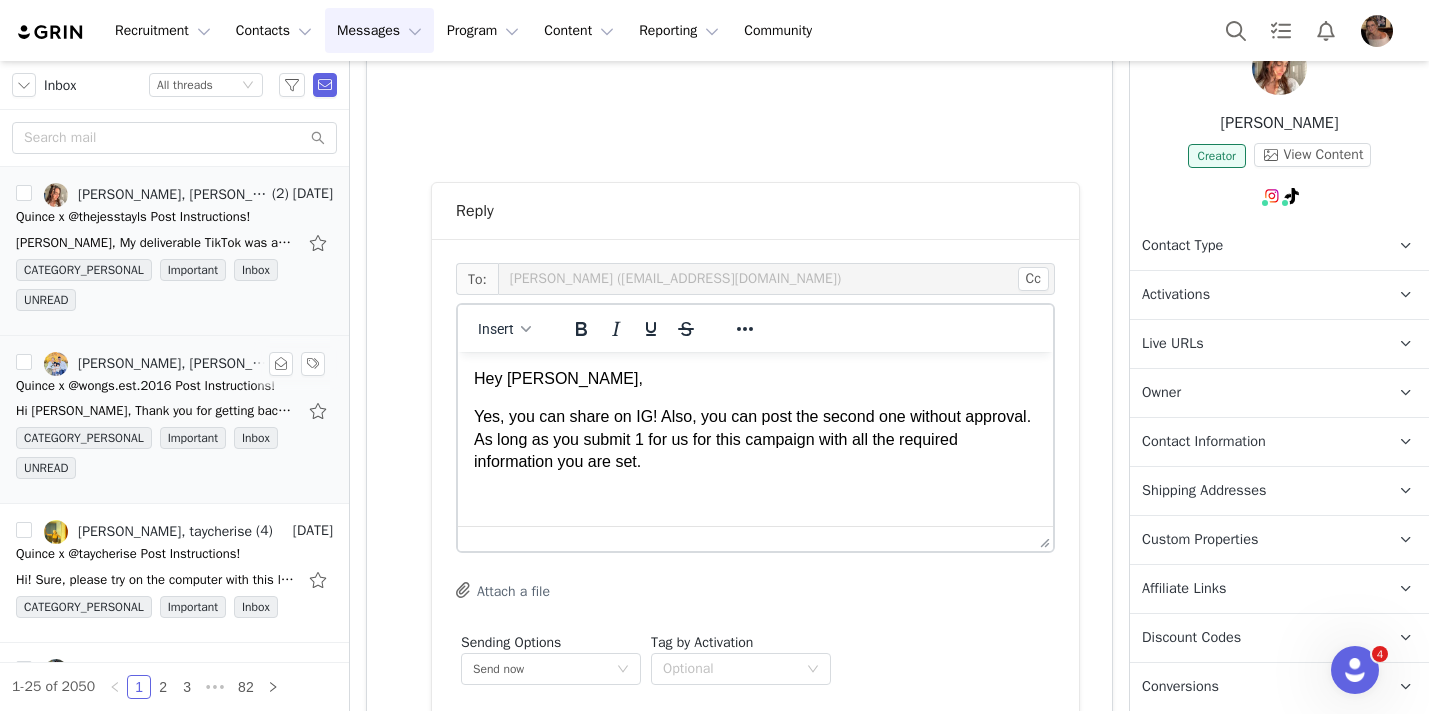 scroll, scrollTop: 1462, scrollLeft: 0, axis: vertical 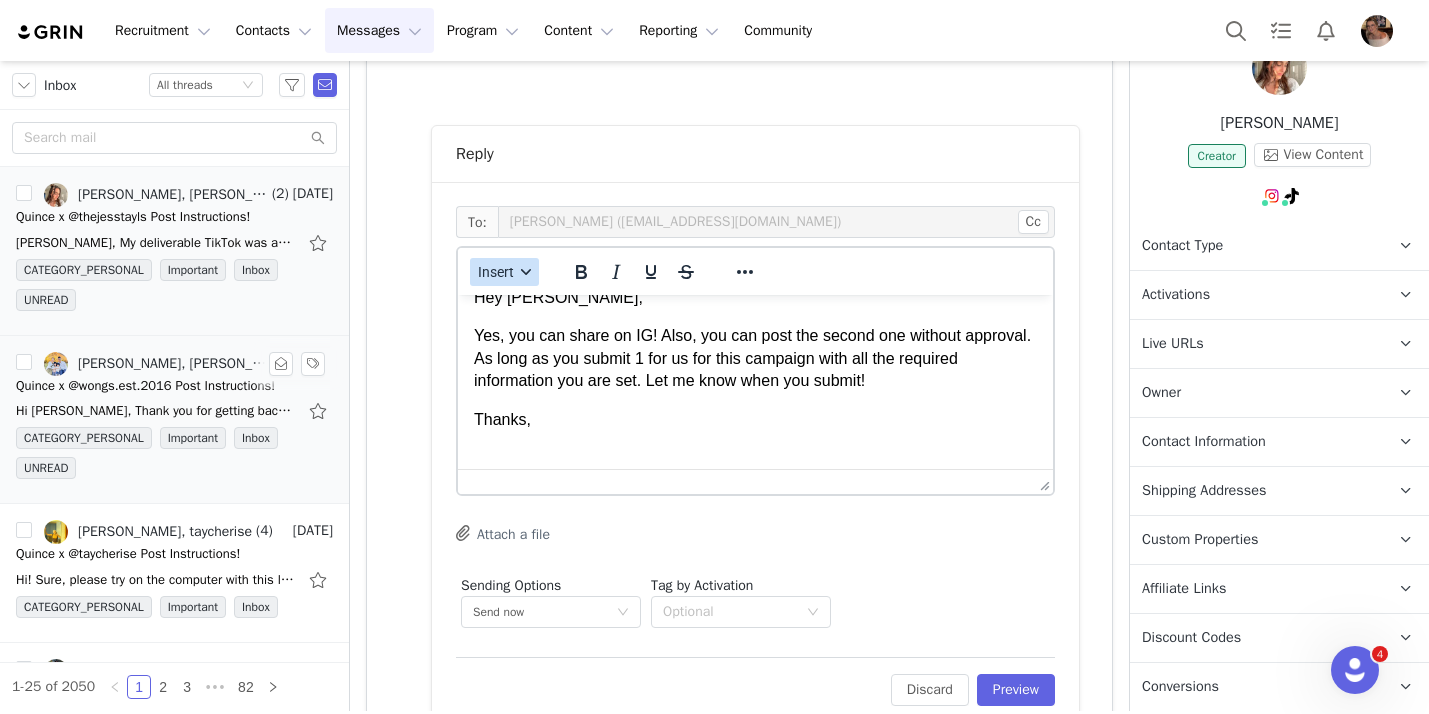 click on "Insert" at bounding box center (504, 272) 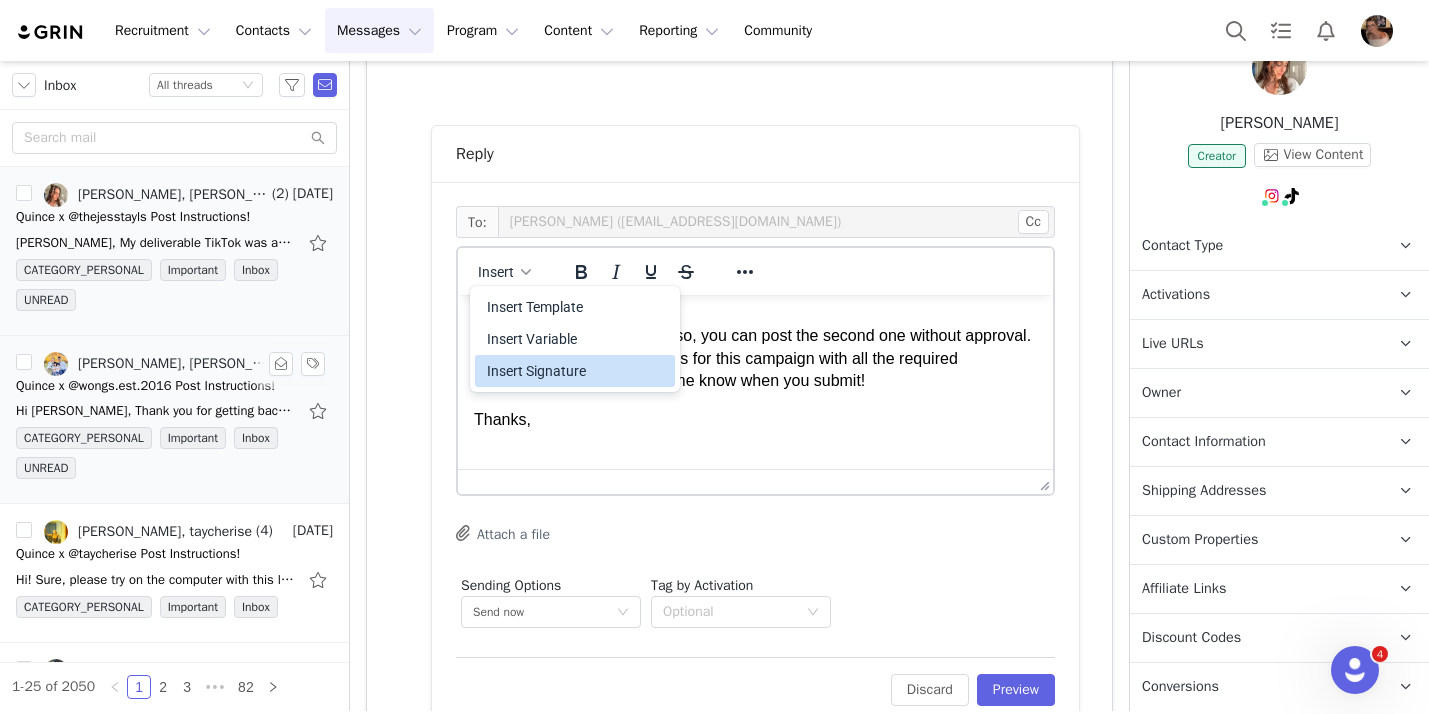 click on "Insert Signature" at bounding box center [577, 371] 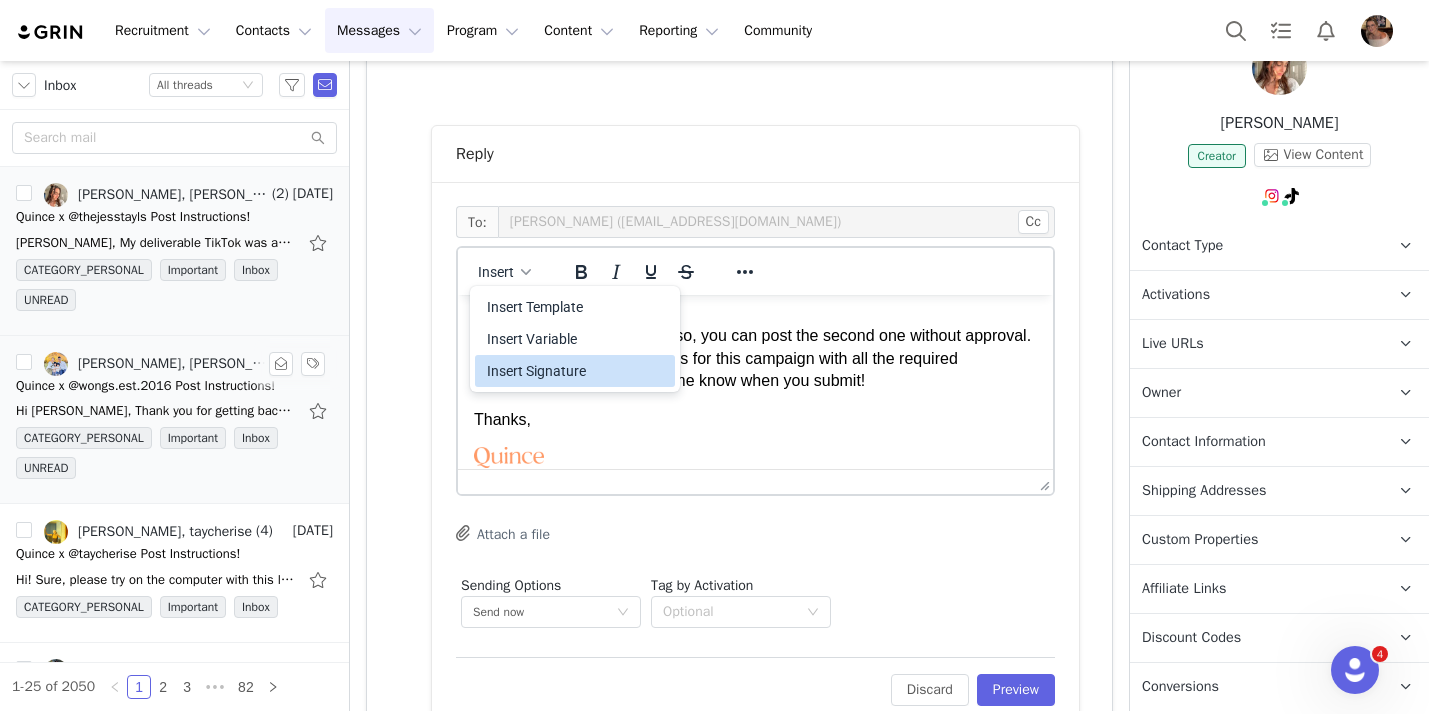 scroll, scrollTop: 88, scrollLeft: 0, axis: vertical 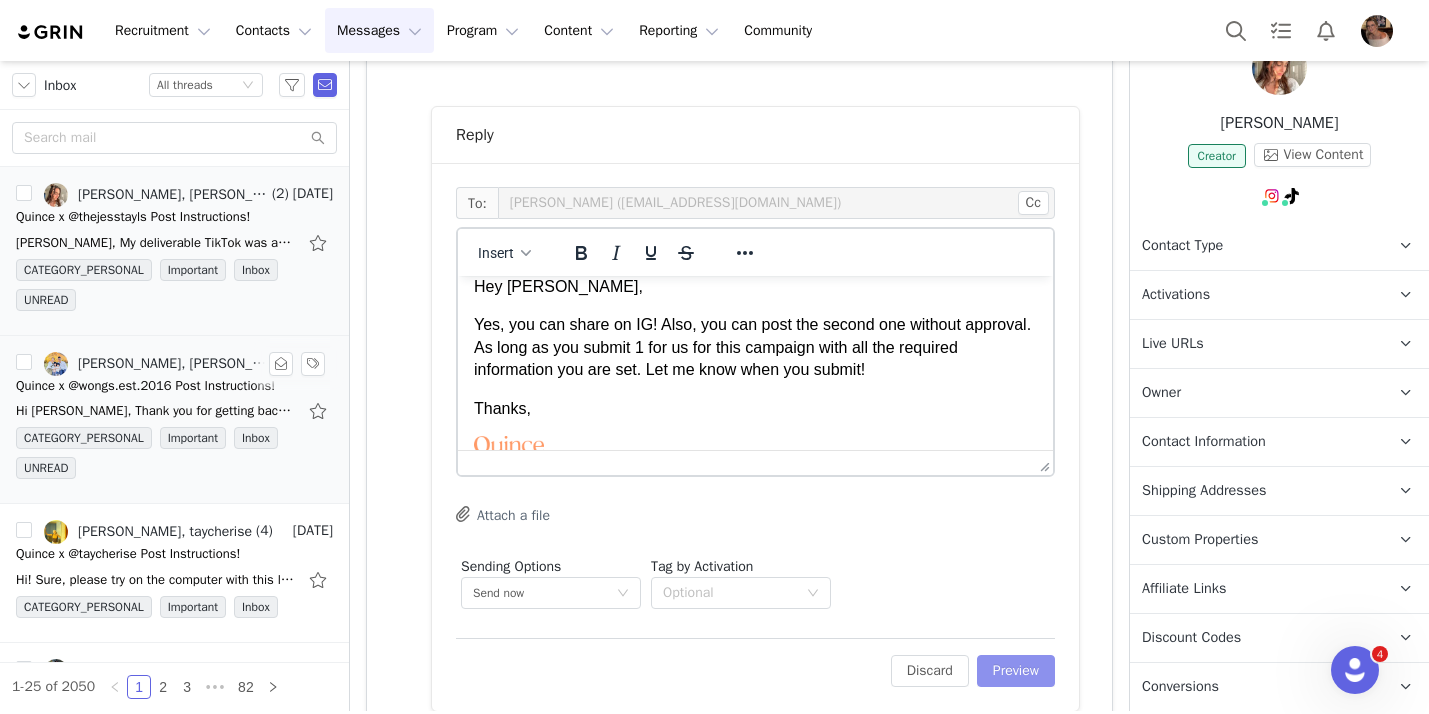 click on "Preview" at bounding box center [1016, 671] 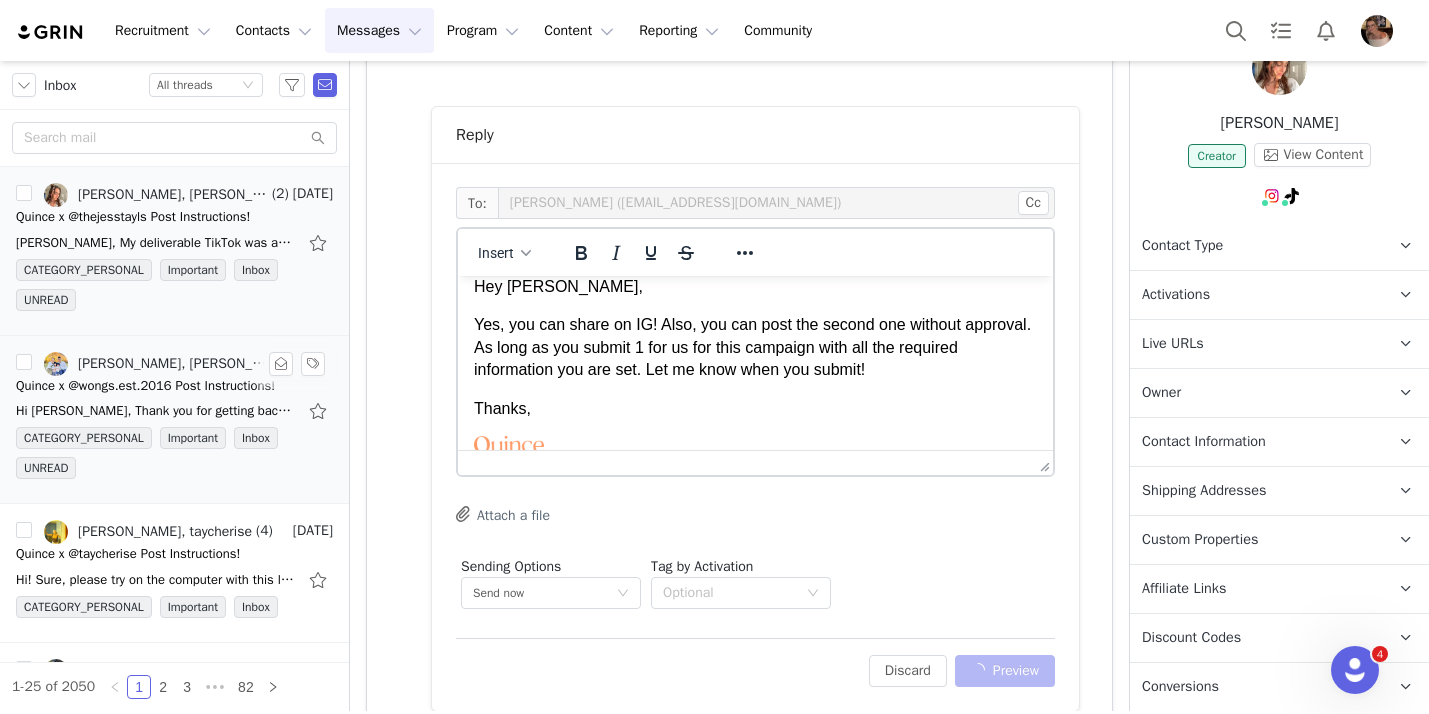 scroll, scrollTop: 1481, scrollLeft: 0, axis: vertical 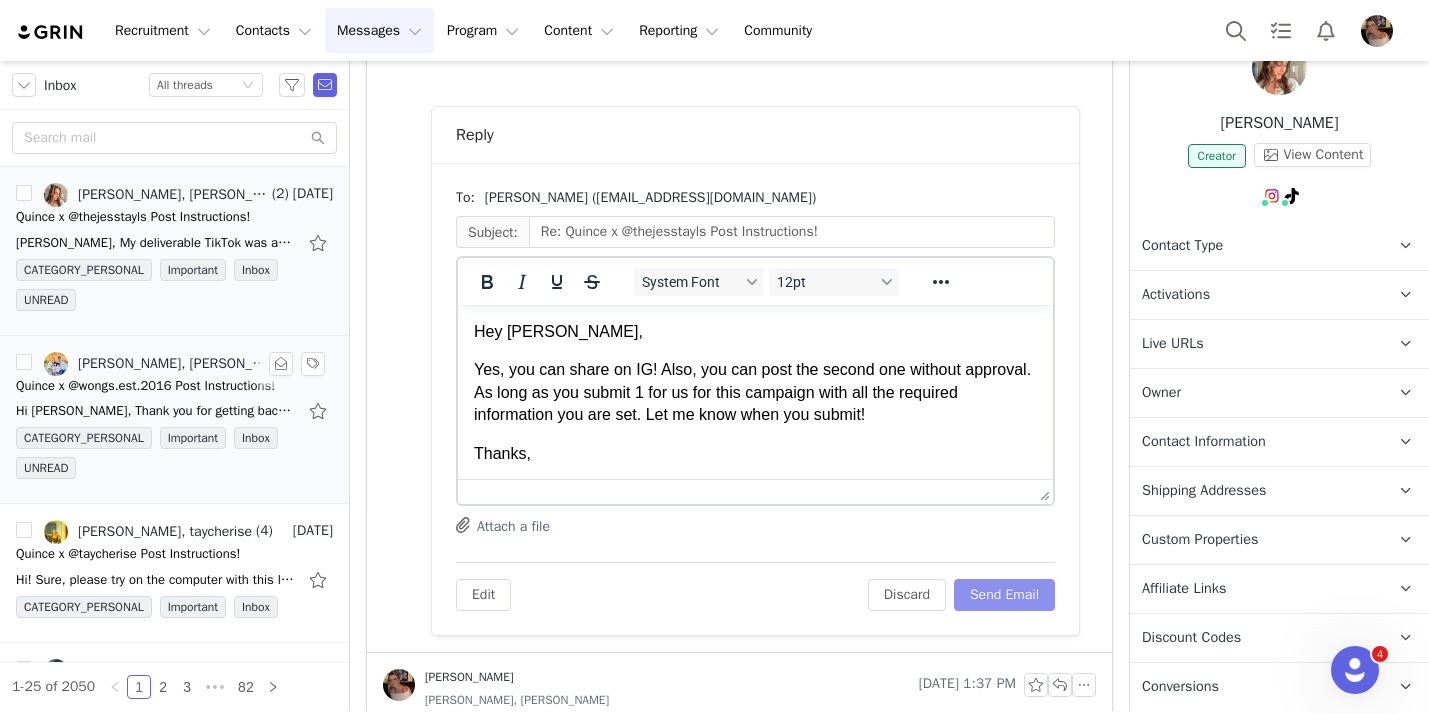 click on "Send Email" at bounding box center [1004, 595] 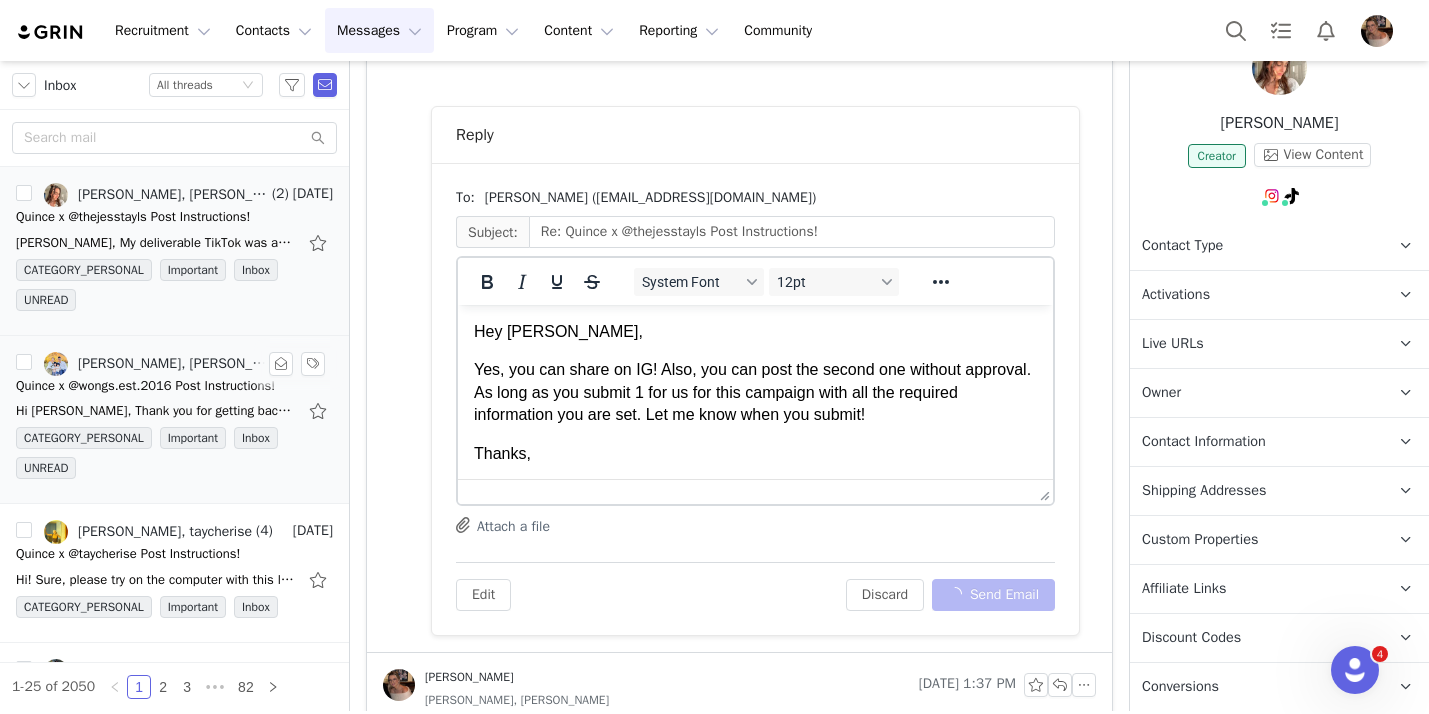 scroll, scrollTop: 982, scrollLeft: 0, axis: vertical 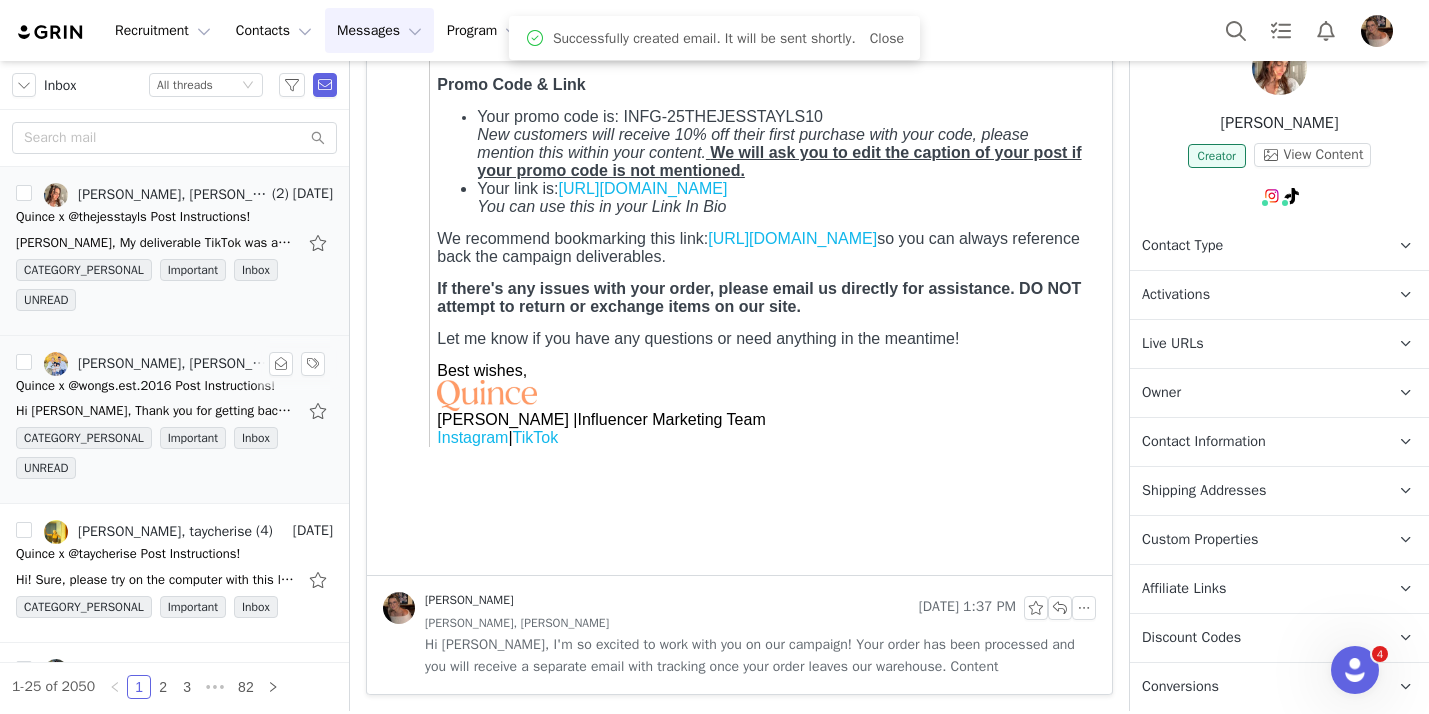 click on "Quince x @wongs.est.2016 Post Instructions!" at bounding box center [145, 386] 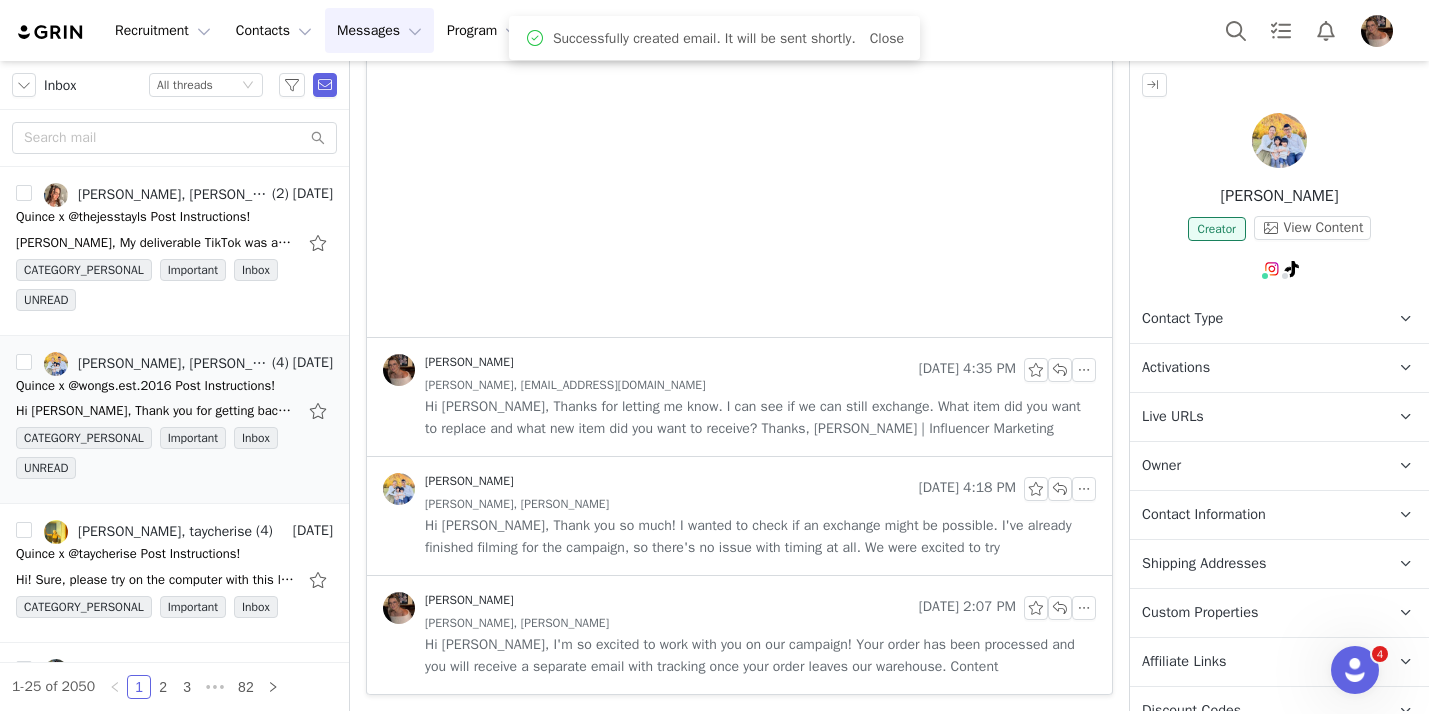 scroll, scrollTop: 0, scrollLeft: 0, axis: both 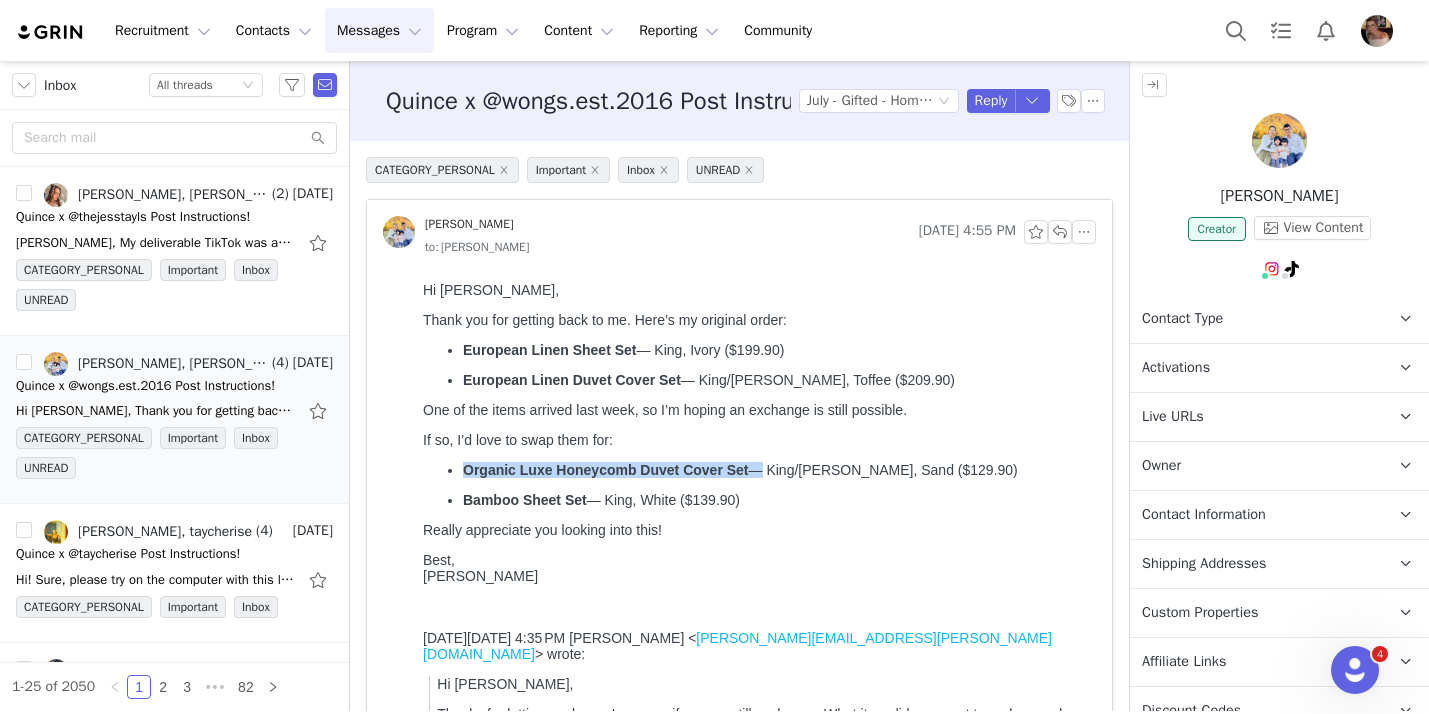 drag, startPoint x: 754, startPoint y: 476, endPoint x: 459, endPoint y: 477, distance: 295.0017 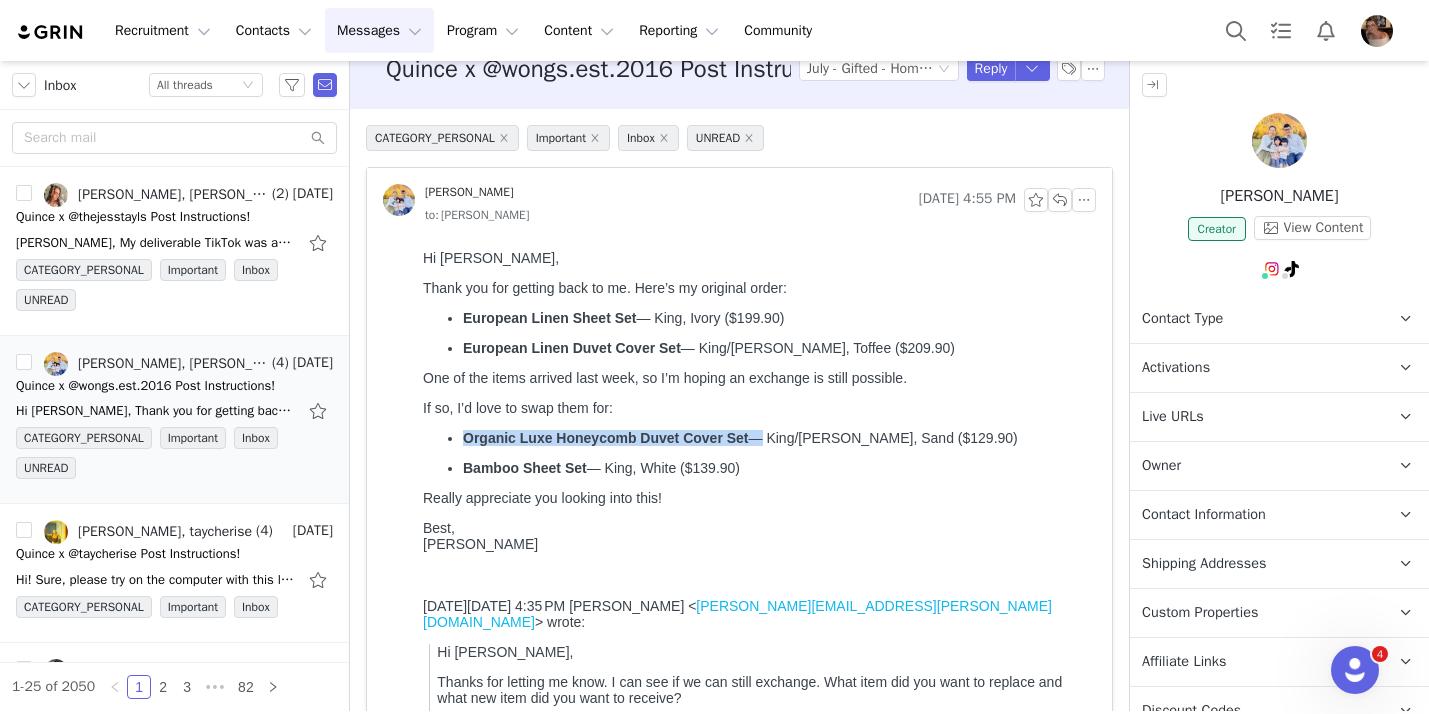 scroll, scrollTop: 35, scrollLeft: 0, axis: vertical 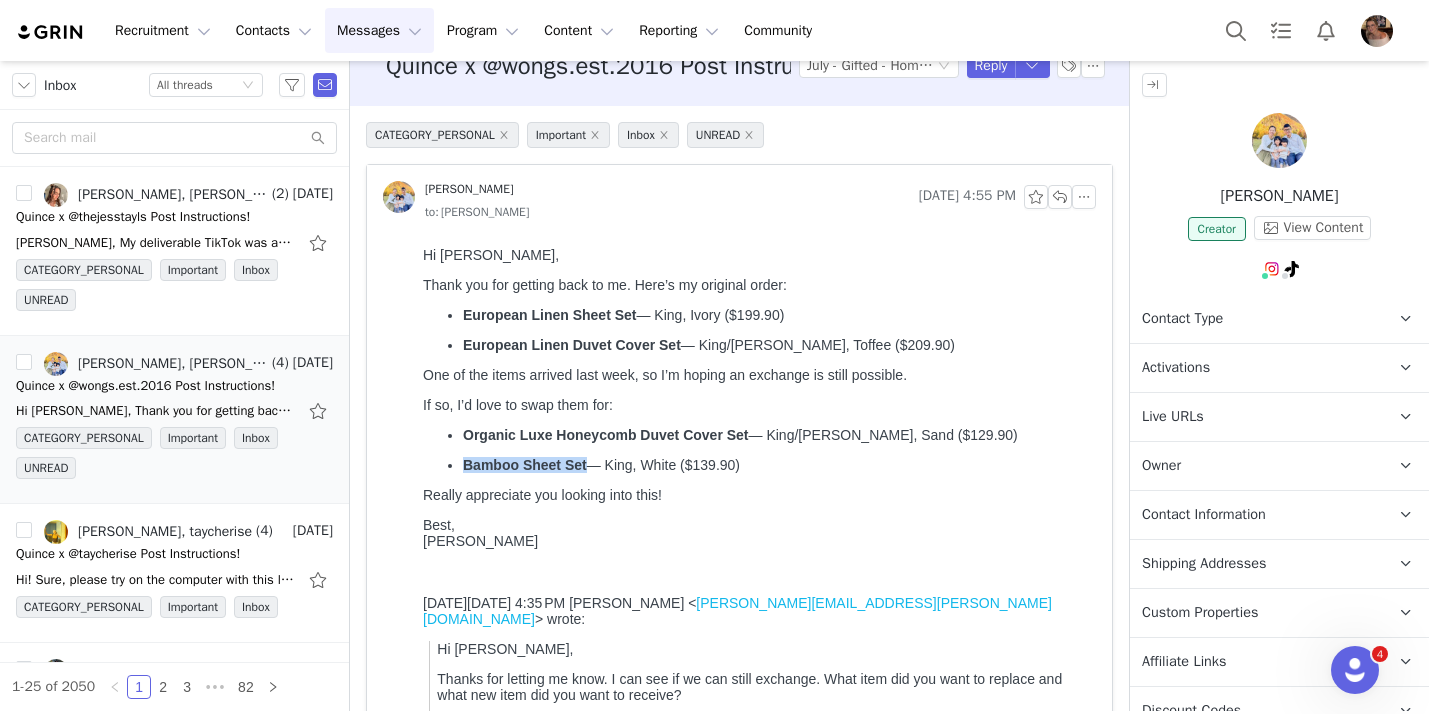 drag, startPoint x: 588, startPoint y: 472, endPoint x: 458, endPoint y: 471, distance: 130.00385 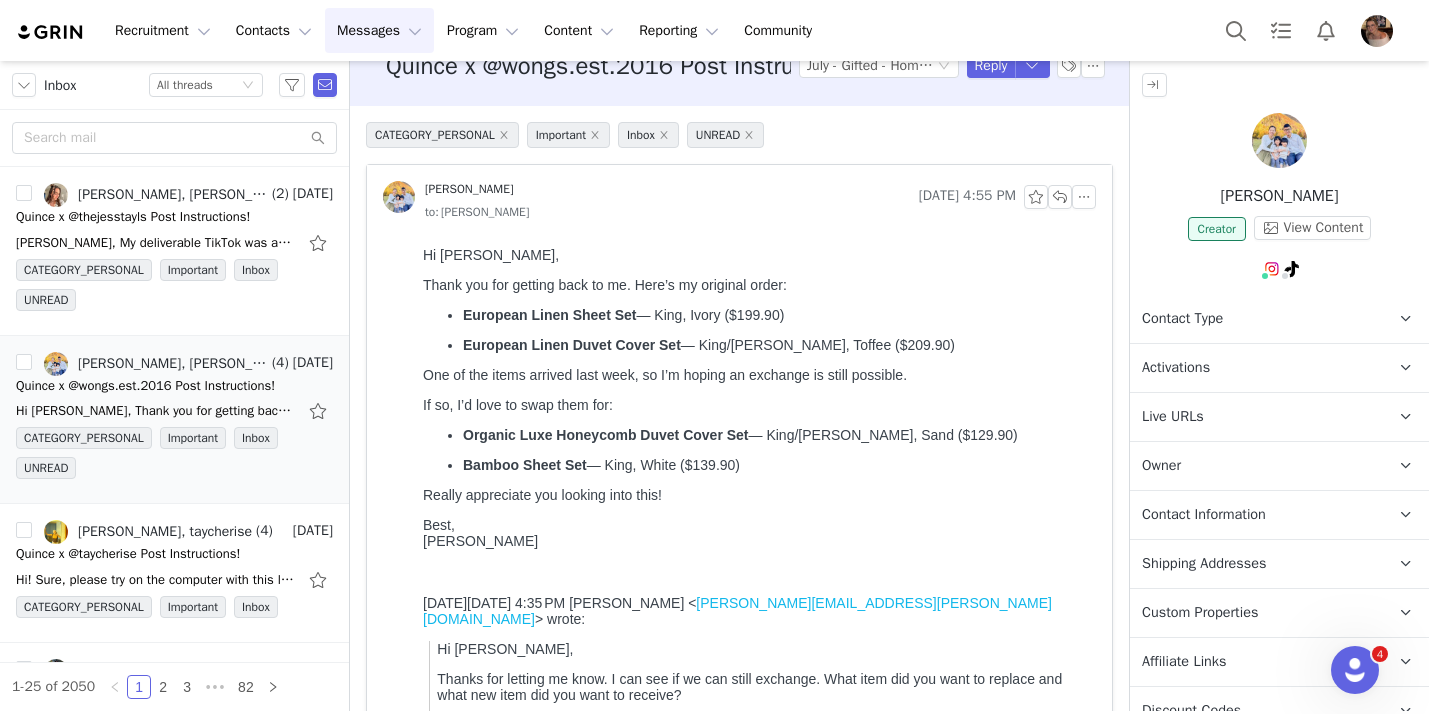 click on "Thank you for getting back to me. Here’s my original order:" at bounding box center [755, 285] 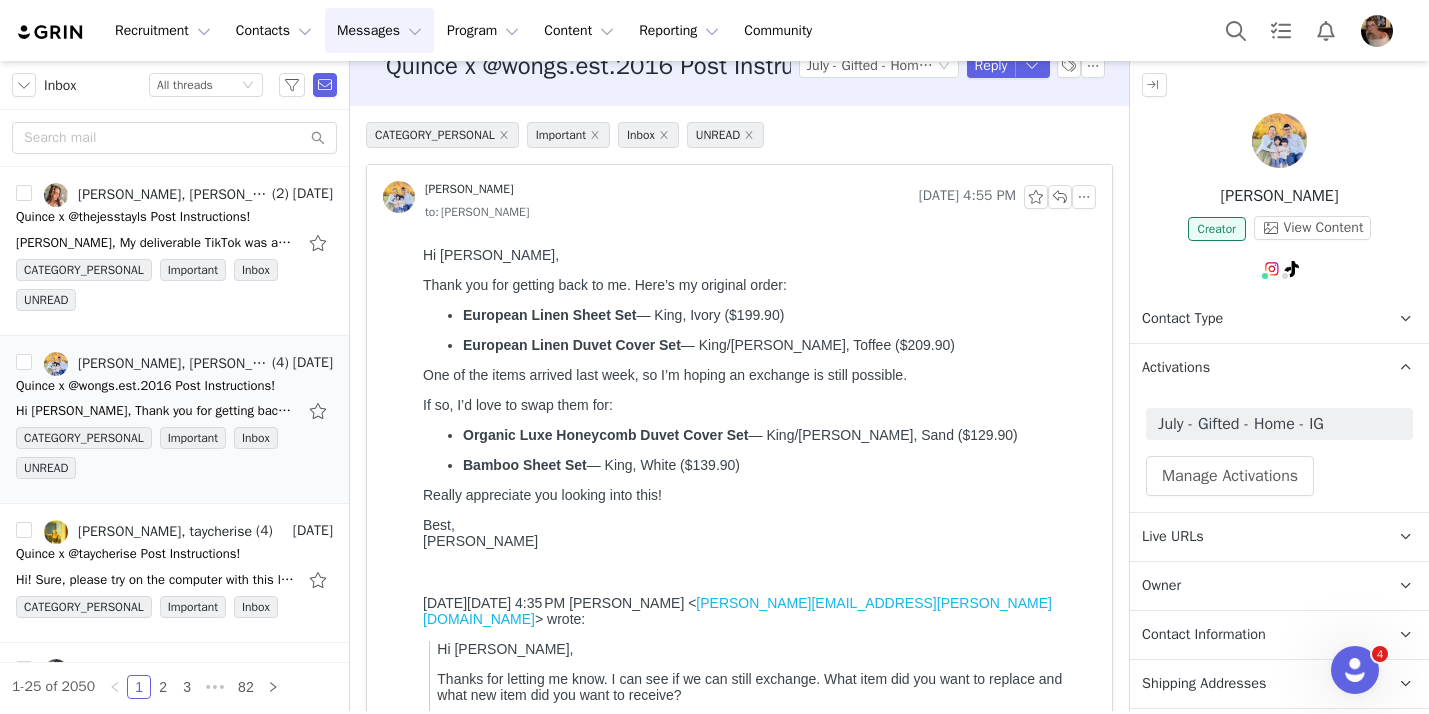 click on "Carmen Wong" at bounding box center (1279, 196) 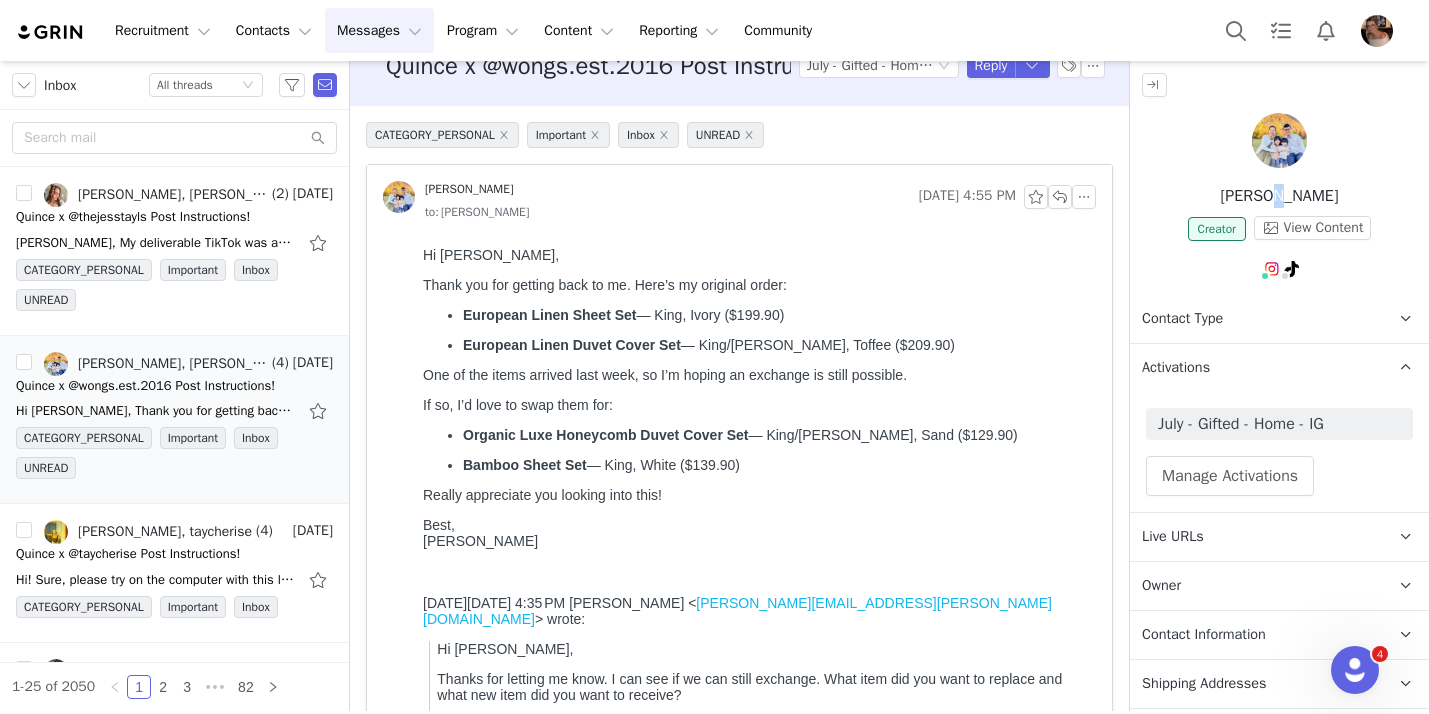 click on "Carmen Wong" at bounding box center (1279, 196) 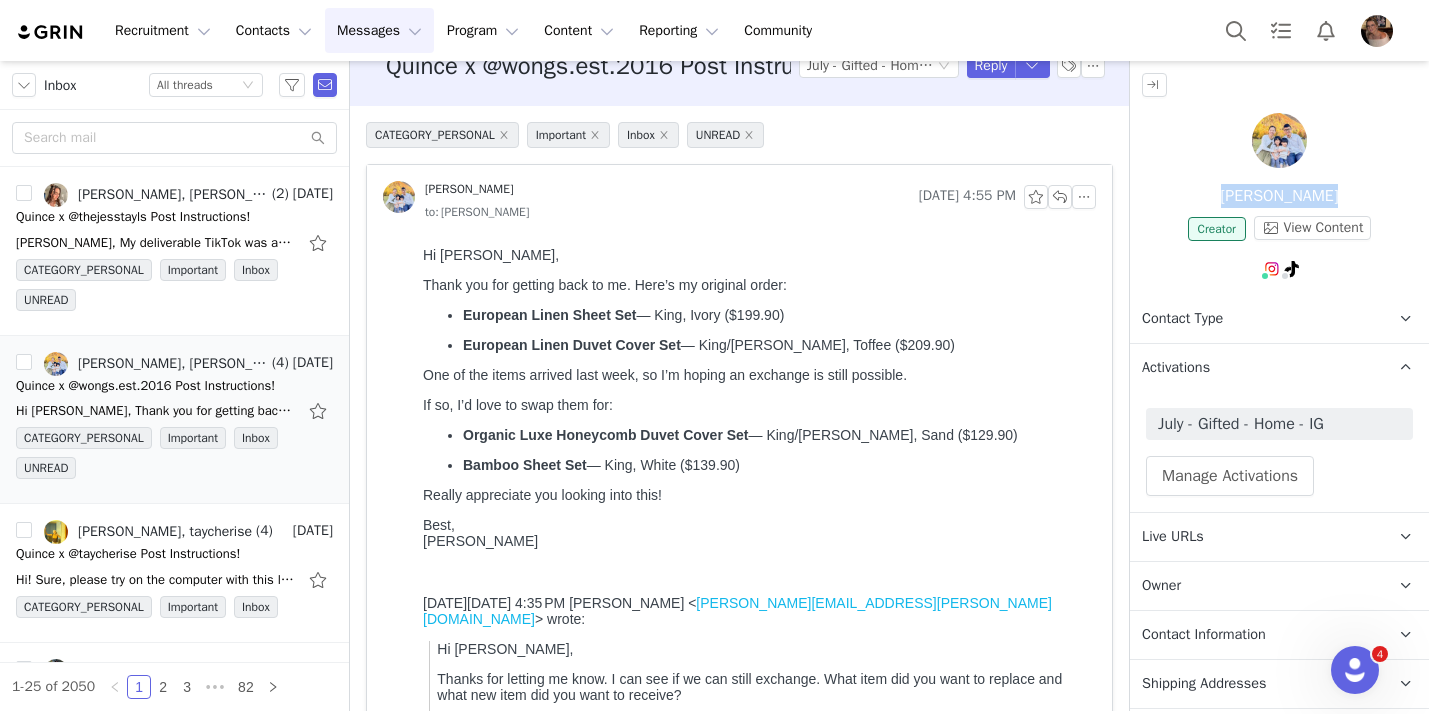 click on "Carmen Wong" at bounding box center [1279, 196] 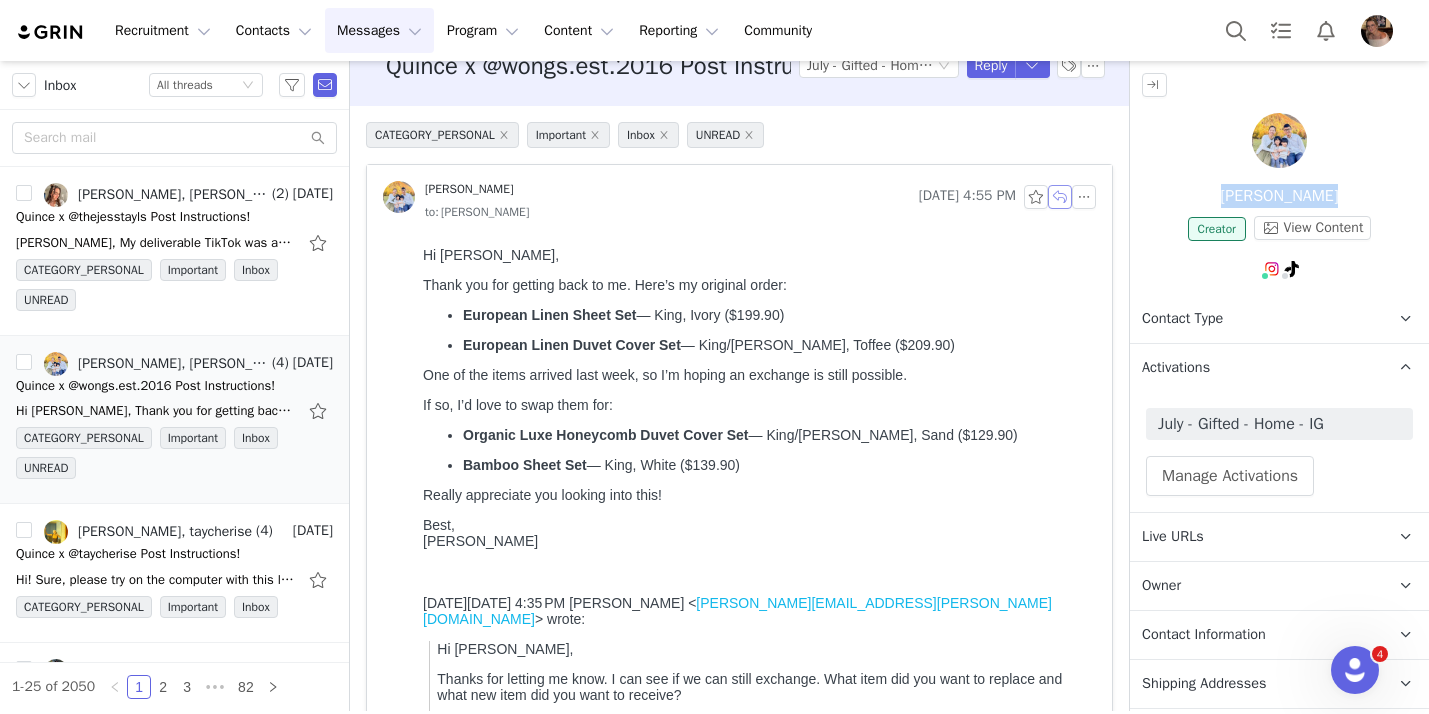 click at bounding box center (1060, 197) 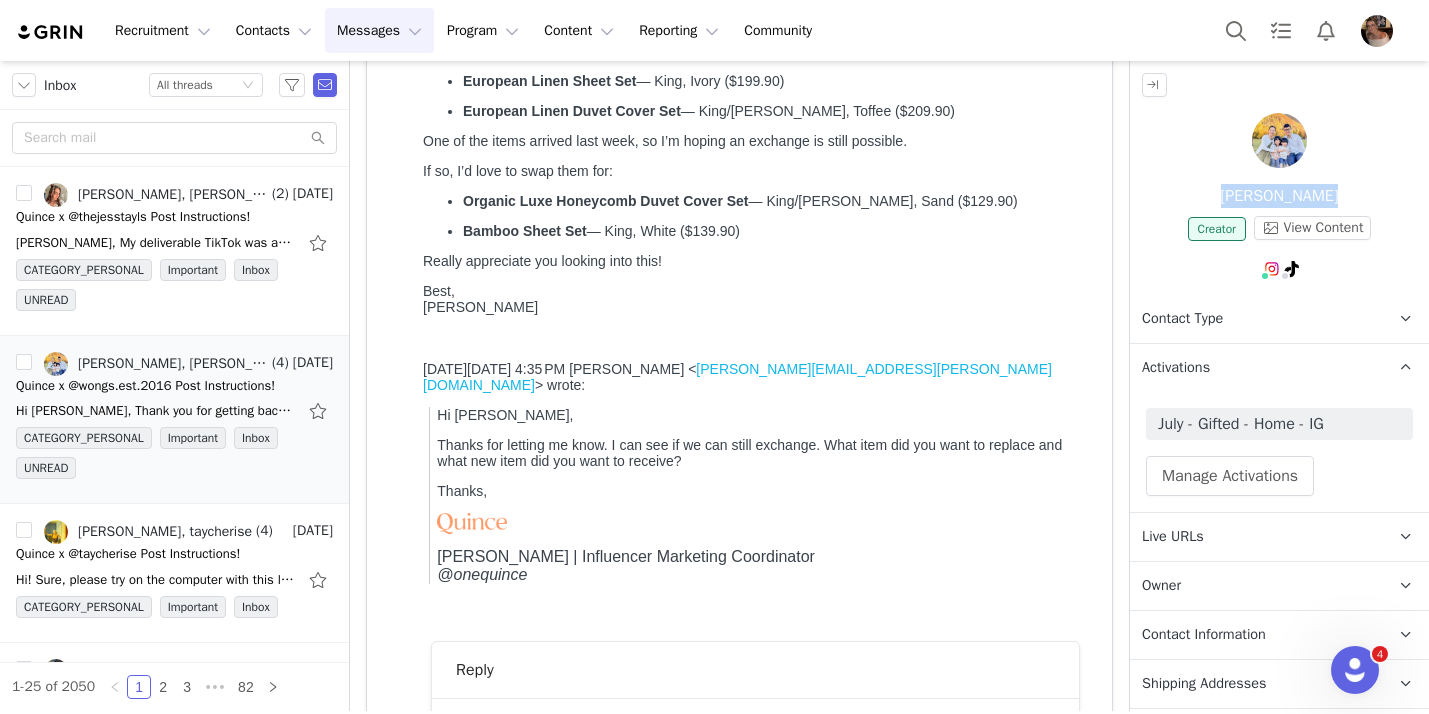 scroll, scrollTop: 0, scrollLeft: 0, axis: both 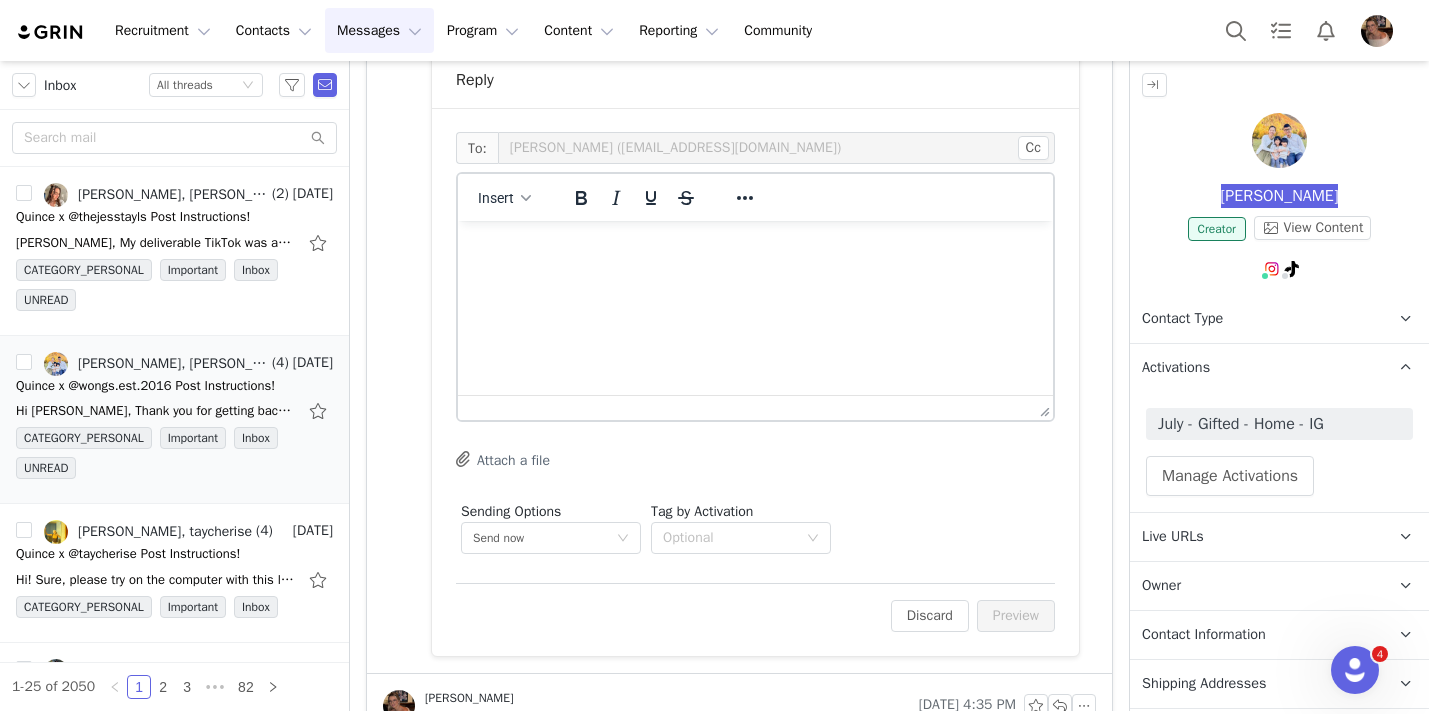 click at bounding box center [755, 248] 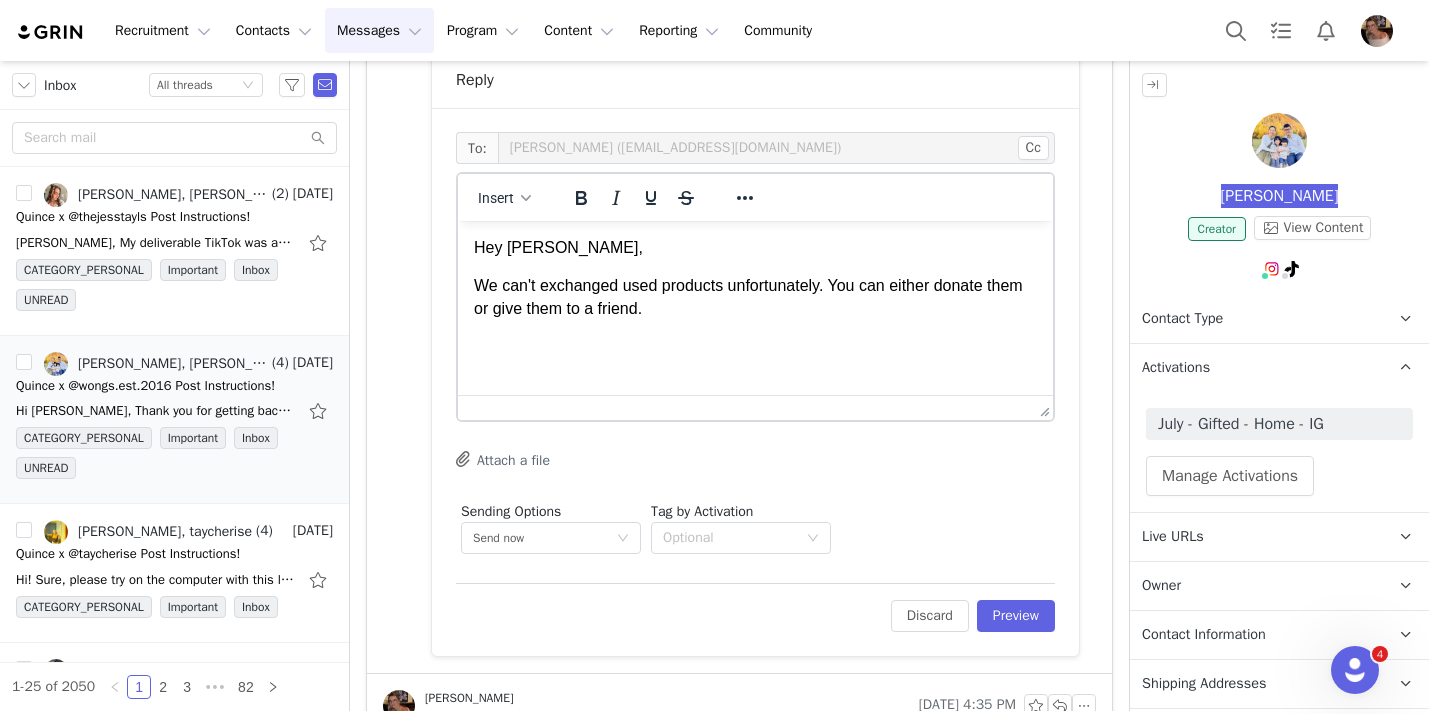 click on "We can't exchanged used products unfortunately. You can either donate them or give them to a friend." at bounding box center [755, 297] 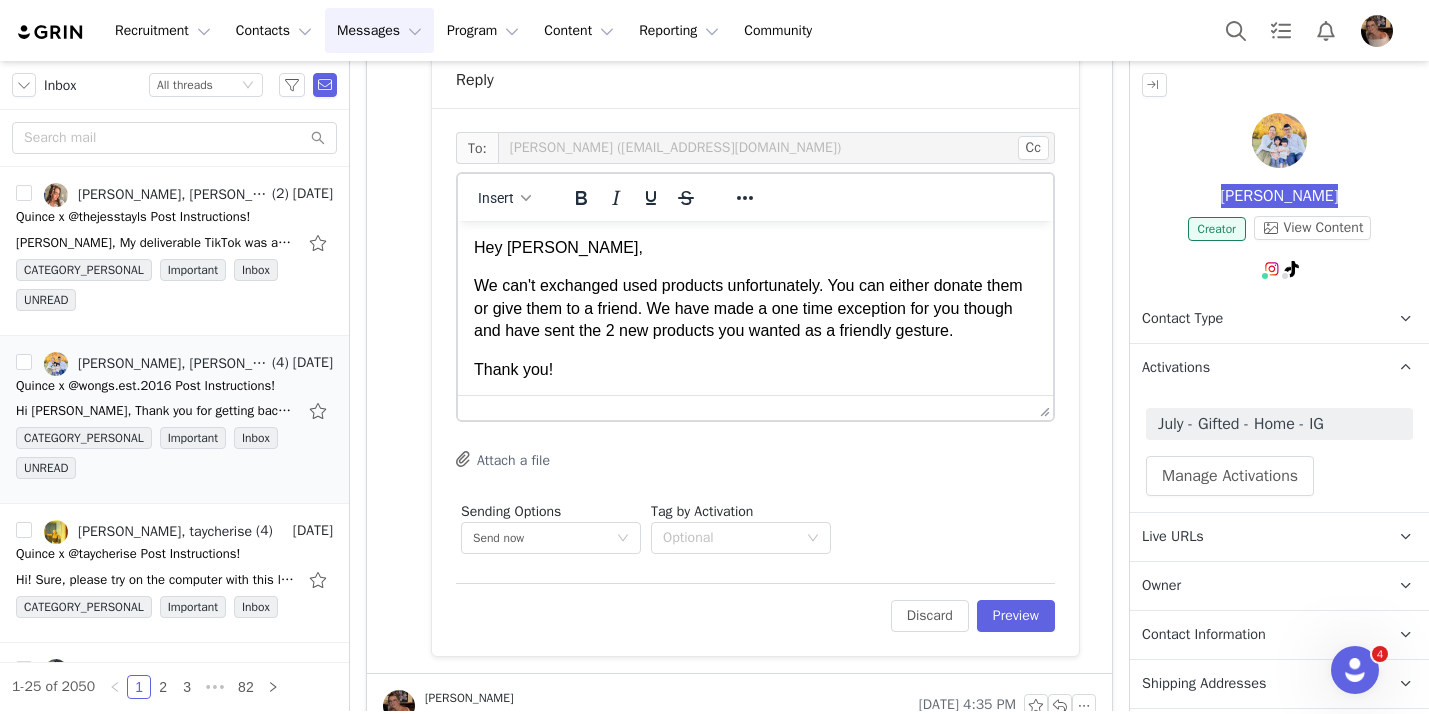 click on "We can't exchanged used products unfortunately. You can either donate them or give them to a friend. We have made a one time exception for you though and have sent the 2 new products you wanted as a friendly gesture." at bounding box center [755, 308] 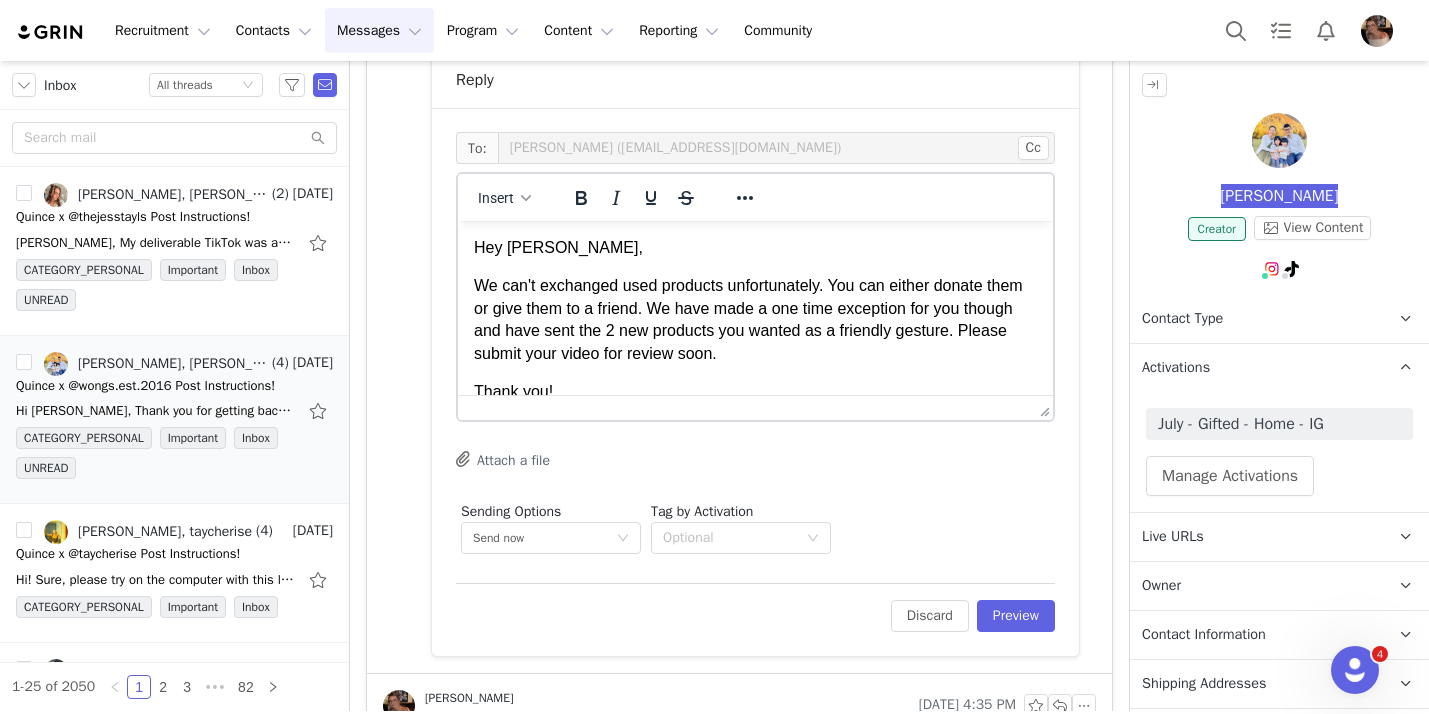 scroll, scrollTop: 882, scrollLeft: 0, axis: vertical 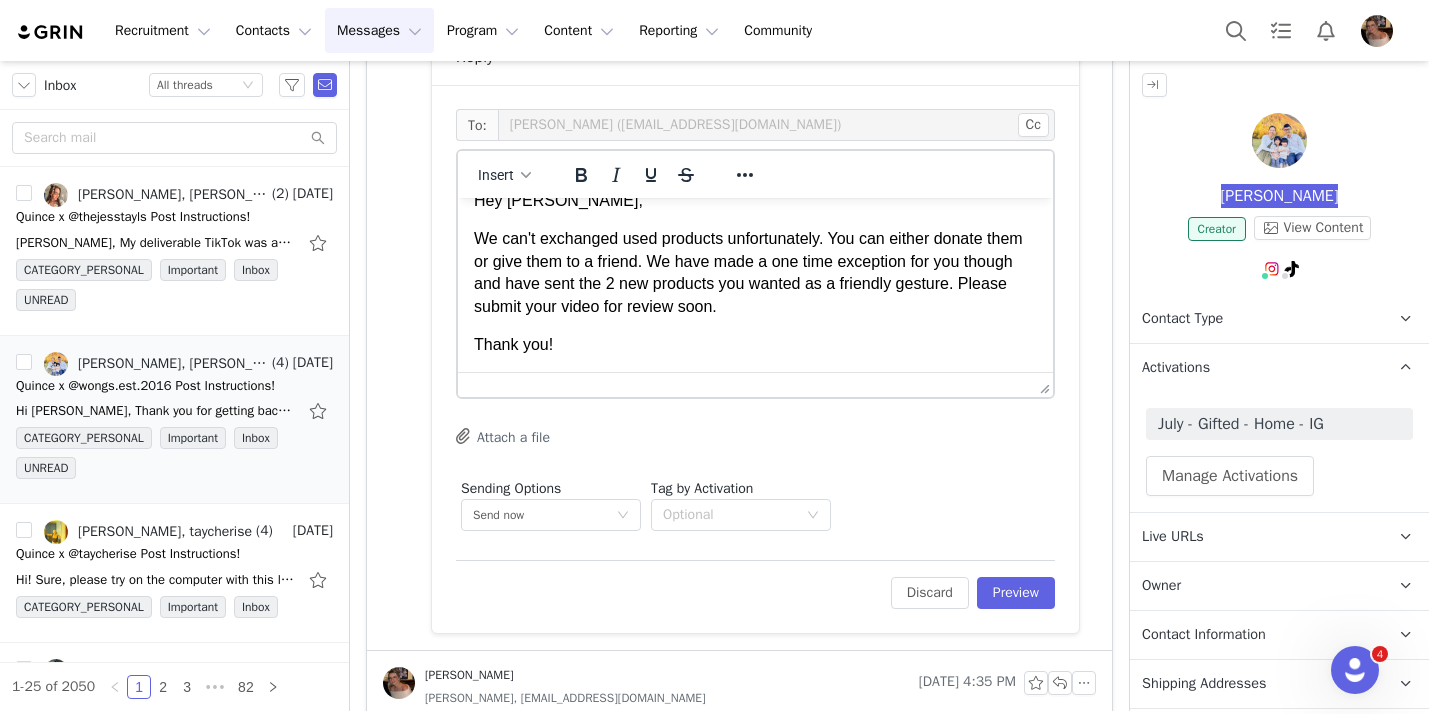 drag, startPoint x: 756, startPoint y: 313, endPoint x: 681, endPoint y: 311, distance: 75.026665 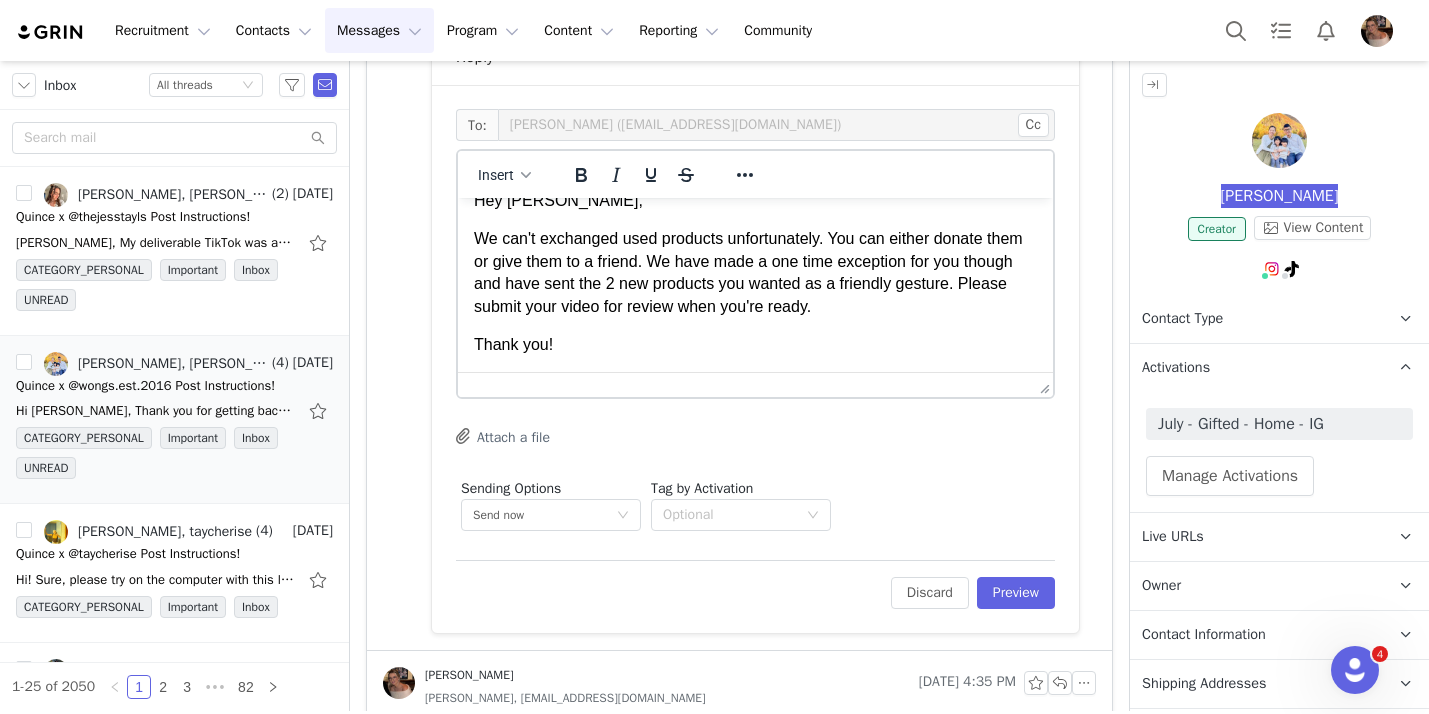 click on "Hey Carmen,  We can't exchanged used products unfortunately. You can either donate them or give them to a friend. We have made a one time exception for you though and have sent the 2 new products you wanted as a friendly gesture. Please submit your video for review when you're ready.  Thank you!" at bounding box center (755, 273) 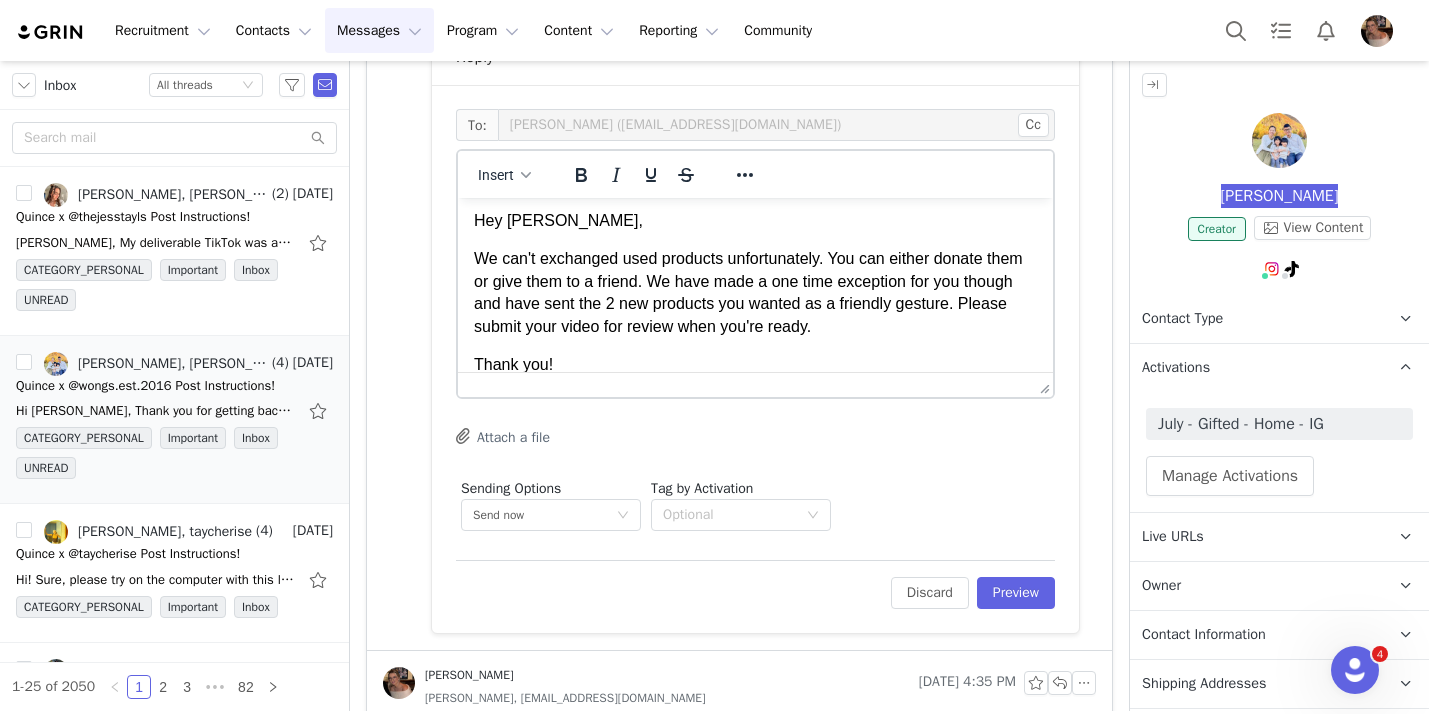 click on "We can't exchanged used products unfortunately. You can either donate them or give them to a friend. We have made a one time exception for you though and have sent the 2 new products you wanted as a friendly gesture. Please submit your video for review when you're ready." at bounding box center [755, 293] 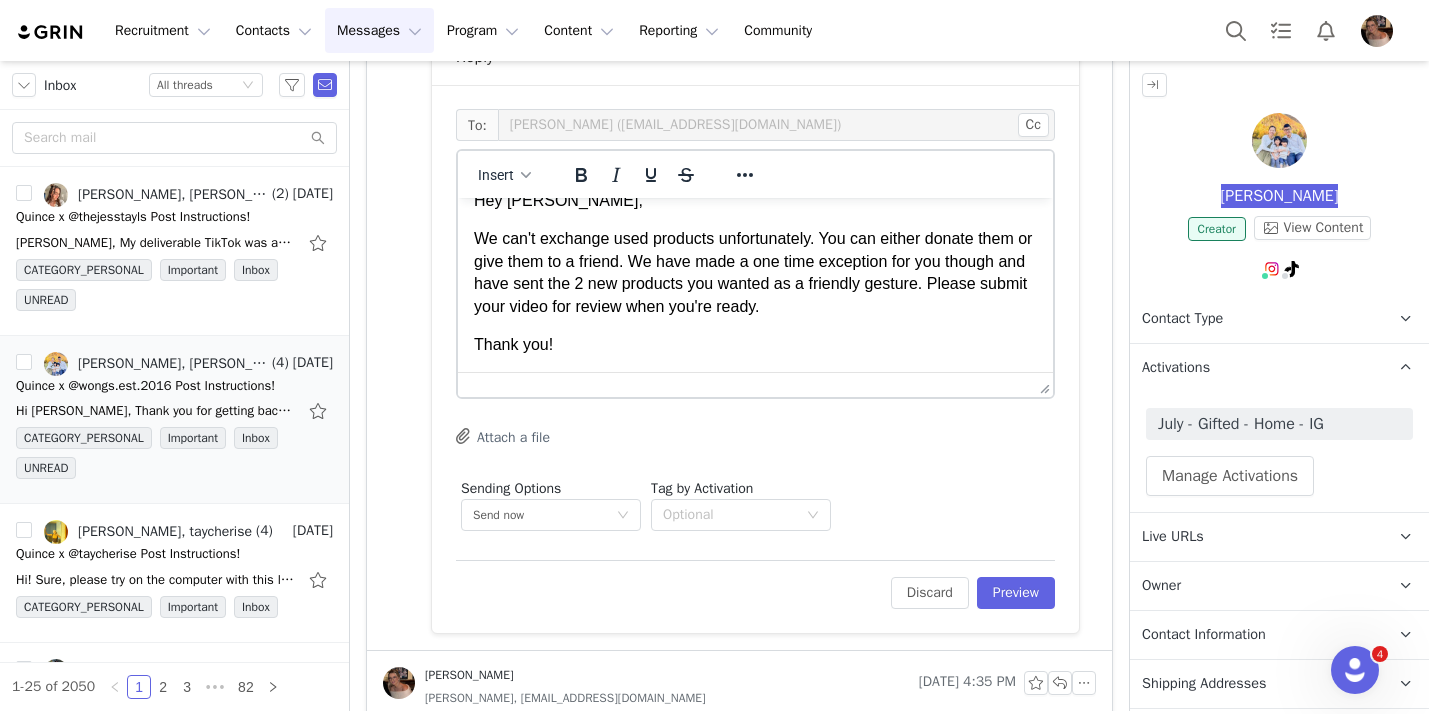 scroll, scrollTop: 0, scrollLeft: 0, axis: both 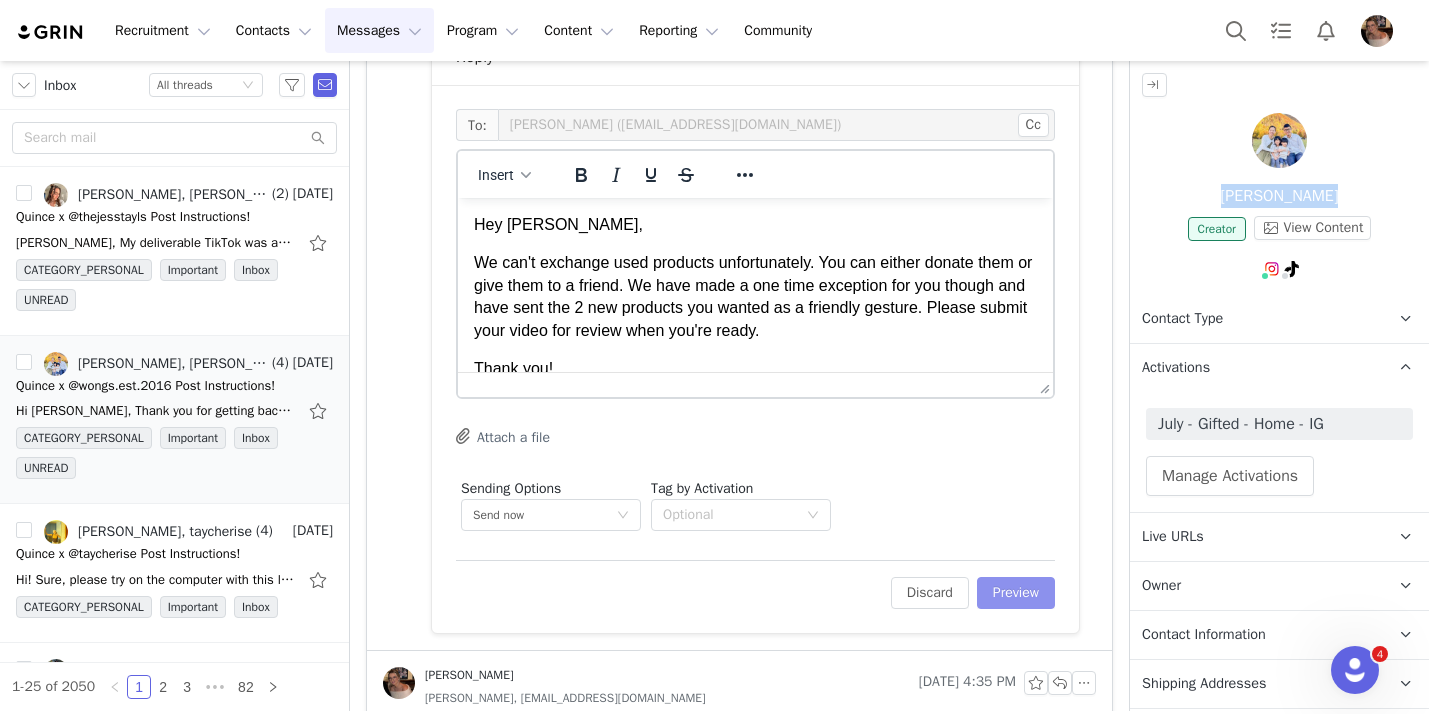 click on "Preview" at bounding box center [1016, 593] 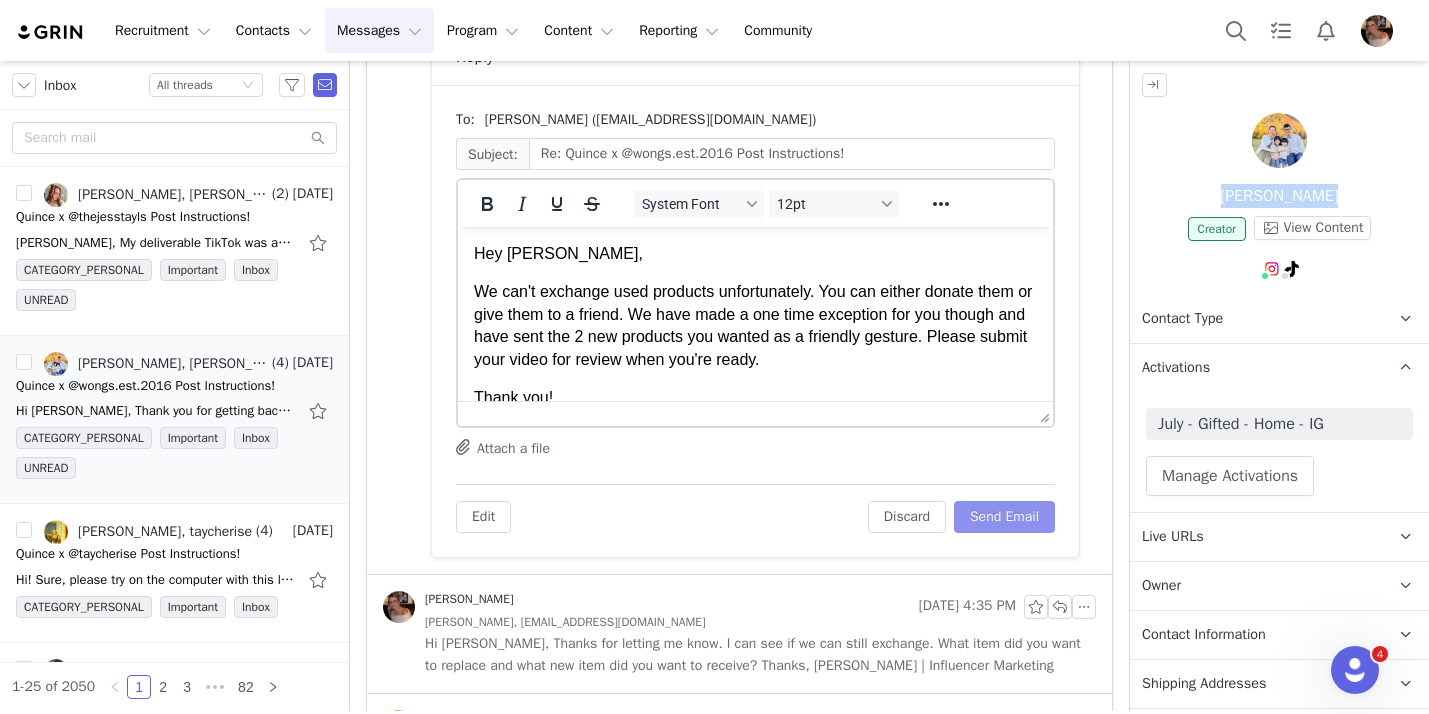 scroll, scrollTop: 0, scrollLeft: 0, axis: both 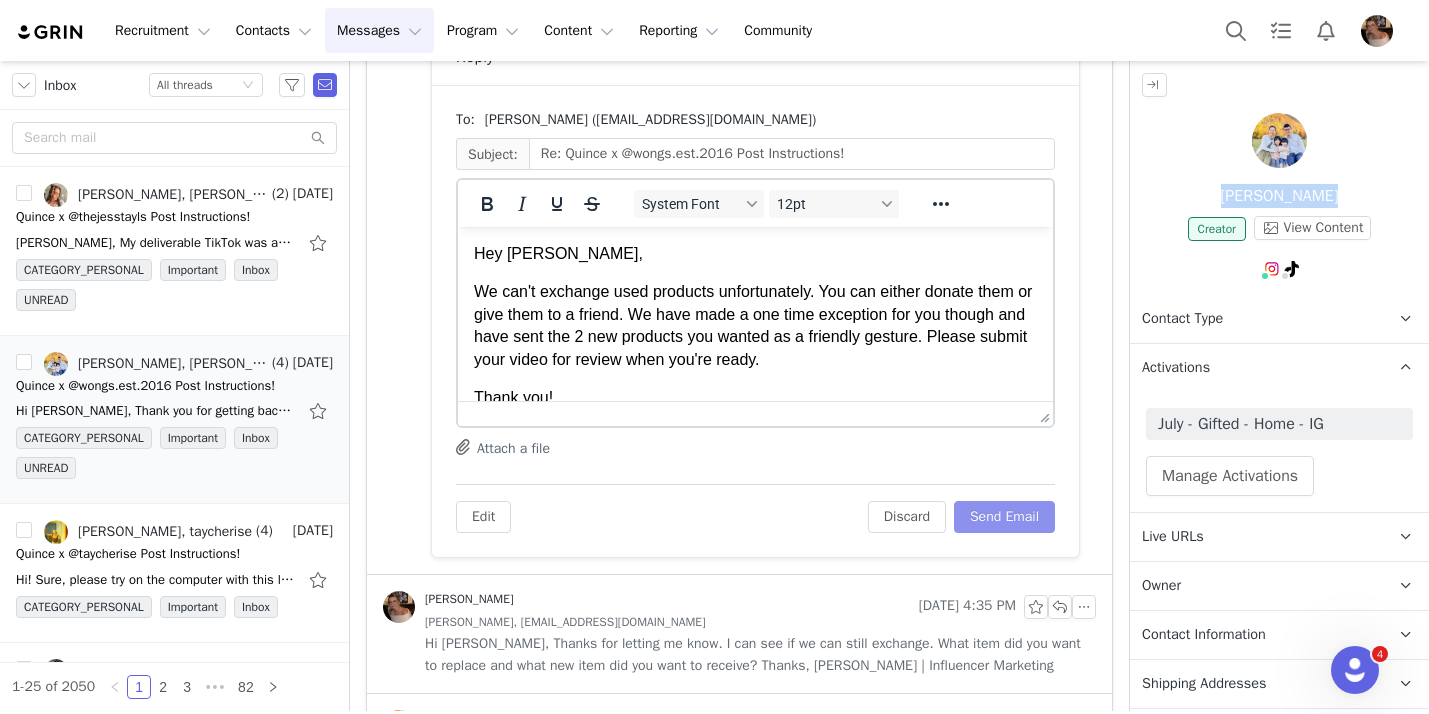 click on "Send Email" at bounding box center [1004, 517] 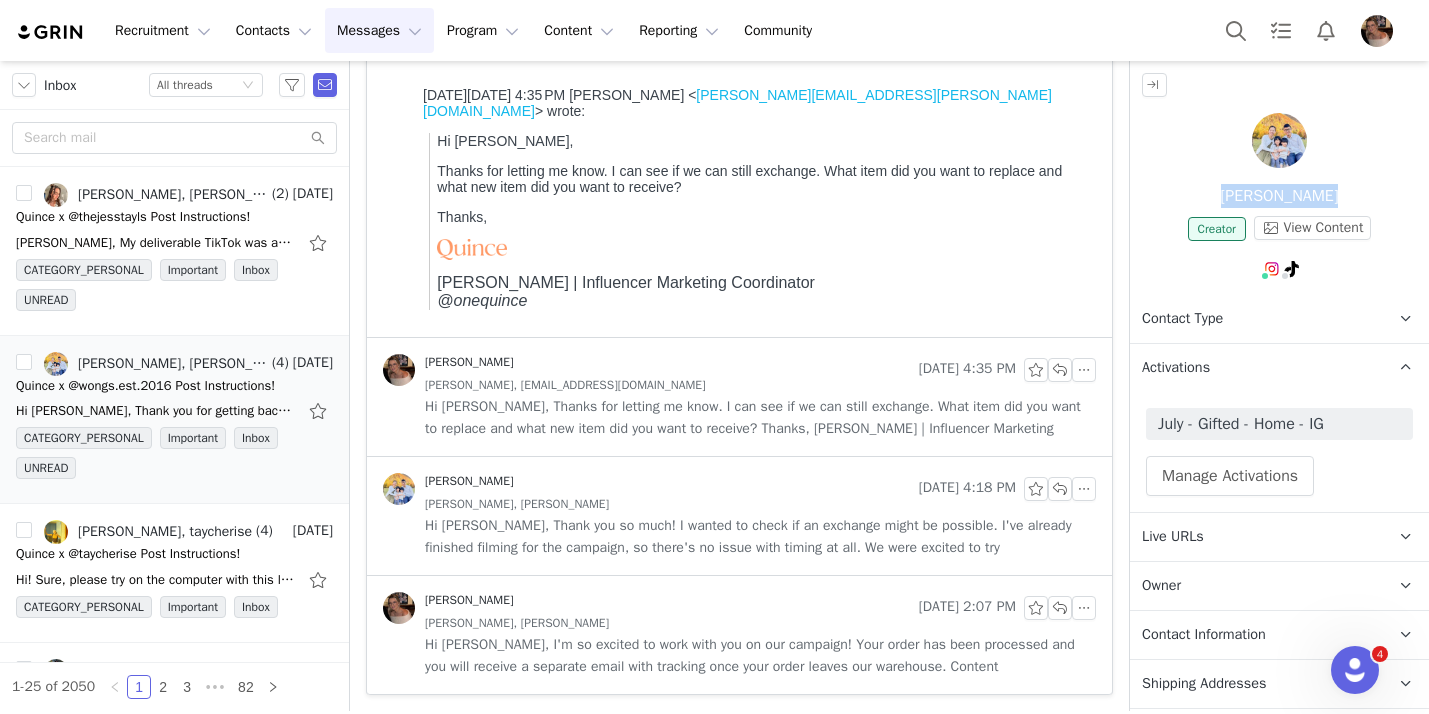 scroll, scrollTop: 543, scrollLeft: 0, axis: vertical 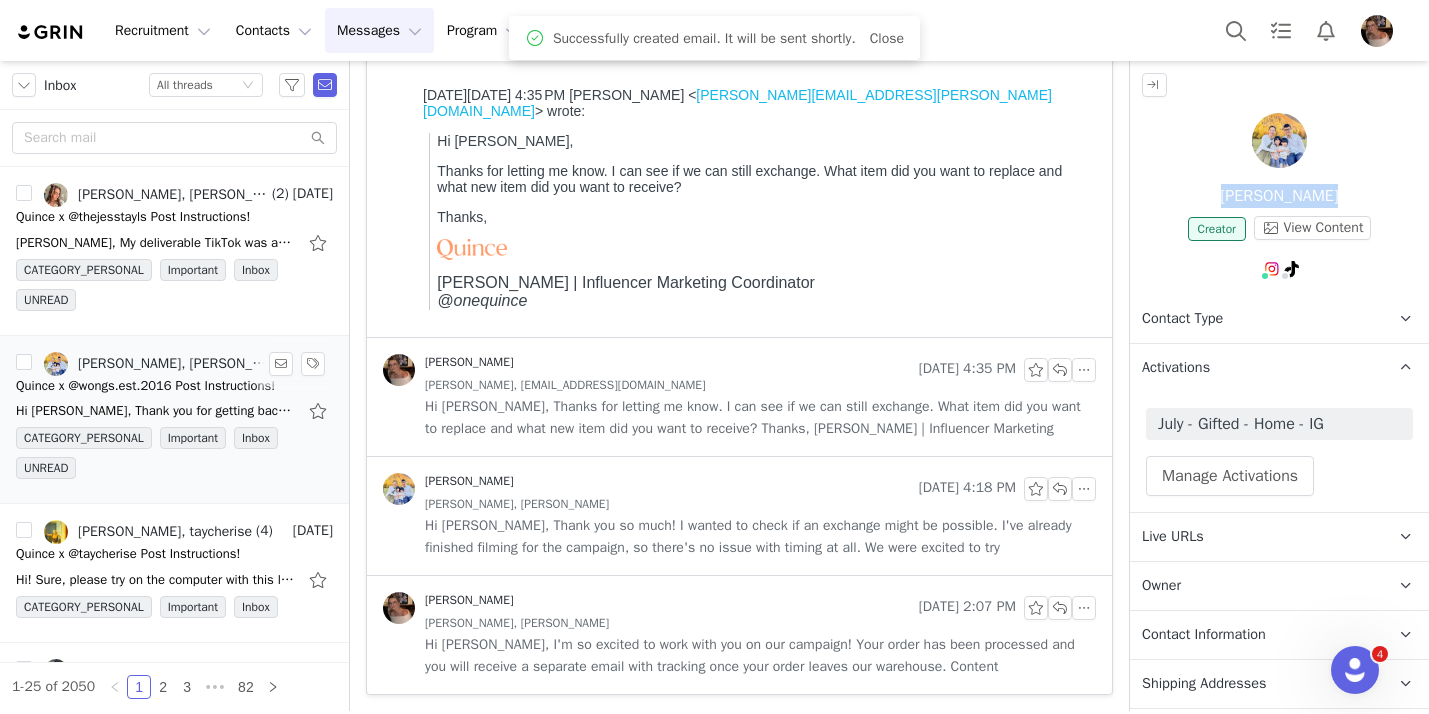 click on "Alexis Bignotti, Carmen Wong" at bounding box center [173, 364] 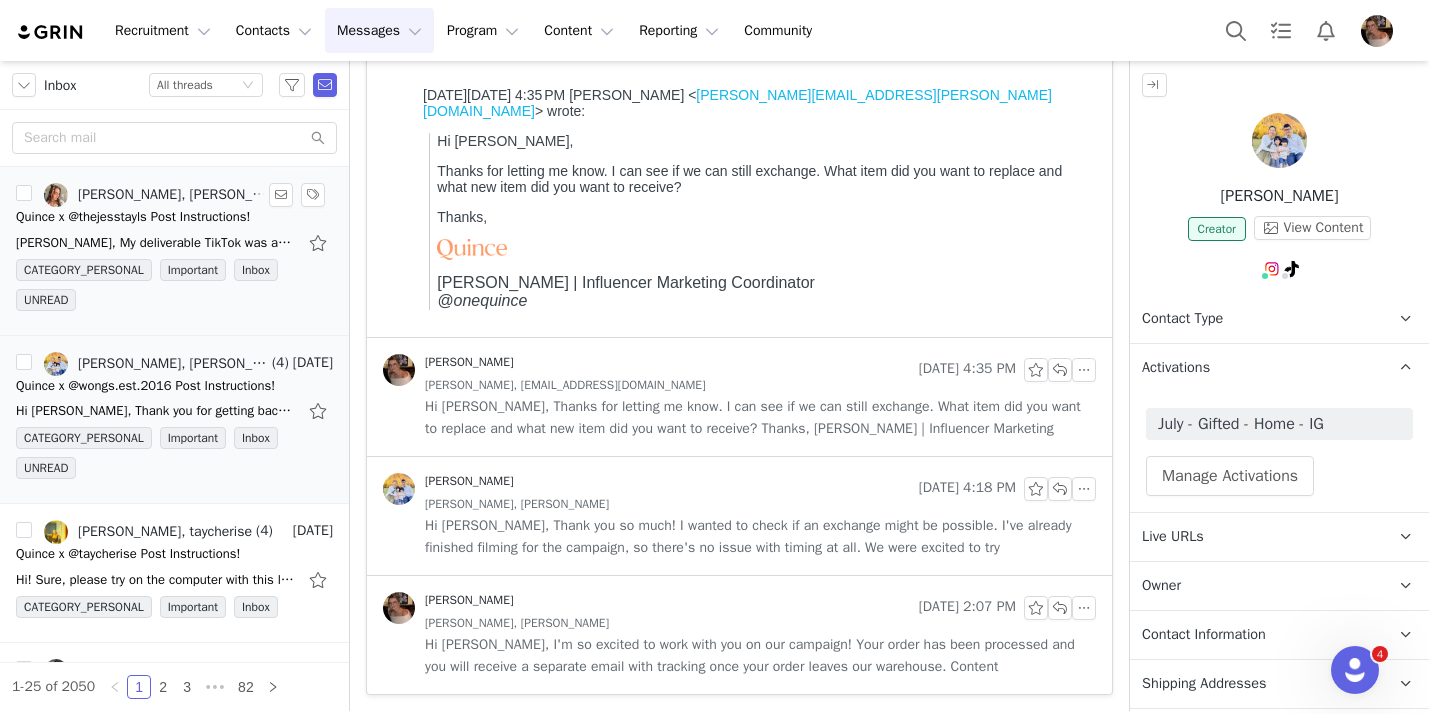 click on "Quince x @thejesstayls Post Instructions!" at bounding box center (133, 217) 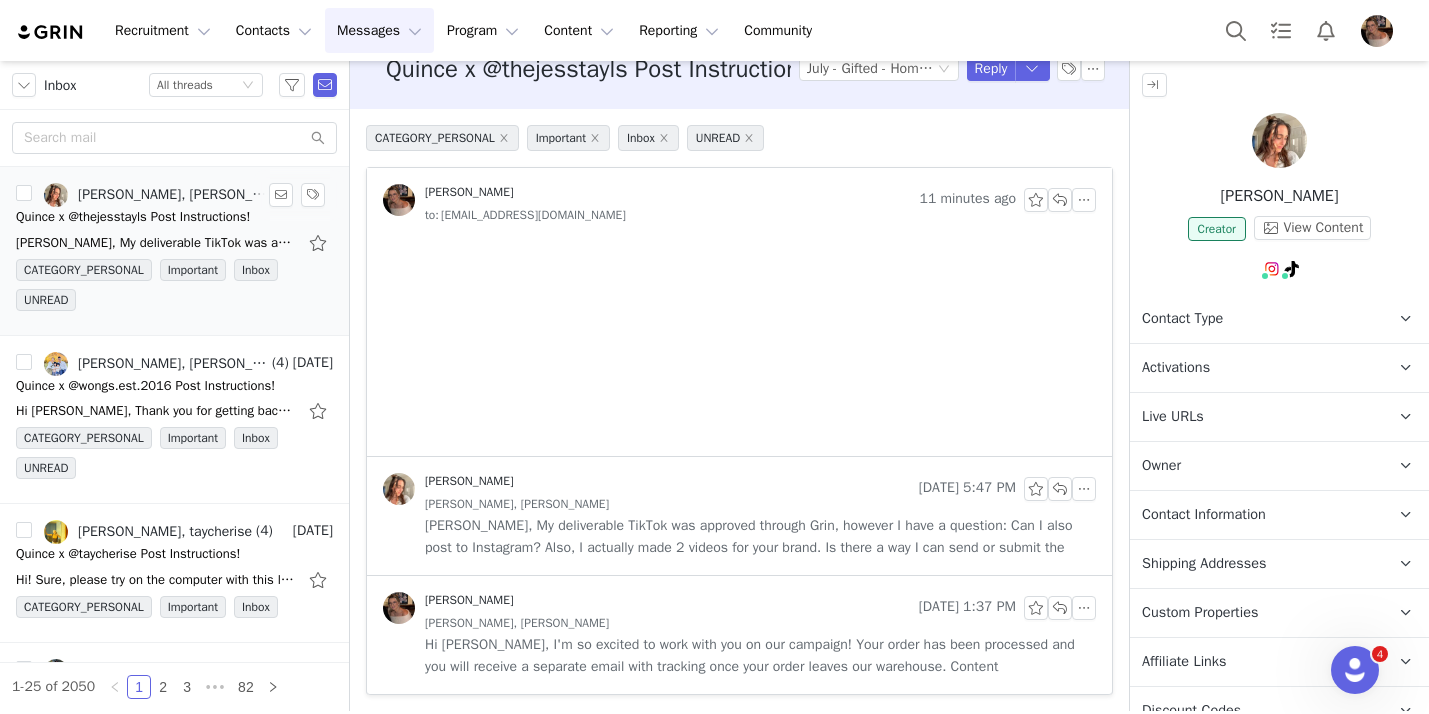 scroll, scrollTop: 0, scrollLeft: 0, axis: both 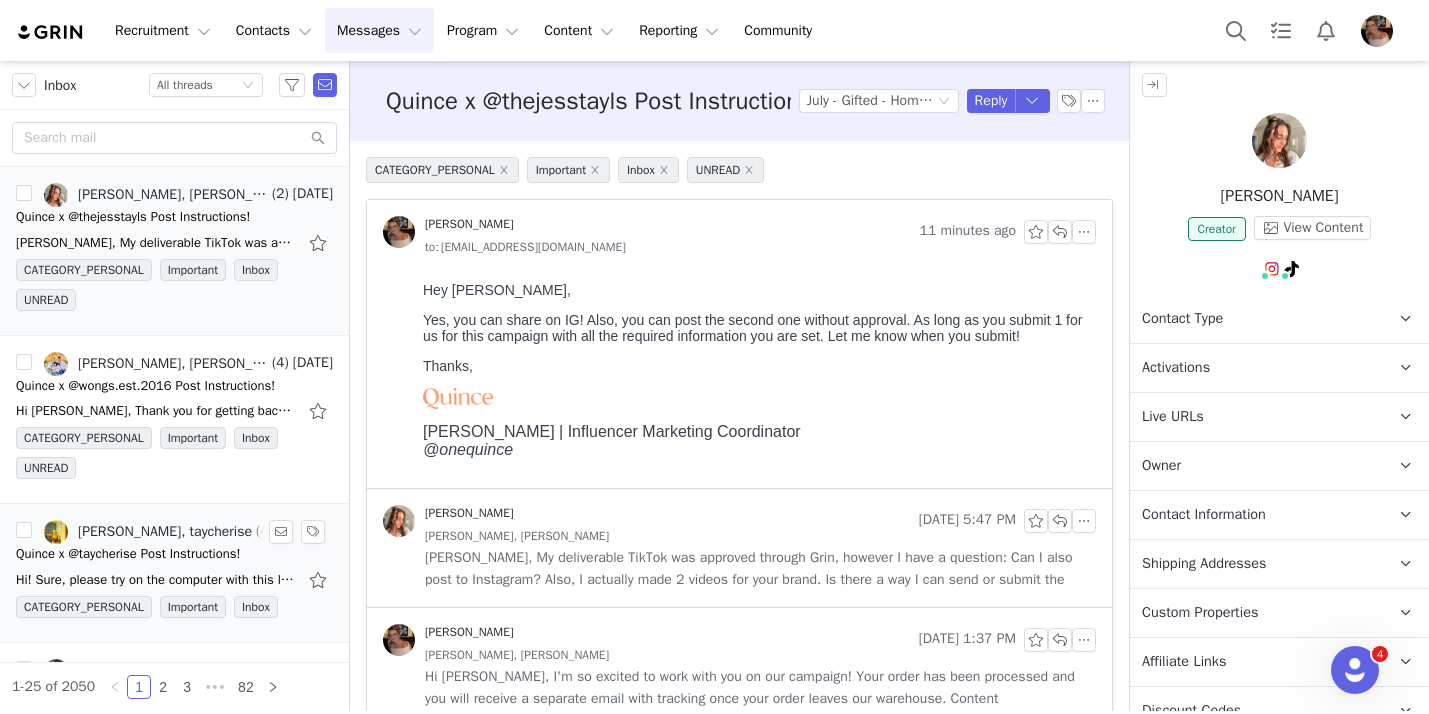click on "Quince x @taycherise Post Instructions!" at bounding box center (128, 554) 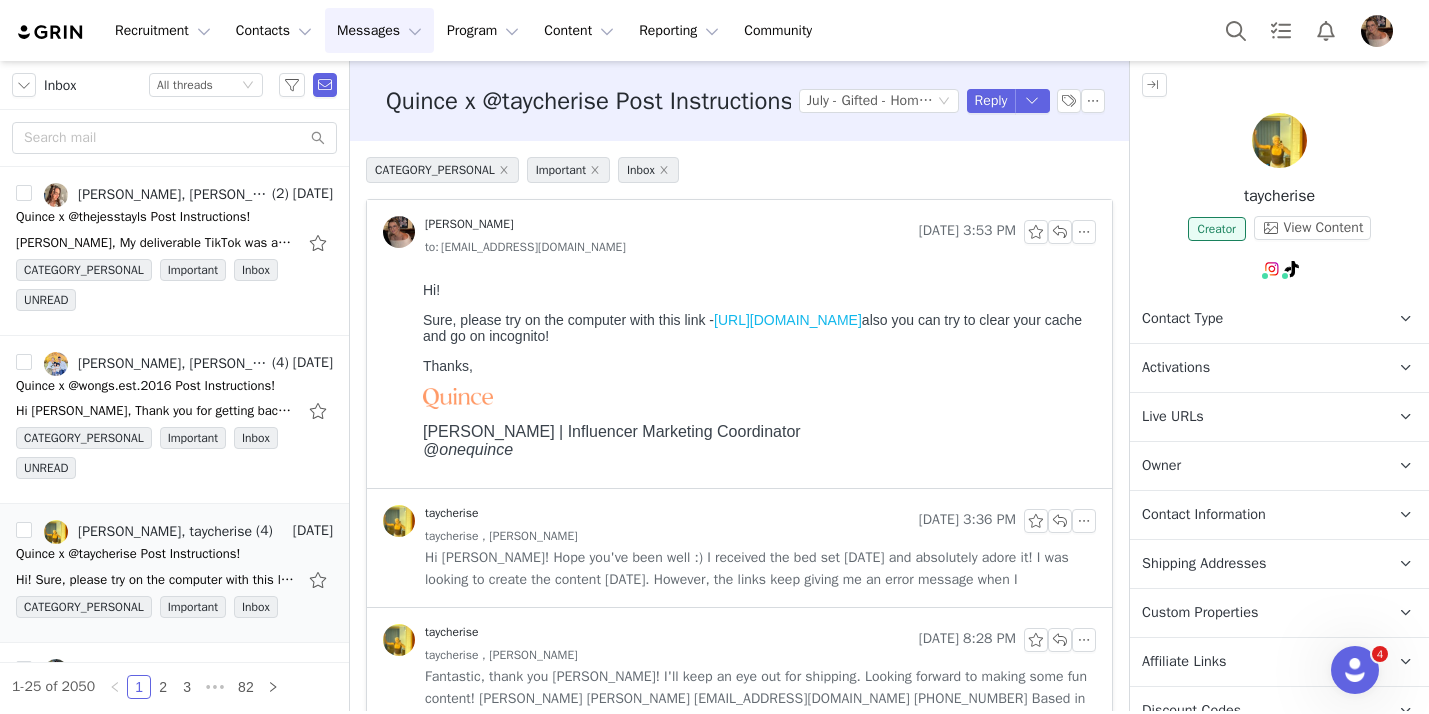 scroll, scrollTop: 0, scrollLeft: 0, axis: both 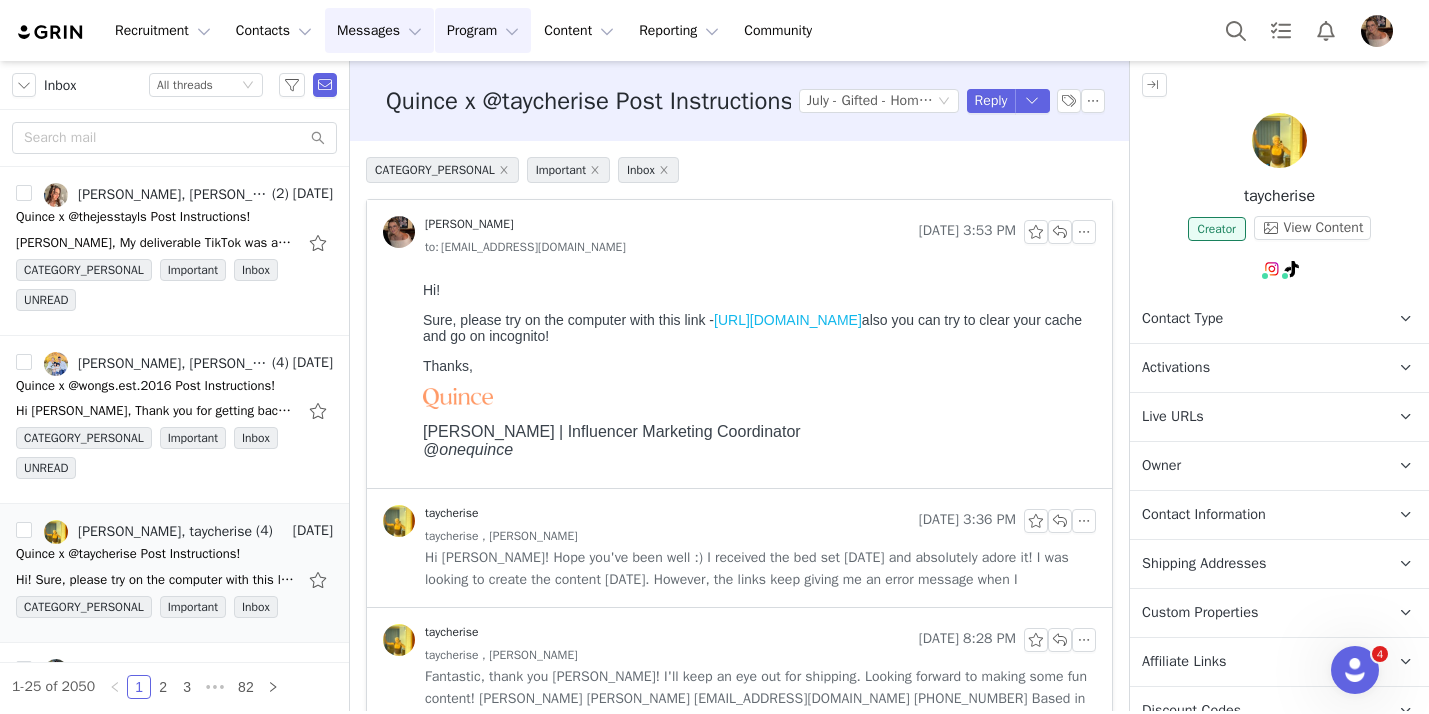 click on "Program Program" at bounding box center (483, 30) 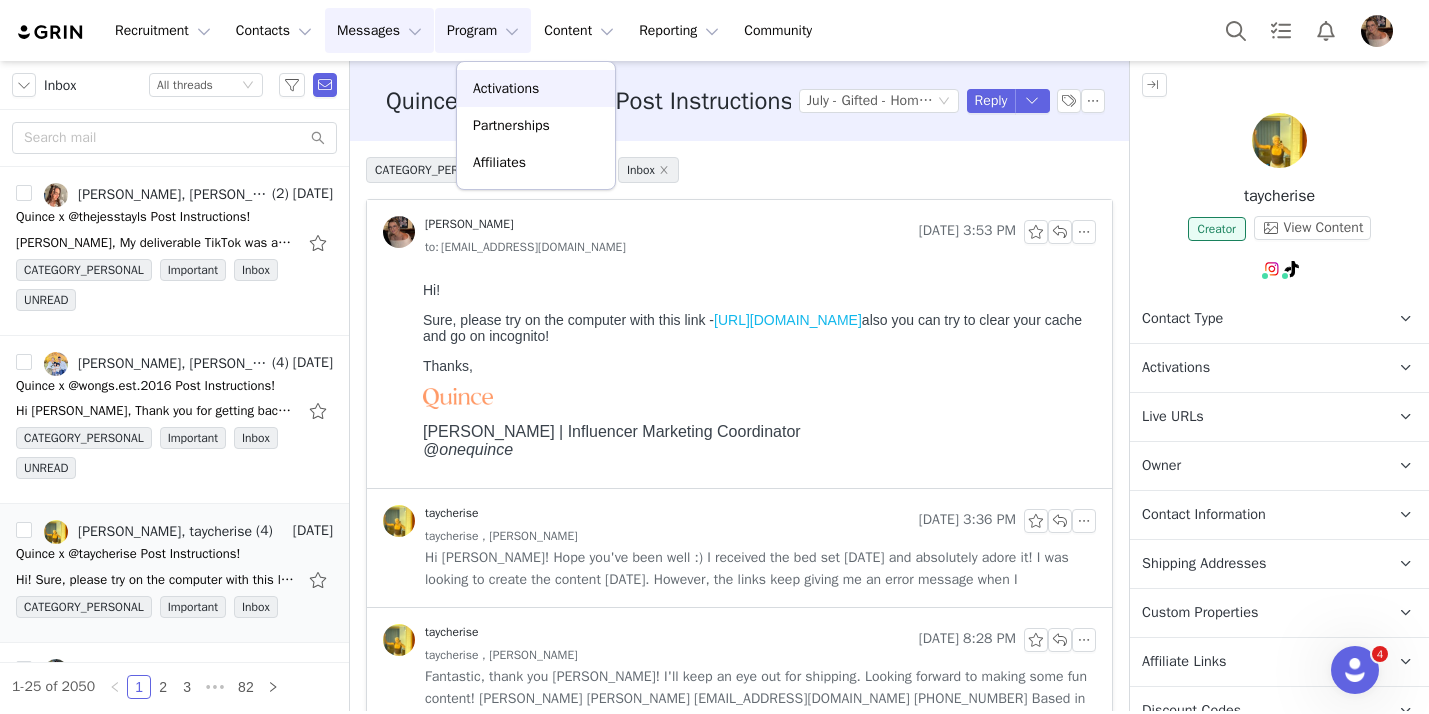 click on "Activations" at bounding box center [506, 88] 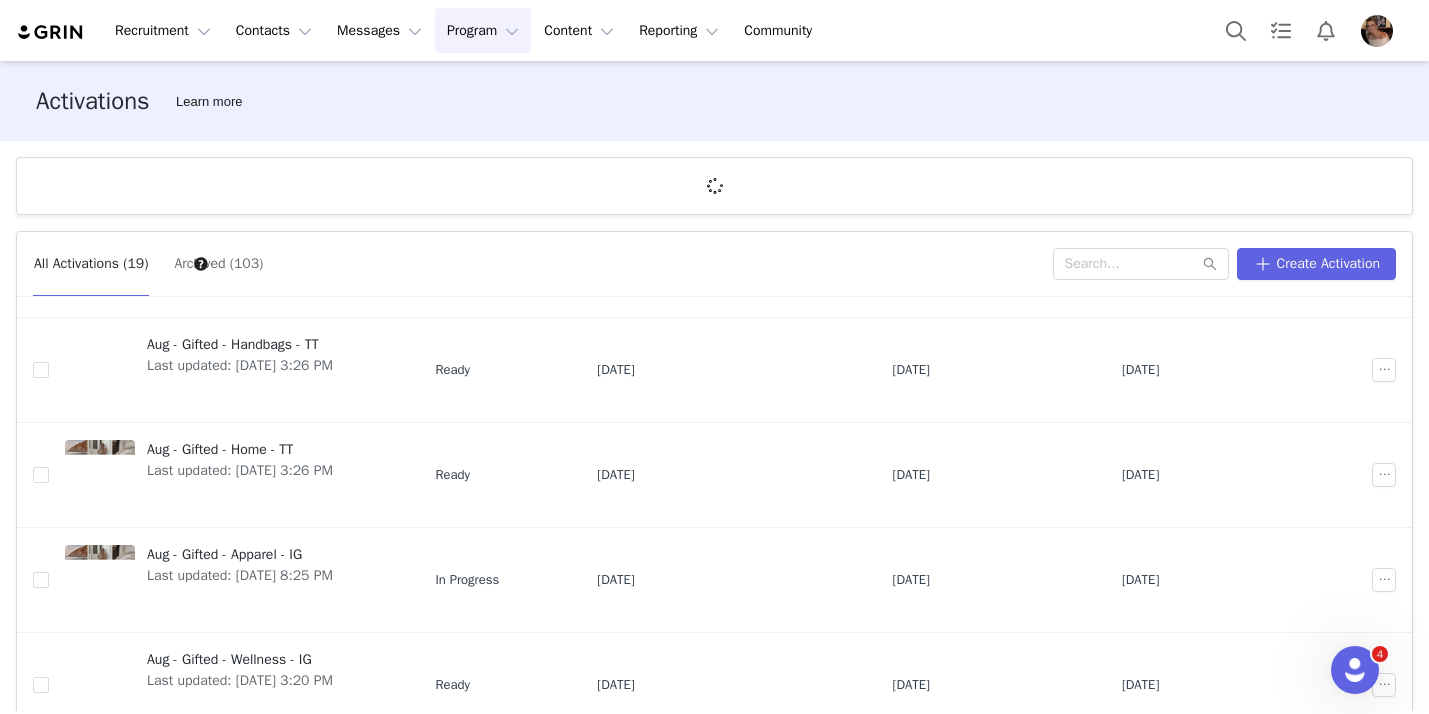 scroll, scrollTop: 684, scrollLeft: 0, axis: vertical 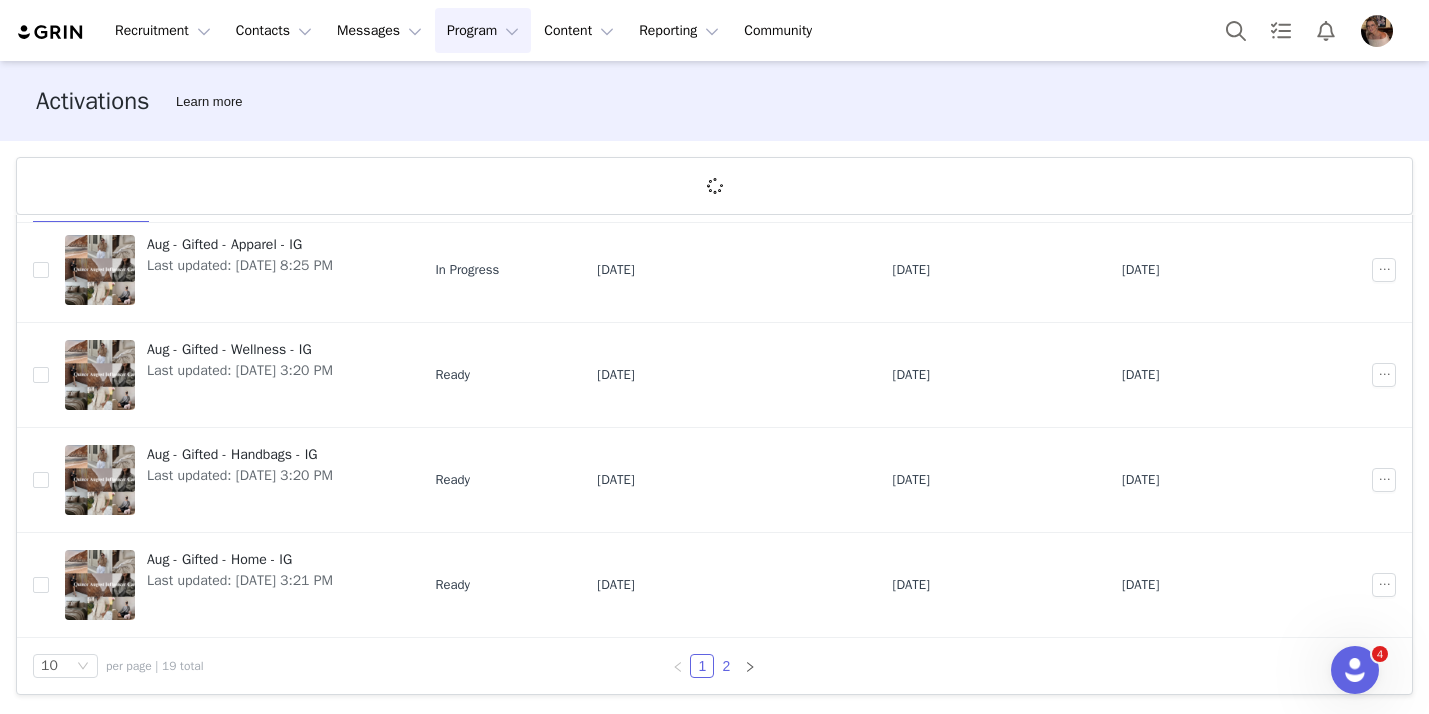click on "2" at bounding box center (726, 666) 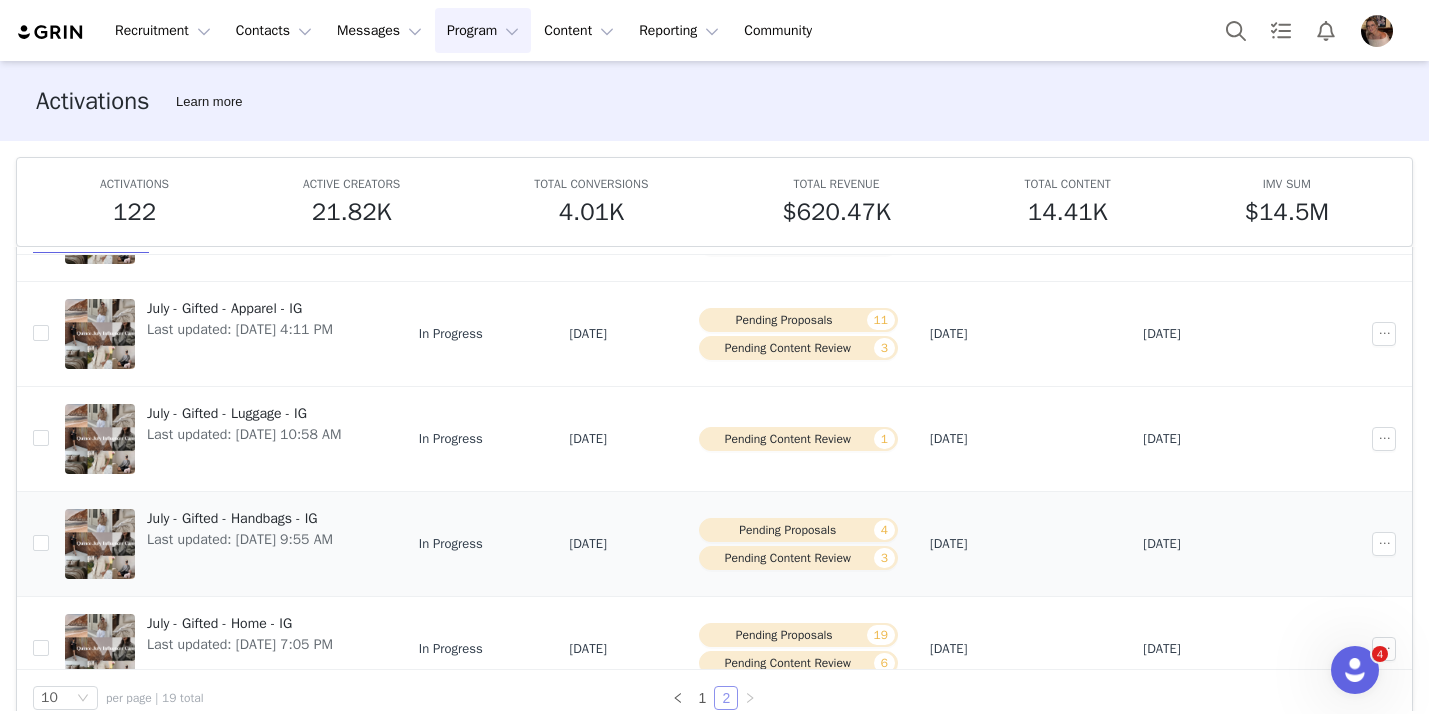 scroll, scrollTop: 579, scrollLeft: 0, axis: vertical 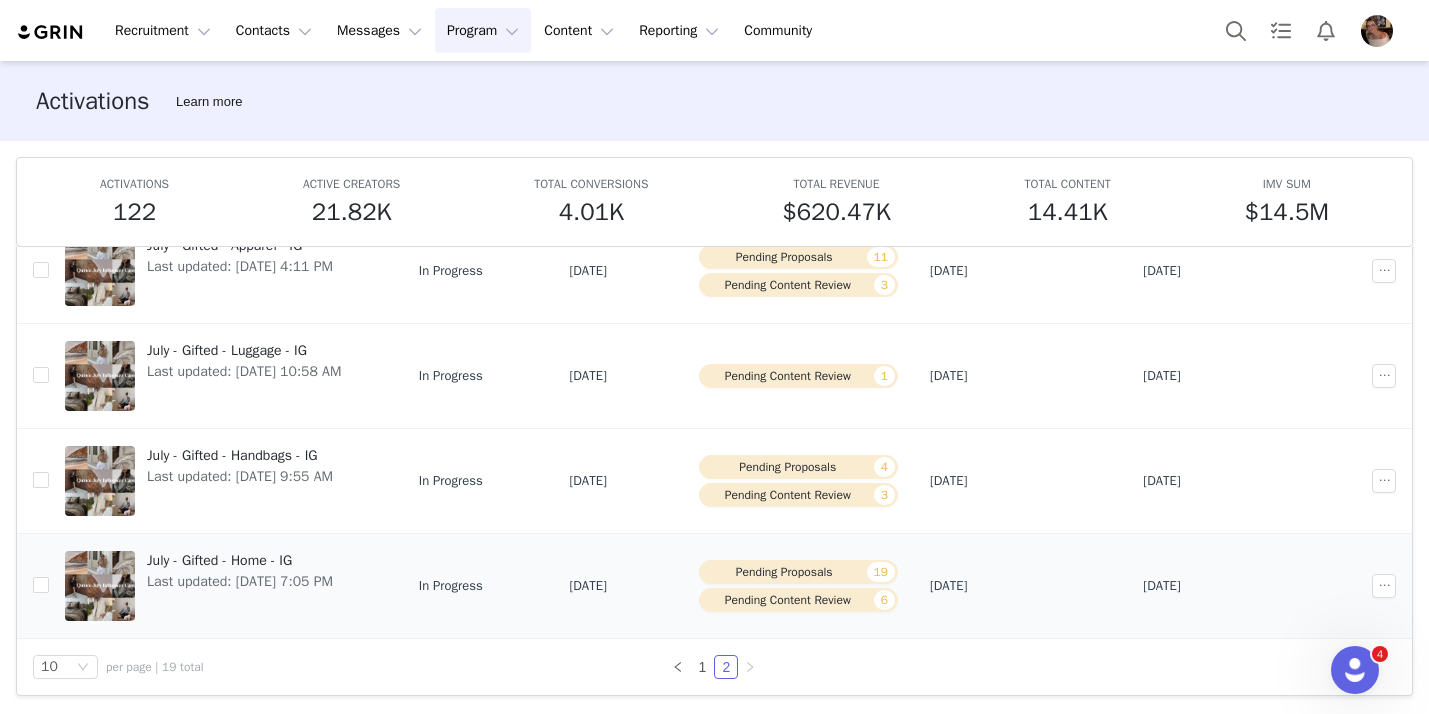 click on "Last updated: Jun 13, 2025 7:05 PM" at bounding box center [240, 581] 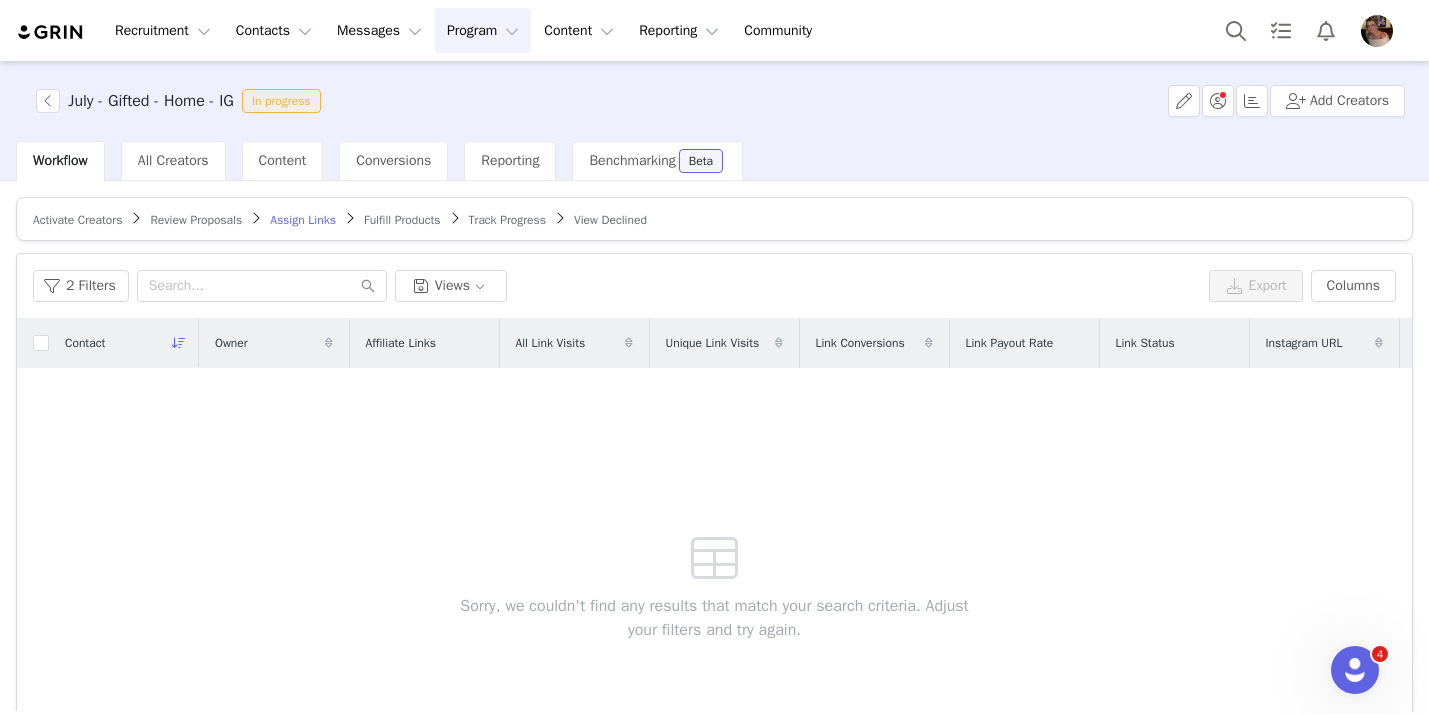 click on "Track Progress" at bounding box center (507, 220) 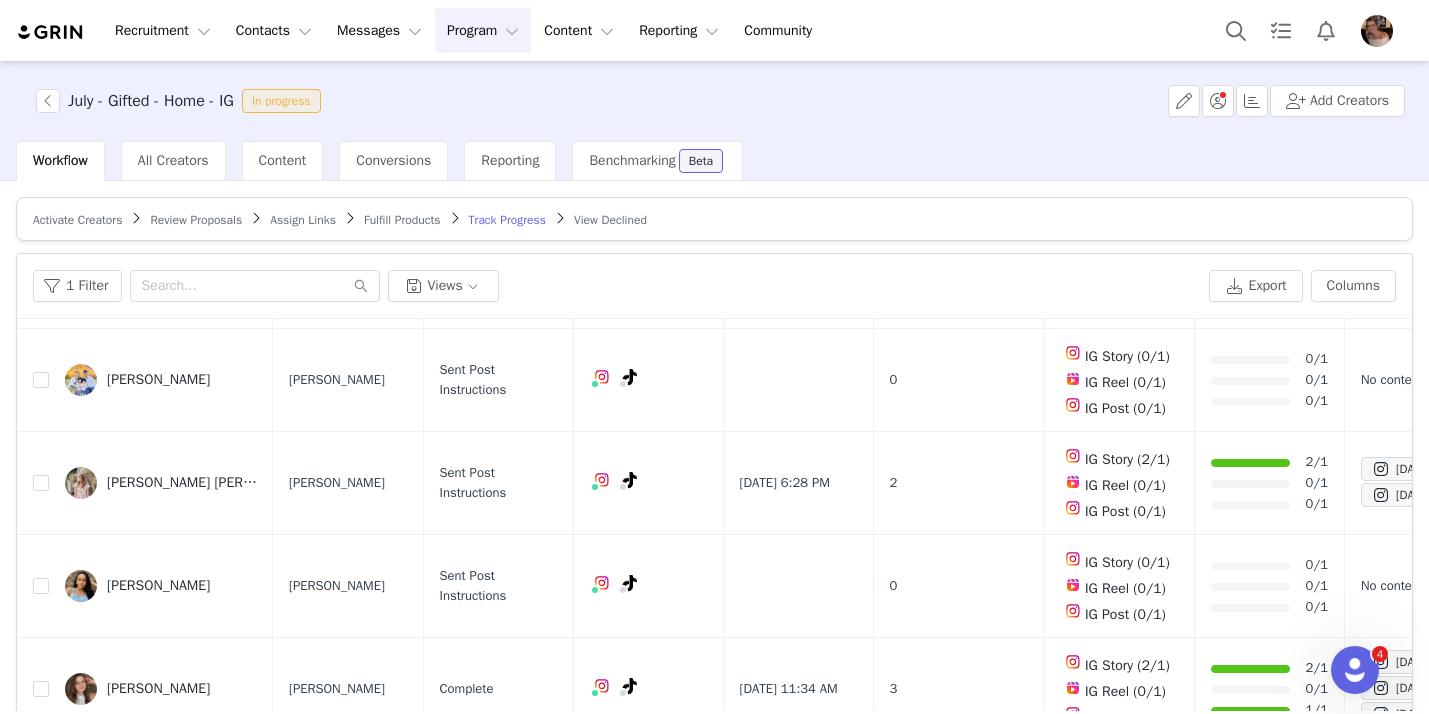 scroll, scrollTop: 1401, scrollLeft: 0, axis: vertical 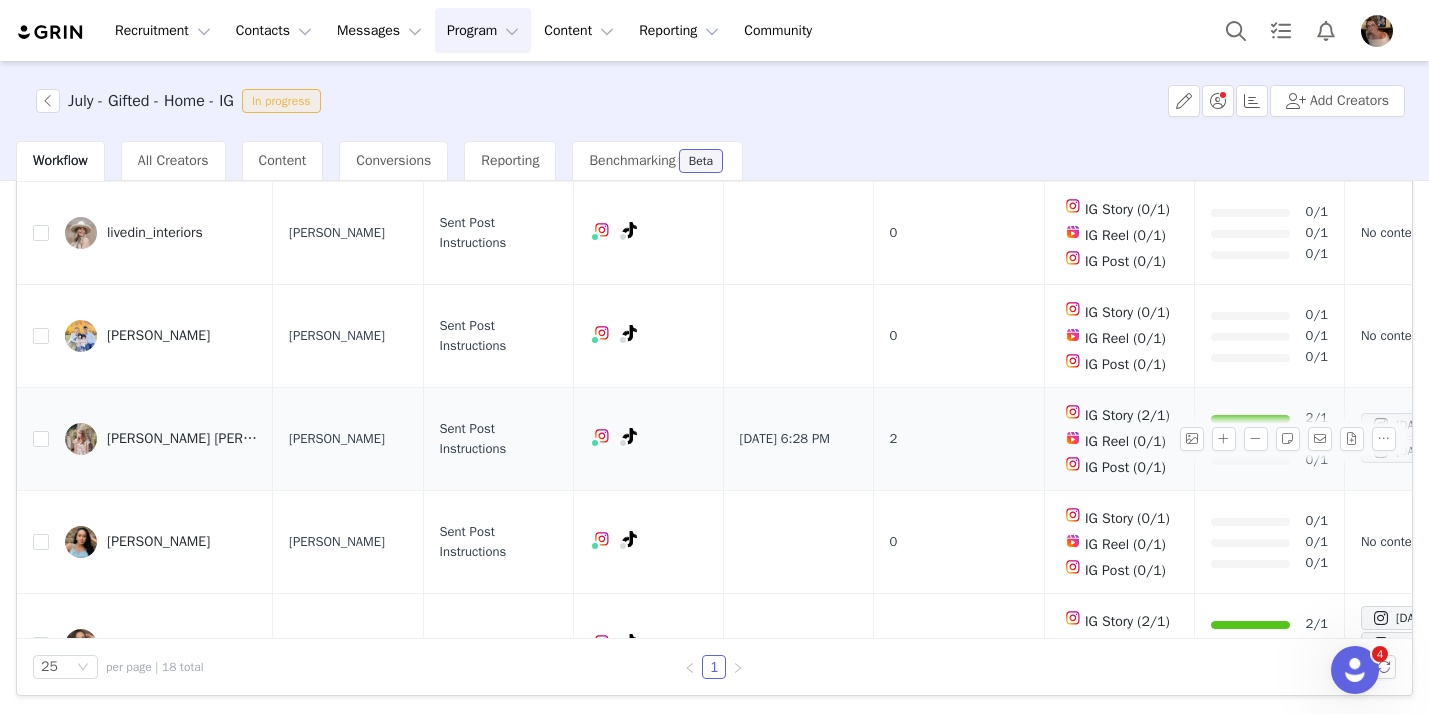 click on "Abigail Elisabeth" at bounding box center (182, 439) 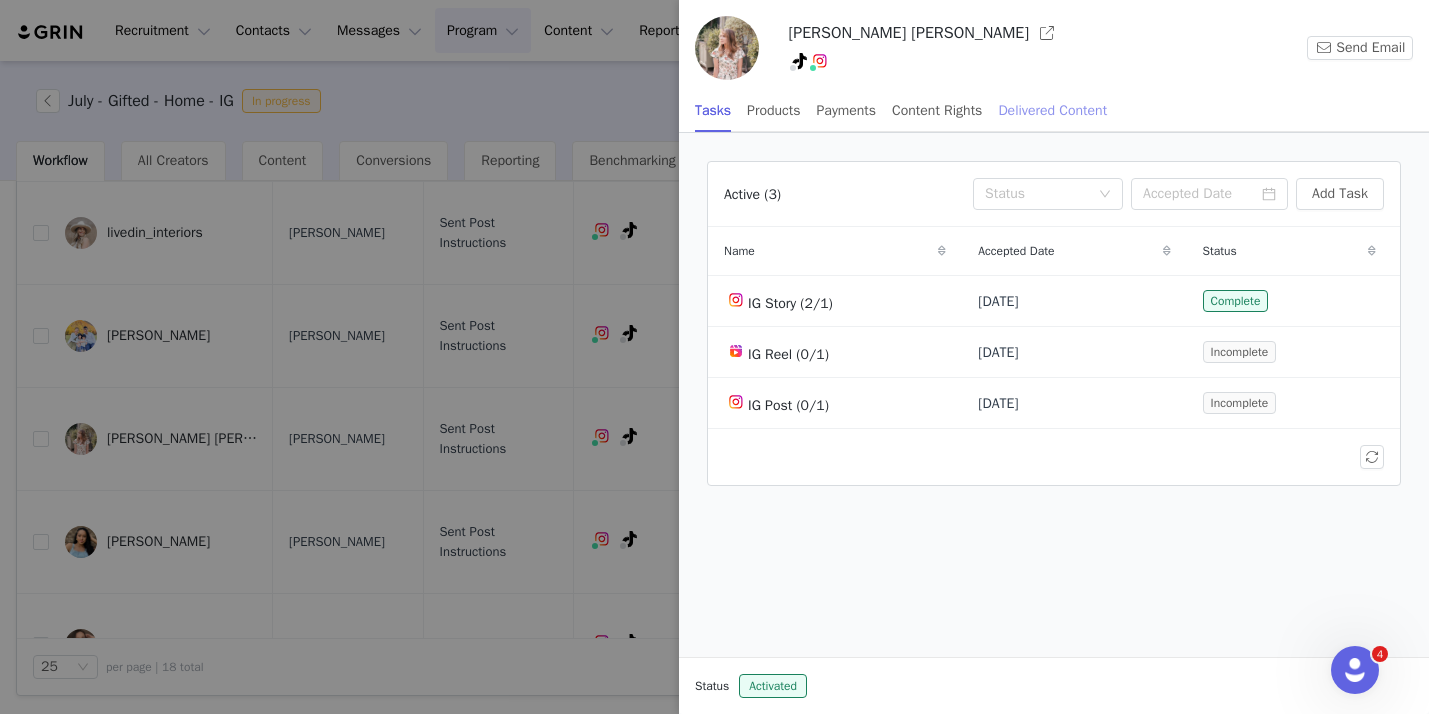 click on "Delivered Content" at bounding box center [1052, 110] 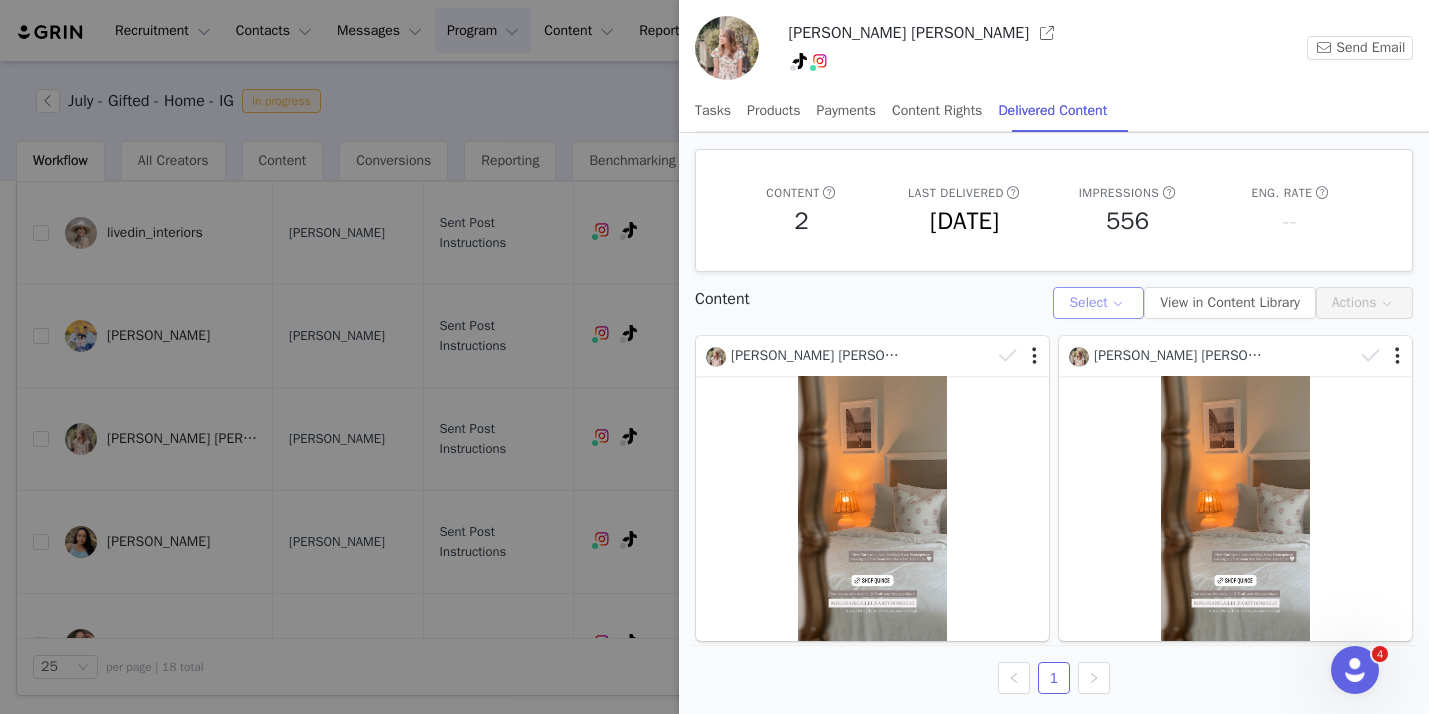 scroll, scrollTop: 8, scrollLeft: 0, axis: vertical 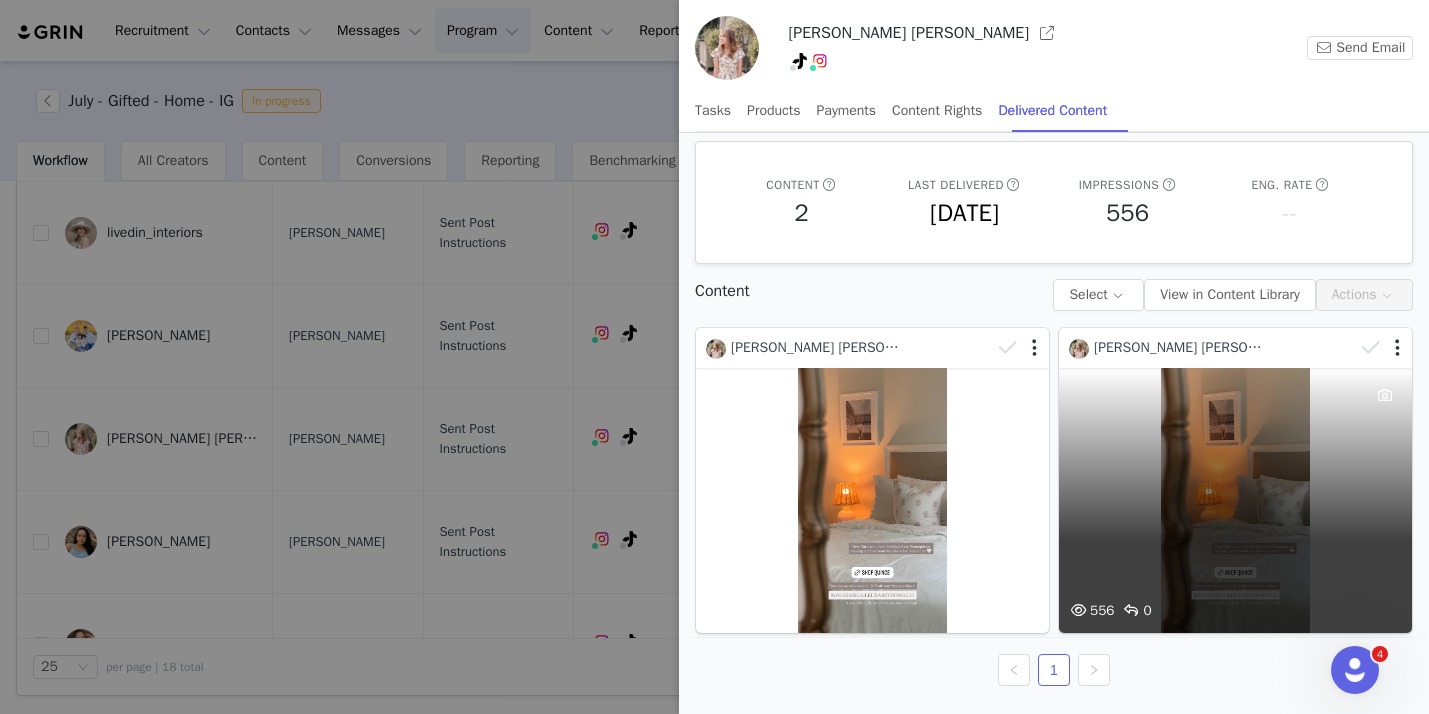 click on "556  0" at bounding box center (1235, 500) 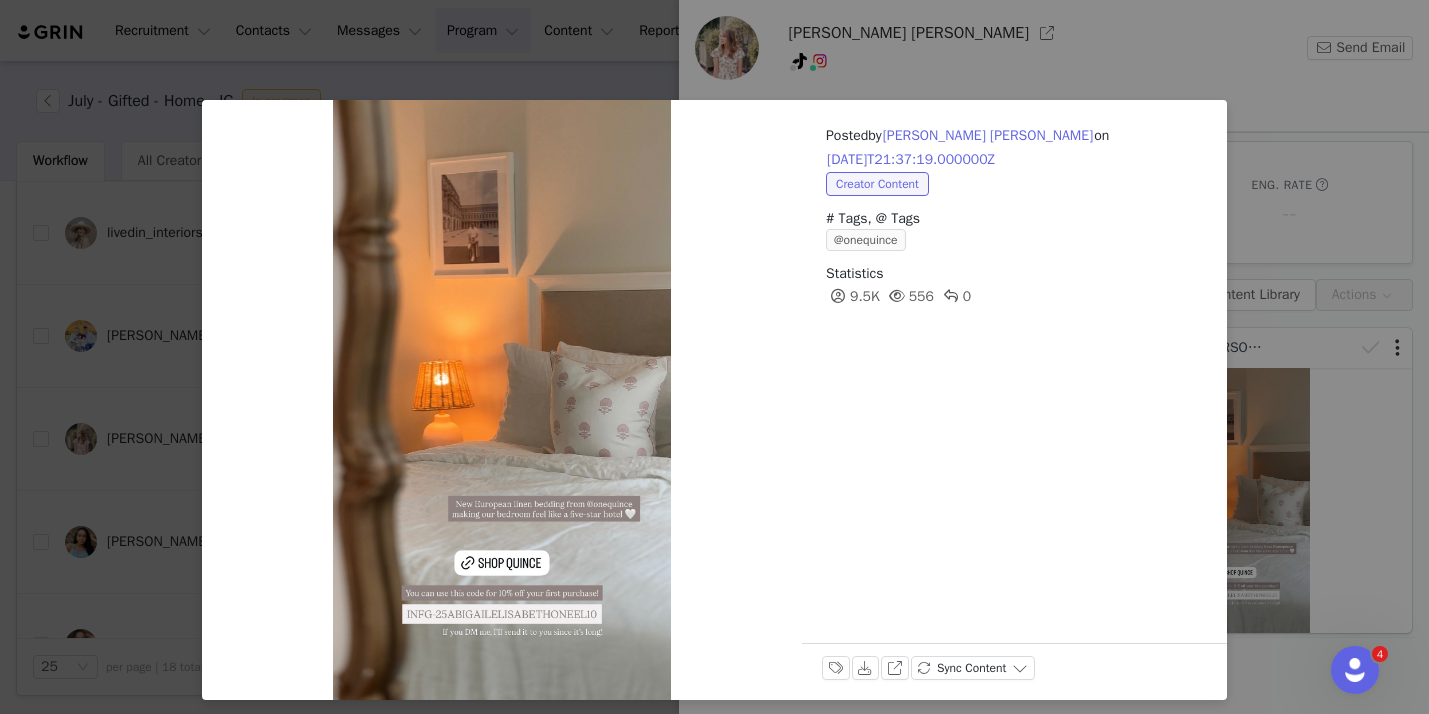 click on "Posted  by  Abigail Elisabeth  on  2025-07-10T21:37:19.000000Z  Creator Content  # Tags, @ Tags  @onequince      Statistics 9.5K  556  0  Labels & Tags Download View on Instagram Sync Content" at bounding box center (714, 357) 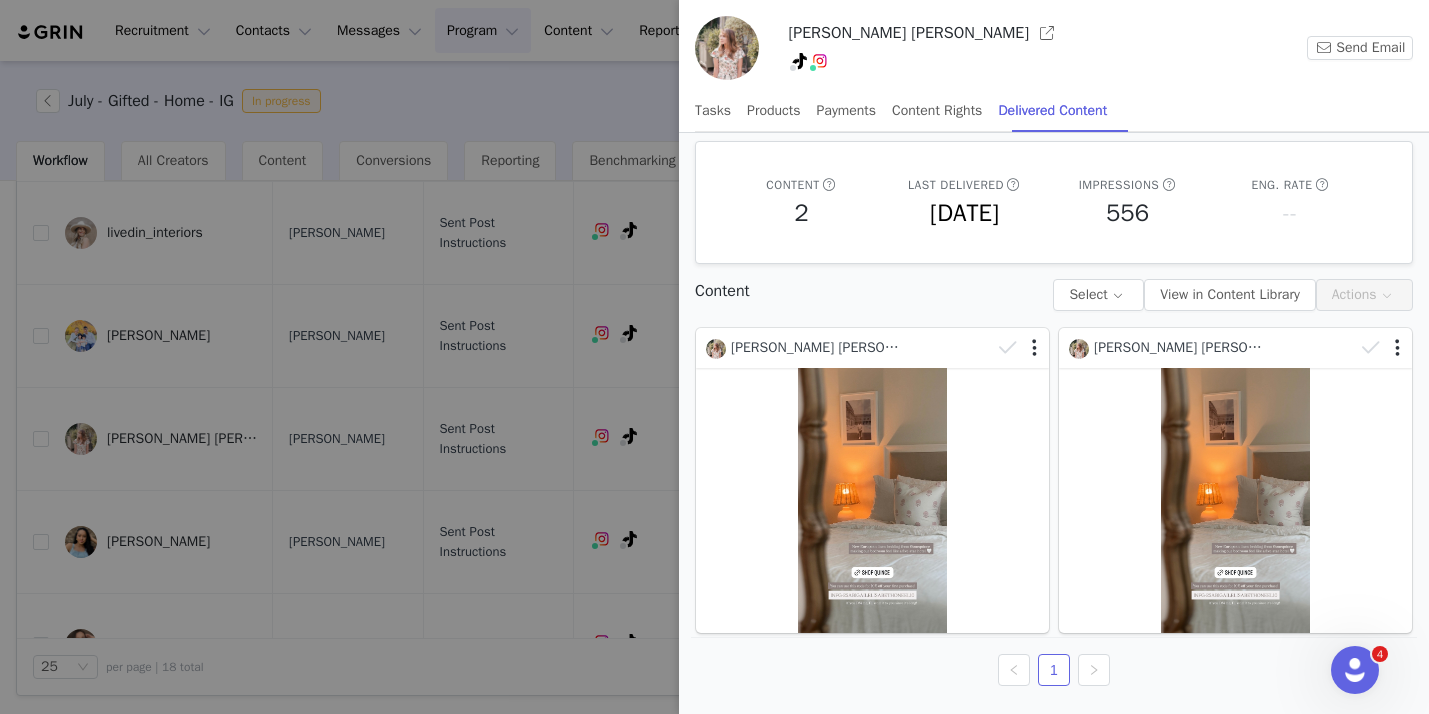click at bounding box center [714, 357] 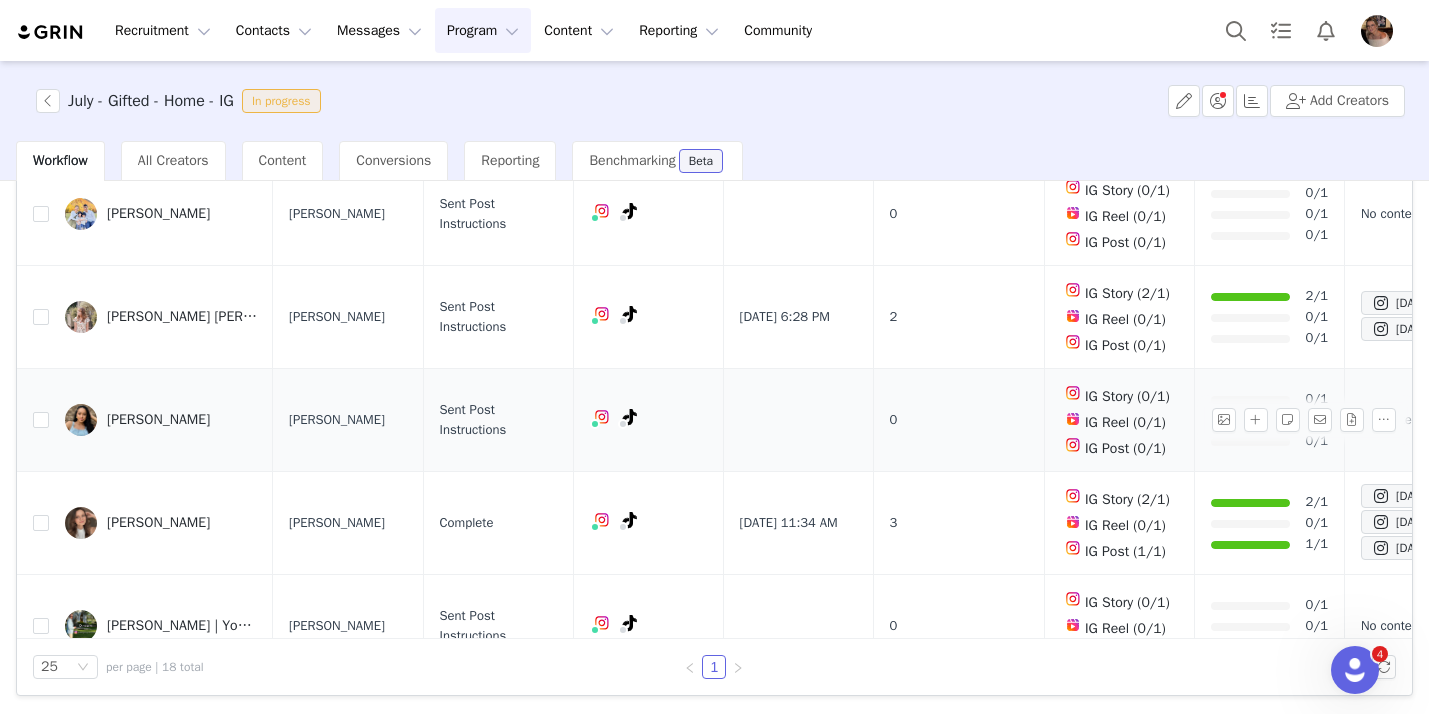 scroll, scrollTop: 1382, scrollLeft: 0, axis: vertical 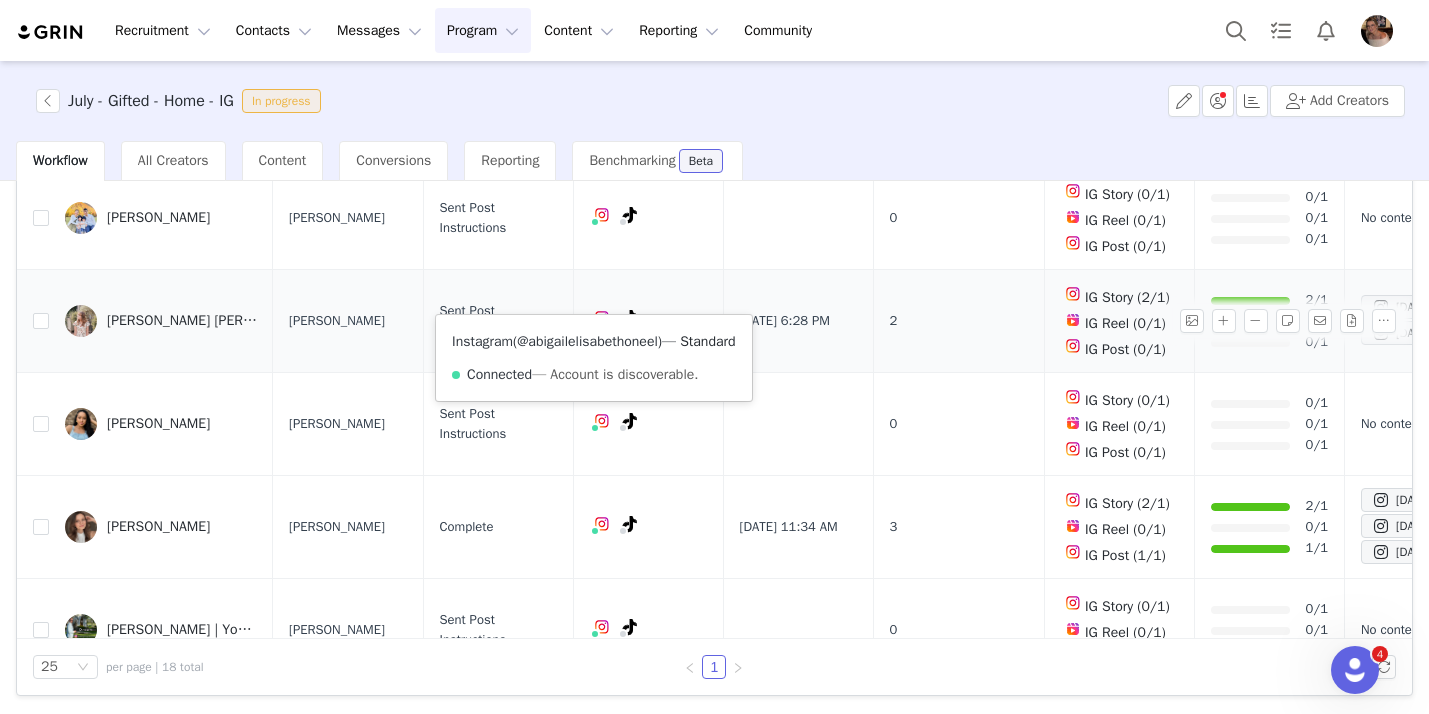 click on "@abigailelisabethoneel" at bounding box center [587, 341] 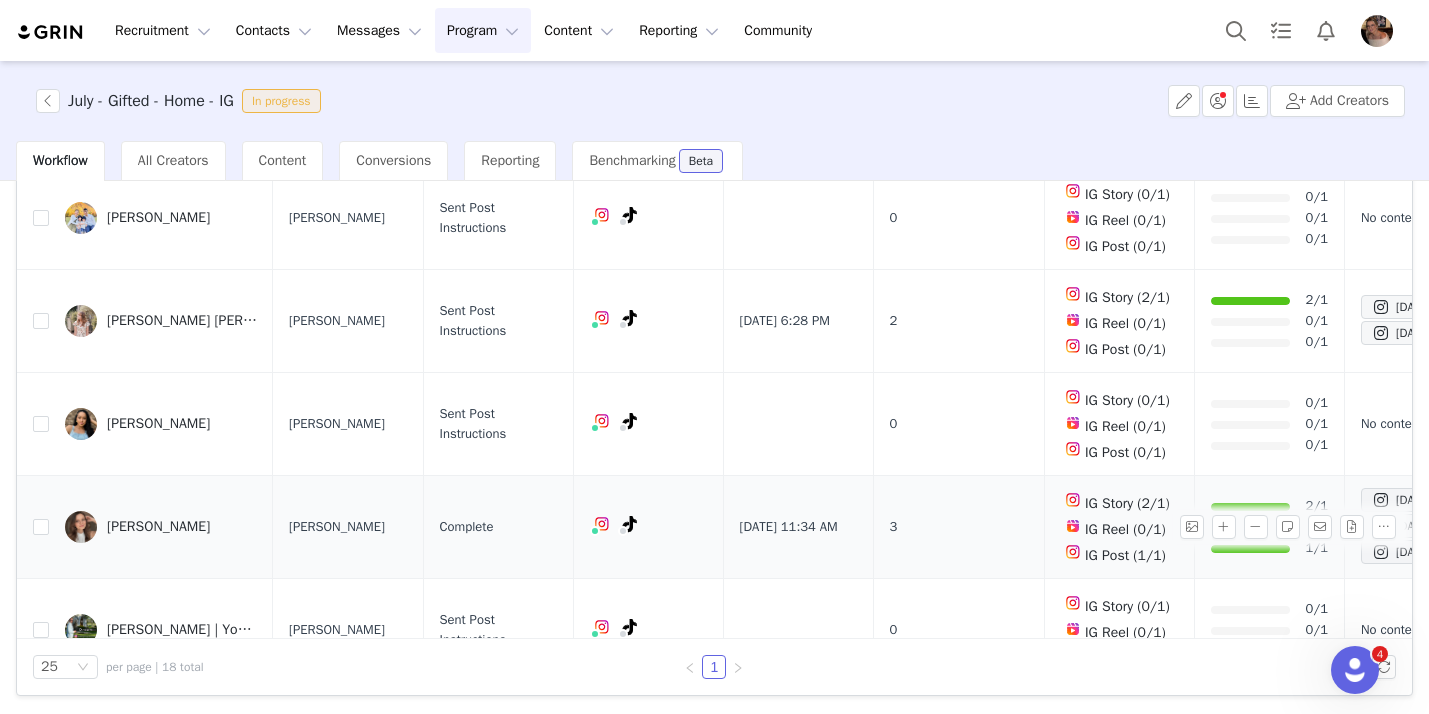 click on "hannah elizabeth thomas" at bounding box center [161, 527] 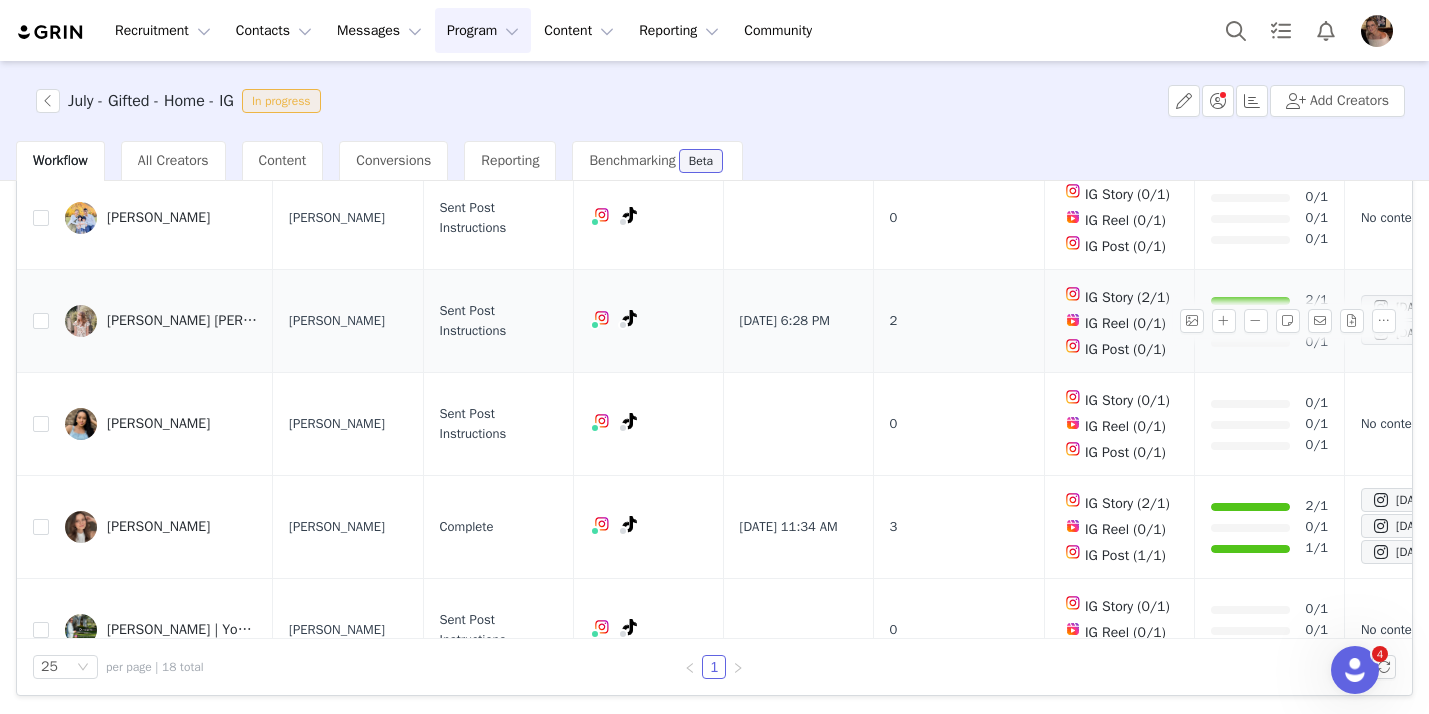 click on "Abigail Elisabeth" at bounding box center [161, 321] 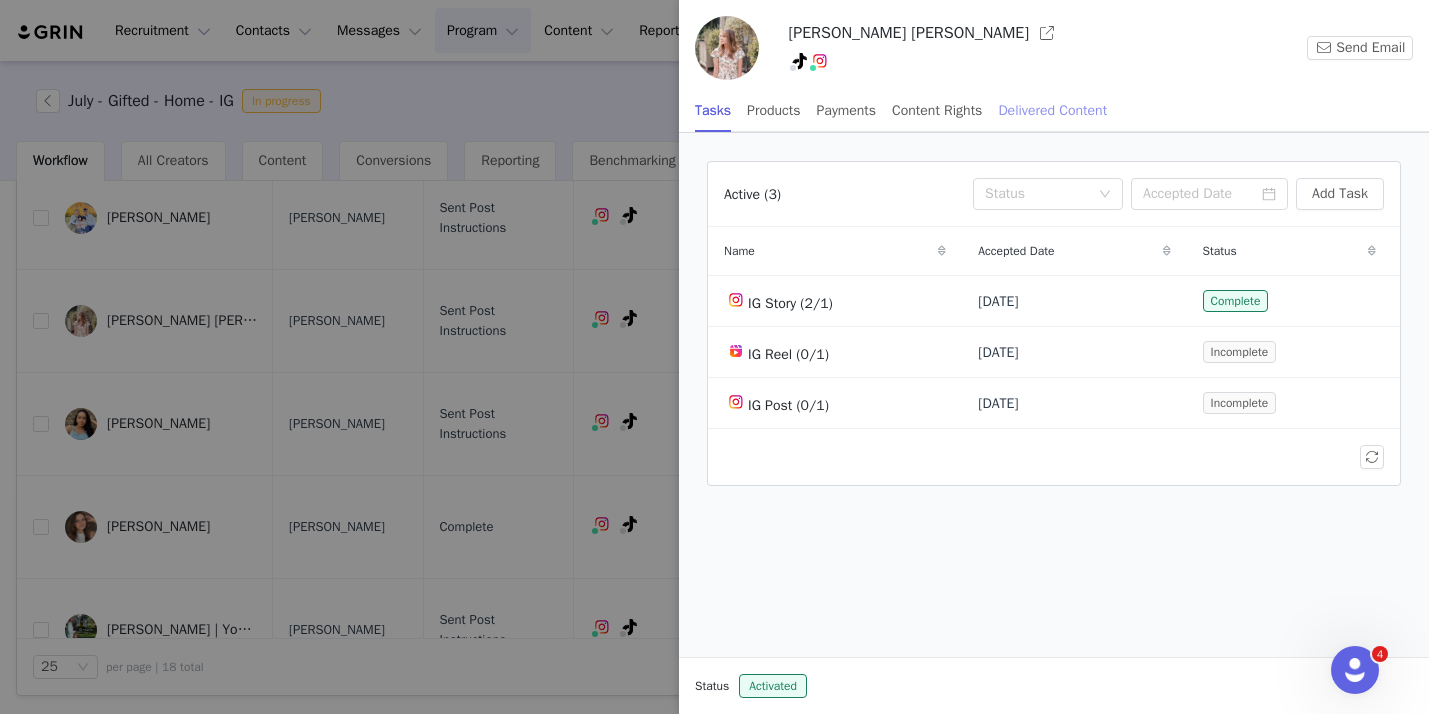 click on "Delivered Content" at bounding box center [1052, 110] 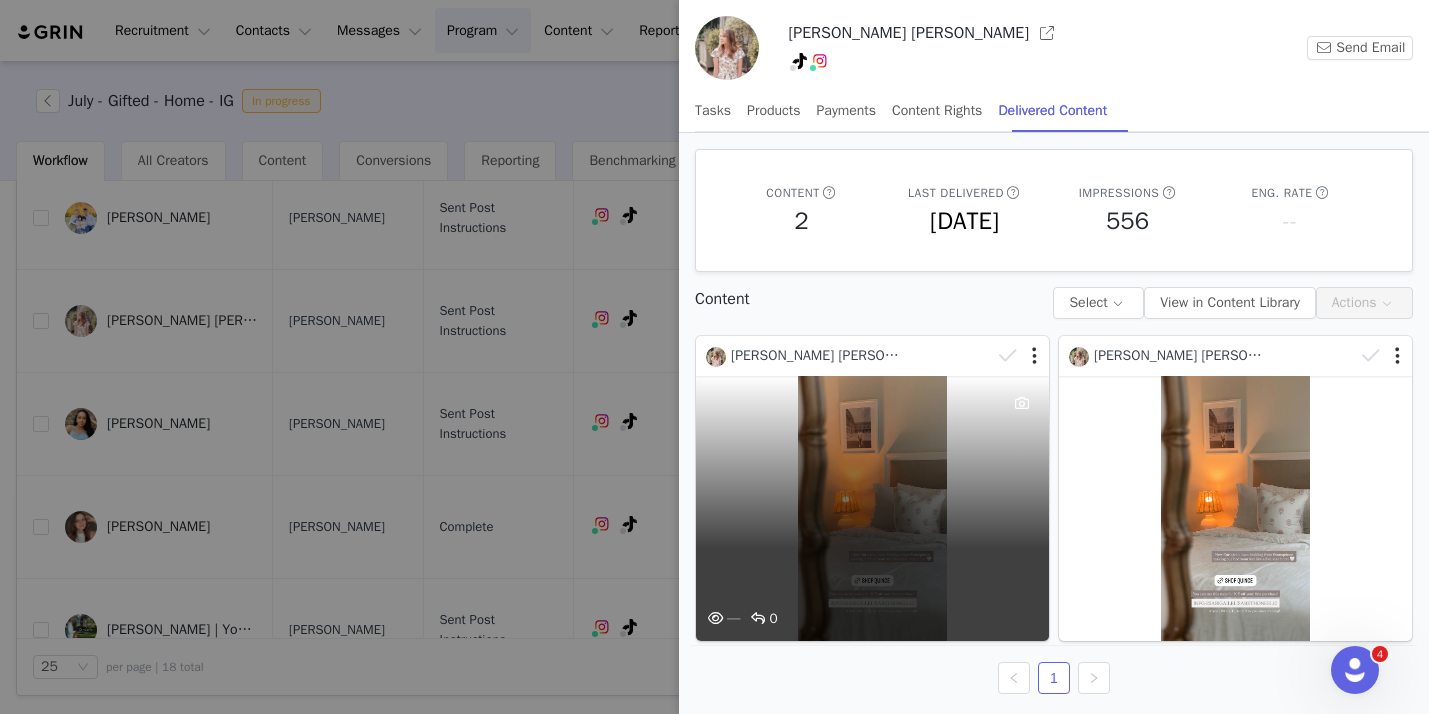 click on "—  0" at bounding box center [872, 508] 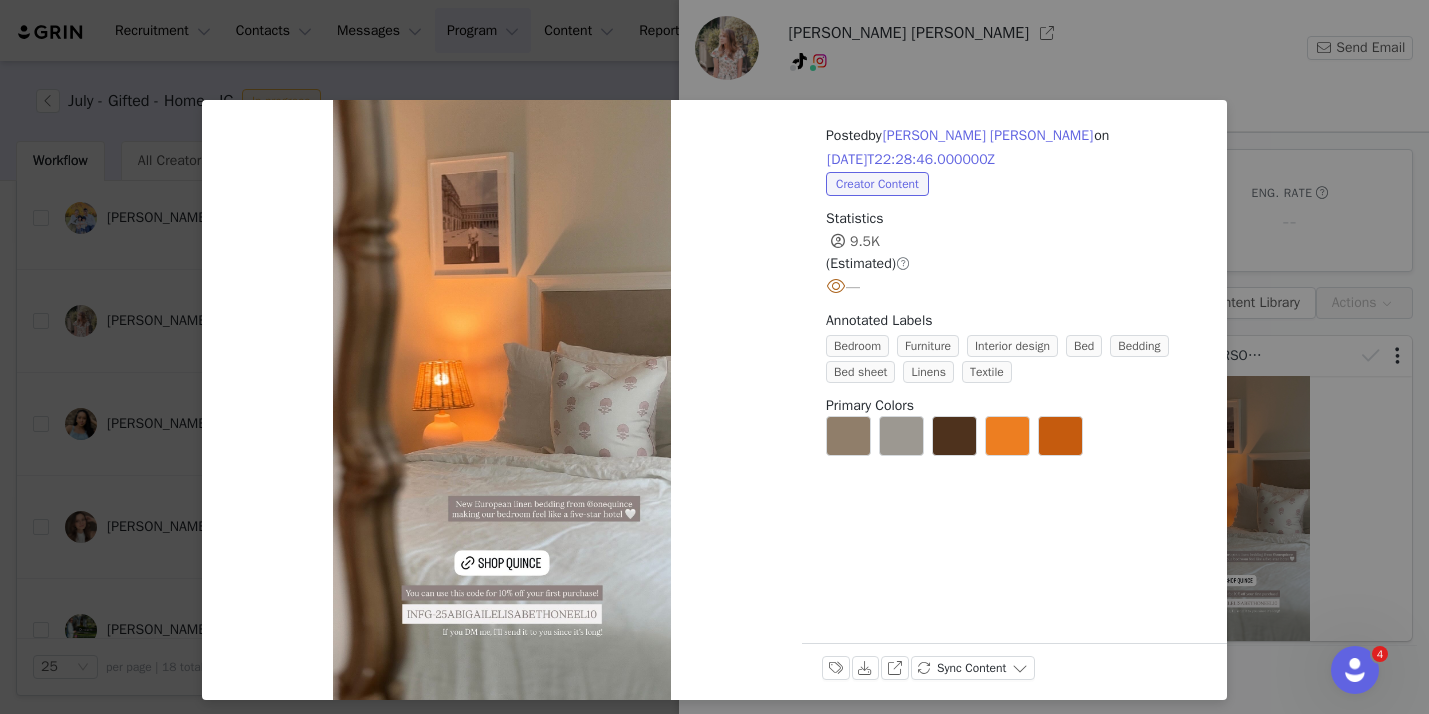 click on "Posted  by  Abigail Elisabeth  on  2025-07-10T22:28:46.000000Z  Creator Content  Statistics 9.5K  (Estimated)      —  Annotated Labels  Bedroom   Furniture   Interior design   Bed   Bedding   Bed sheet   Linens   Textile  Primary Colors Labels & Tags Download View on Instagram Sync Content" at bounding box center [714, 357] 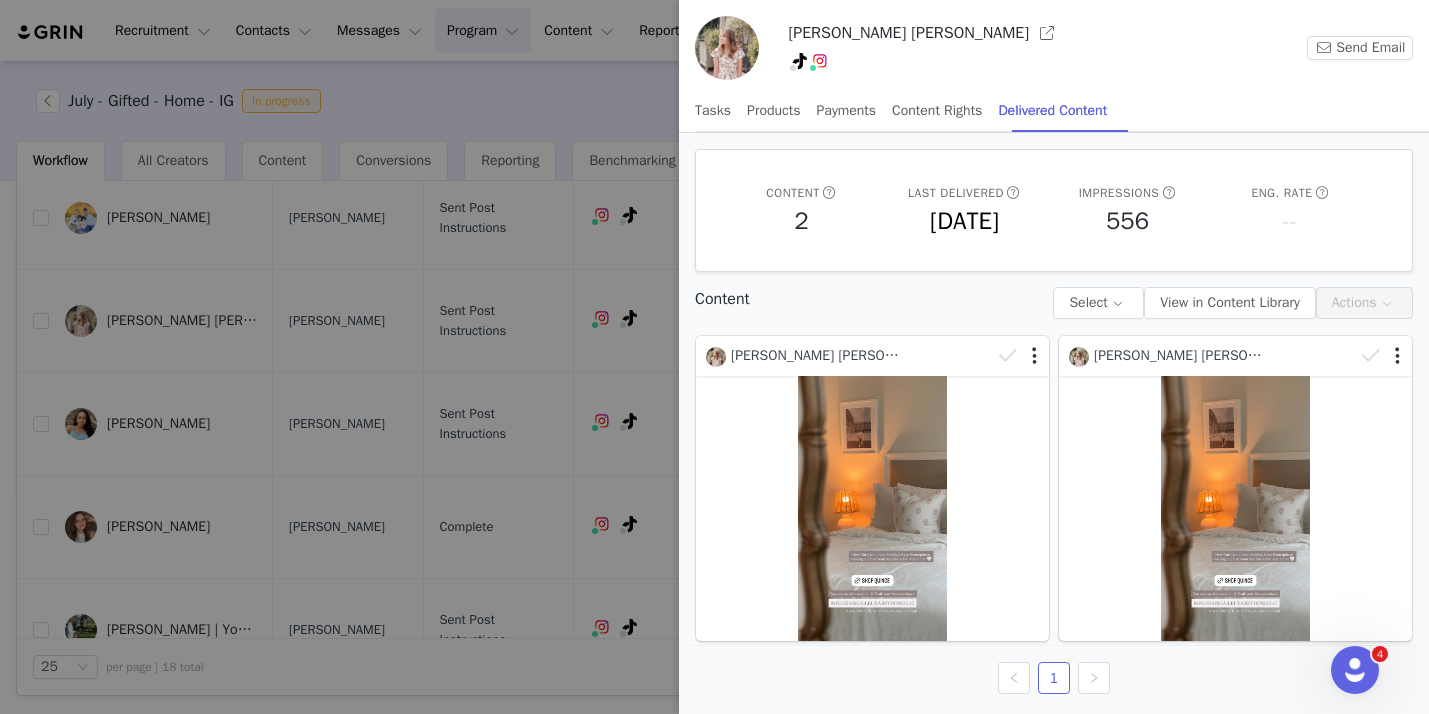 click at bounding box center (714, 357) 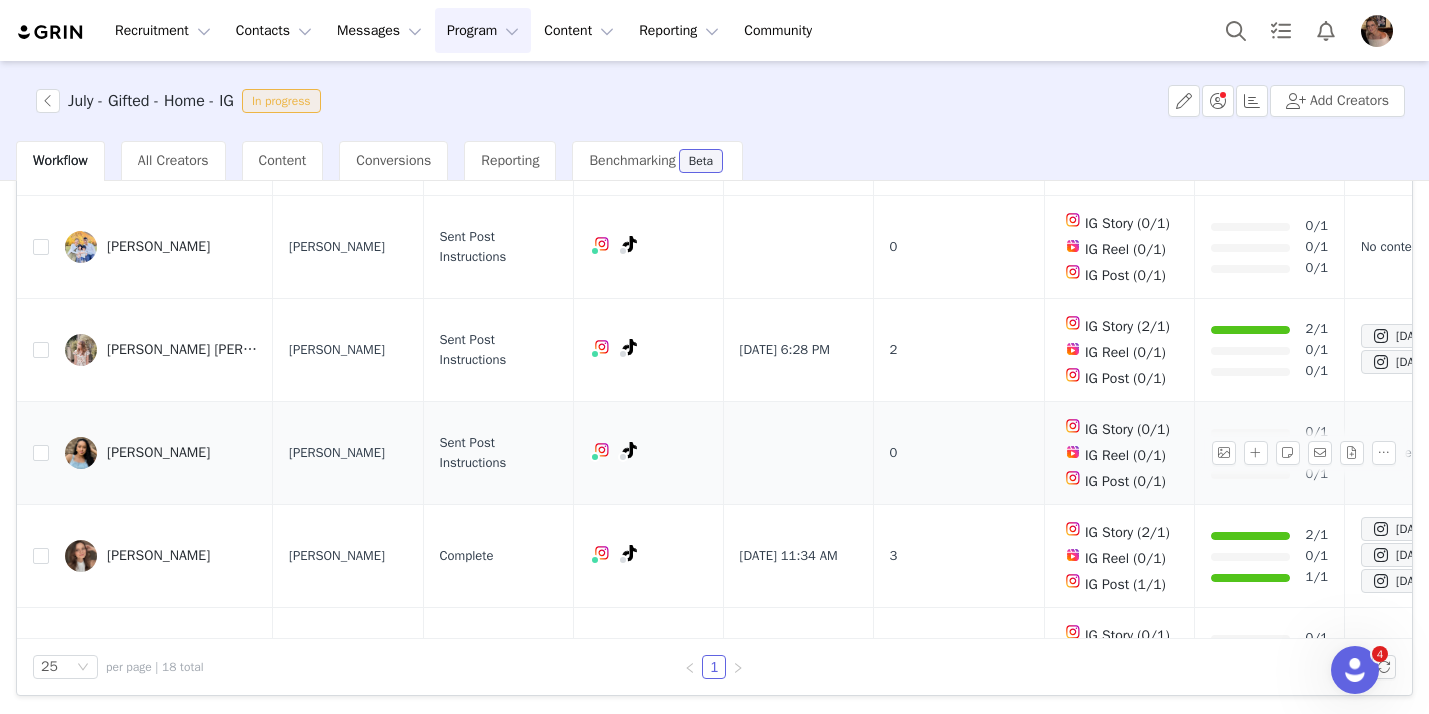scroll, scrollTop: 1342, scrollLeft: 0, axis: vertical 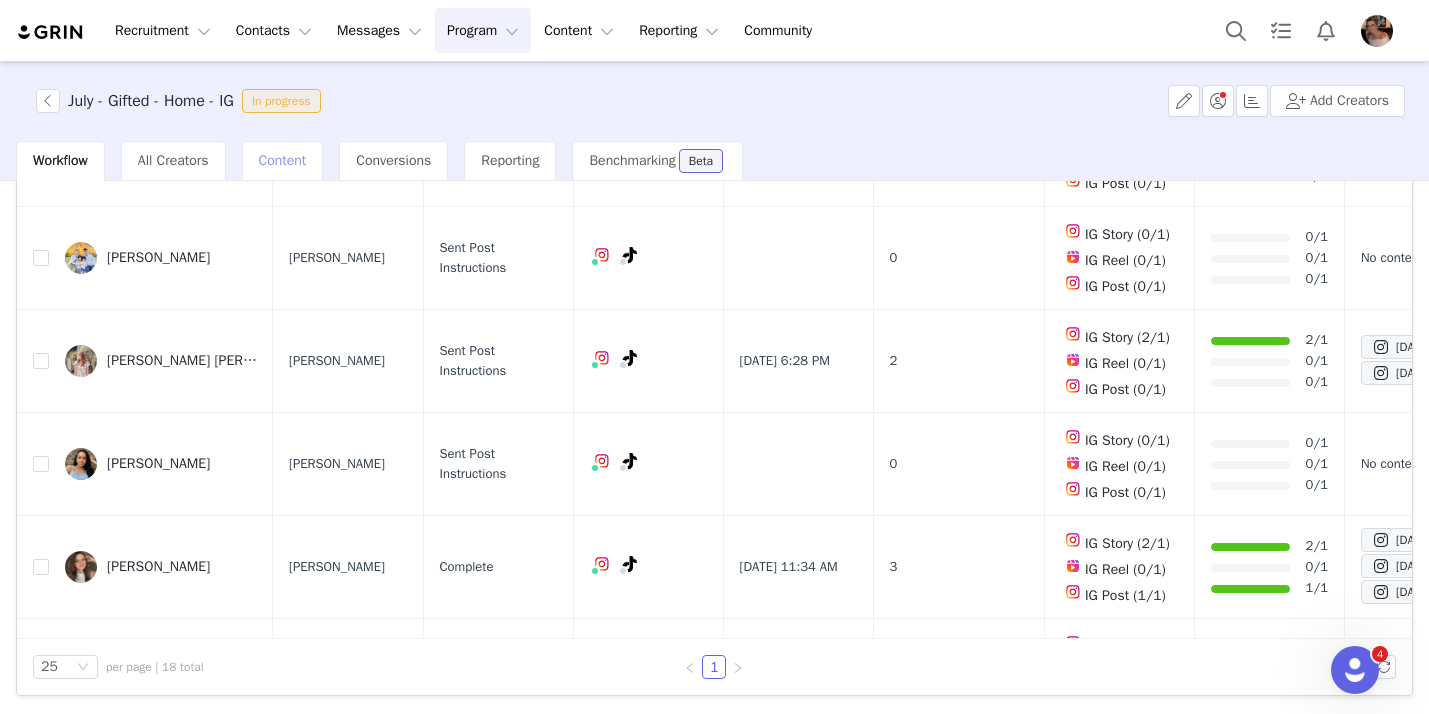 click on "Content" at bounding box center (283, 161) 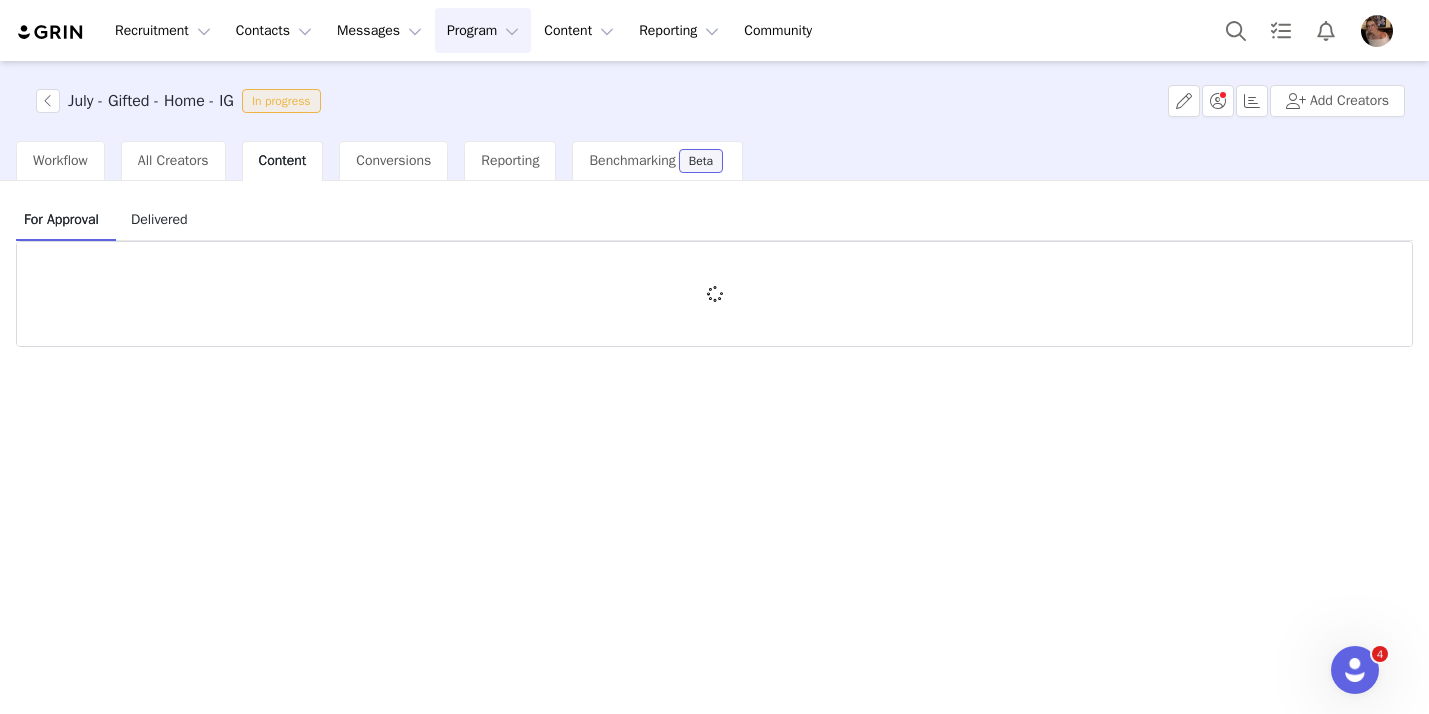 scroll, scrollTop: 0, scrollLeft: 0, axis: both 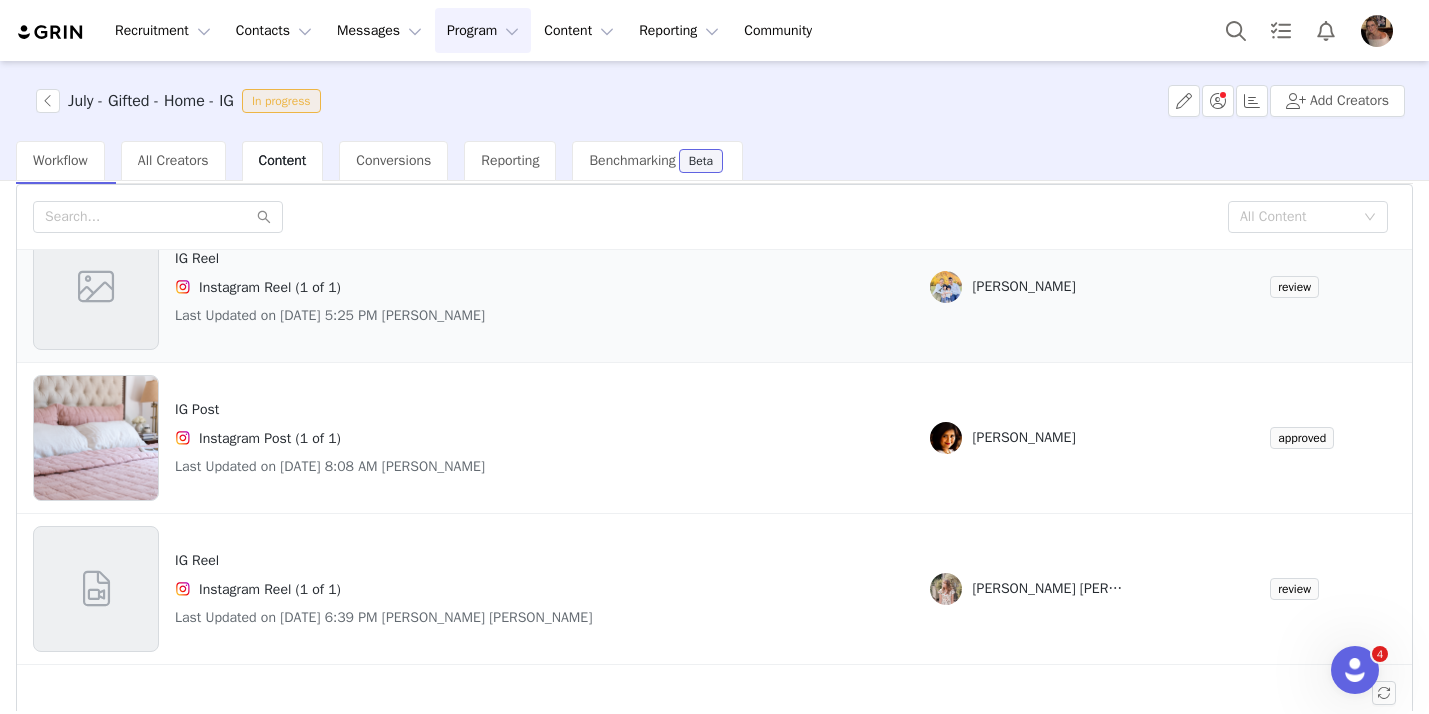 click on "IG Reel  Instagram Reel (1 of 1)   Last Updated on Jul 10, 2025 5:25 PM Carmen Wong" at bounding box center (465, 287) 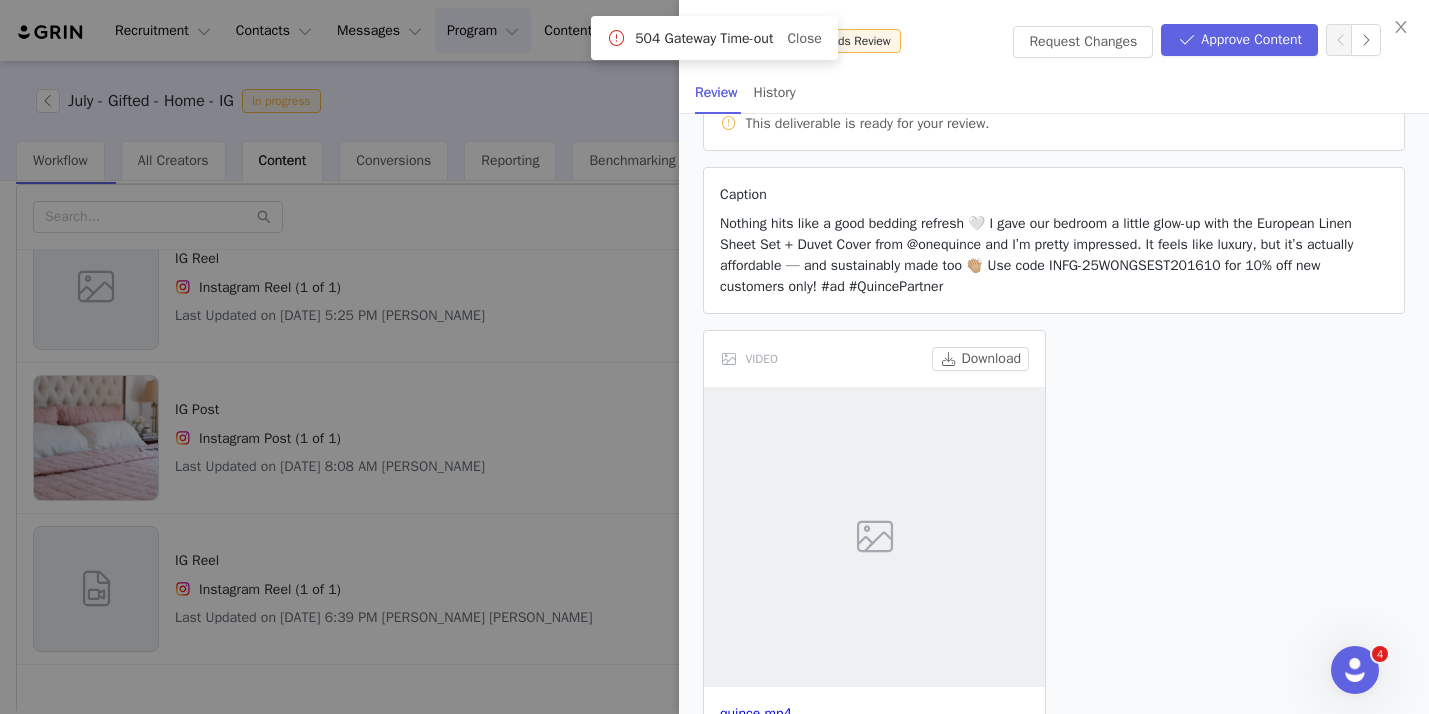 scroll, scrollTop: 246, scrollLeft: 0, axis: vertical 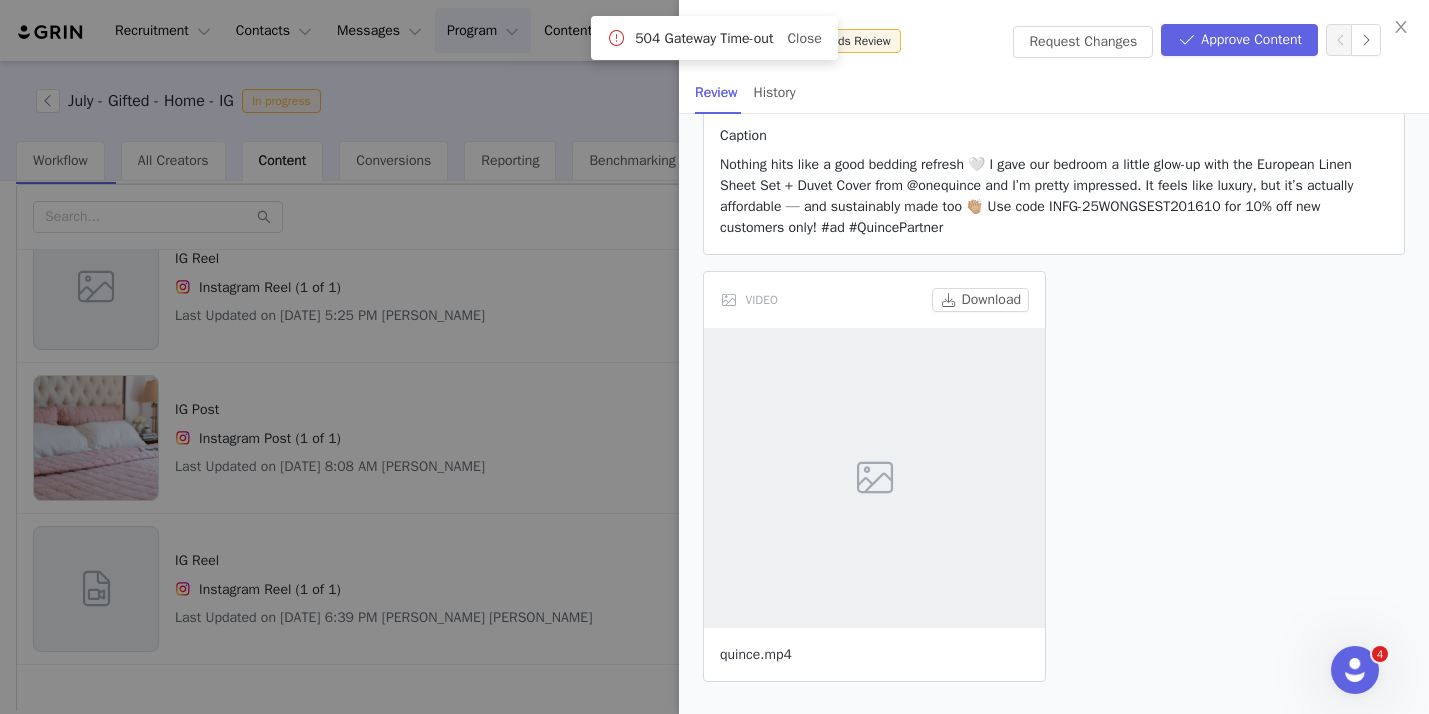click on "quince.mp4" at bounding box center (756, 654) 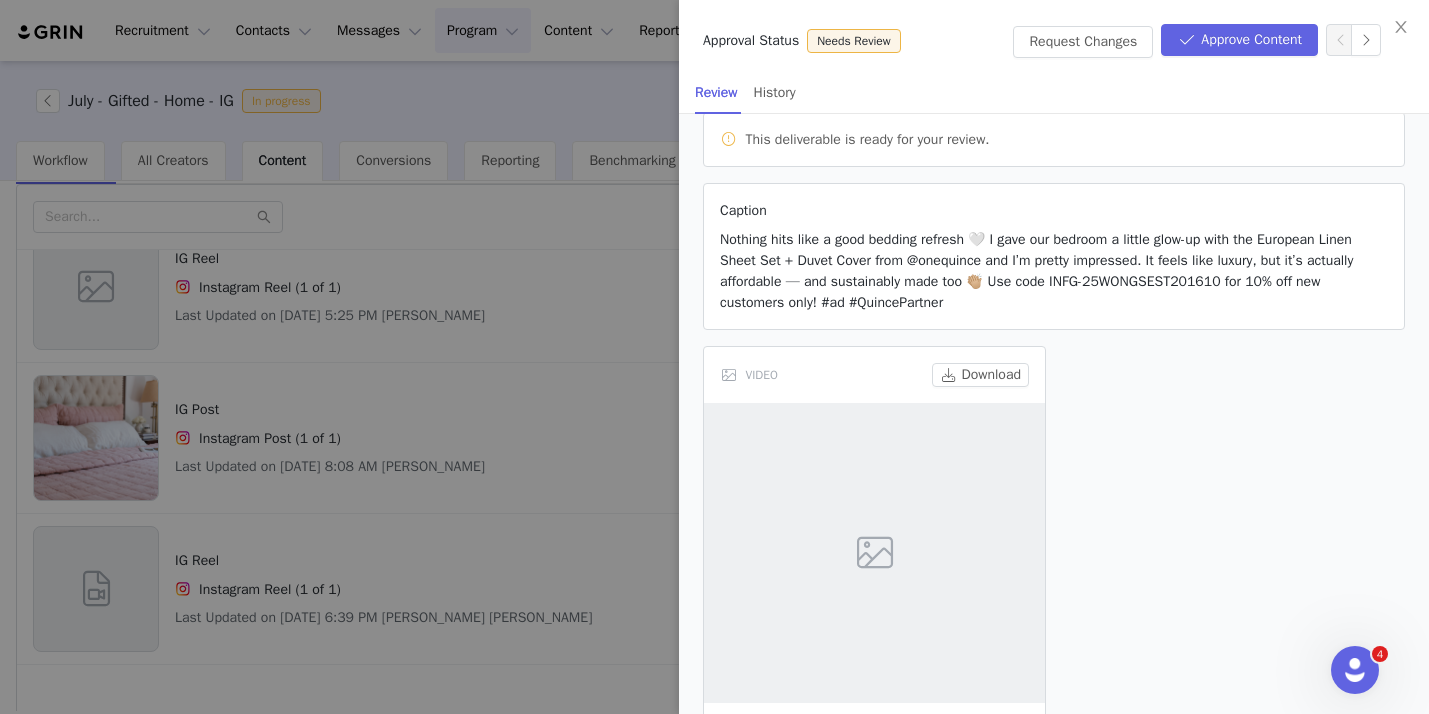 scroll, scrollTop: 153, scrollLeft: 0, axis: vertical 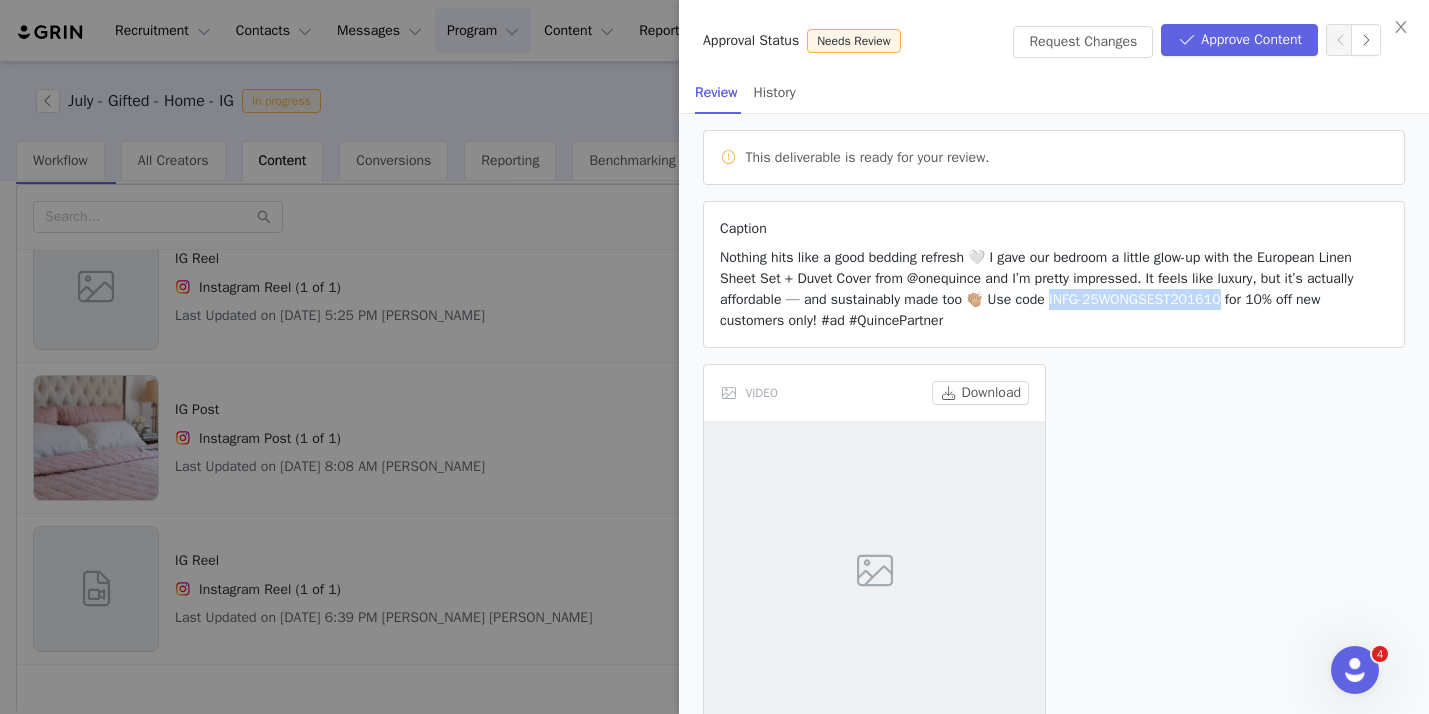 drag, startPoint x: 1057, startPoint y: 299, endPoint x: 1242, endPoint y: 299, distance: 185 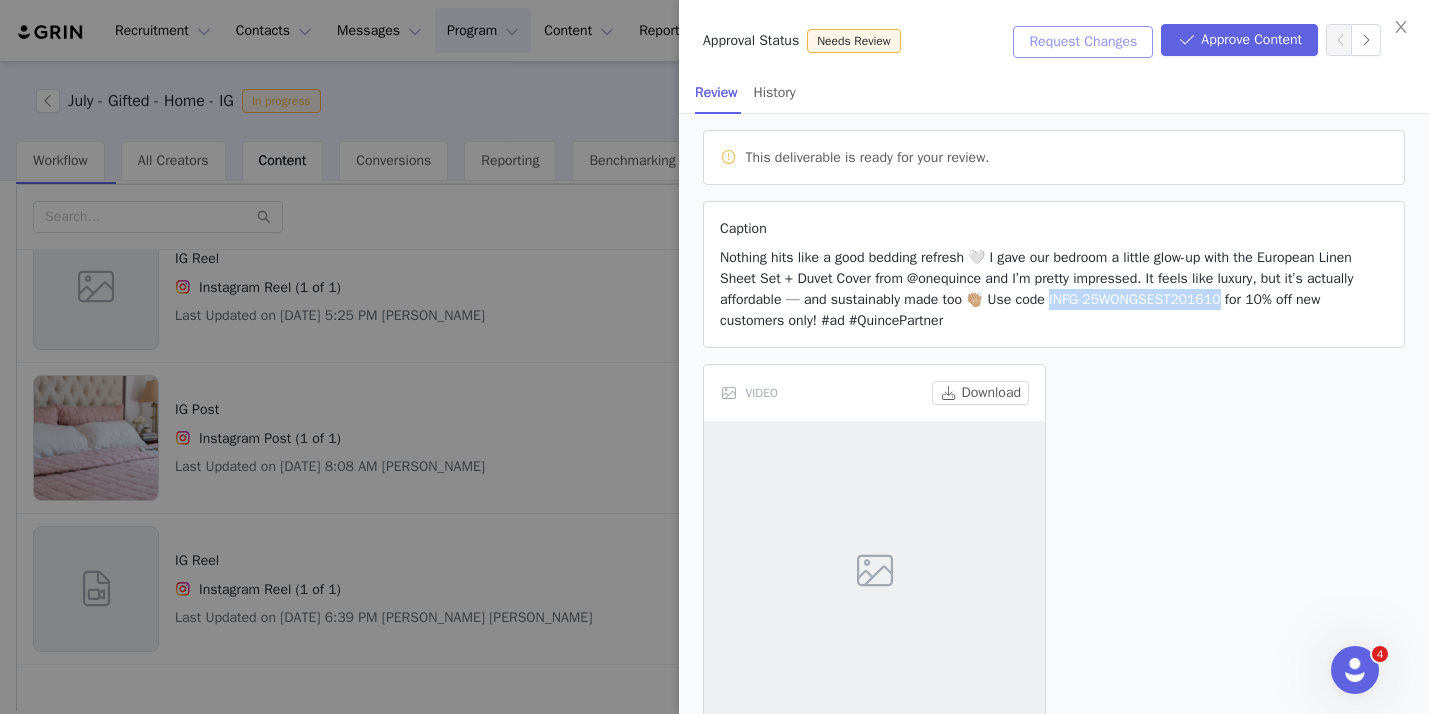 click on "Request Changes" at bounding box center (1083, 42) 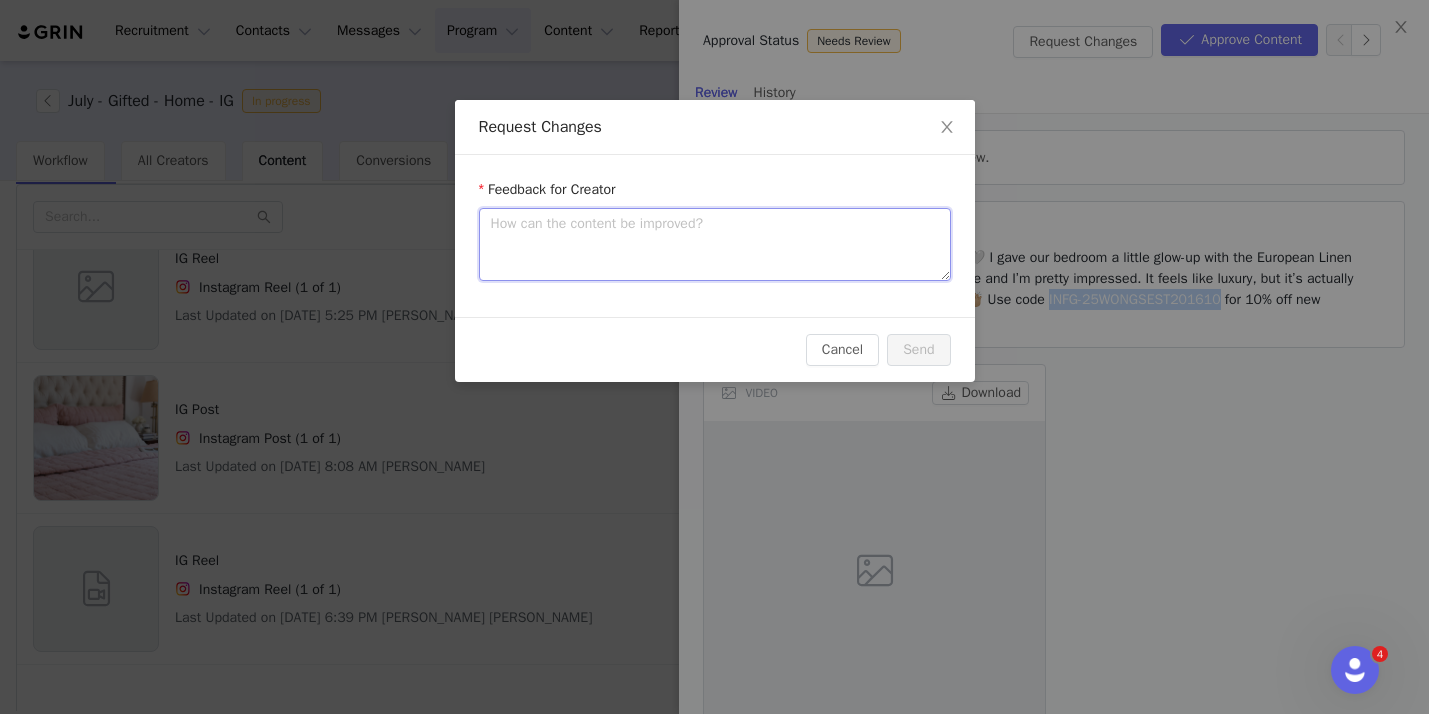click at bounding box center (715, 244) 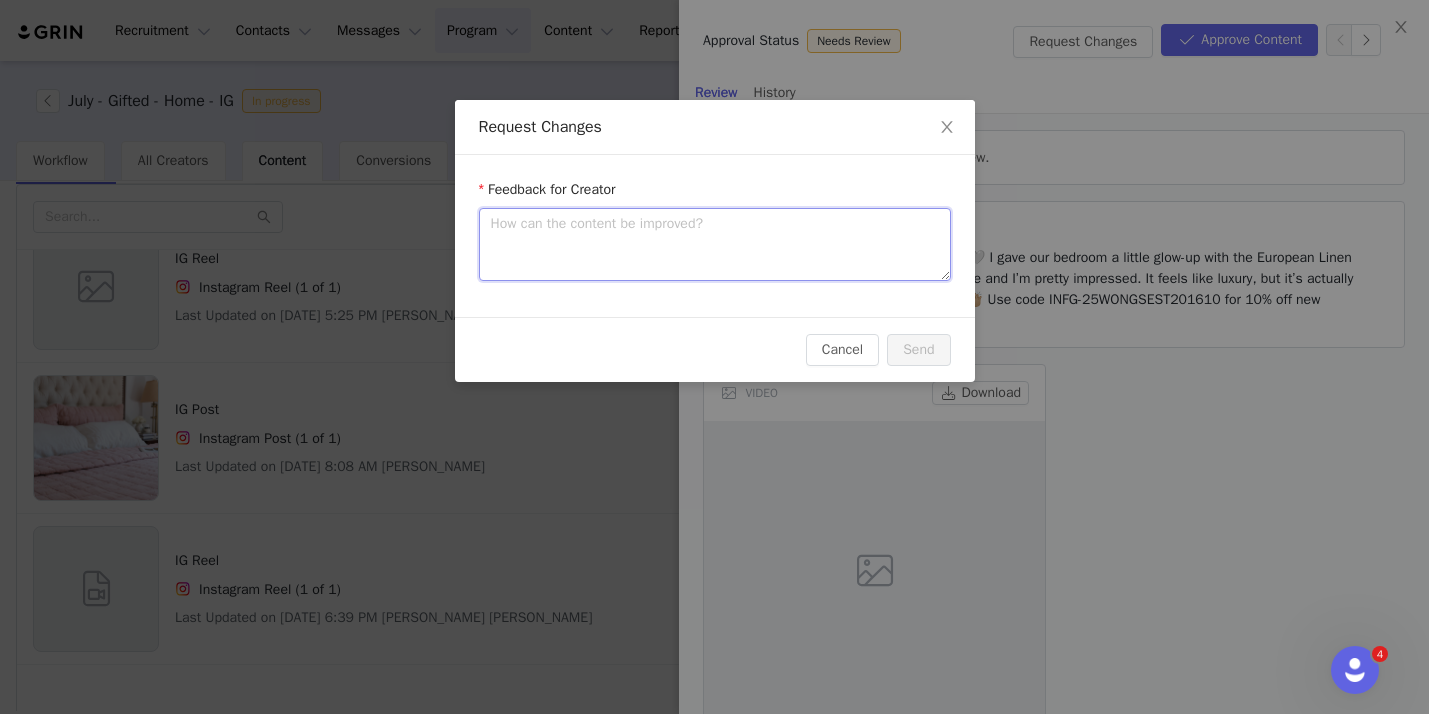 type on "H" 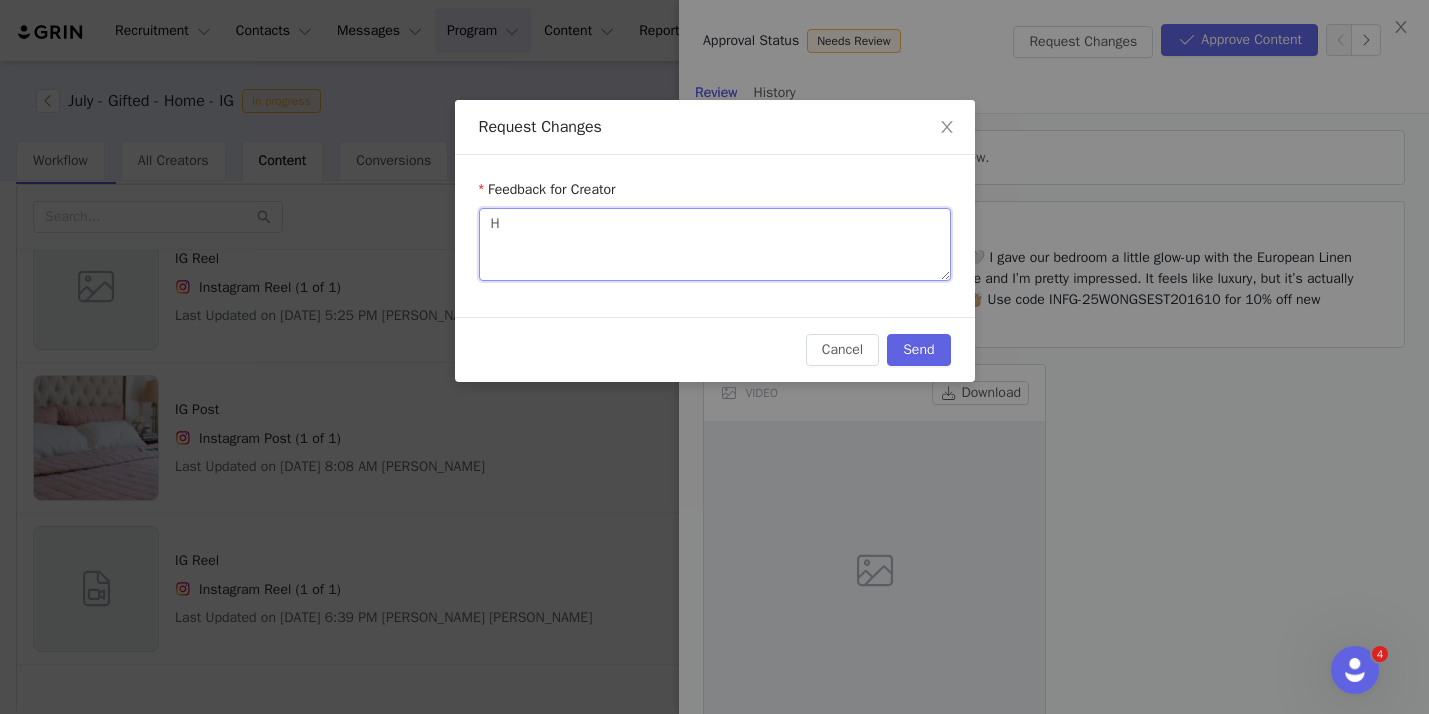 type on "Hi" 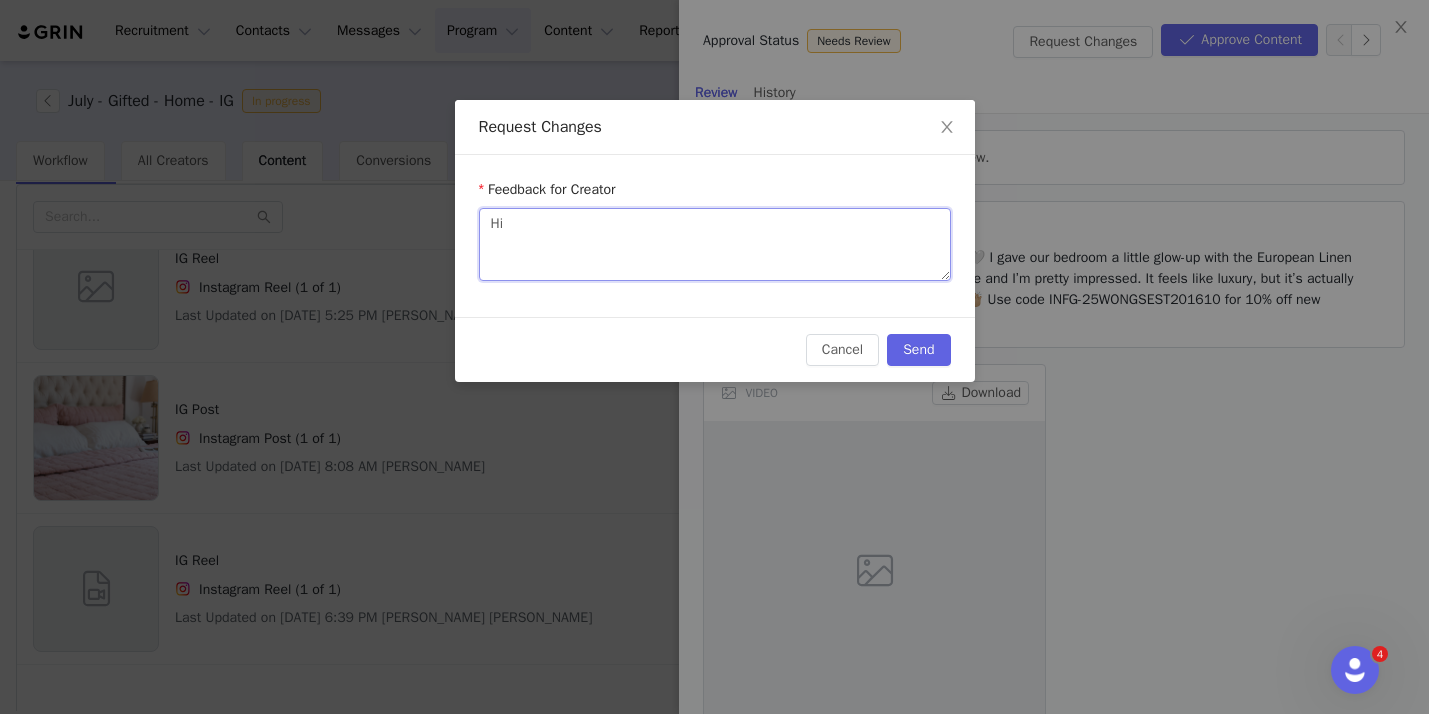 type on "Hi!" 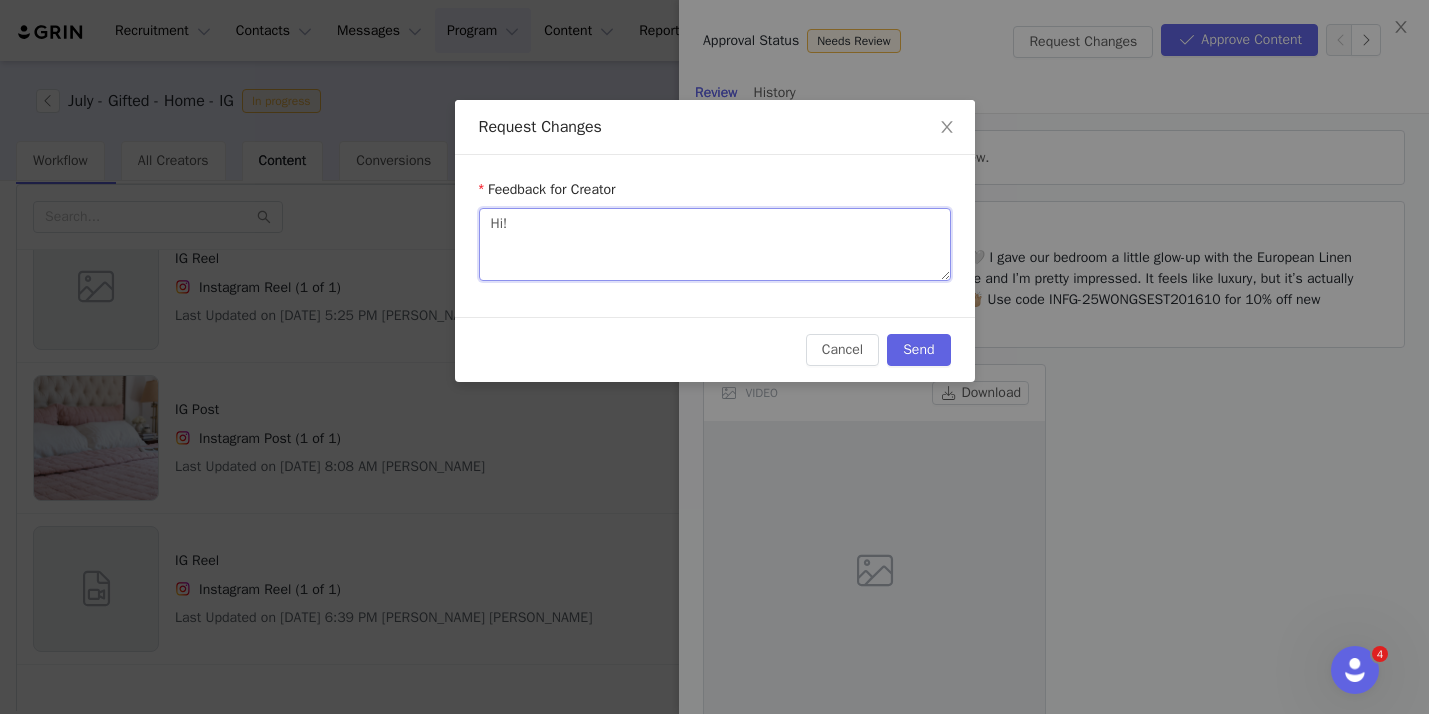 type on "Hi!" 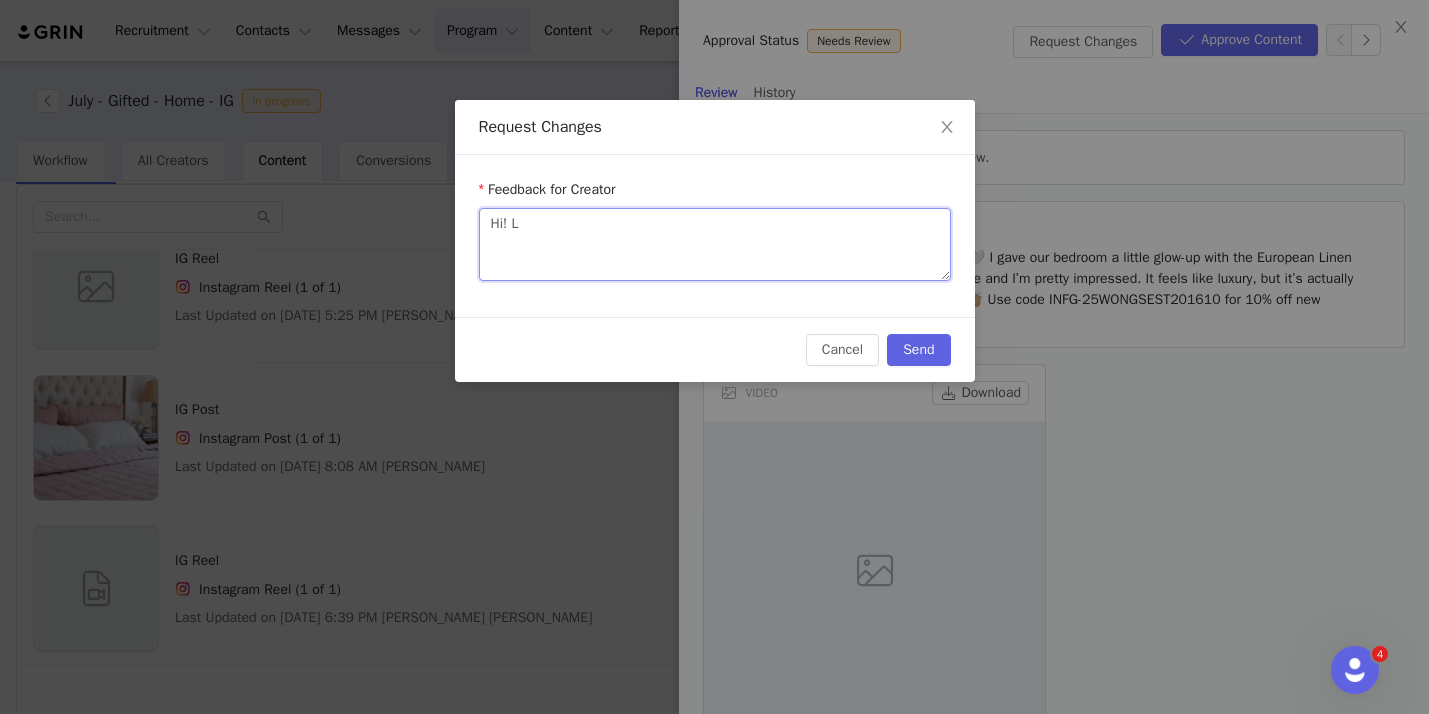 type on "Hi! Lo" 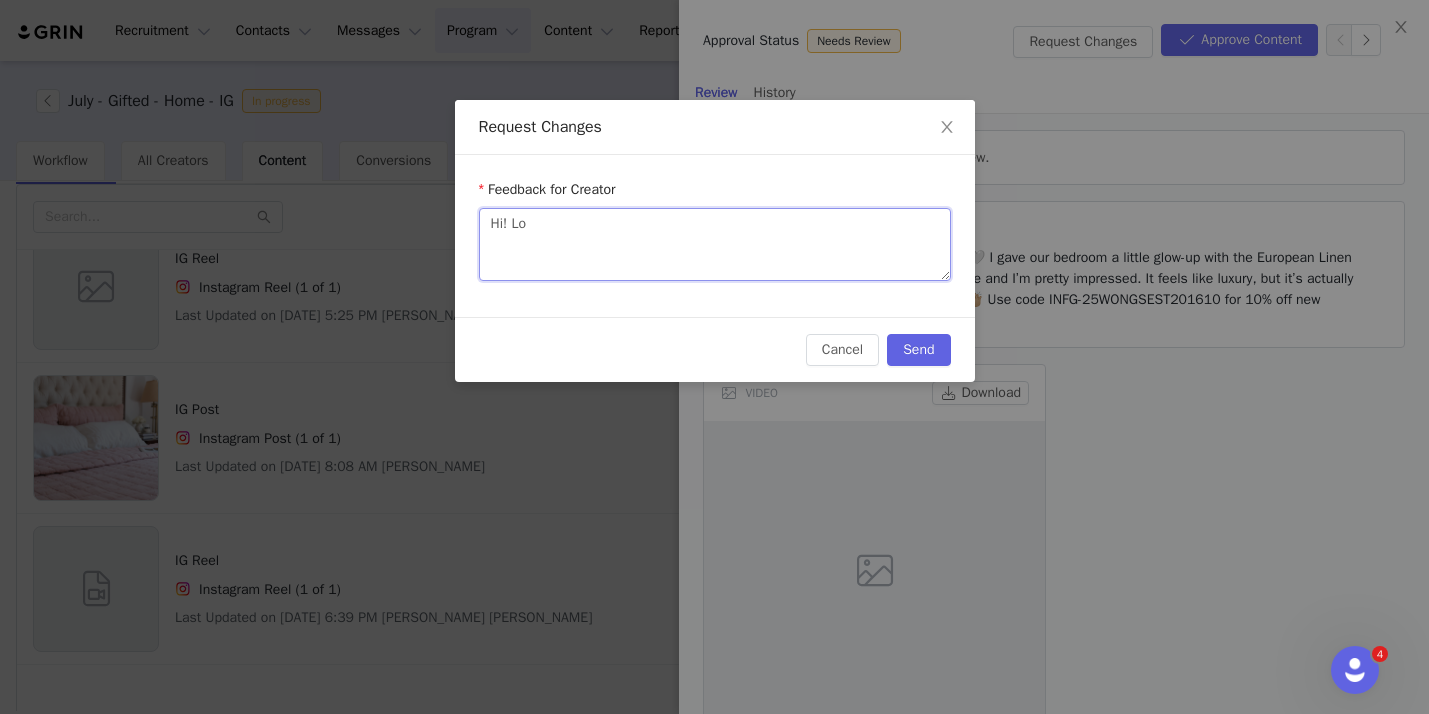 type on "Hi! Lov" 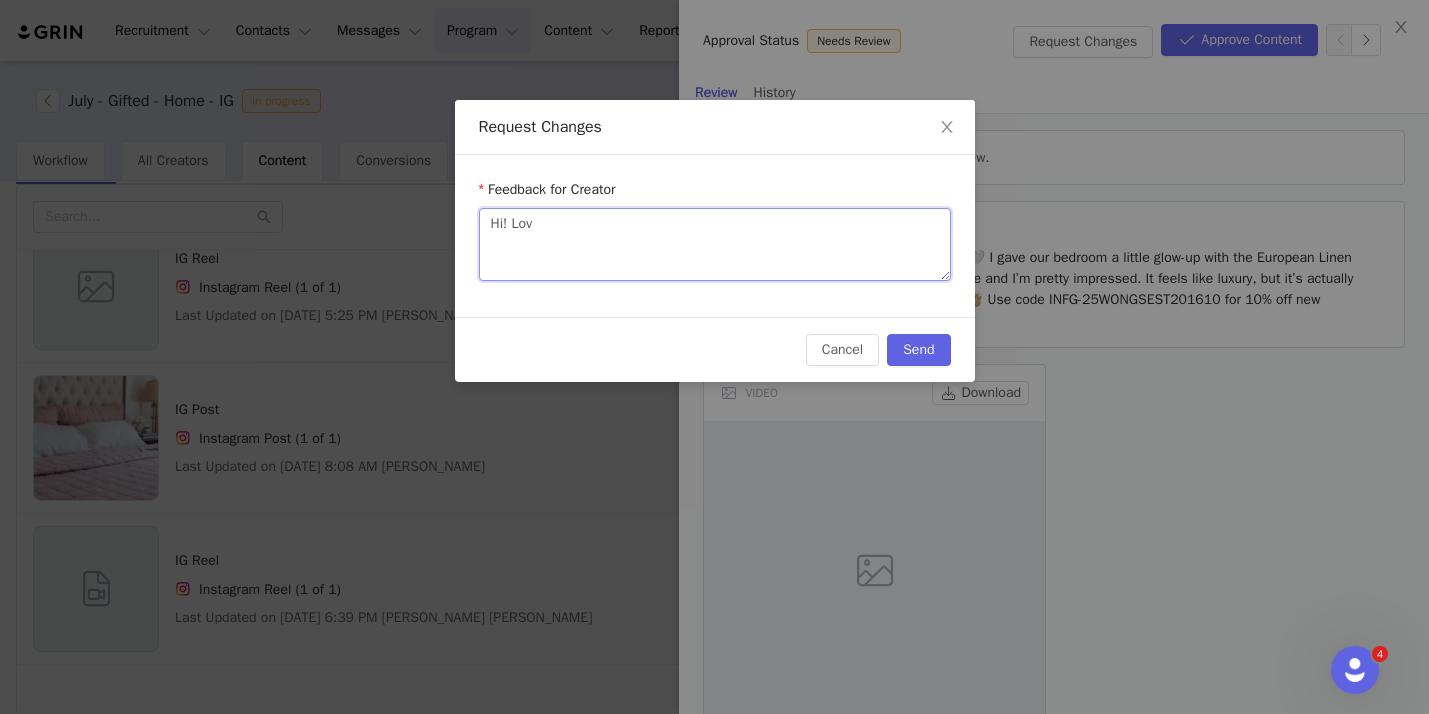type on "Hi! Love" 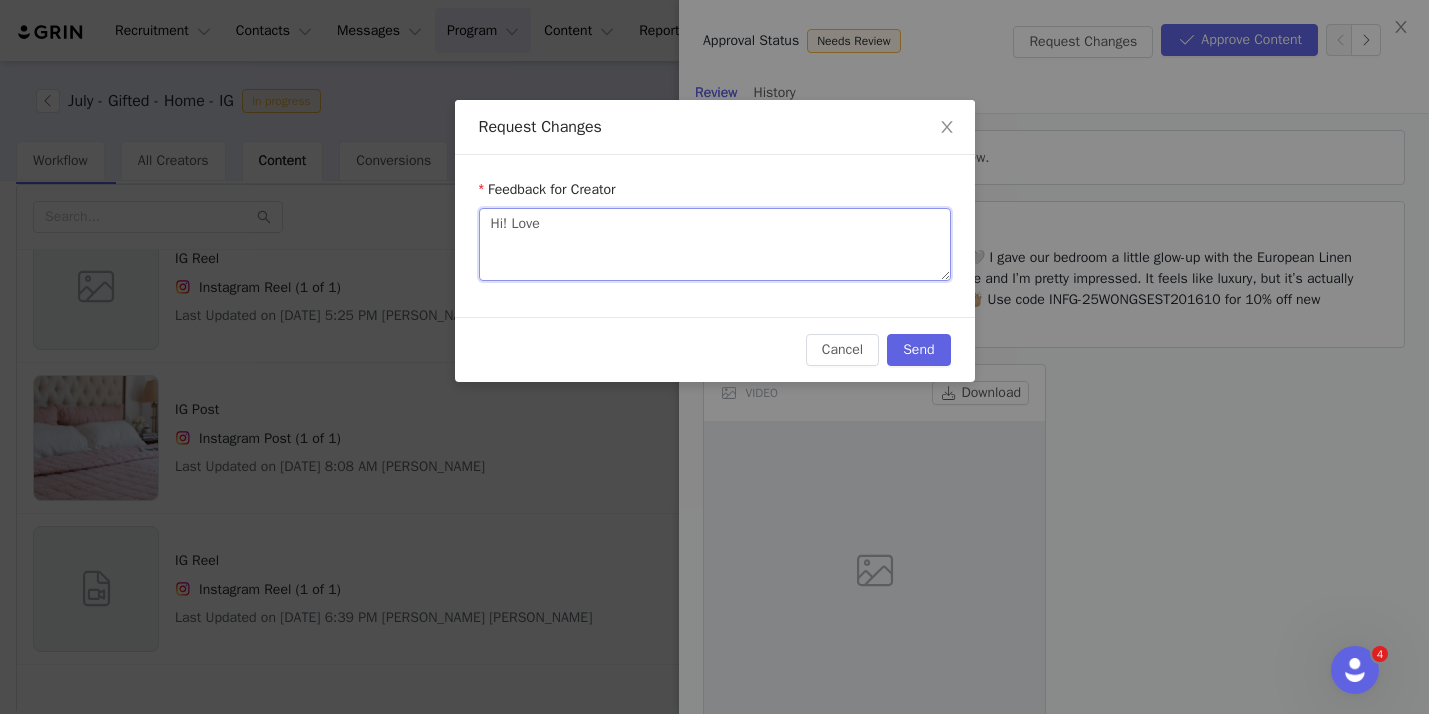 type on "Hi! Love" 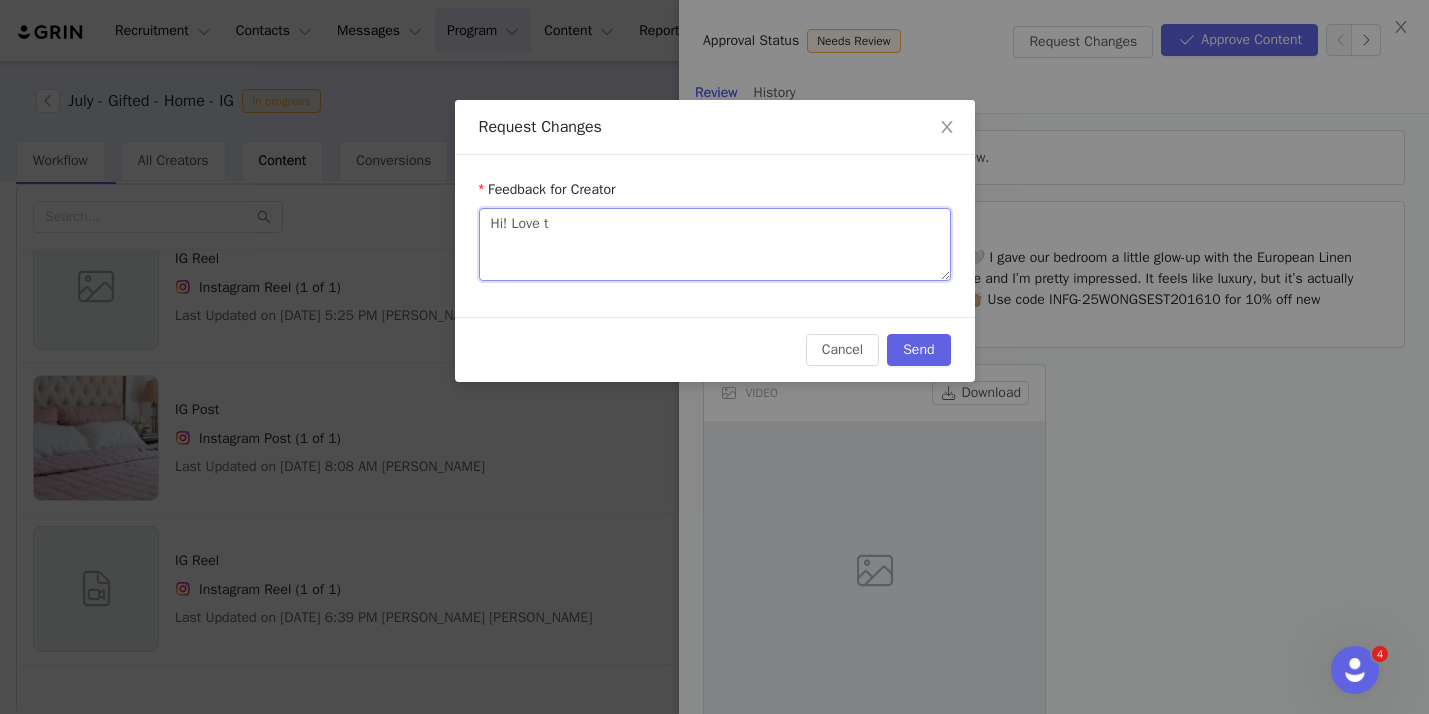 type on "Hi! Love th" 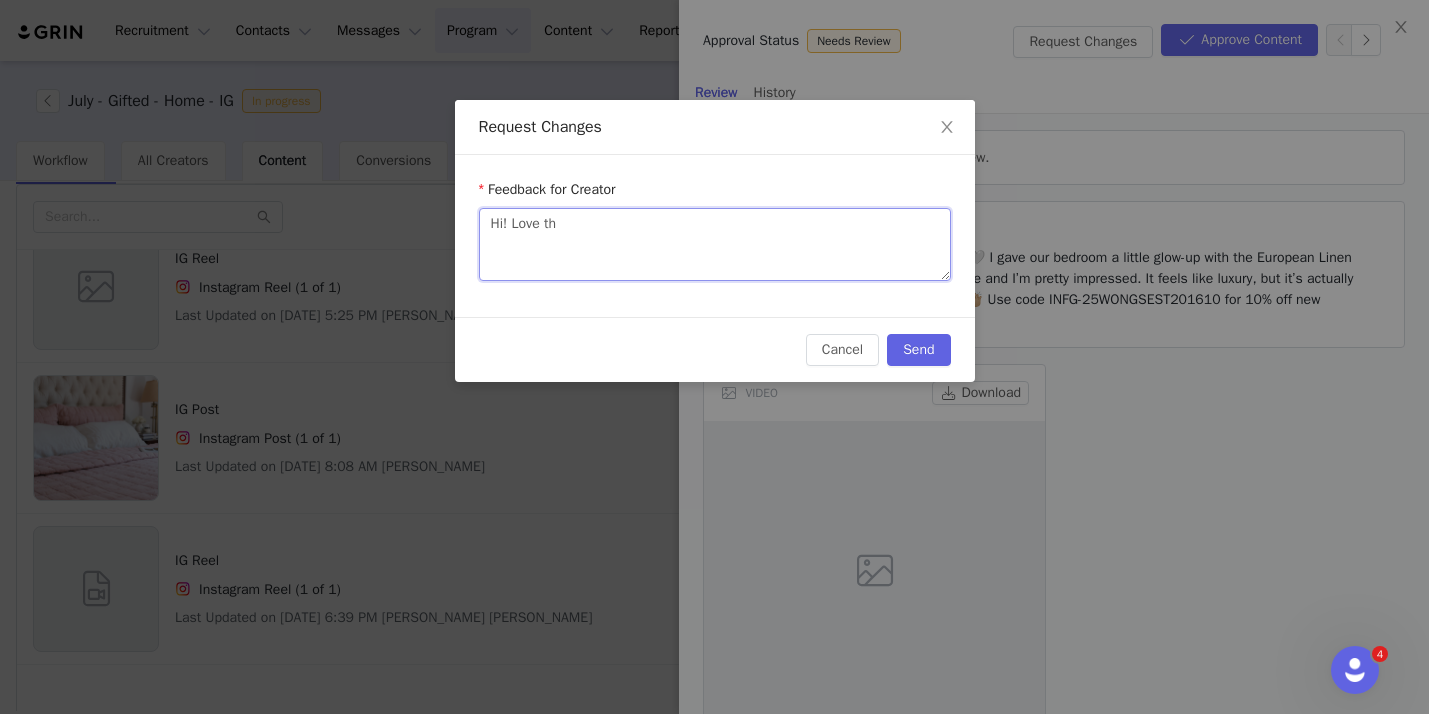 type on "Hi! Love the" 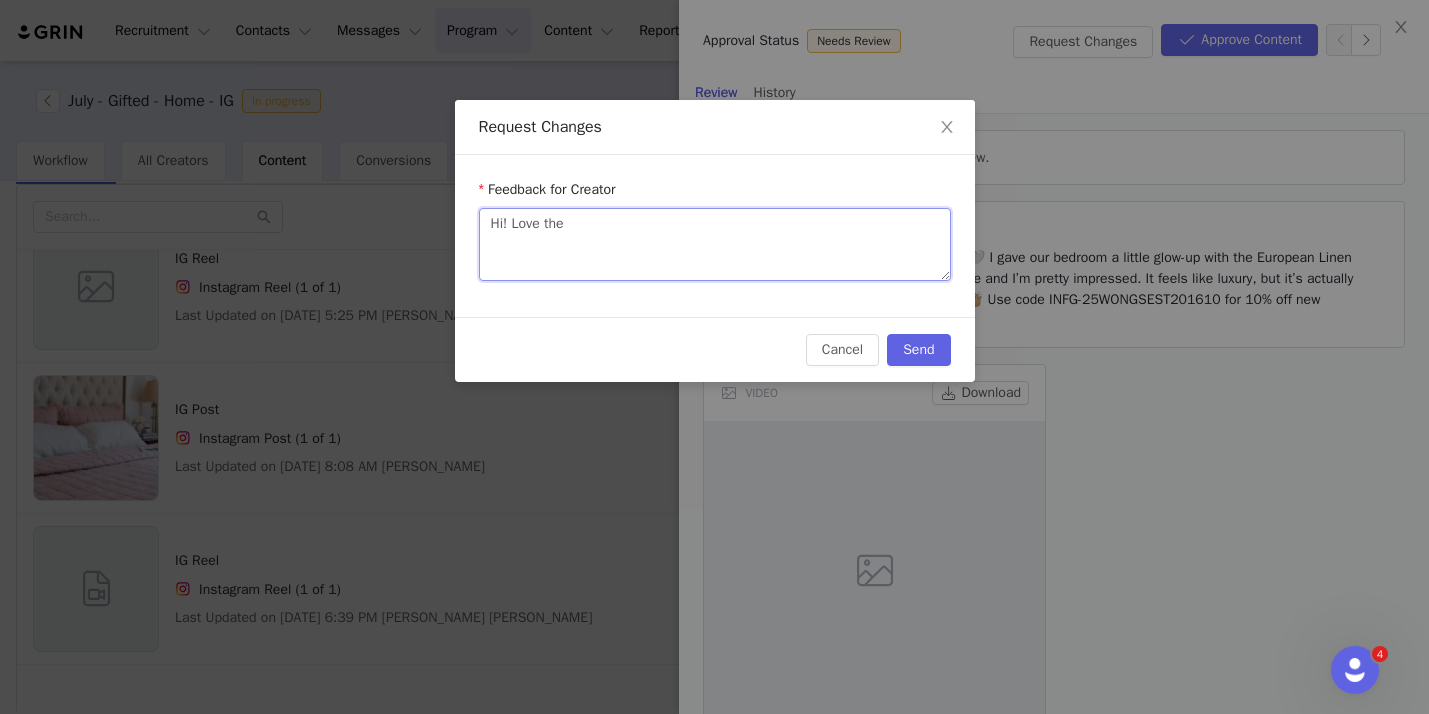 type on "Hi! Love the" 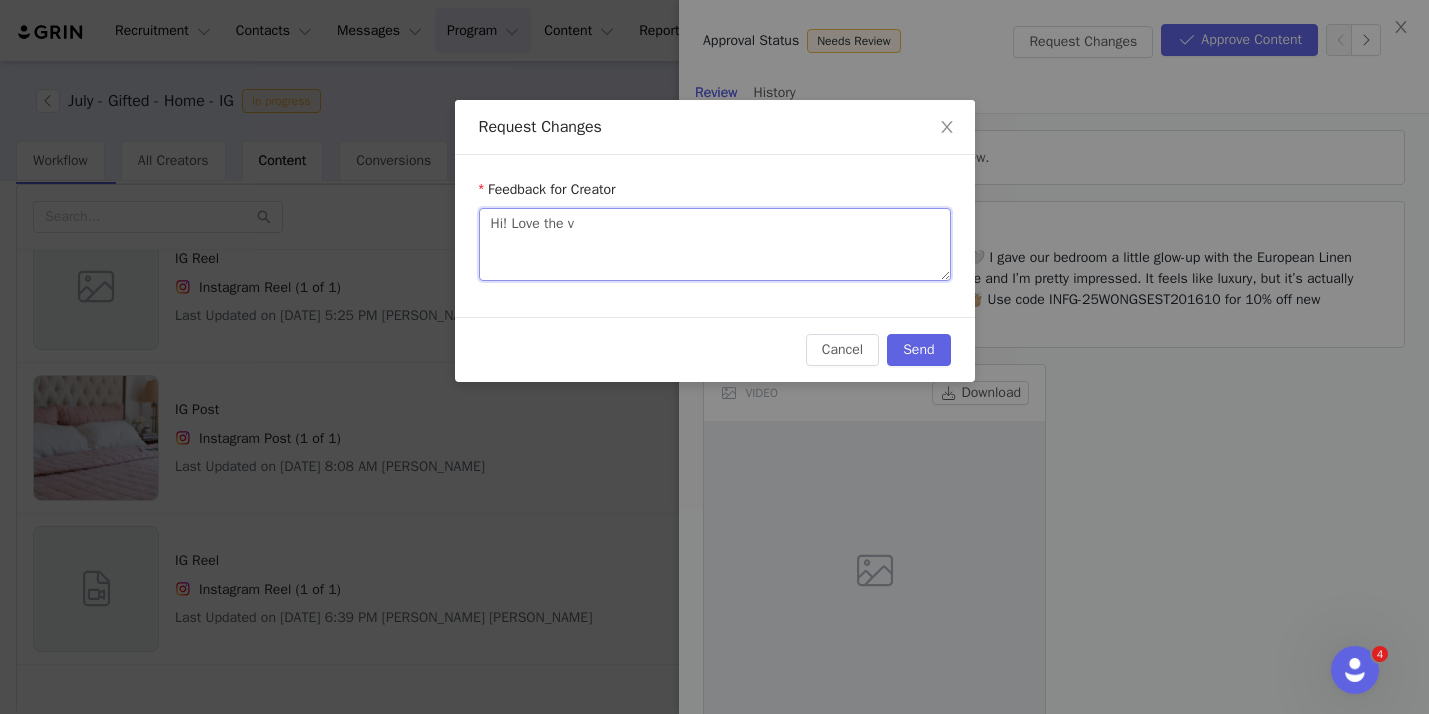 type on "Hi! Love the vi" 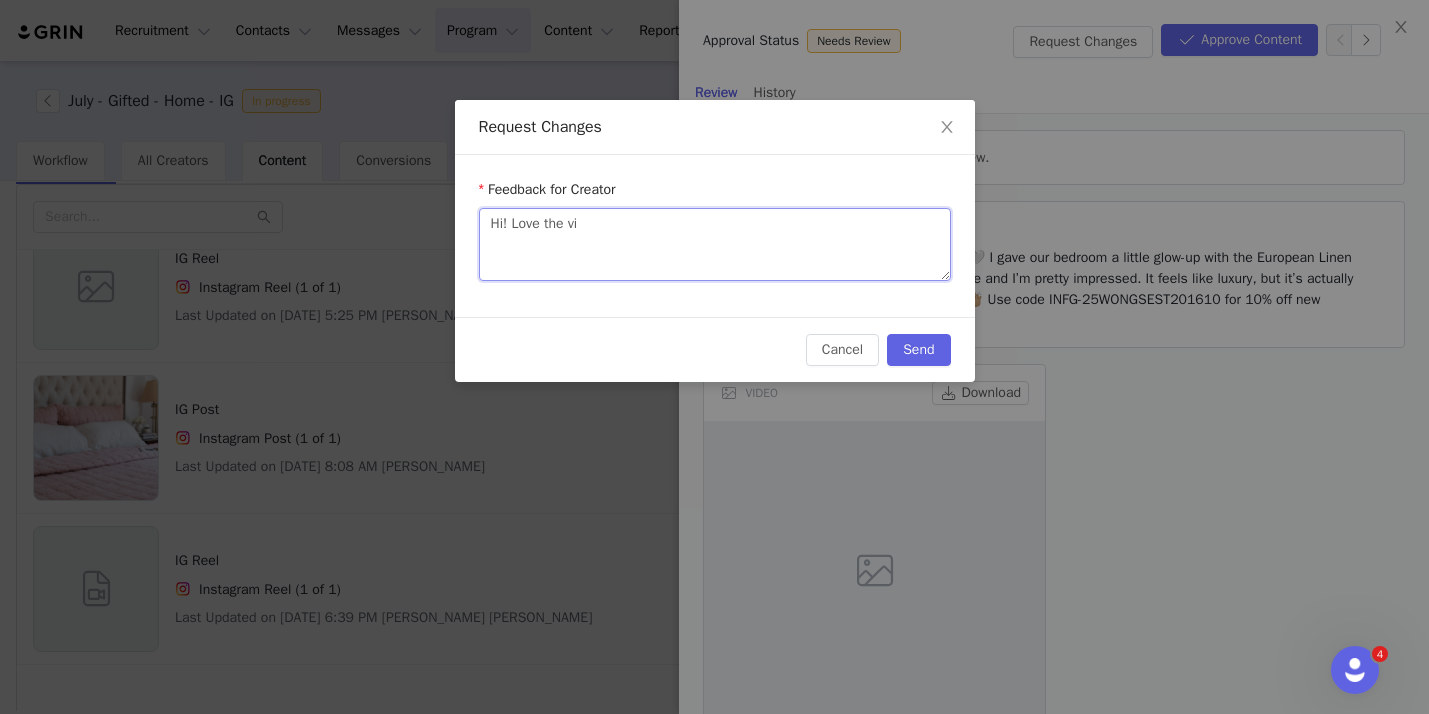 type on "Hi! Love the vid" 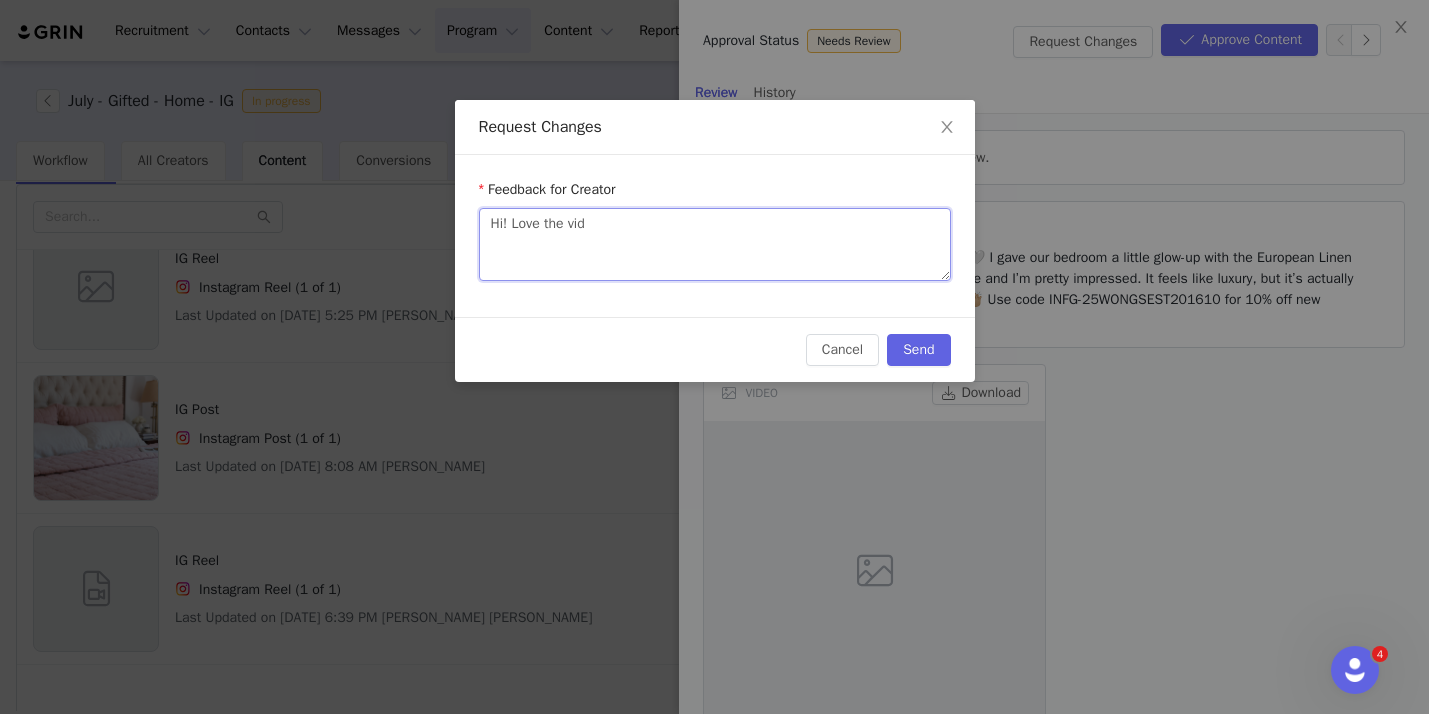 type on "Hi! Love the vide" 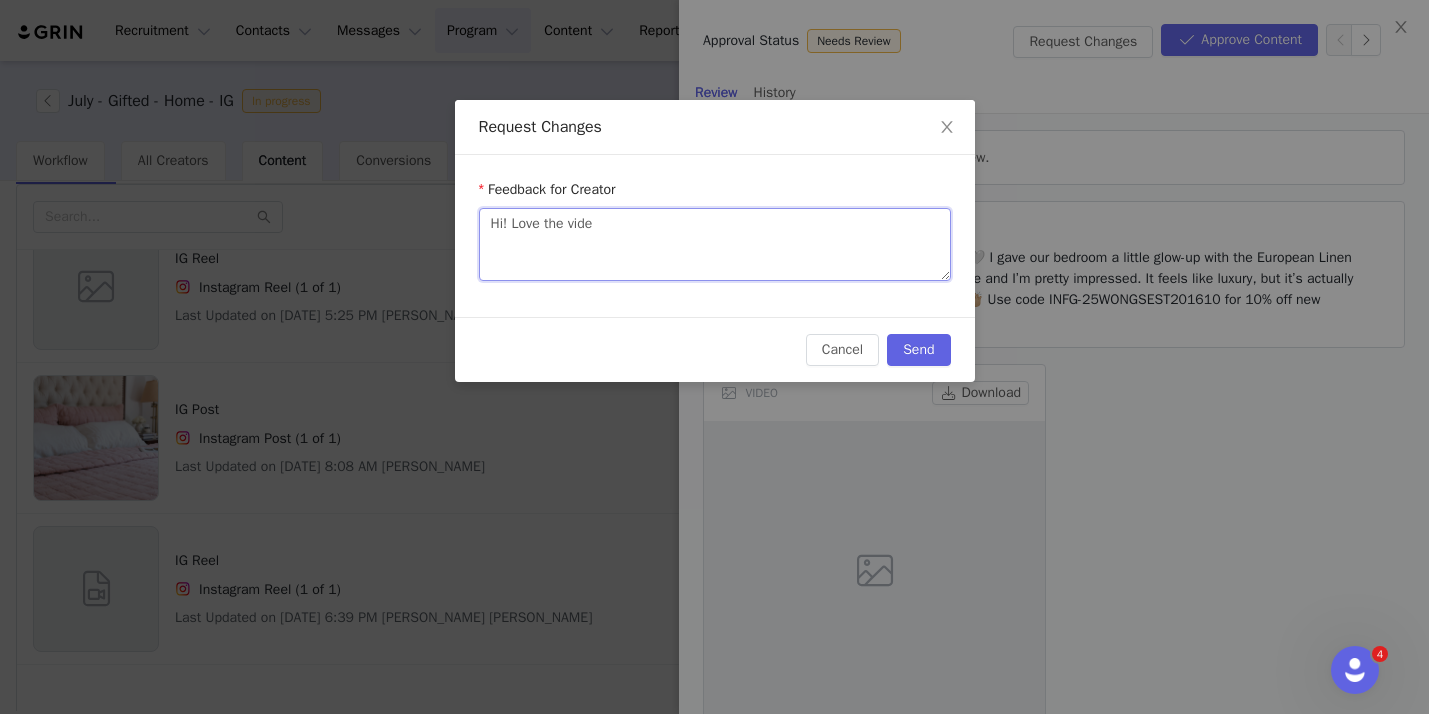 type on "Hi! Love the video" 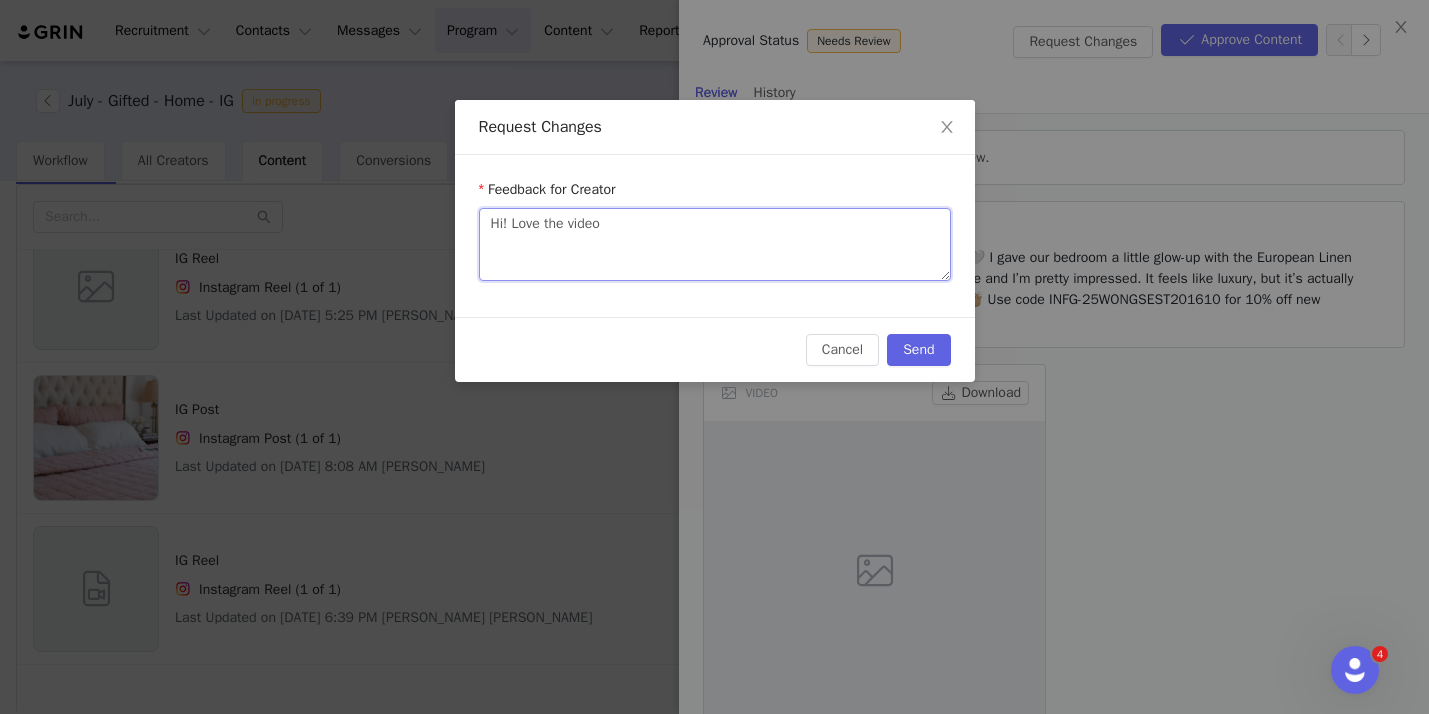 type on "Hi! Love the video" 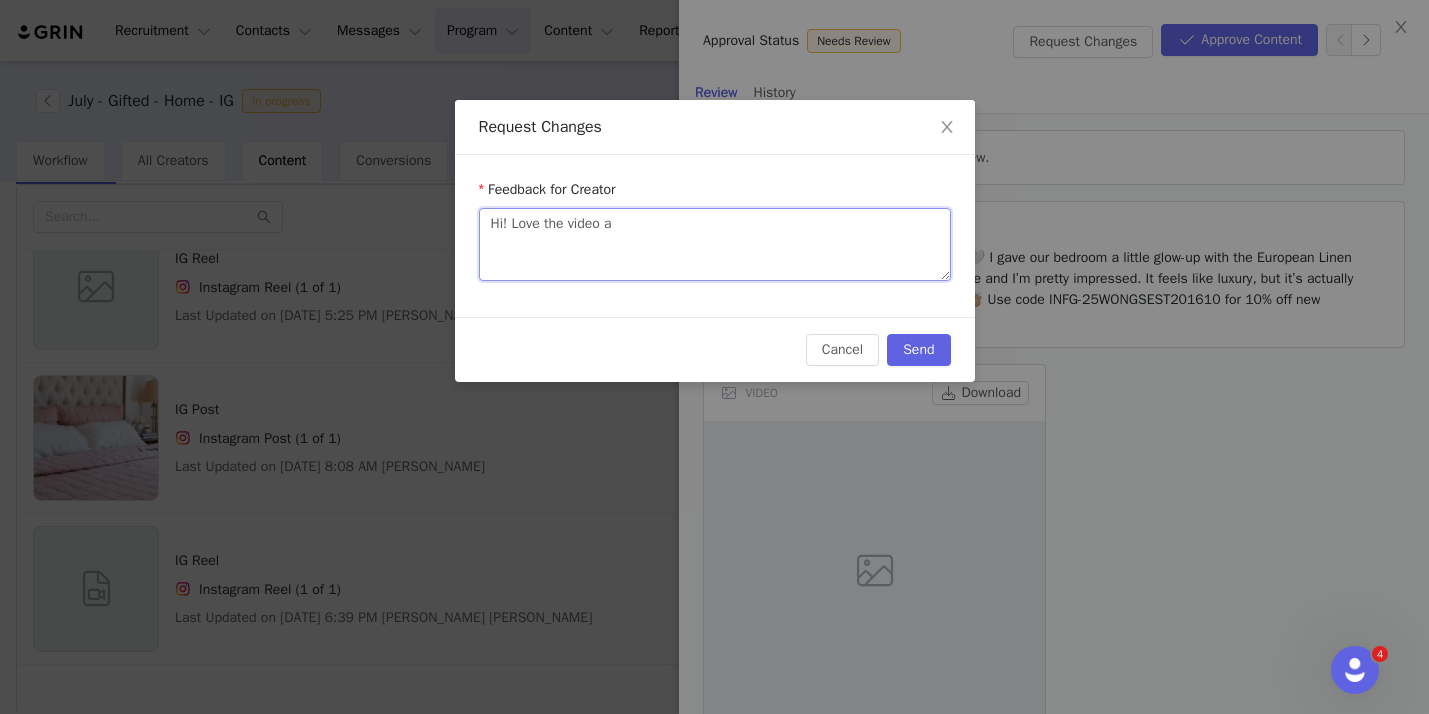 type on "Hi! Love the video an" 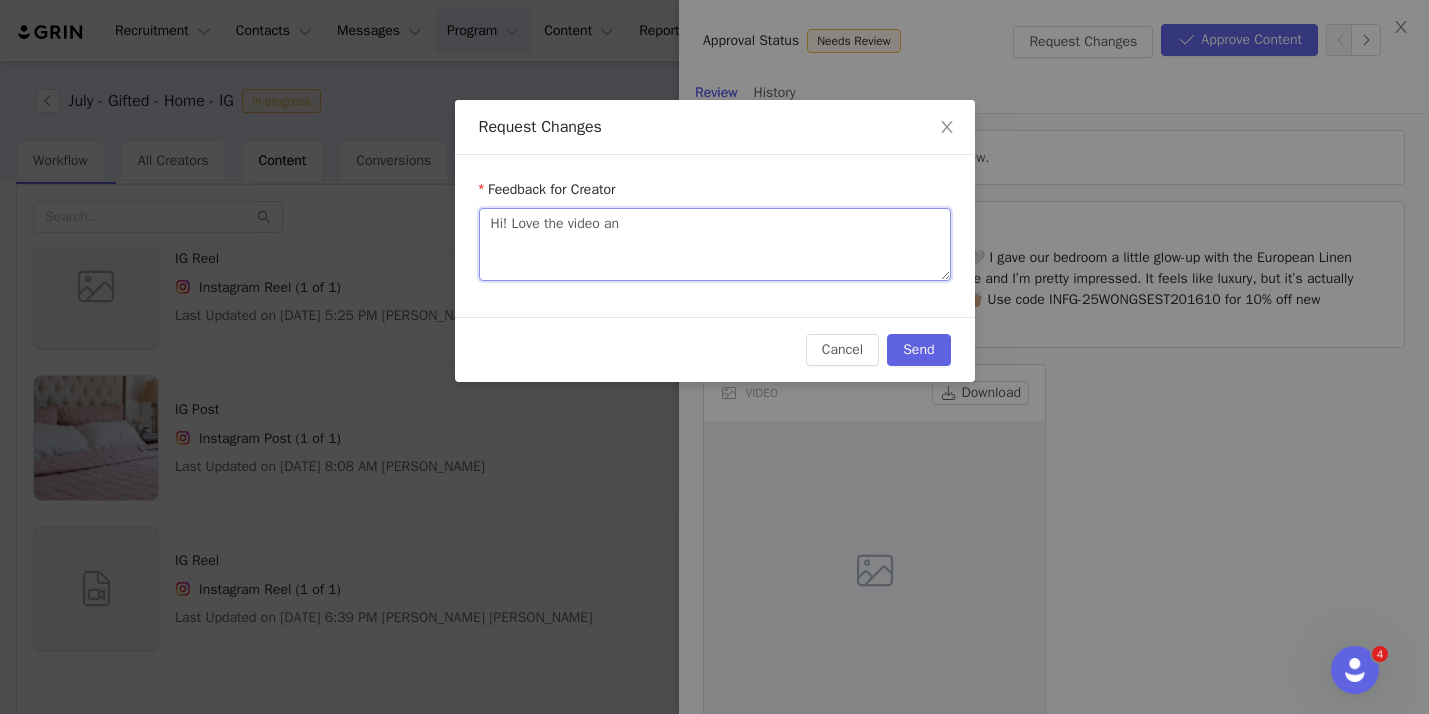 type on "Hi! Love the video and" 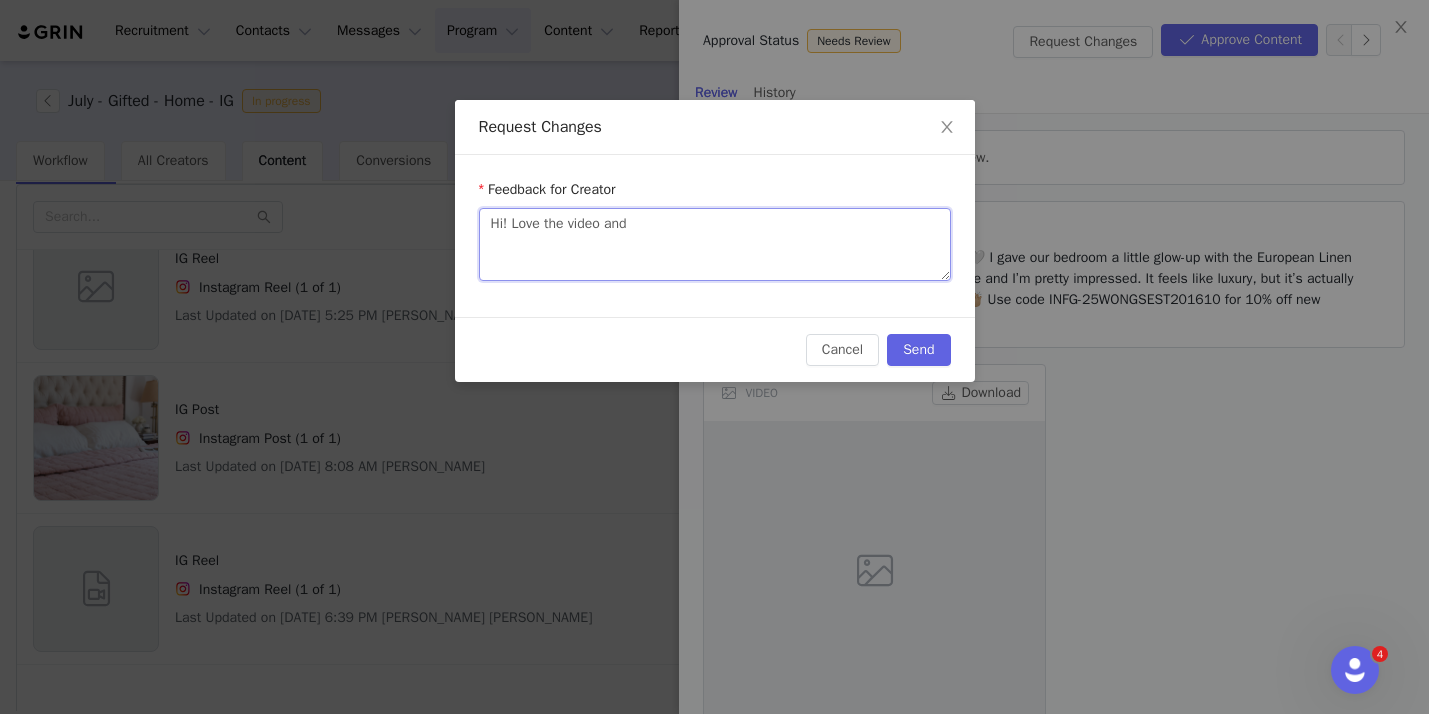 type 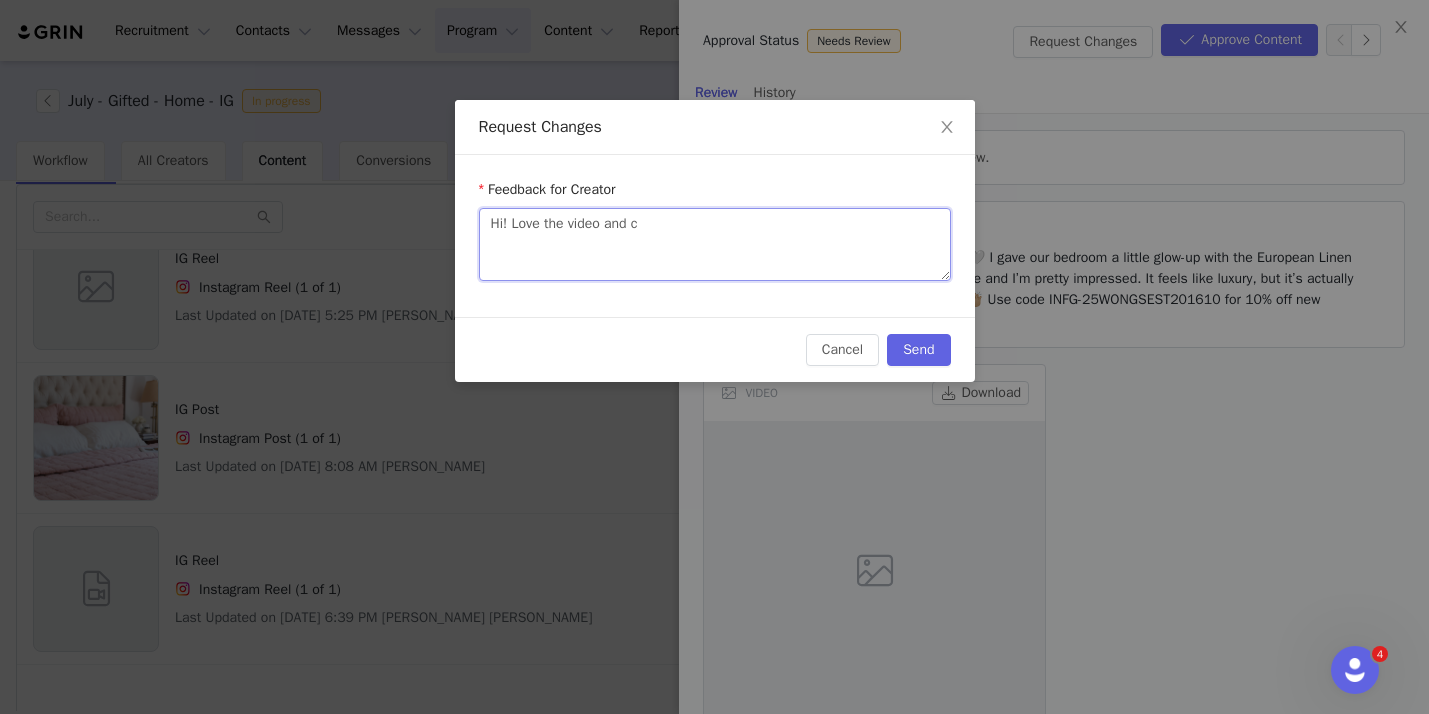 type on "Hi! Love the video and ca" 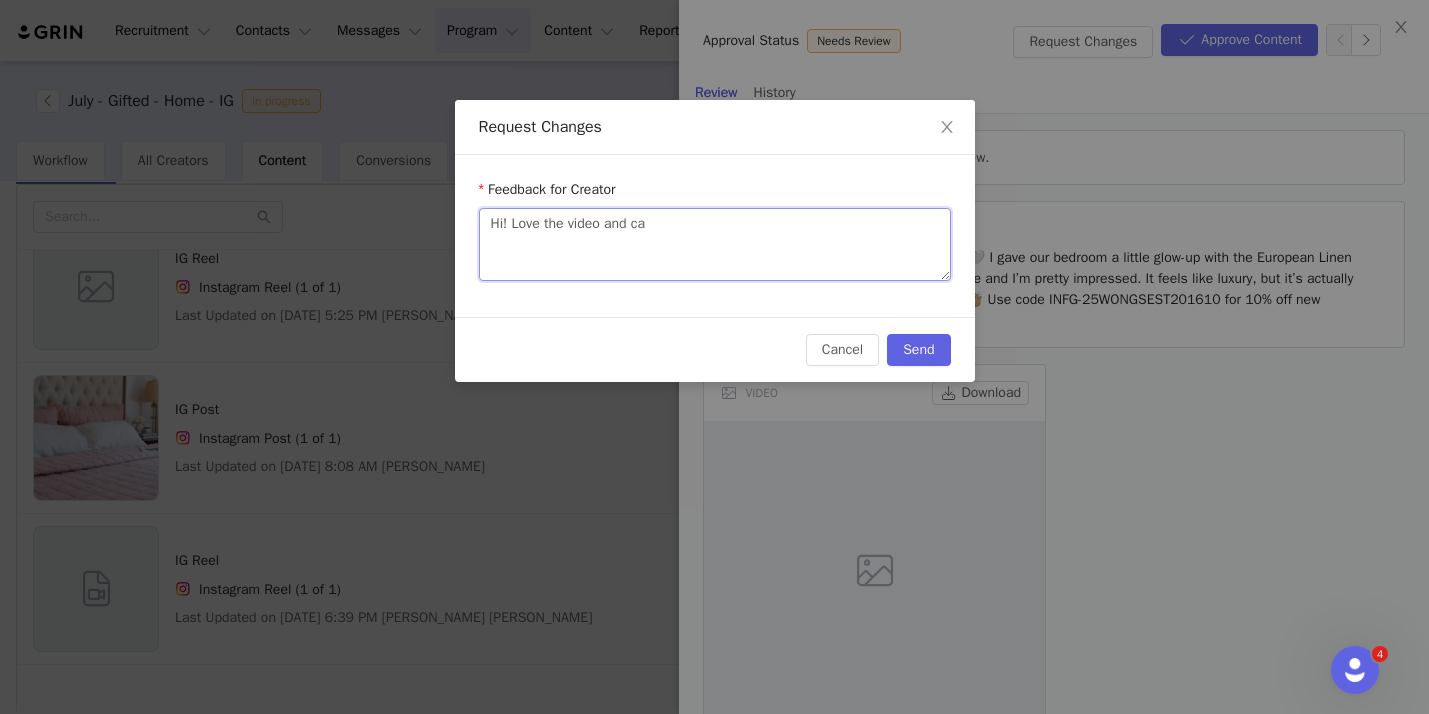 type on "Hi! Love the video and cap" 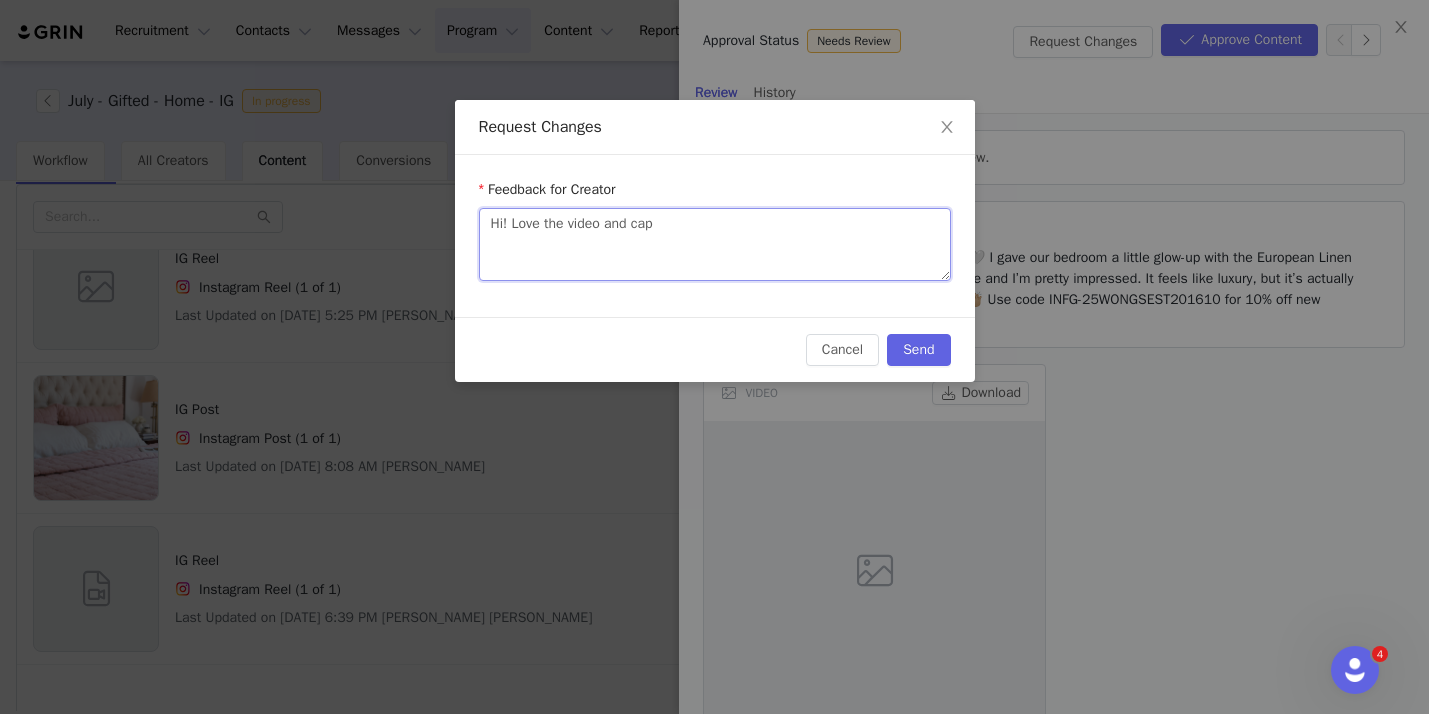 type on "Hi! Love the video and capt" 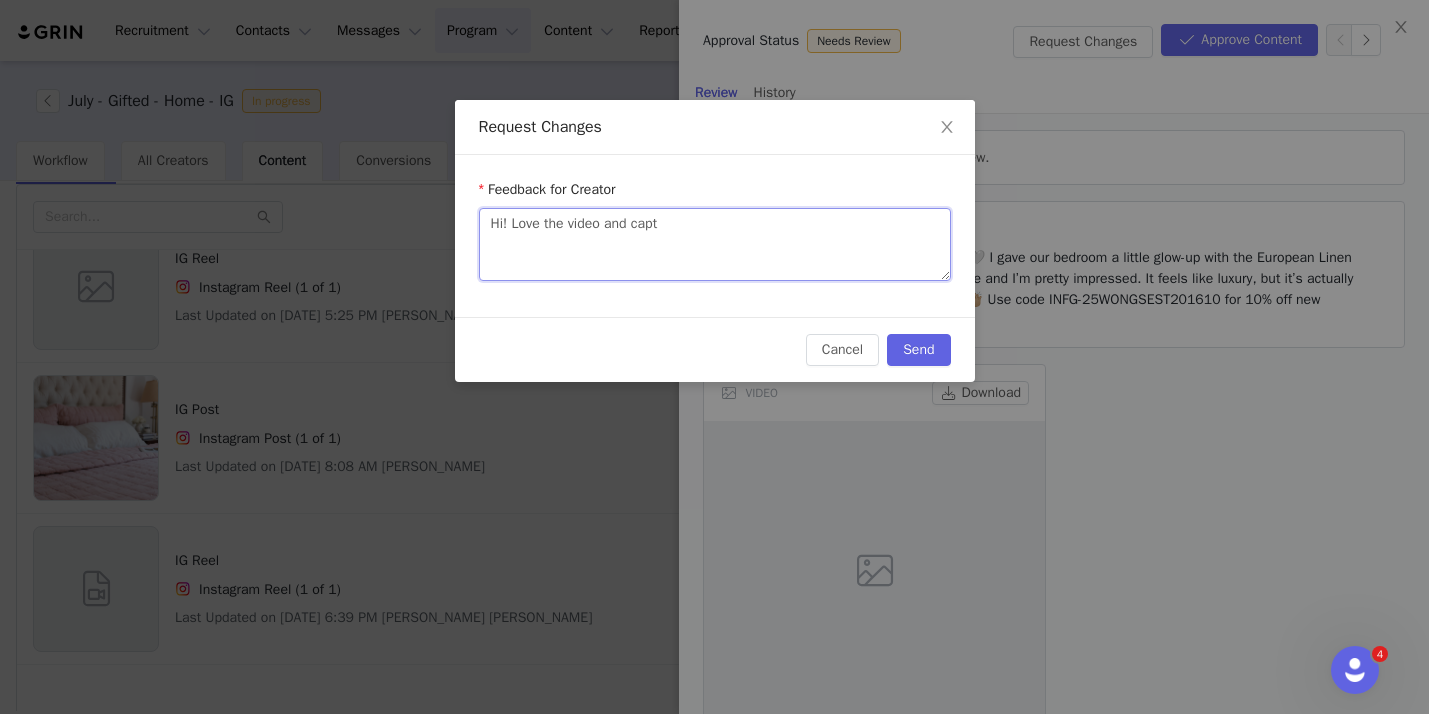 type on "Hi! Love the video and capti" 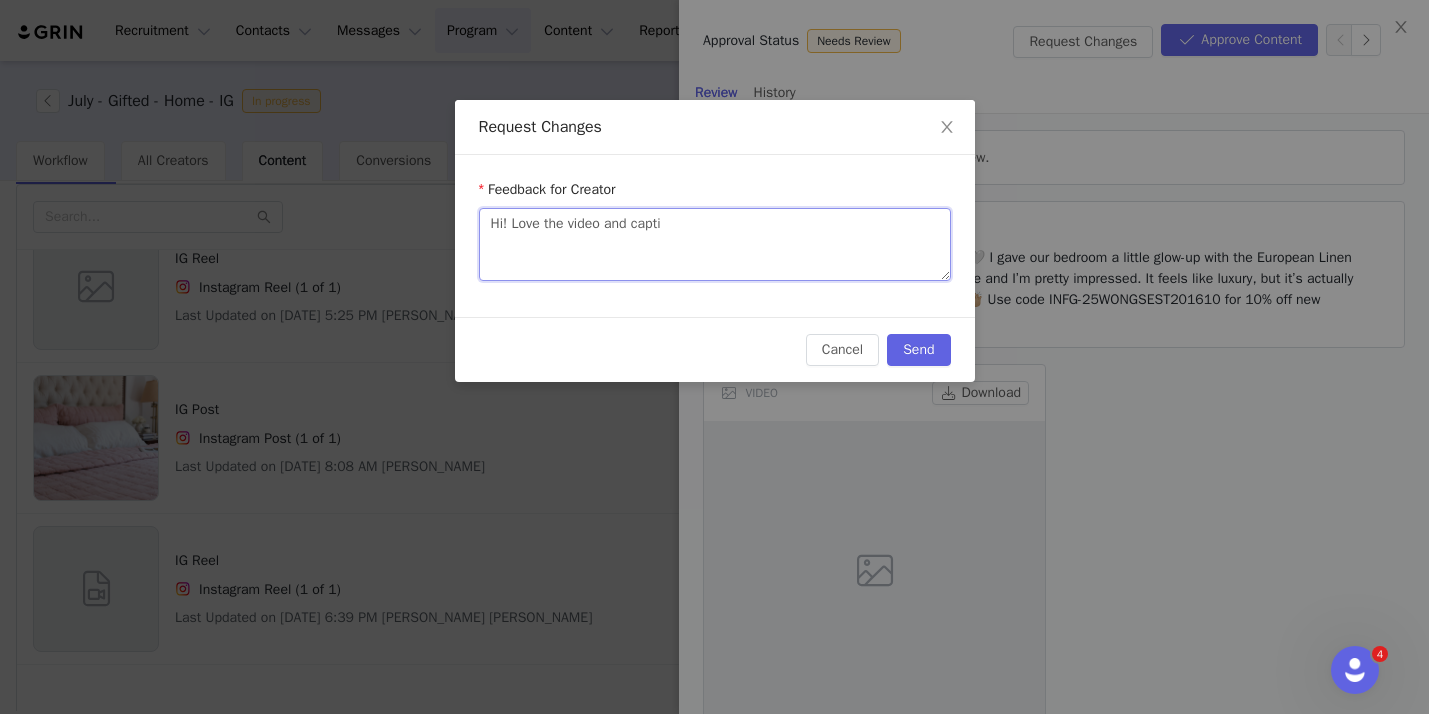 type 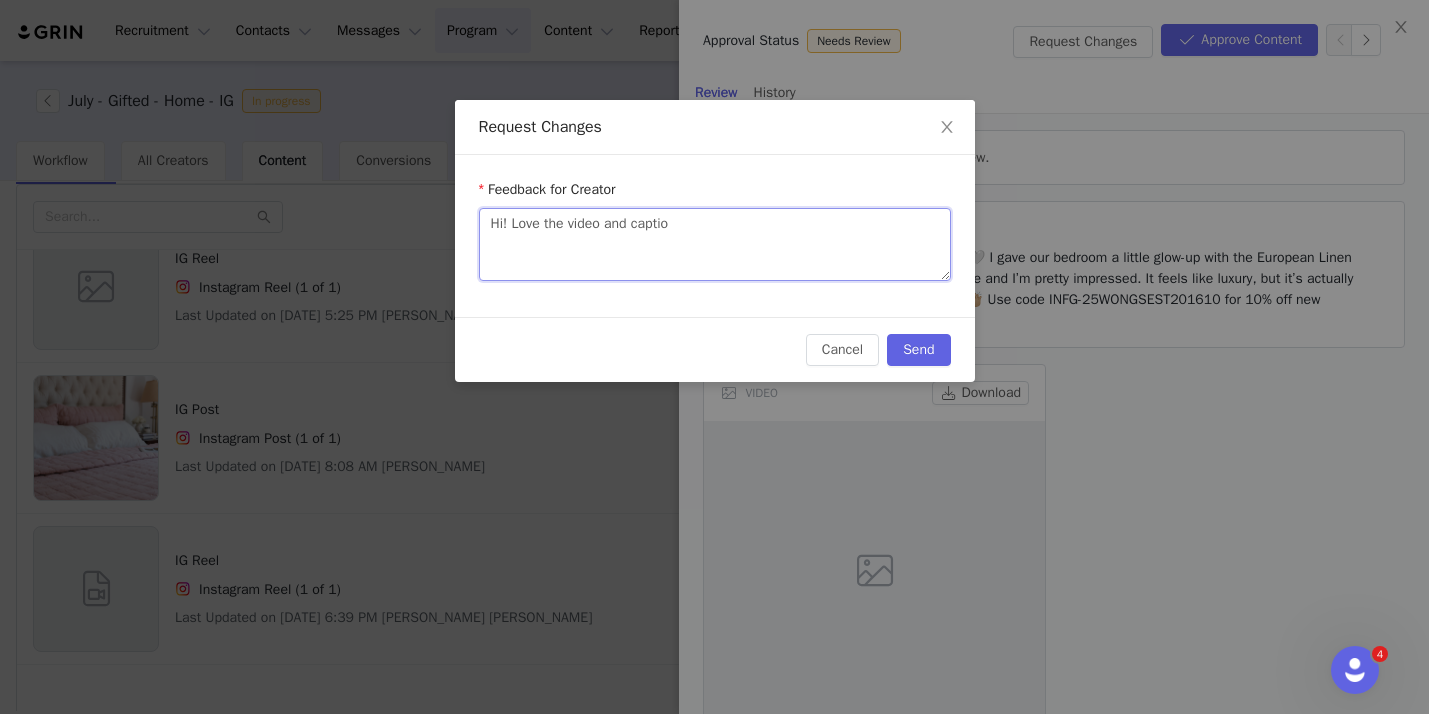 type on "Hi! Love the video and caption" 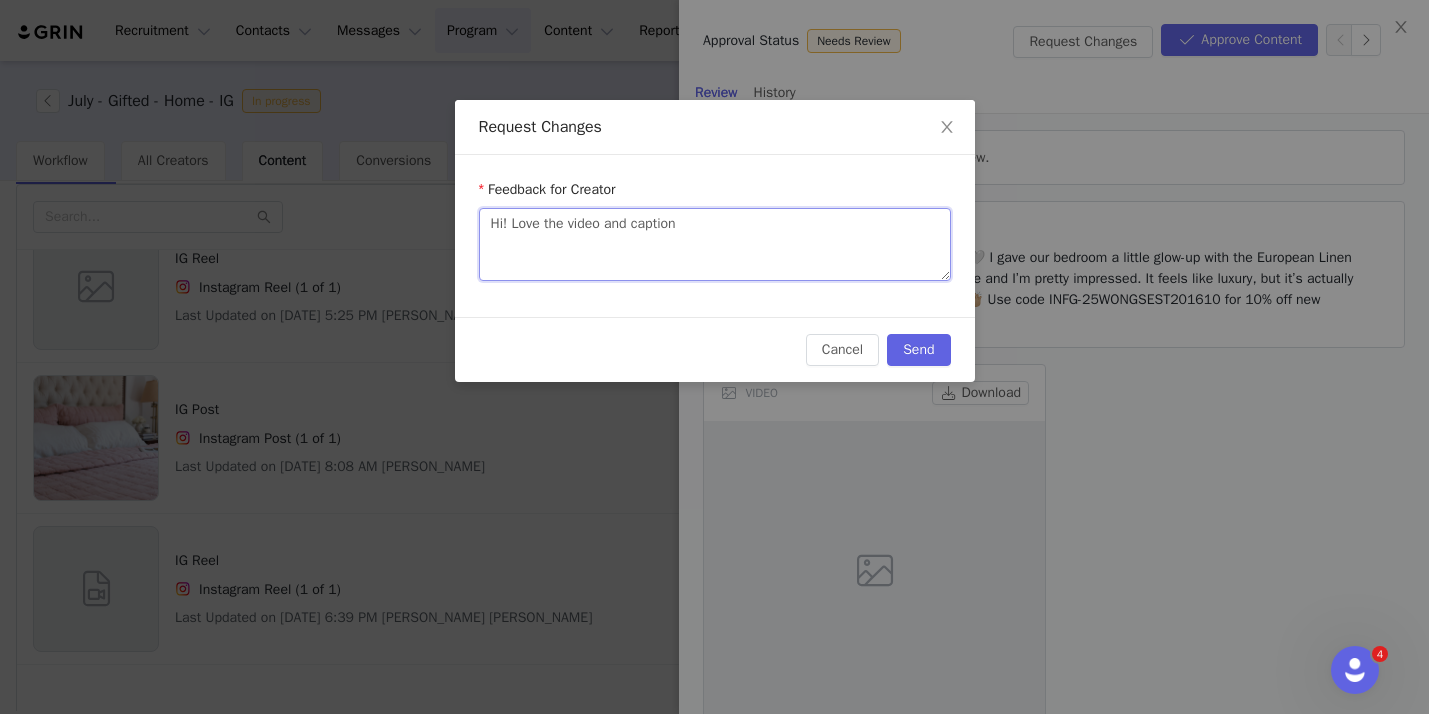 type on "Hi! Love the video and caption." 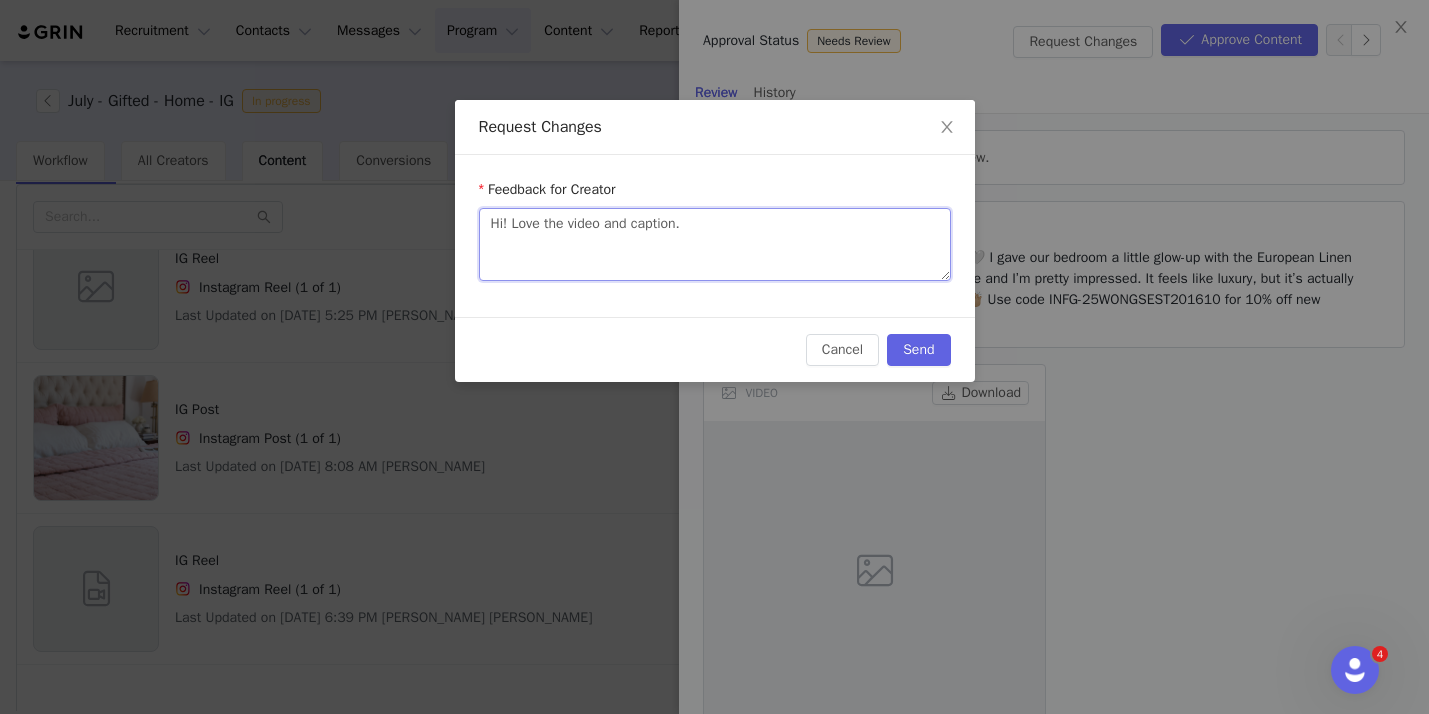 type on "Hi! Love the video and caption." 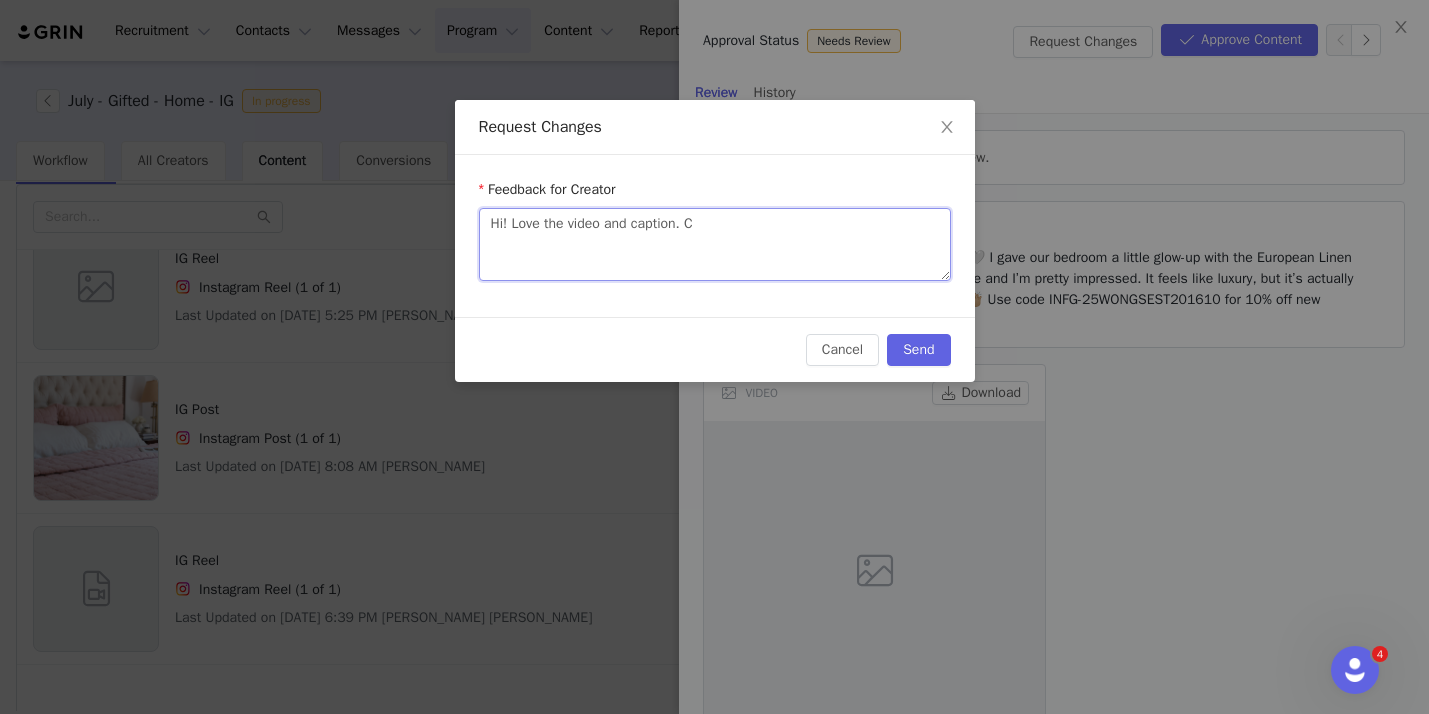 type 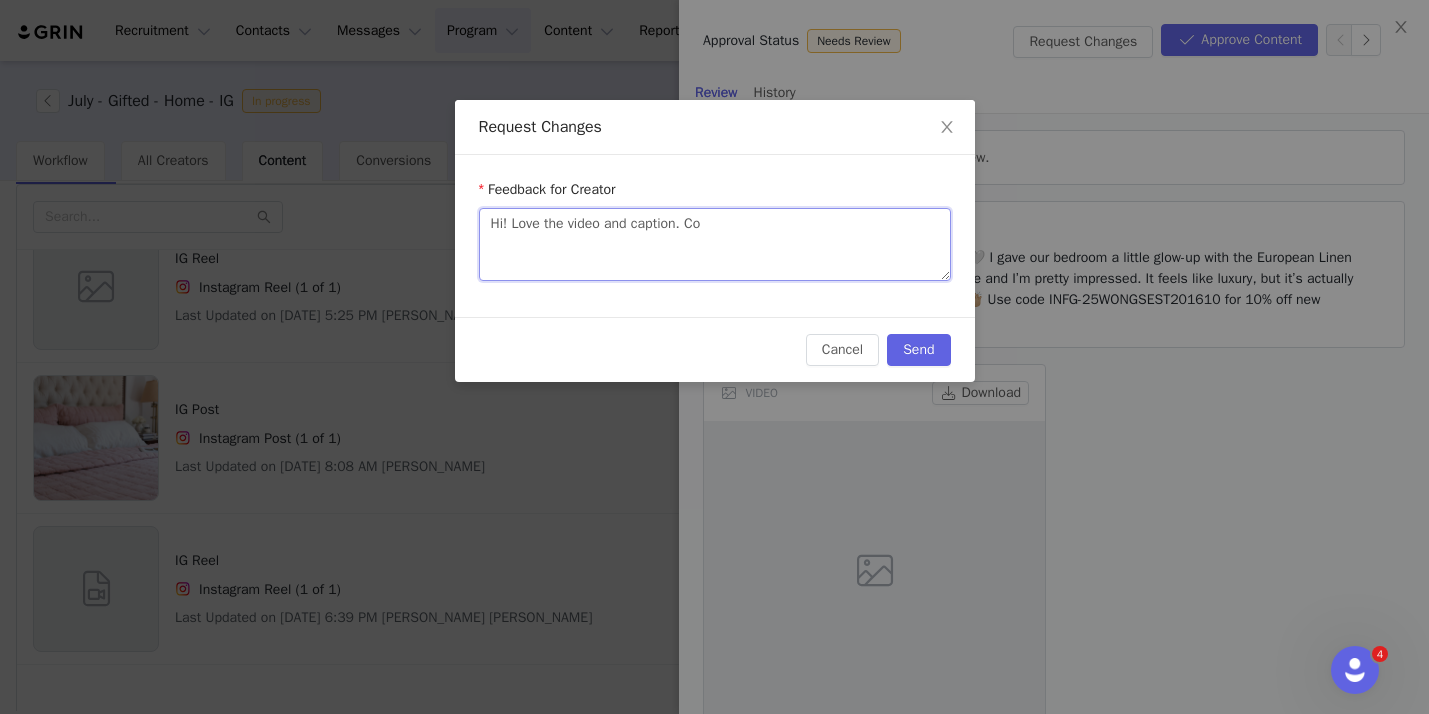 type on "Hi! Love the video and caption. Cou" 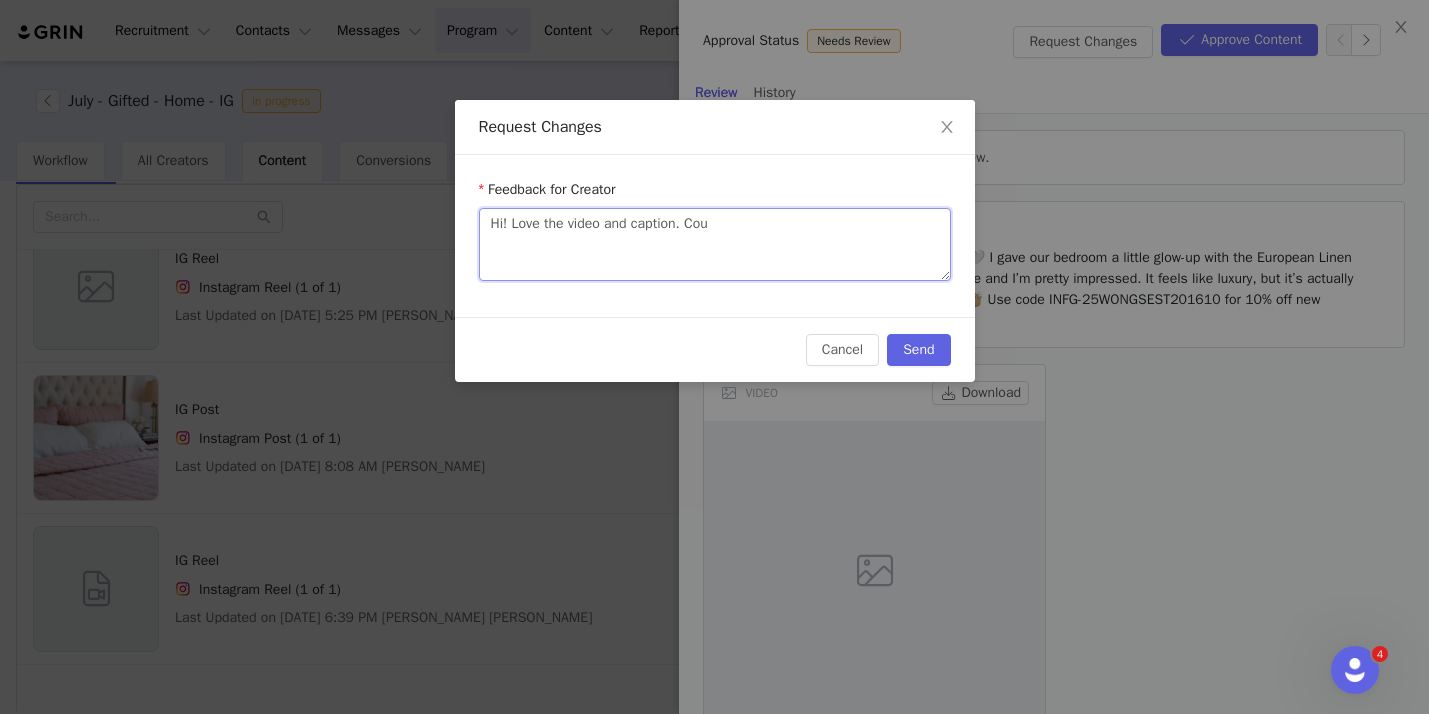 type on "Hi! Love the video and caption. Coul" 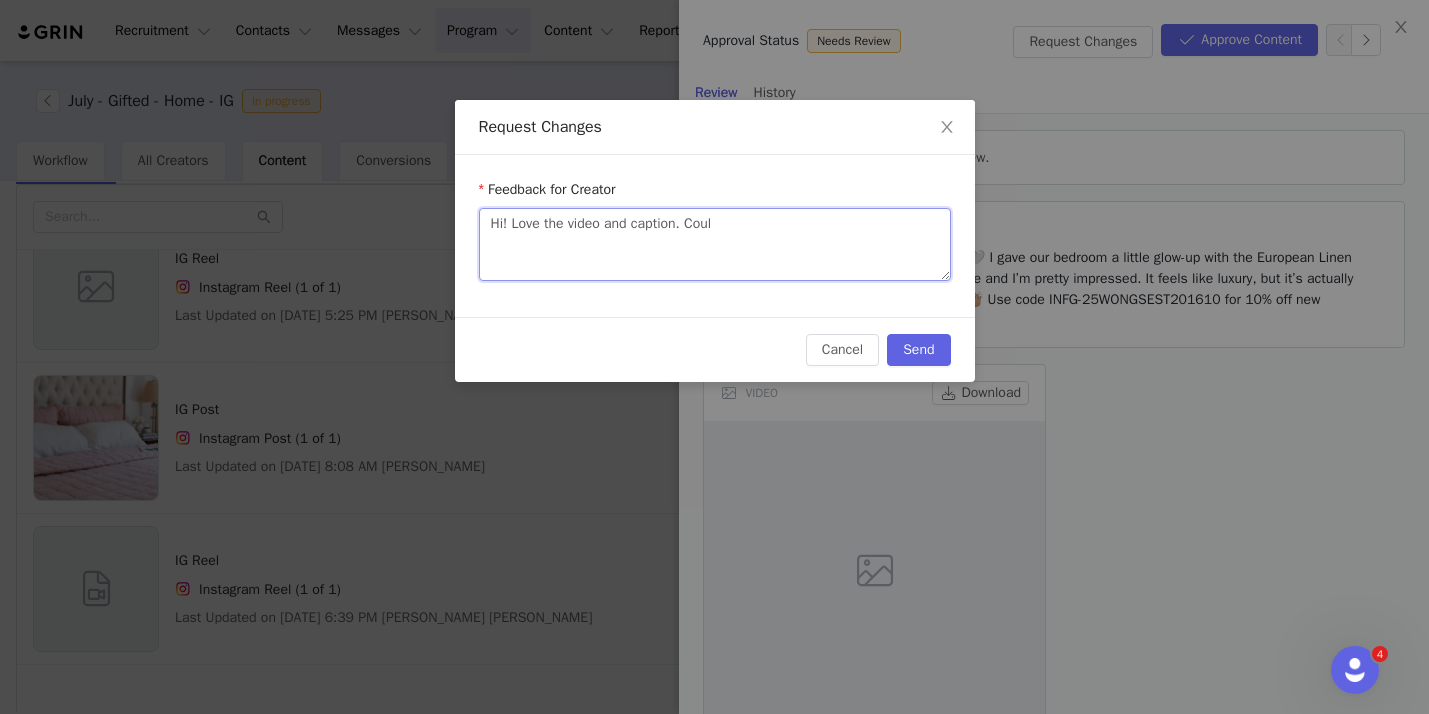 type on "Hi! Love the video and caption. Could" 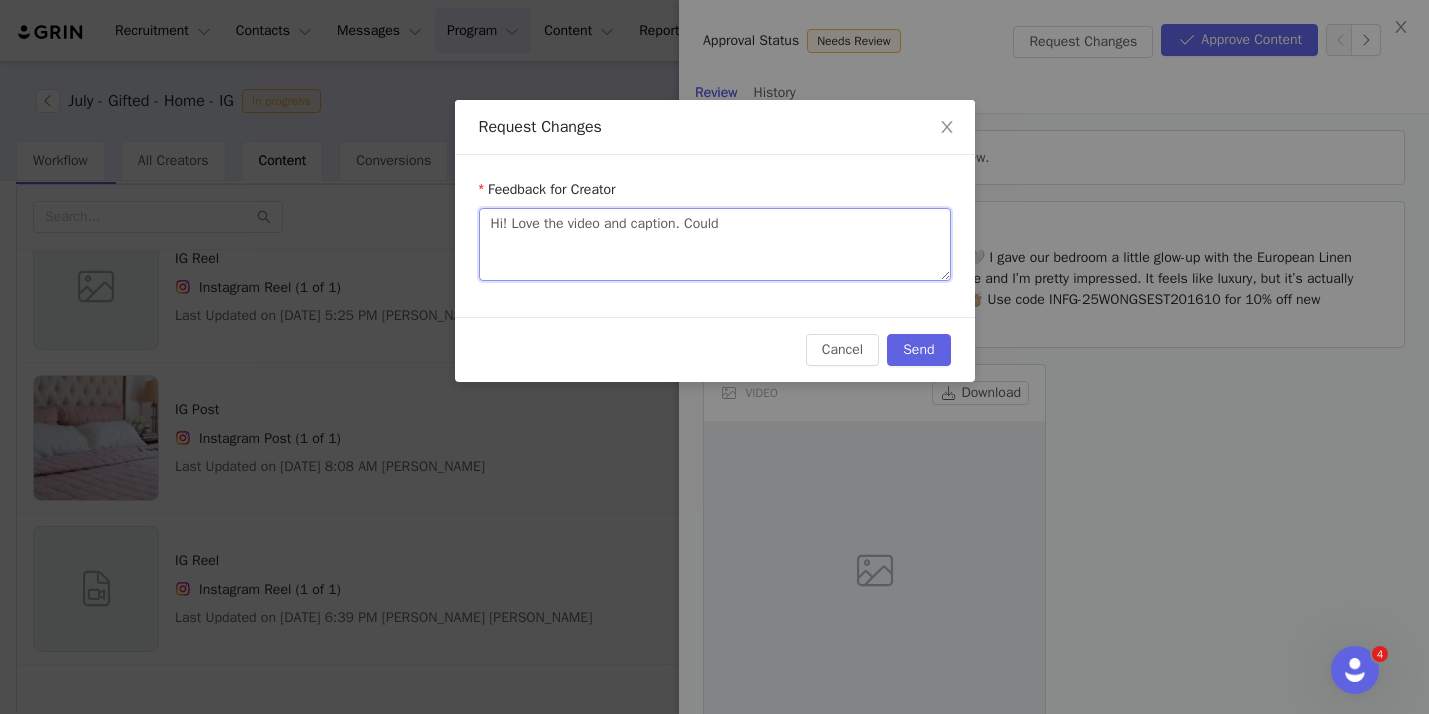 type 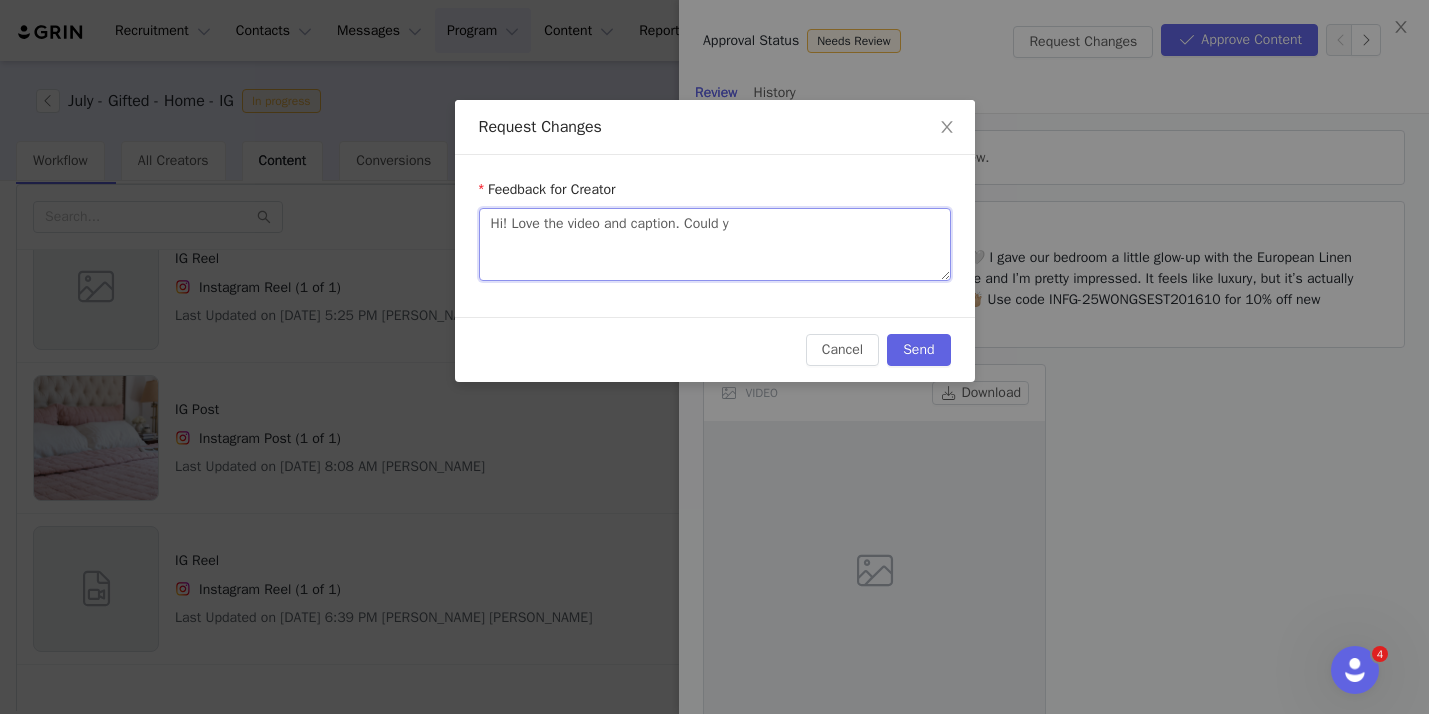 type on "Hi! Love the video and caption. Could yo" 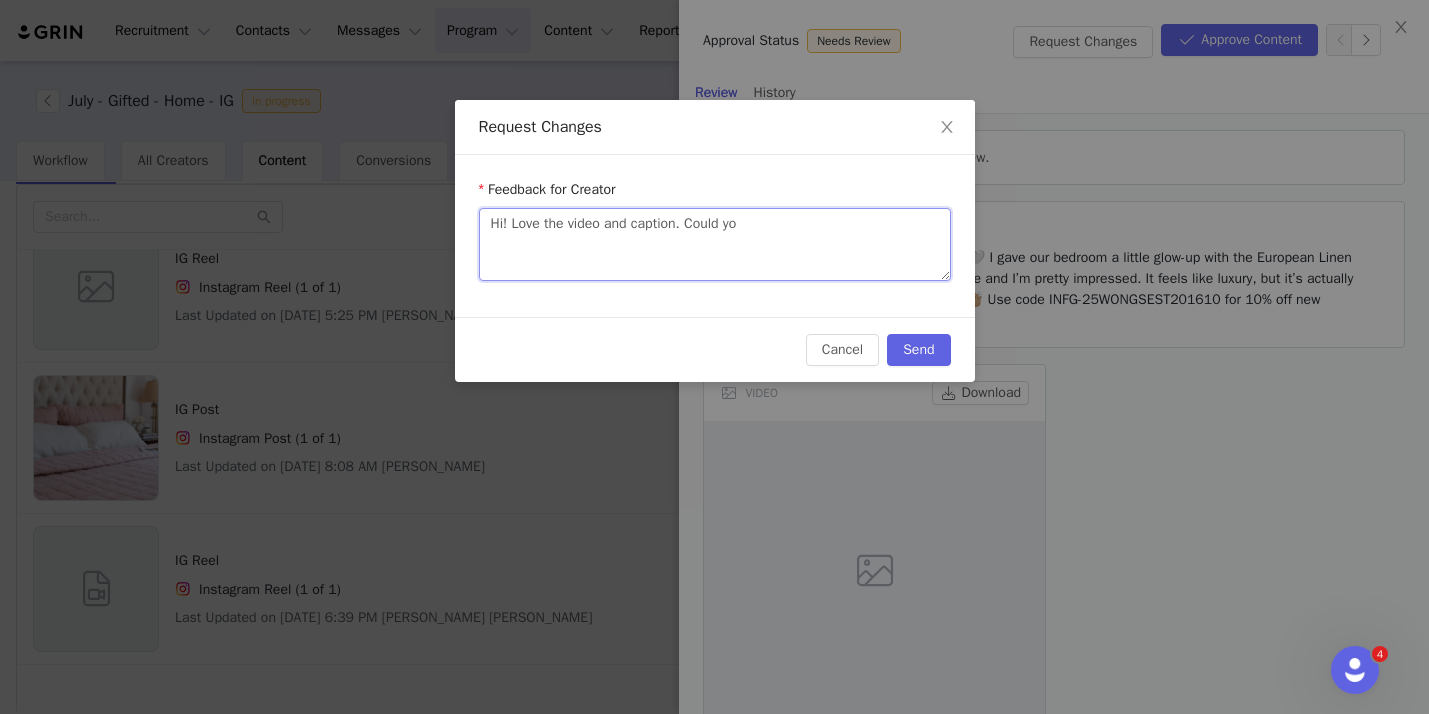 type on "Hi! Love the video and caption. Could you" 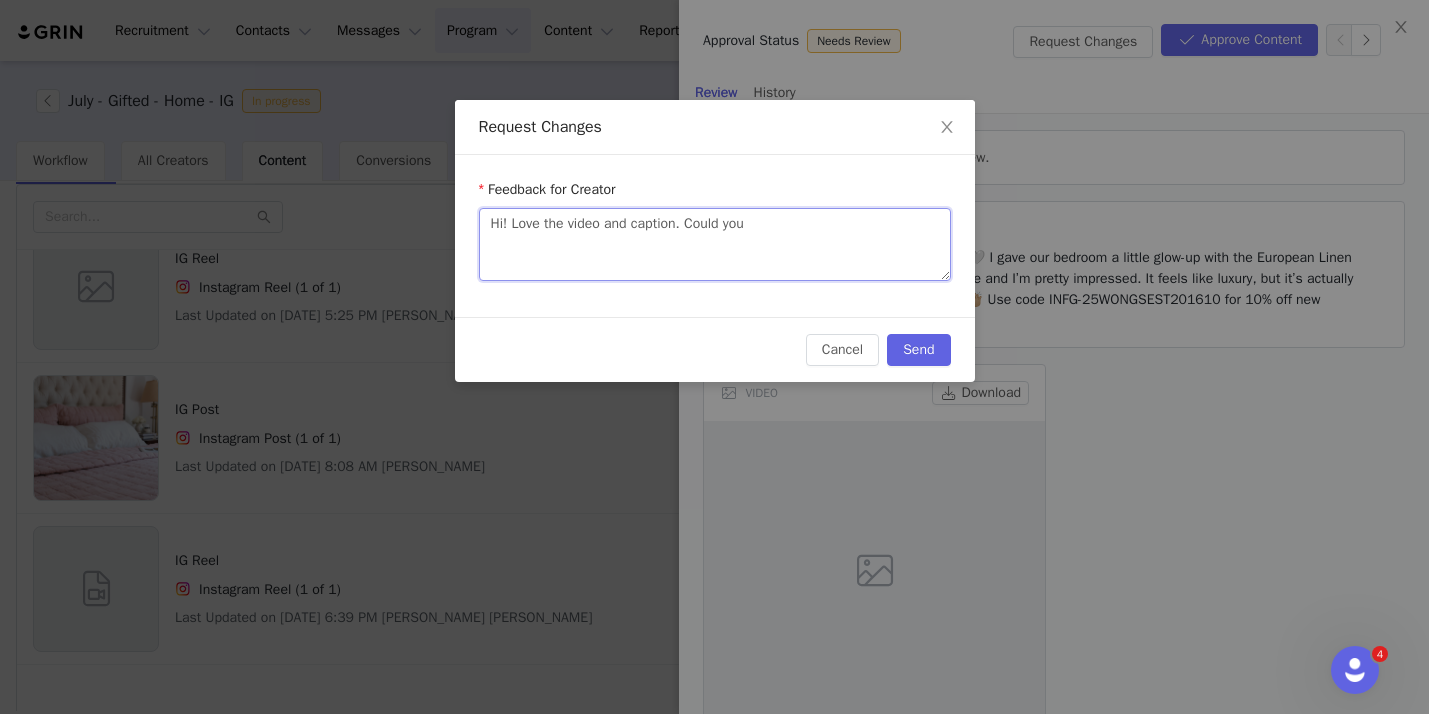 type on "Hi! Love the video and caption. Could you" 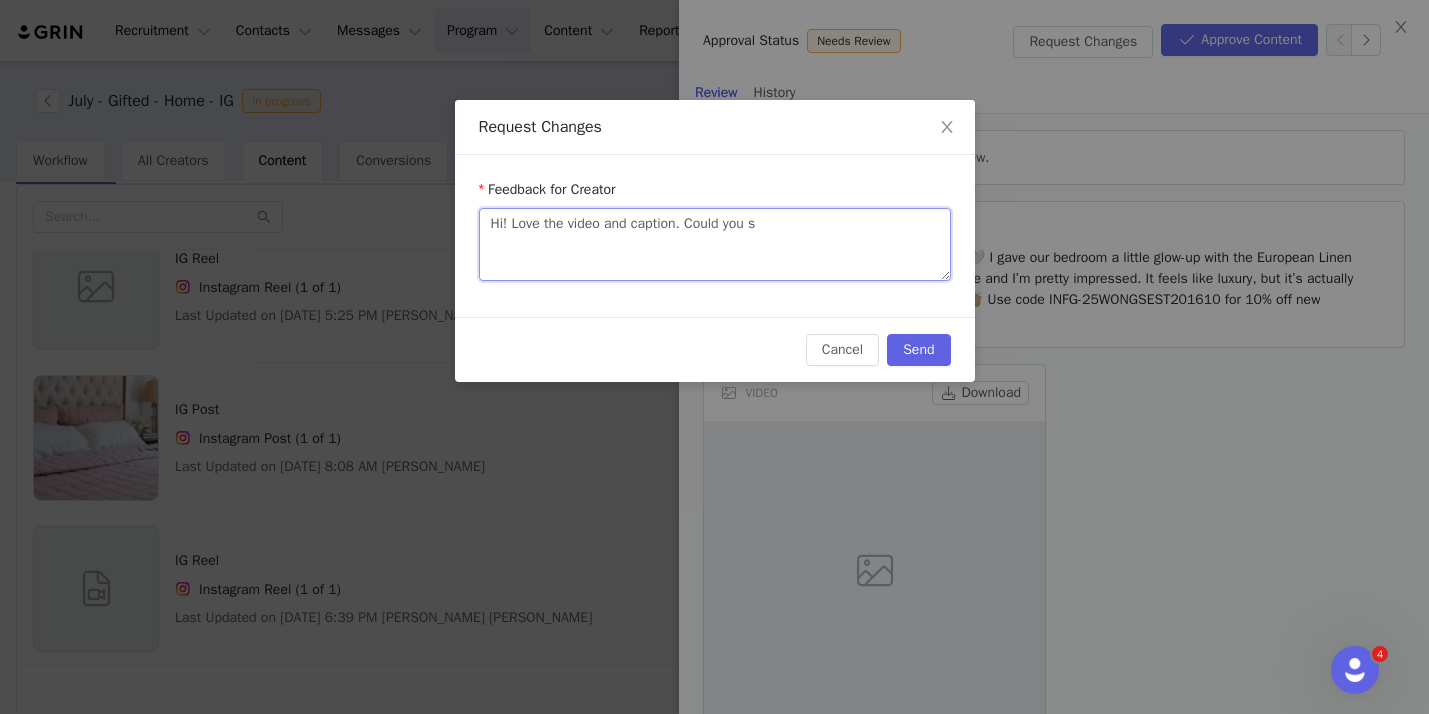 type 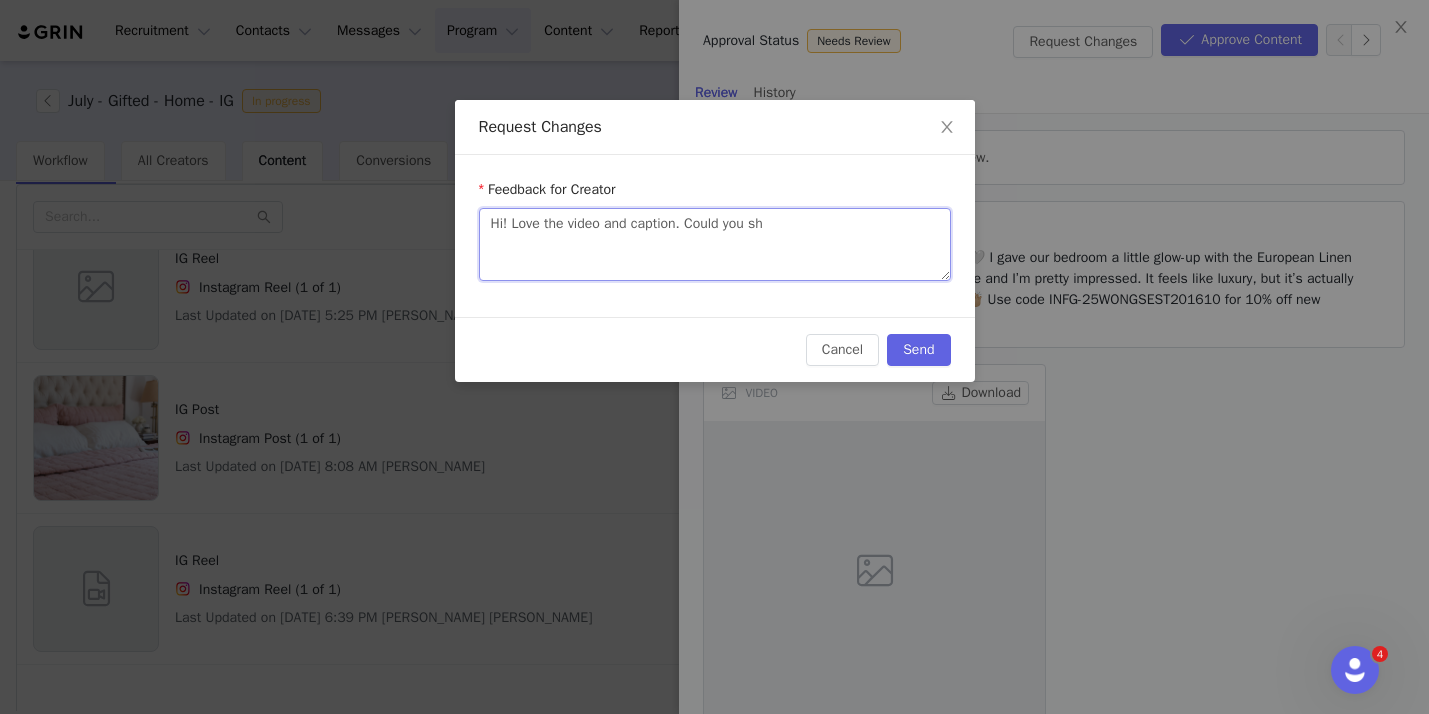 type on "Hi! Love the video and caption. Could you sha" 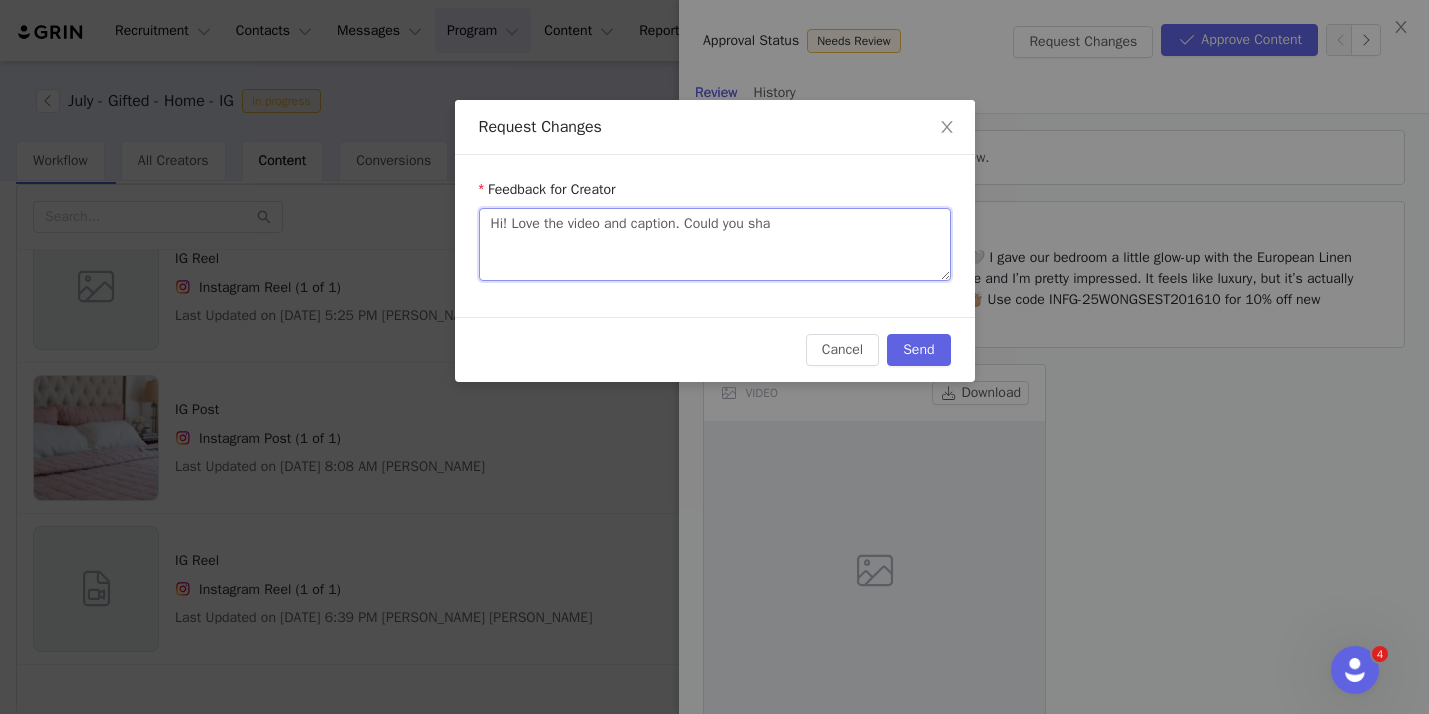 type on "Hi! Love the video and caption. Could you shar" 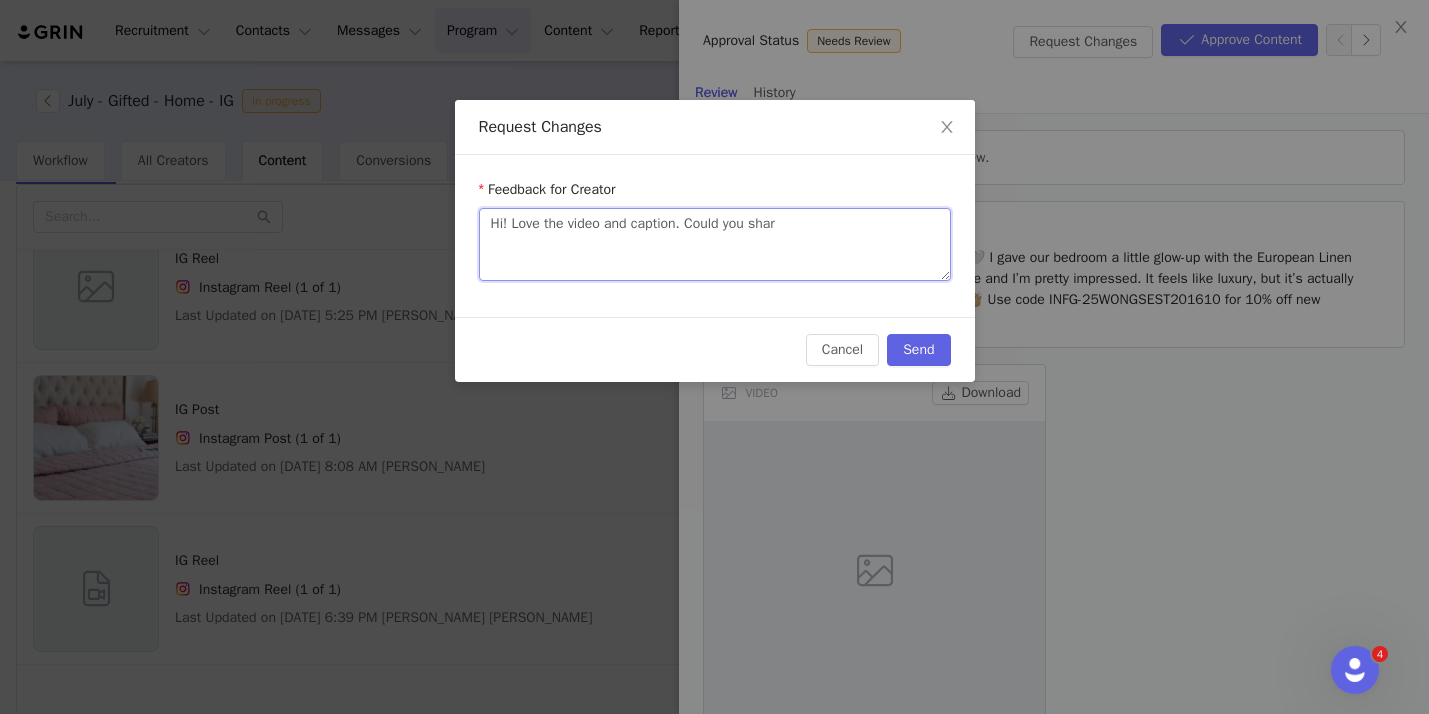 type on "Hi! Love the video and caption. Could you share" 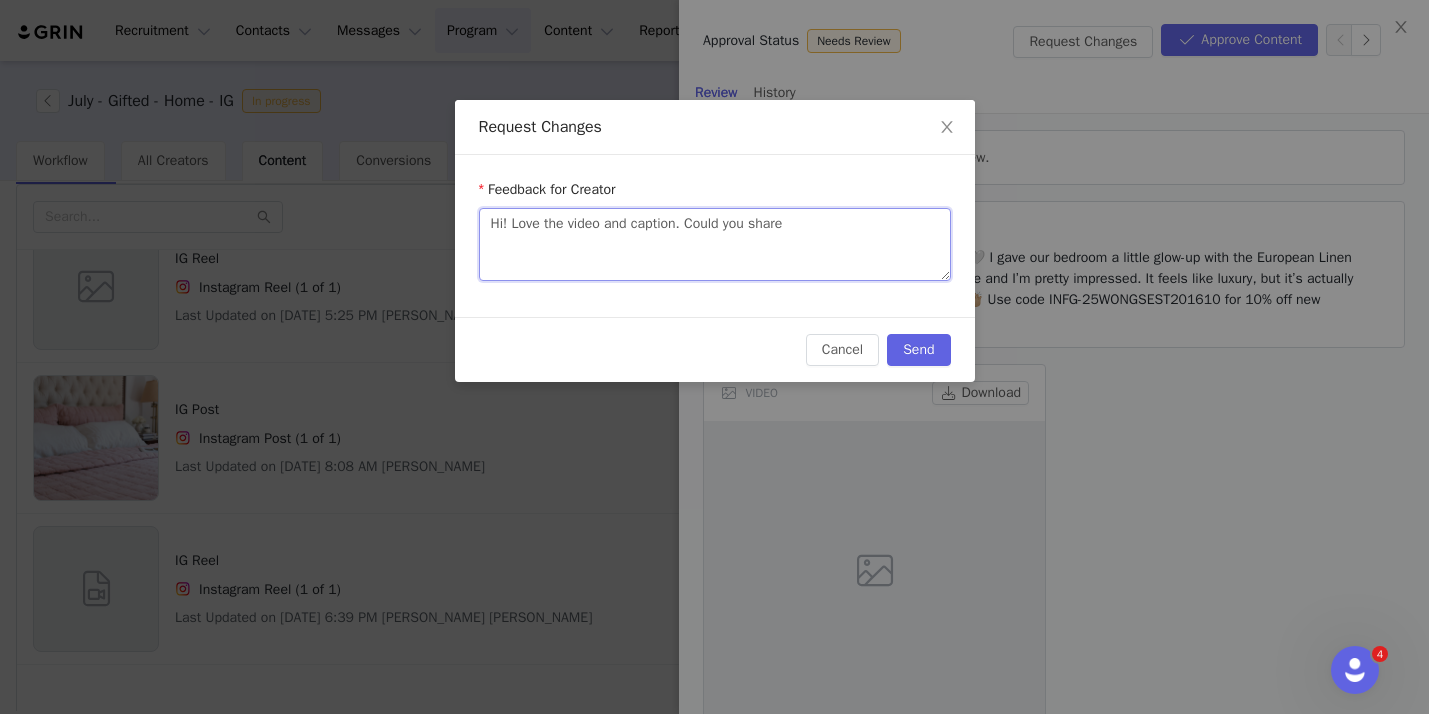 type on "Hi! Love the video and caption. Could you share" 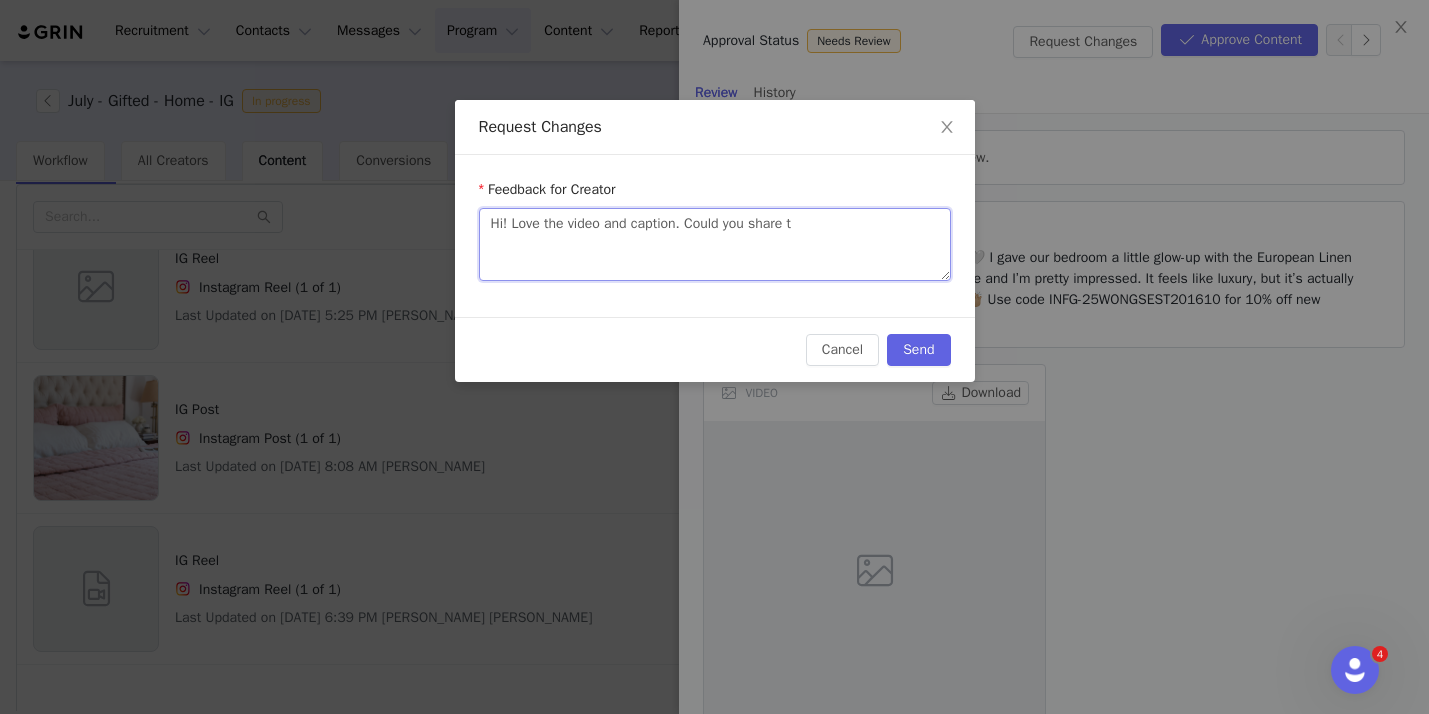 type on "Hi! Love the video and caption. Could you share th" 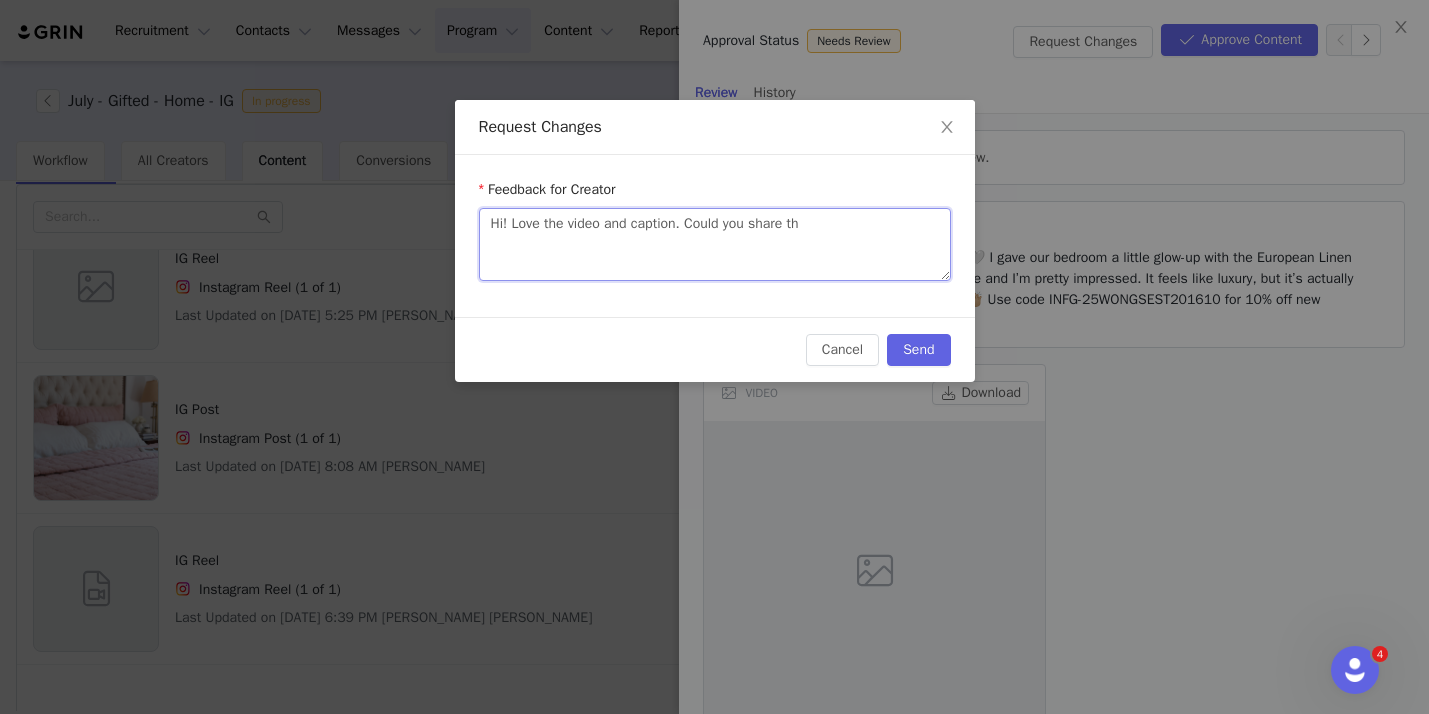 type on "Hi! Love the video and caption. Could you share the" 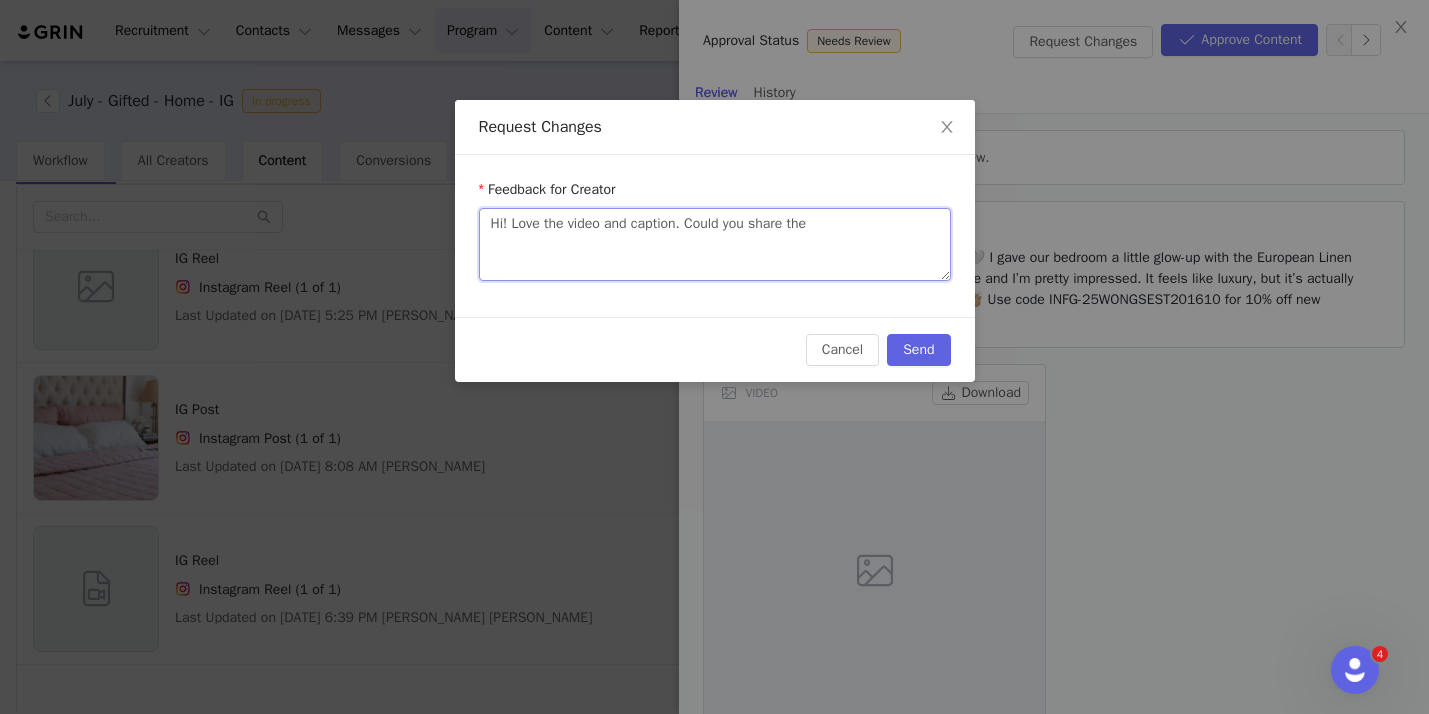 type 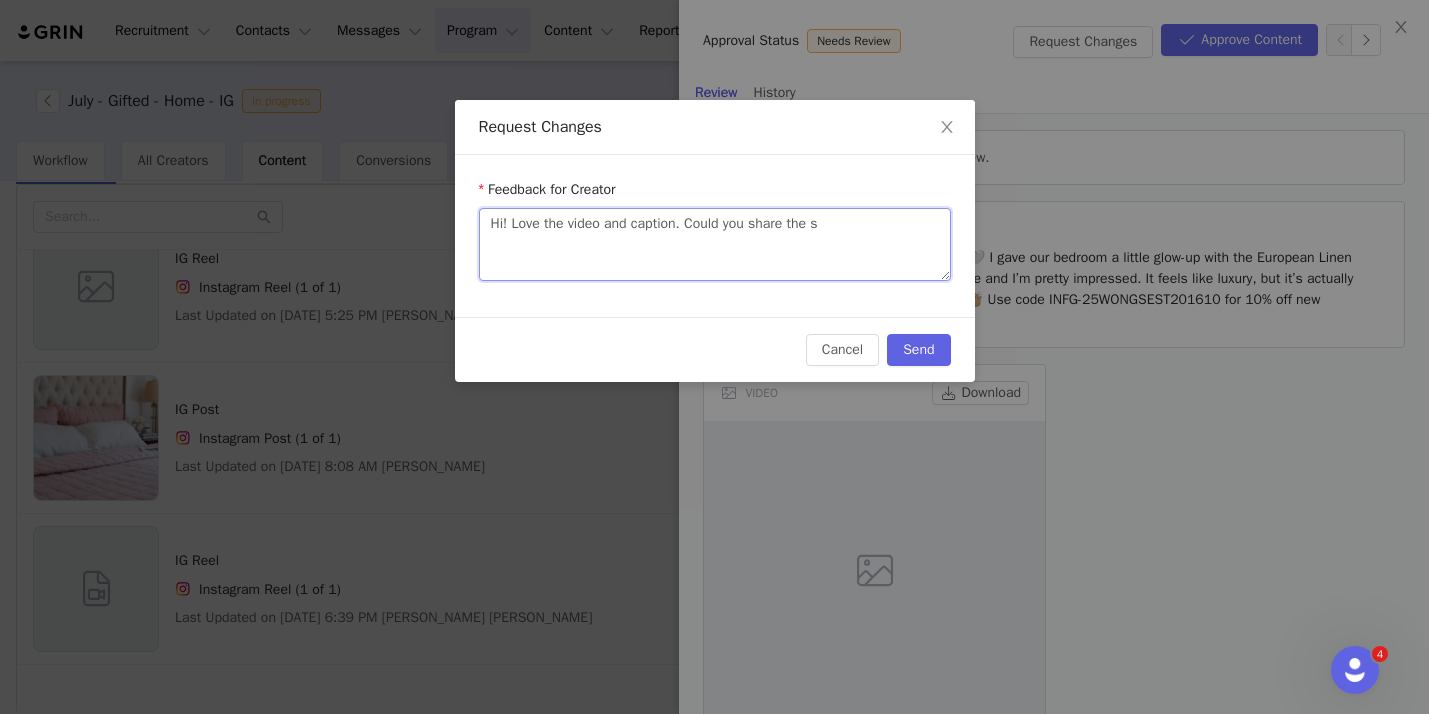 type on "Hi! Love the video and caption. Could you share the so" 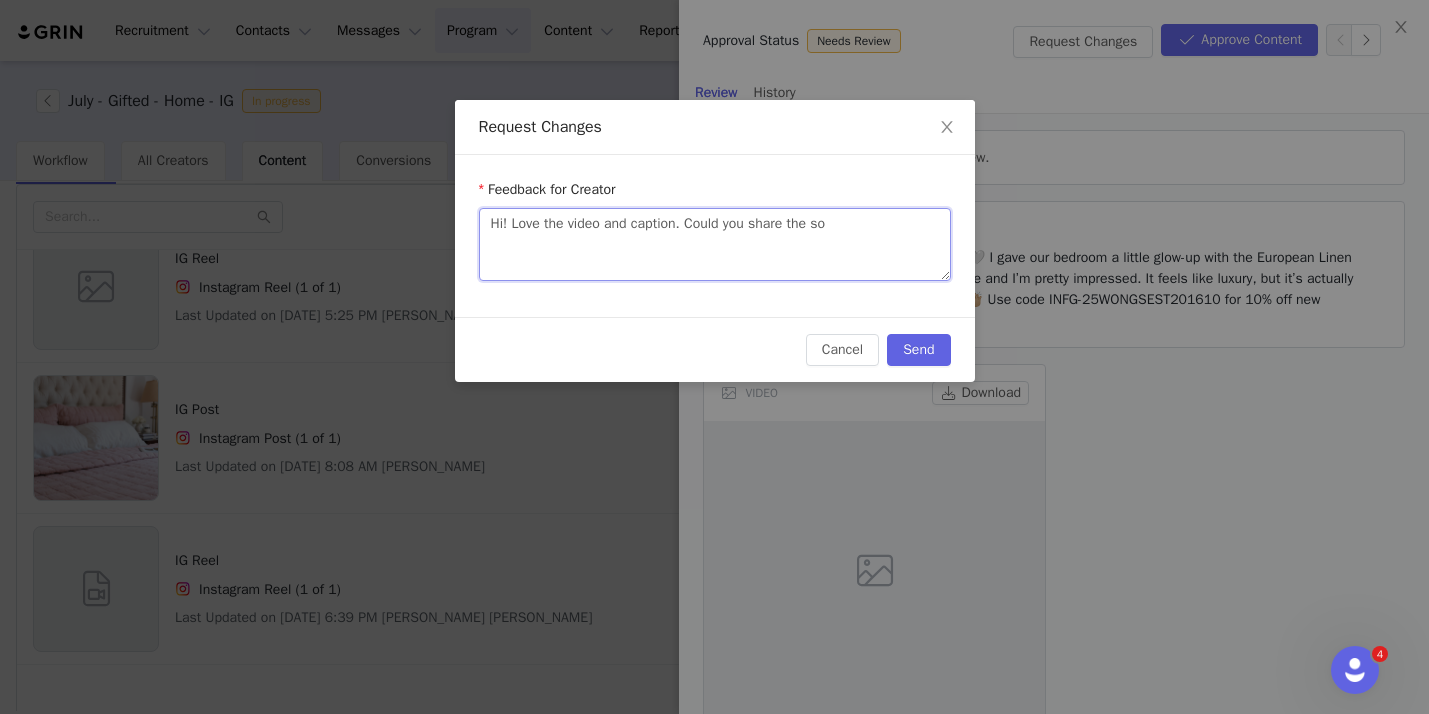 type on "Hi! Love the video and caption. Could you share the son" 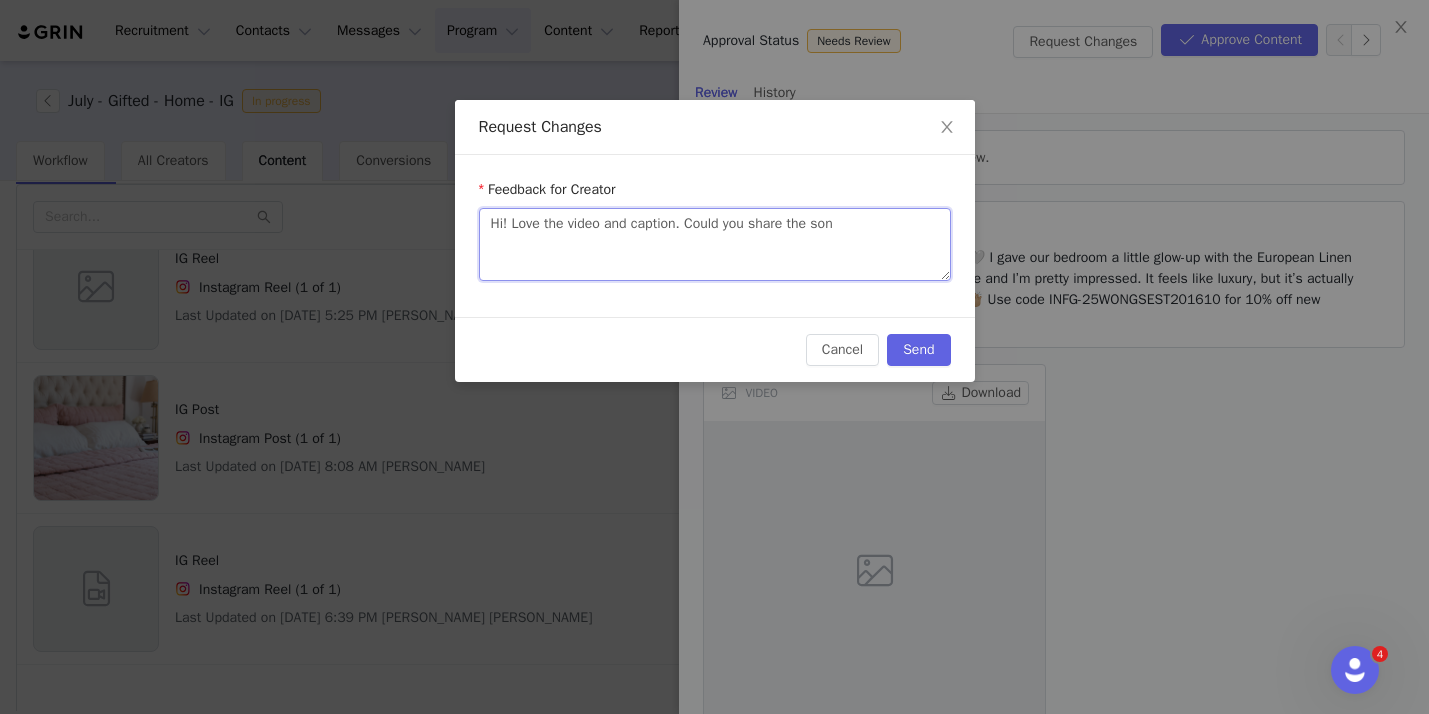 type on "Hi! Love the video and caption. Could you share the song" 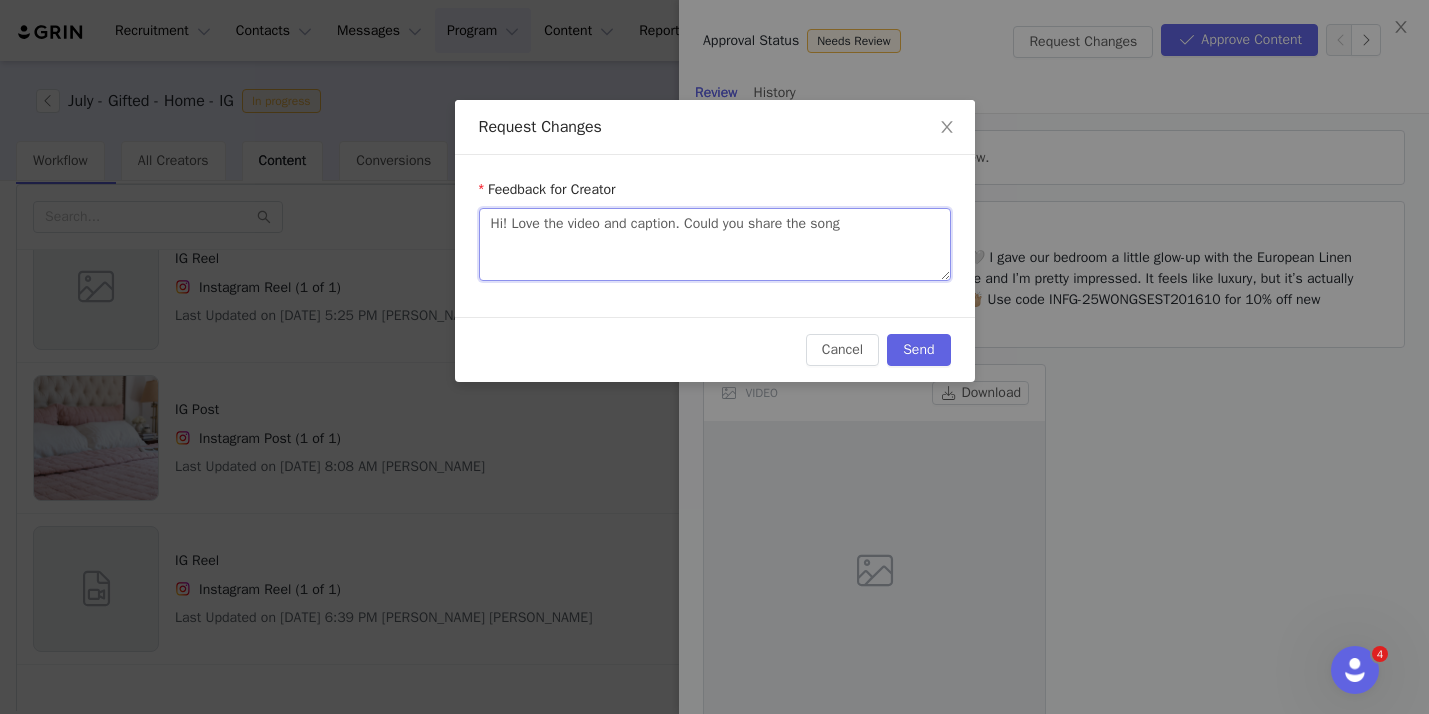 type on "Hi! Love the video and caption. Could you share the song" 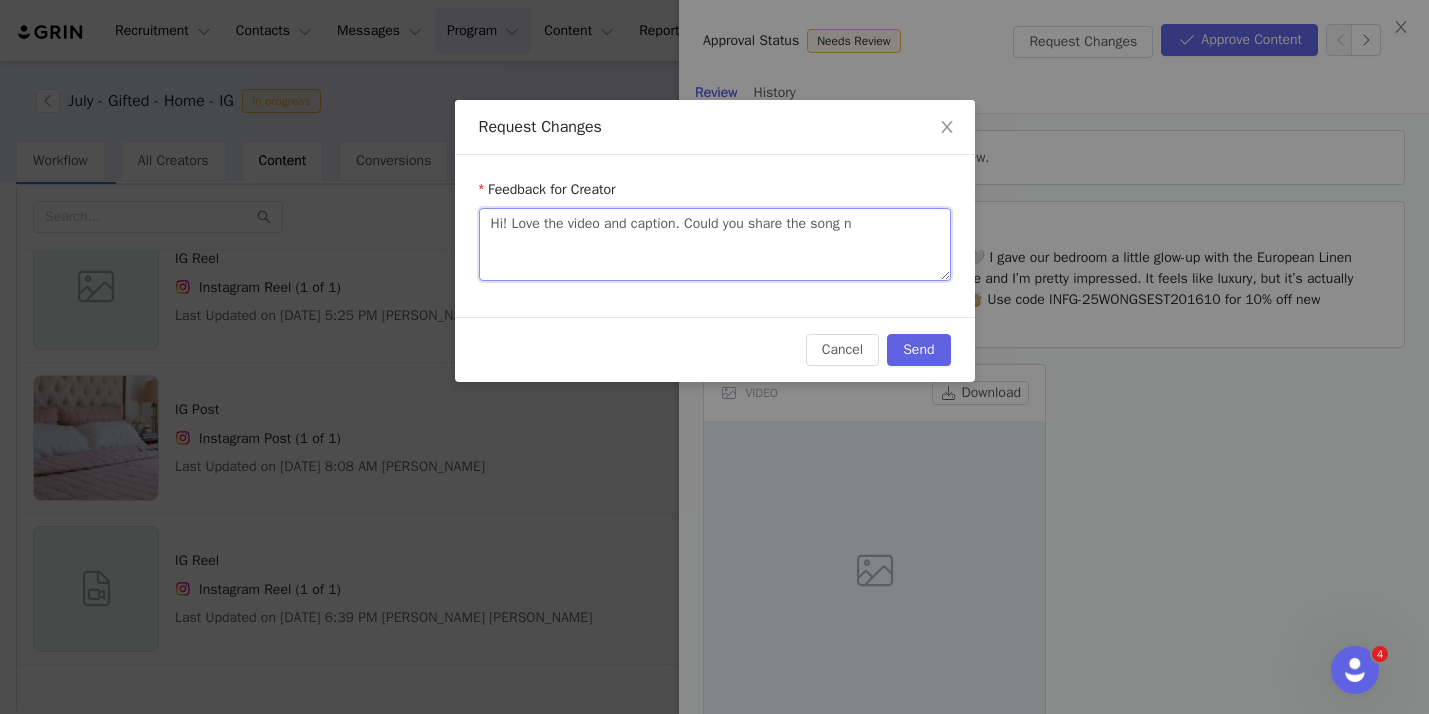type on "Hi! Love the video and caption. Could you share the song na" 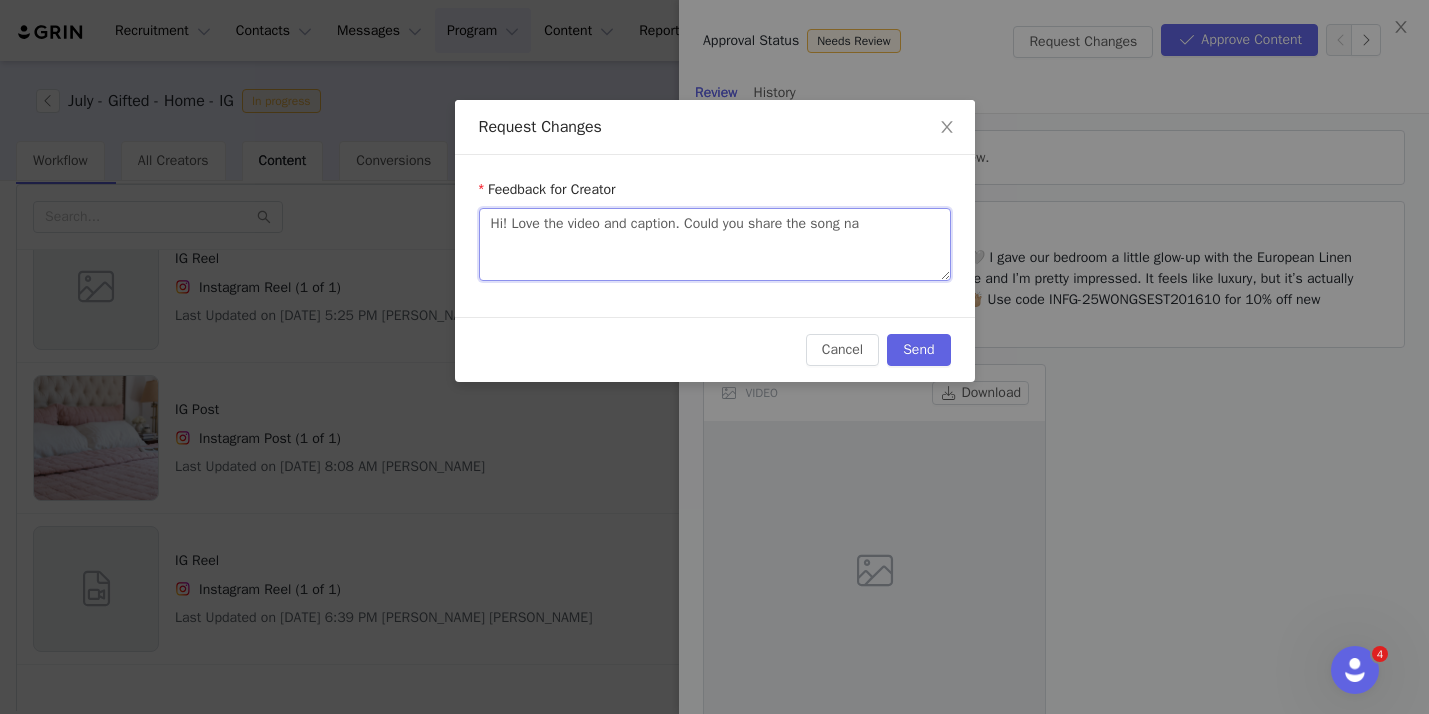 type on "Hi! Love the video and caption. Could you share the song nam" 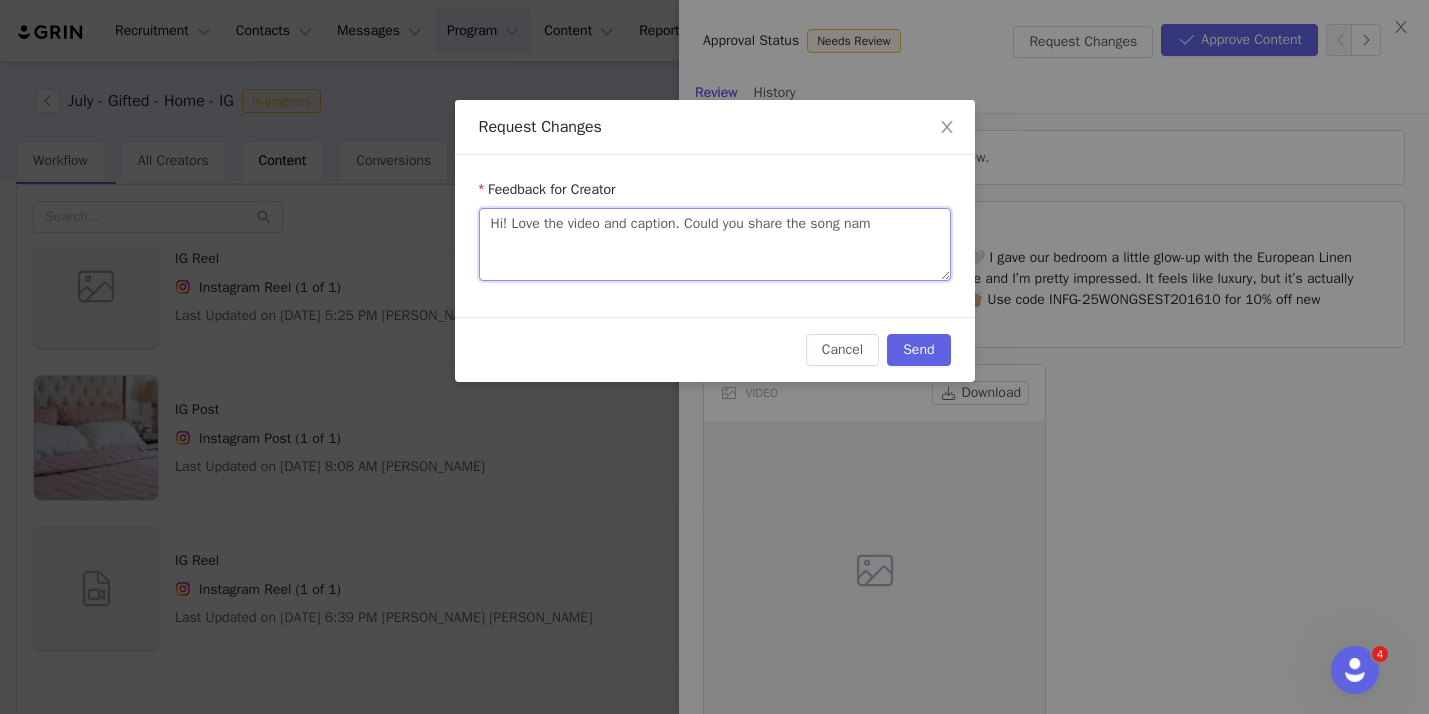 type 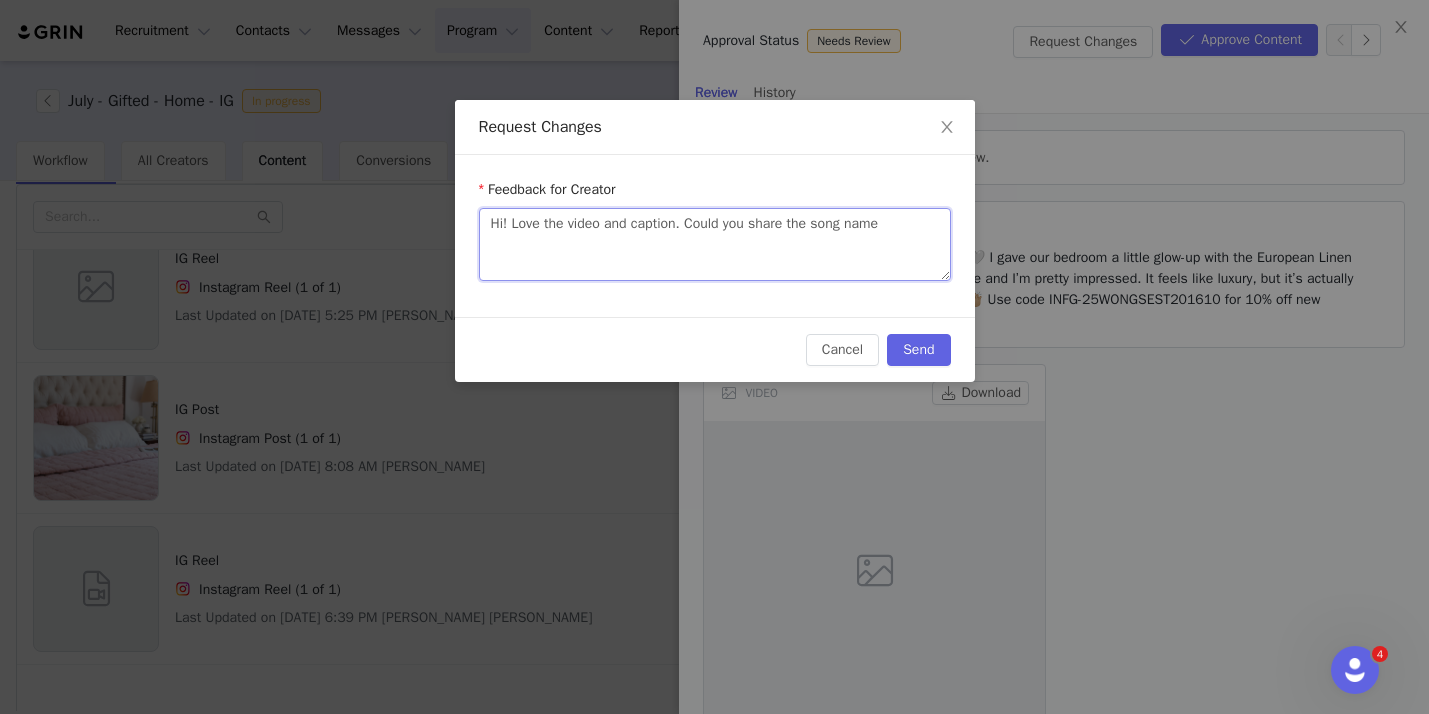 type on "Hi! Love the video and caption. Could you share the song name" 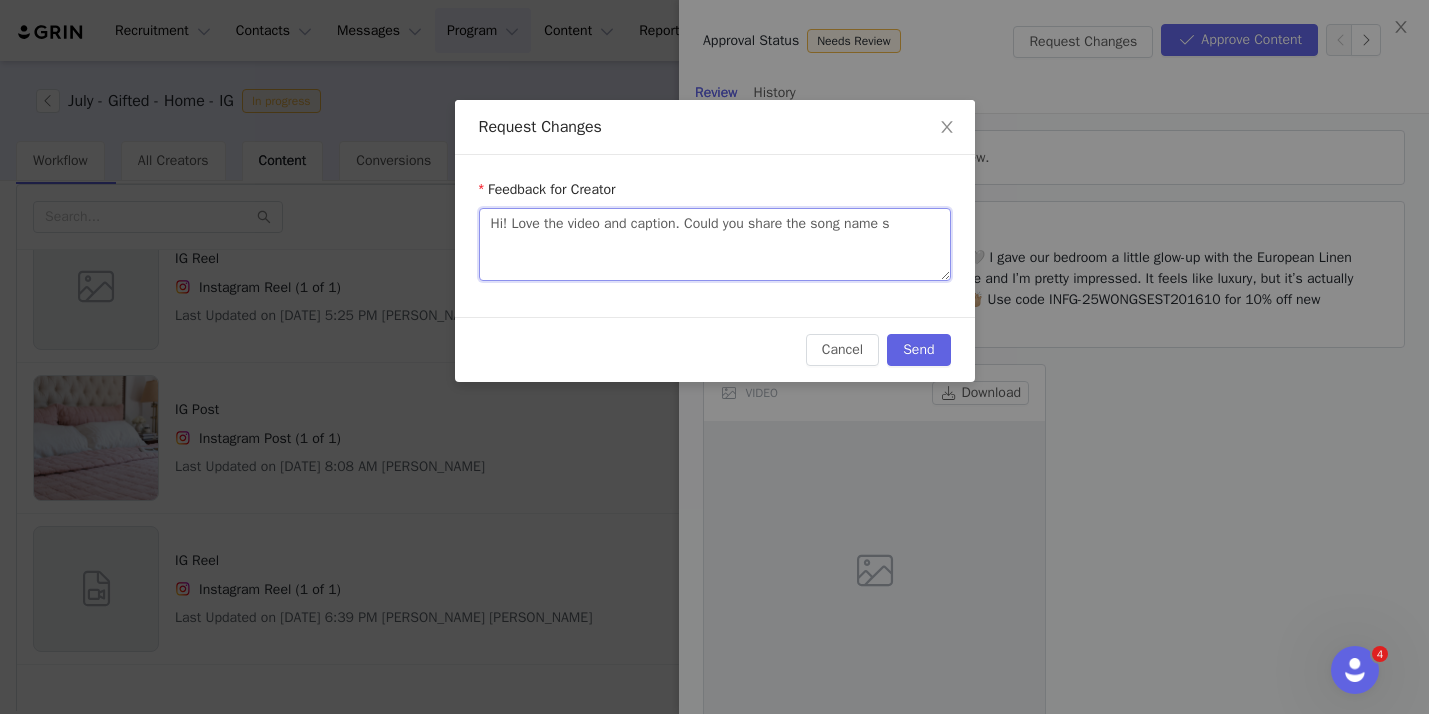 type on "Hi! Love the video and caption. Could you share the song name so" 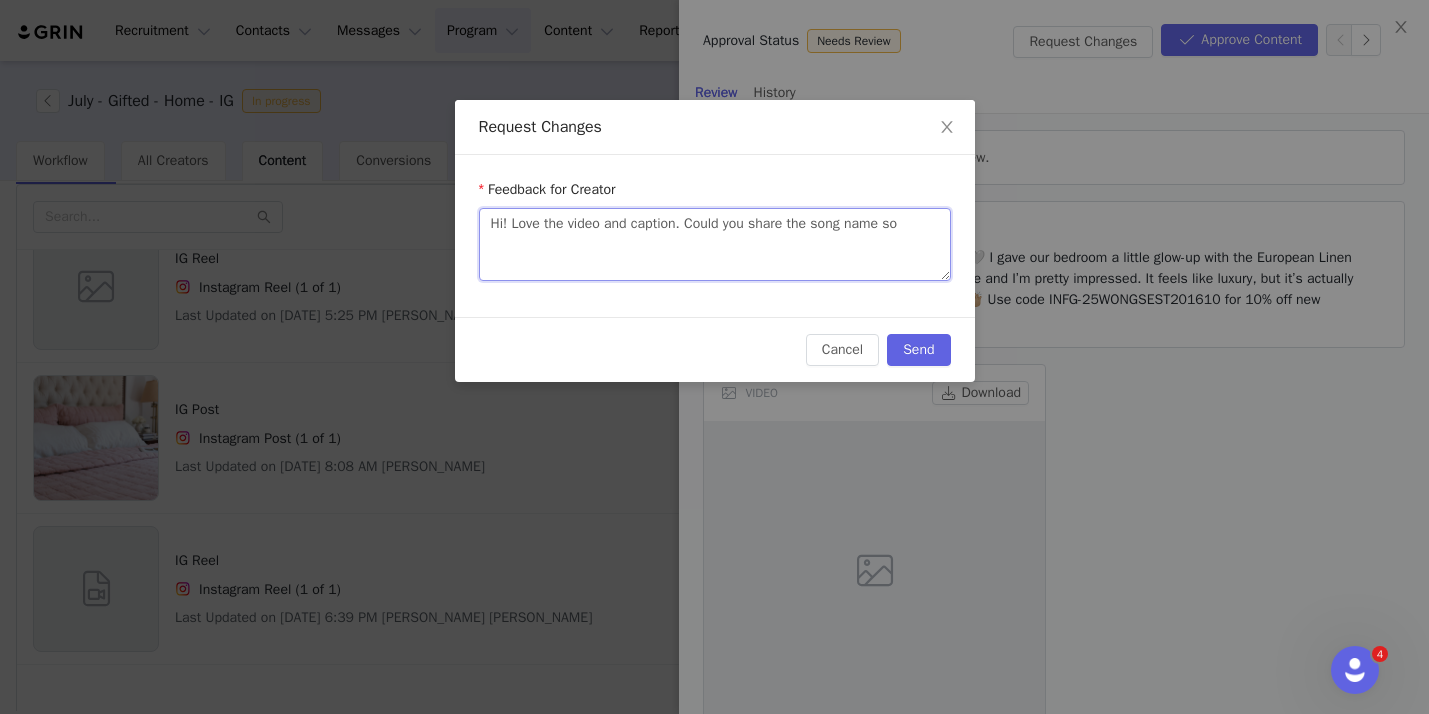 type on "Hi! Love the video and caption. Could you share the song name so" 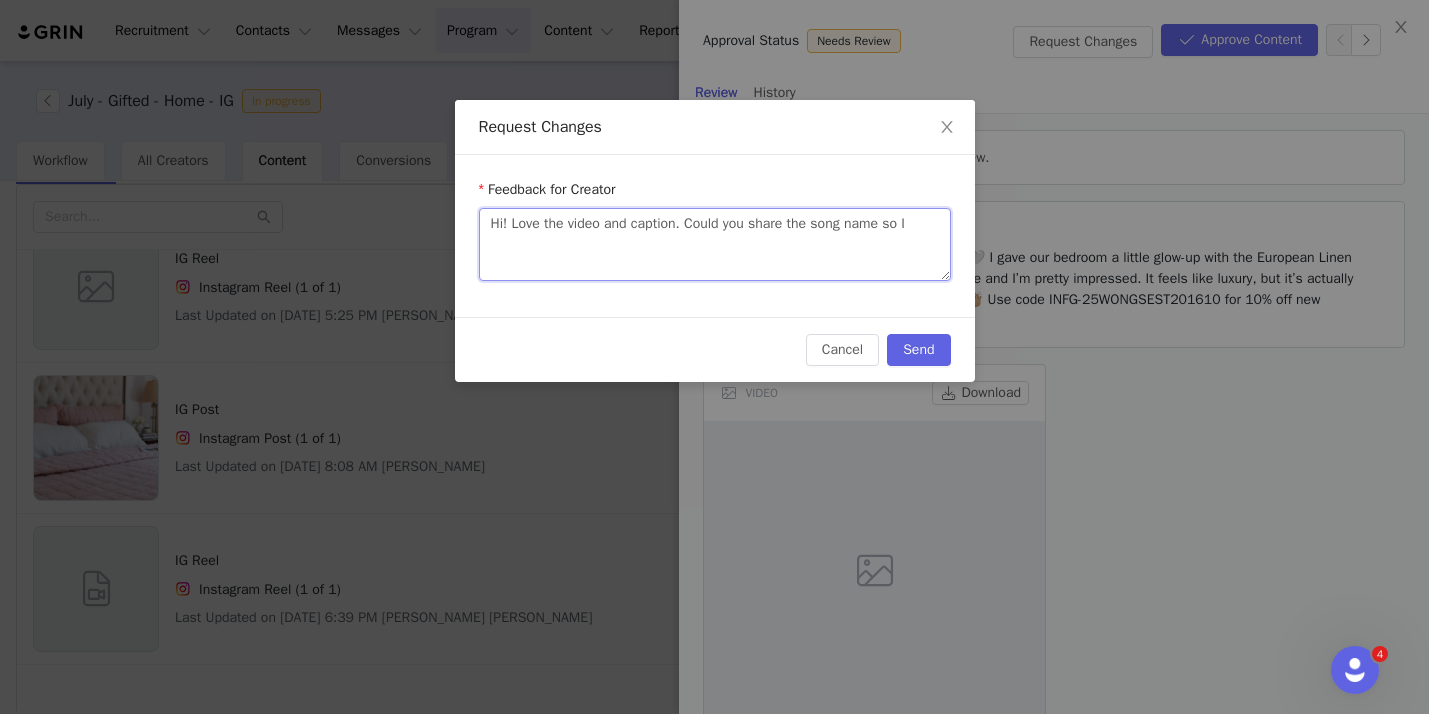 type on "Hi! Love the video and caption. Could you share the song name so I" 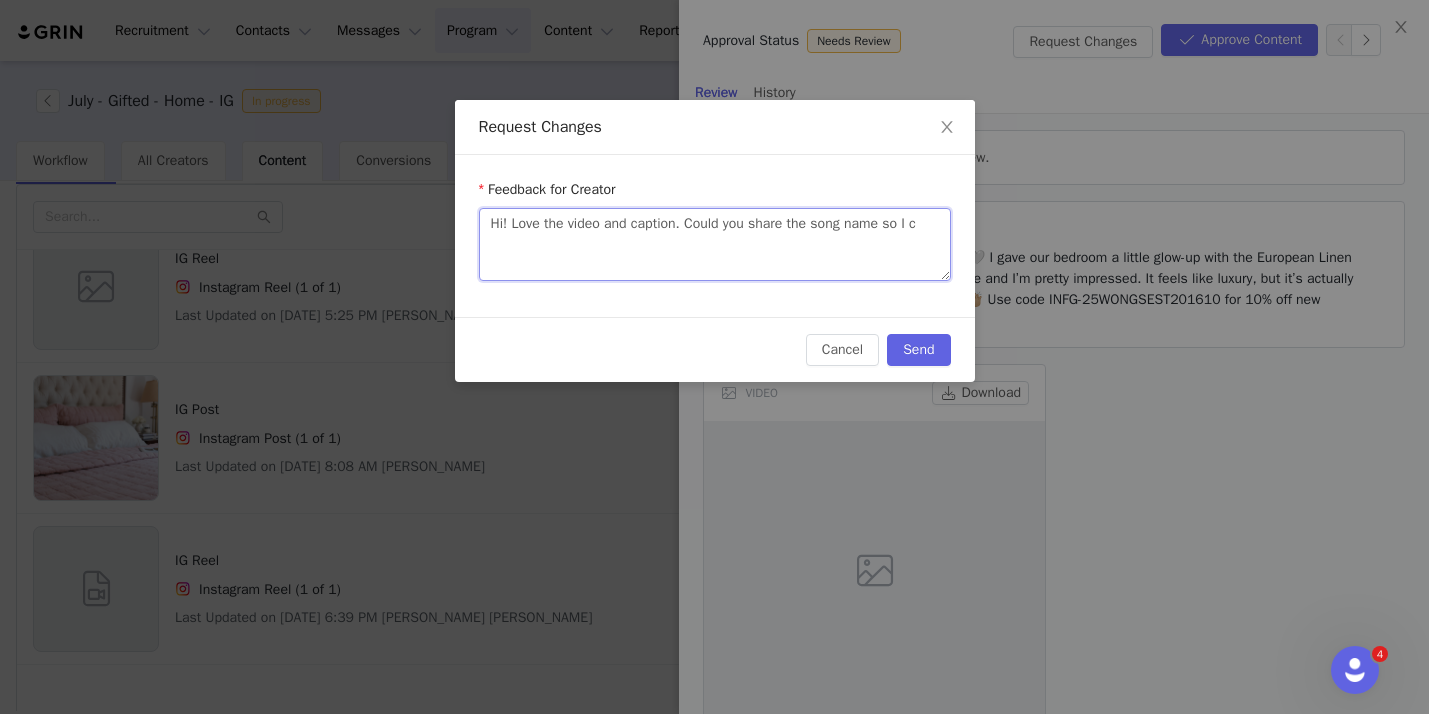 type on "Hi! Love the video and caption. Could you share the song name so I ca" 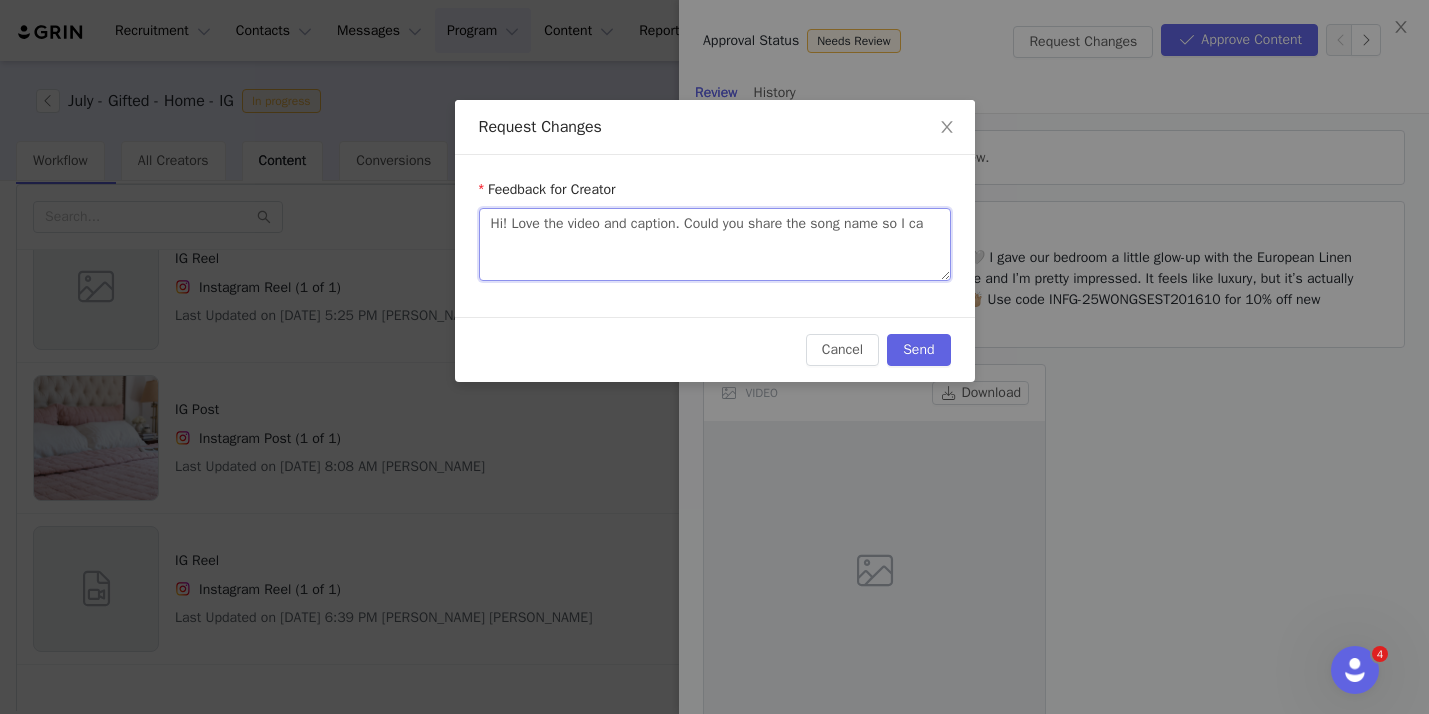 type on "Hi! Love the video and caption. Could you share the song name so I can" 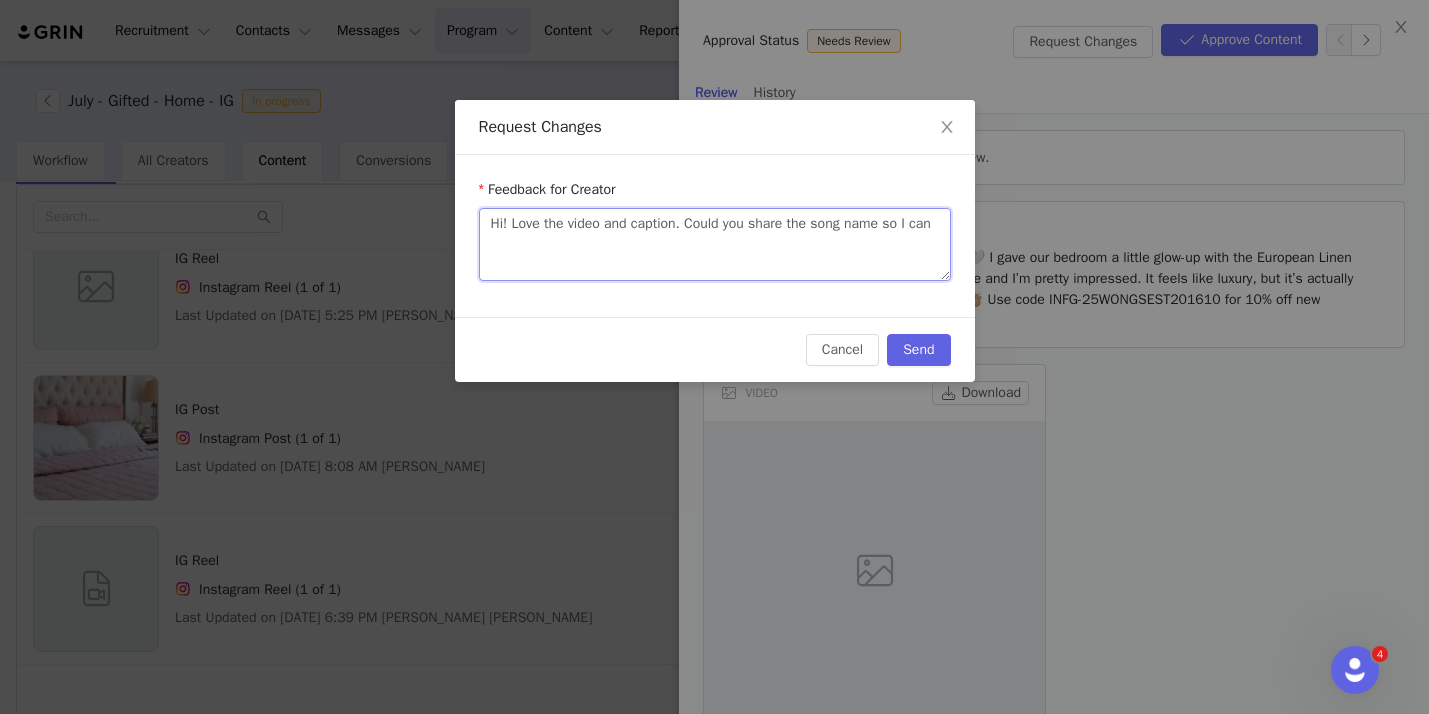 type on "Hi! Love the video and caption. Could you share the song name so I can" 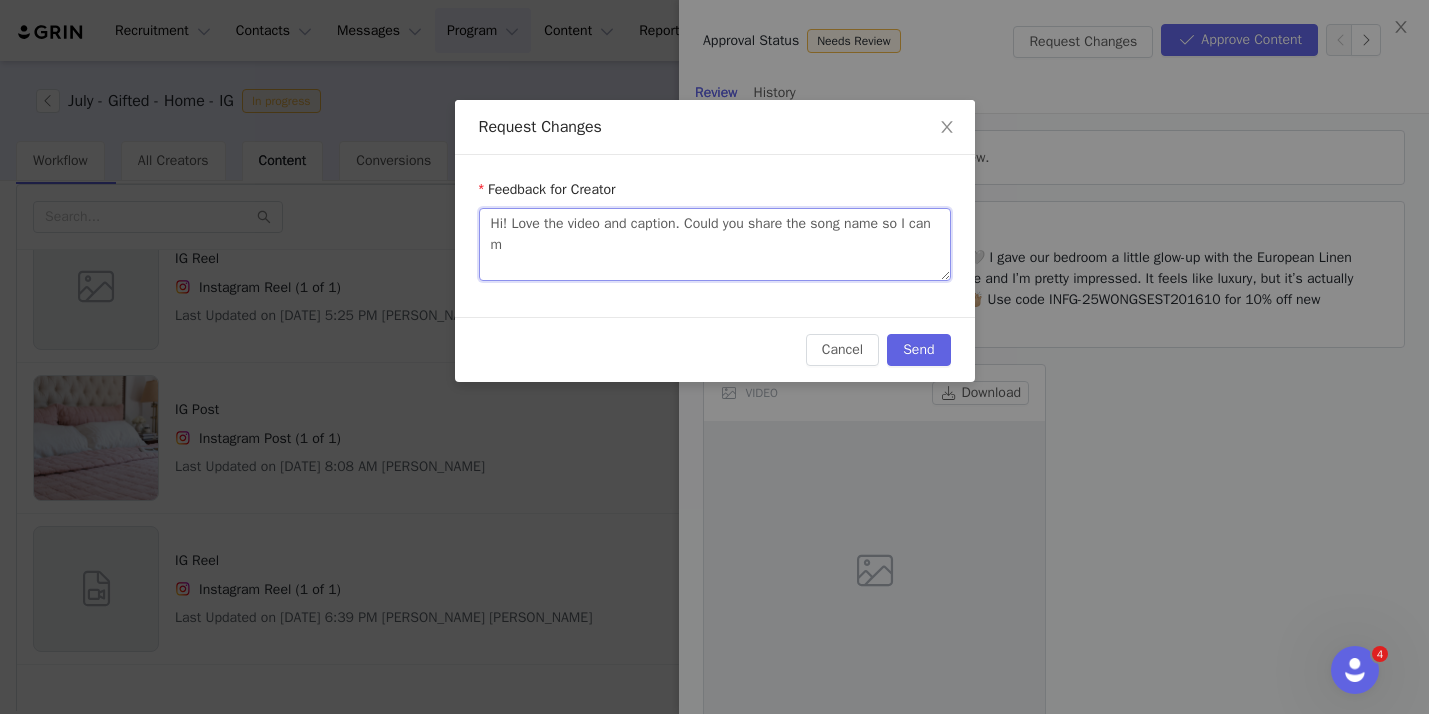 type on "Hi! Love the video and caption. Could you share the song name so I can ma" 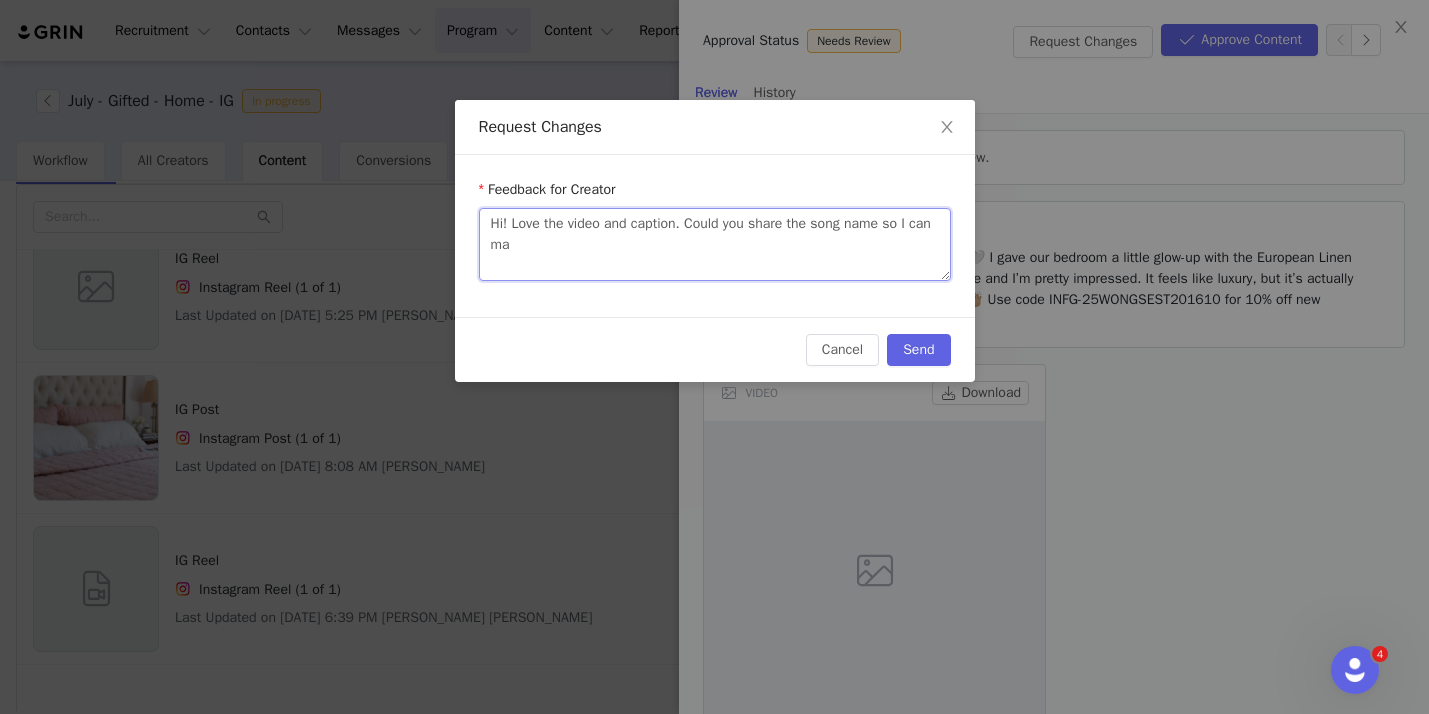 type on "Hi! Love the video and caption. Could you share the song name so I can mak" 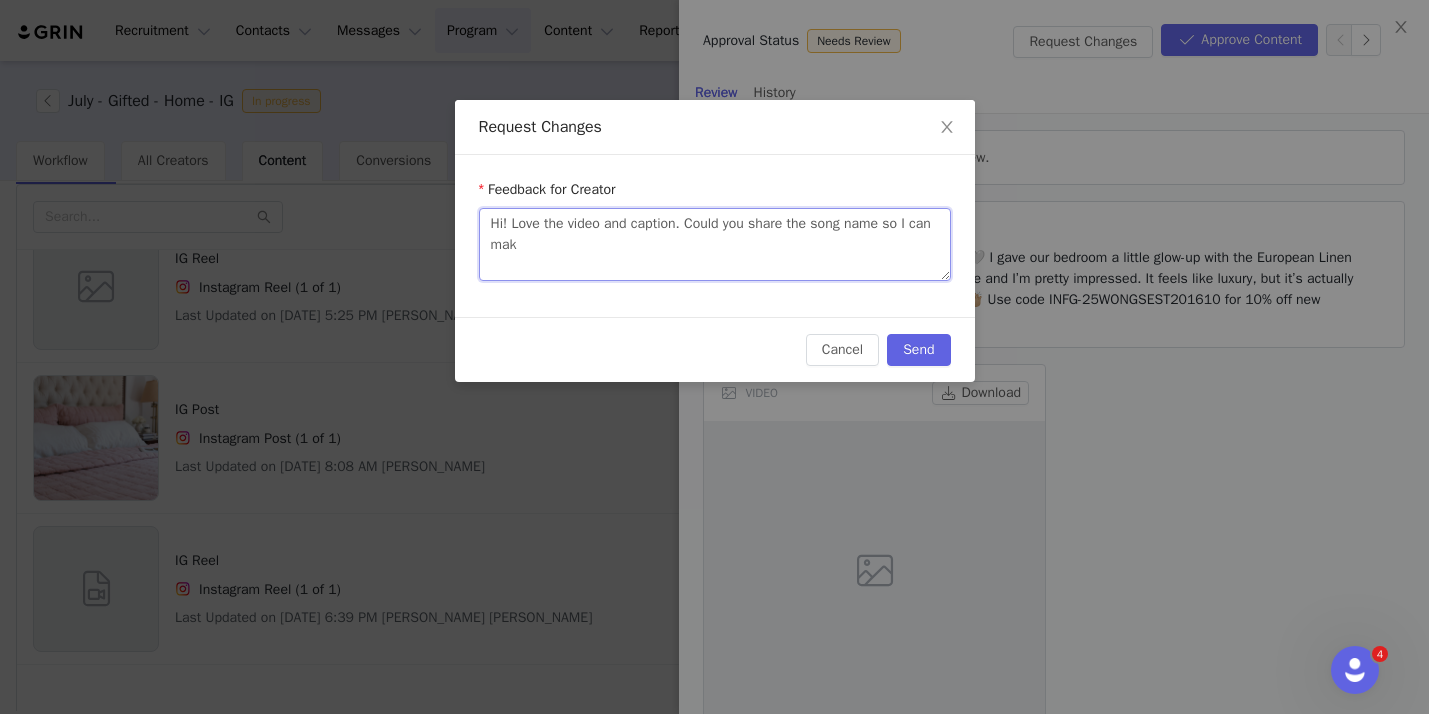 type on "Hi! Love the video and caption. Could you share the song name so I can makr" 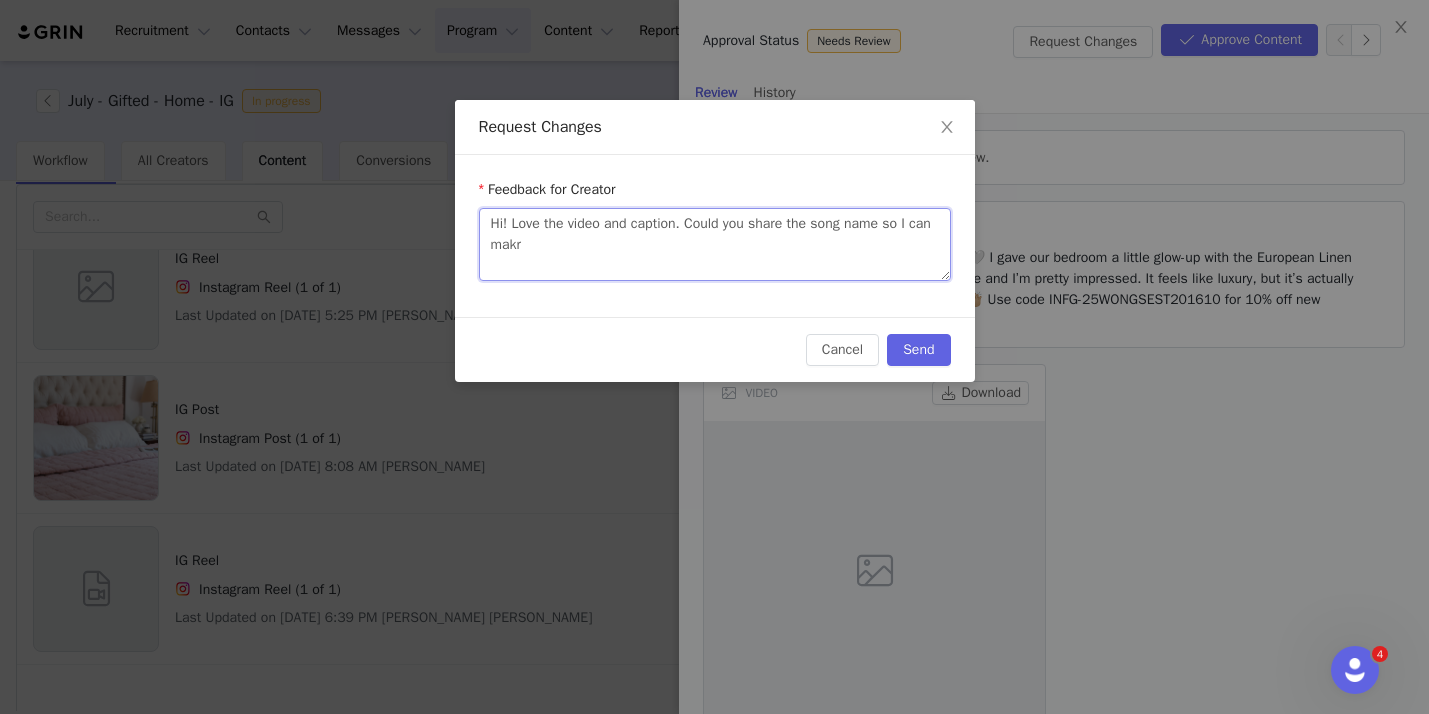 type on "Hi! Love the video and caption. Could you share the song name so I can makr" 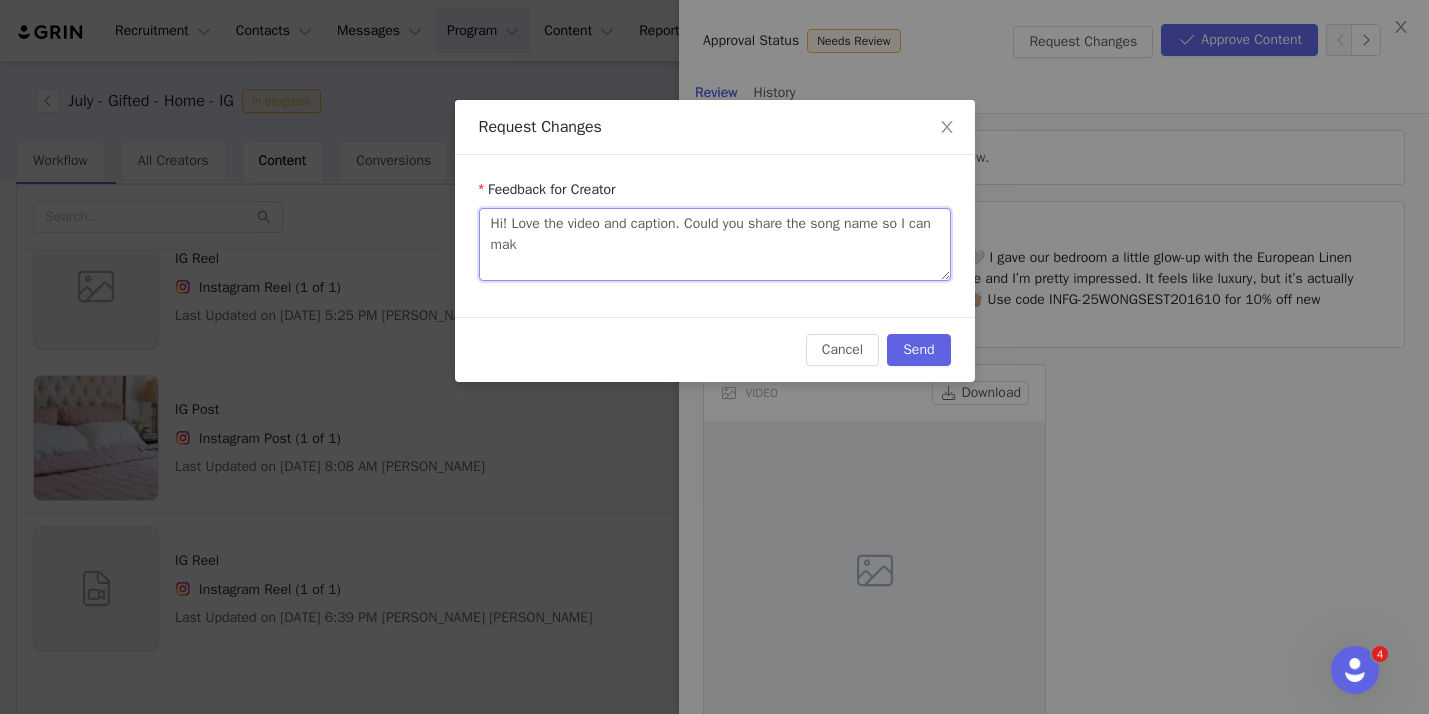 type on "Hi! Love the video and caption. Could you share the song name so I can make" 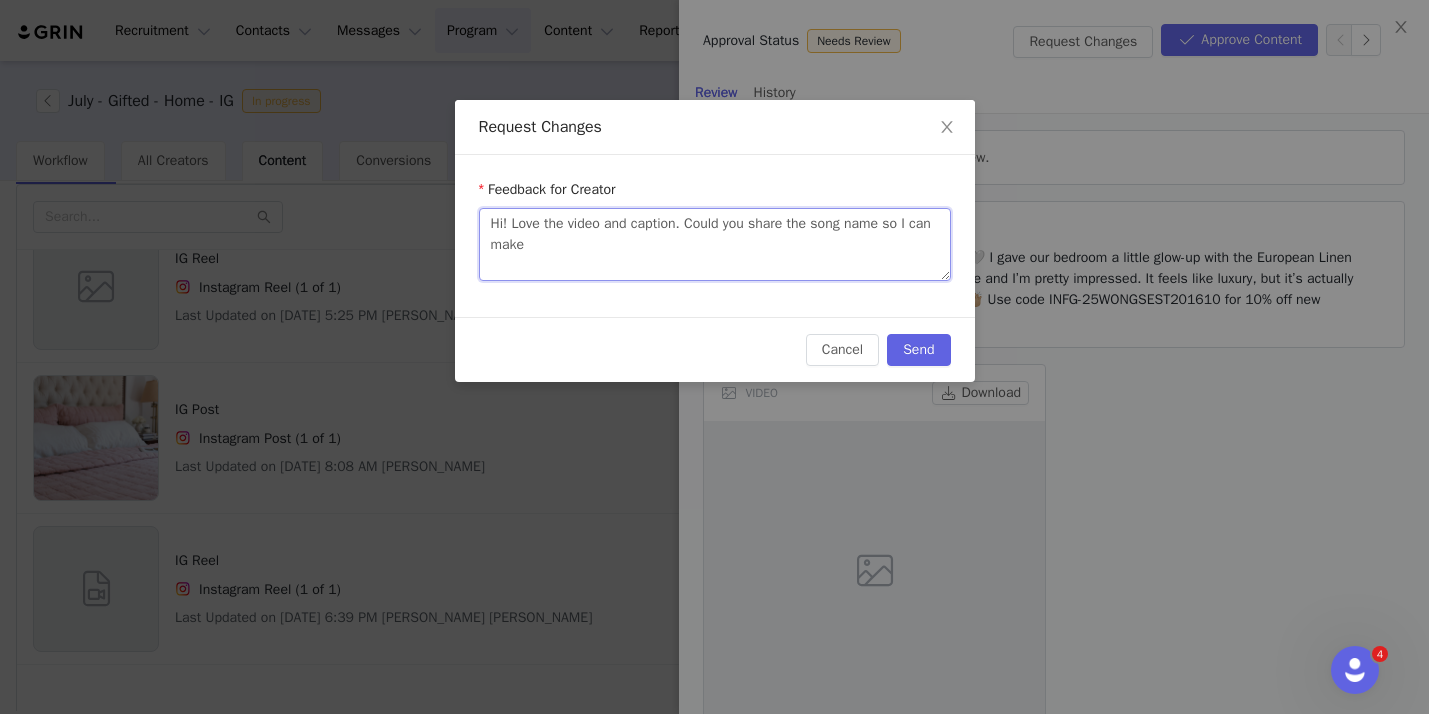 type on "Hi! Love the video and caption. Could you share the song name so I can make" 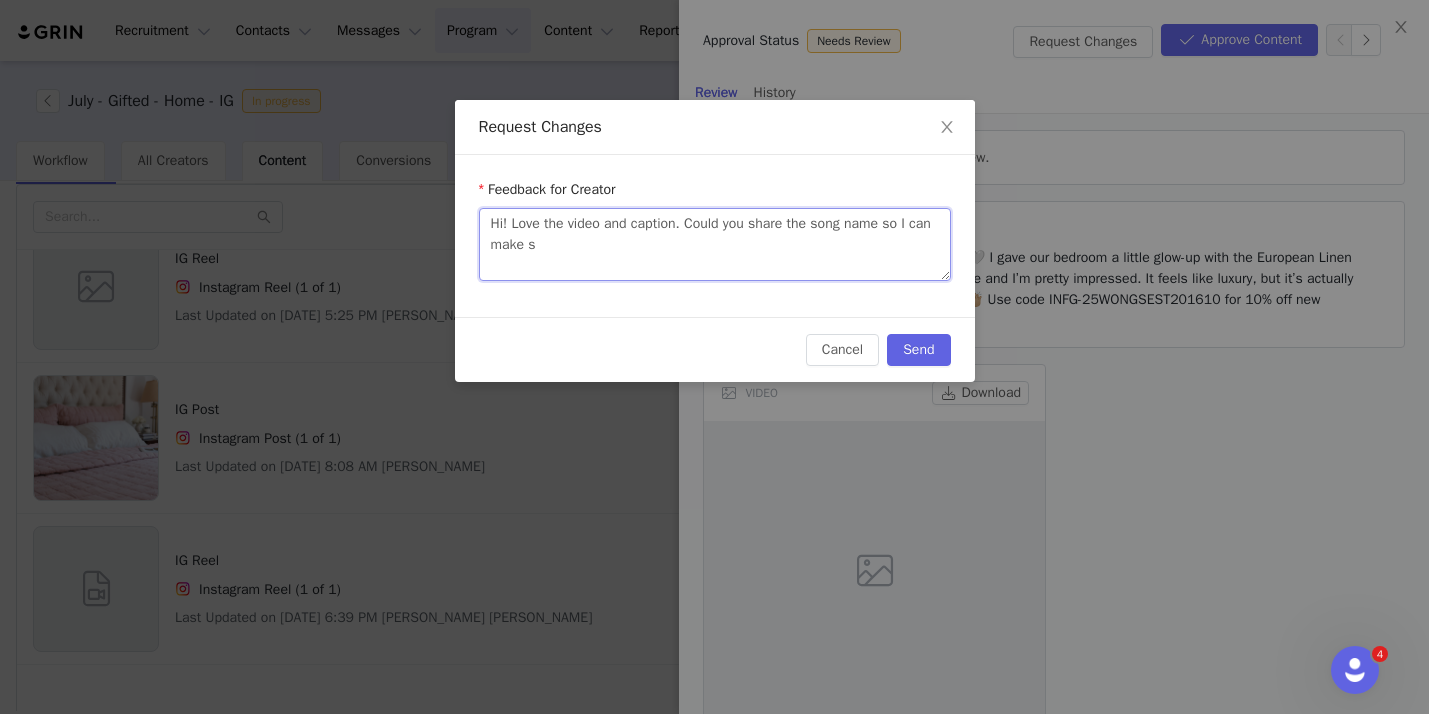 type on "Hi! Love the video and caption. Could you share the song name so I can make su" 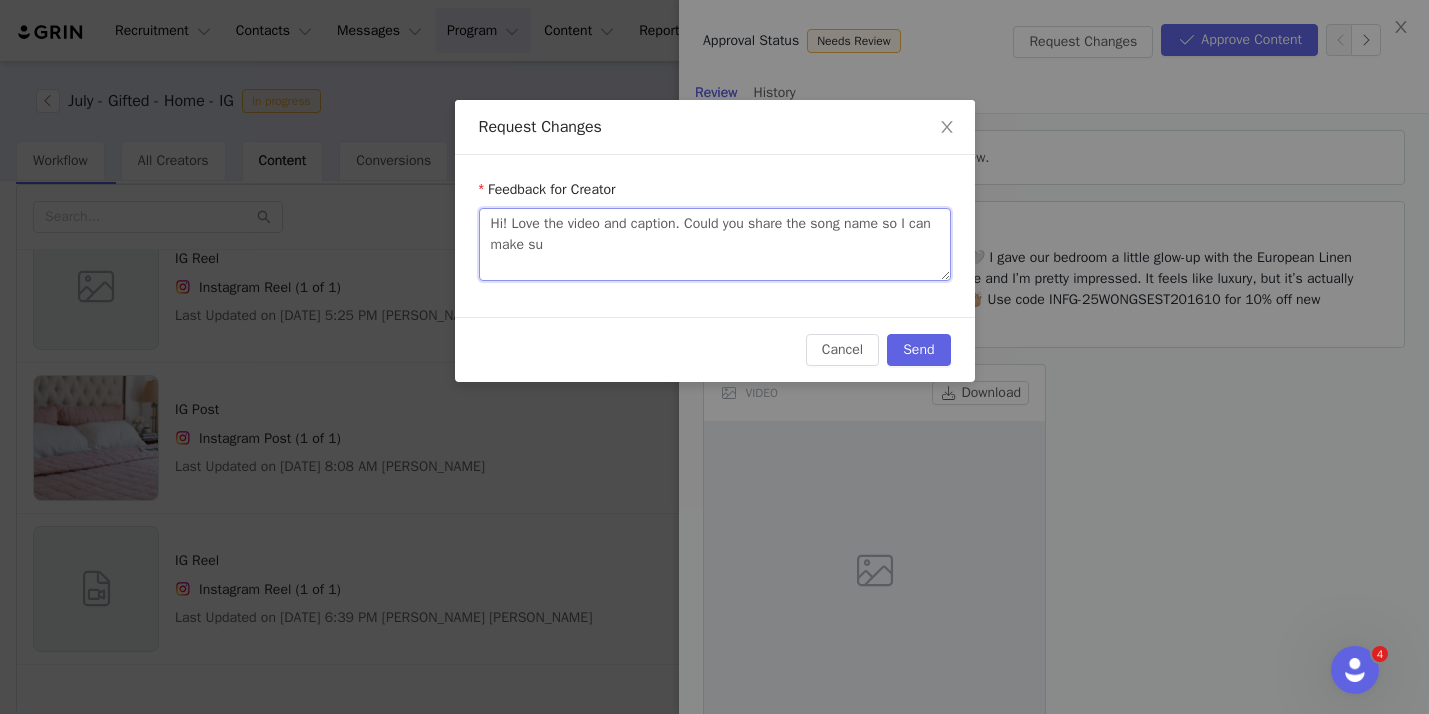 type on "Hi! Love the video and caption. Could you share the song name so I can make sur" 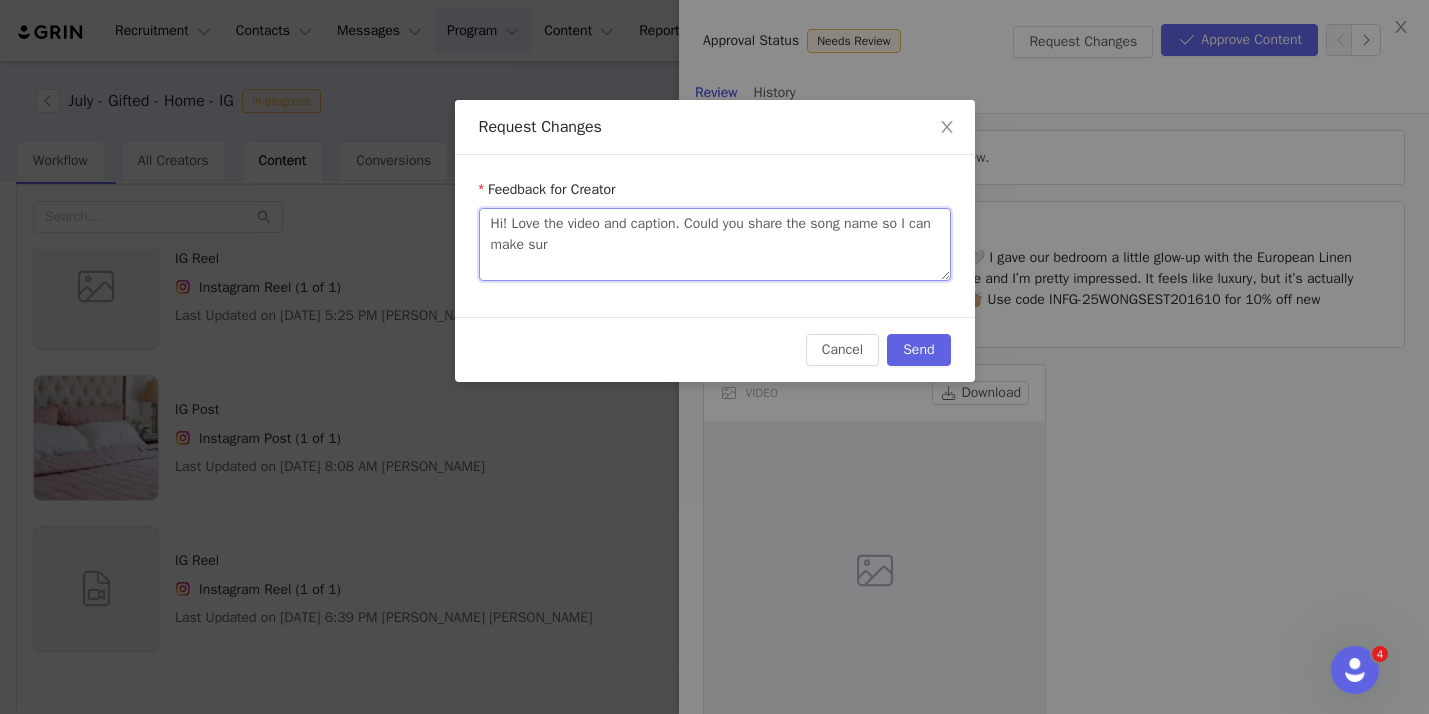 type on "Hi! Love the video and caption. Could you share the song name so I can make sure" 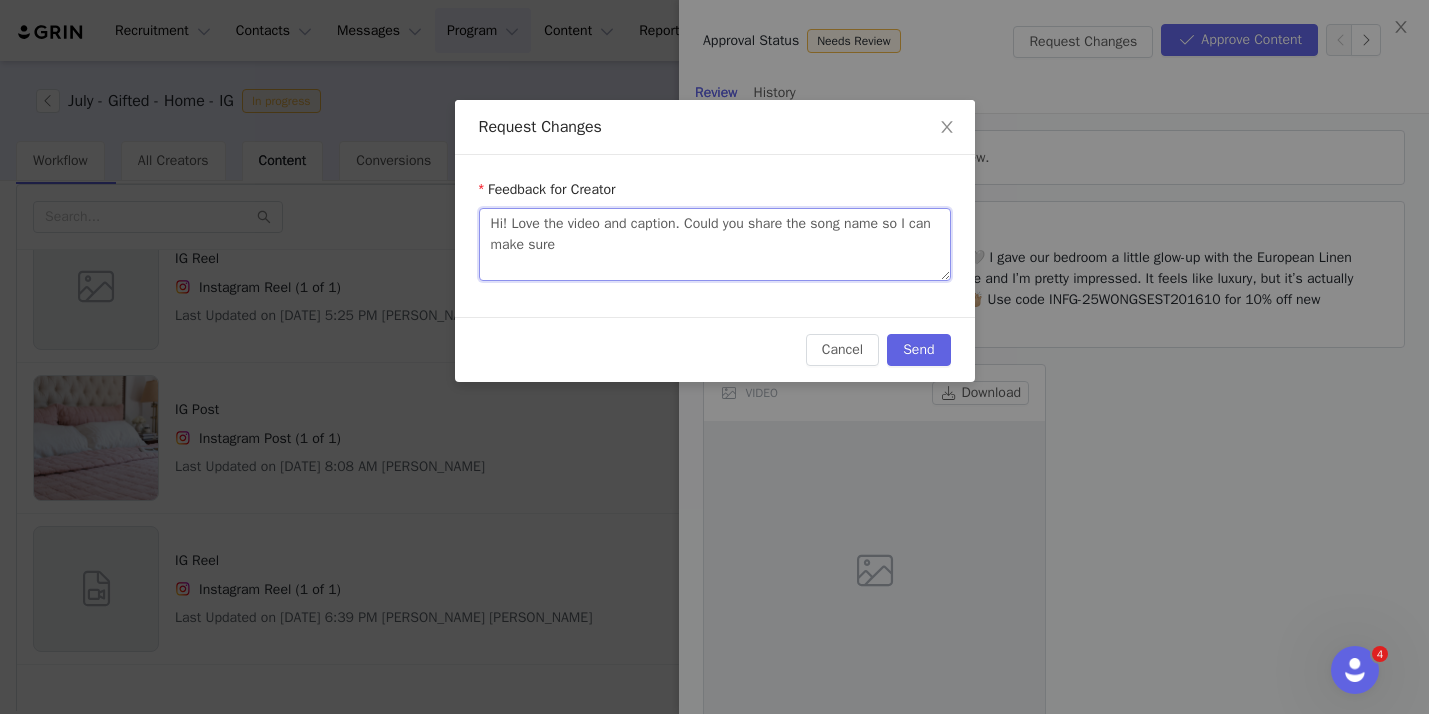 type on "Hi! Love the video and caption. Could you share the song name so I can make sure" 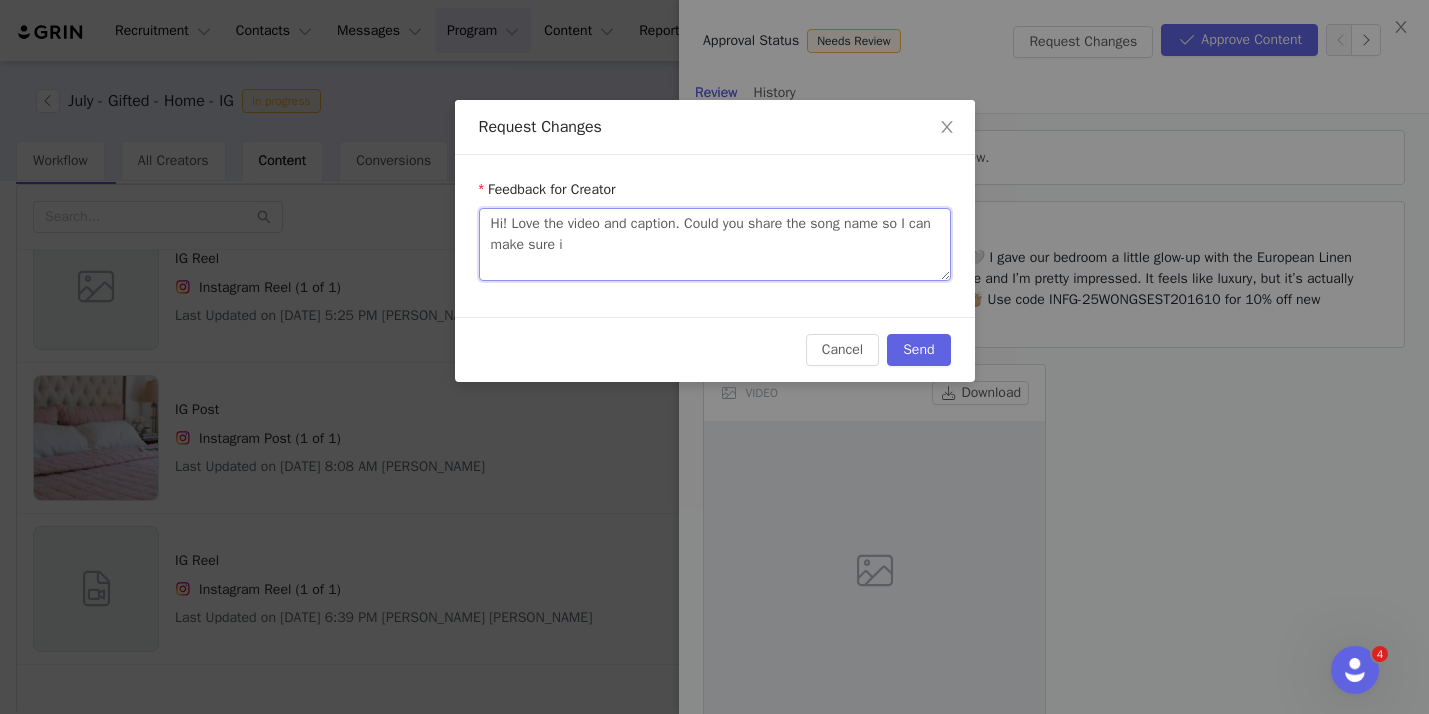 type on "Hi! Love the video and caption. Could you share the song name so I can make sure it" 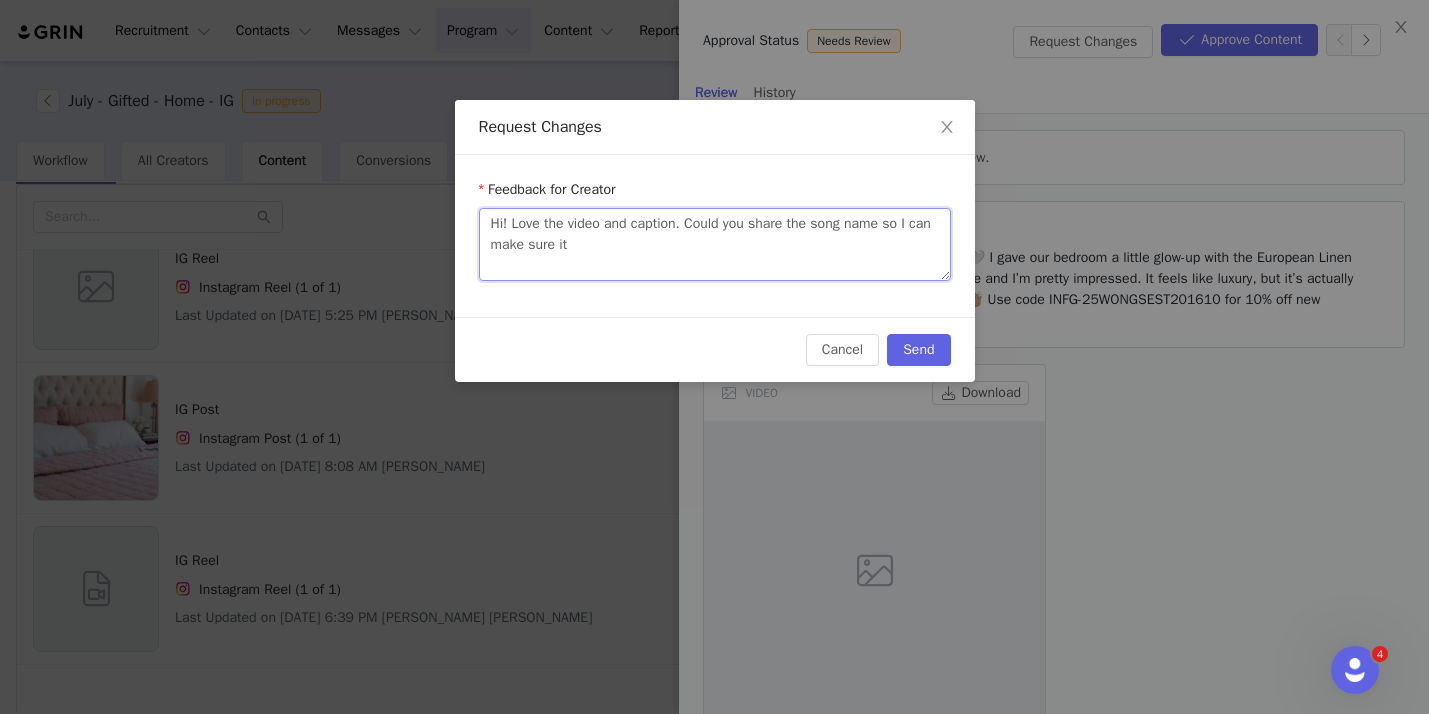 type on "Hi! Love the video and caption. Could you share the song name so I can make sure its" 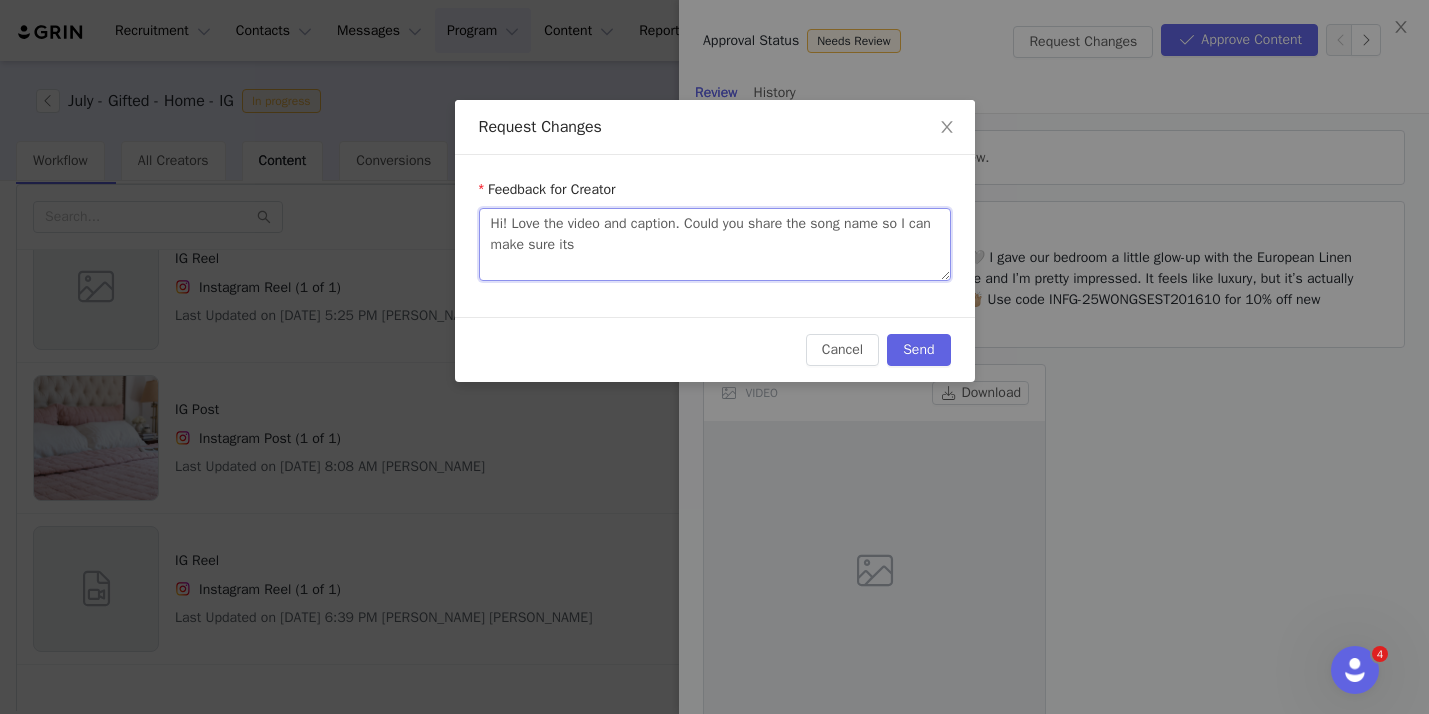 type on "Hi! Love the video and caption. Could you share the song name so I can make sure its" 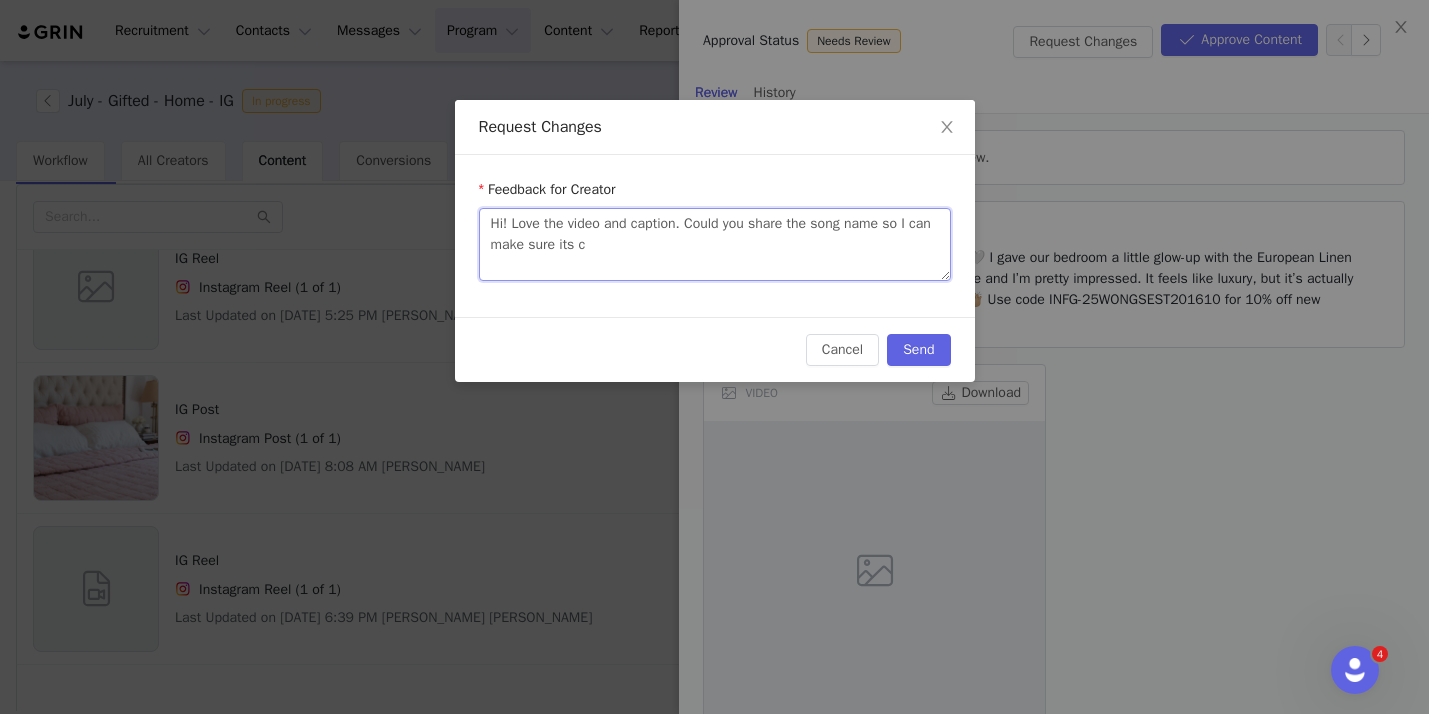 type 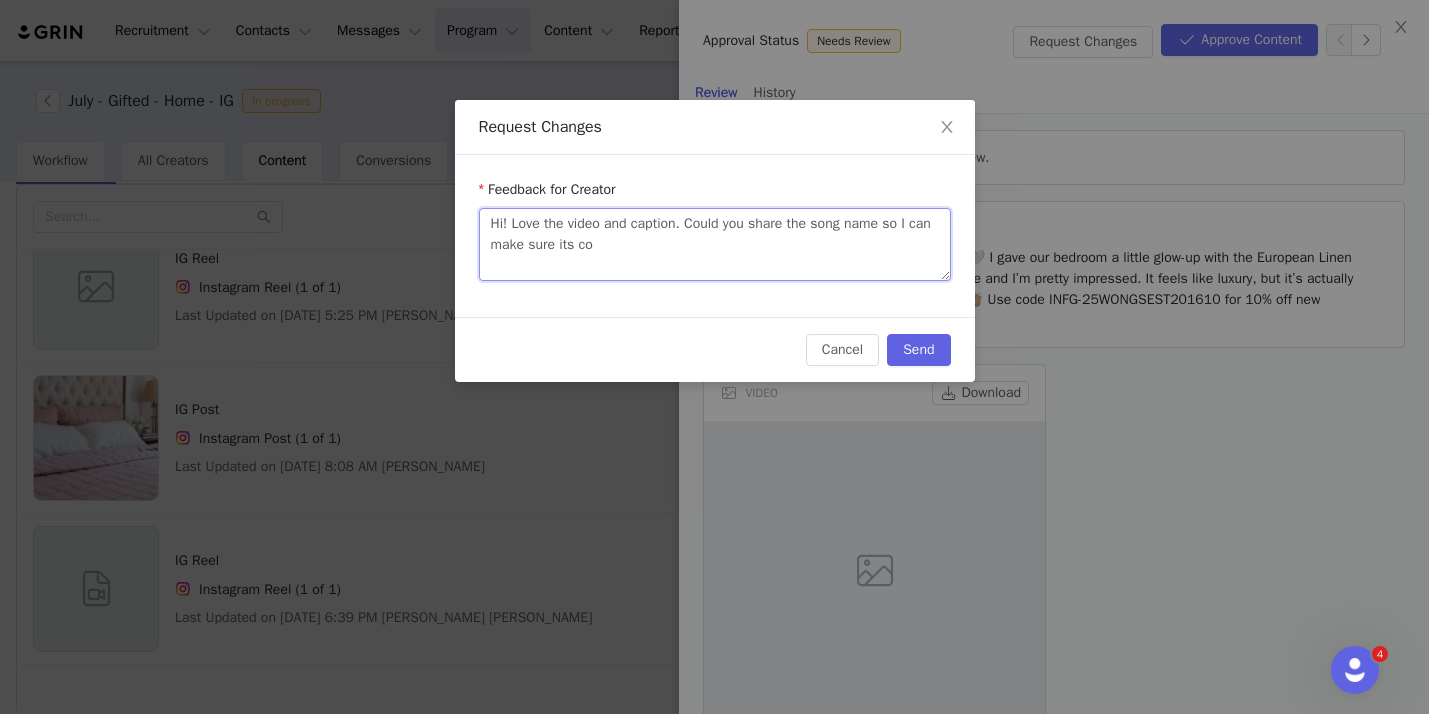 type on "Hi! Love the video and caption. Could you share the song name so I can make sure its cop" 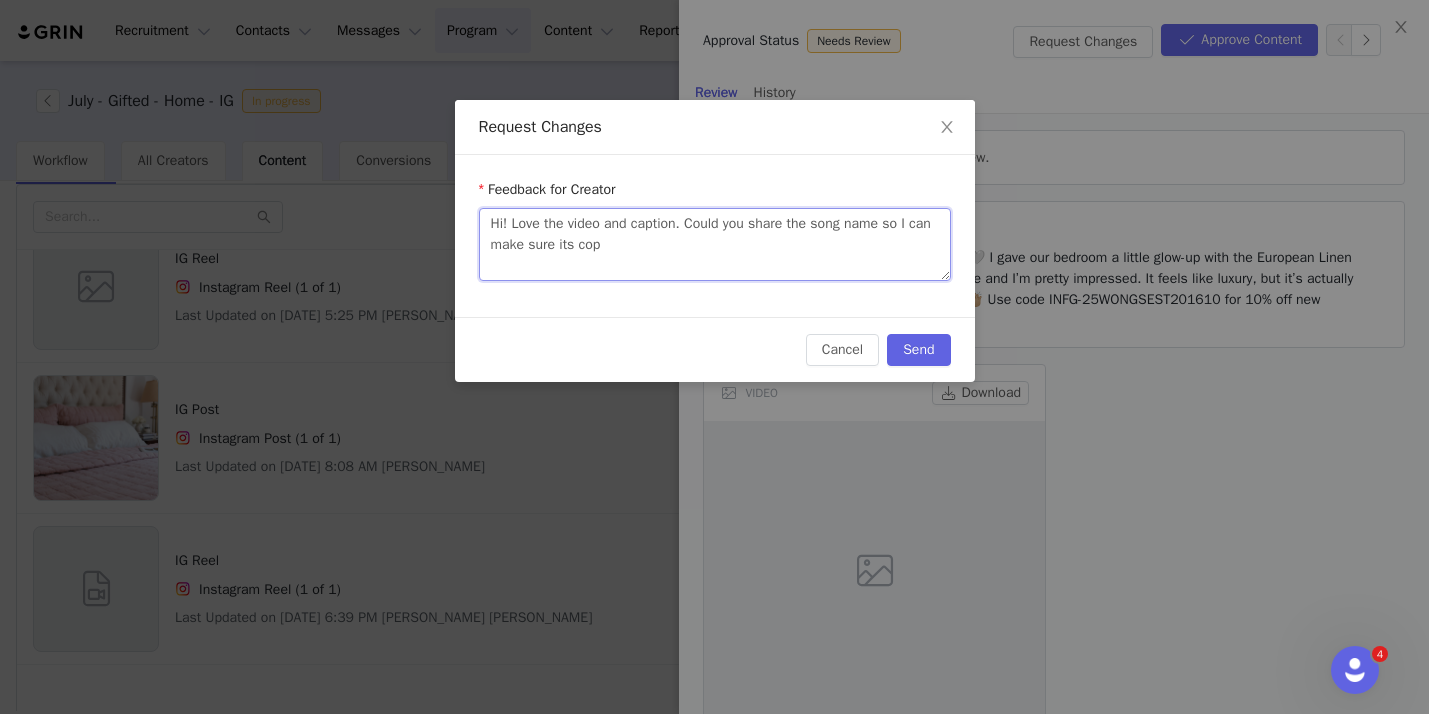 type on "Hi! Love the video and caption. Could you share the song name so I can make sure its copy" 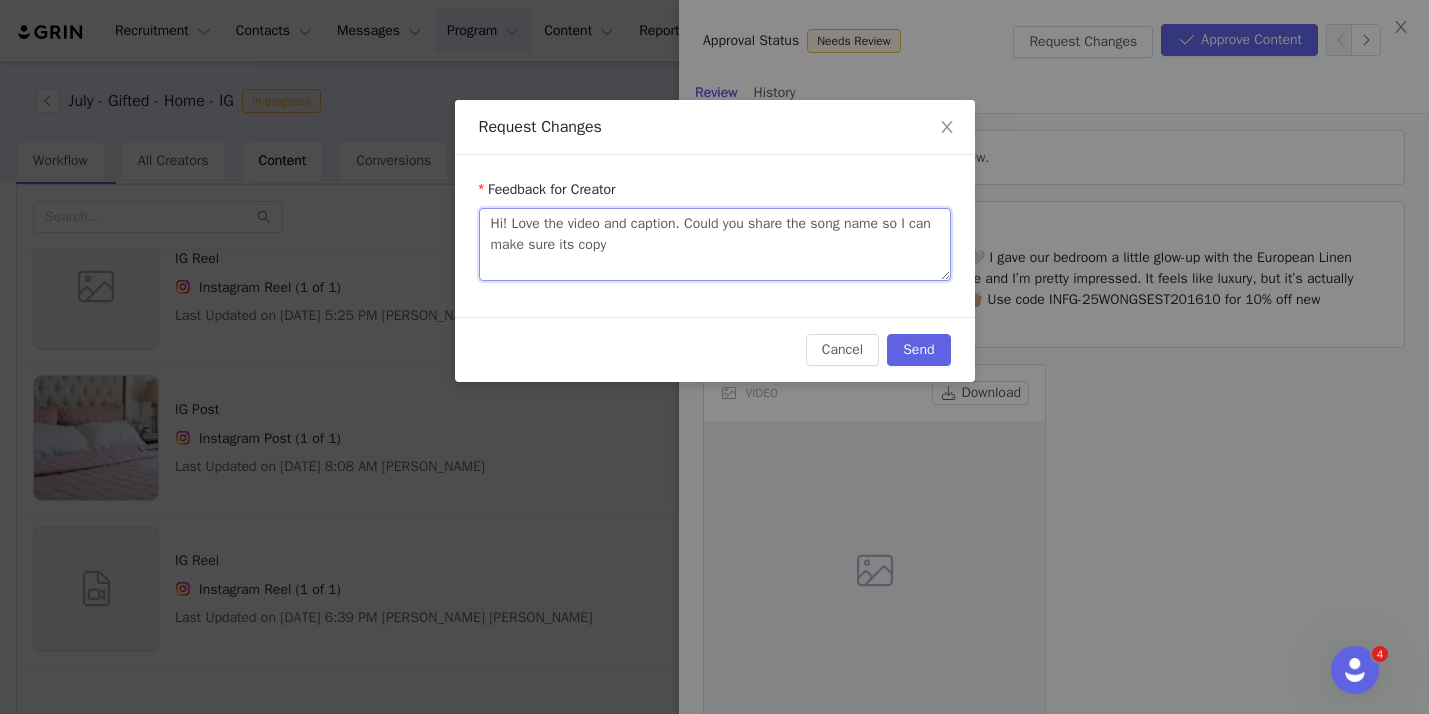 type on "Hi! Love the video and caption. Could you share the song name so I can make sure its copyr" 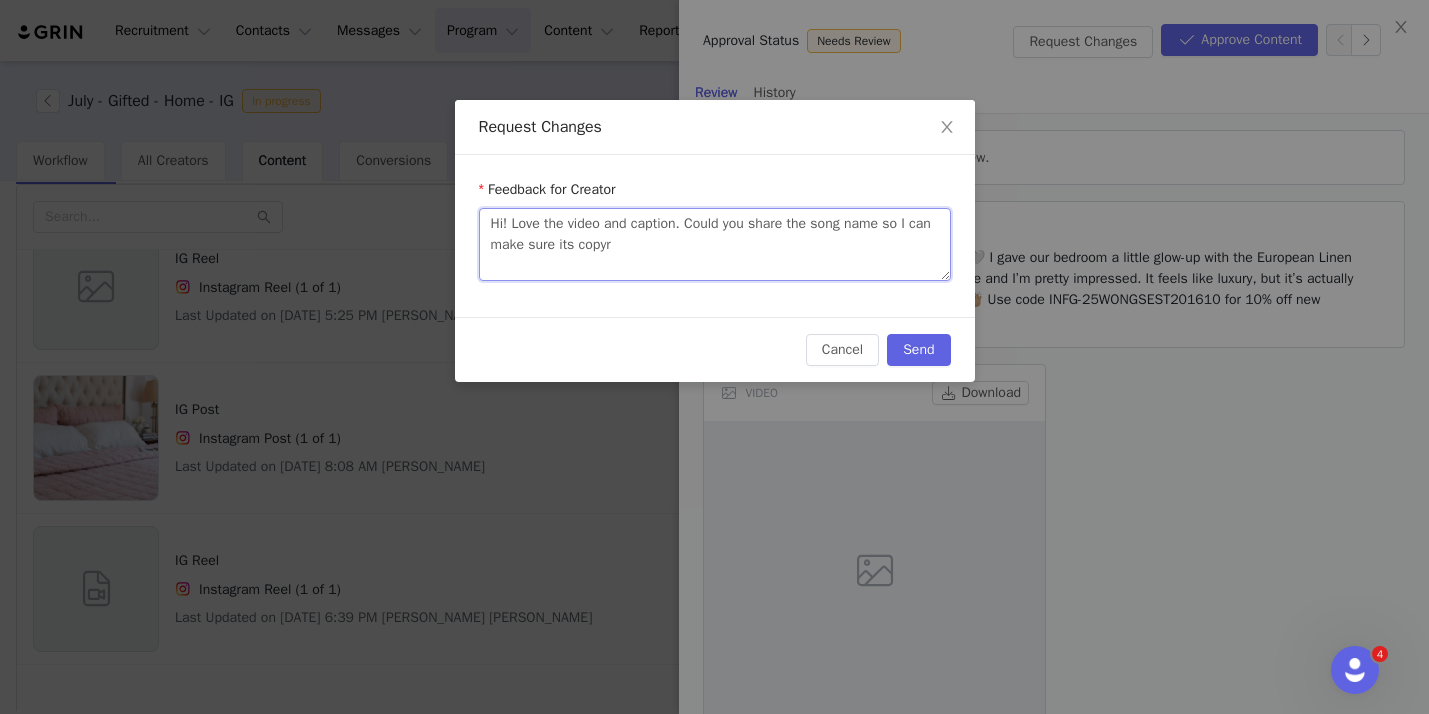 type on "Hi! Love the video and caption. Could you share the song name so I can make sure its copyri" 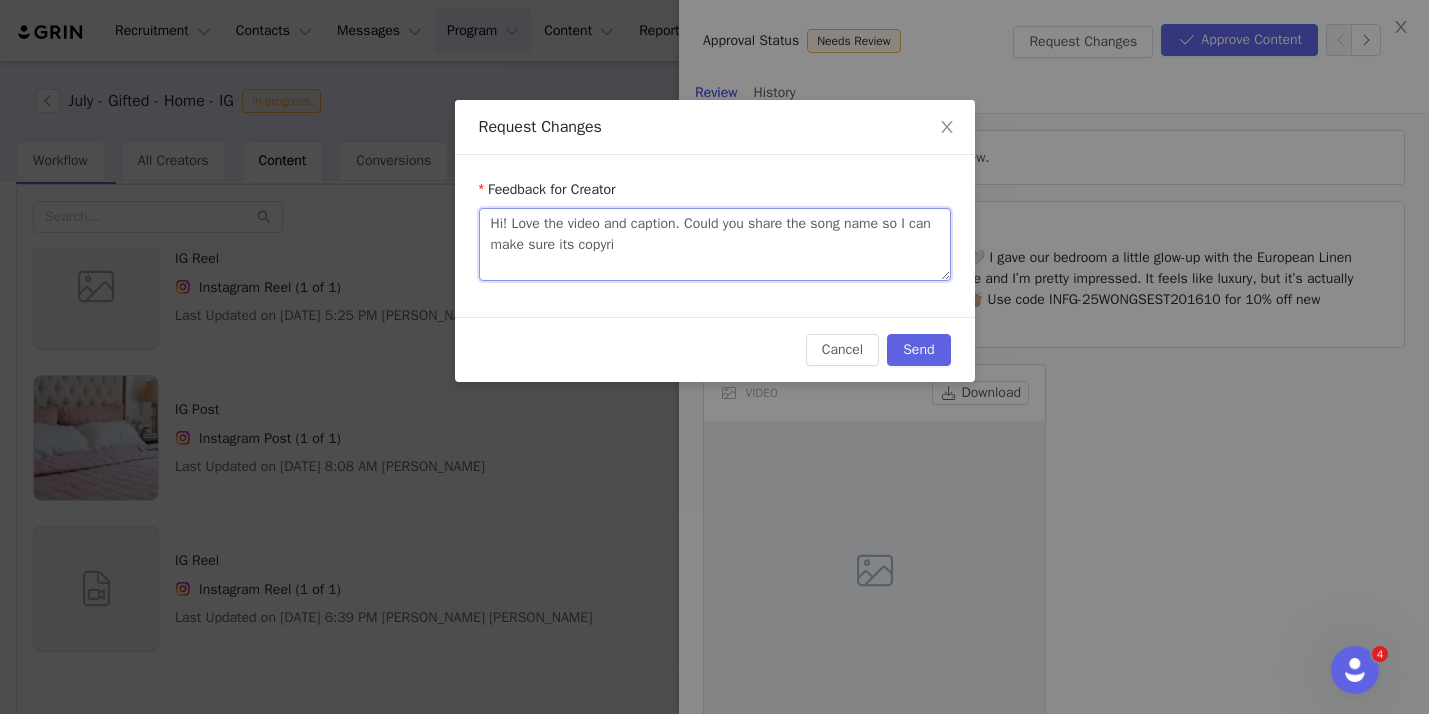 type on "Hi! Love the video and caption. Could you share the song name so I can make sure its copyrig" 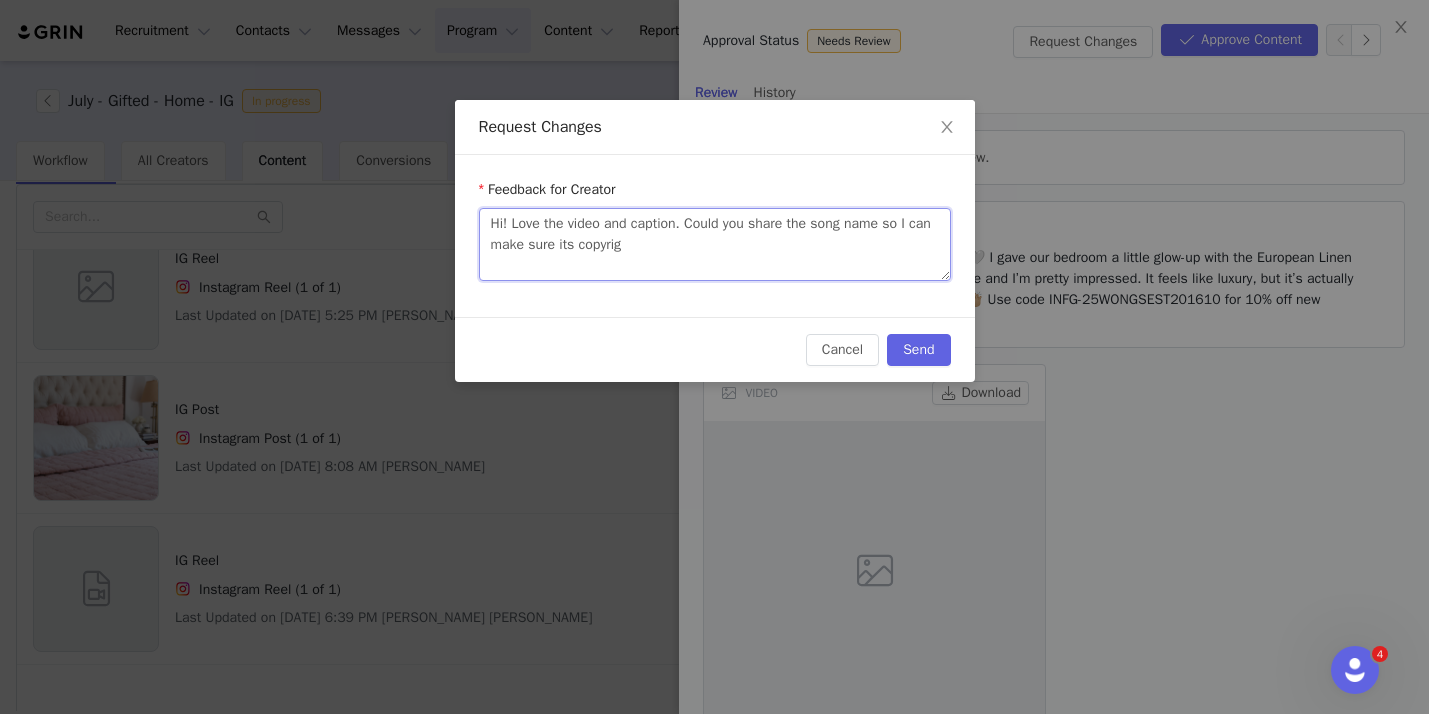 type on "Hi! Love the video and caption. Could you share the song name so I can make sure its copyrigh" 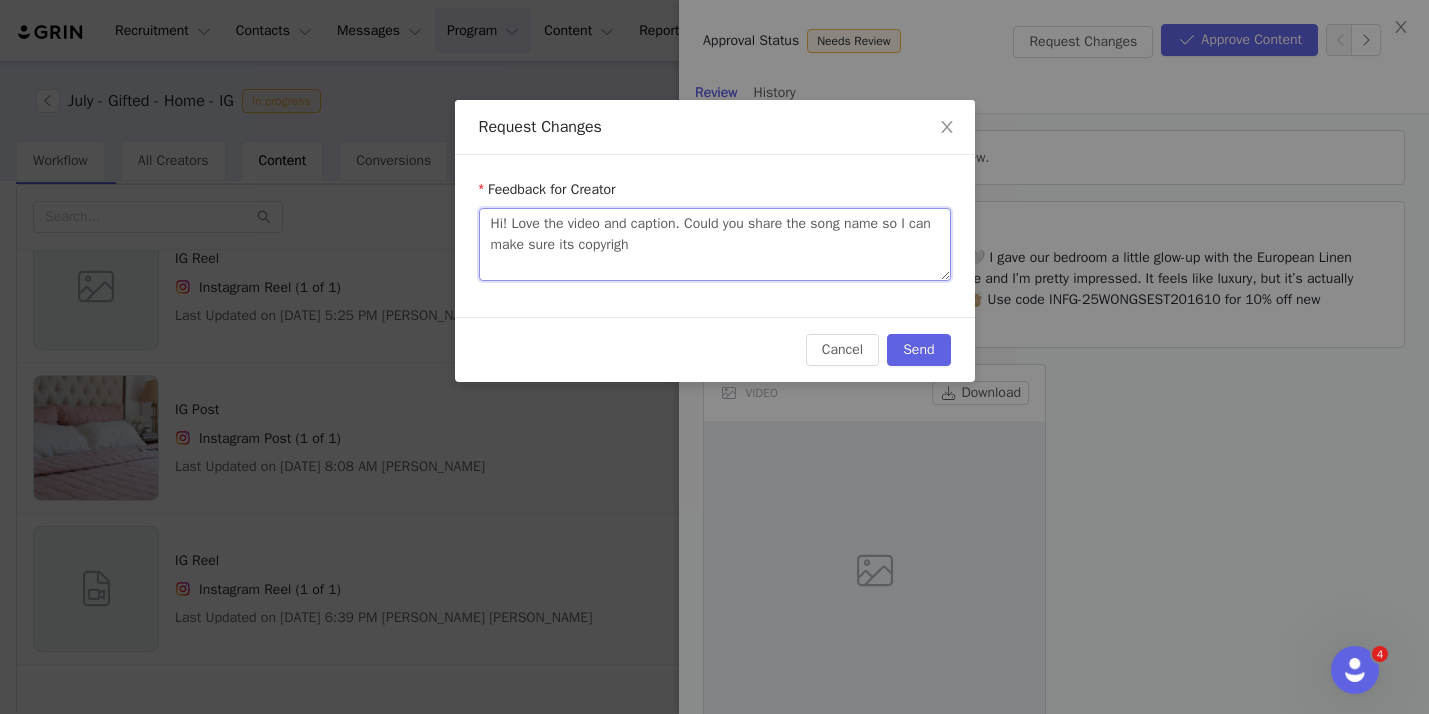 type on "Hi! Love the video and caption. Could you share the song name so I can make sure its copyright" 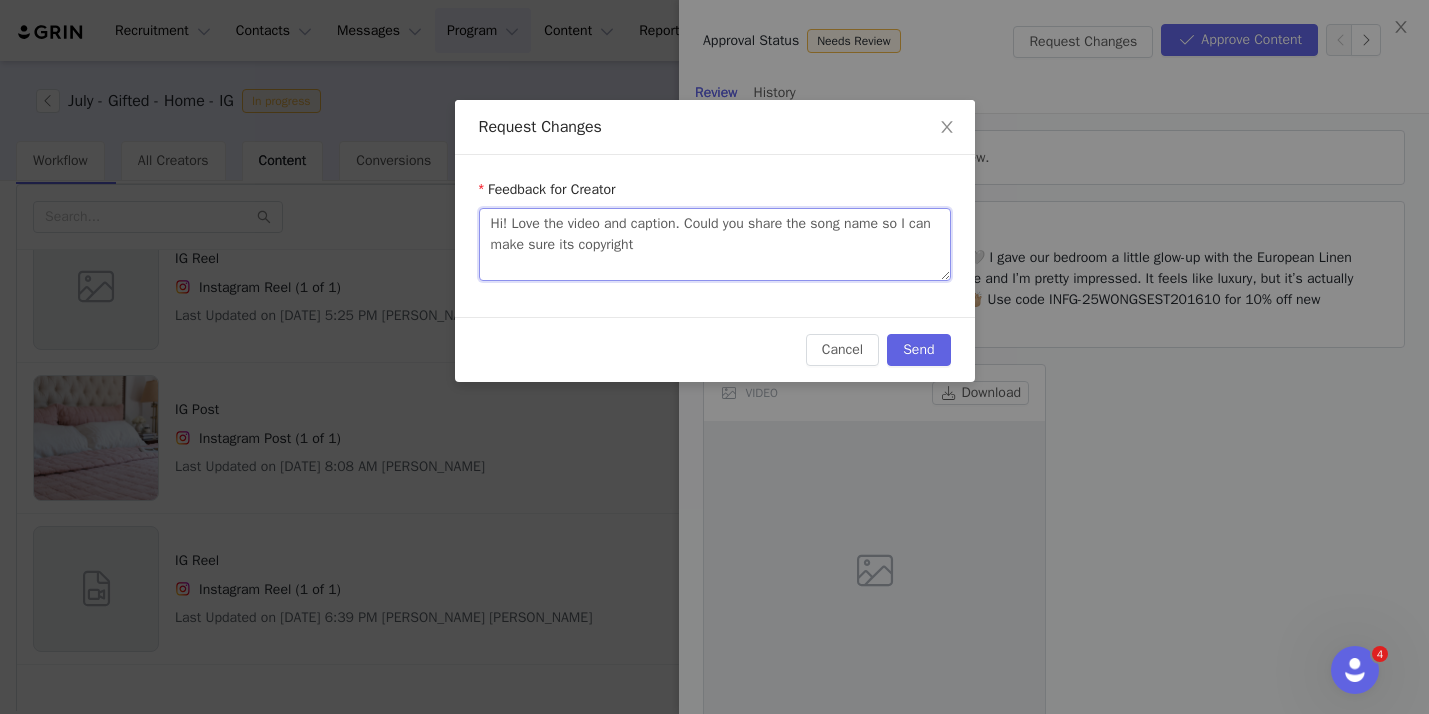 type 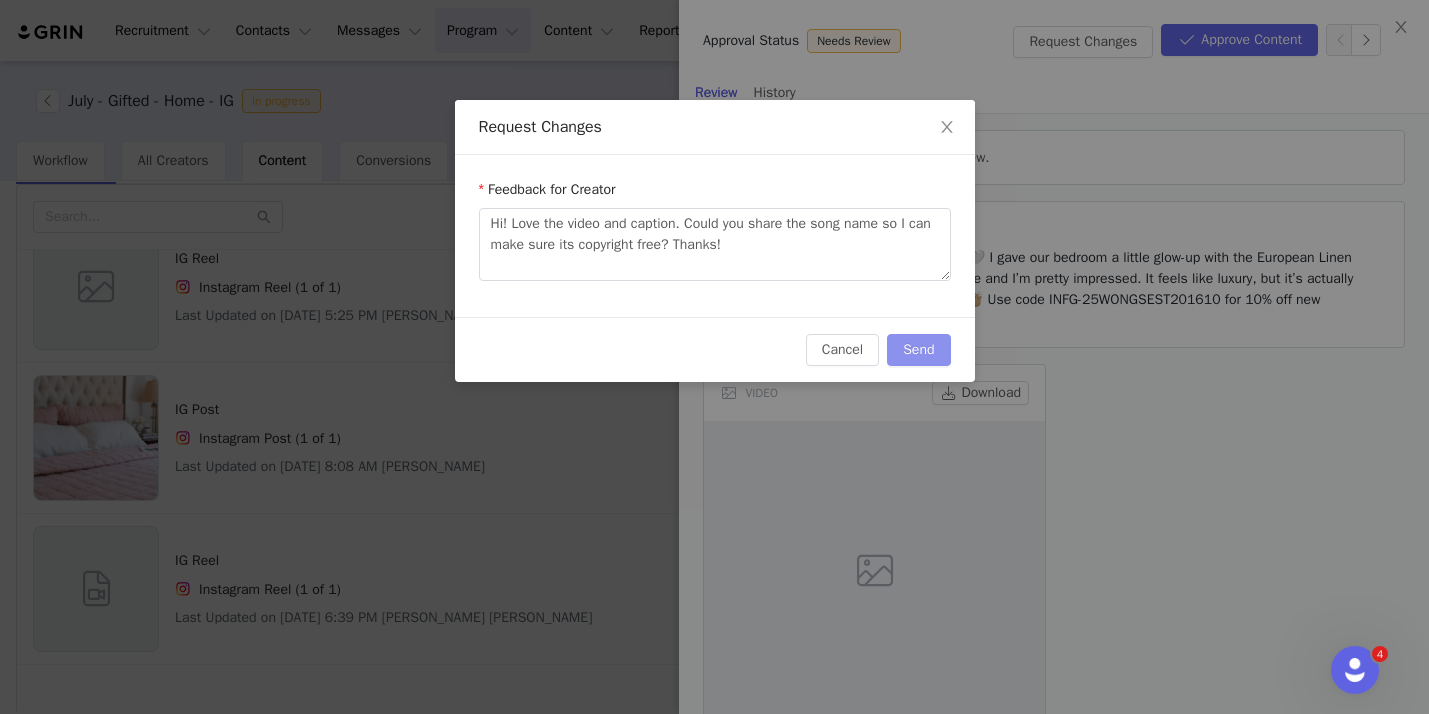 click on "Send" at bounding box center (918, 350) 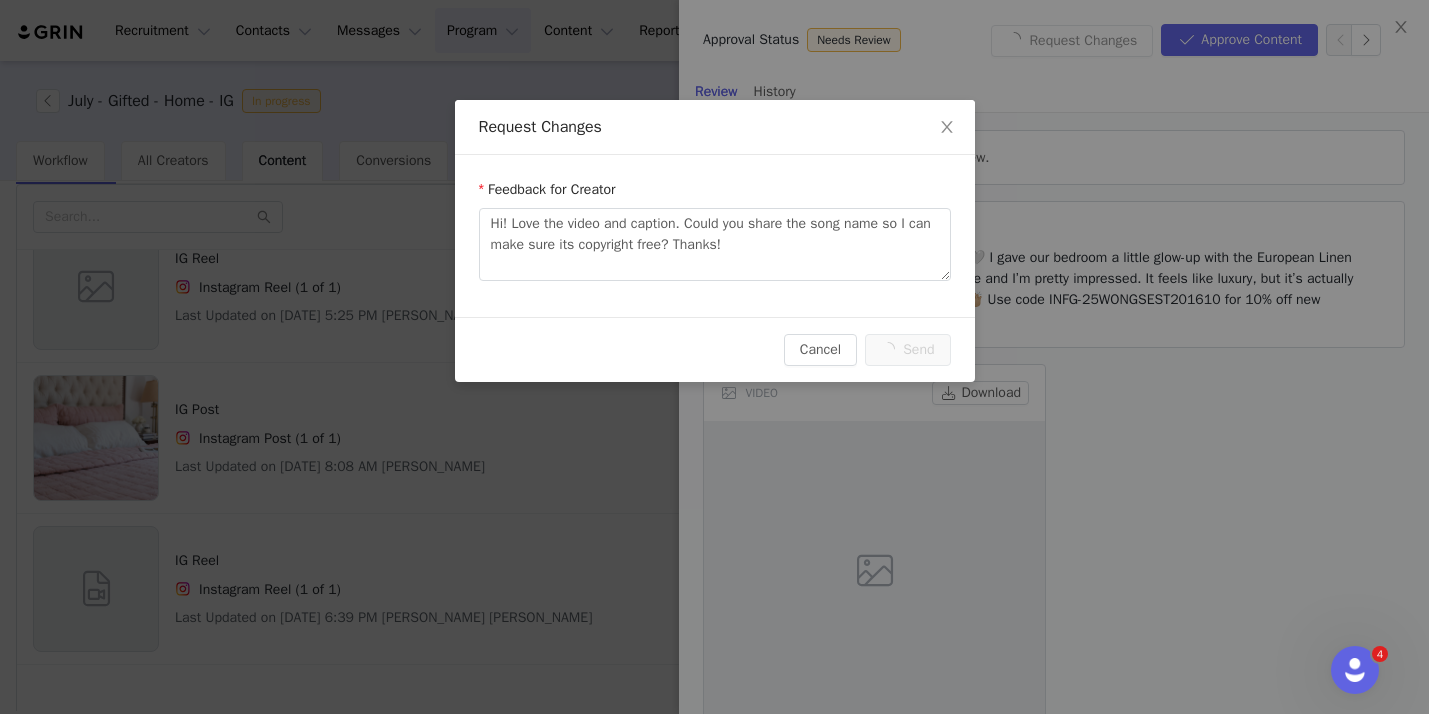 scroll, scrollTop: 0, scrollLeft: 0, axis: both 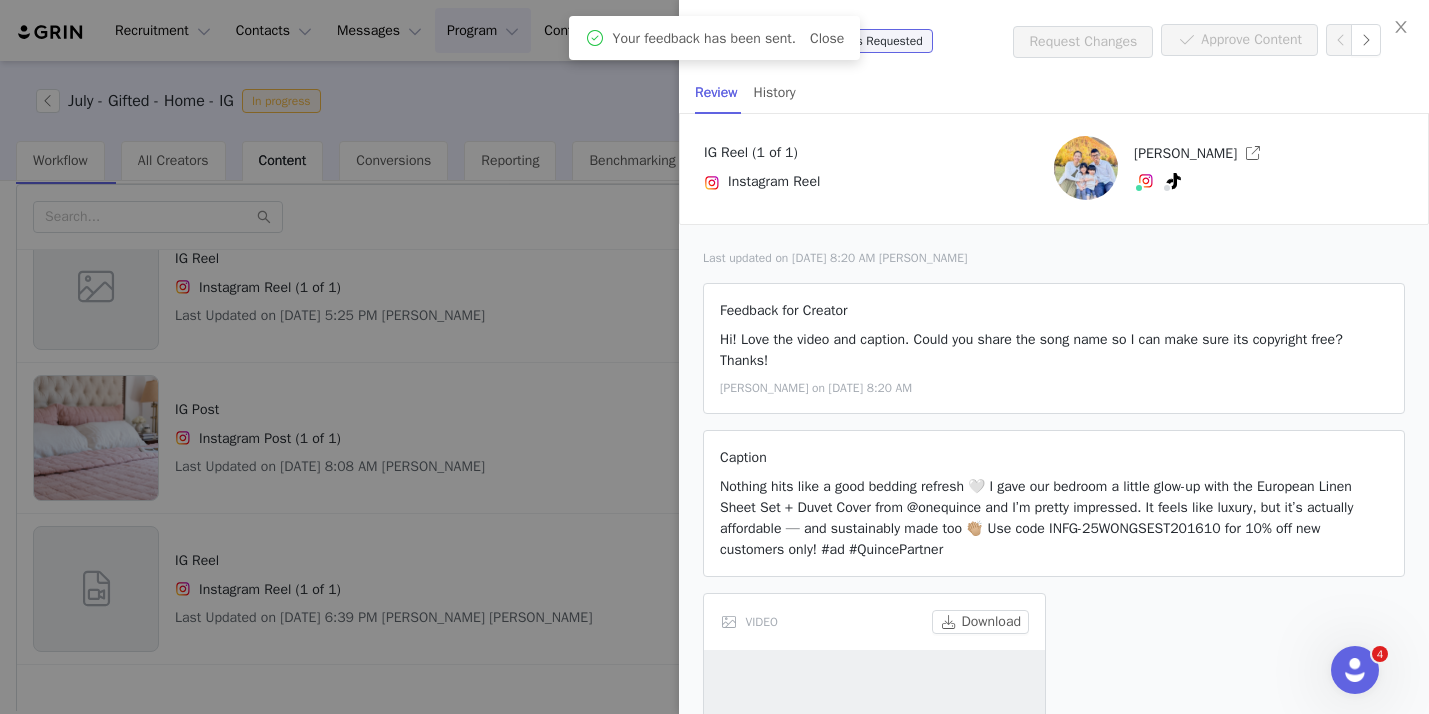 click at bounding box center (714, 357) 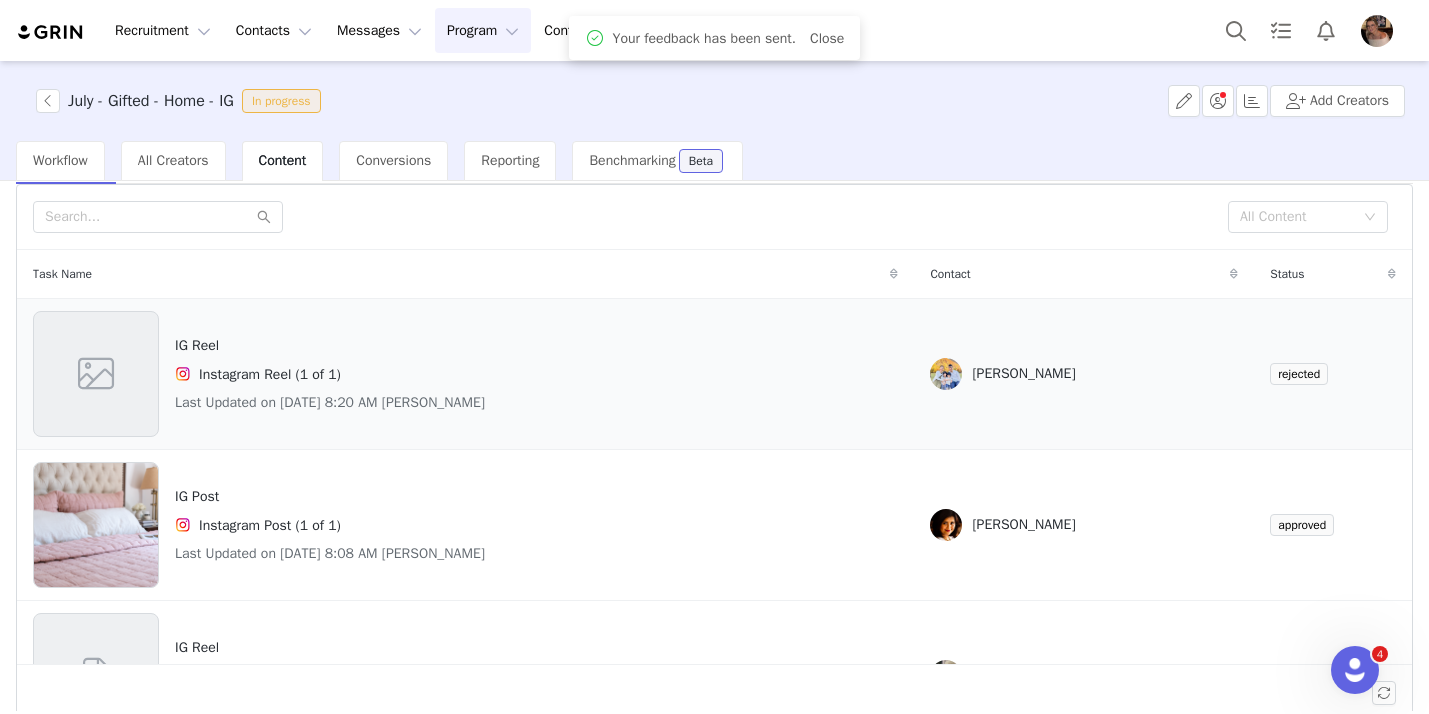 scroll, scrollTop: 87, scrollLeft: 0, axis: vertical 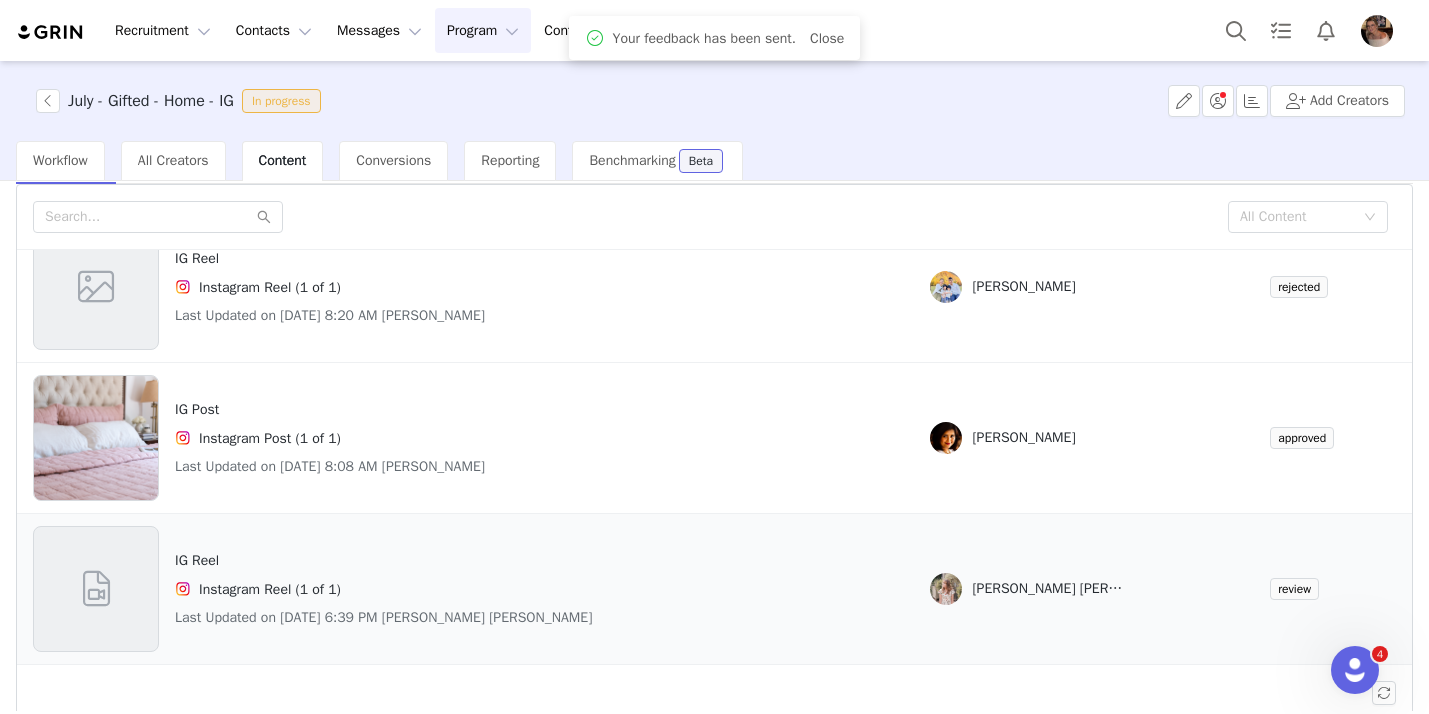 click on "IG Reel  Instagram Reel (1 of 1)   Last Updated on Jul 10, 2025 6:39 PM Abigail Elisabeth" at bounding box center [465, 589] 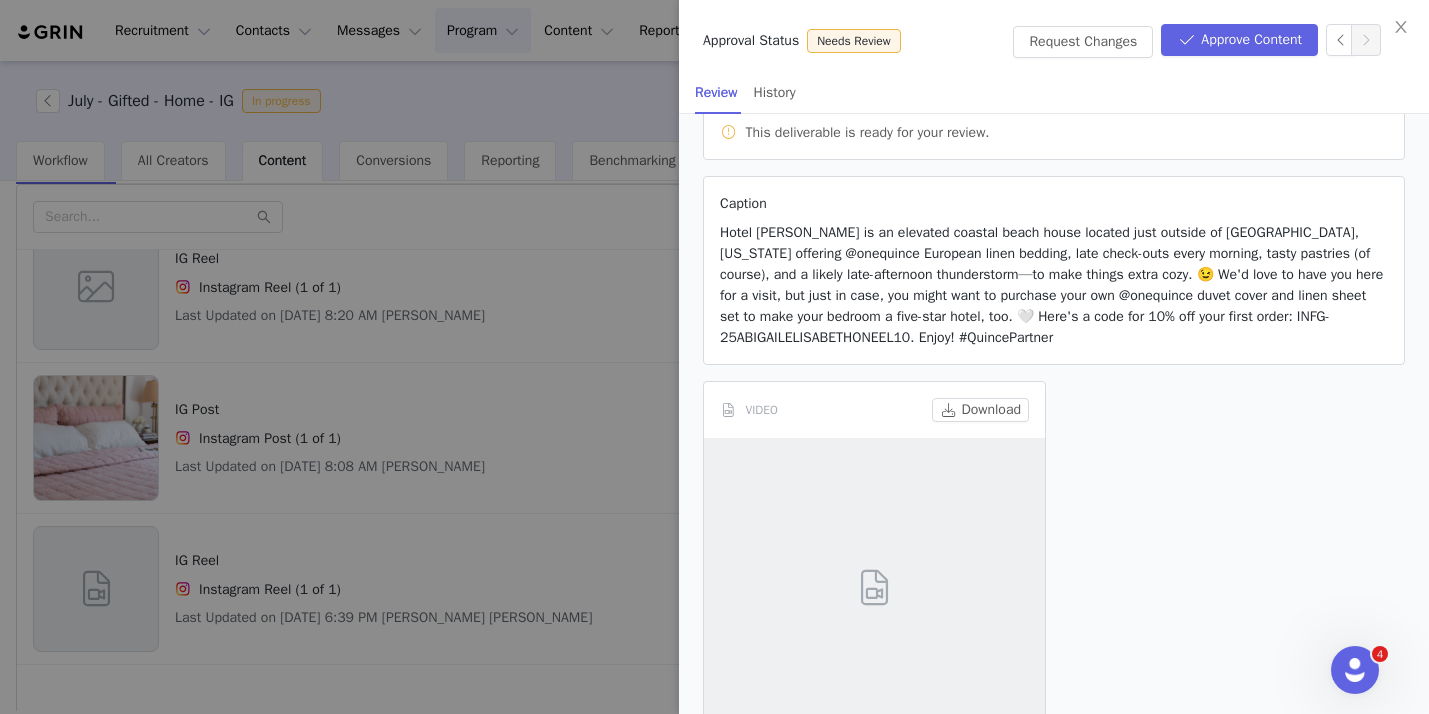 scroll, scrollTop: 309, scrollLeft: 0, axis: vertical 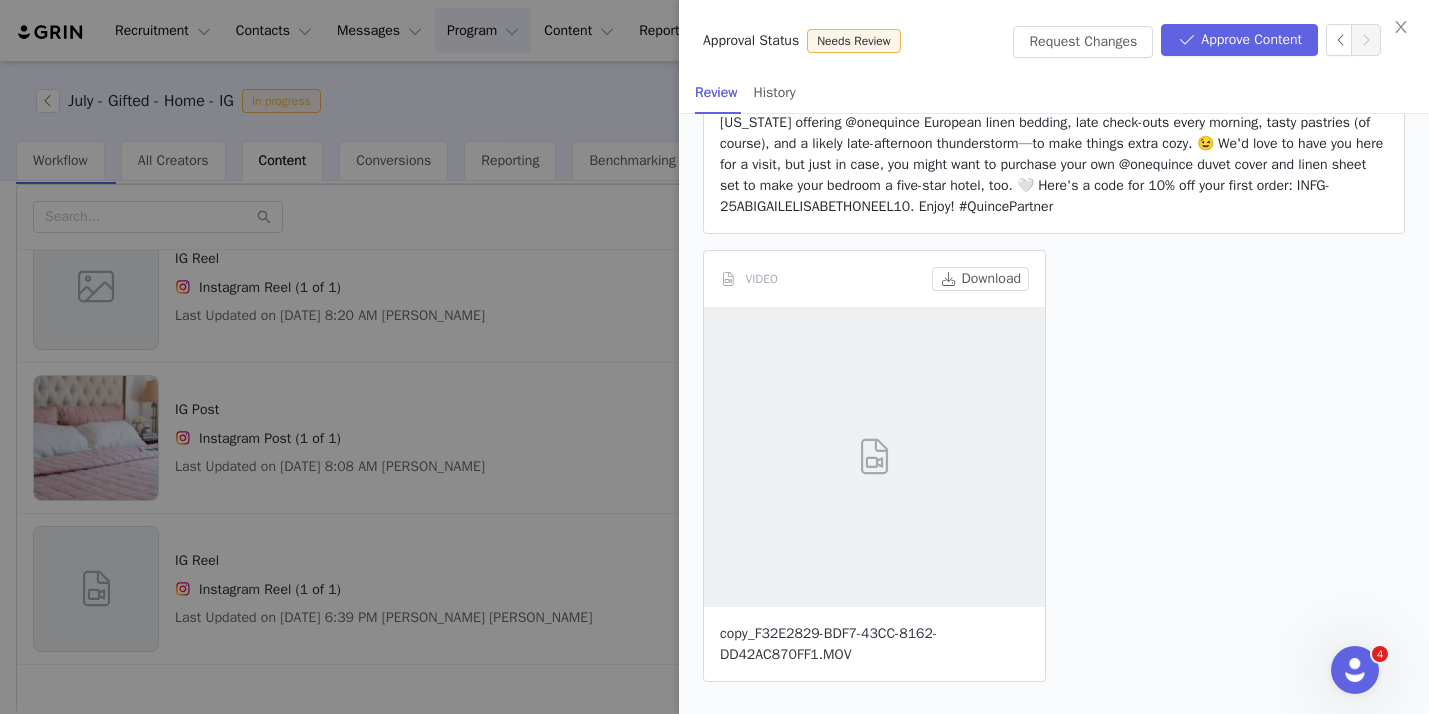 click on "copy_F32E2829-BDF7-43CC-8162-DD42AC870FF1.MOV" at bounding box center [828, 644] 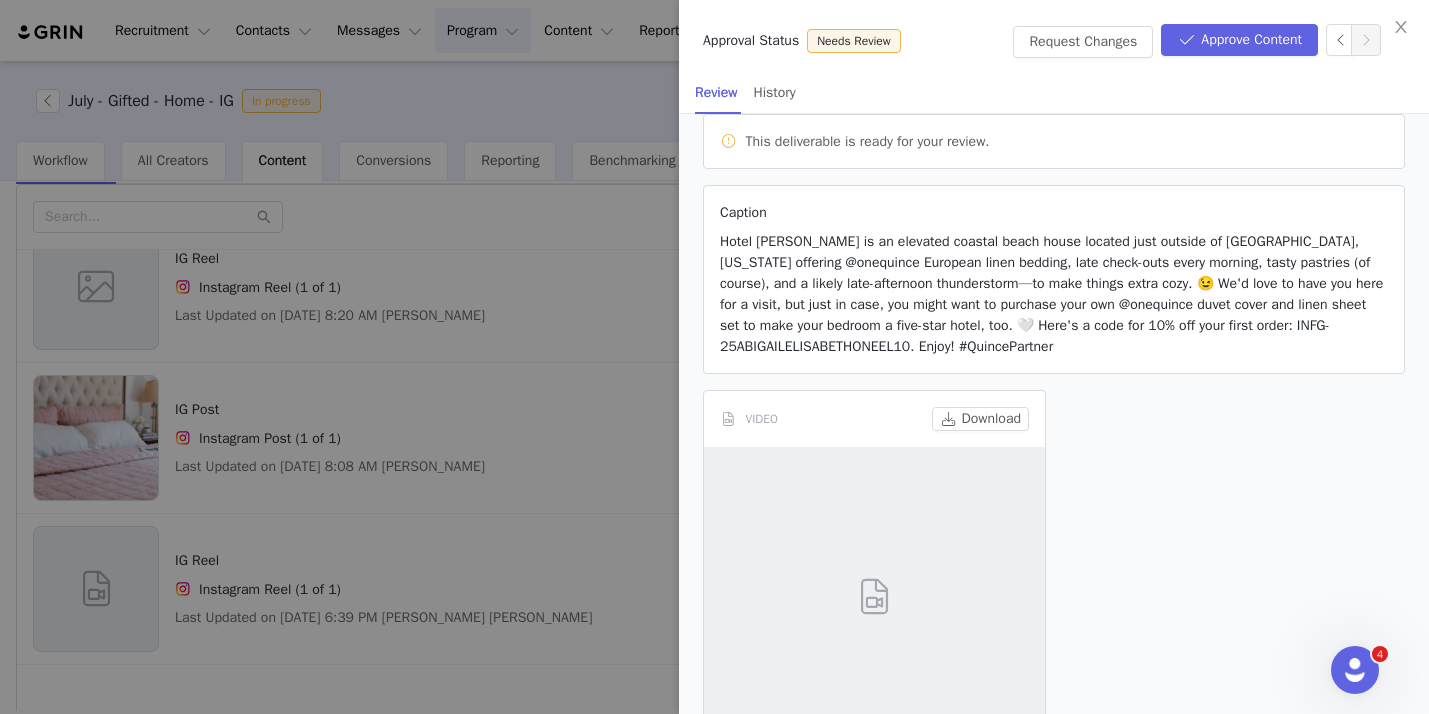 scroll, scrollTop: 168, scrollLeft: 0, axis: vertical 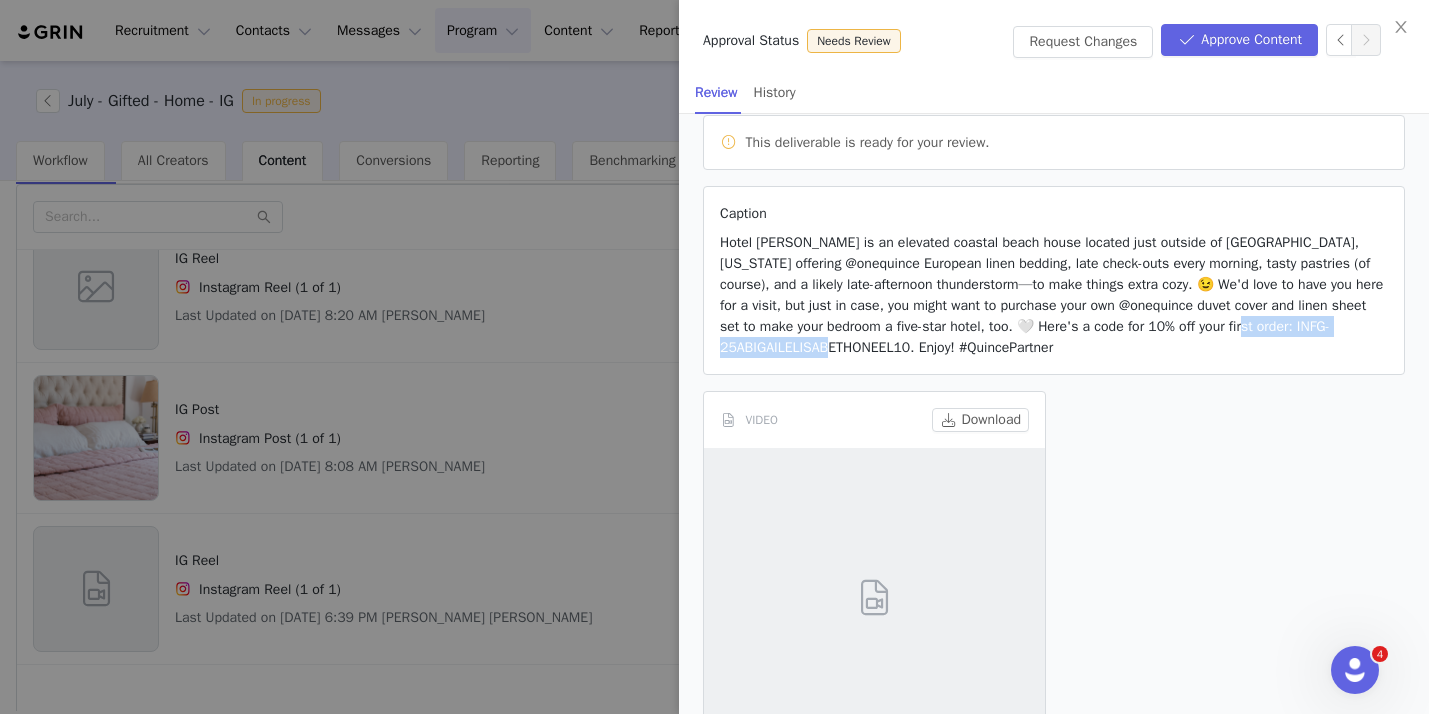 drag, startPoint x: 763, startPoint y: 347, endPoint x: 1005, endPoint y: 346, distance: 242.00206 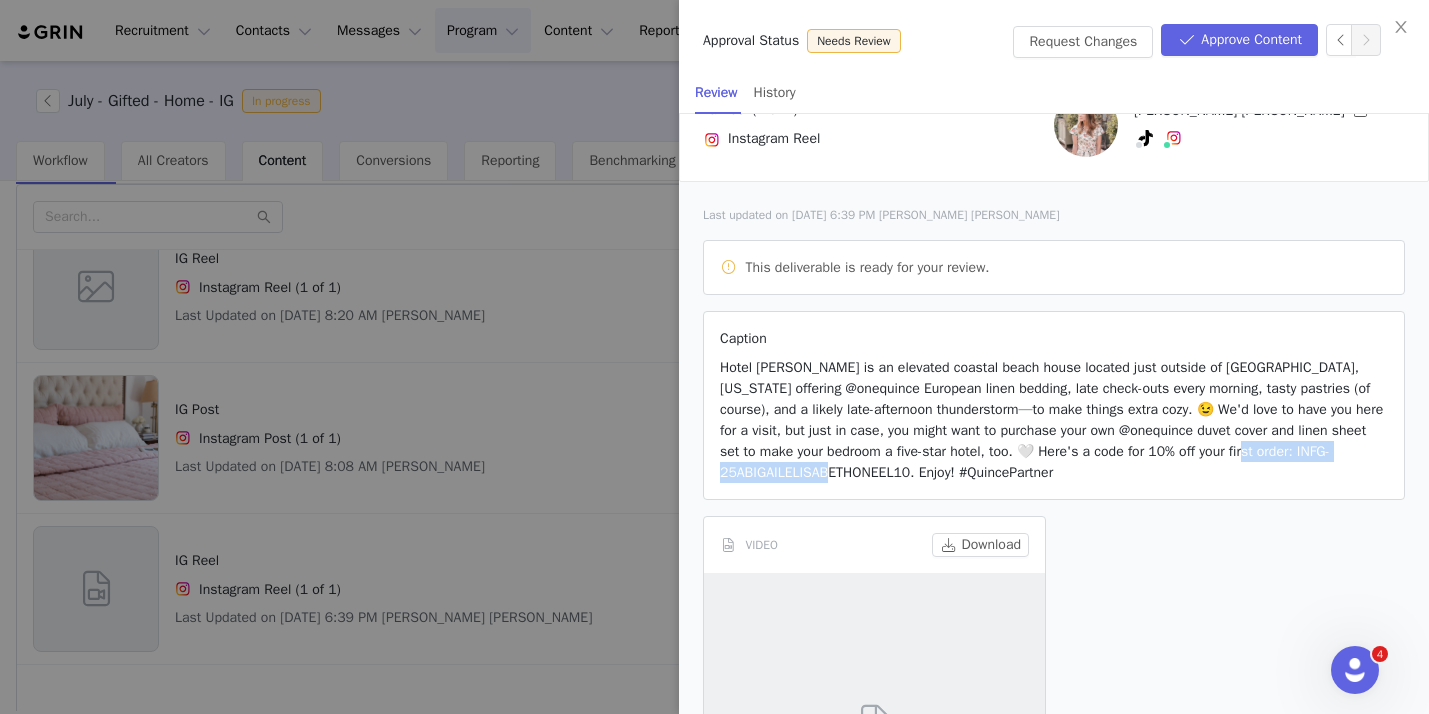 scroll, scrollTop: 0, scrollLeft: 0, axis: both 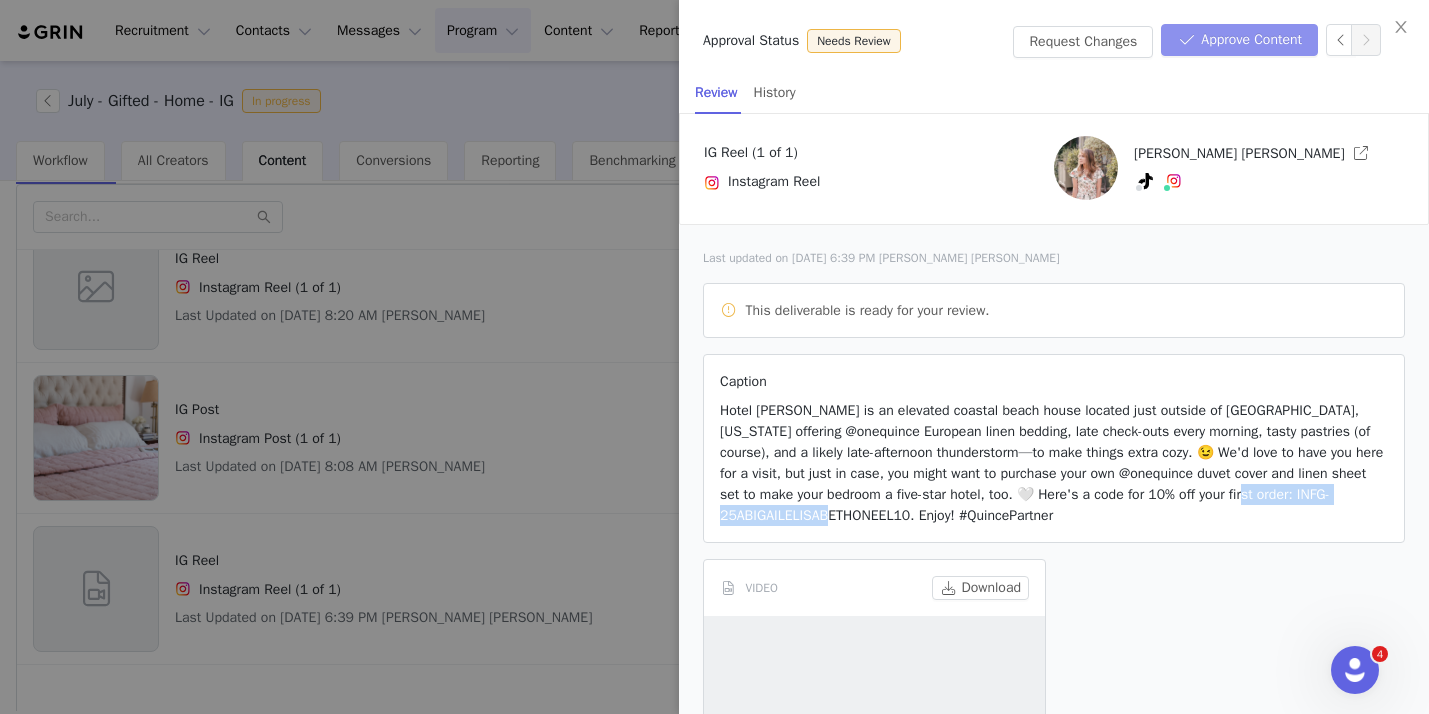 click on "Approve Content" at bounding box center (1239, 40) 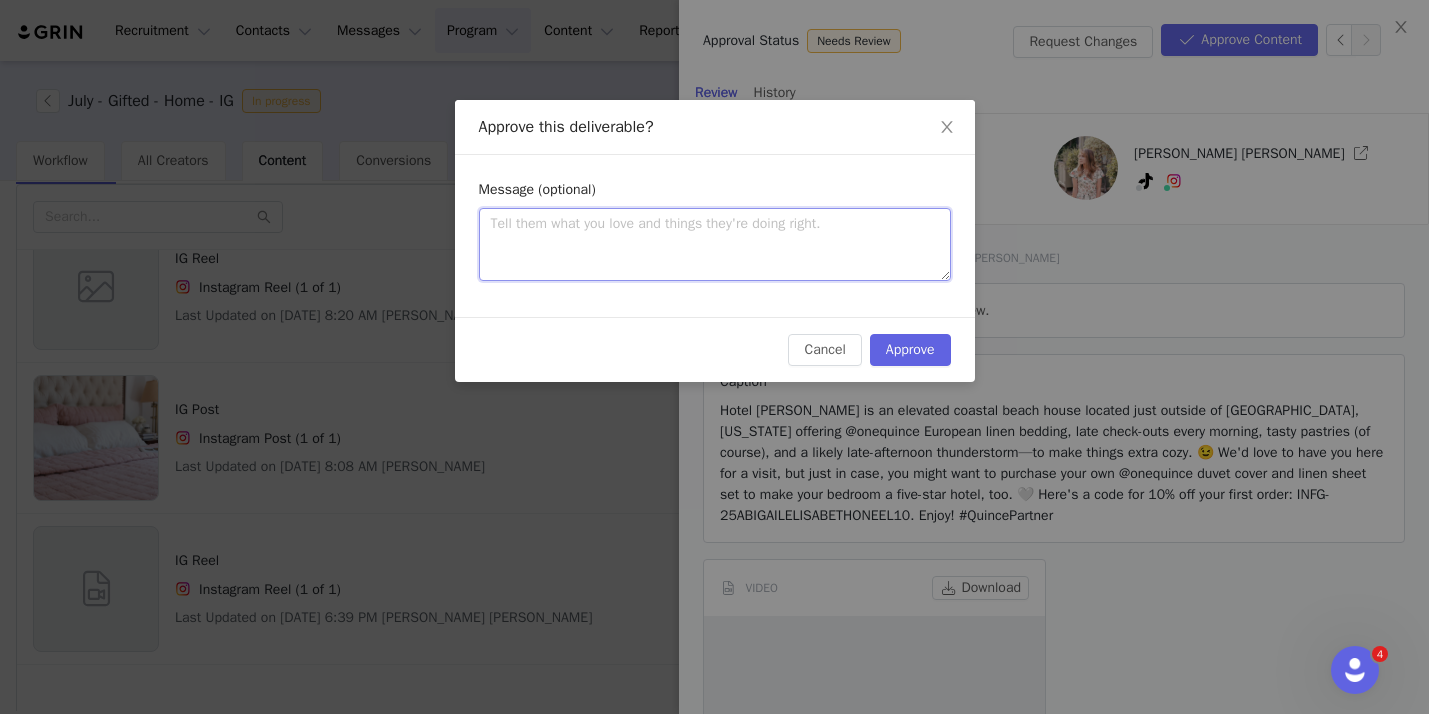click at bounding box center [715, 244] 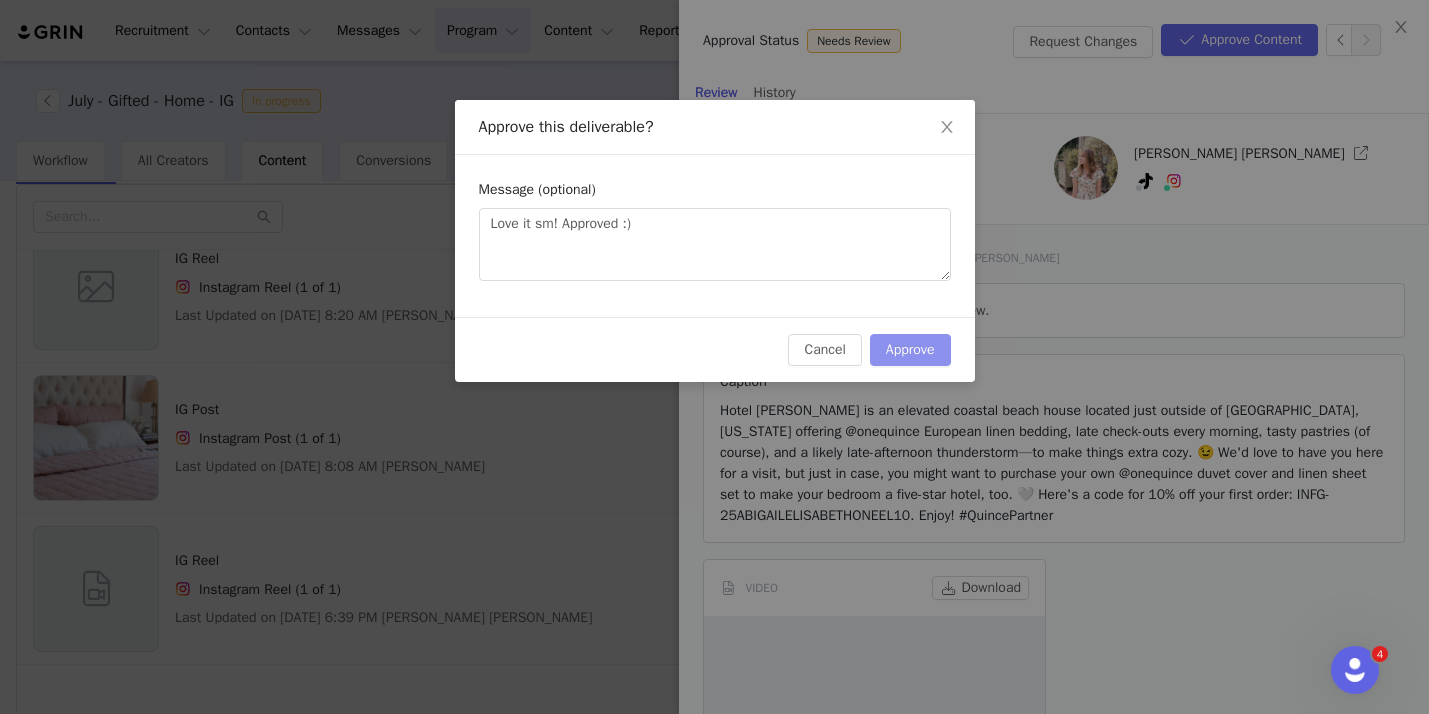 click on "Approve" at bounding box center [910, 350] 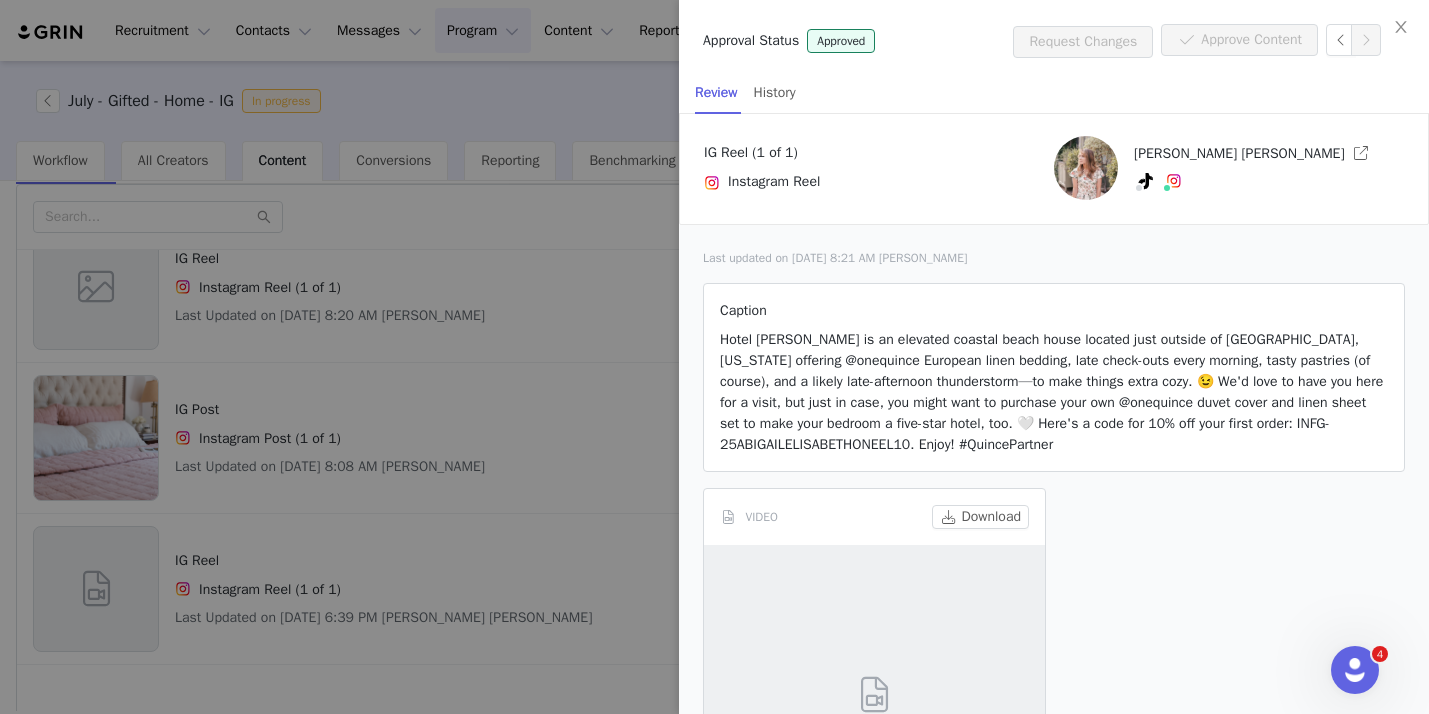 scroll, scrollTop: 238, scrollLeft: 0, axis: vertical 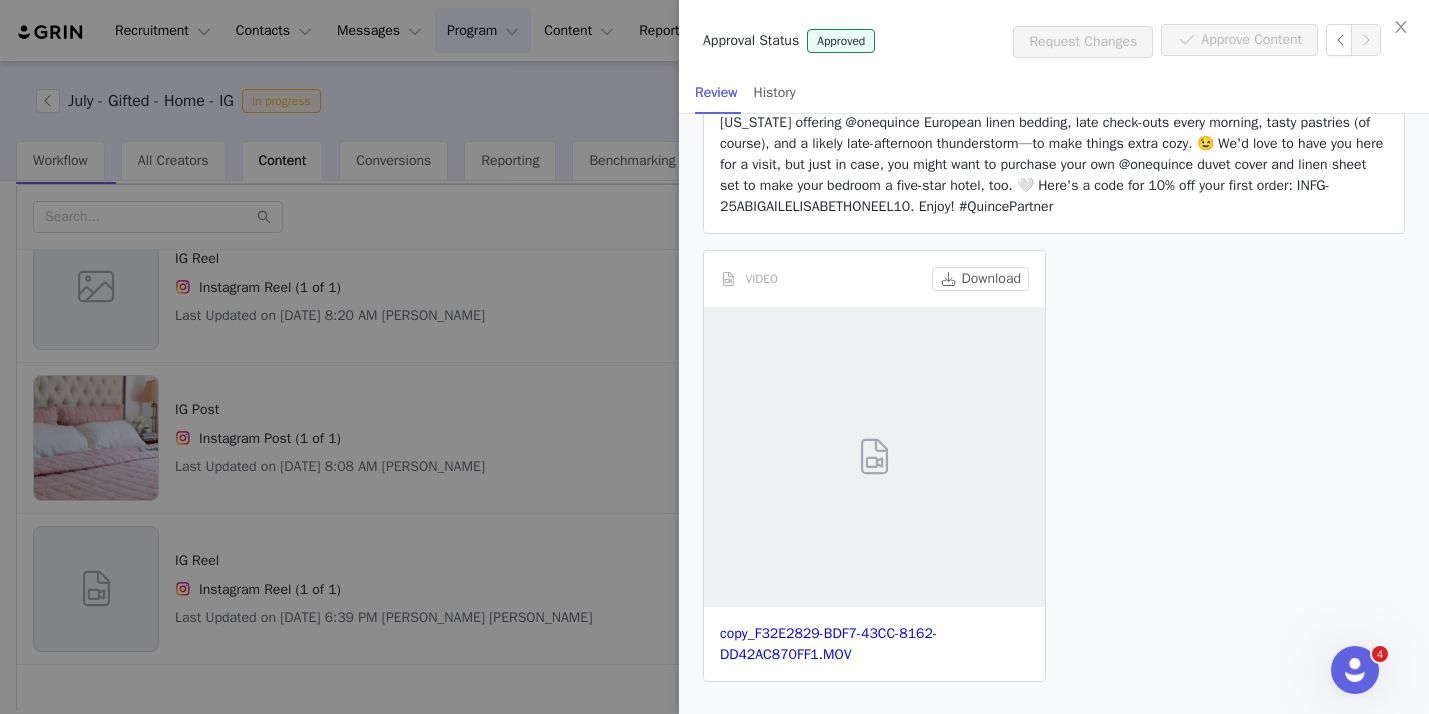 click at bounding box center (714, 357) 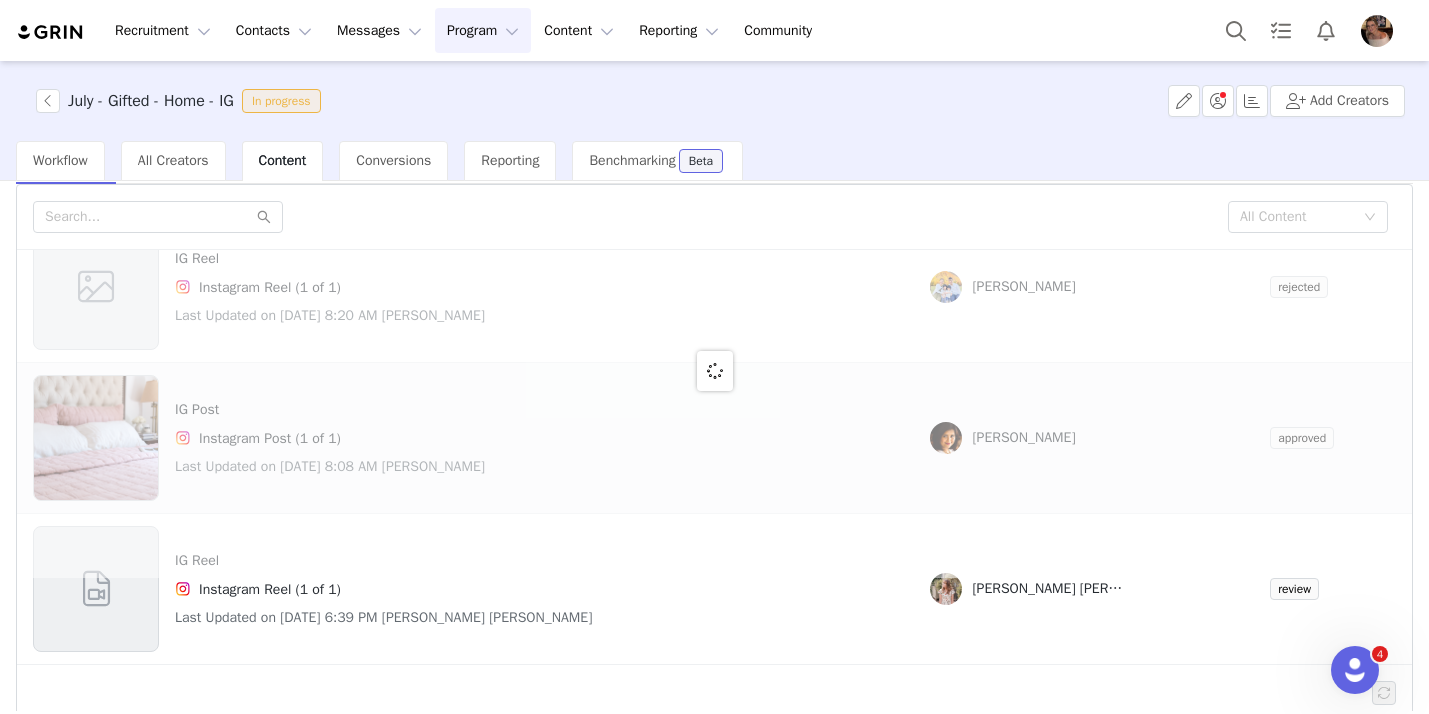 scroll, scrollTop: 0, scrollLeft: 0, axis: both 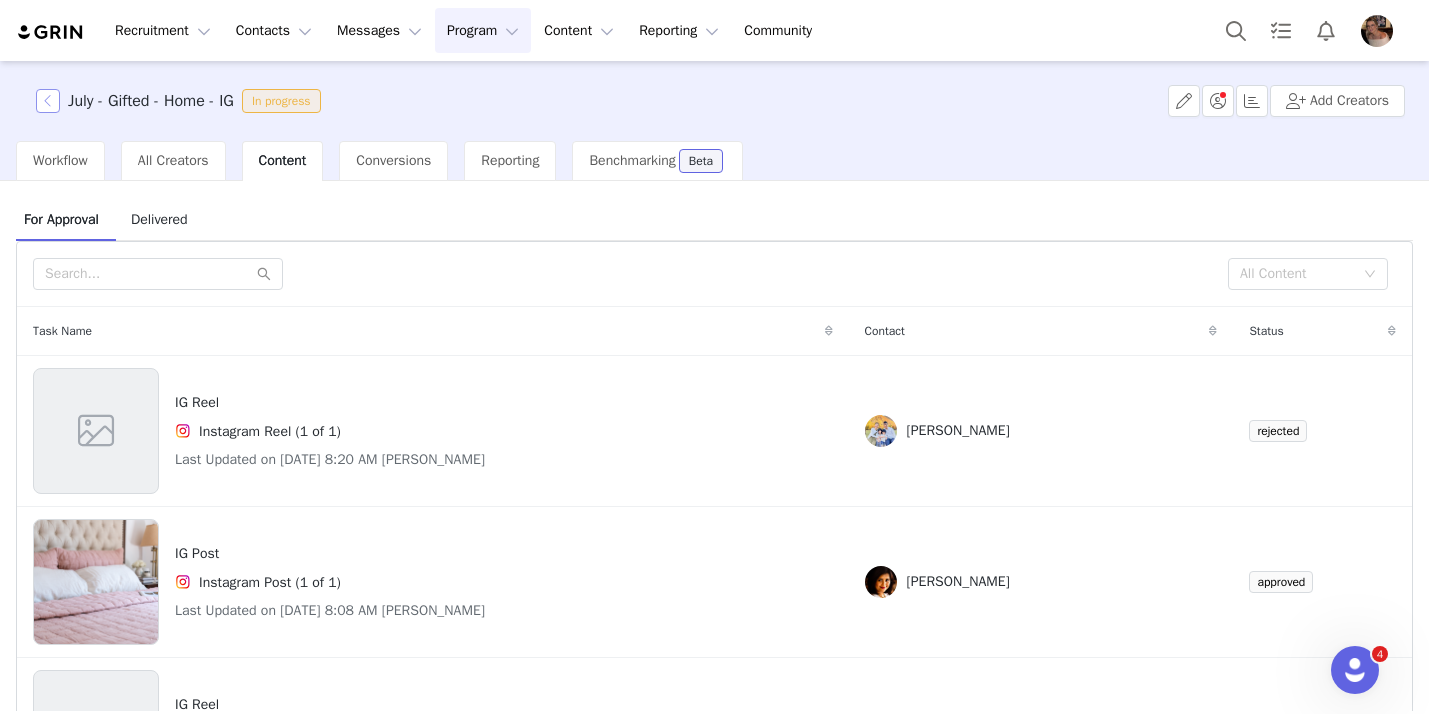 click at bounding box center (48, 101) 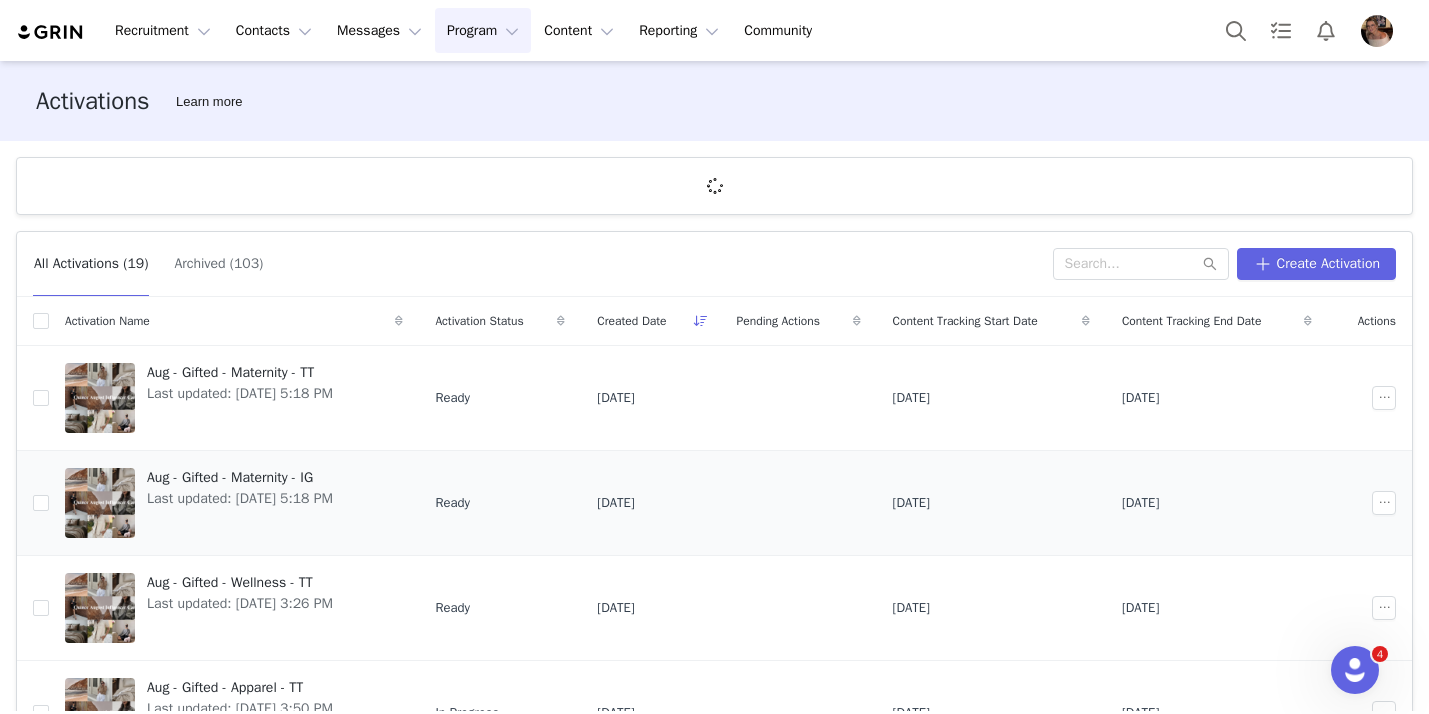 scroll, scrollTop: 684, scrollLeft: 0, axis: vertical 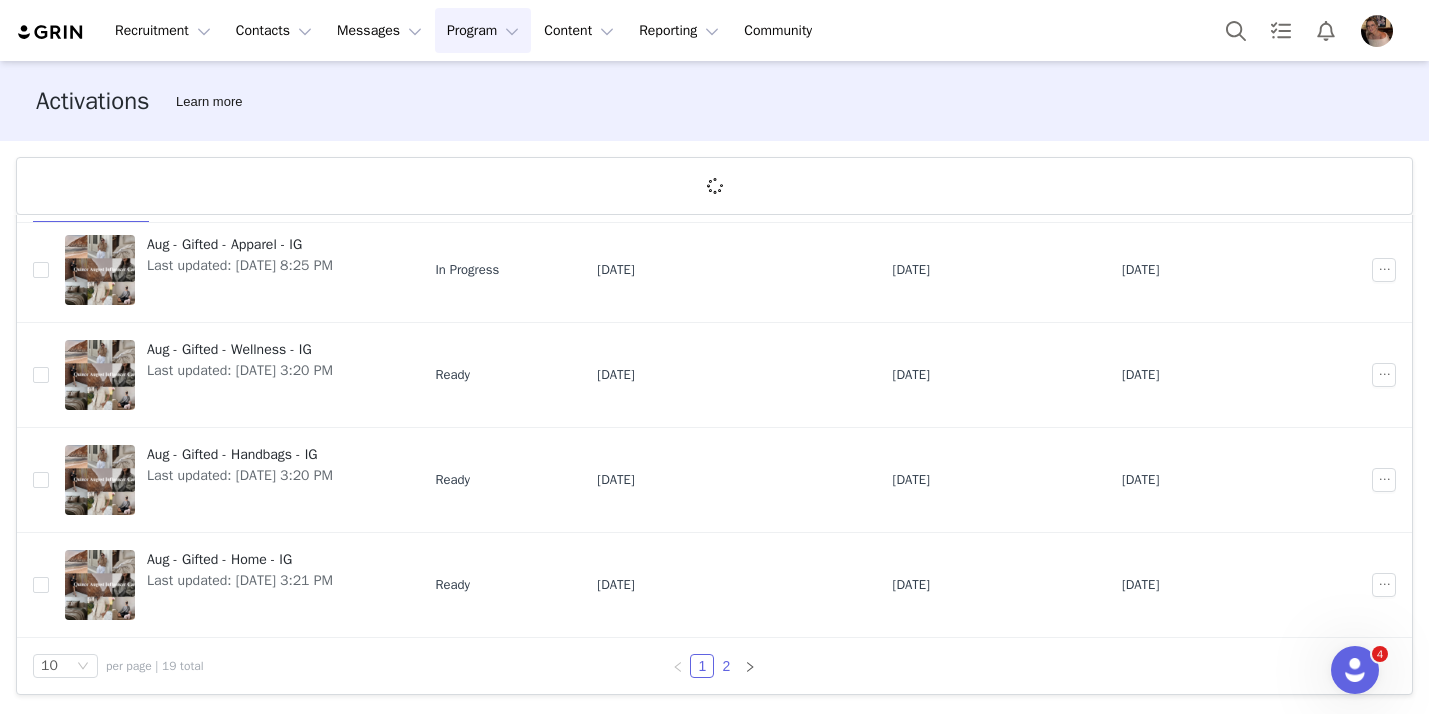 click on "2" at bounding box center (726, 666) 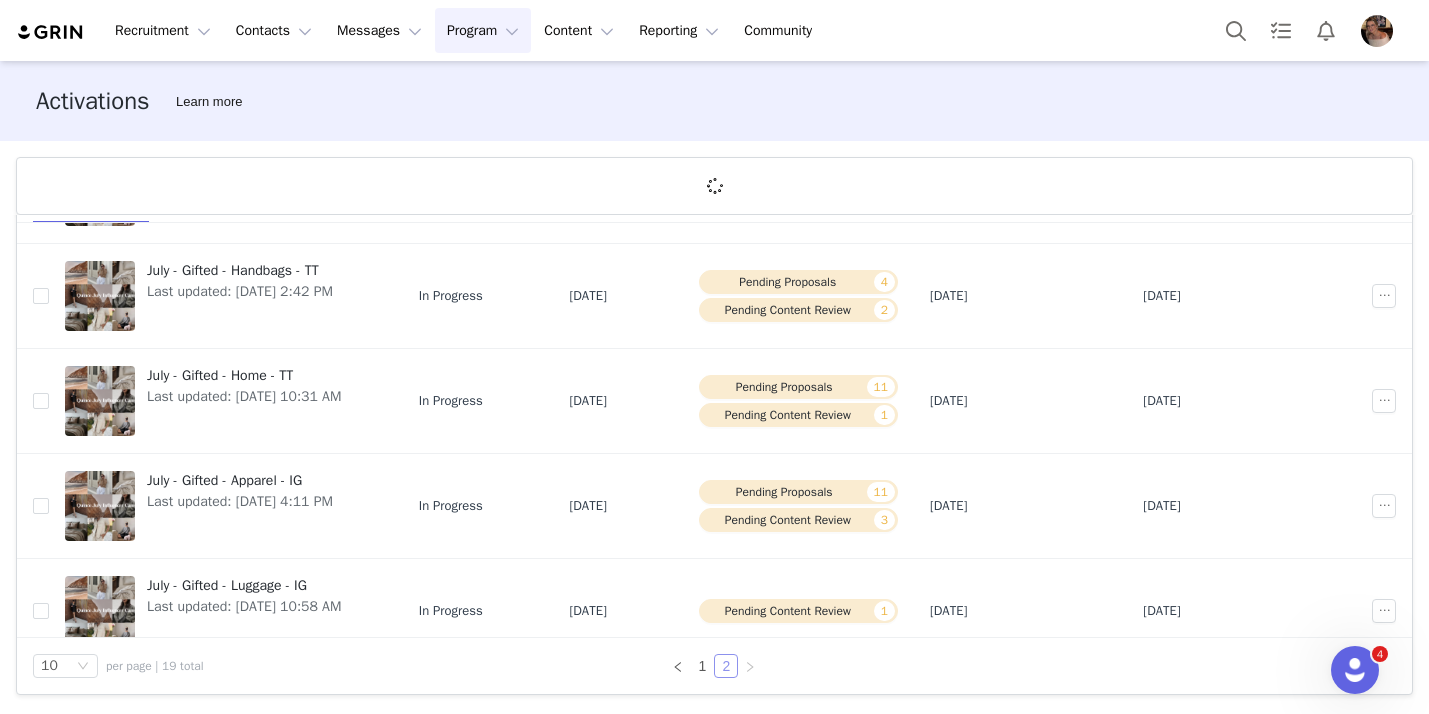 scroll, scrollTop: 579, scrollLeft: 0, axis: vertical 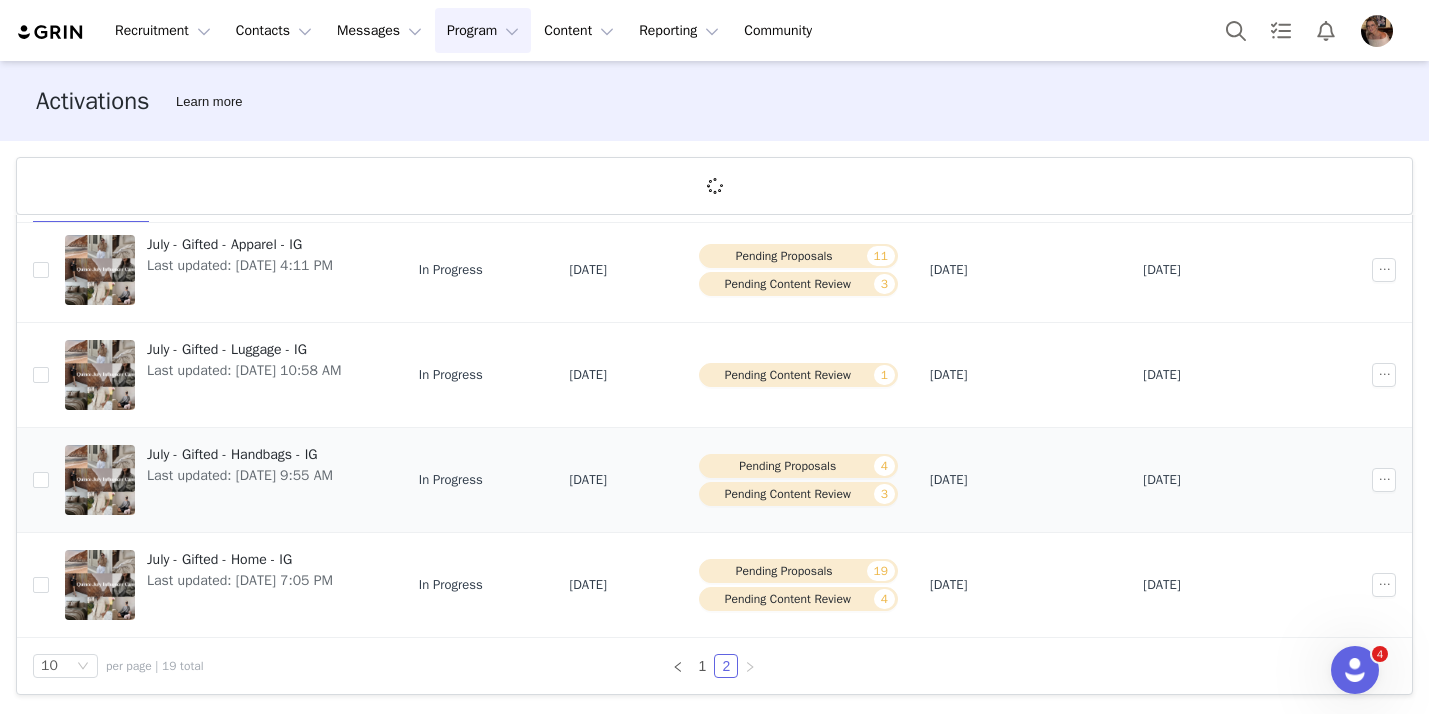 click on "July - Gifted - Handbags - IG" at bounding box center [240, 454] 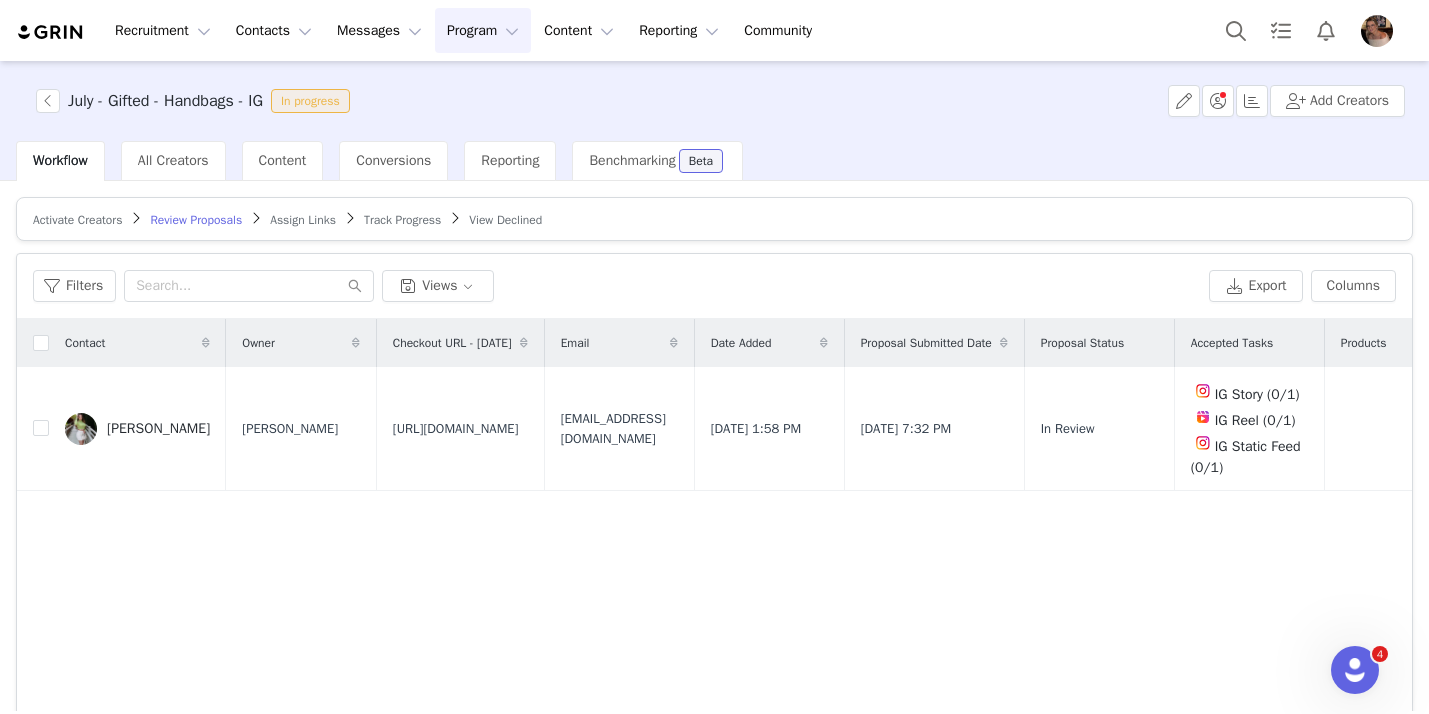 click on "Track Progress" at bounding box center [402, 220] 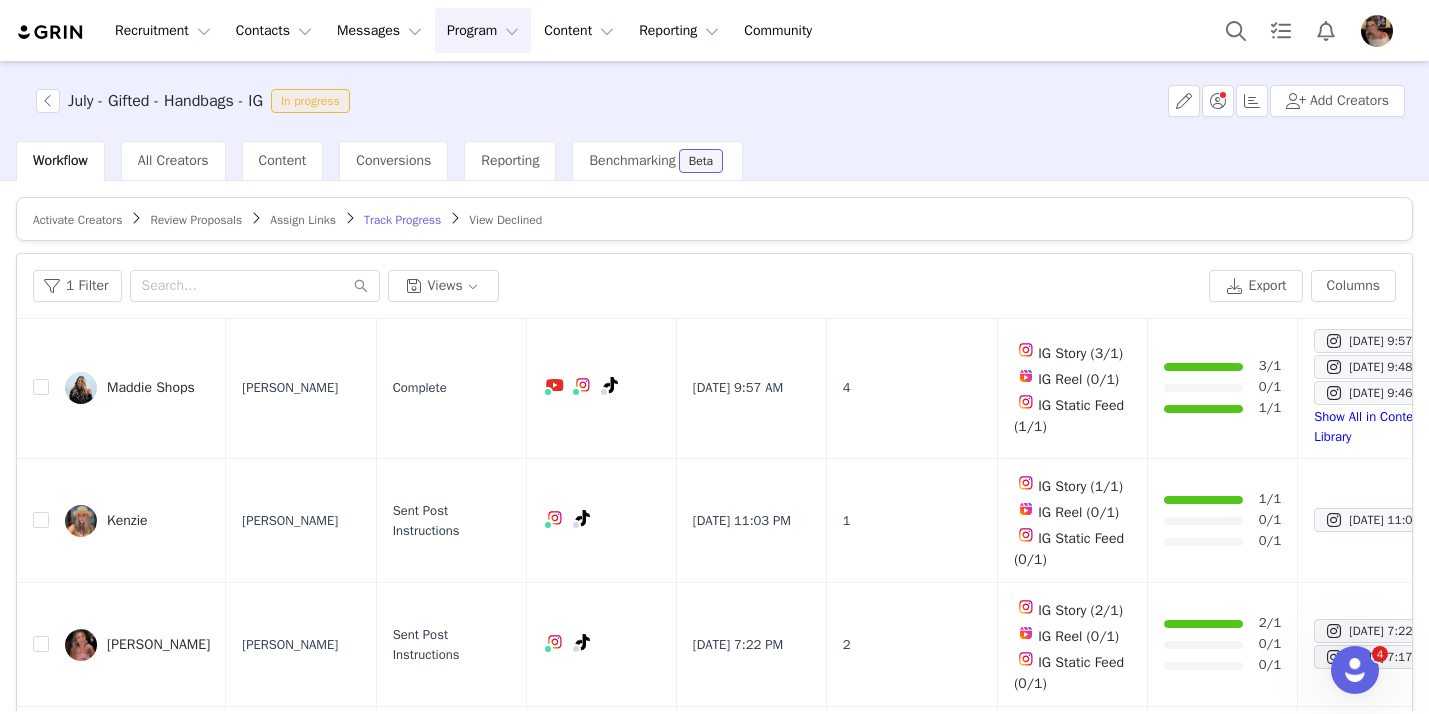 scroll, scrollTop: 306, scrollLeft: 0, axis: vertical 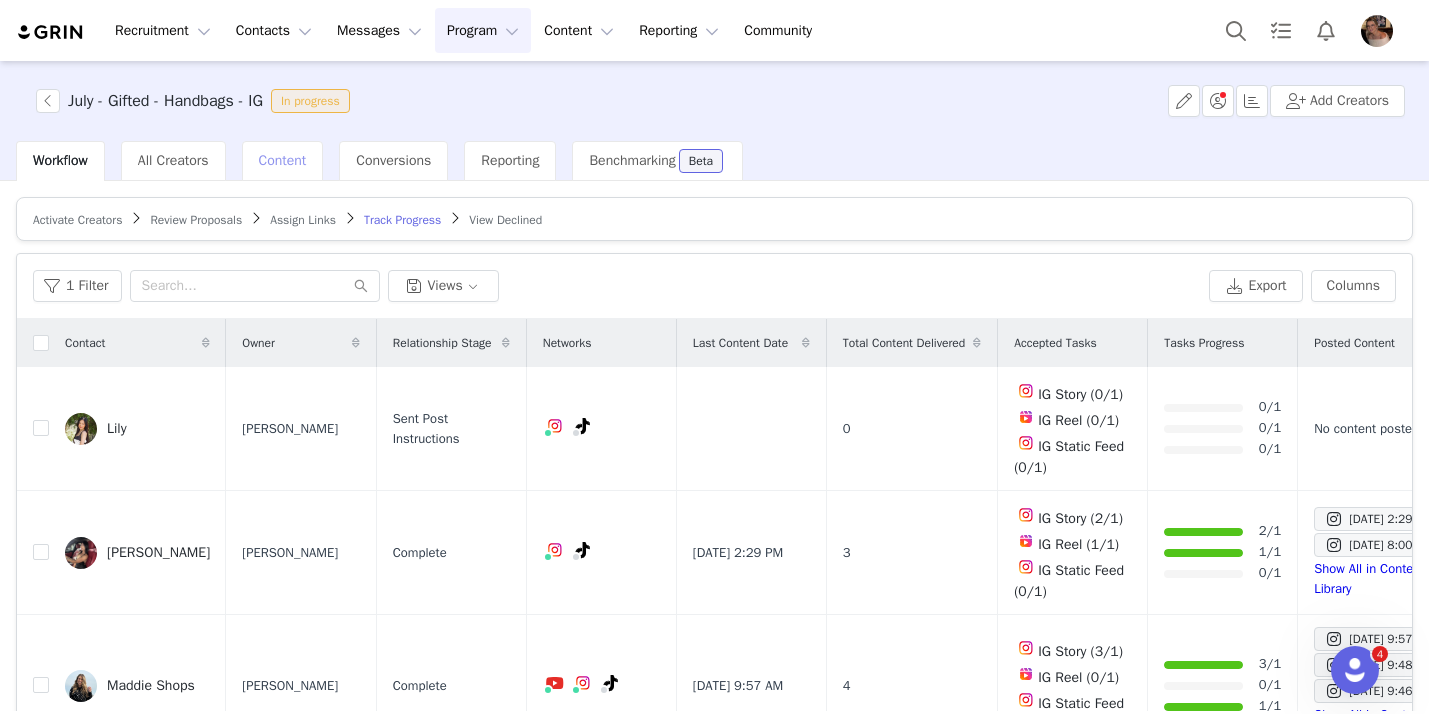 click on "Content" at bounding box center (283, 160) 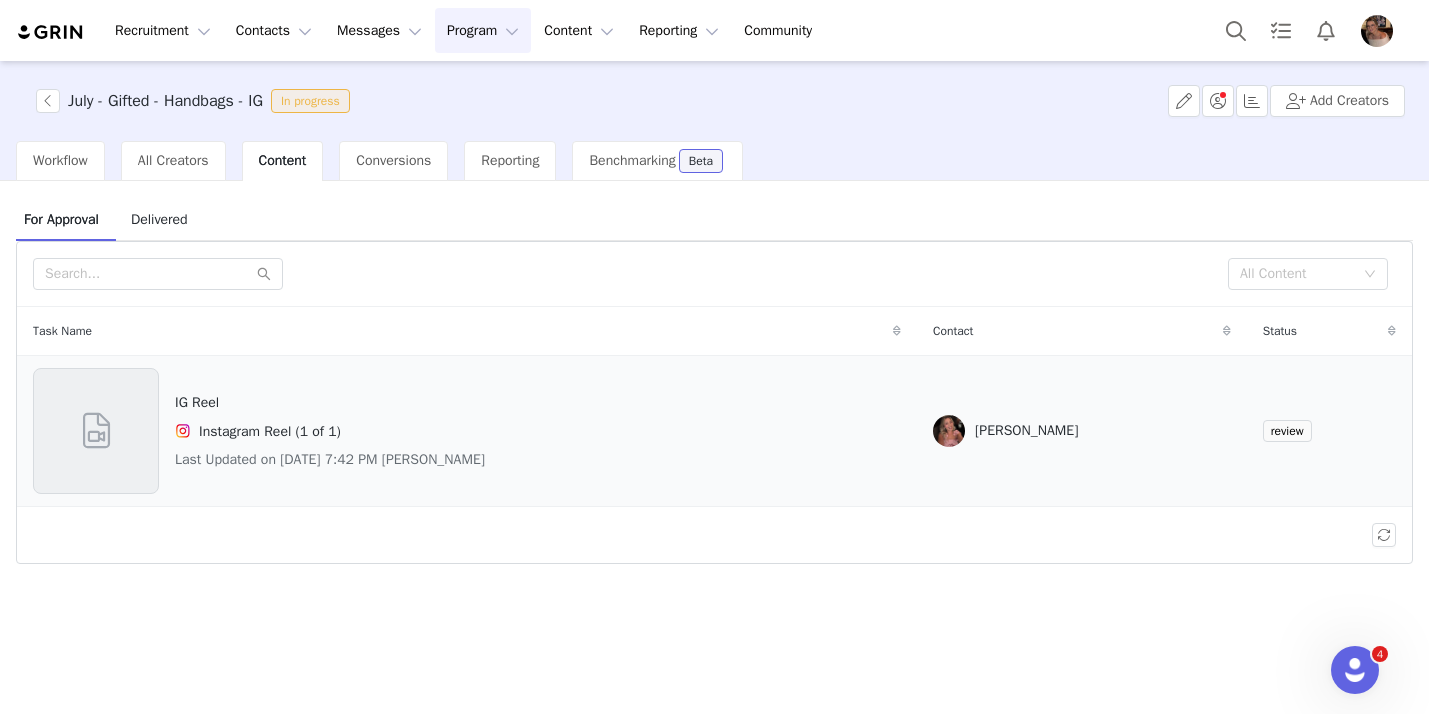 click on "IG Reel  Instagram Reel (1 of 1)   Last Updated on Jul 10, 2025 7:42 PM Jennifer Huynh" at bounding box center [467, 431] 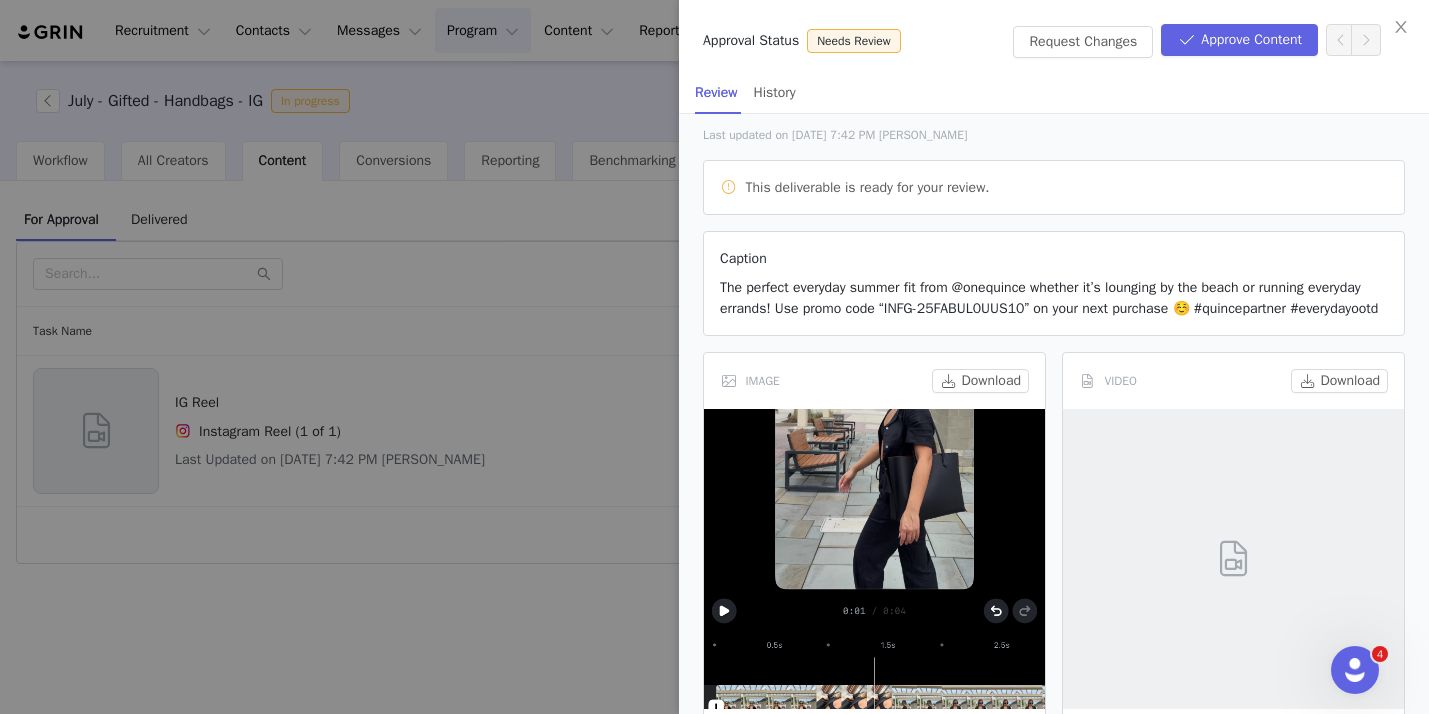 scroll, scrollTop: 127, scrollLeft: 0, axis: vertical 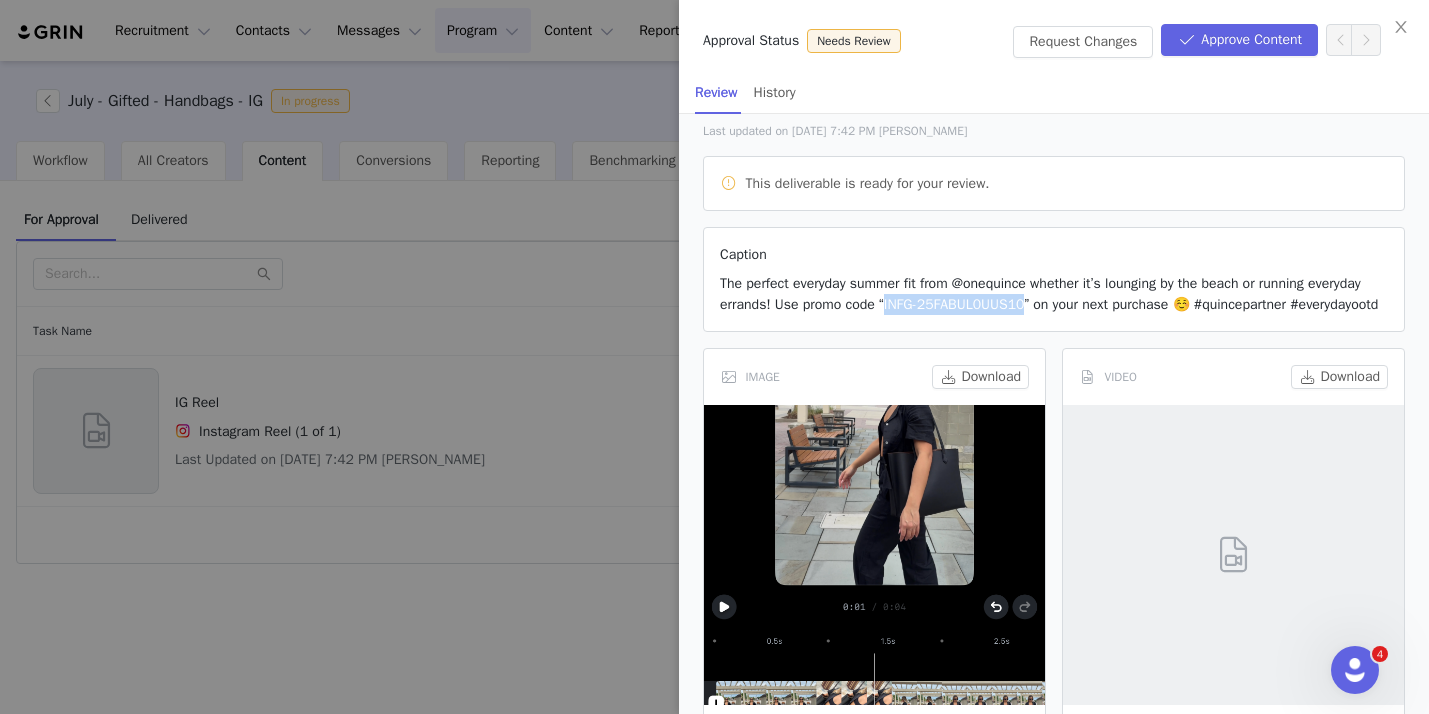 drag, startPoint x: 954, startPoint y: 305, endPoint x: 1110, endPoint y: 303, distance: 156.01282 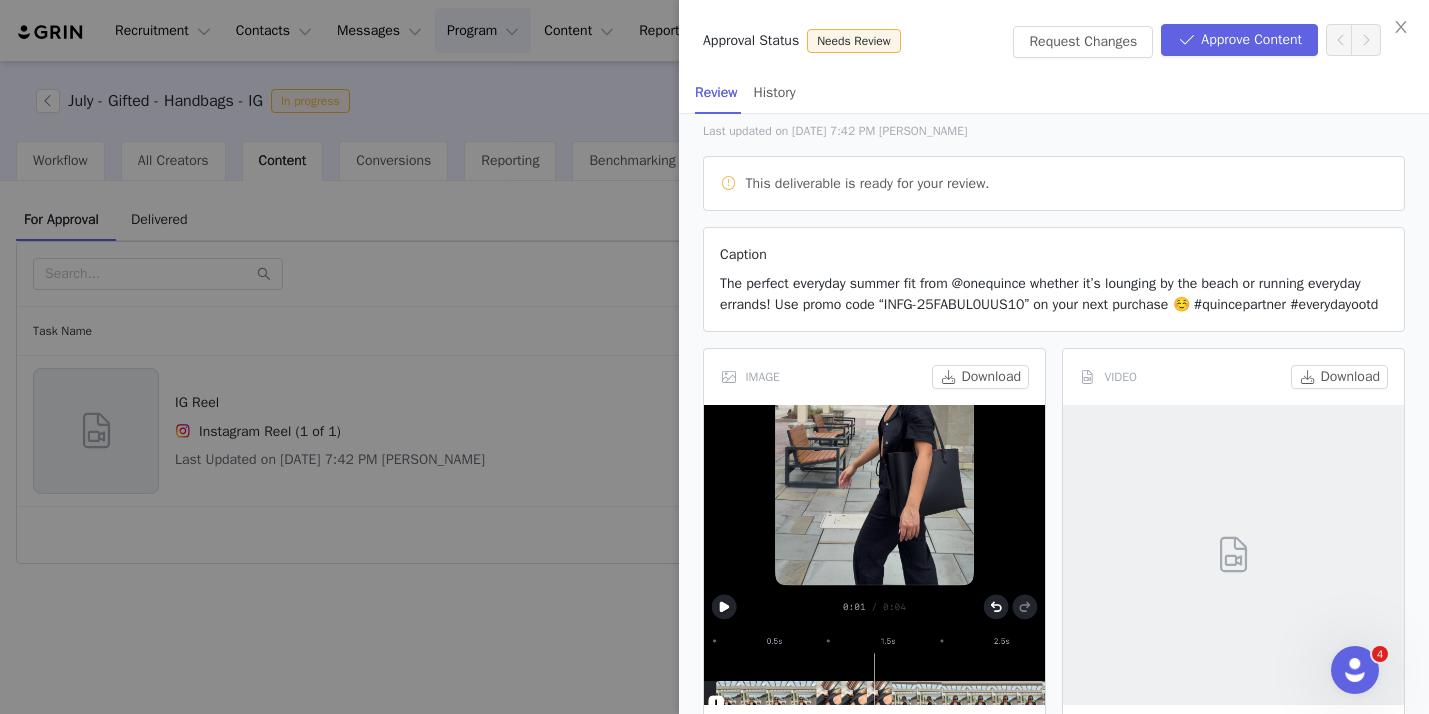click on "Caption The perfect everyday summer fit from @onequince whether it’s lounging by the beach or running everyday errands! Use promo code “INFG-25FABUL0UUS10” on your next purchase ☺️ #quincepartner #everydayootd" at bounding box center (1054, 279) 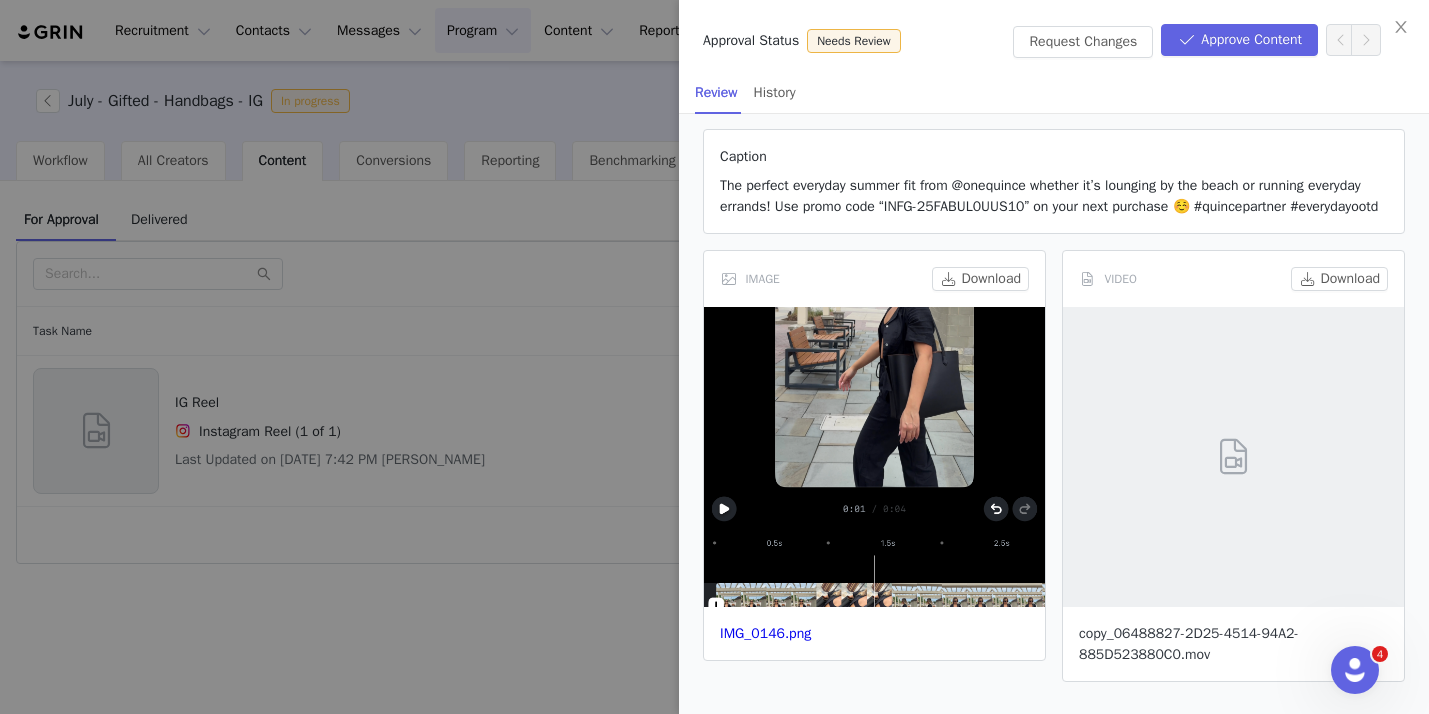 click on "copy_06488827-2D25-4514-94A2-885D523880C0.mov" at bounding box center [1189, 644] 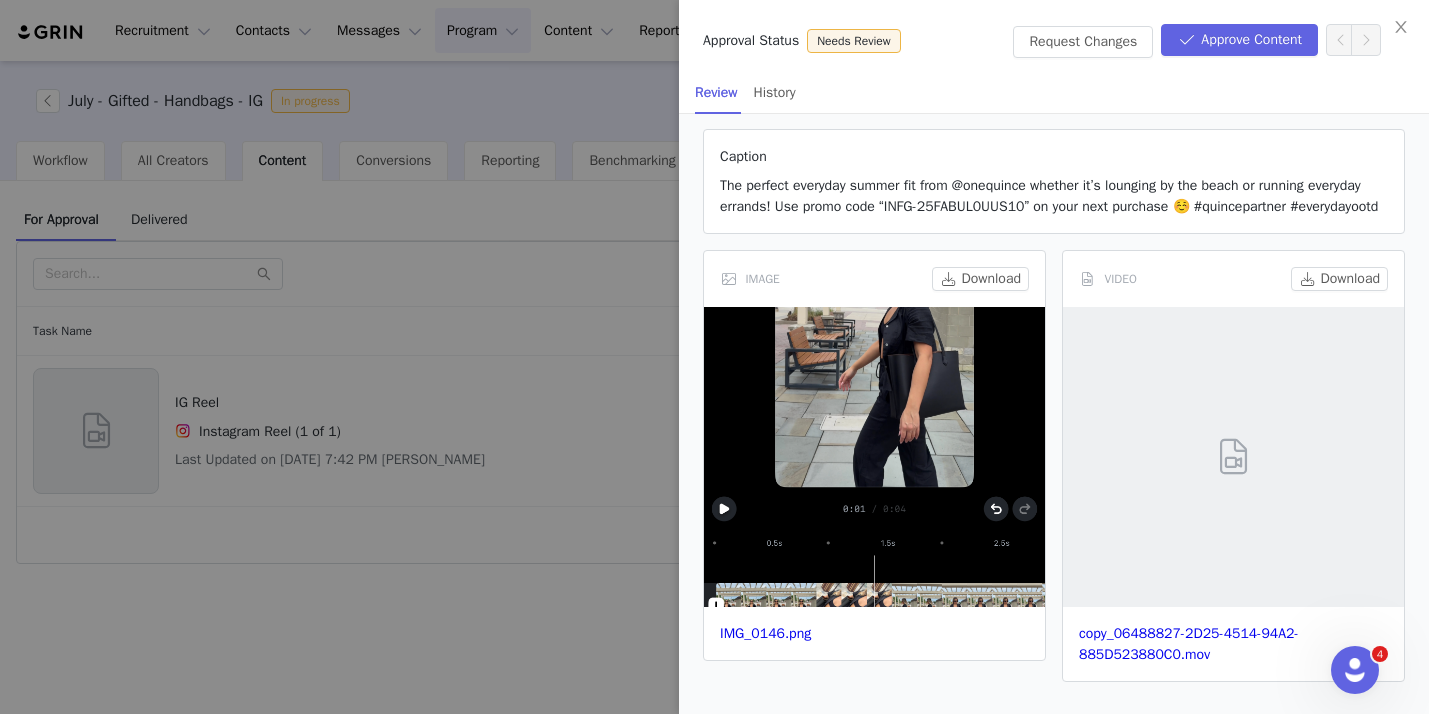click on "IMG_0146.png" at bounding box center (874, 633) 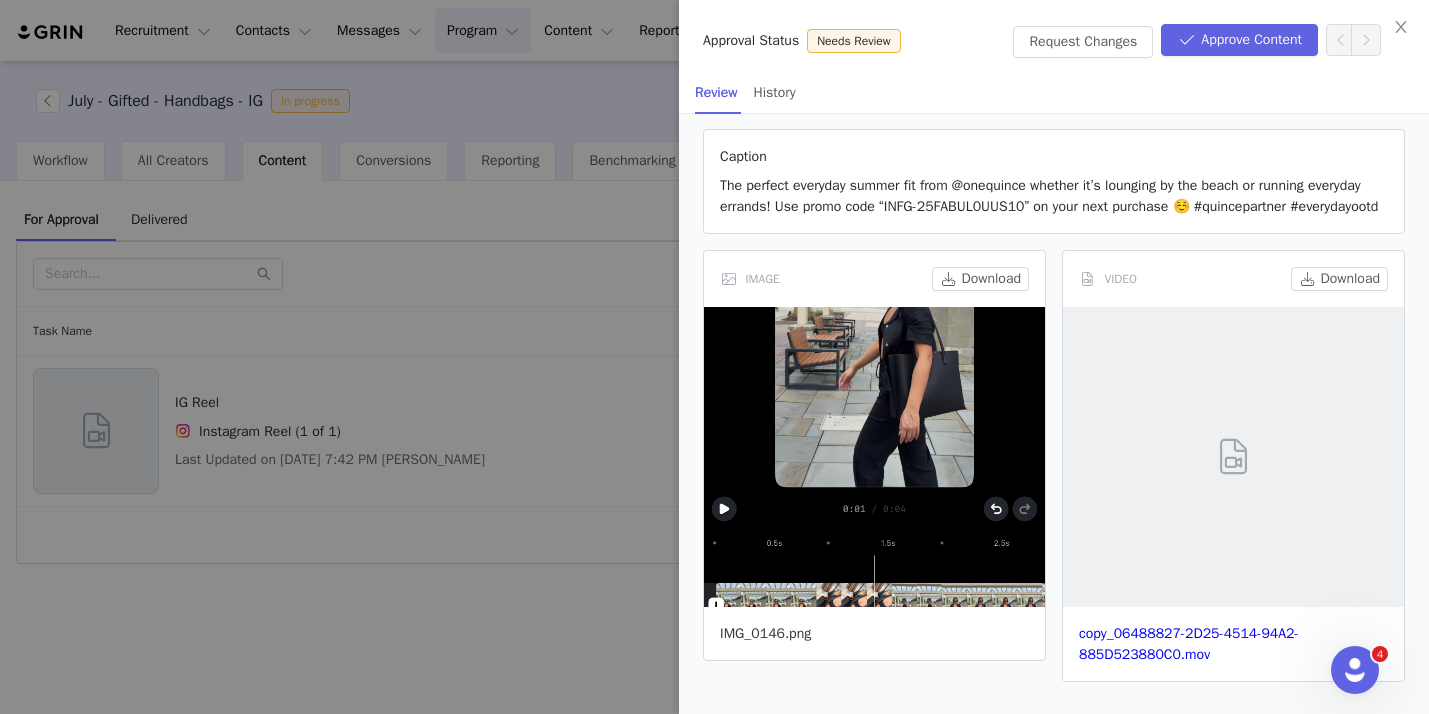 click on "IMG_0146.png" at bounding box center (765, 633) 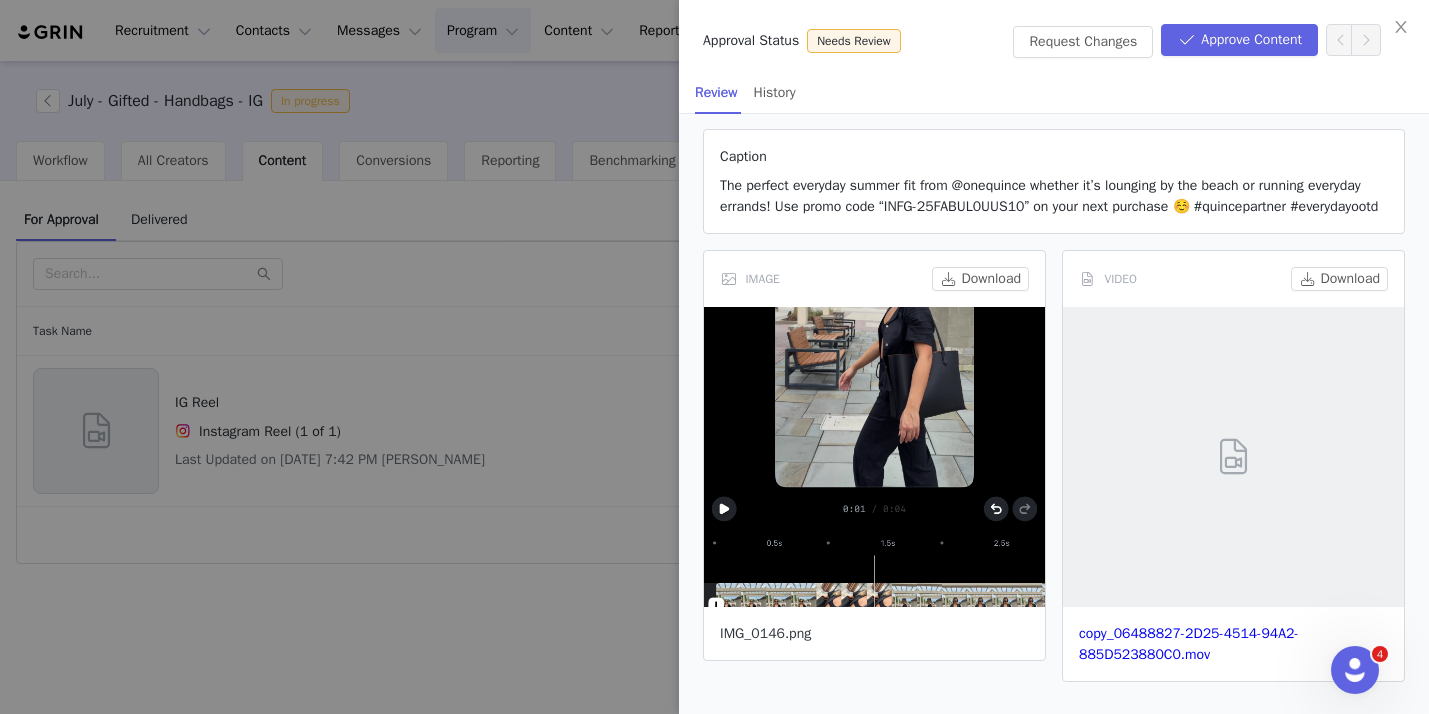click on "IMG_0146.png" at bounding box center [765, 633] 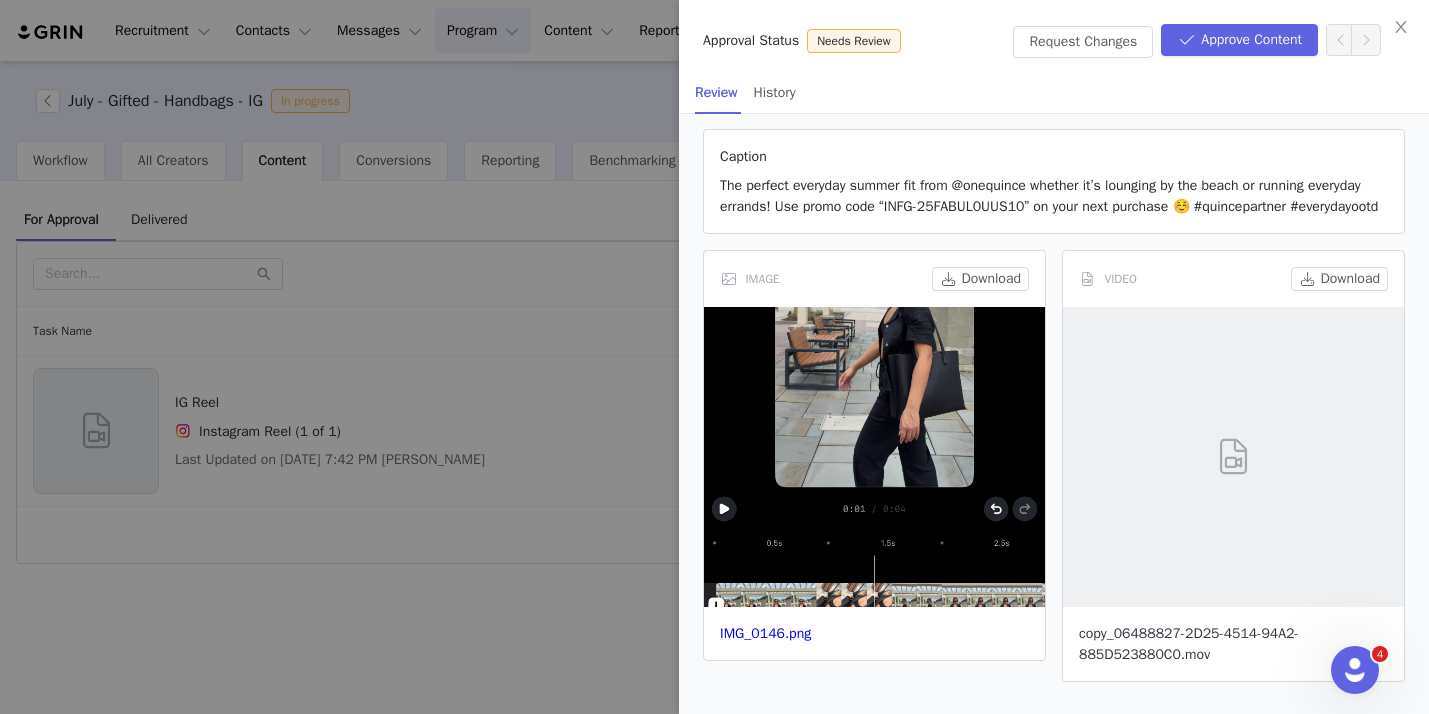click on "copy_06488827-2D25-4514-94A2-885D523880C0.mov" at bounding box center (1189, 644) 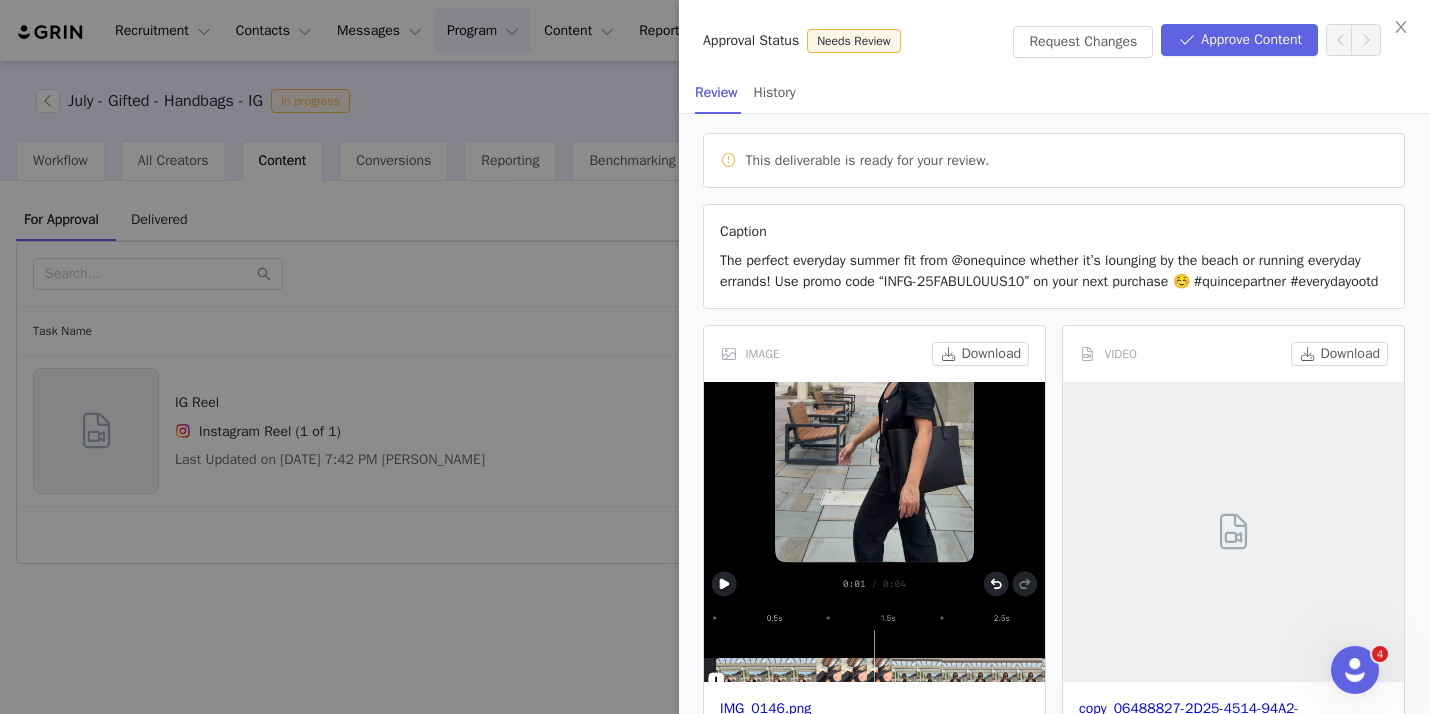 scroll, scrollTop: 145, scrollLeft: 0, axis: vertical 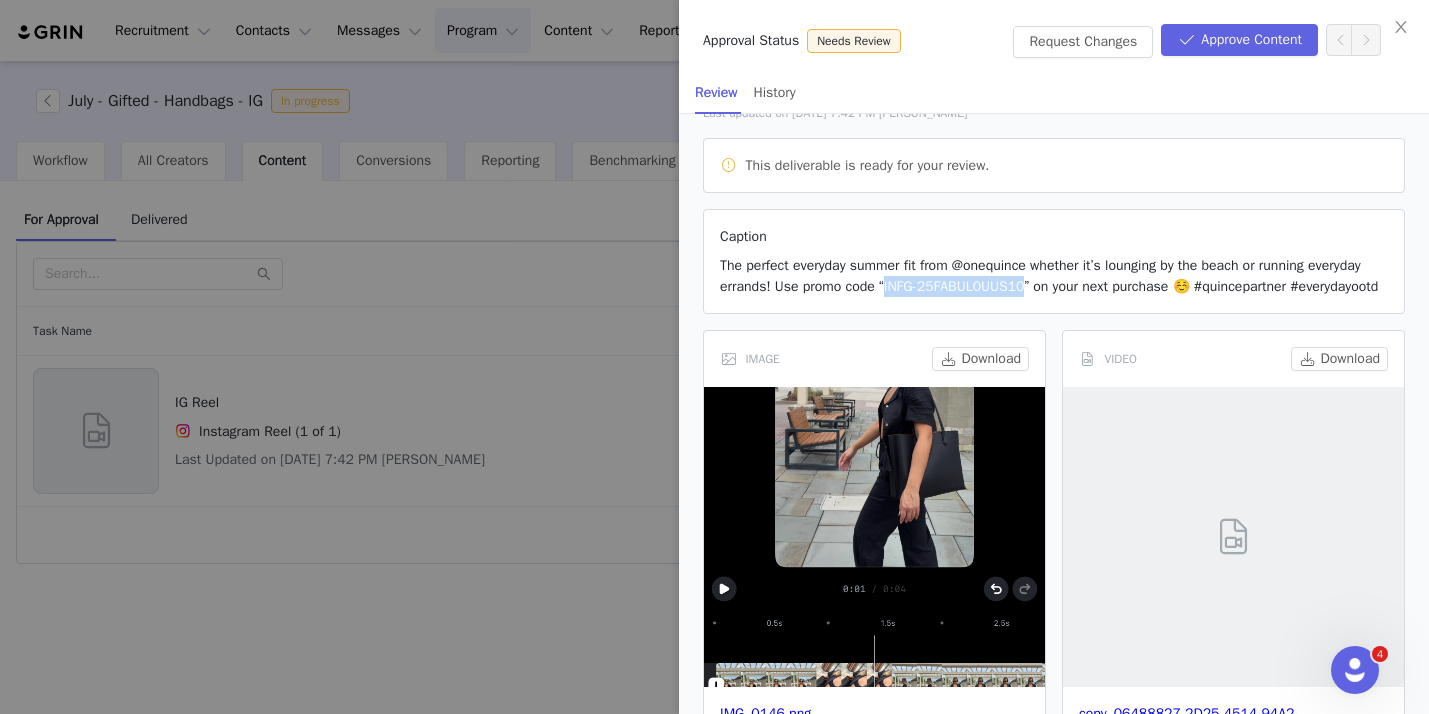 drag, startPoint x: 955, startPoint y: 287, endPoint x: 1113, endPoint y: 282, distance: 158.0791 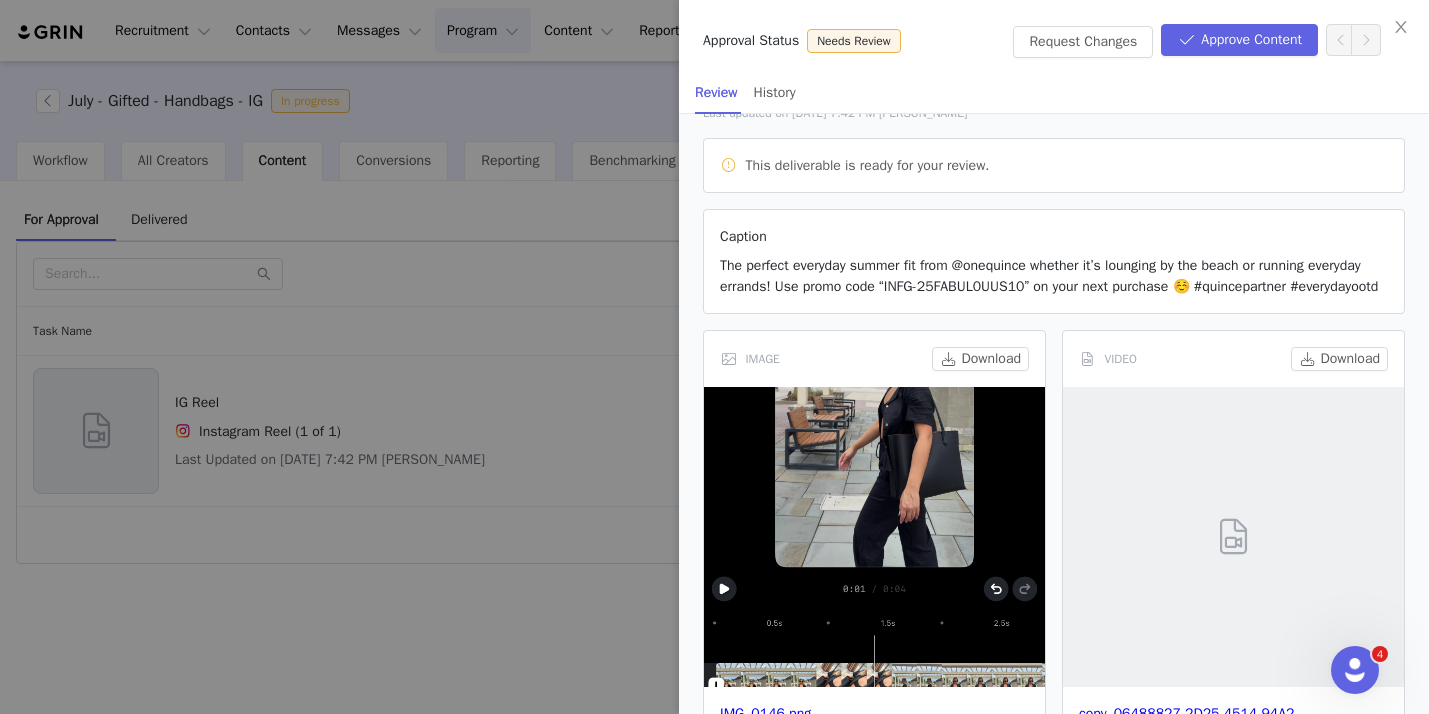 click on "Review History" at bounding box center (1062, 92) 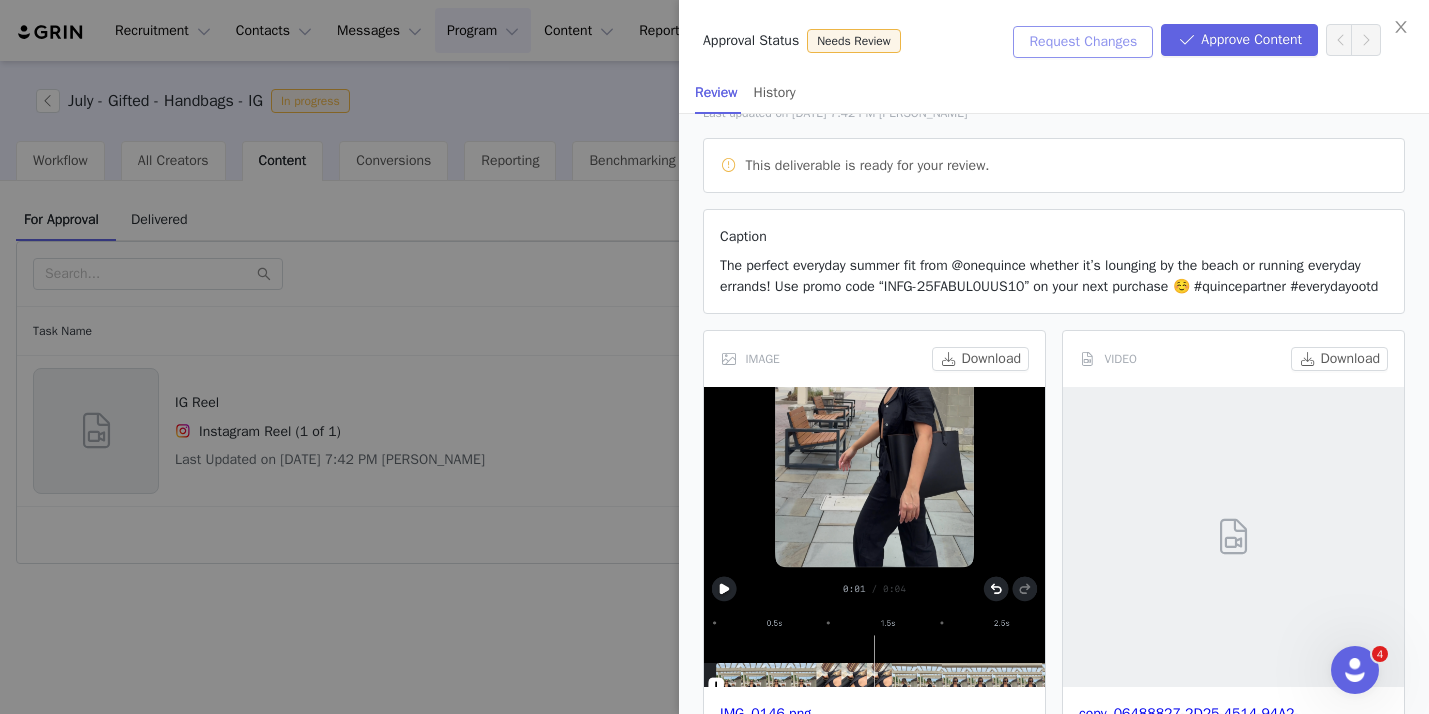click on "Request Changes" at bounding box center [1083, 42] 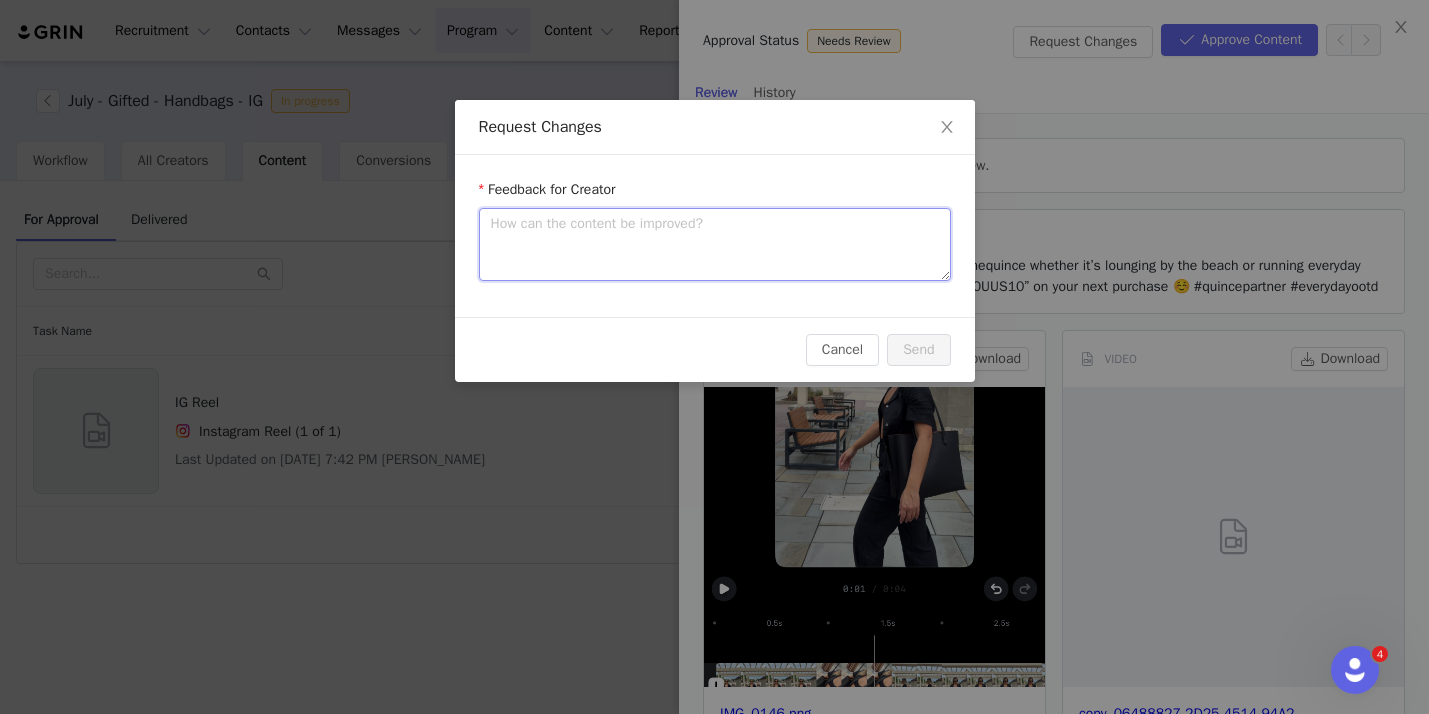 click at bounding box center (715, 244) 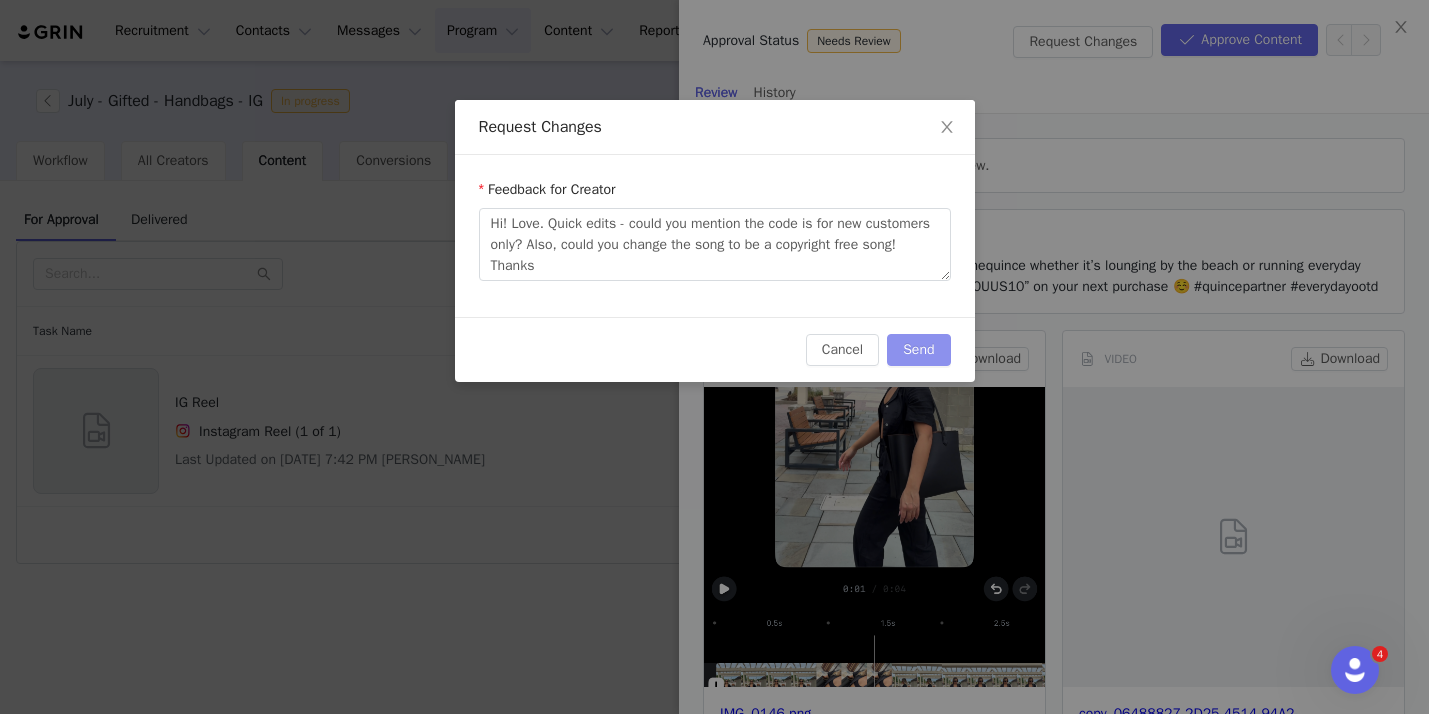 click on "Send" at bounding box center [918, 350] 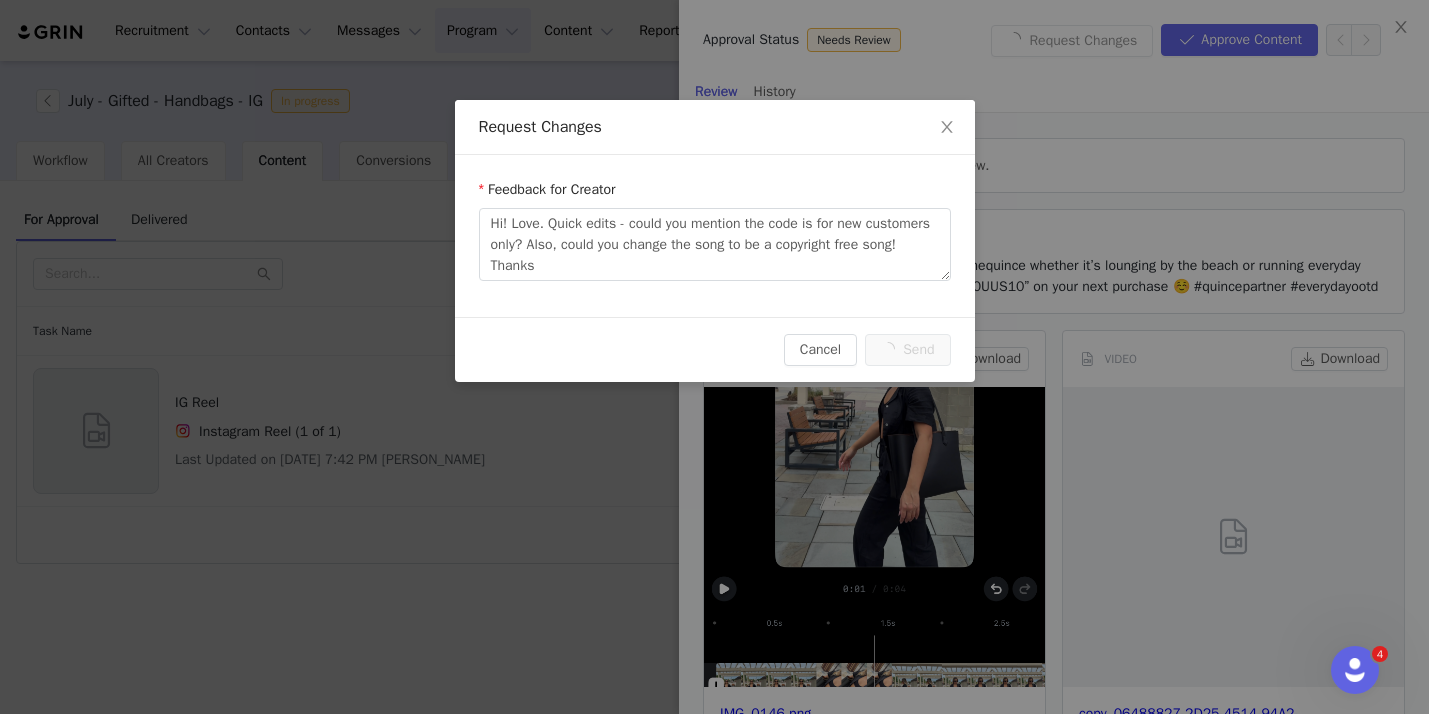 scroll, scrollTop: 0, scrollLeft: 0, axis: both 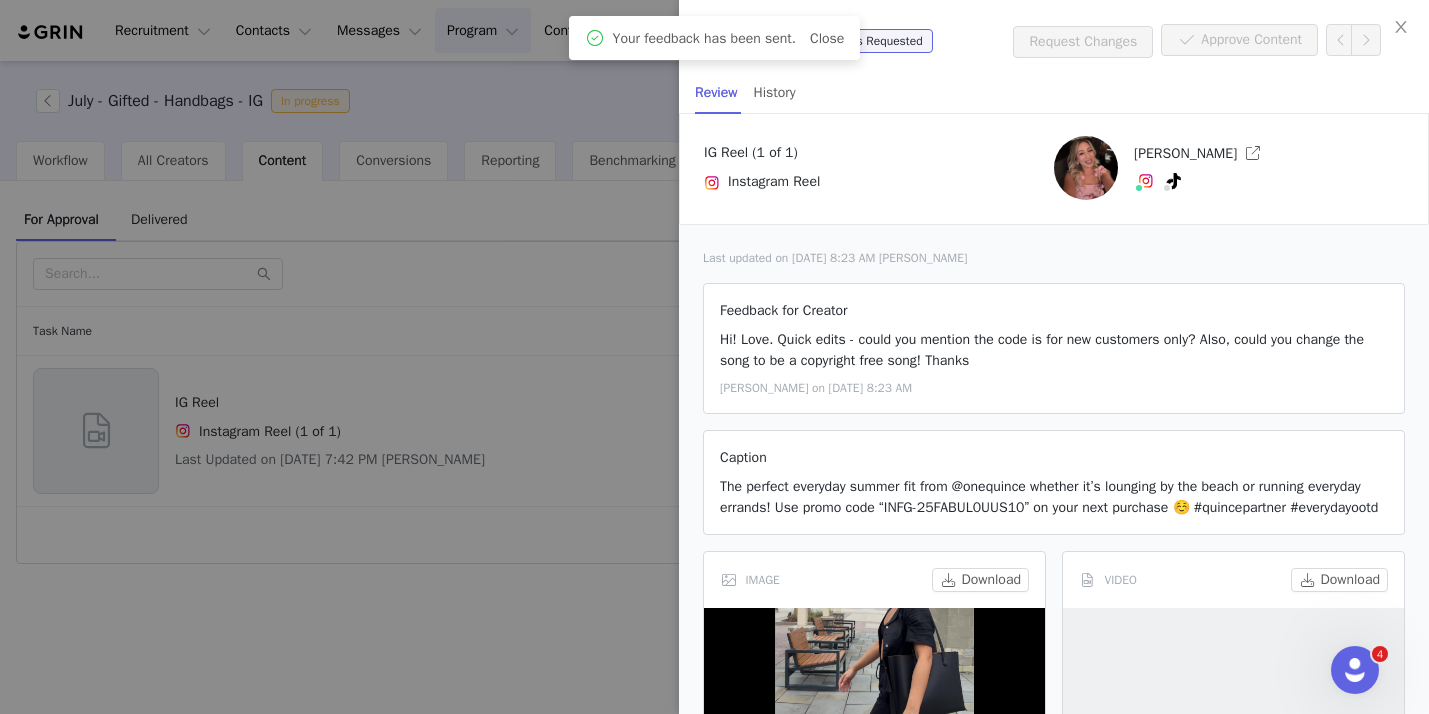click at bounding box center [714, 357] 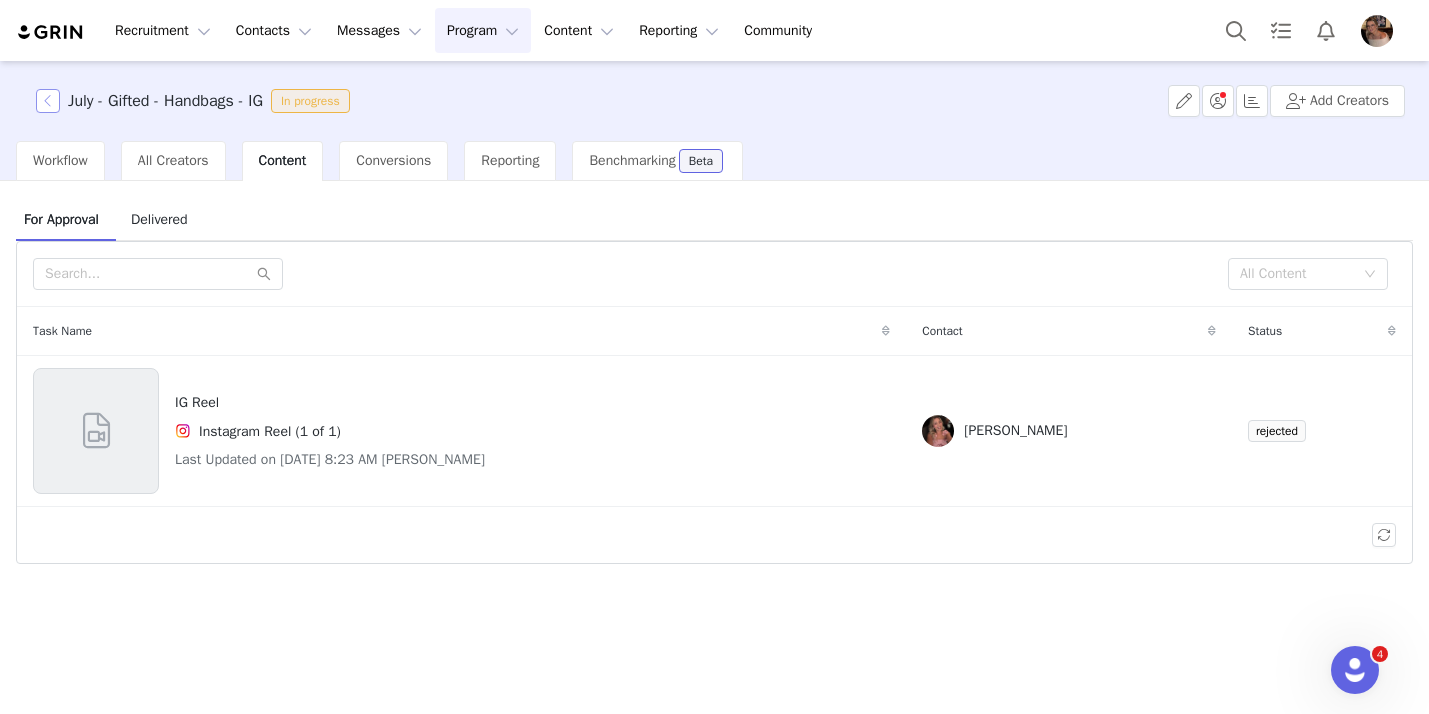click at bounding box center [48, 101] 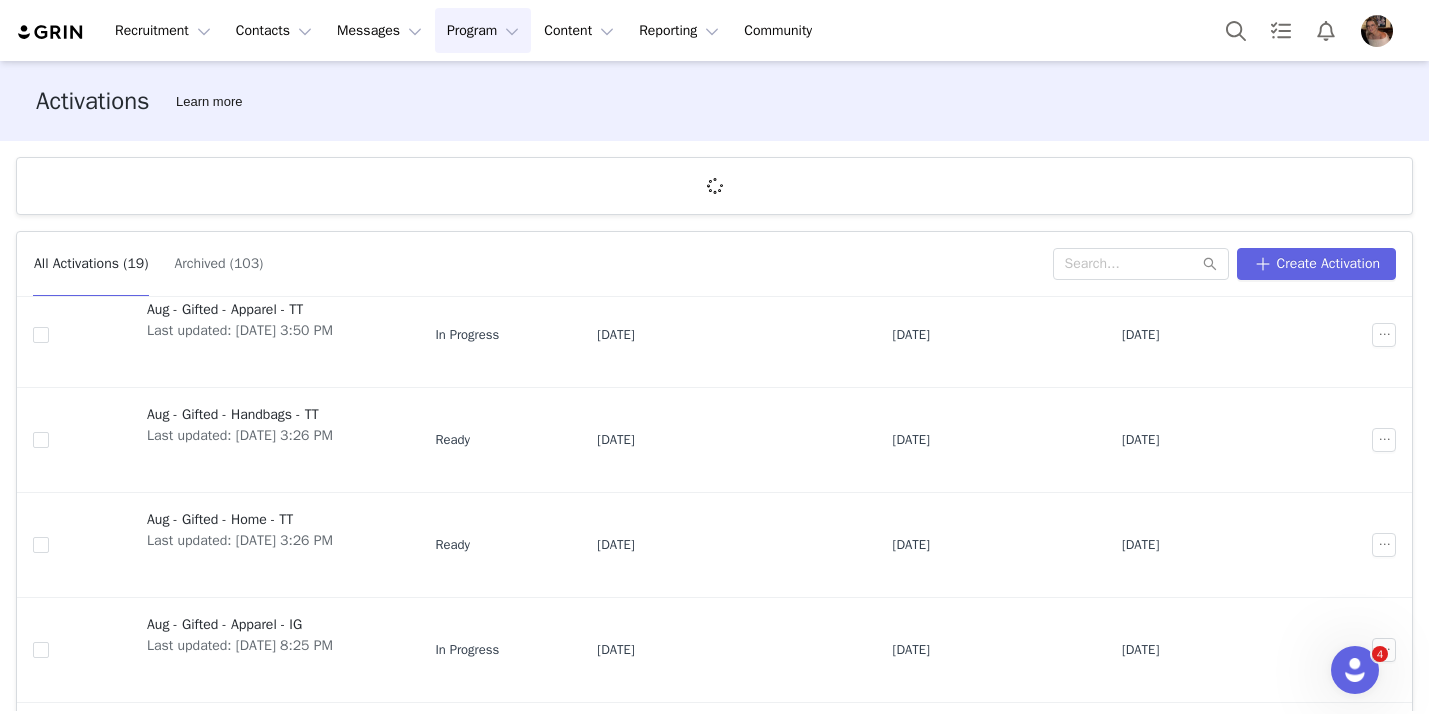 scroll, scrollTop: 684, scrollLeft: 0, axis: vertical 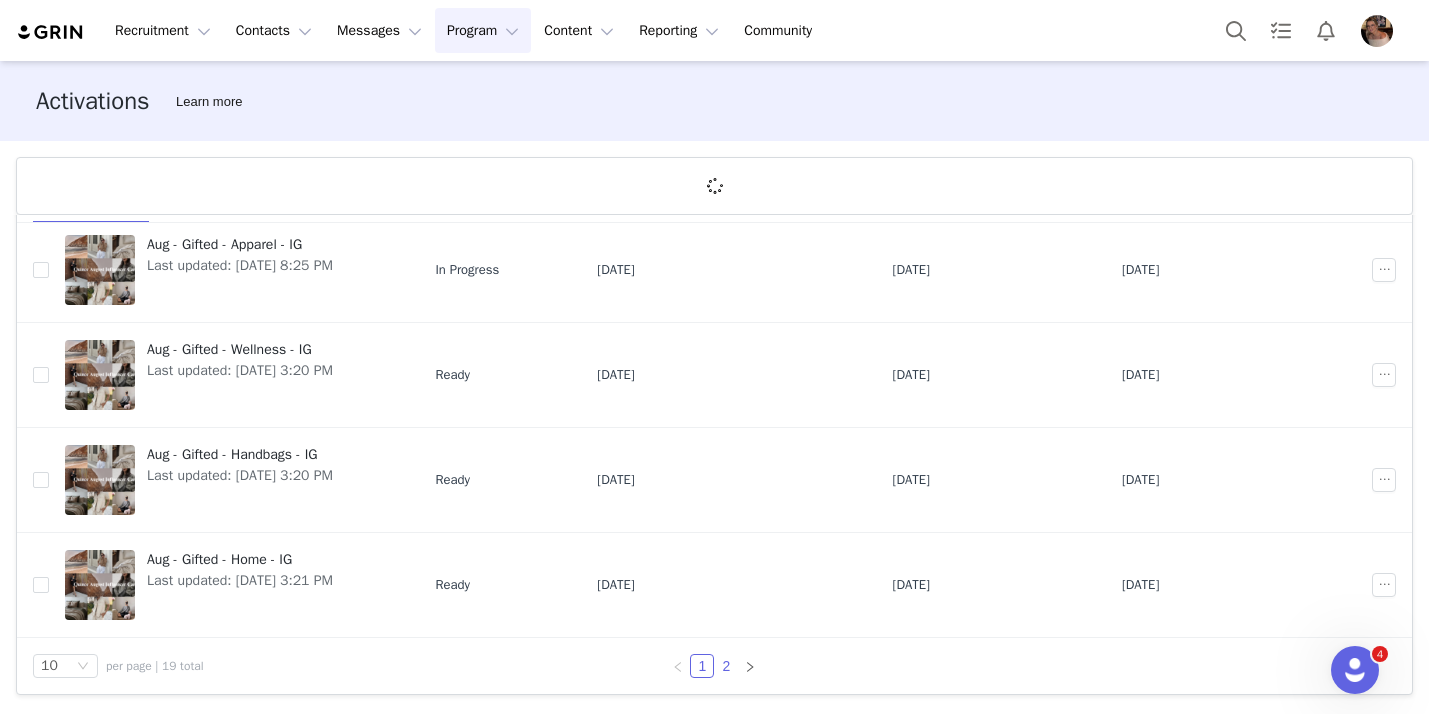 click on "2" at bounding box center [726, 666] 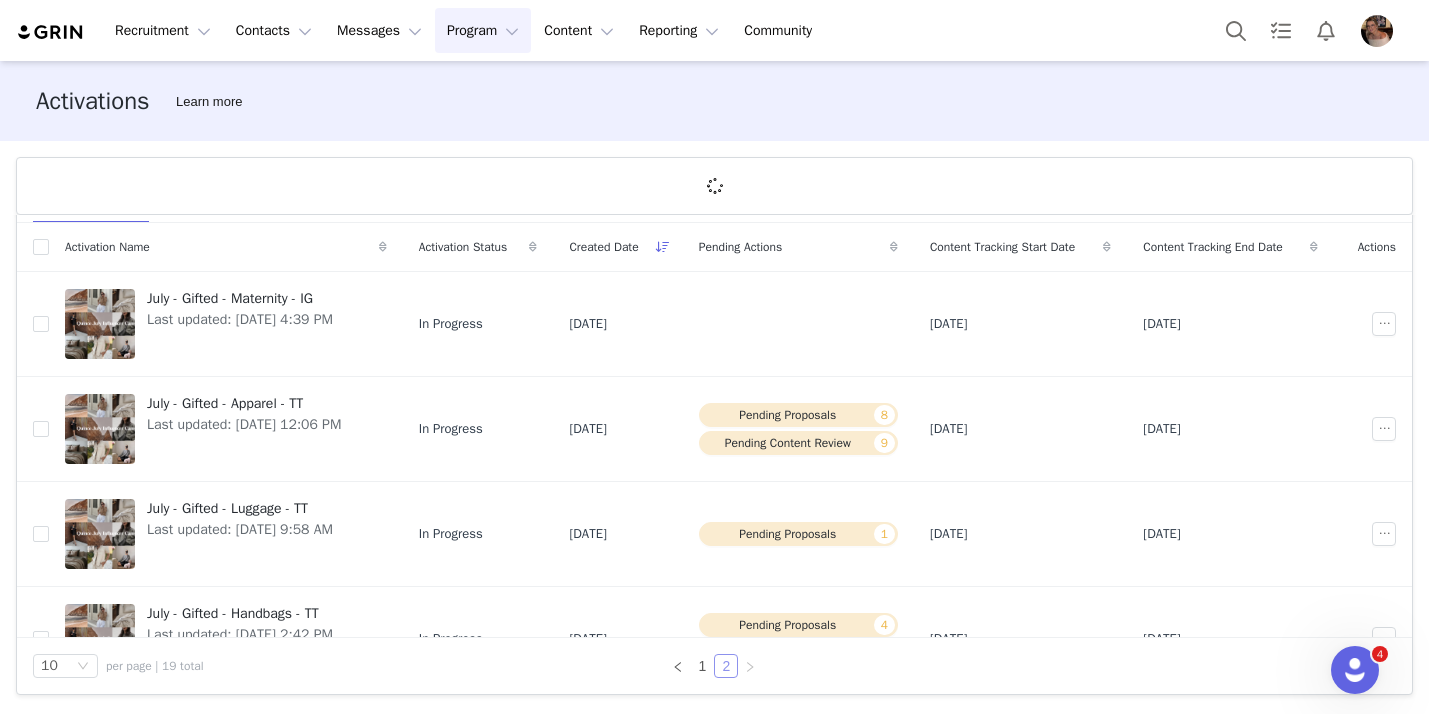 scroll, scrollTop: 579, scrollLeft: 0, axis: vertical 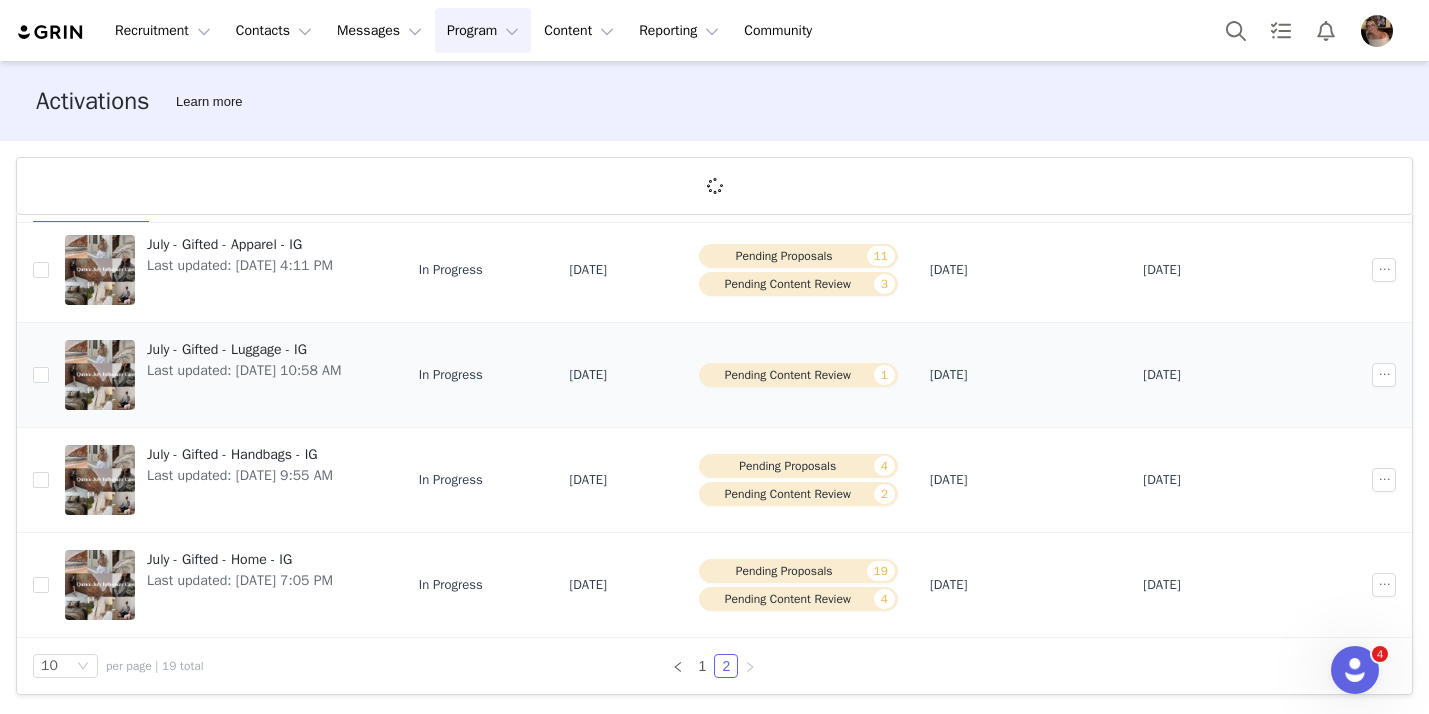 click on "Last updated: Jun 18, 2025 10:58 AM" at bounding box center [244, 370] 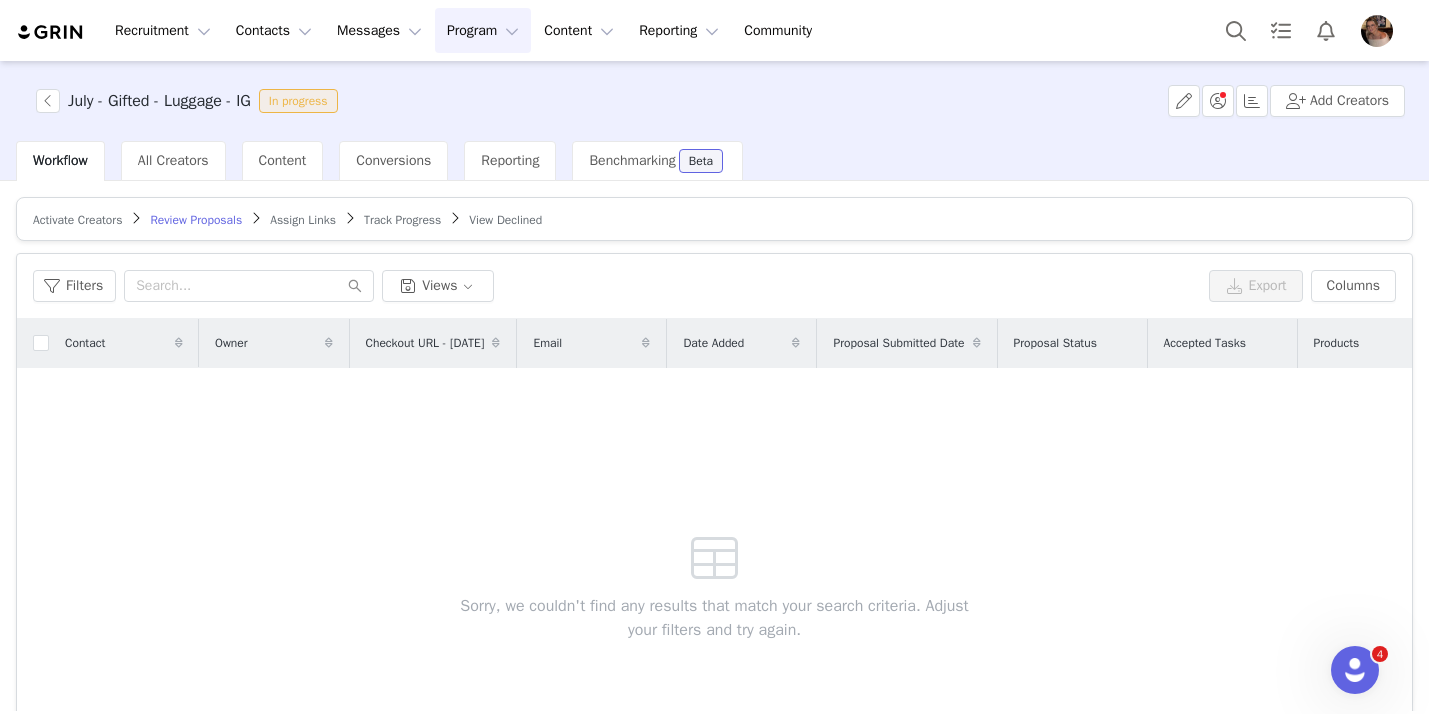 click on "Track Progress" at bounding box center (402, 220) 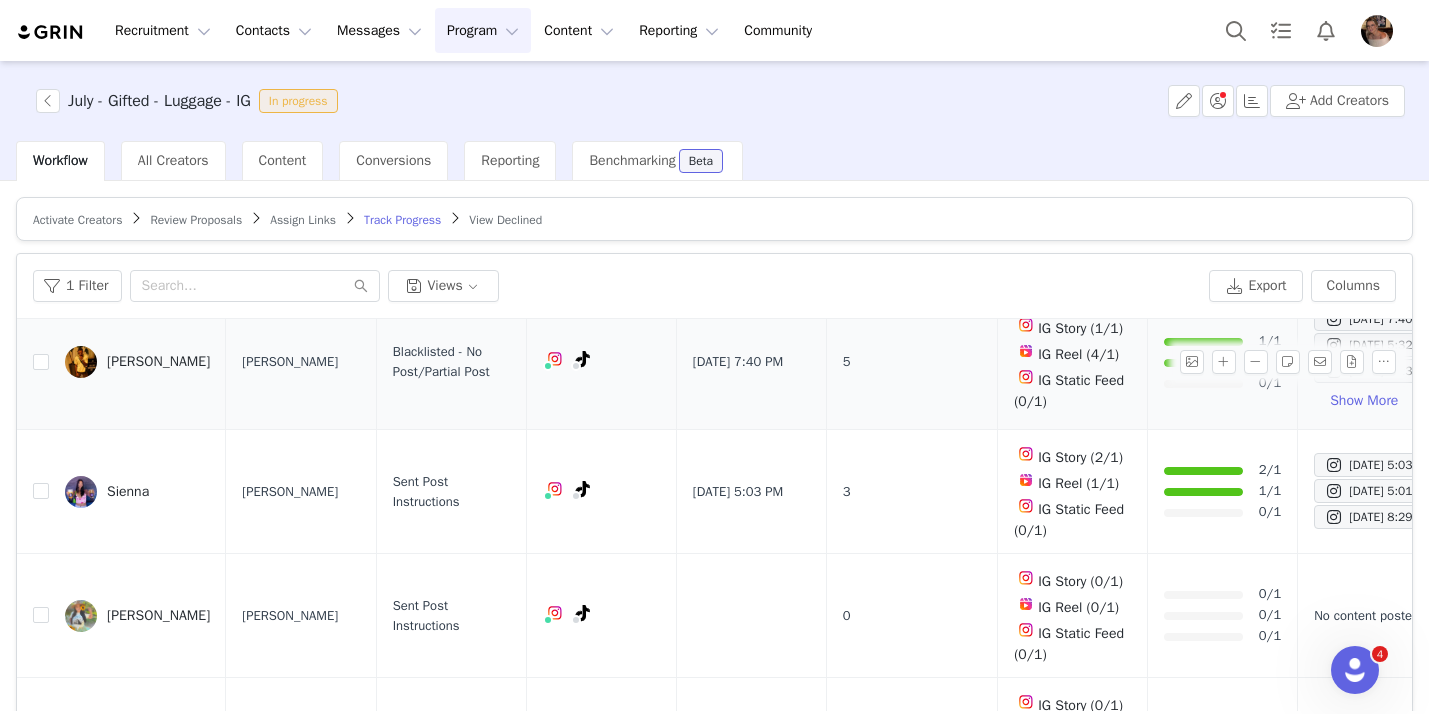 scroll, scrollTop: 73, scrollLeft: 0, axis: vertical 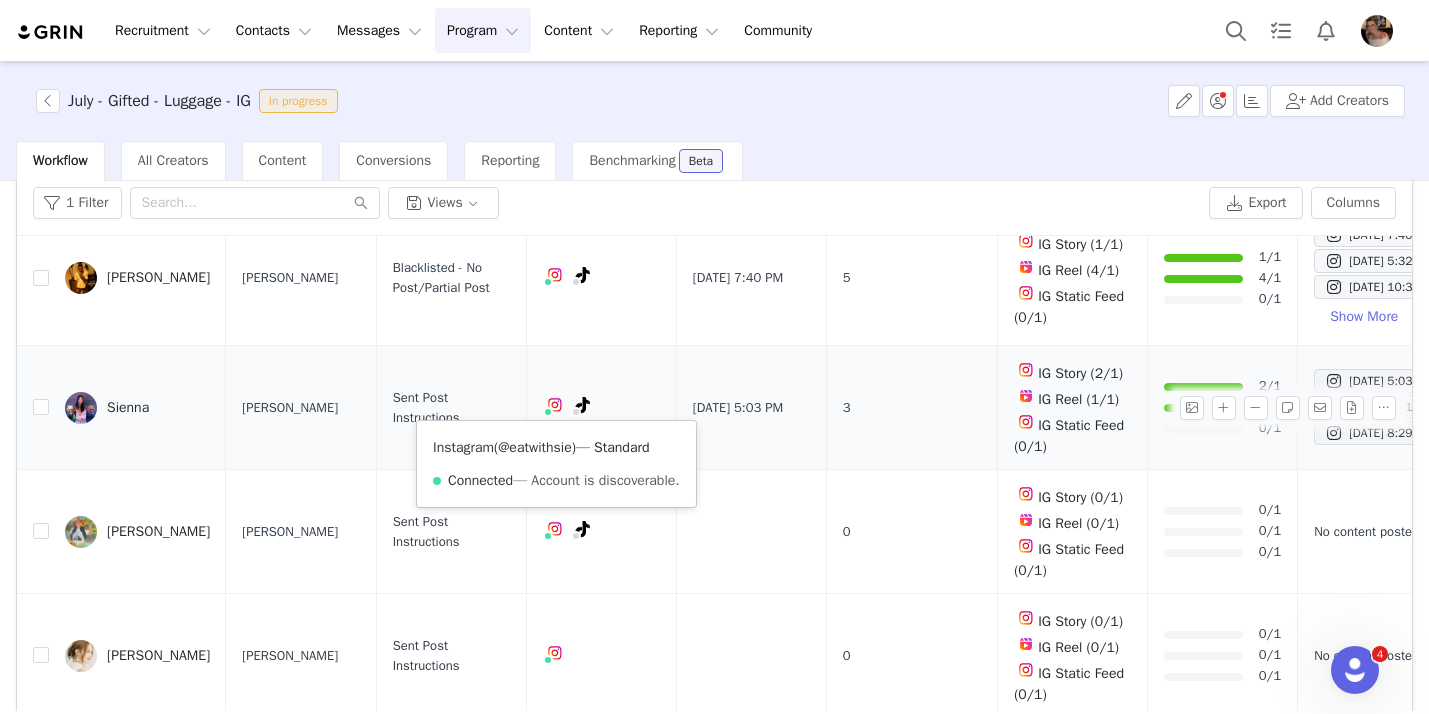 click on "@eatwithsie" at bounding box center (535, 447) 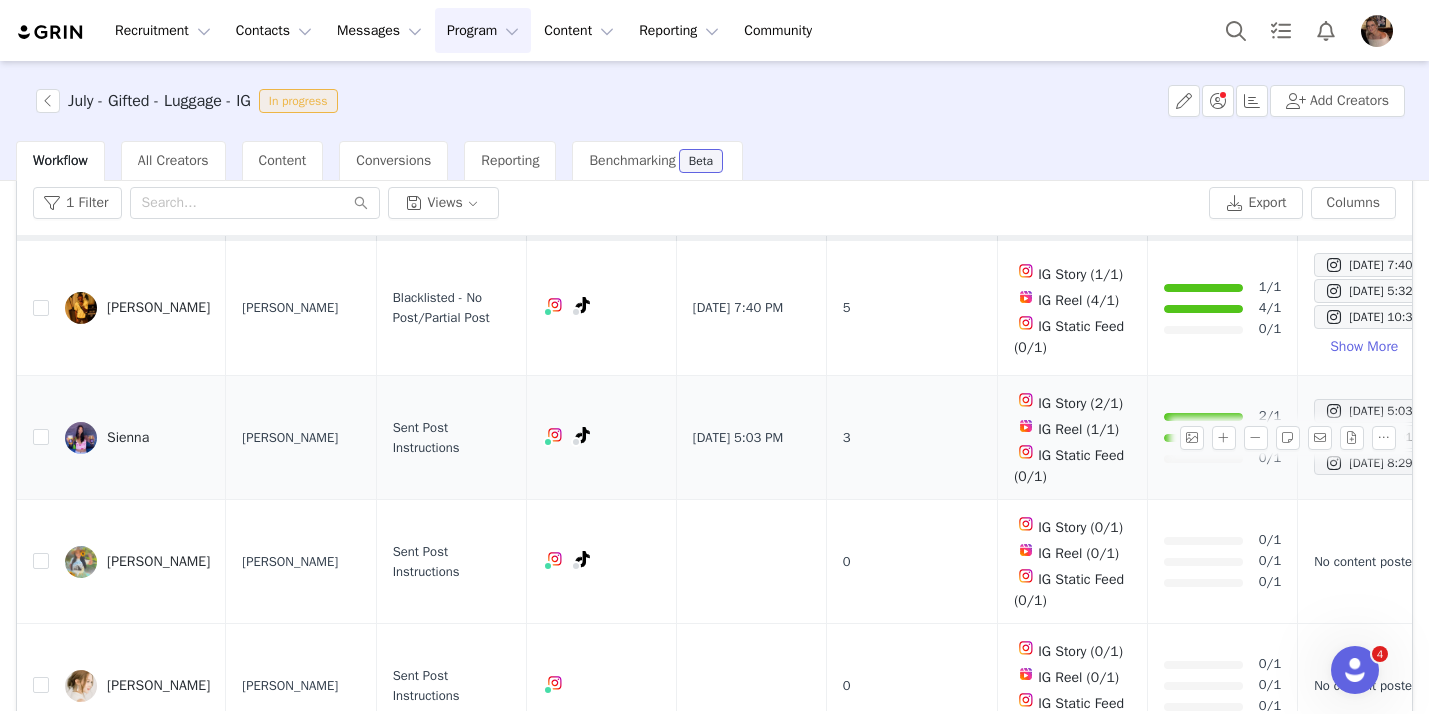 scroll, scrollTop: 46, scrollLeft: 0, axis: vertical 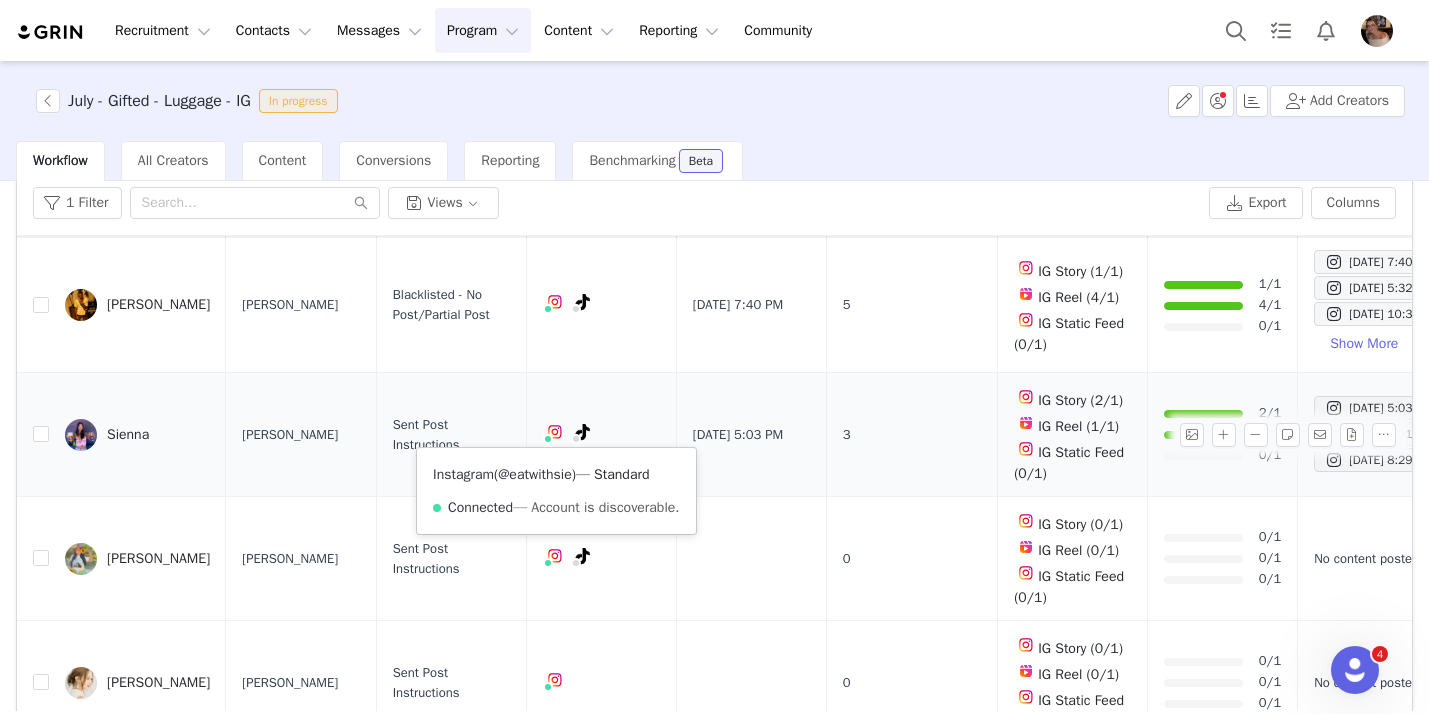 click on "@eatwithsie" at bounding box center [535, 474] 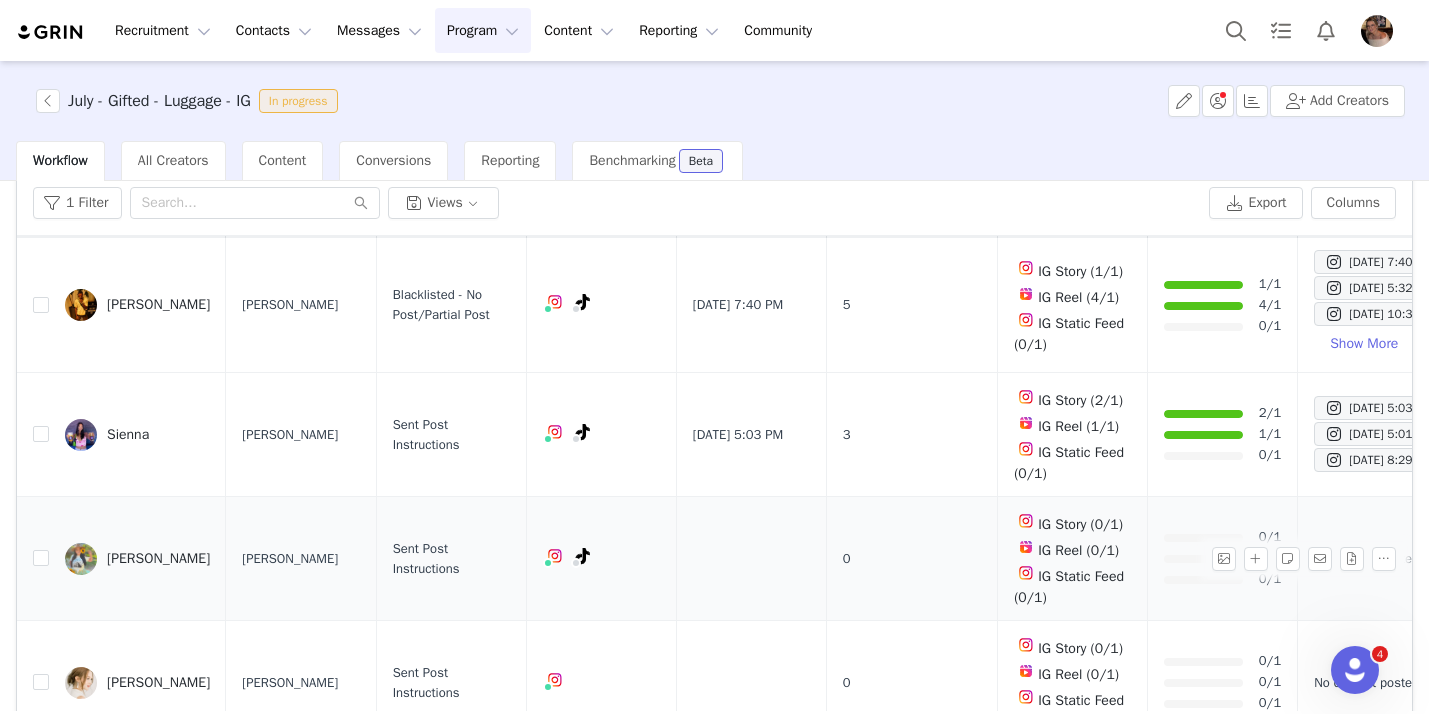 scroll, scrollTop: 66, scrollLeft: 0, axis: vertical 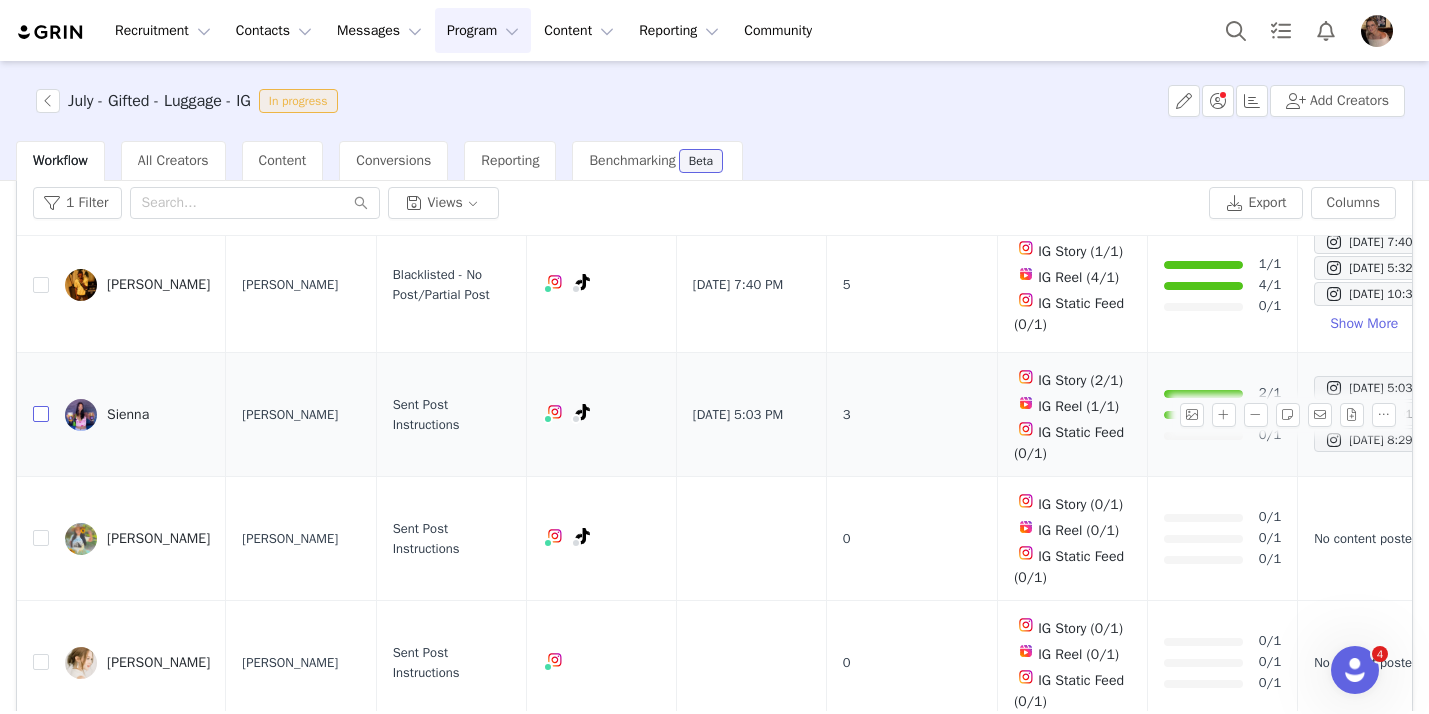 click at bounding box center [41, 414] 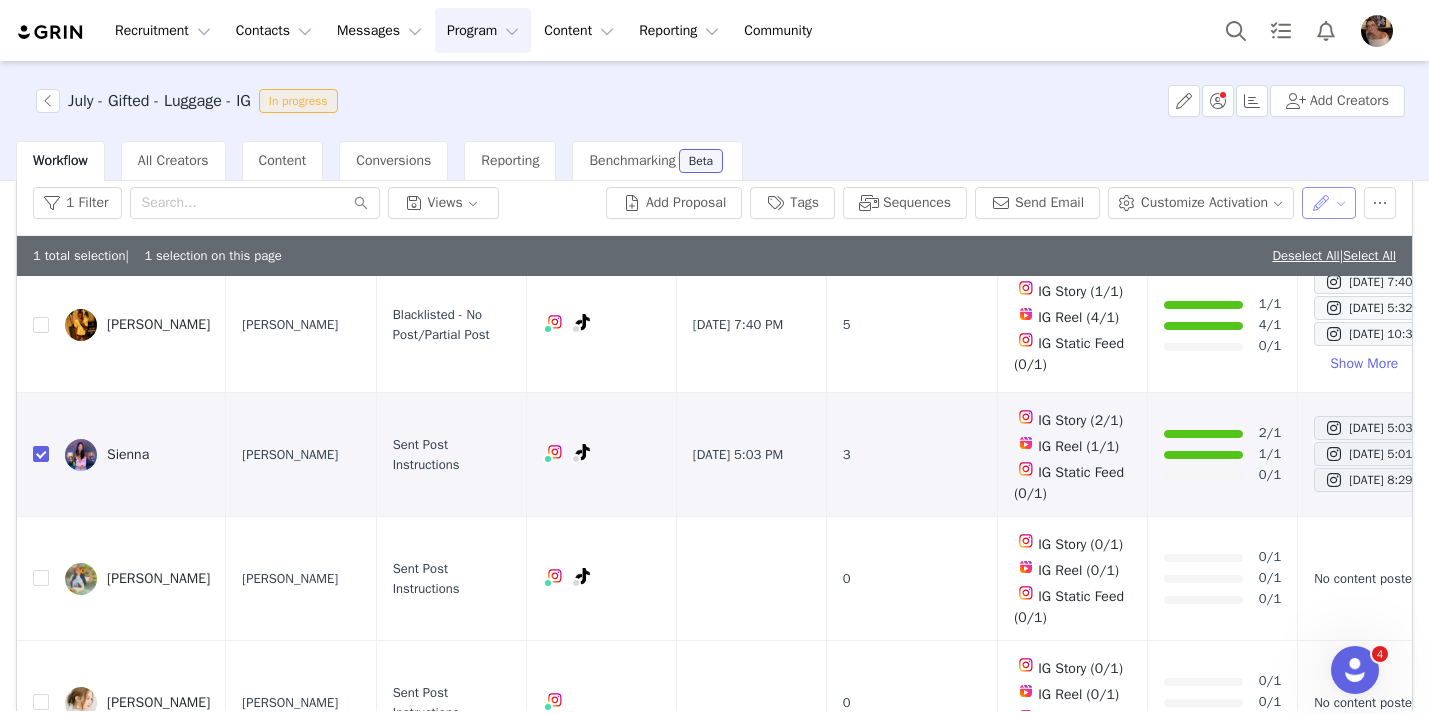 click at bounding box center [1329, 203] 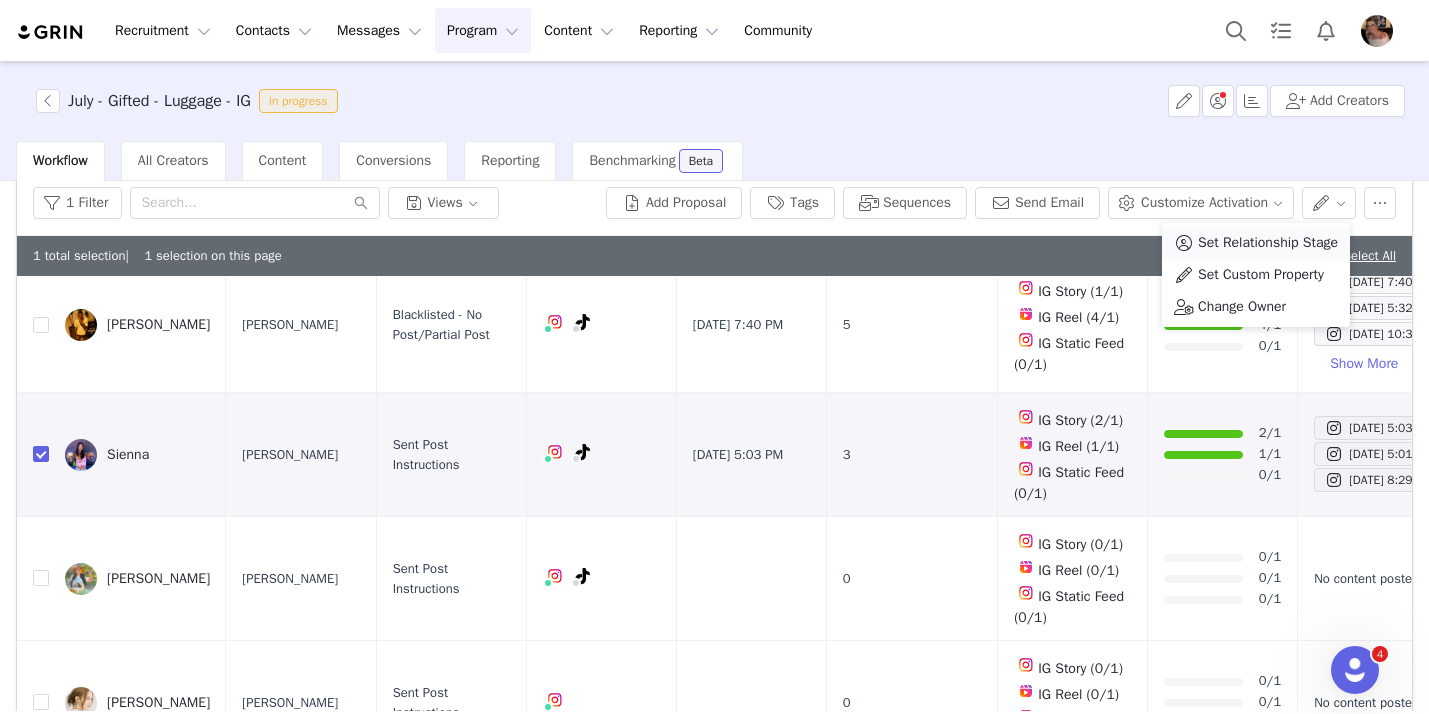 click on "Set Relationship Stage" at bounding box center [1268, 243] 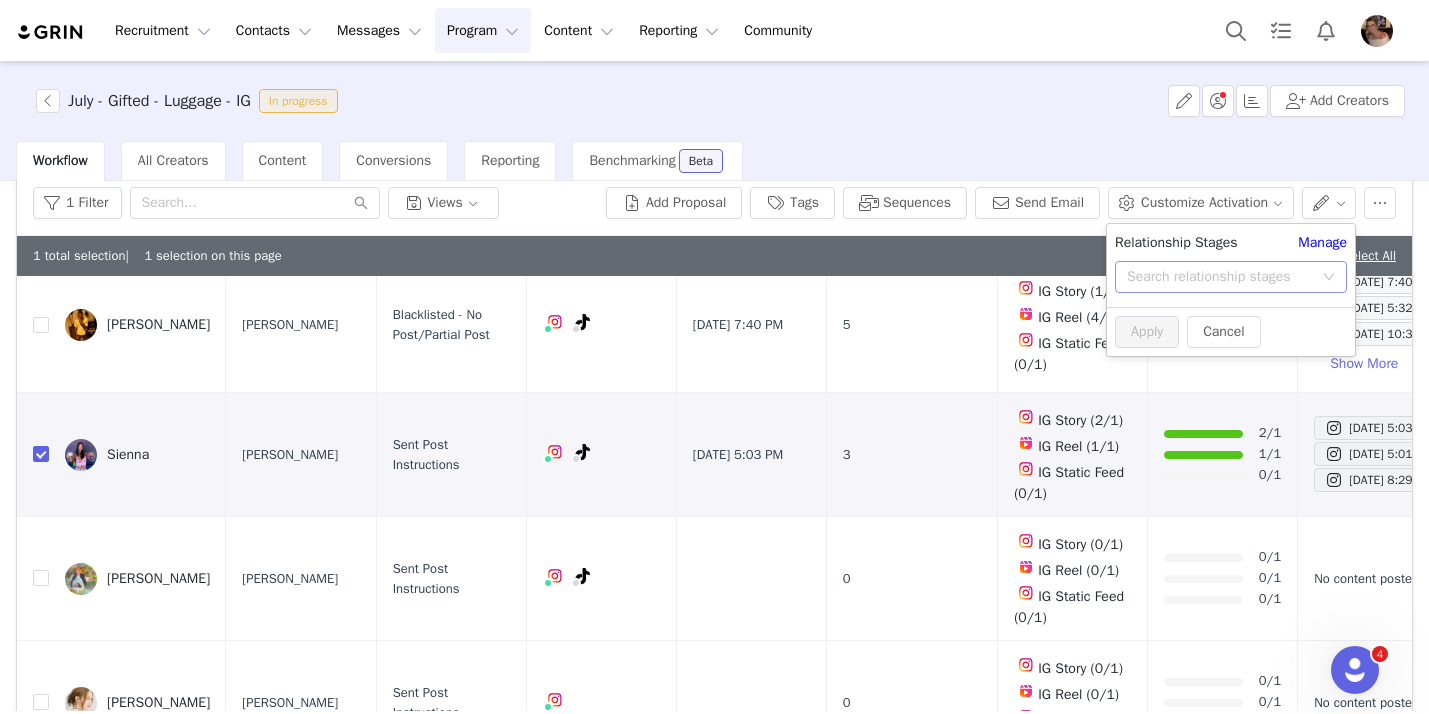 click on "Search relationship stages" at bounding box center [1220, 277] 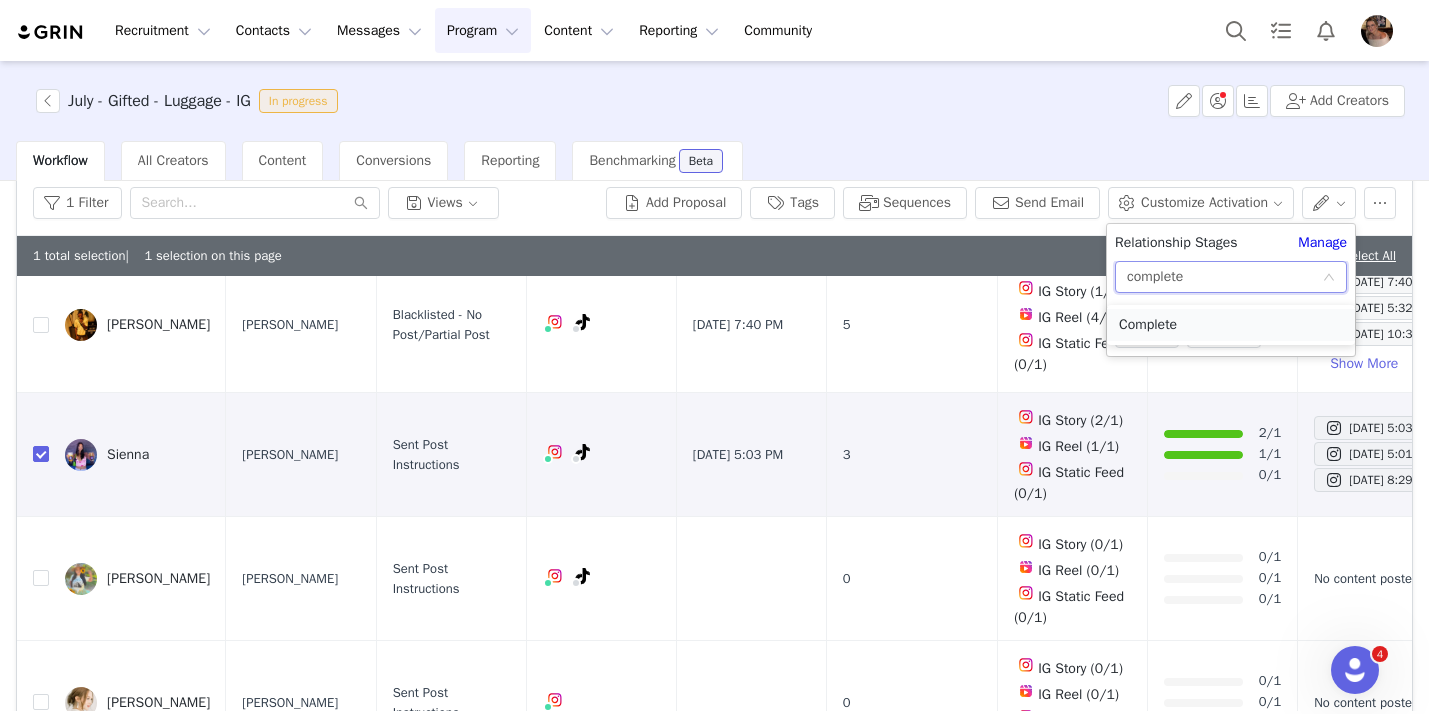 click on "Complete" at bounding box center (1231, 325) 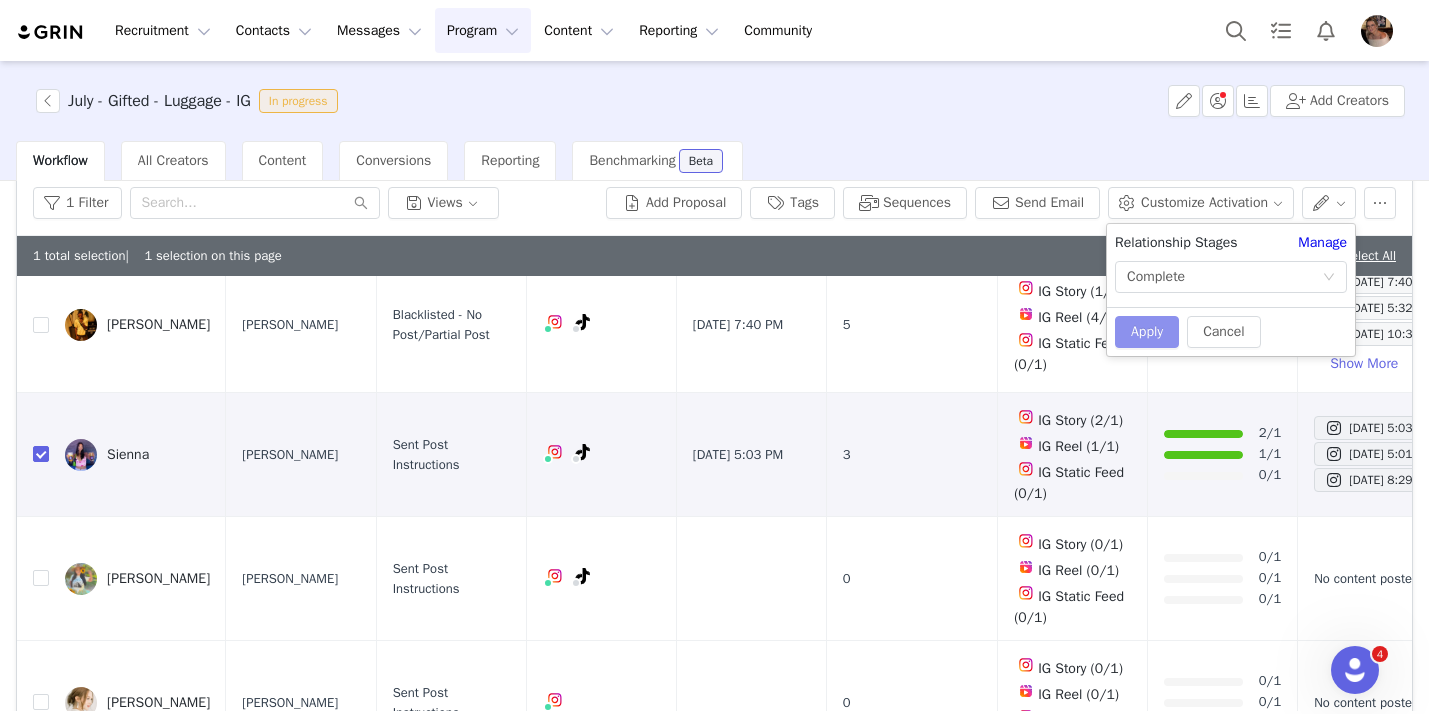 click on "Apply" at bounding box center (1147, 332) 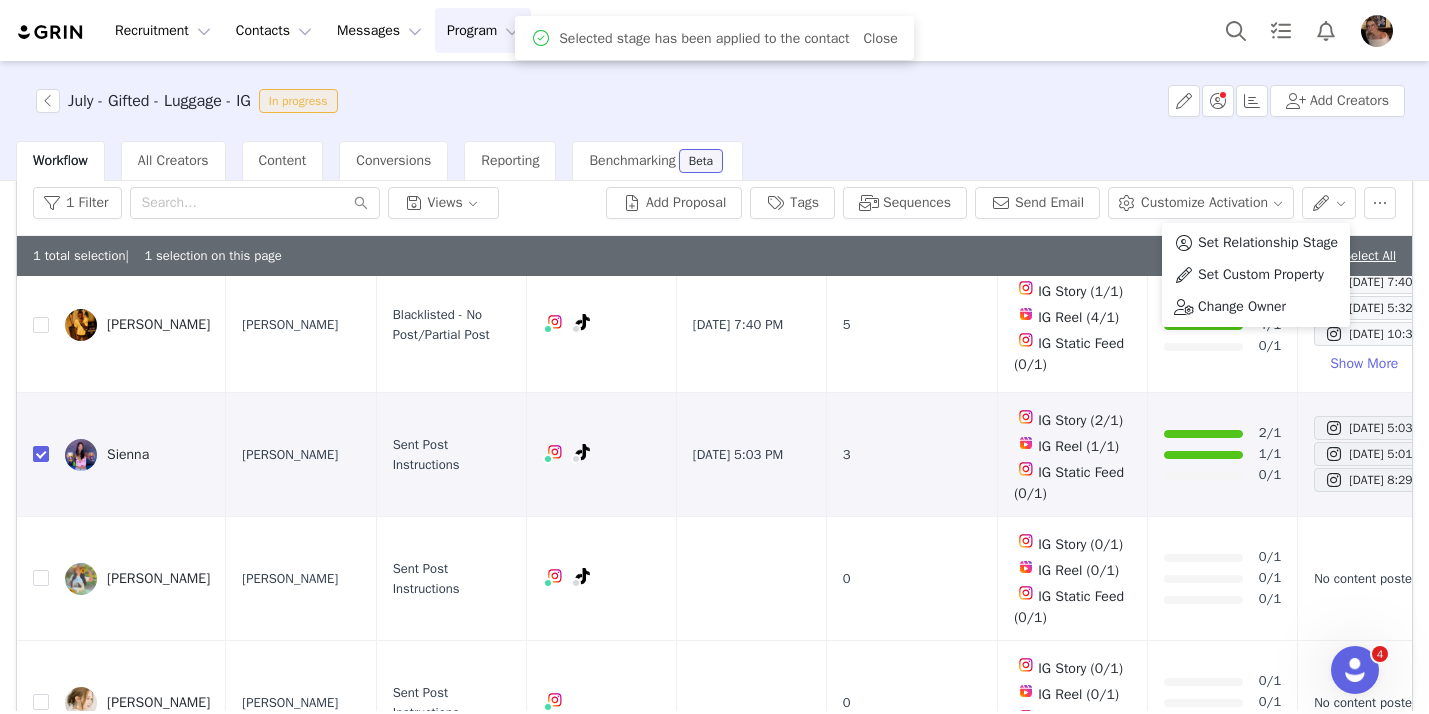 scroll, scrollTop: 0, scrollLeft: 0, axis: both 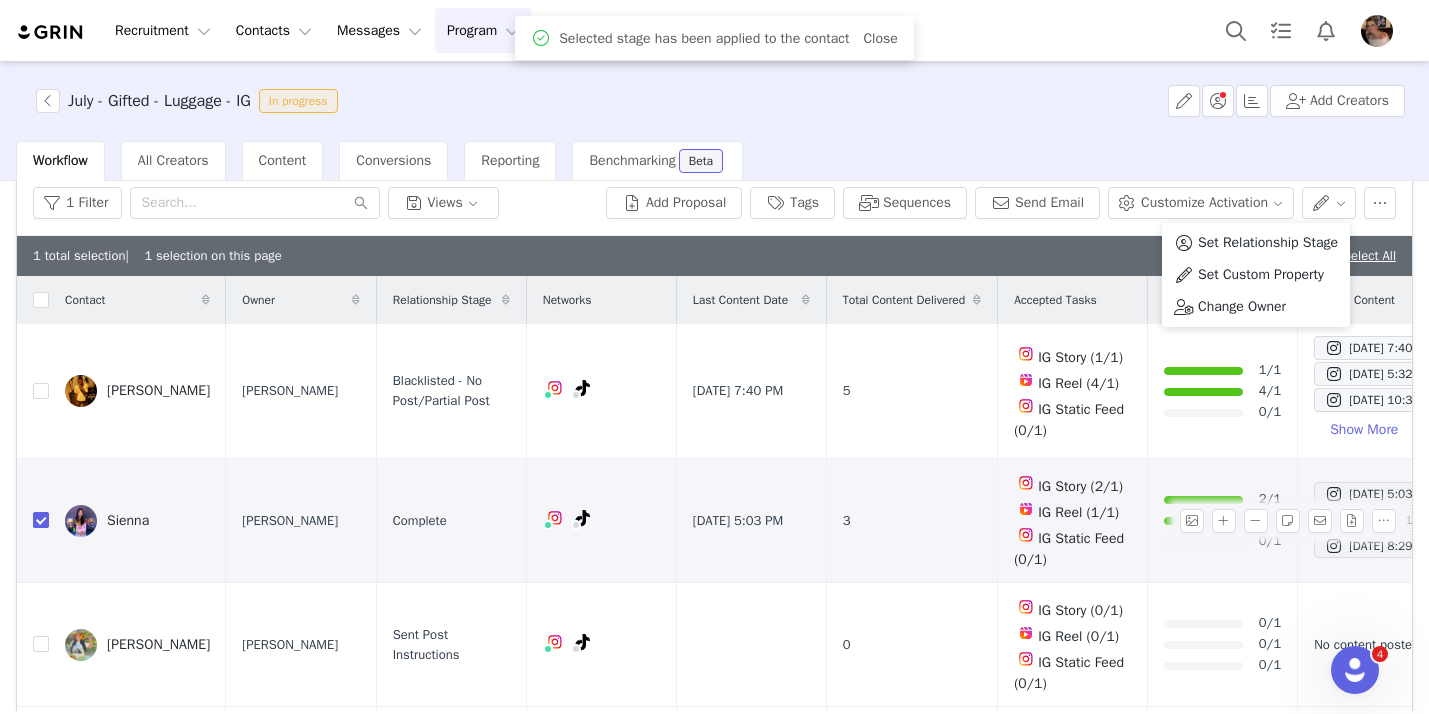 click at bounding box center [41, 520] 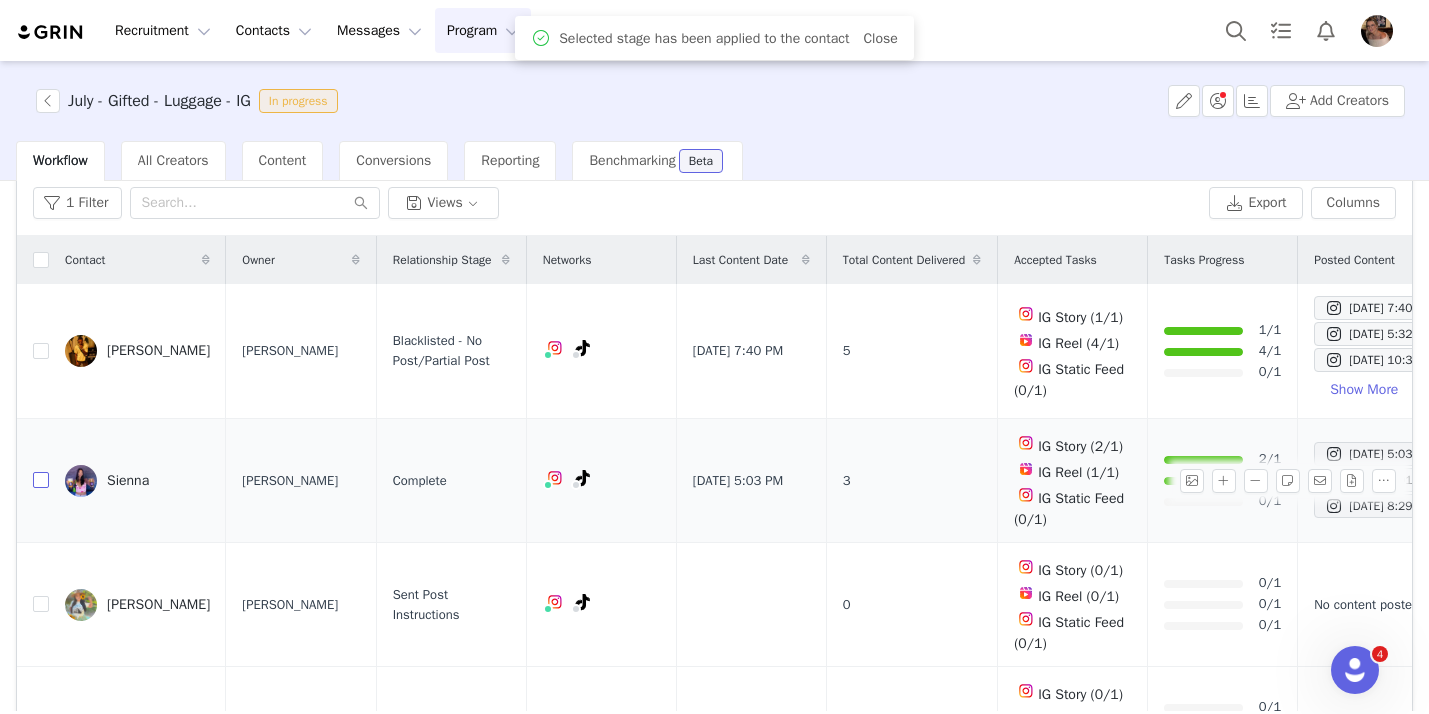 scroll, scrollTop: 73, scrollLeft: 0, axis: vertical 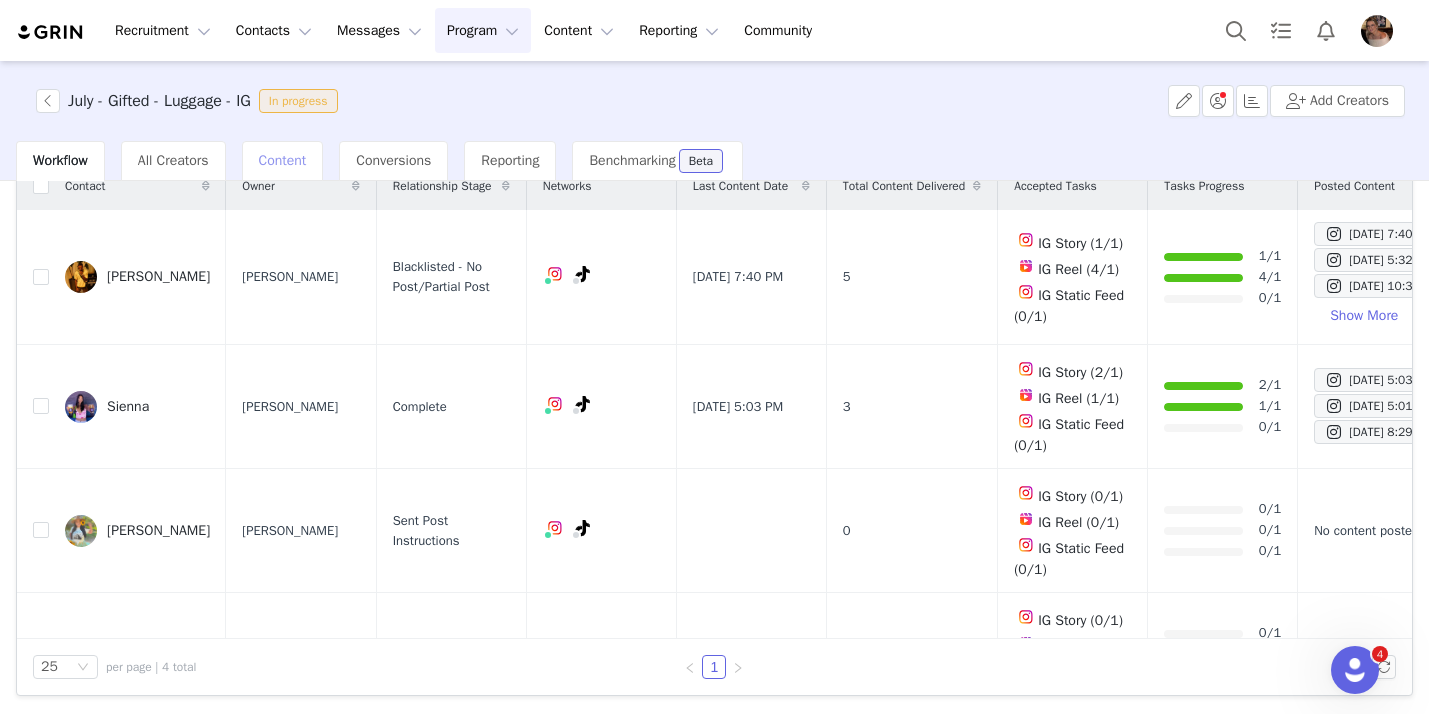 click on "Content" at bounding box center [283, 160] 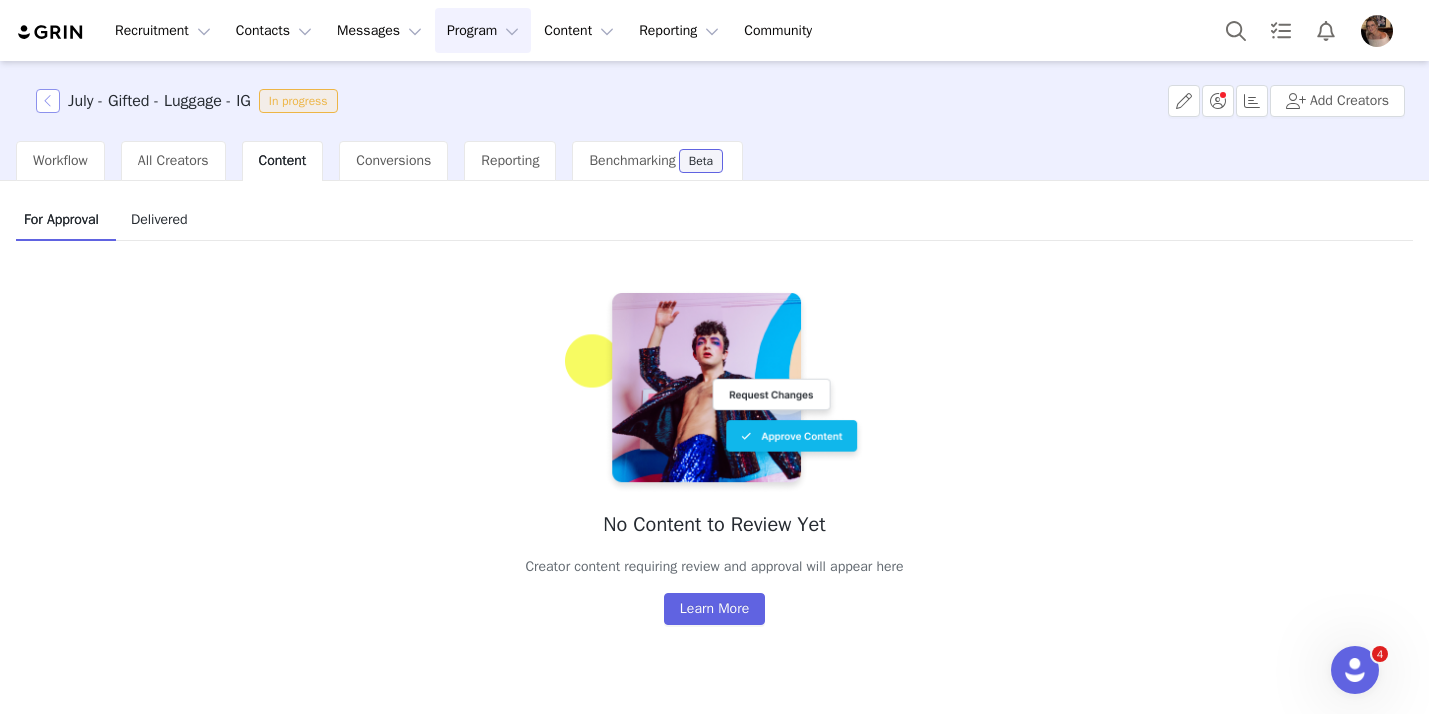 click at bounding box center (48, 101) 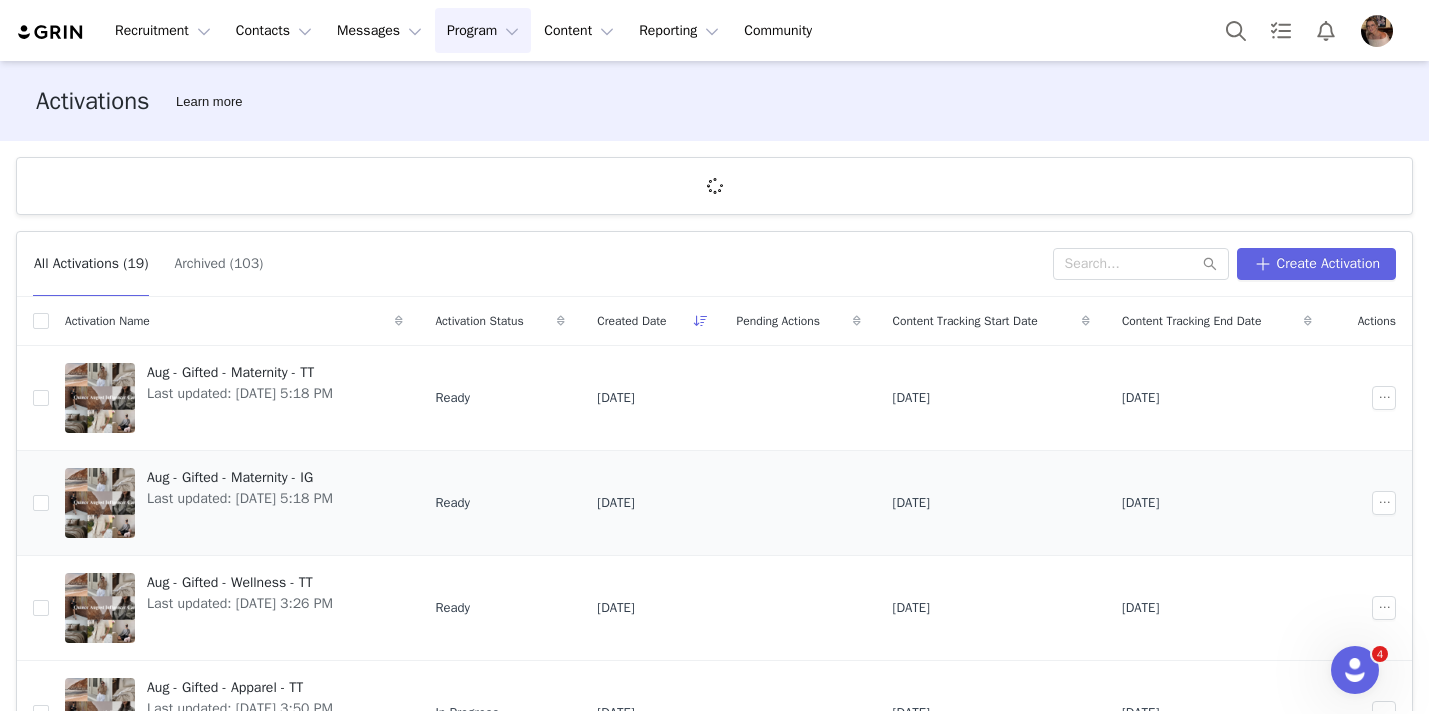 scroll, scrollTop: 684, scrollLeft: 0, axis: vertical 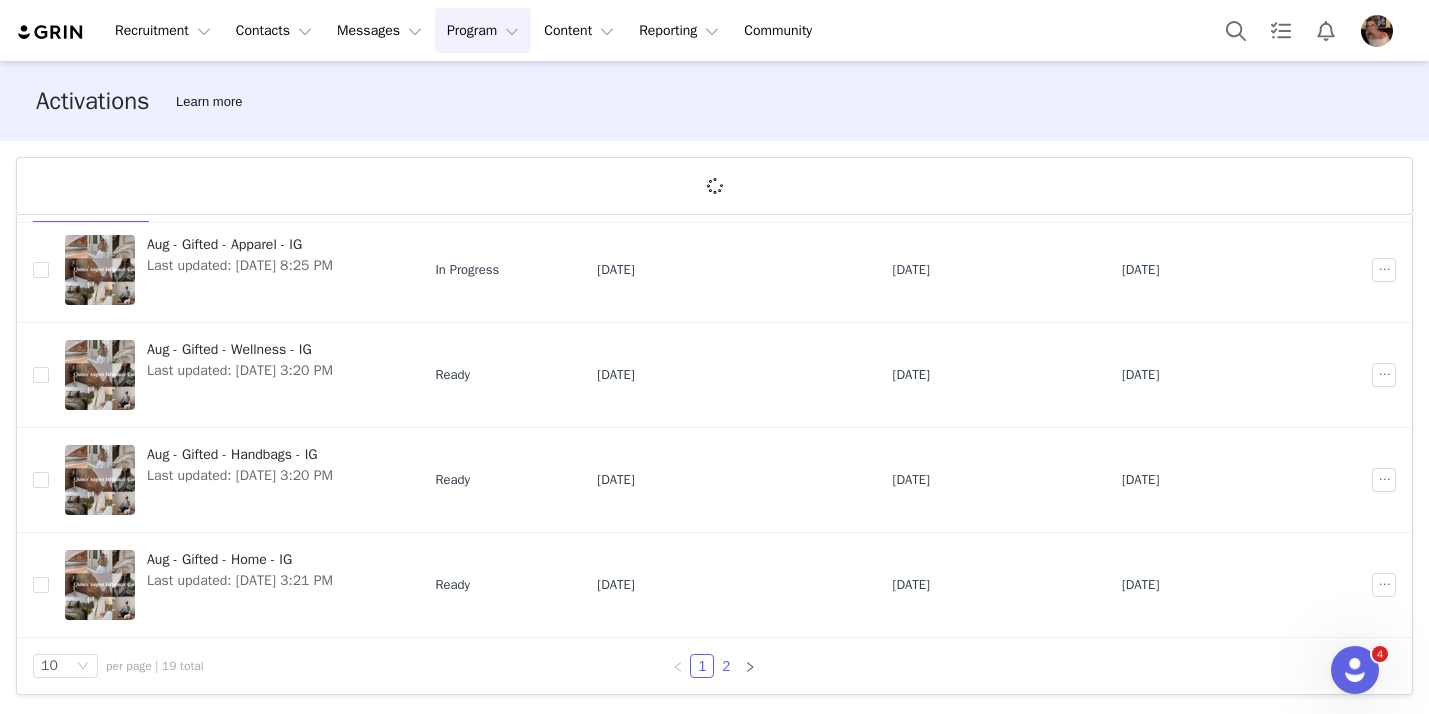 click on "2" at bounding box center [726, 666] 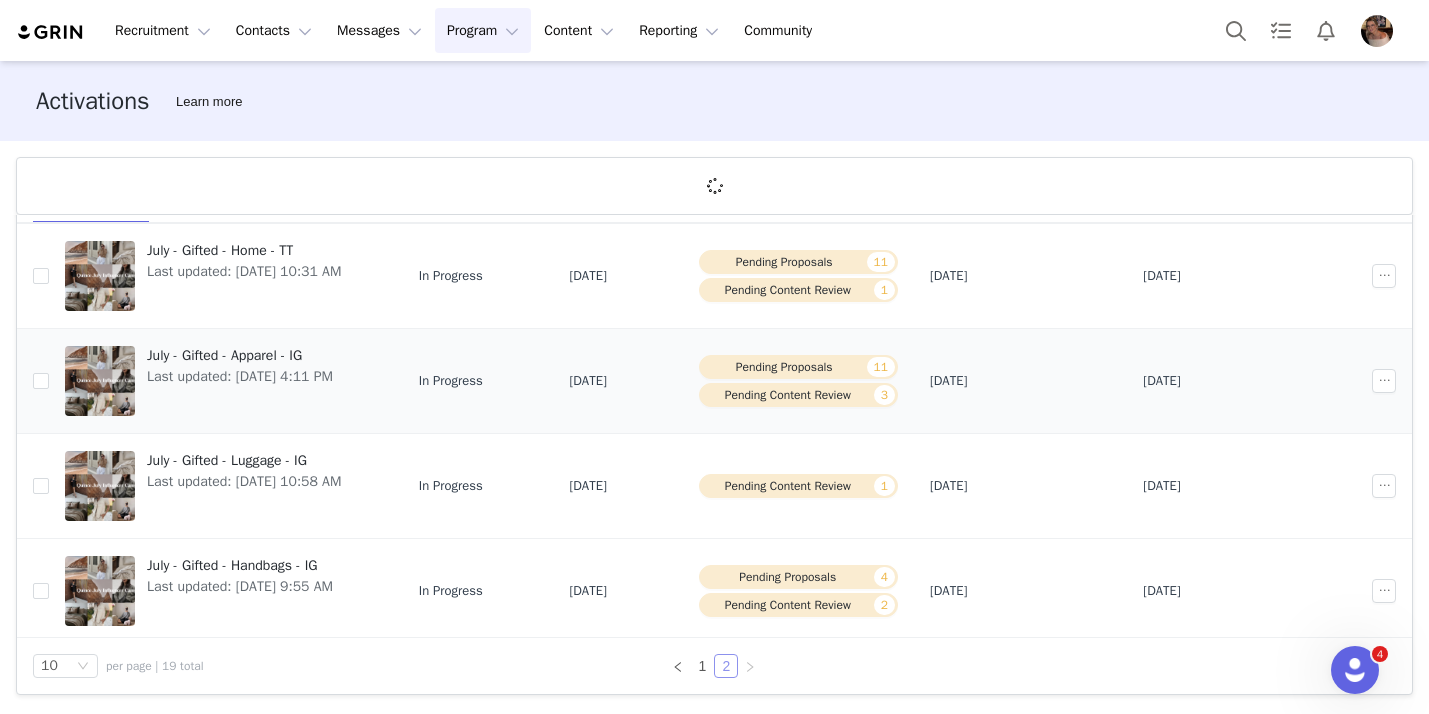 scroll, scrollTop: 461, scrollLeft: 0, axis: vertical 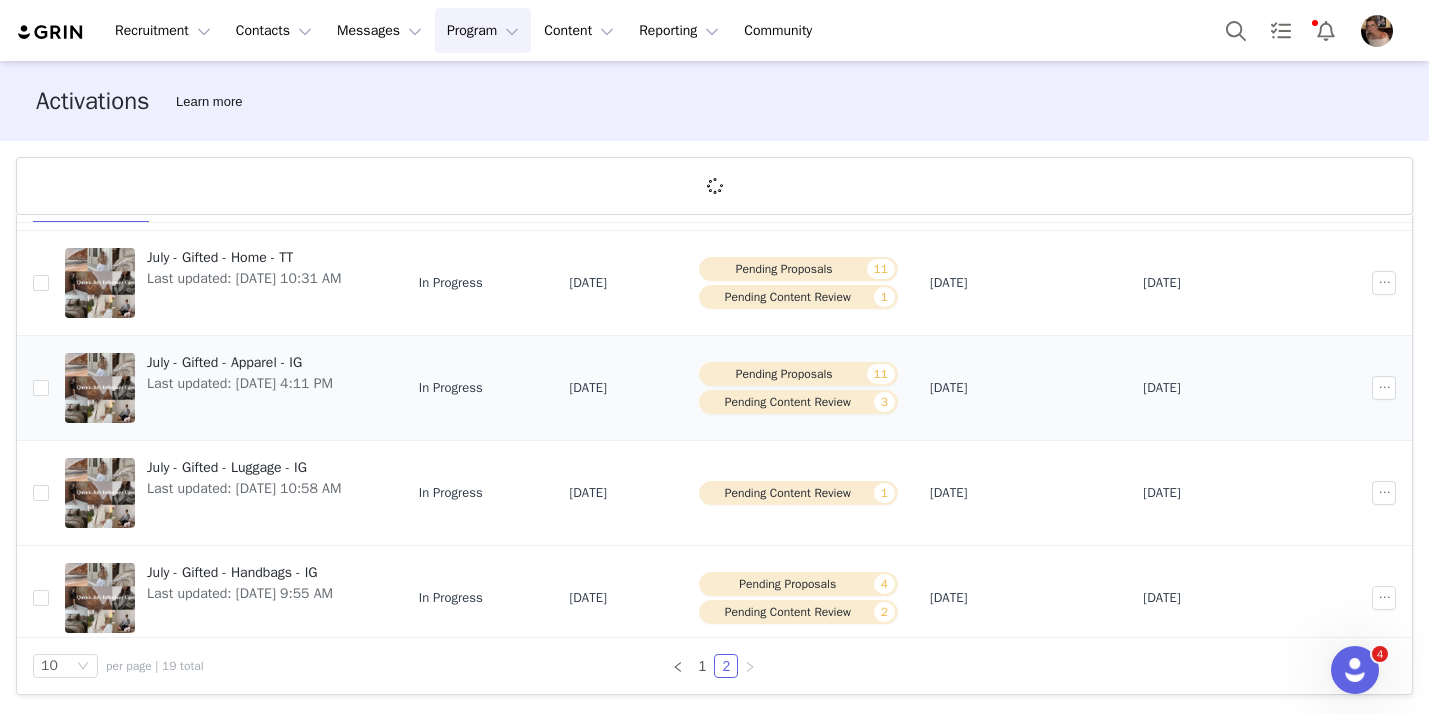 click on "Last updated: Jun 24, 2025 4:11 PM" at bounding box center [240, 383] 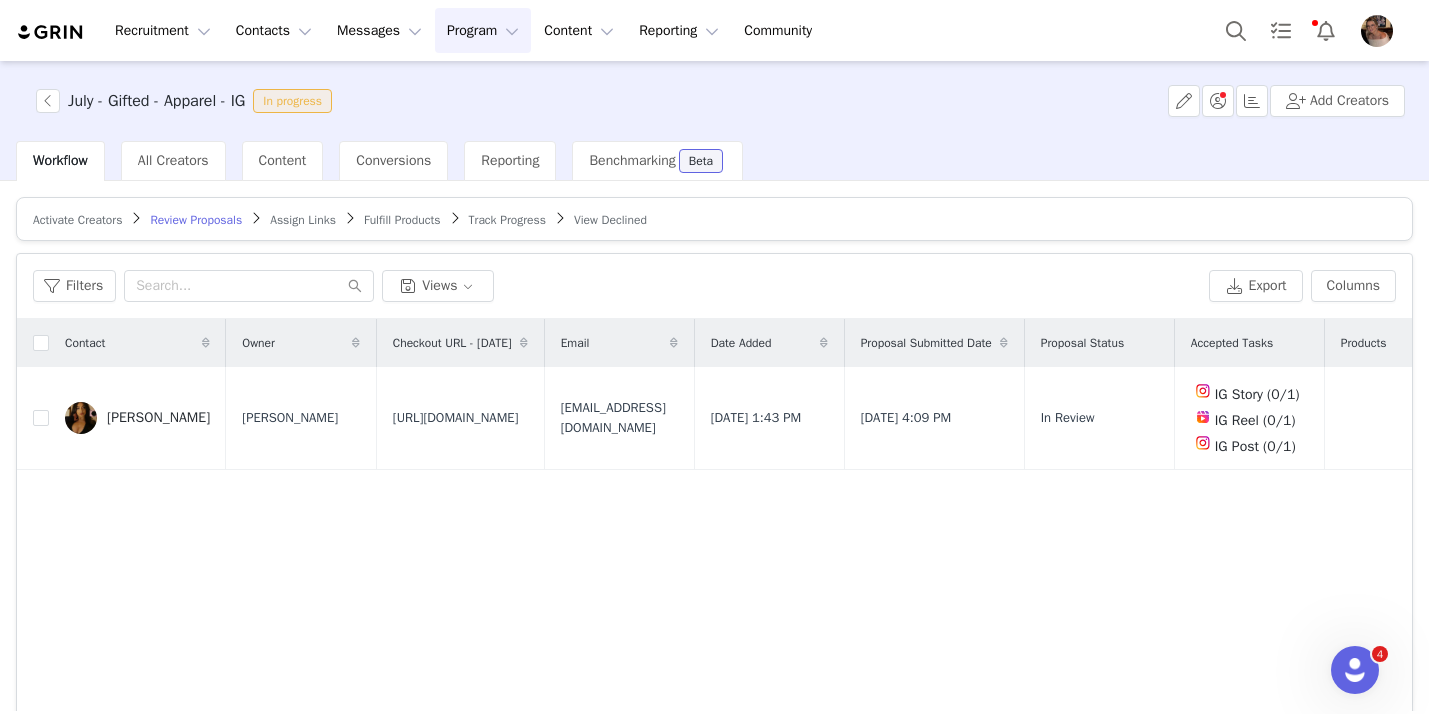 click on "Track Progress" at bounding box center [507, 220] 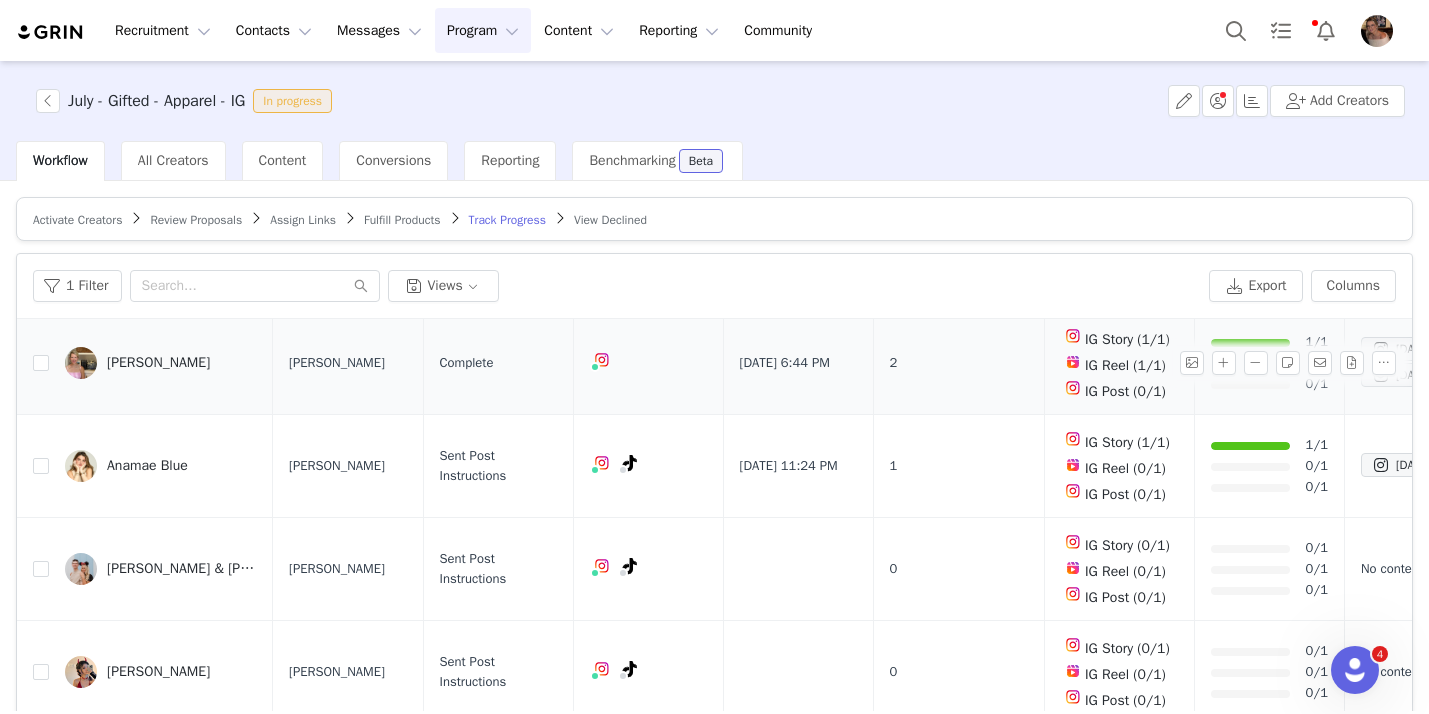 scroll, scrollTop: 159, scrollLeft: 0, axis: vertical 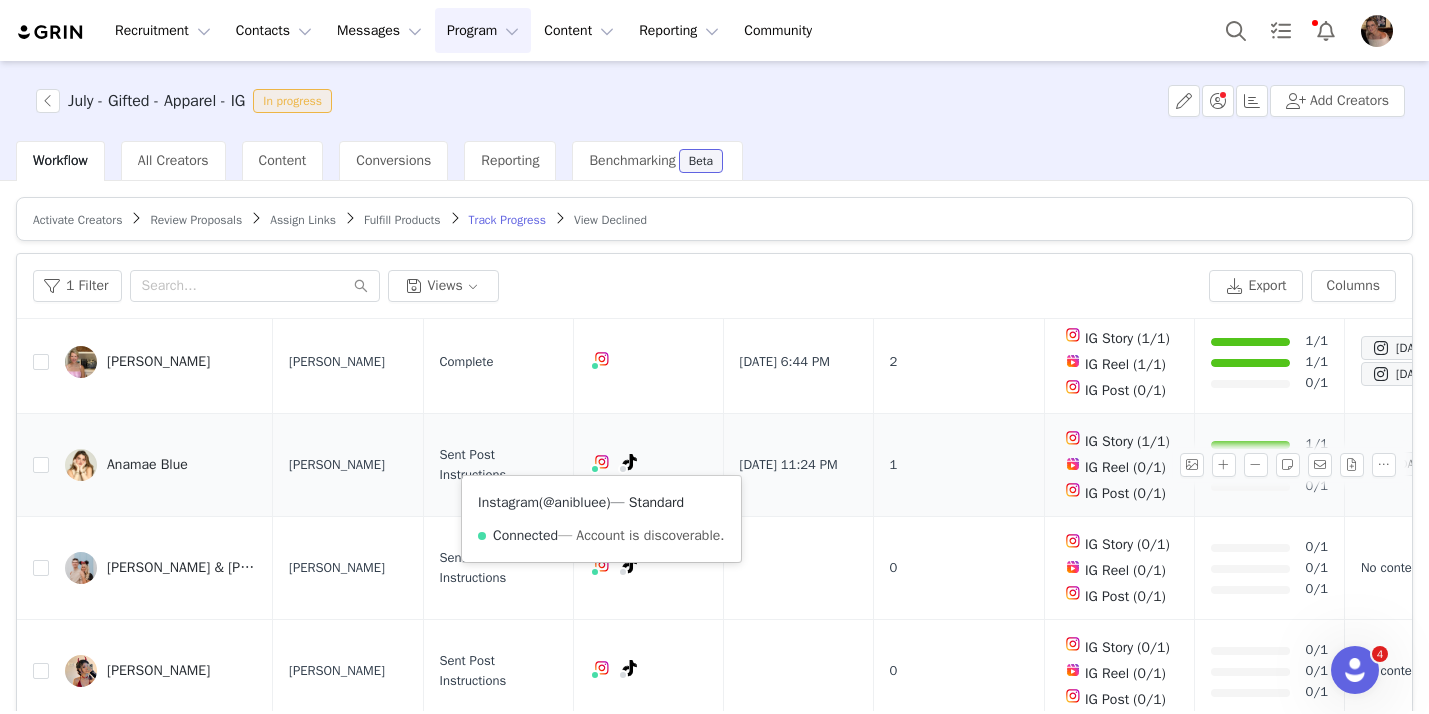 click on "@anibluee" at bounding box center (574, 502) 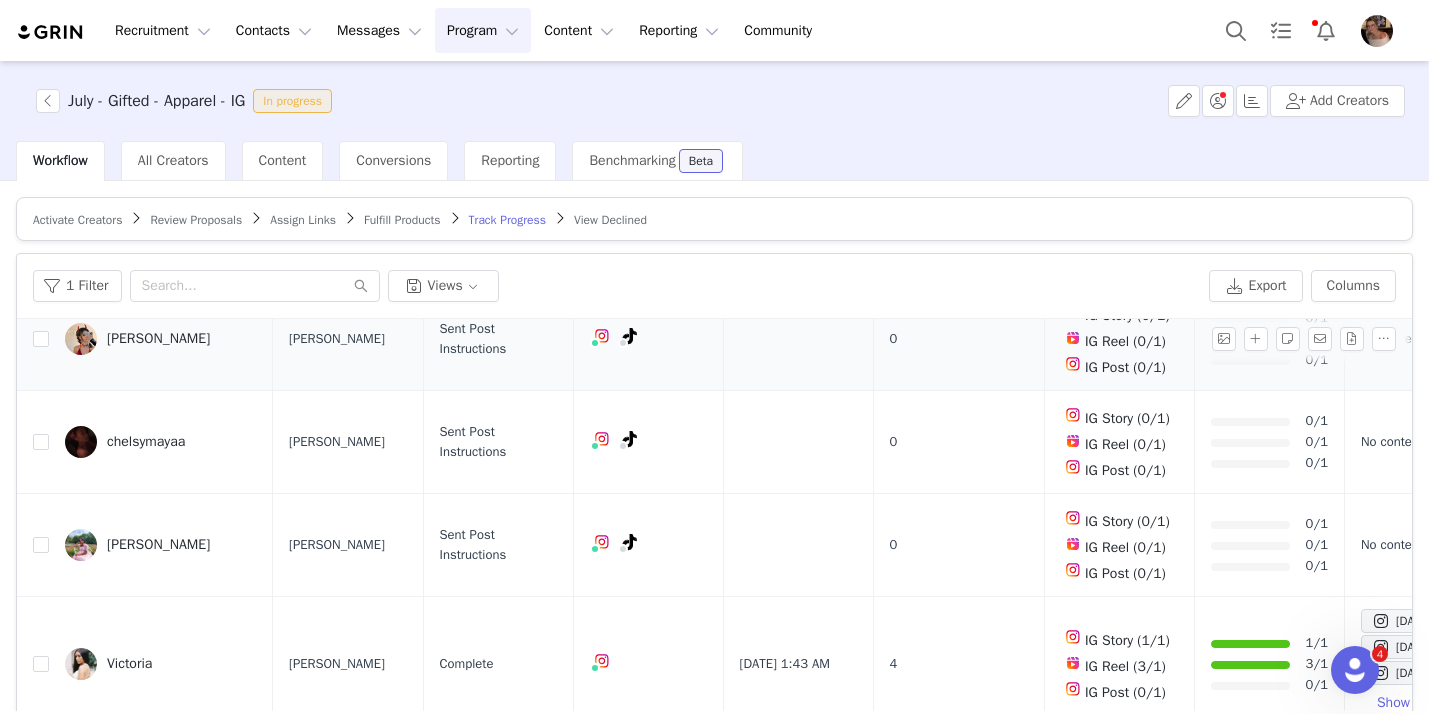 scroll, scrollTop: 518, scrollLeft: 0, axis: vertical 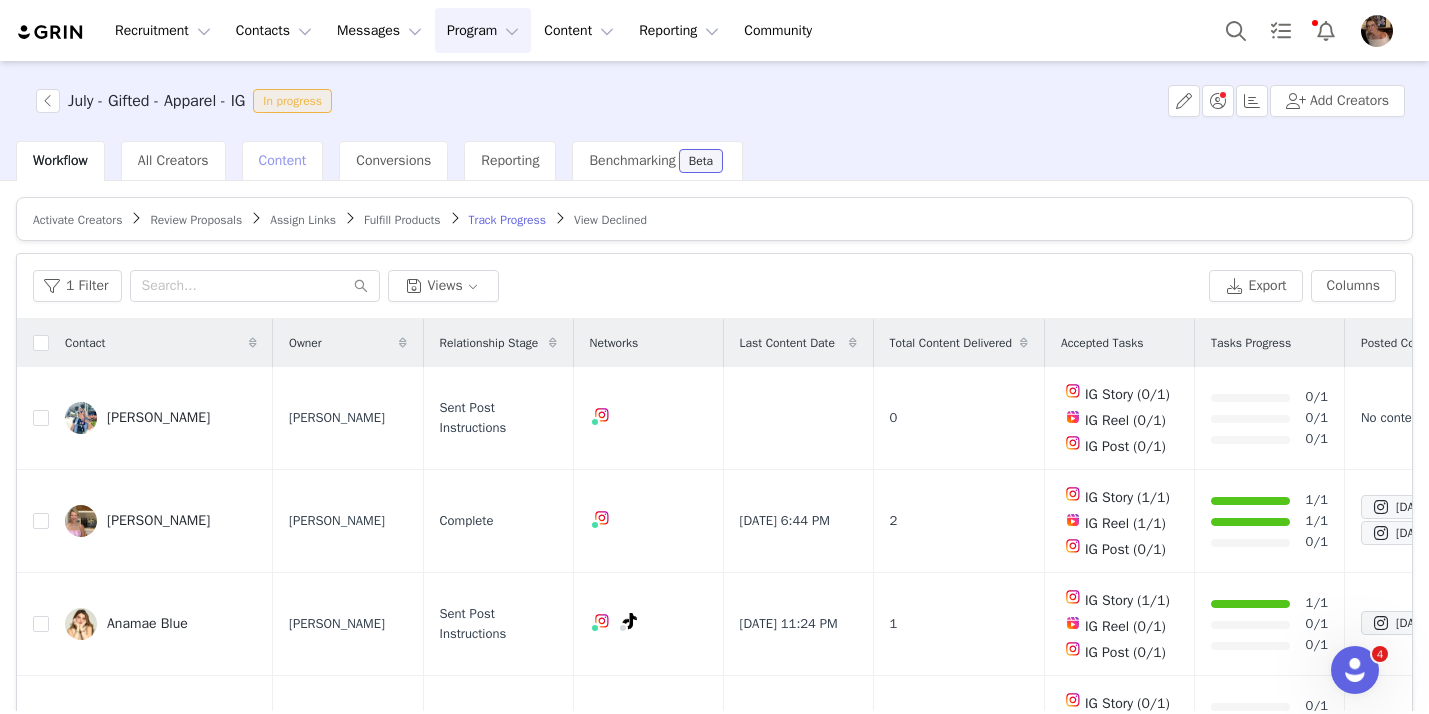 click on "Content" at bounding box center [283, 160] 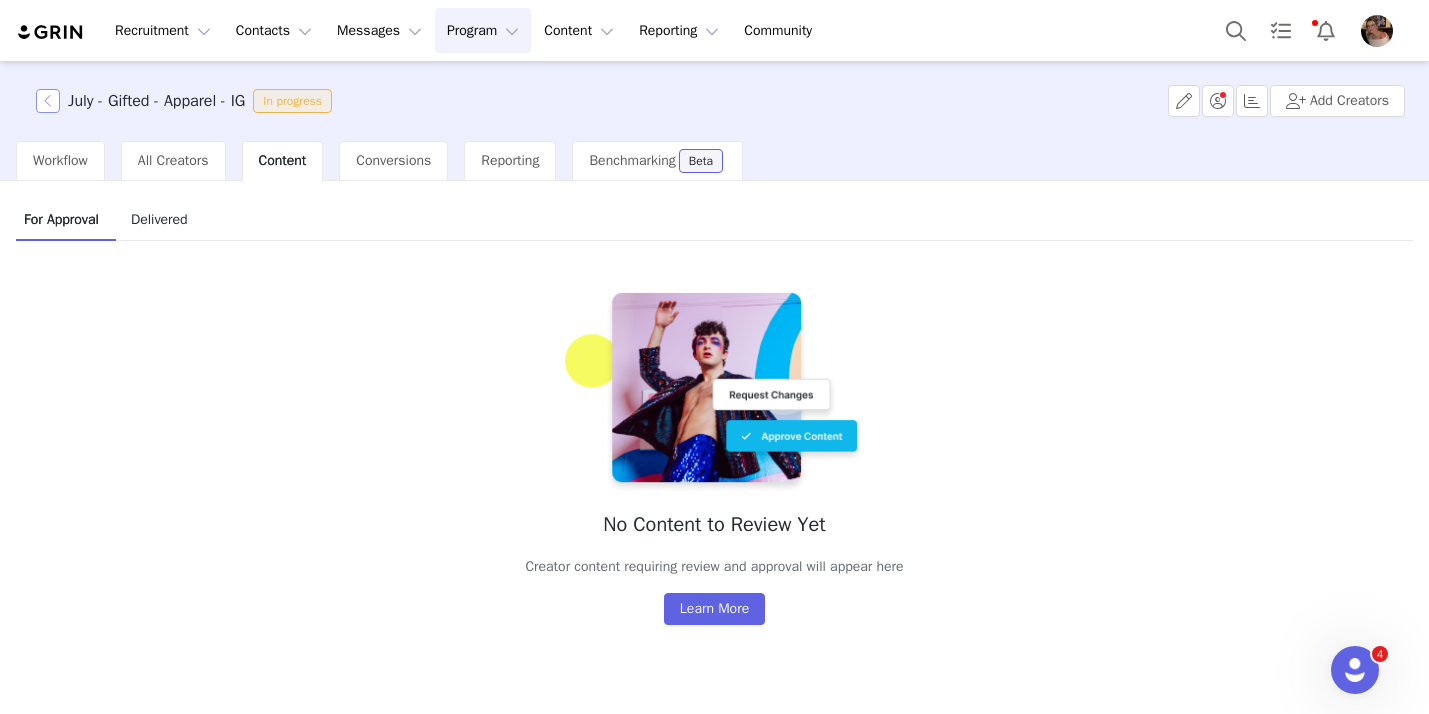 click at bounding box center (48, 101) 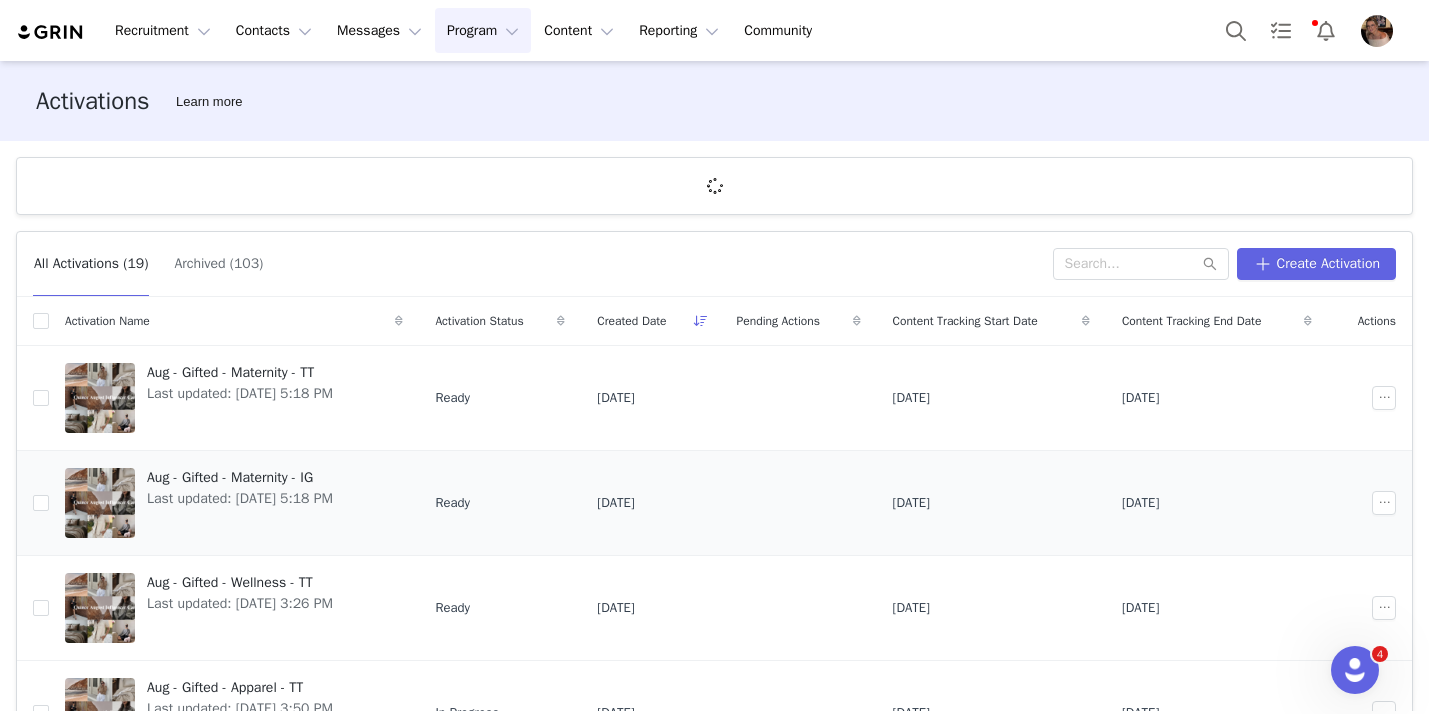 scroll, scrollTop: 684, scrollLeft: 0, axis: vertical 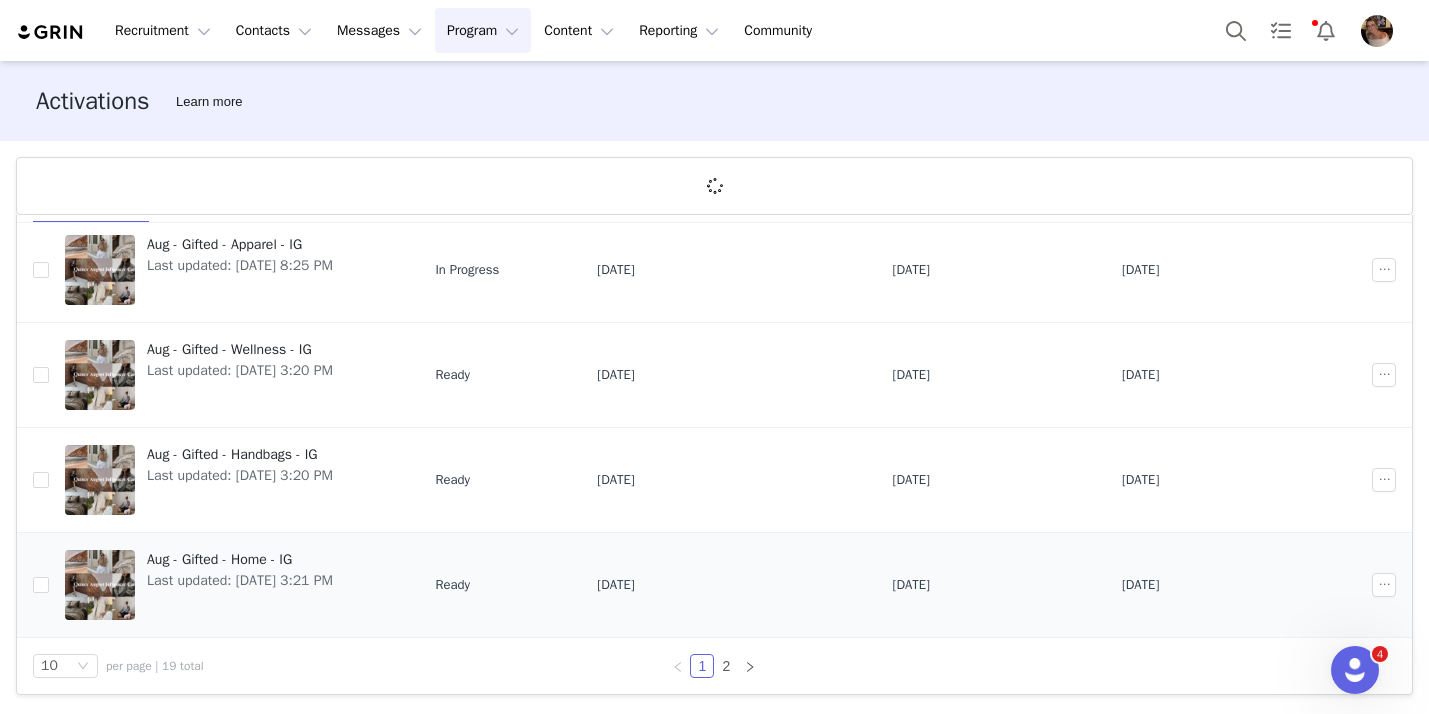 click at bounding box center (799, 585) 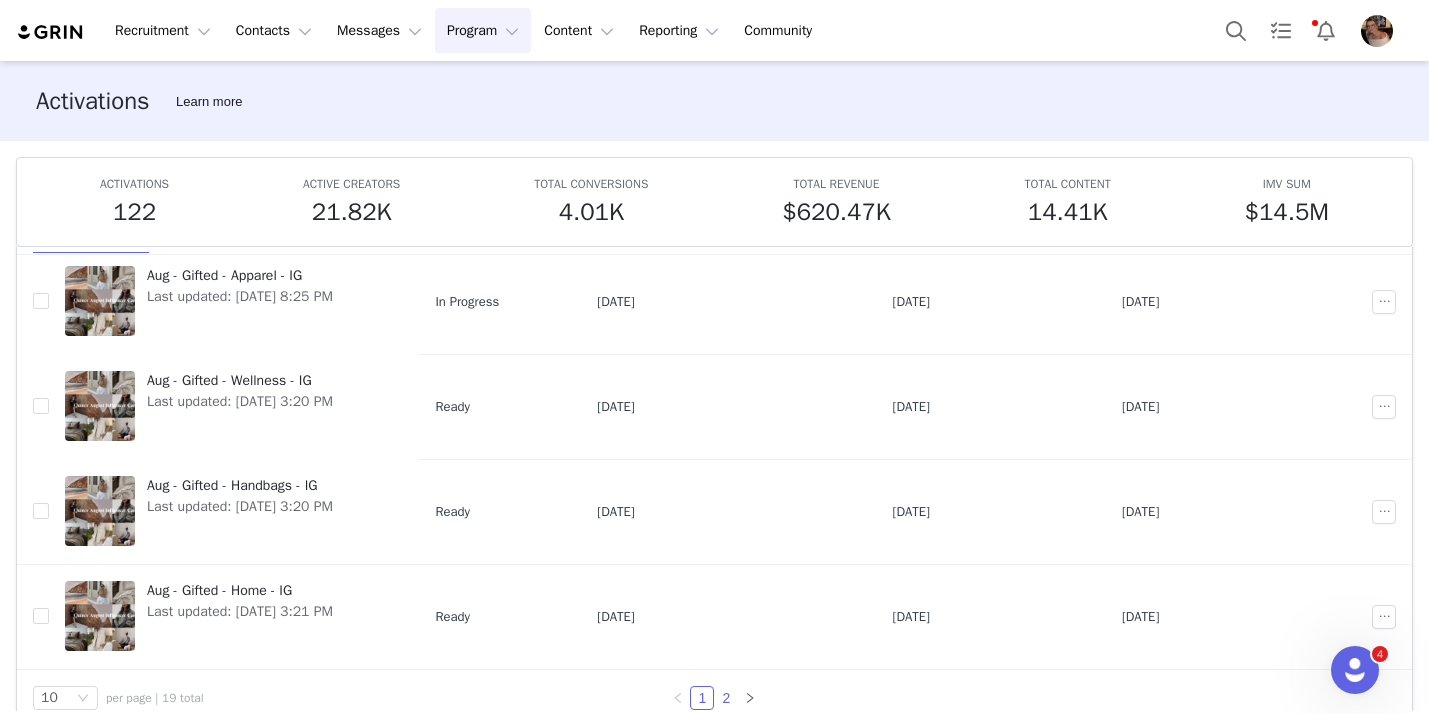 click on "10   per page | 19 total  1 2" at bounding box center [714, 698] 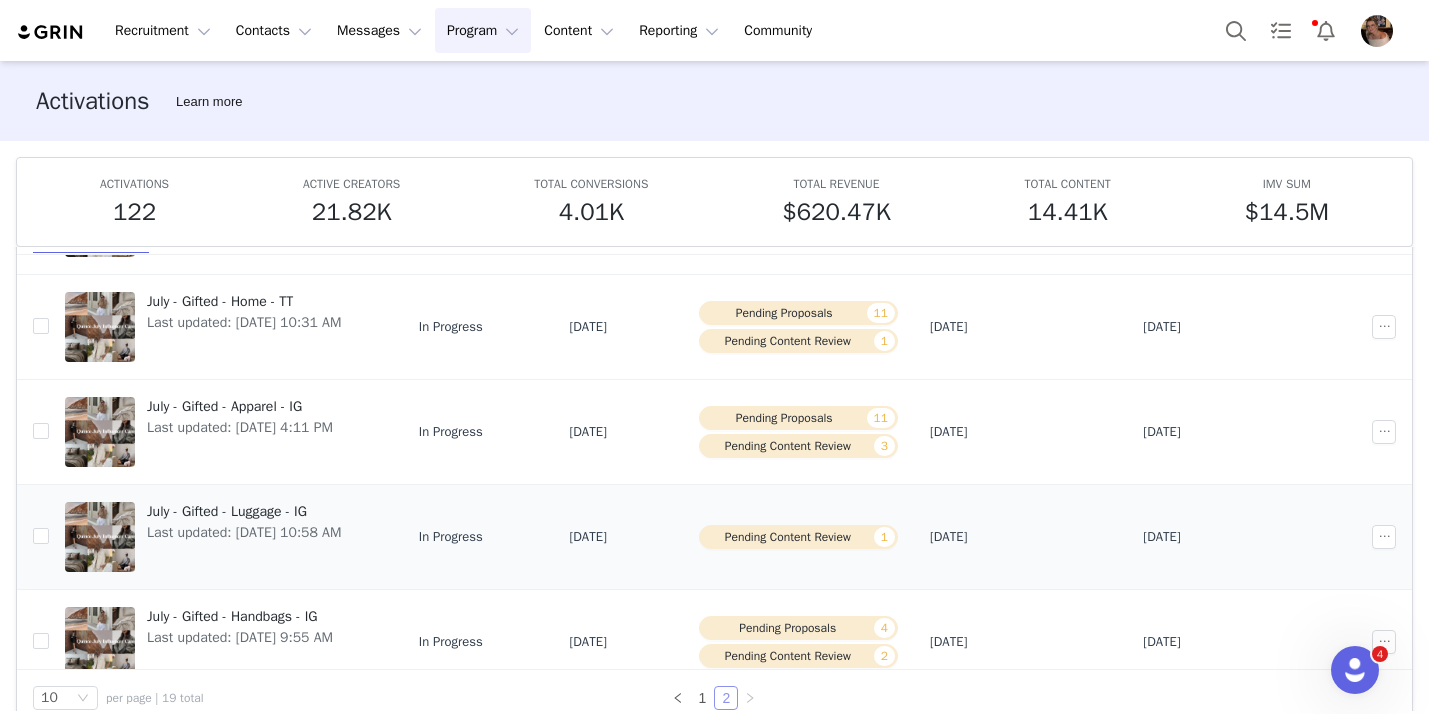 scroll, scrollTop: 421, scrollLeft: 0, axis: vertical 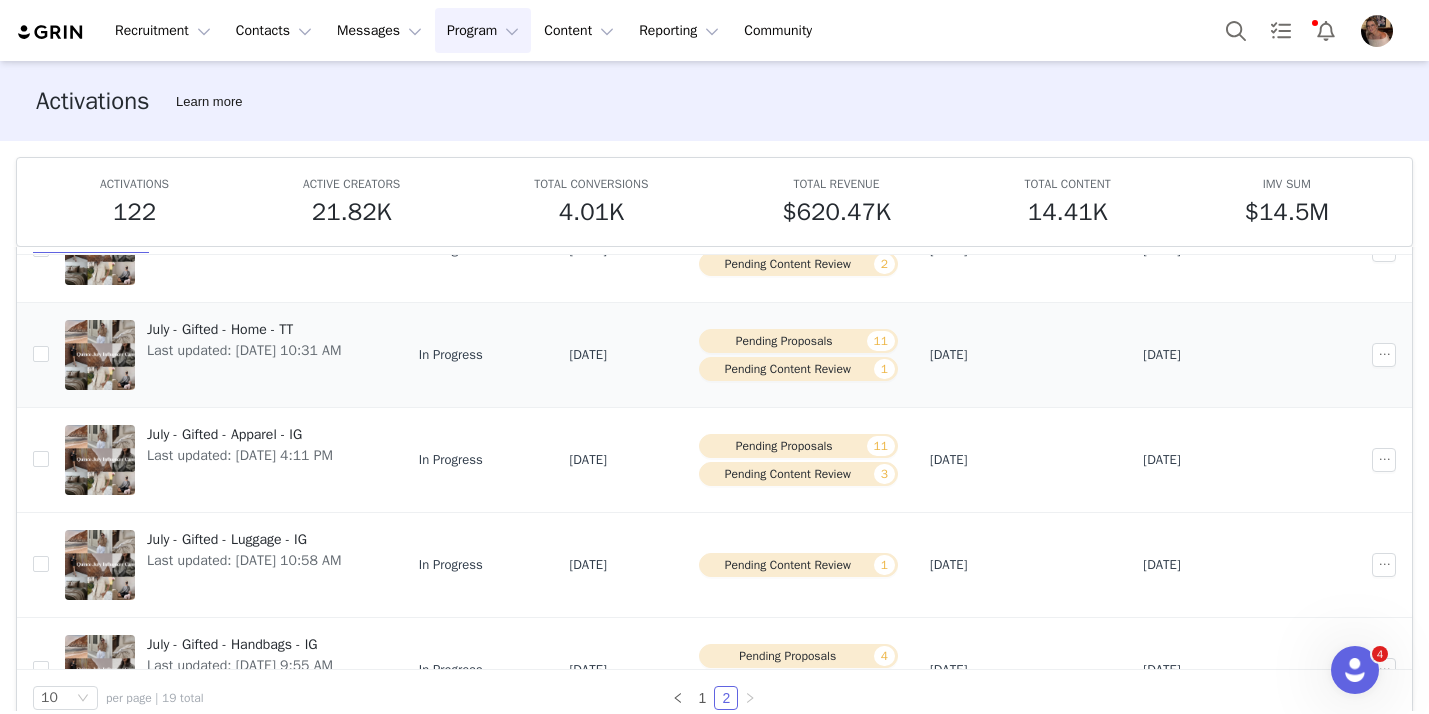 click on "Last updated: Jun 18, 2025 10:31 AM" at bounding box center [244, 350] 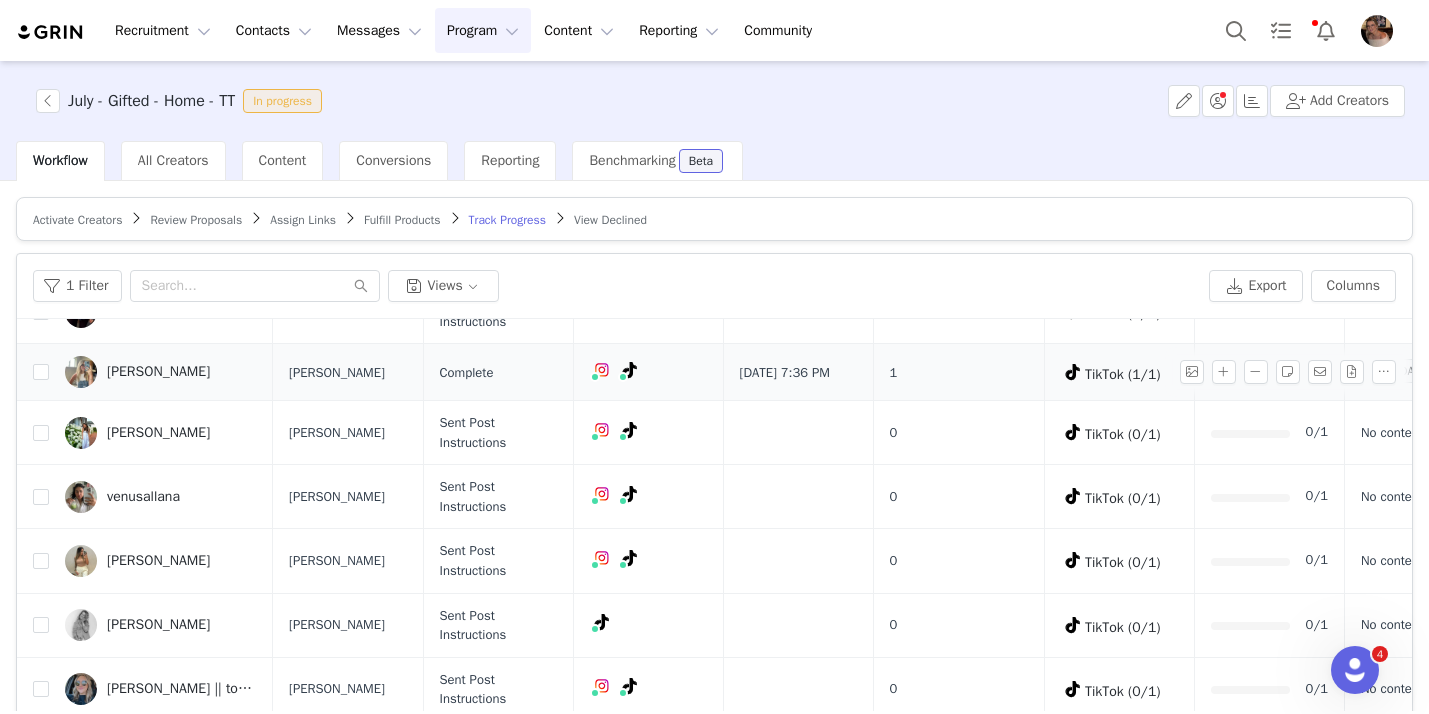scroll, scrollTop: 1163, scrollLeft: 0, axis: vertical 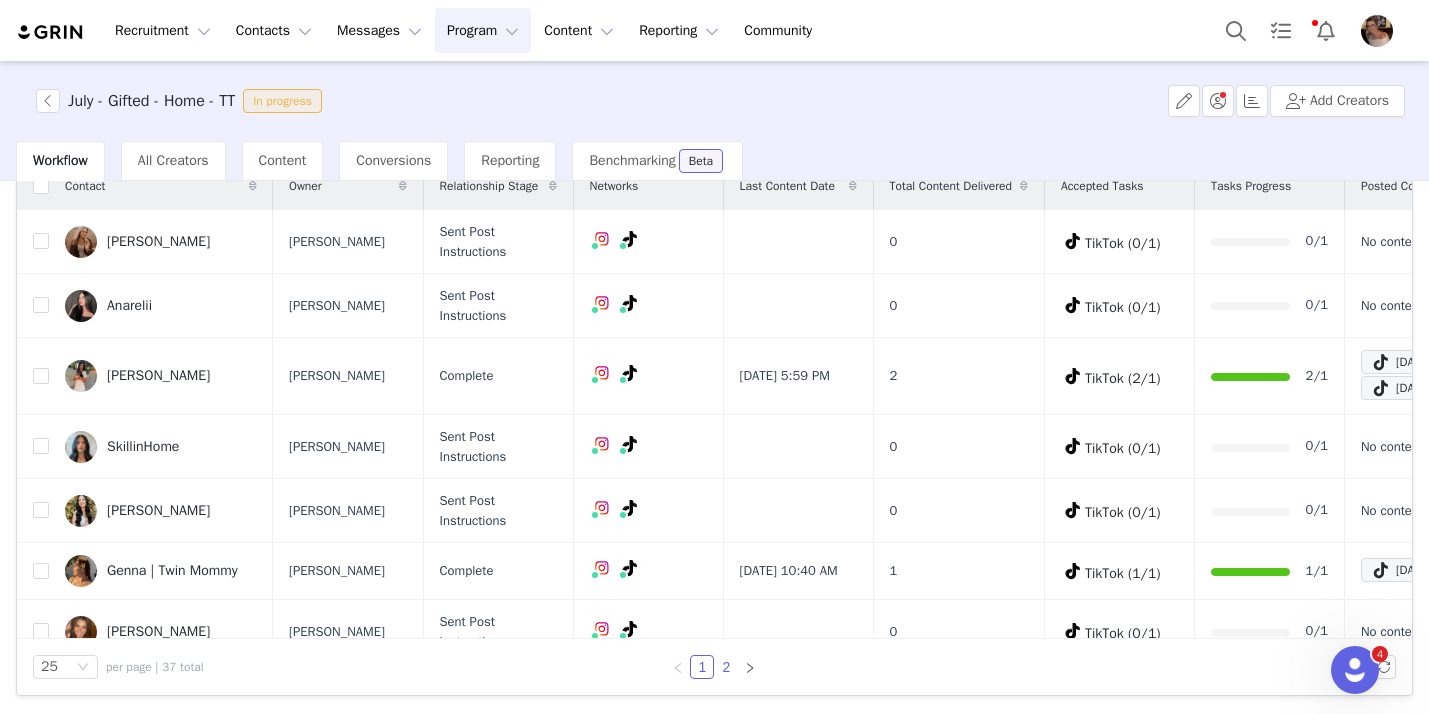 click on "2" at bounding box center (726, 667) 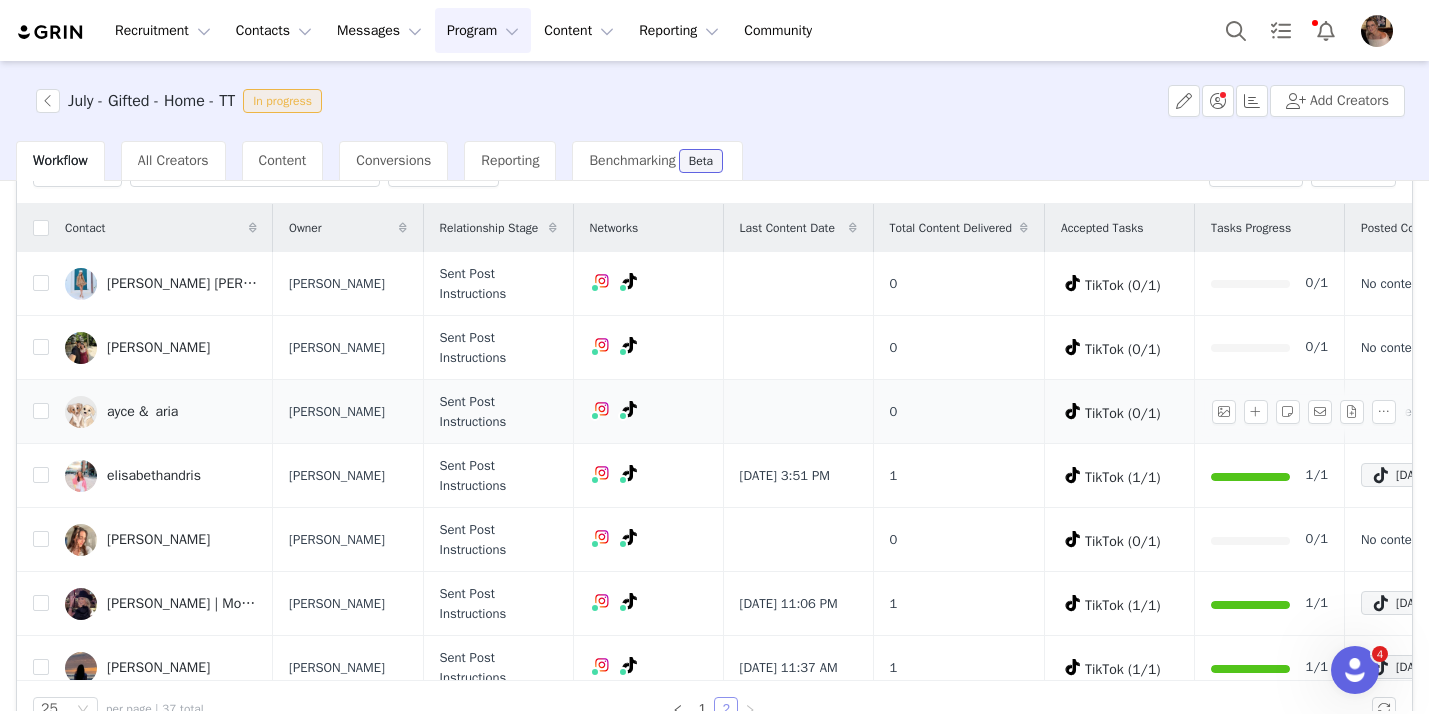 scroll, scrollTop: 121, scrollLeft: 0, axis: vertical 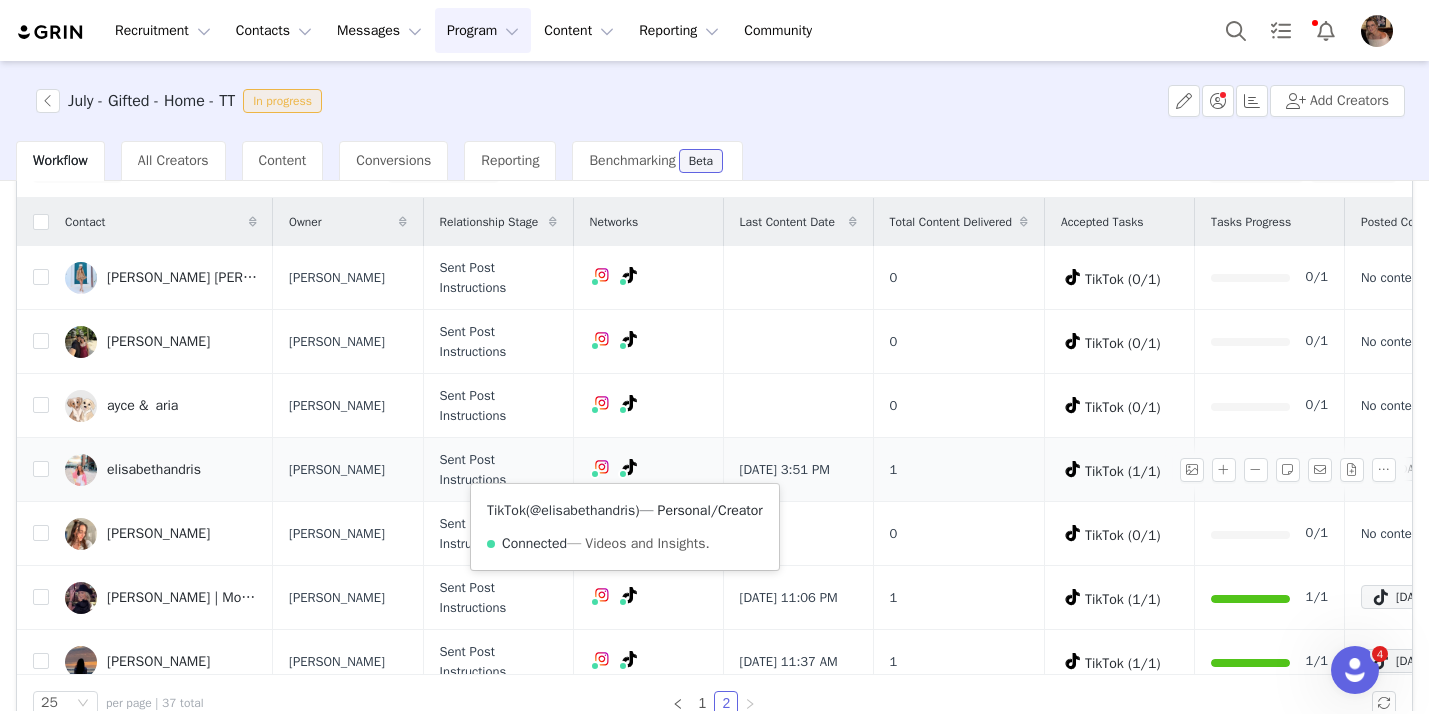 click on "@elisabethandris" at bounding box center [582, 510] 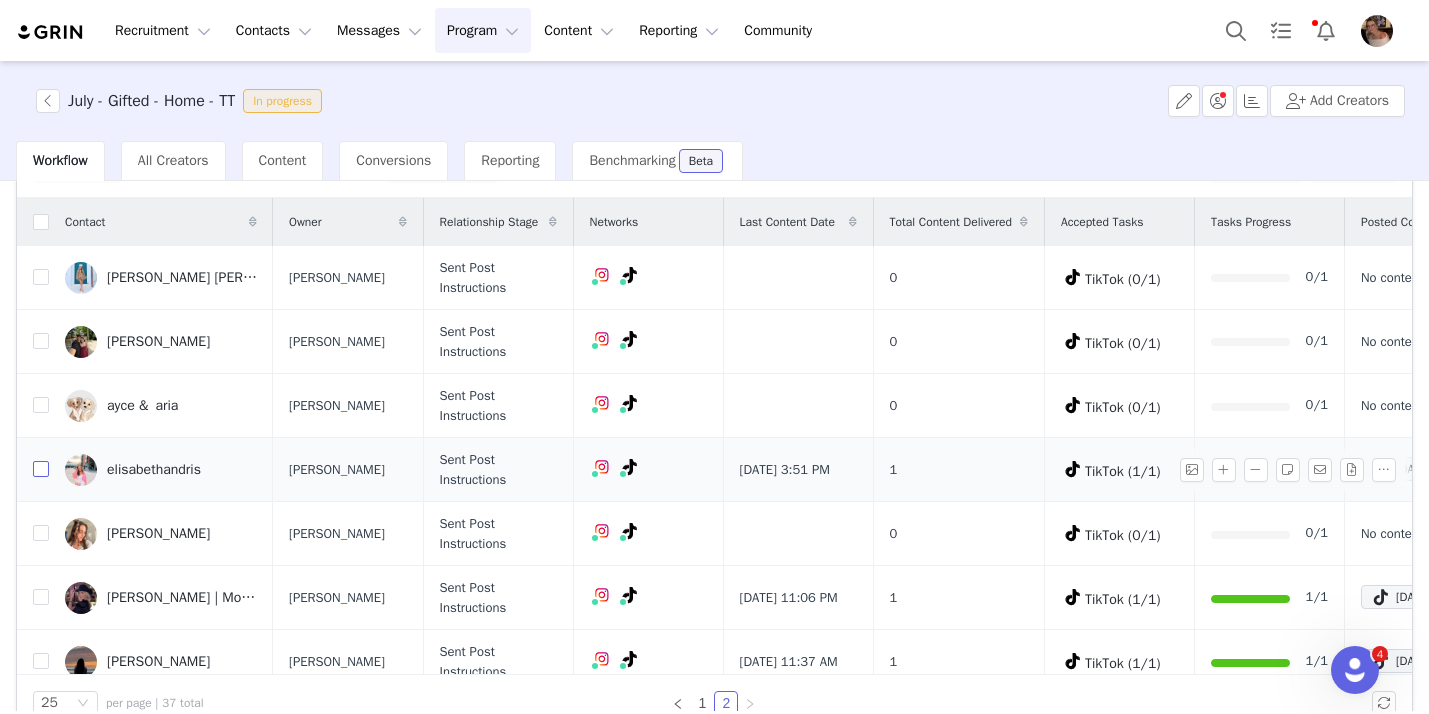click at bounding box center (41, 469) 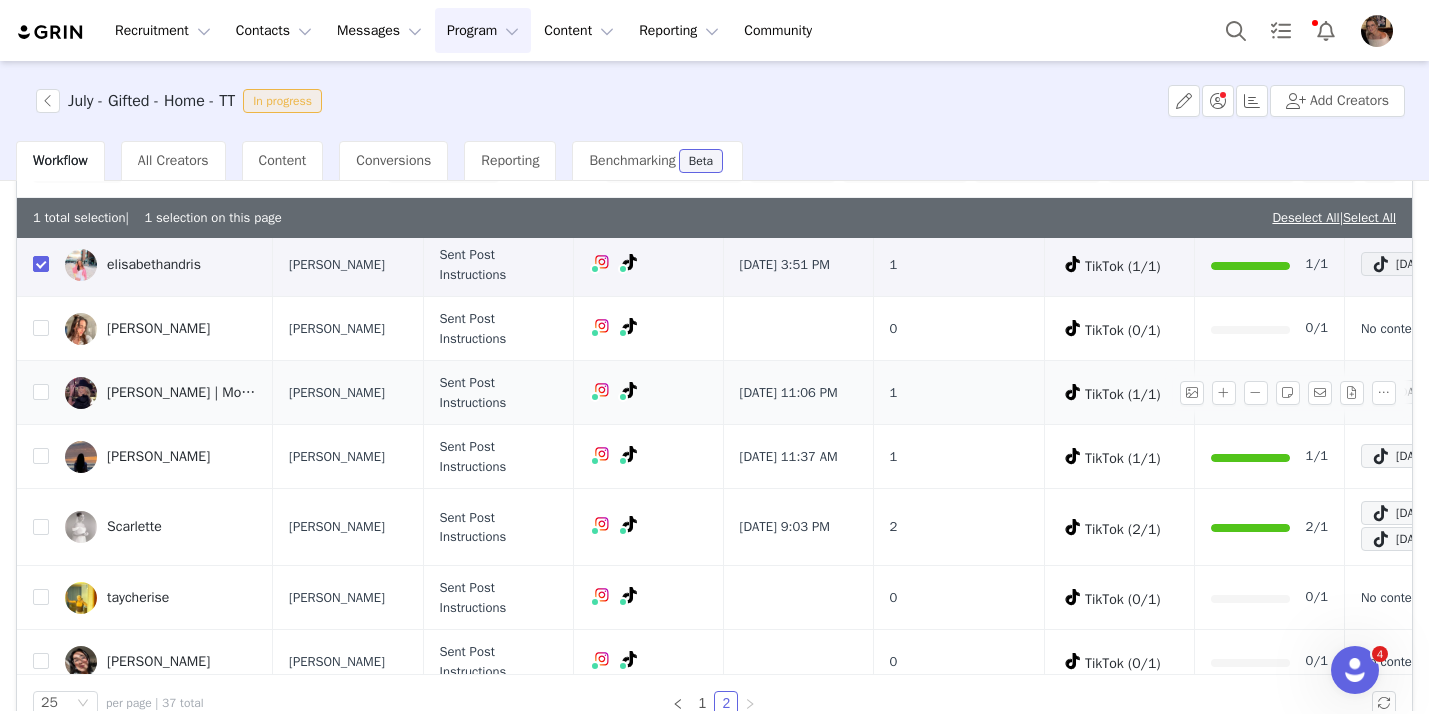 scroll, scrollTop: 243, scrollLeft: 0, axis: vertical 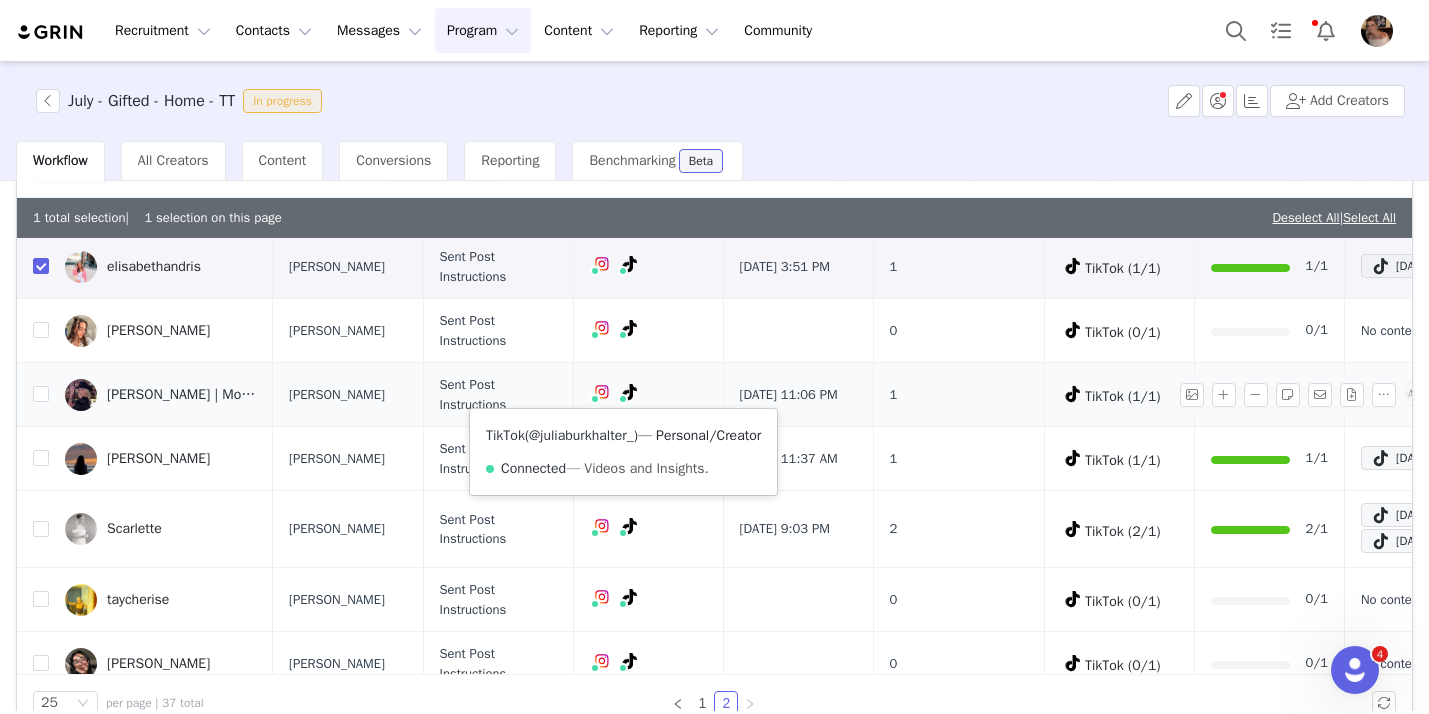 click on "@juliaburkhalter_" at bounding box center (581, 435) 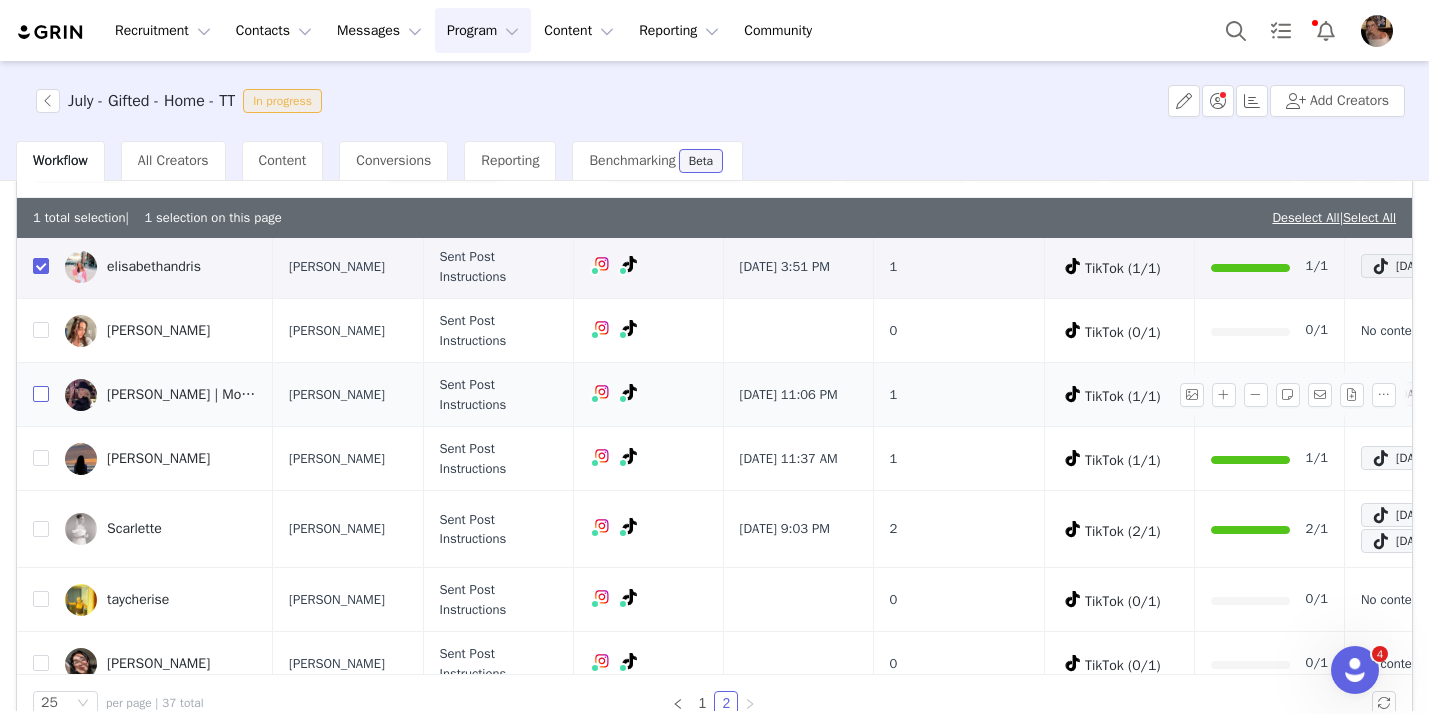 click at bounding box center (41, 394) 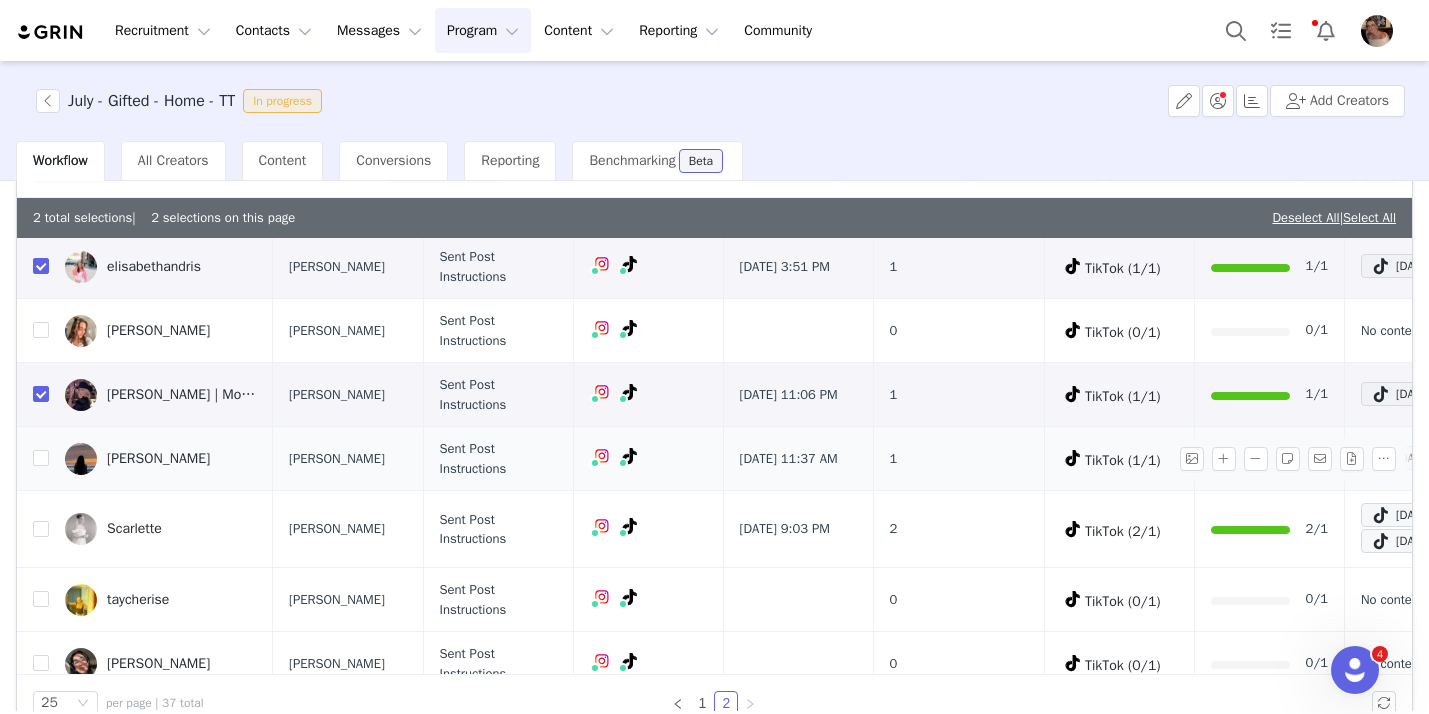 scroll, scrollTop: 272, scrollLeft: 0, axis: vertical 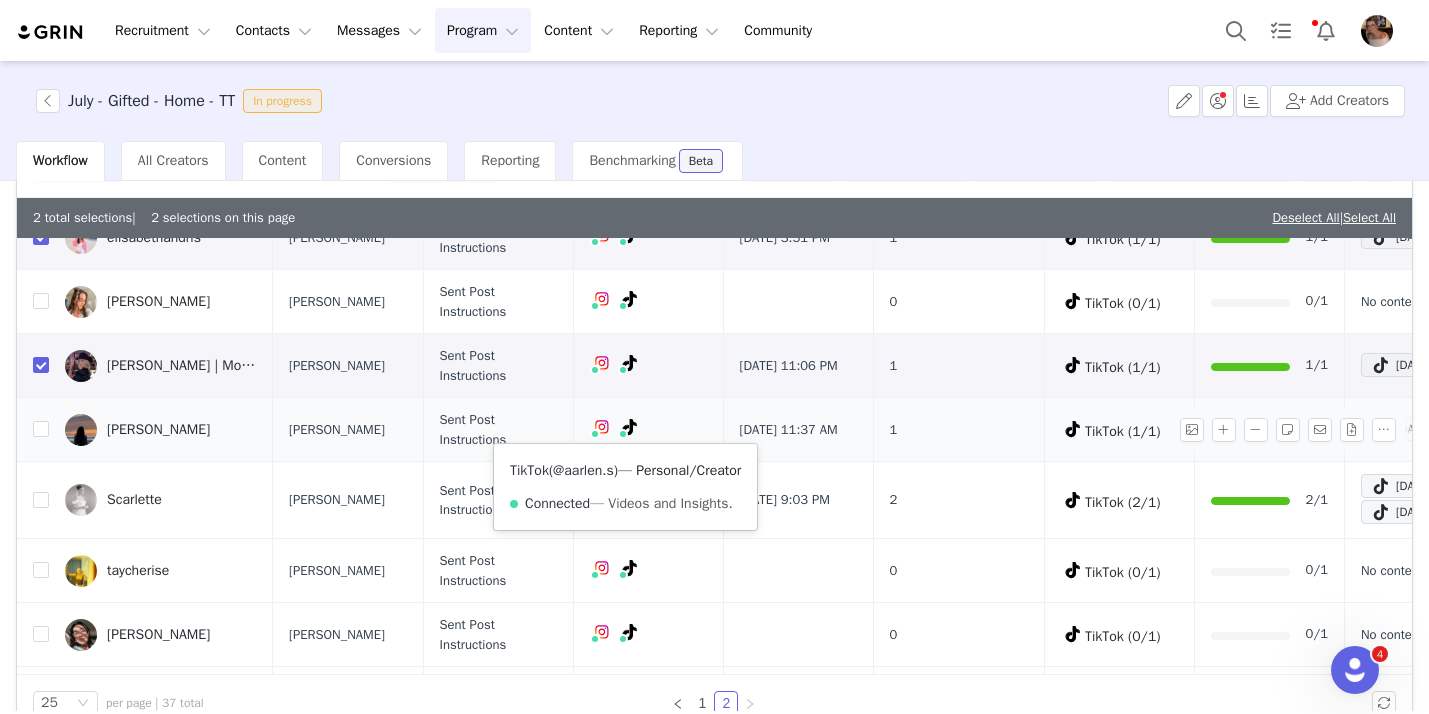 click on "@aarlen.s" at bounding box center [583, 470] 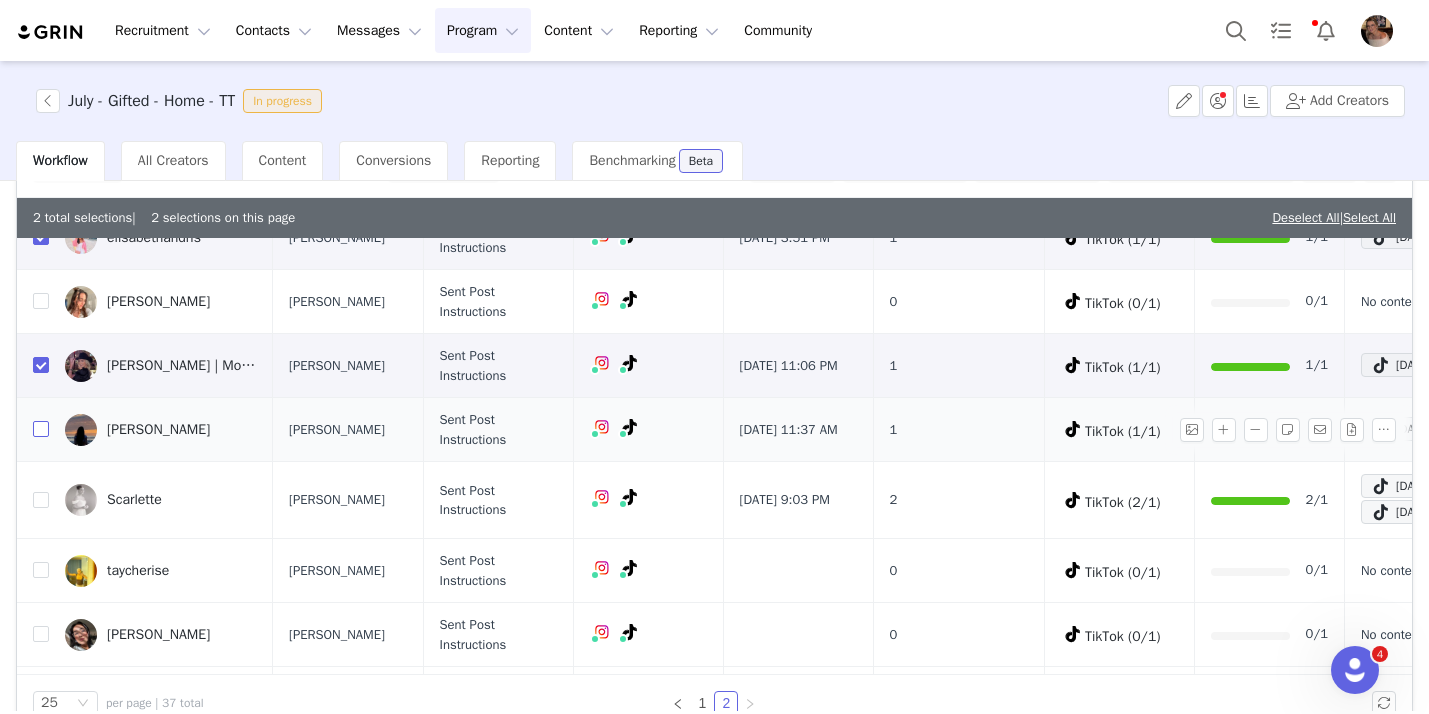 click at bounding box center [41, 429] 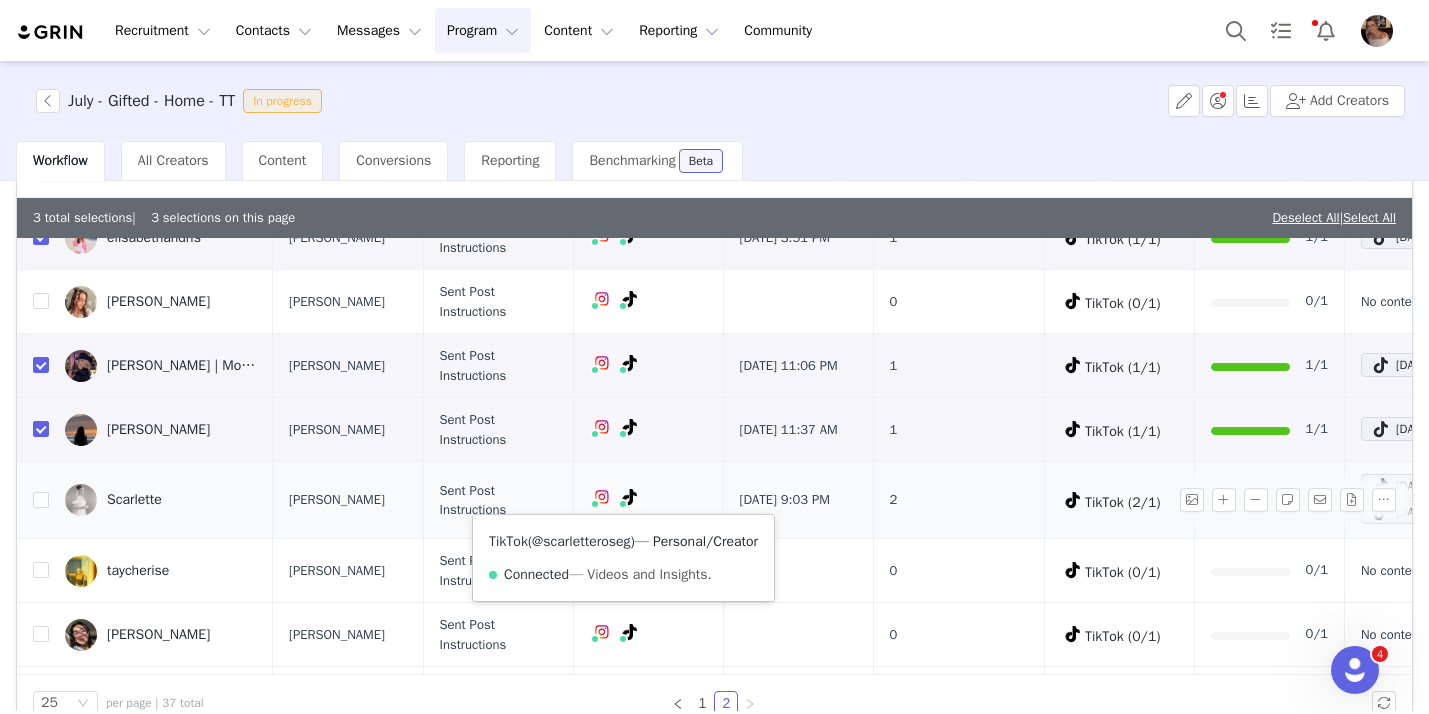 click on "@scarletteroseg" at bounding box center (581, 541) 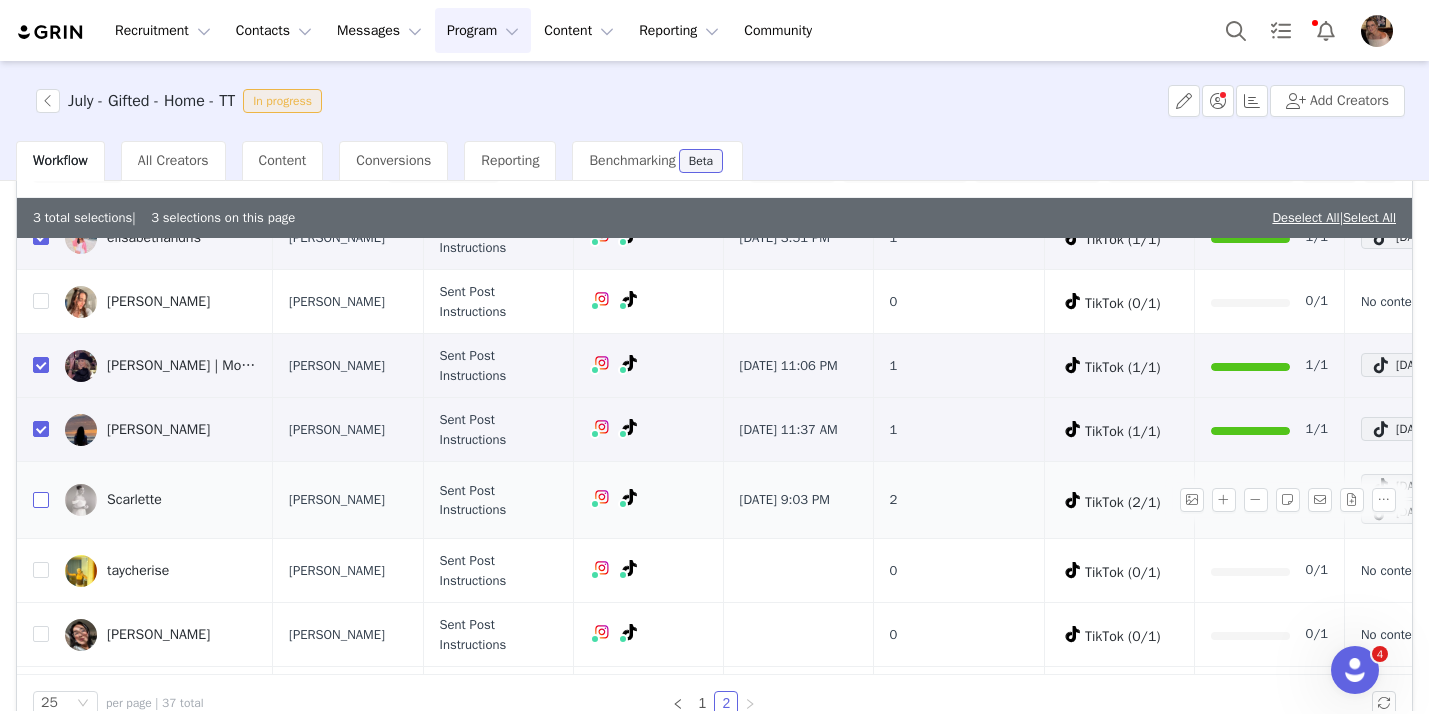 click at bounding box center [41, 500] 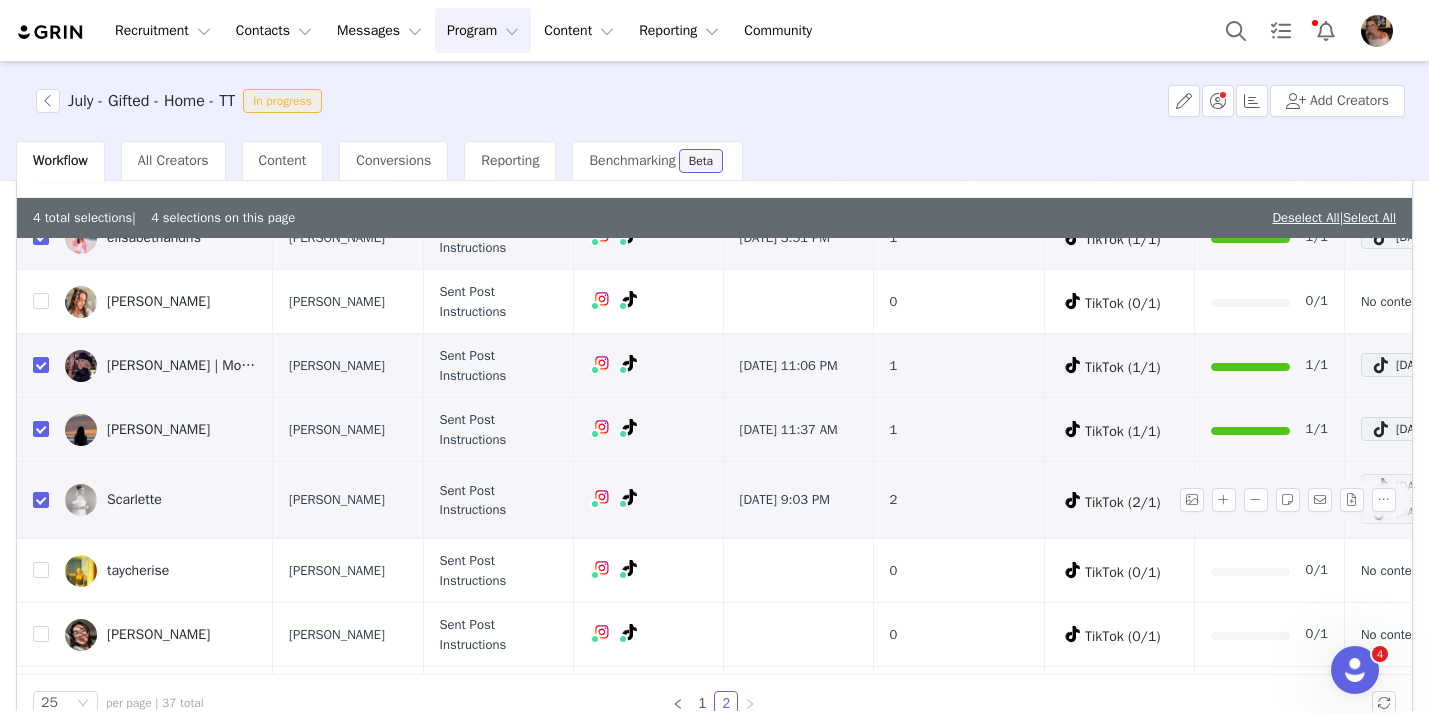 scroll, scrollTop: 392, scrollLeft: 0, axis: vertical 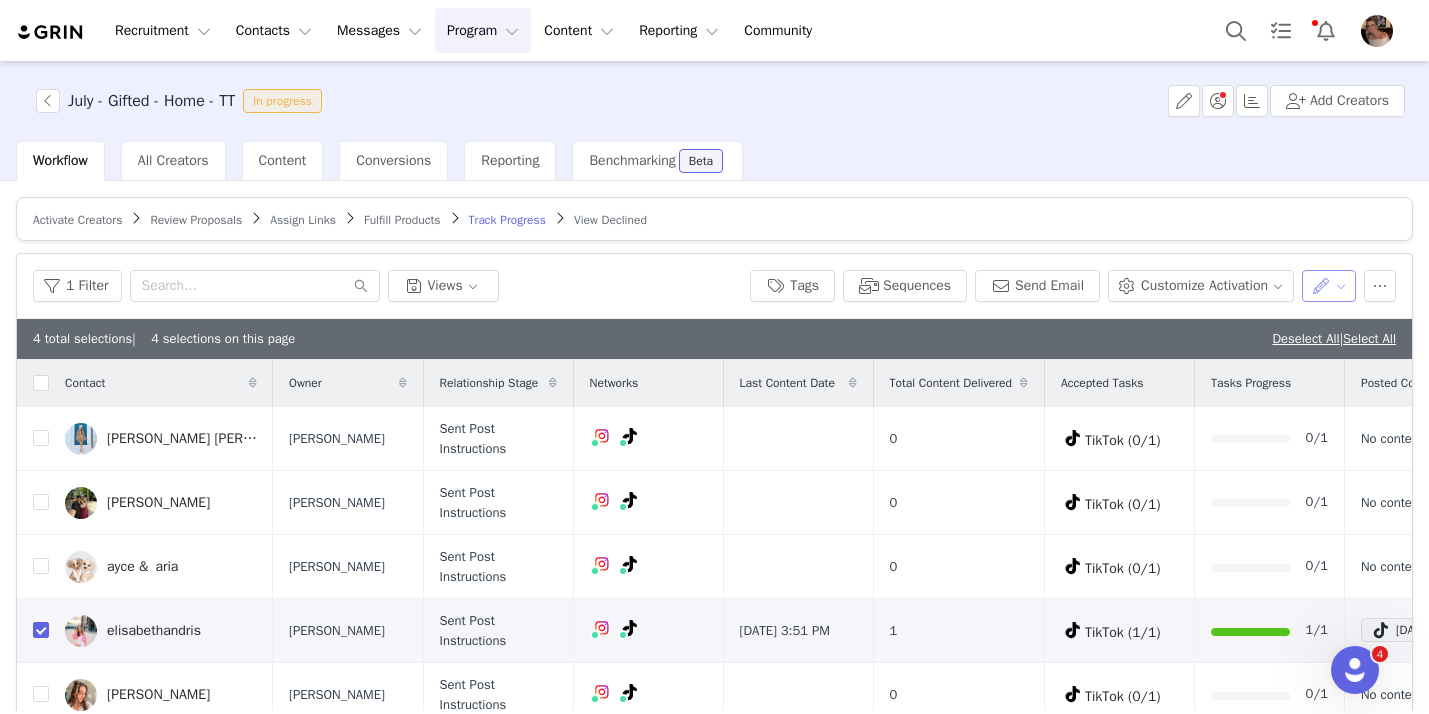 click at bounding box center [1329, 286] 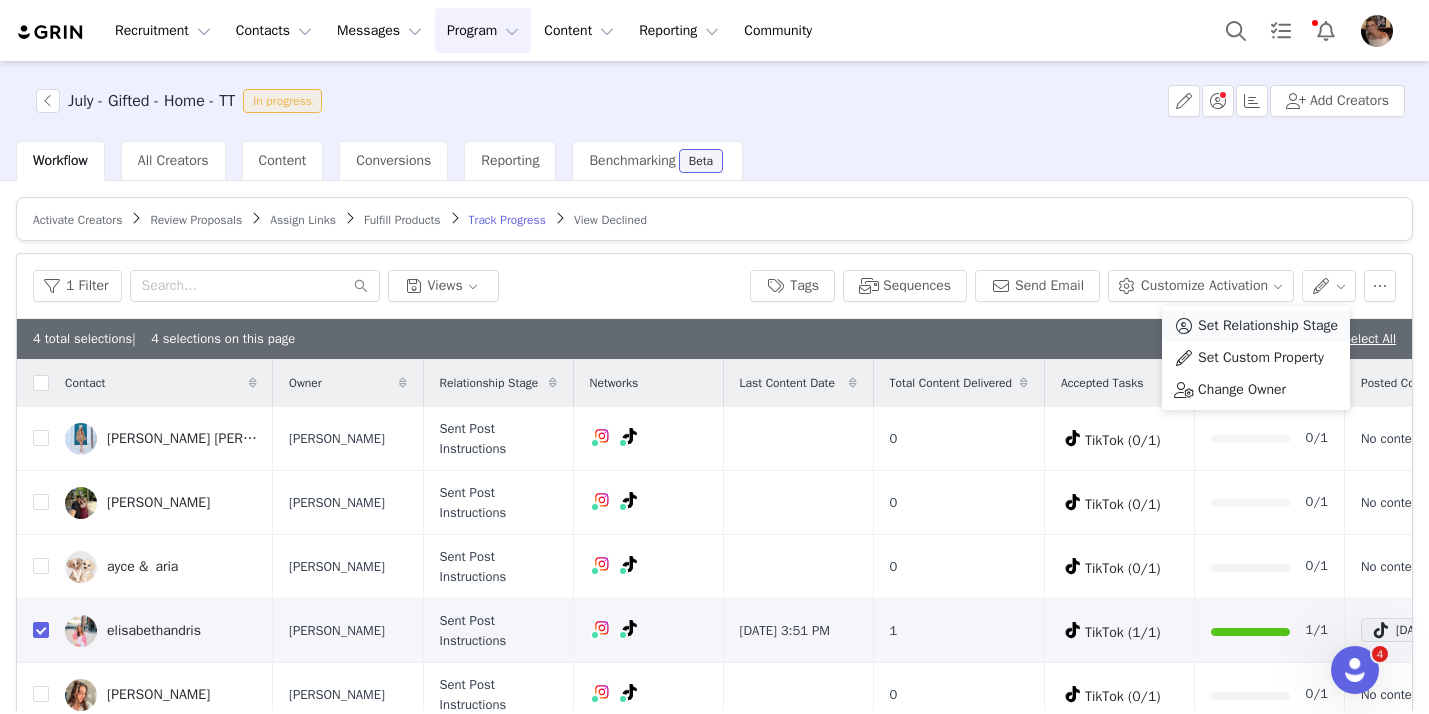 click on "Set Relationship Stage" at bounding box center [1268, 326] 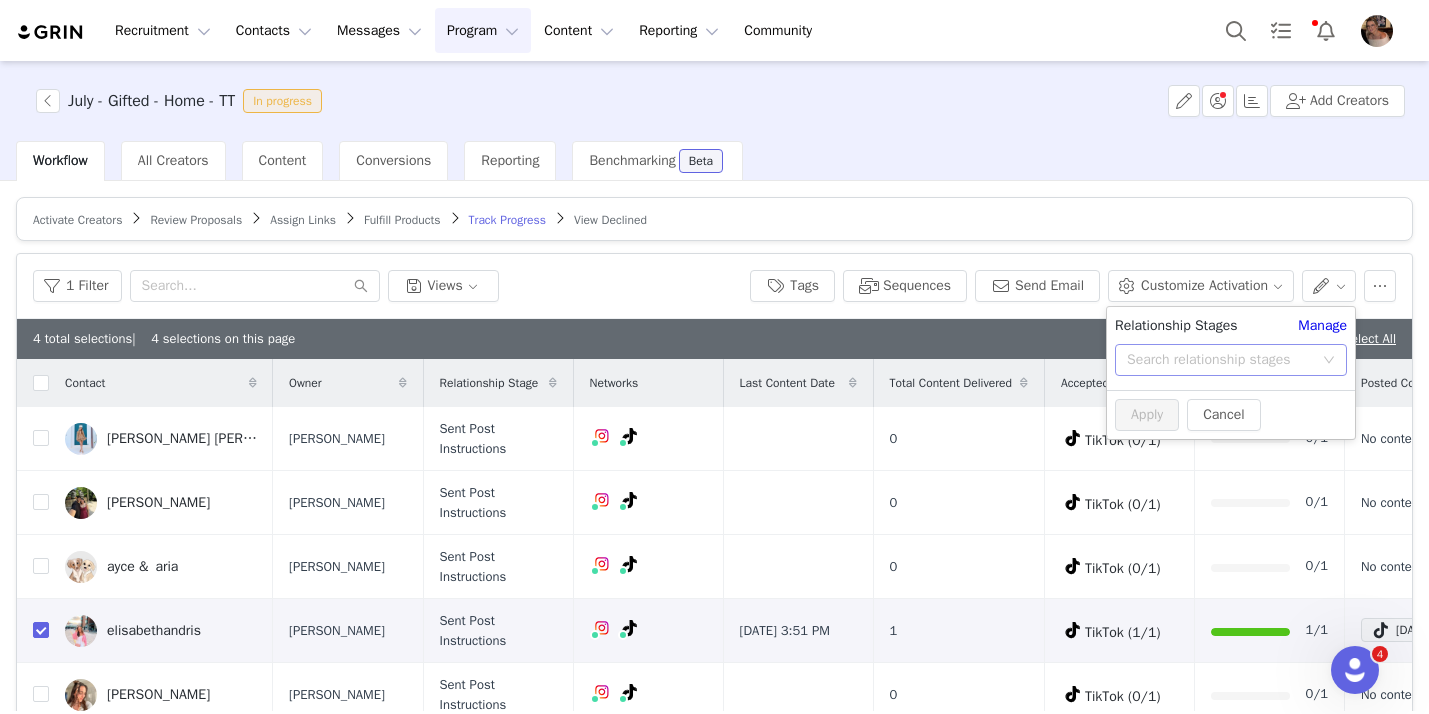 click on "Search relationship stages" at bounding box center (1220, 360) 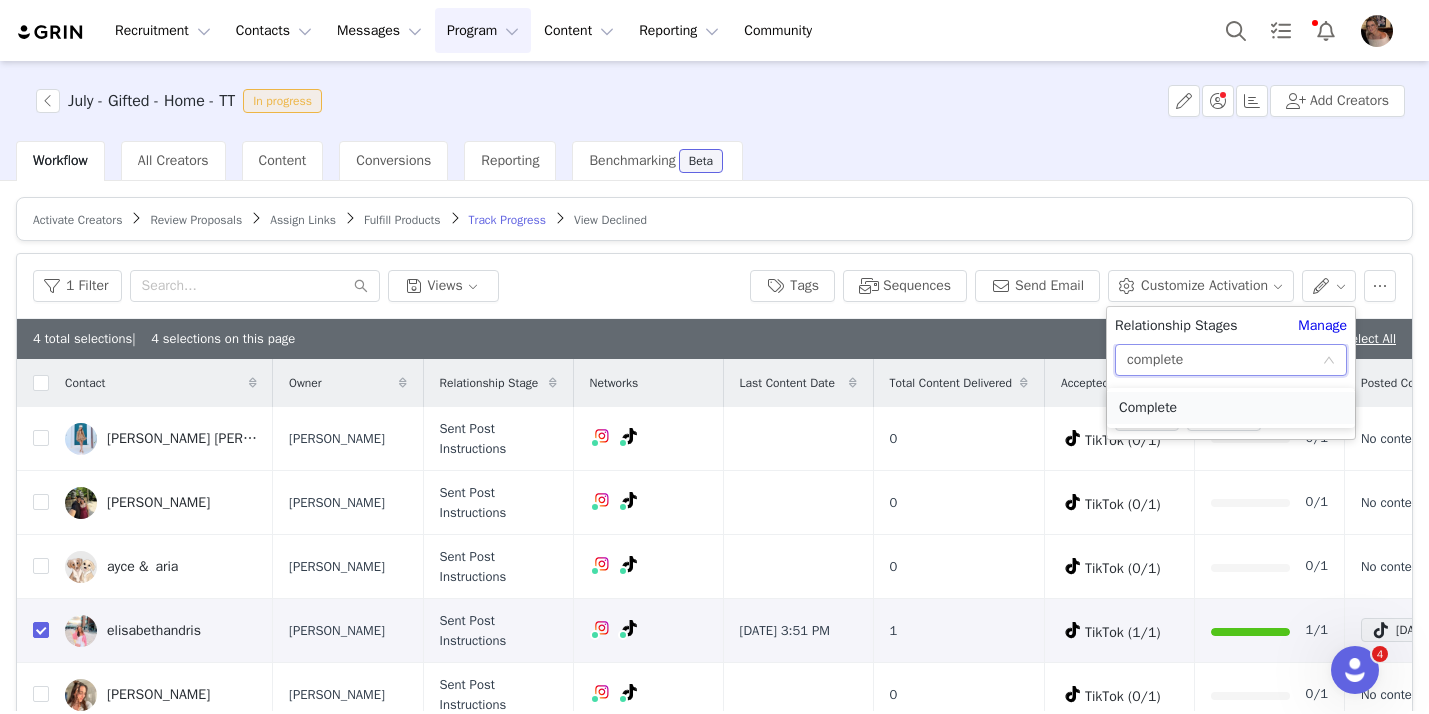 click on "Complete" at bounding box center [1231, 408] 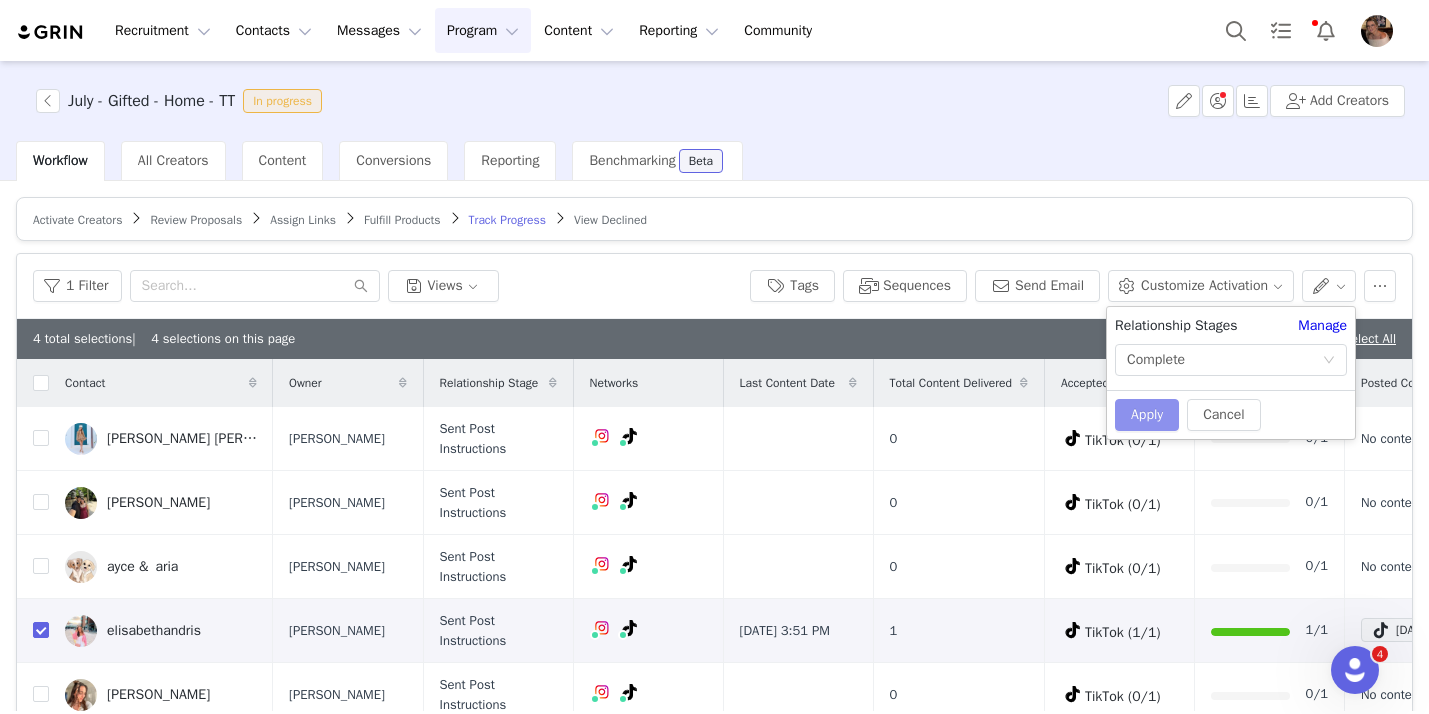 click on "Apply" at bounding box center (1147, 415) 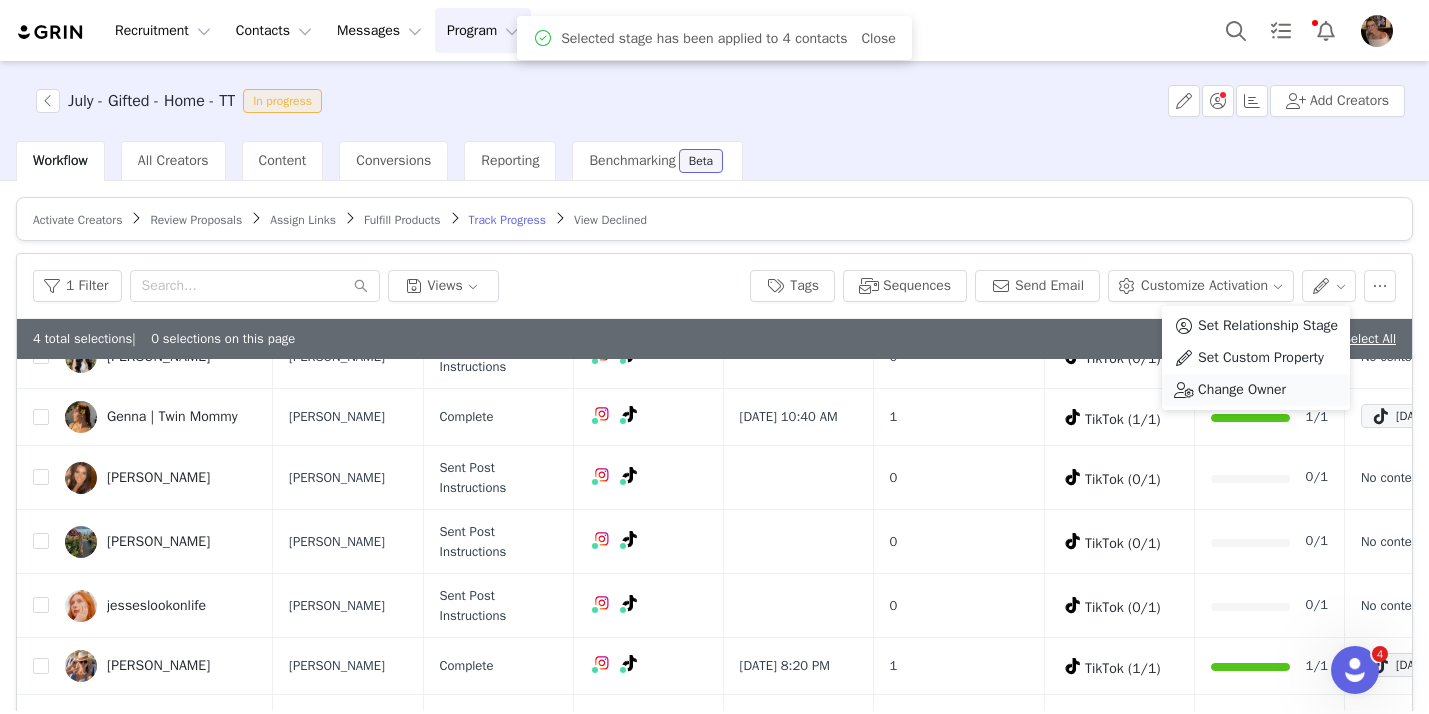scroll, scrollTop: 0, scrollLeft: 0, axis: both 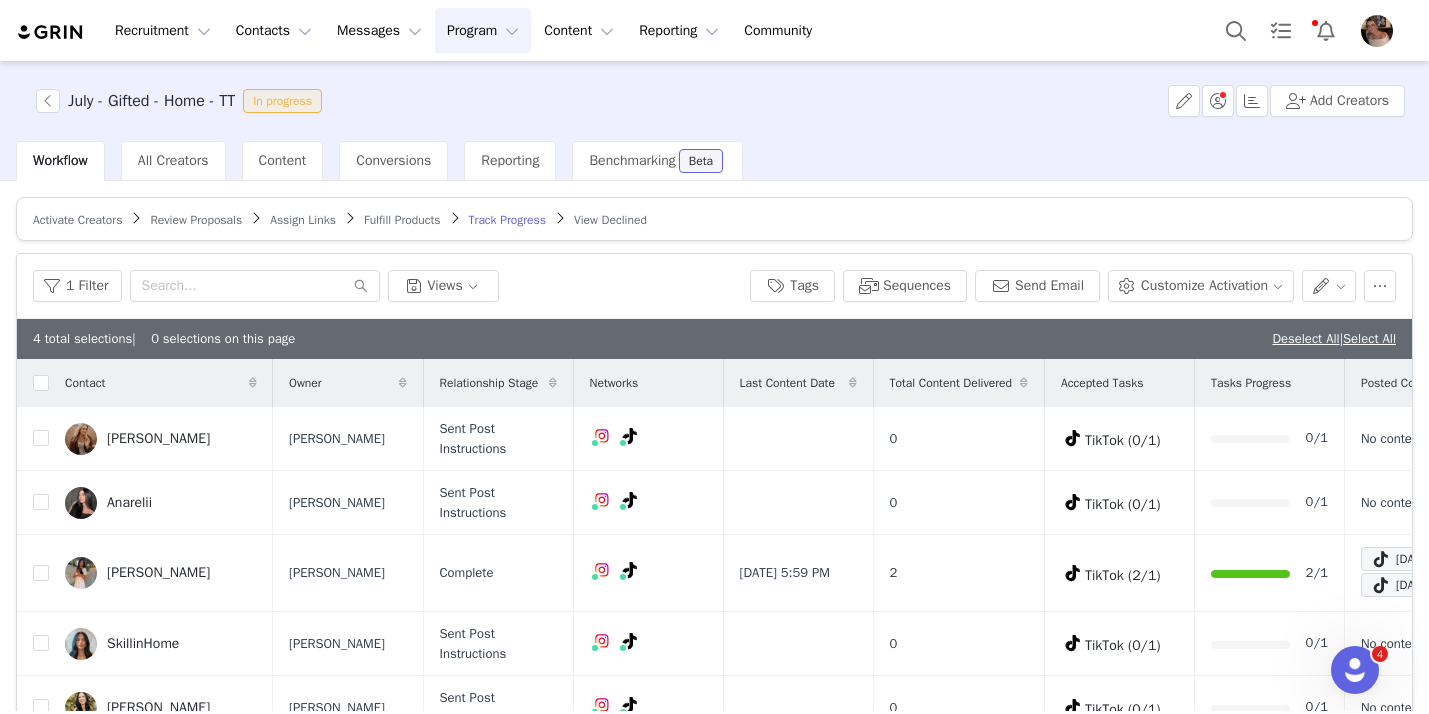 click on "1 Filter Views     Tags Sequences Send Email  Customize Activation" at bounding box center [714, 286] 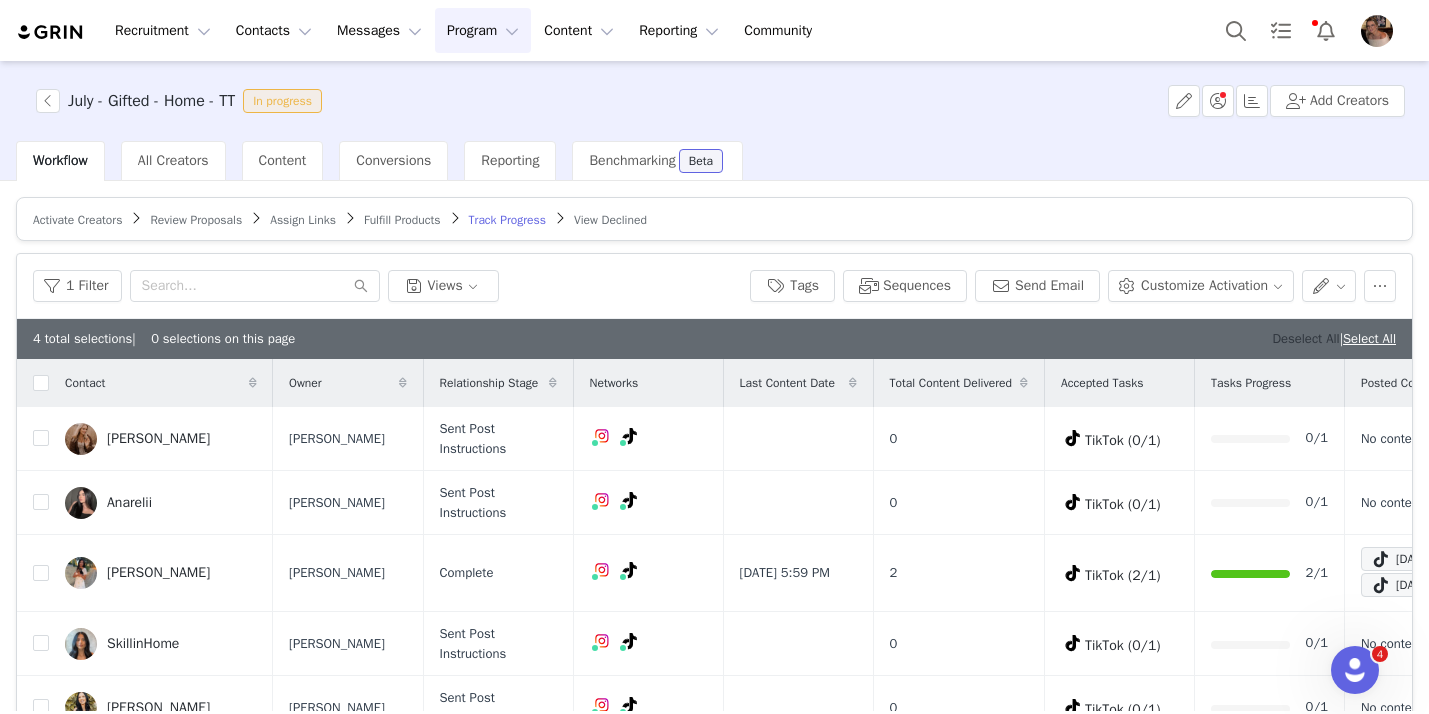 click on "Deselect All" at bounding box center [1305, 338] 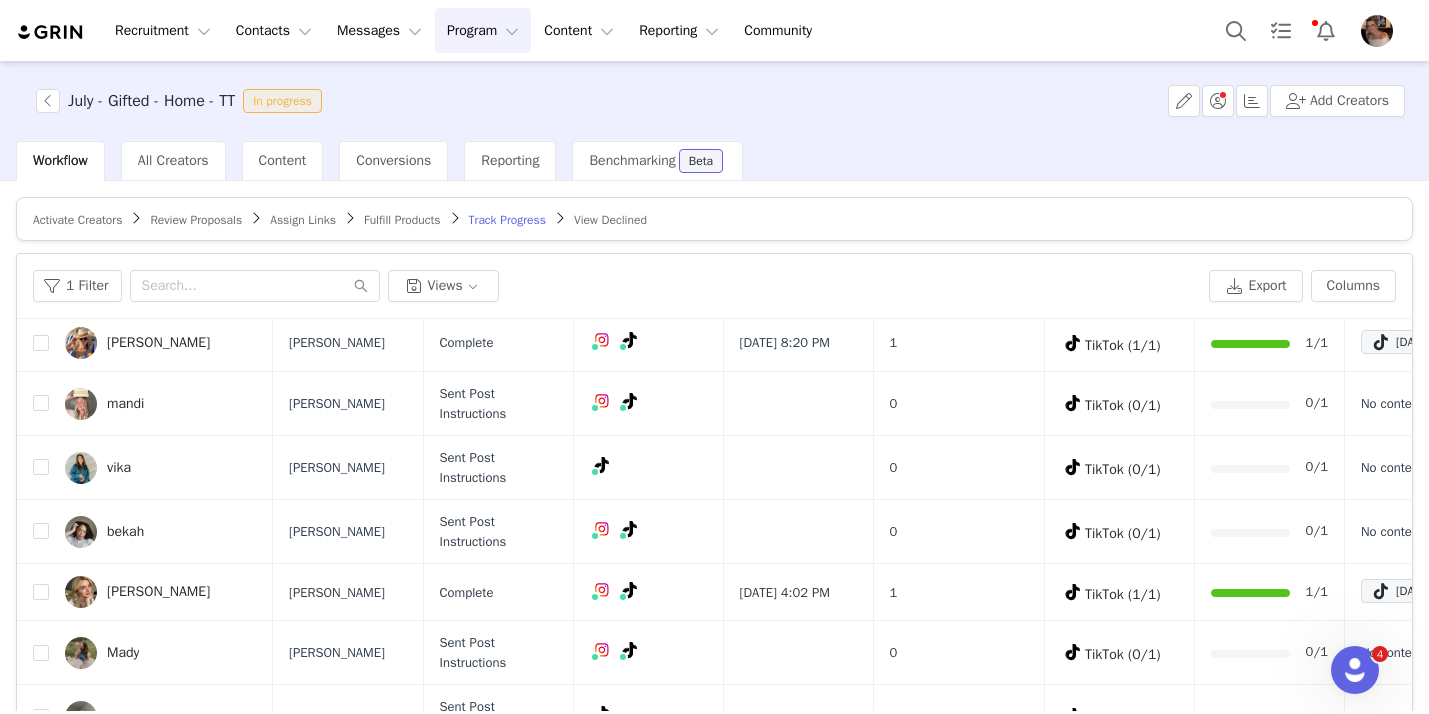 scroll, scrollTop: 1163, scrollLeft: 0, axis: vertical 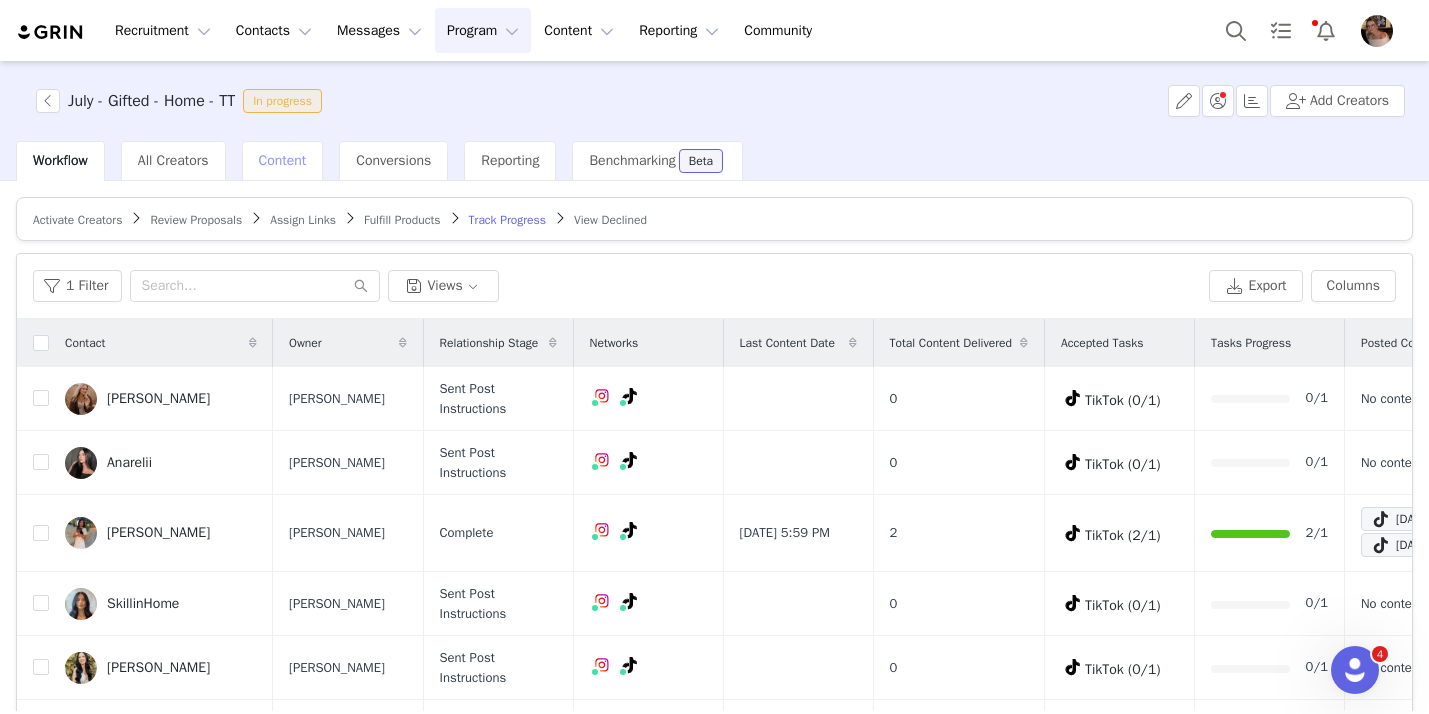 click on "Content" at bounding box center (283, 160) 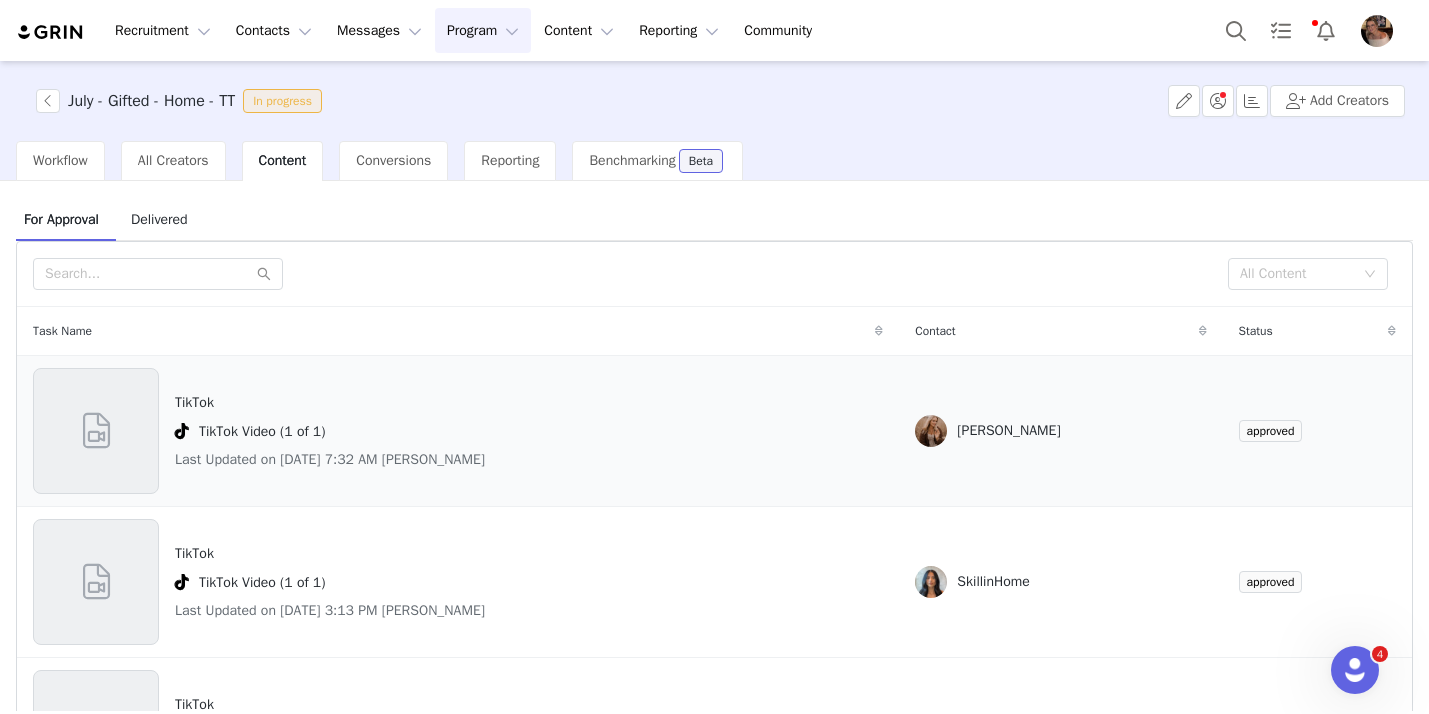 scroll, scrollTop: 87, scrollLeft: 0, axis: vertical 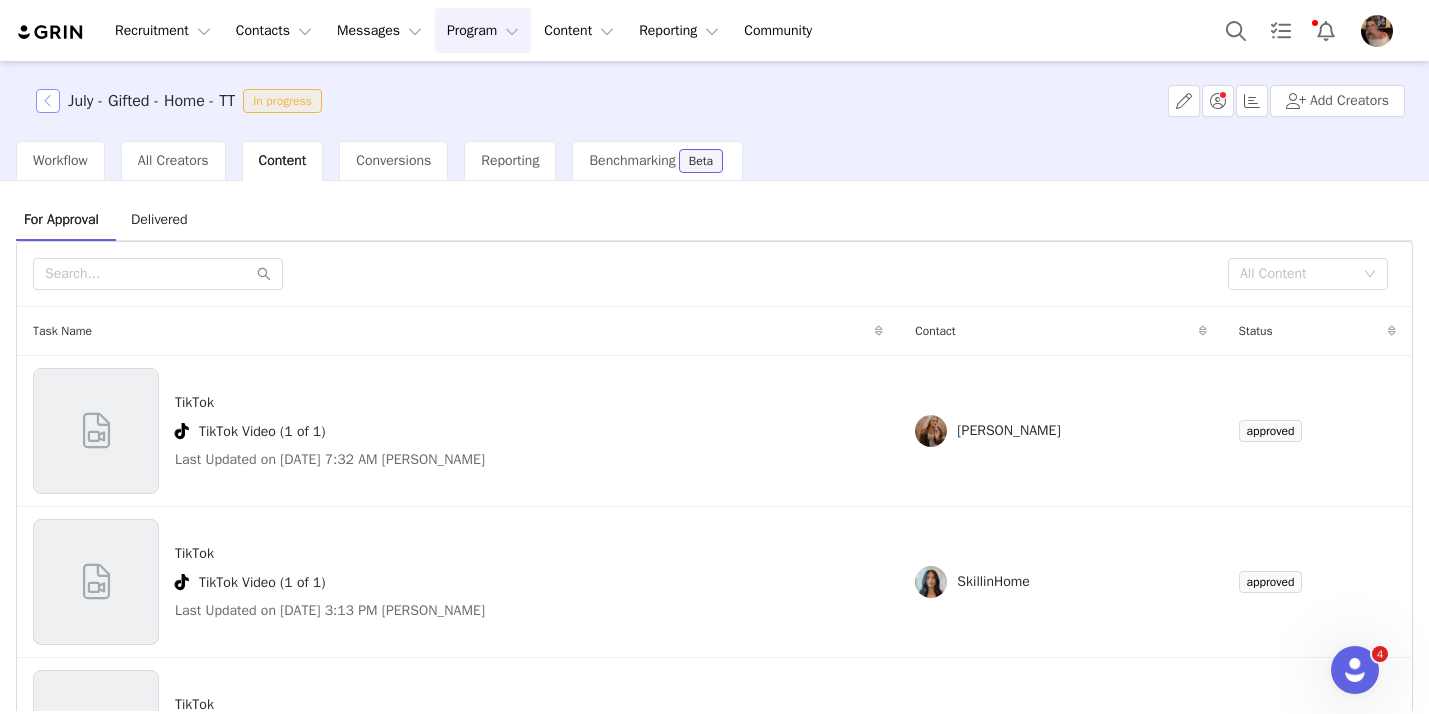 click at bounding box center [48, 101] 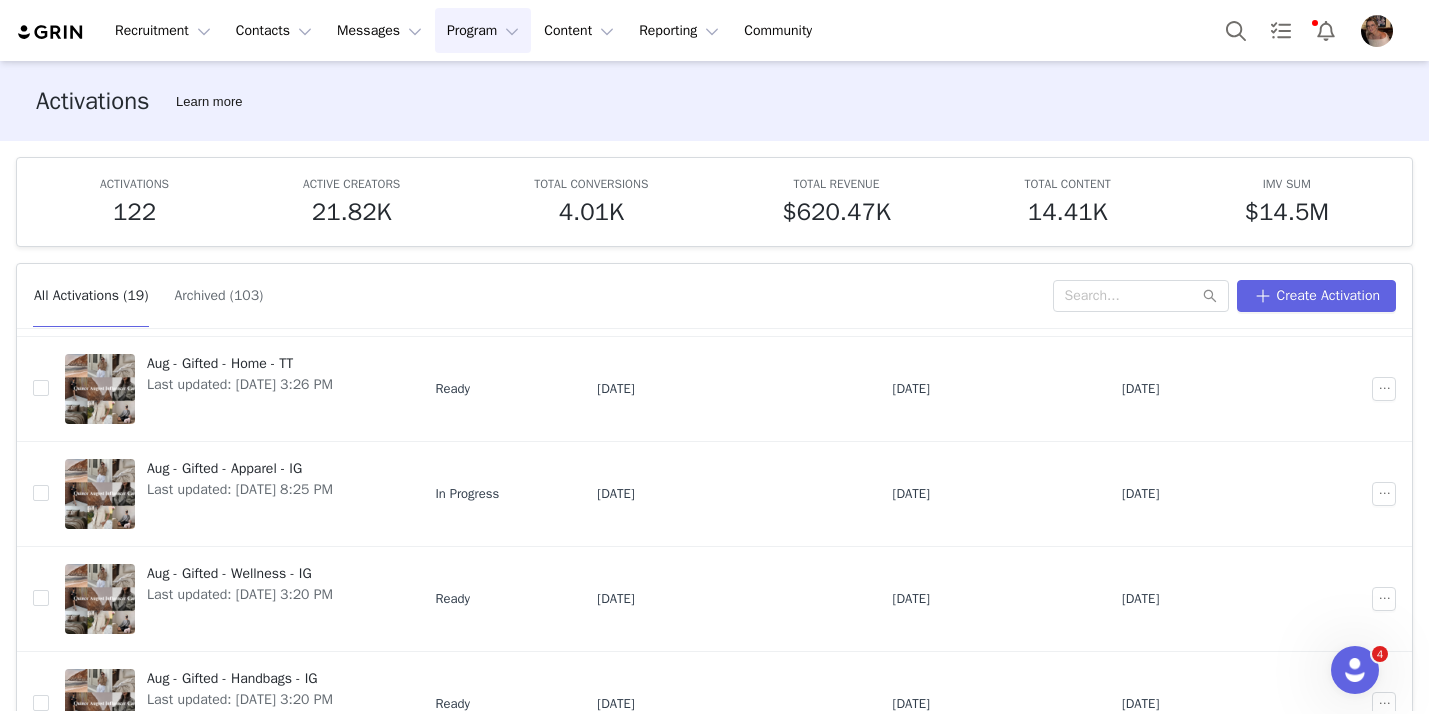 scroll, scrollTop: 684, scrollLeft: 0, axis: vertical 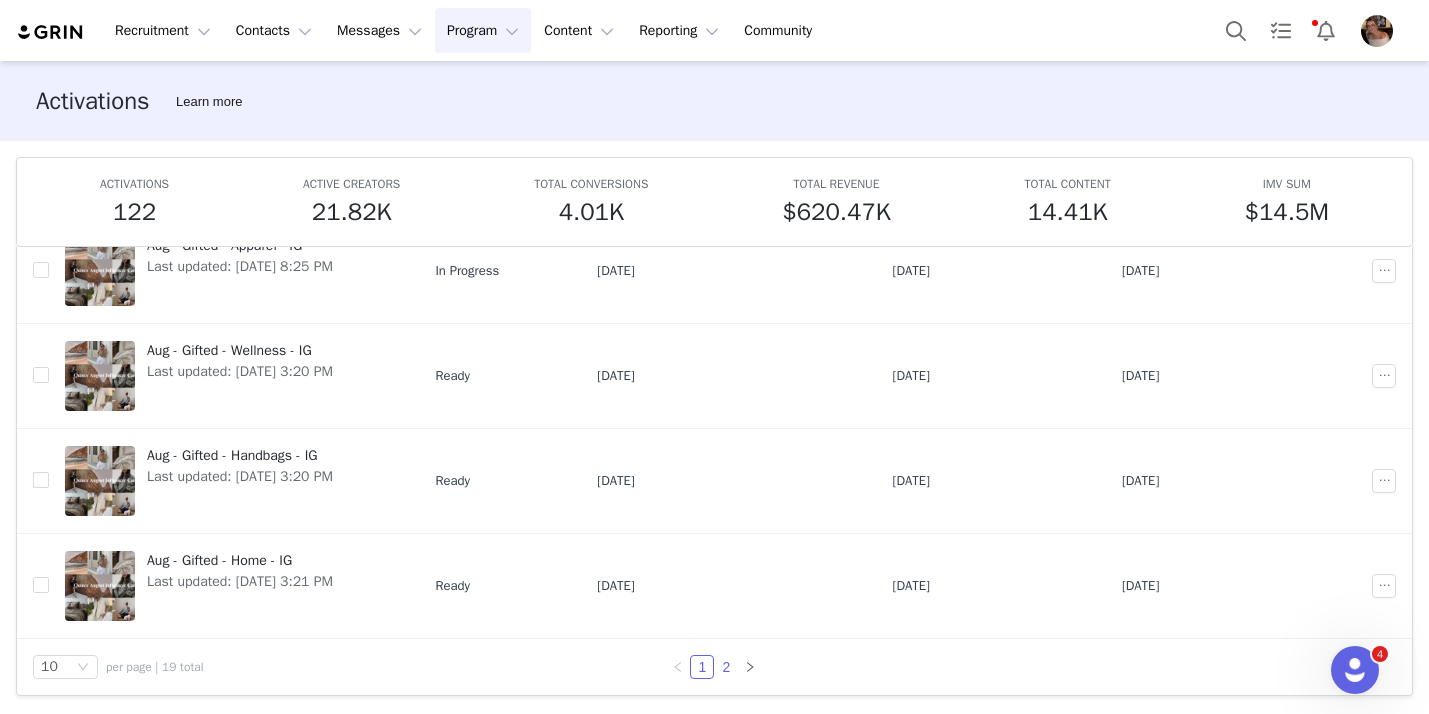 click on "2" at bounding box center [726, 667] 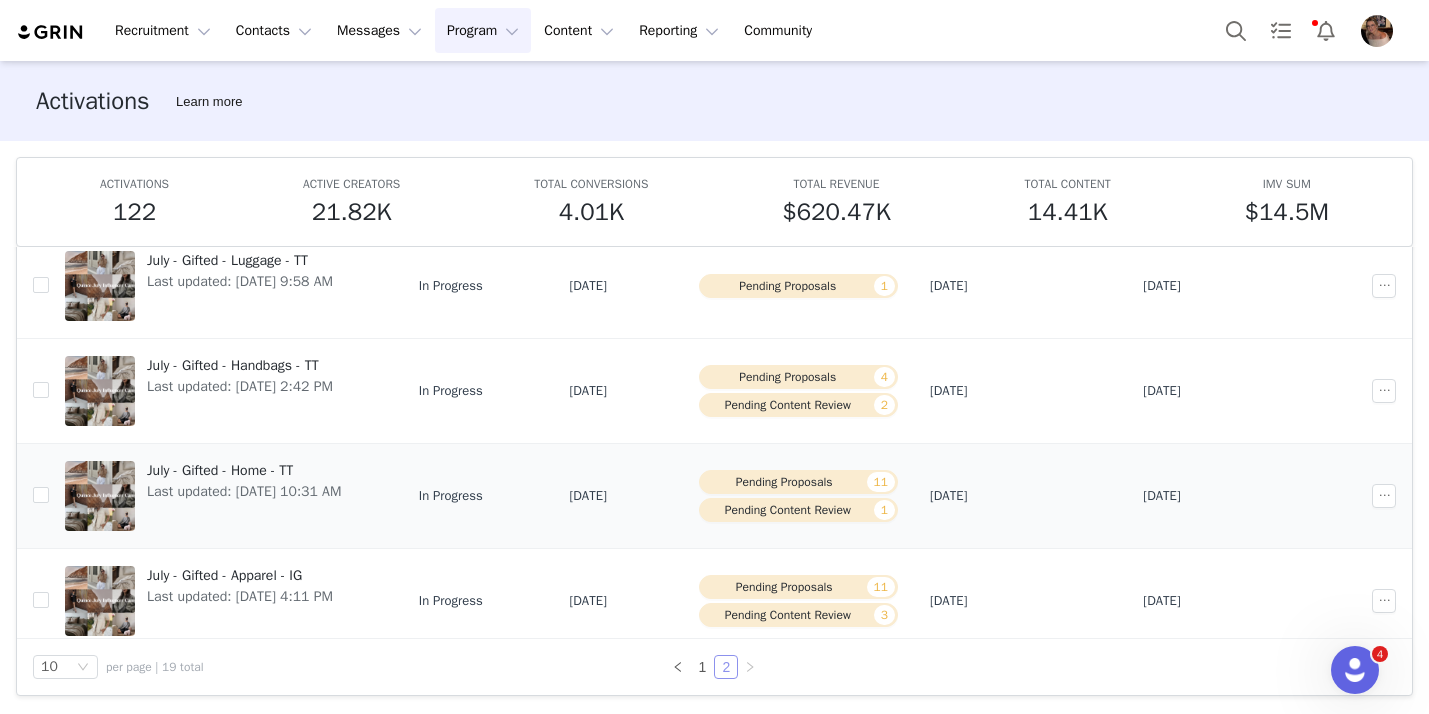 scroll, scrollTop: 246, scrollLeft: 0, axis: vertical 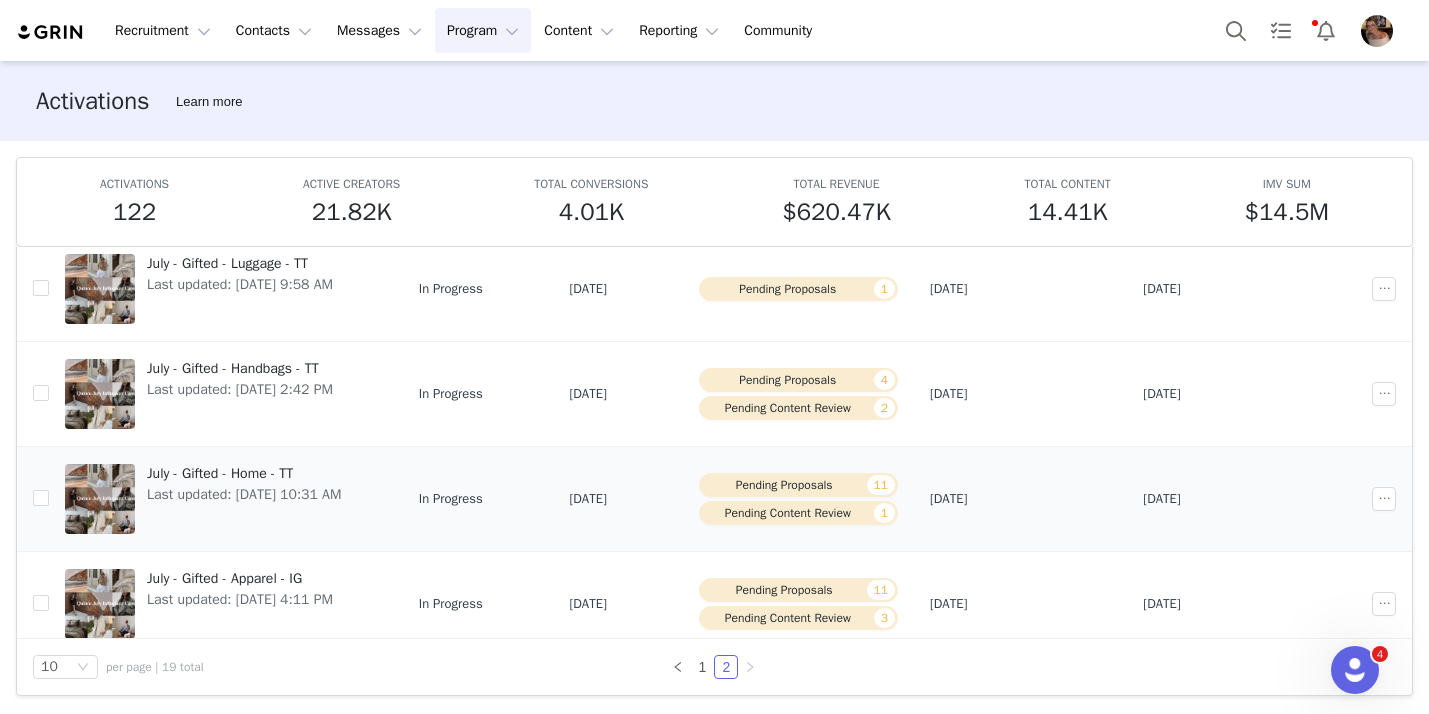 click on "July - Gifted - Home - TT" at bounding box center (244, 473) 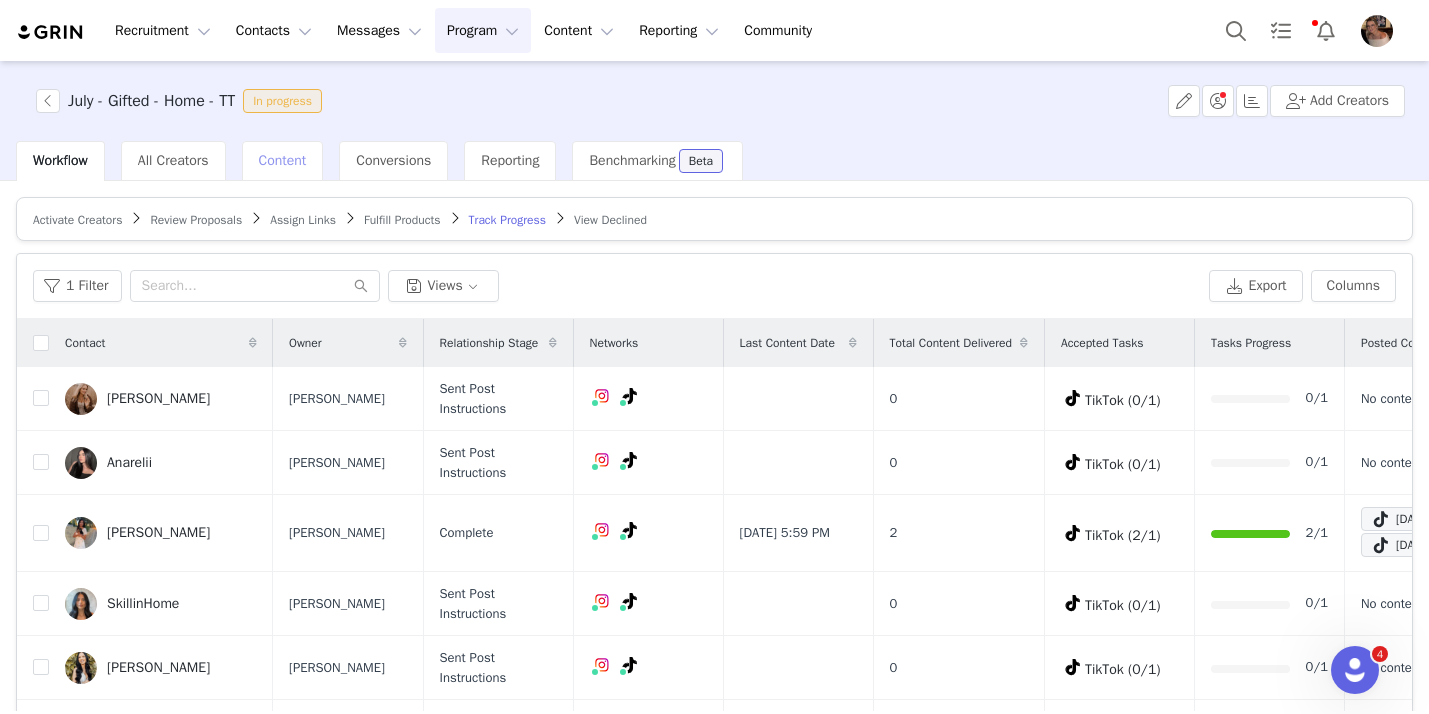 click on "Content" at bounding box center [283, 161] 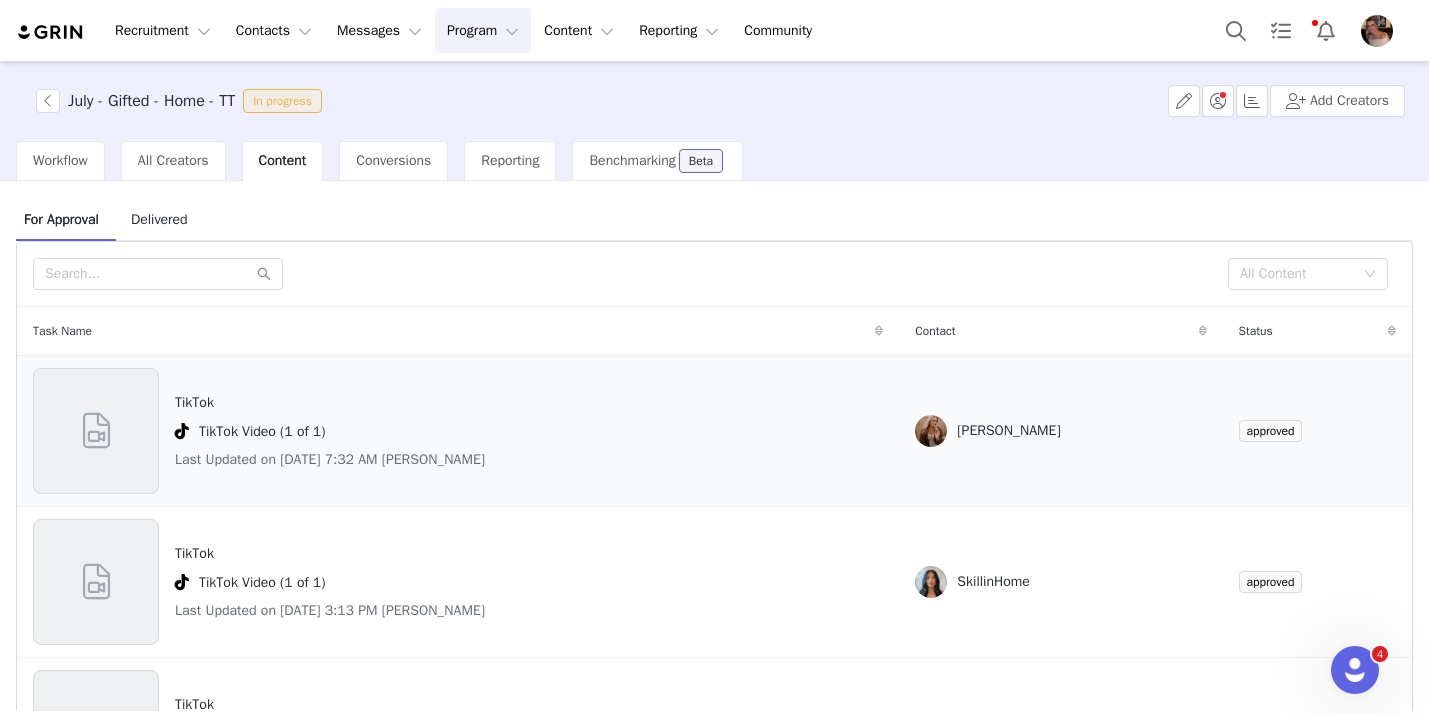 scroll, scrollTop: 87, scrollLeft: 0, axis: vertical 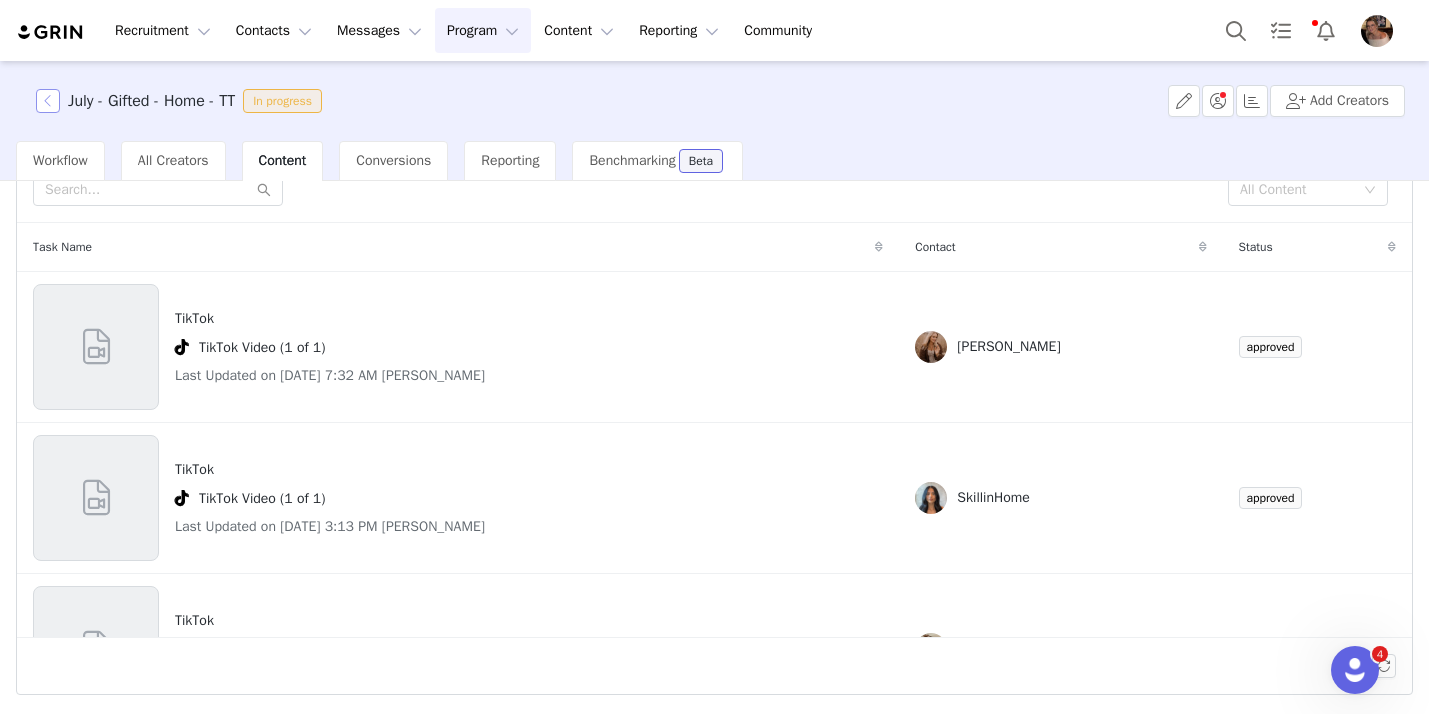 click at bounding box center (48, 101) 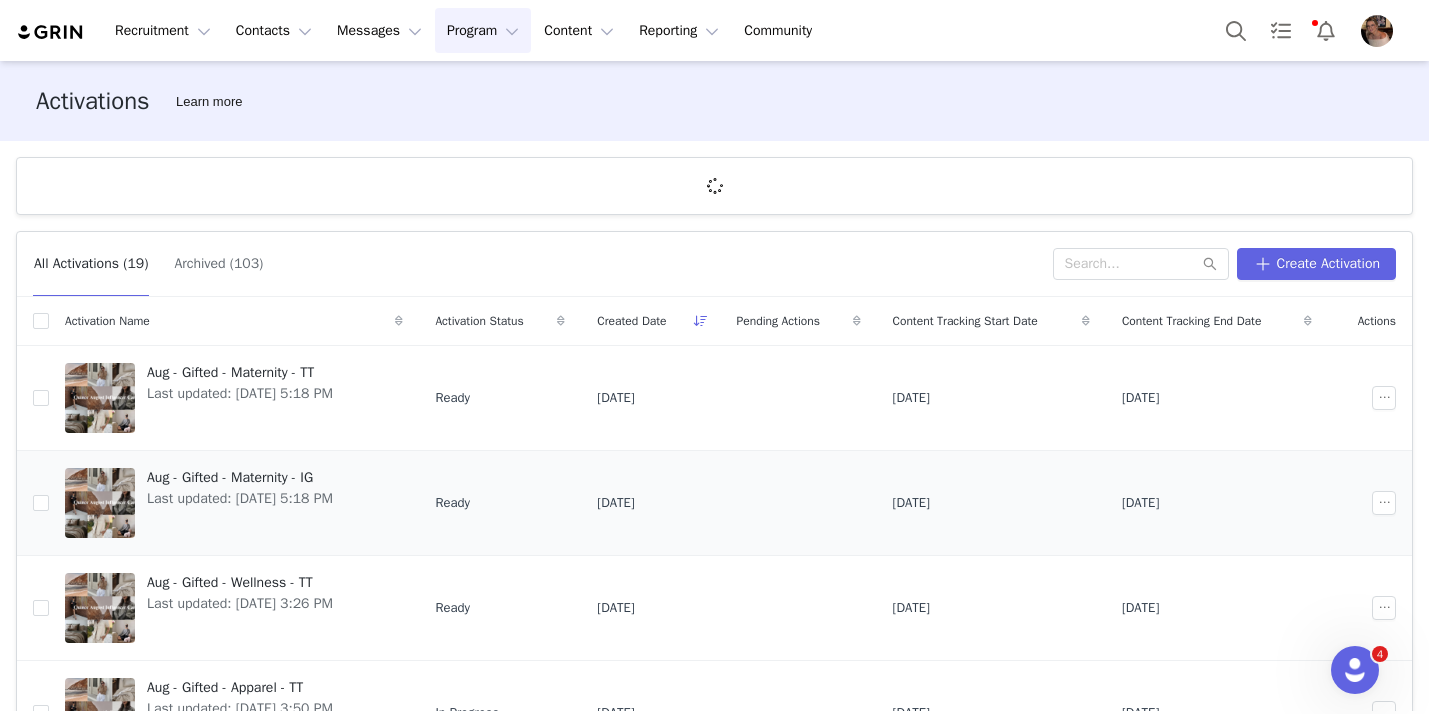 scroll, scrollTop: 684, scrollLeft: 0, axis: vertical 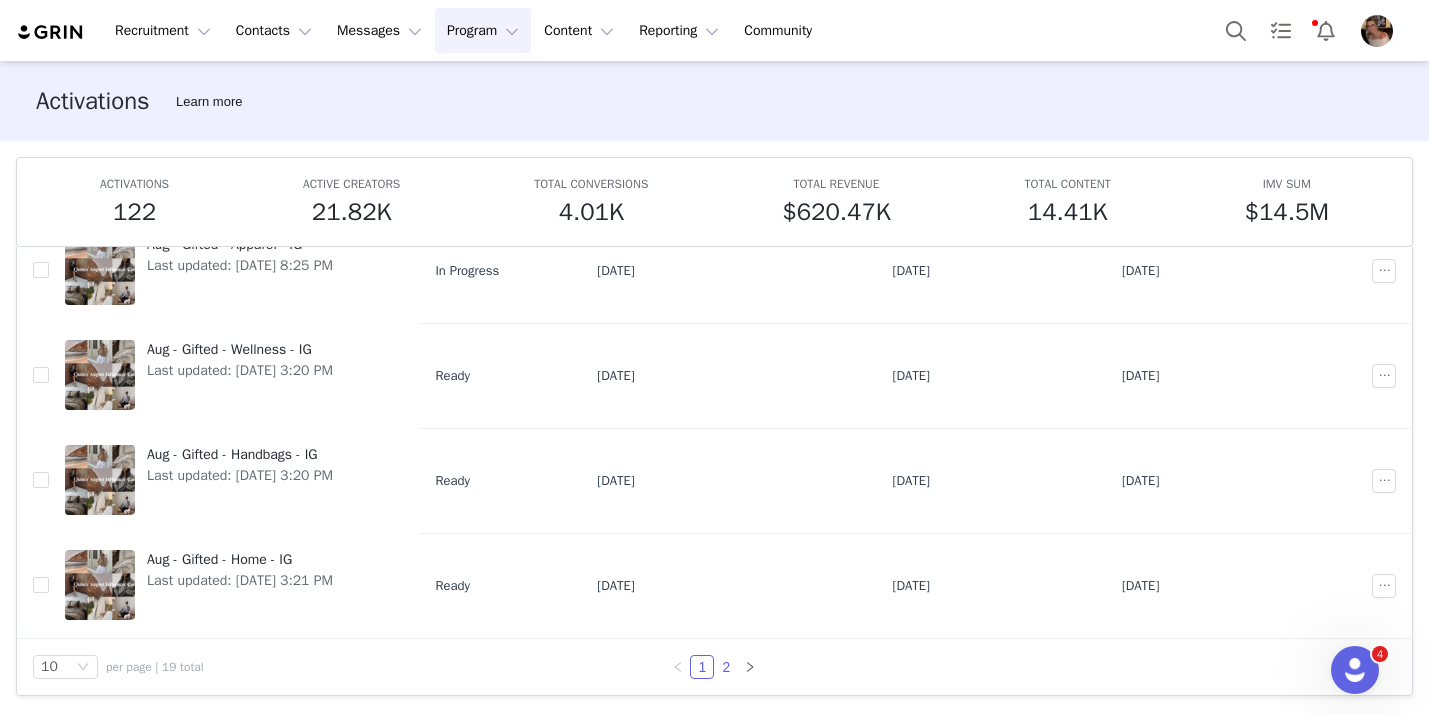 click on "2" at bounding box center (726, 667) 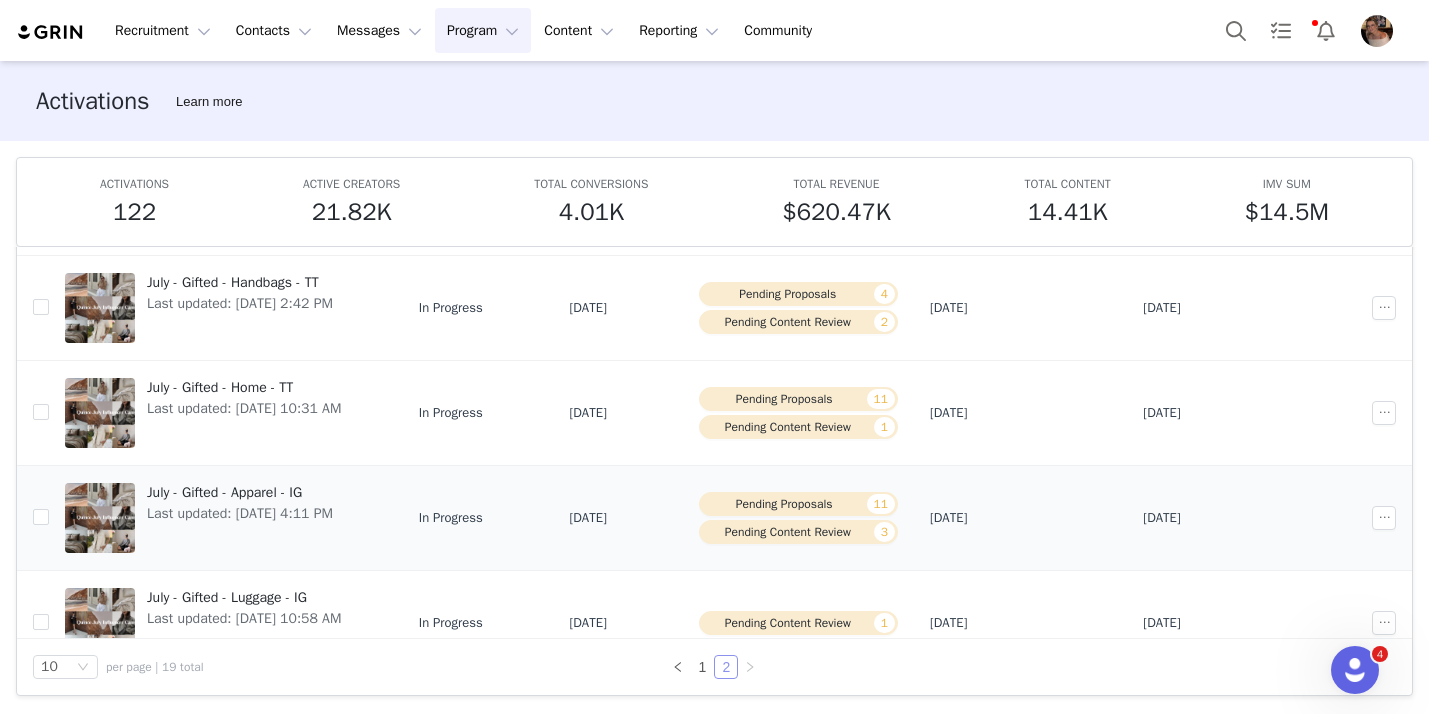 scroll, scrollTop: 290, scrollLeft: 0, axis: vertical 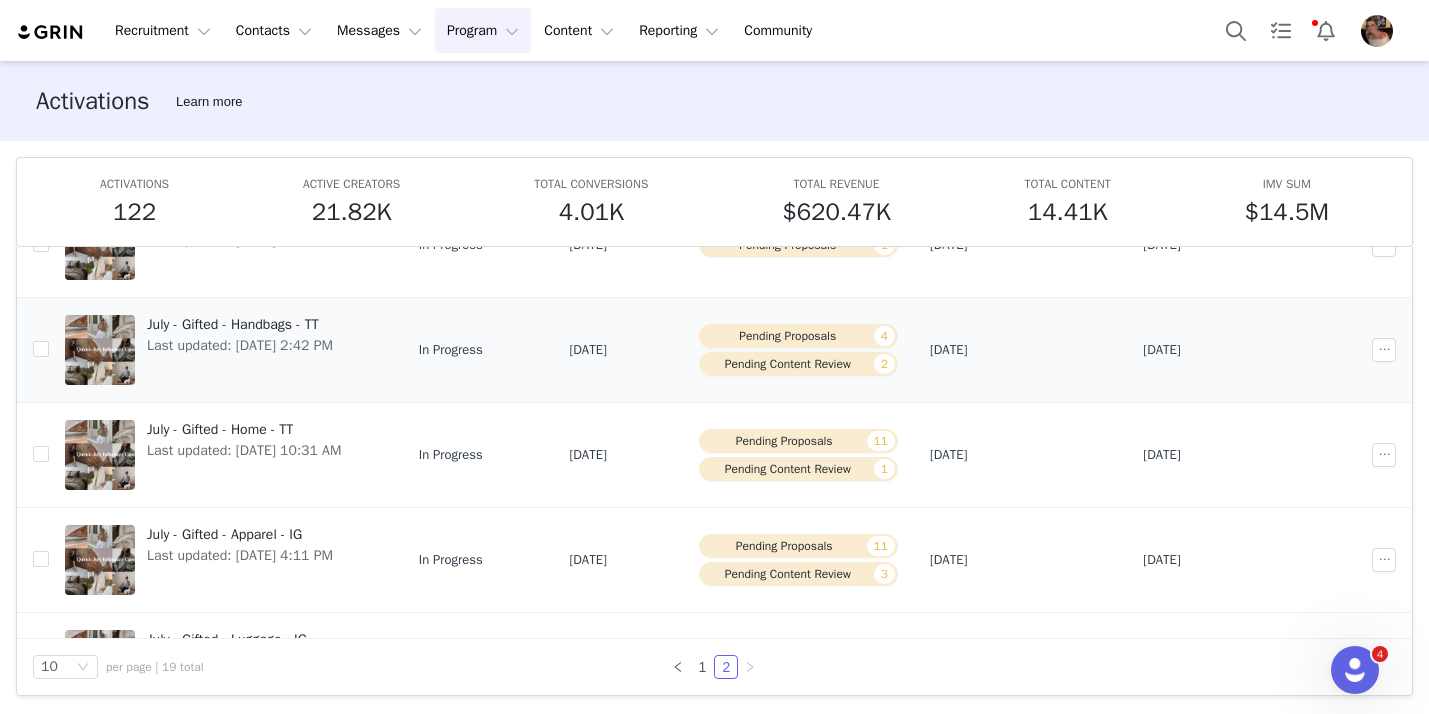 click on "Last updated: Jul 8, 2025 2:42 PM" at bounding box center (240, 345) 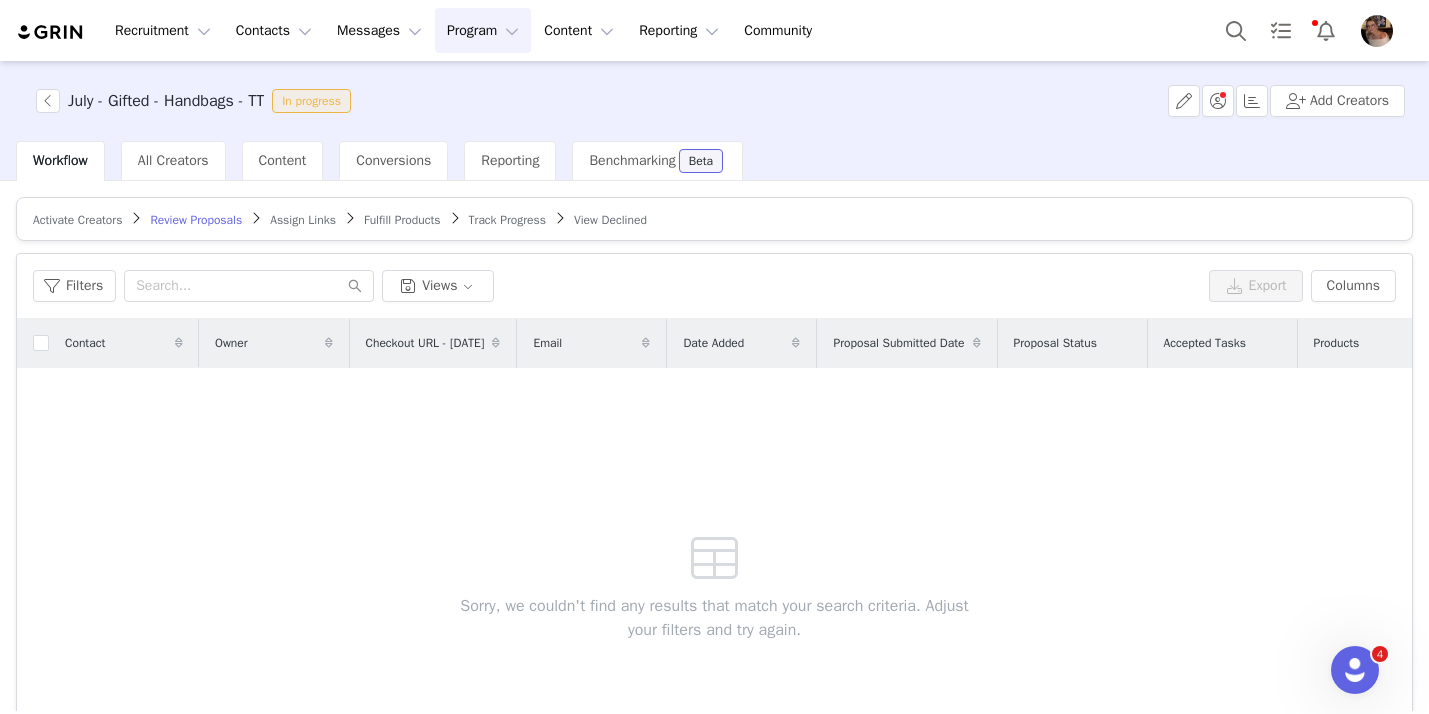 click on "Track Progress" at bounding box center [507, 220] 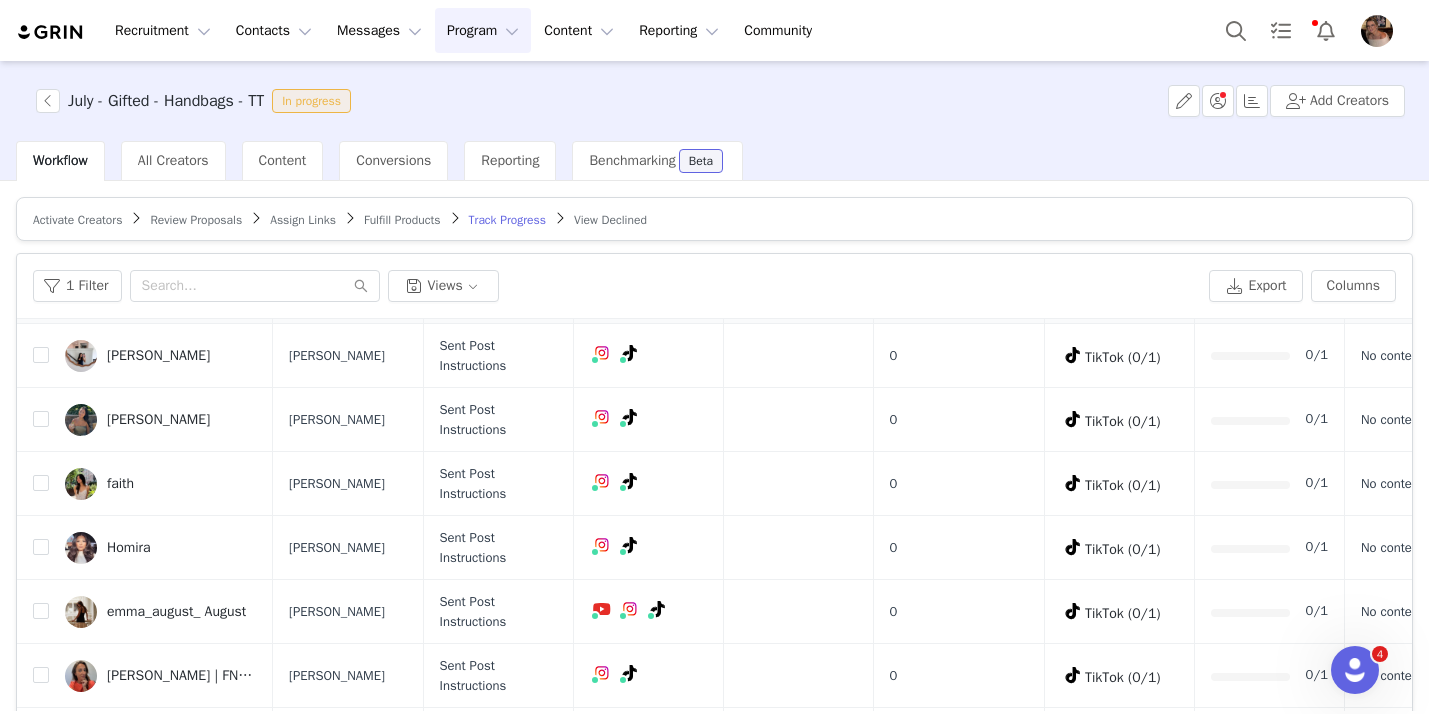 scroll, scrollTop: 281, scrollLeft: 0, axis: vertical 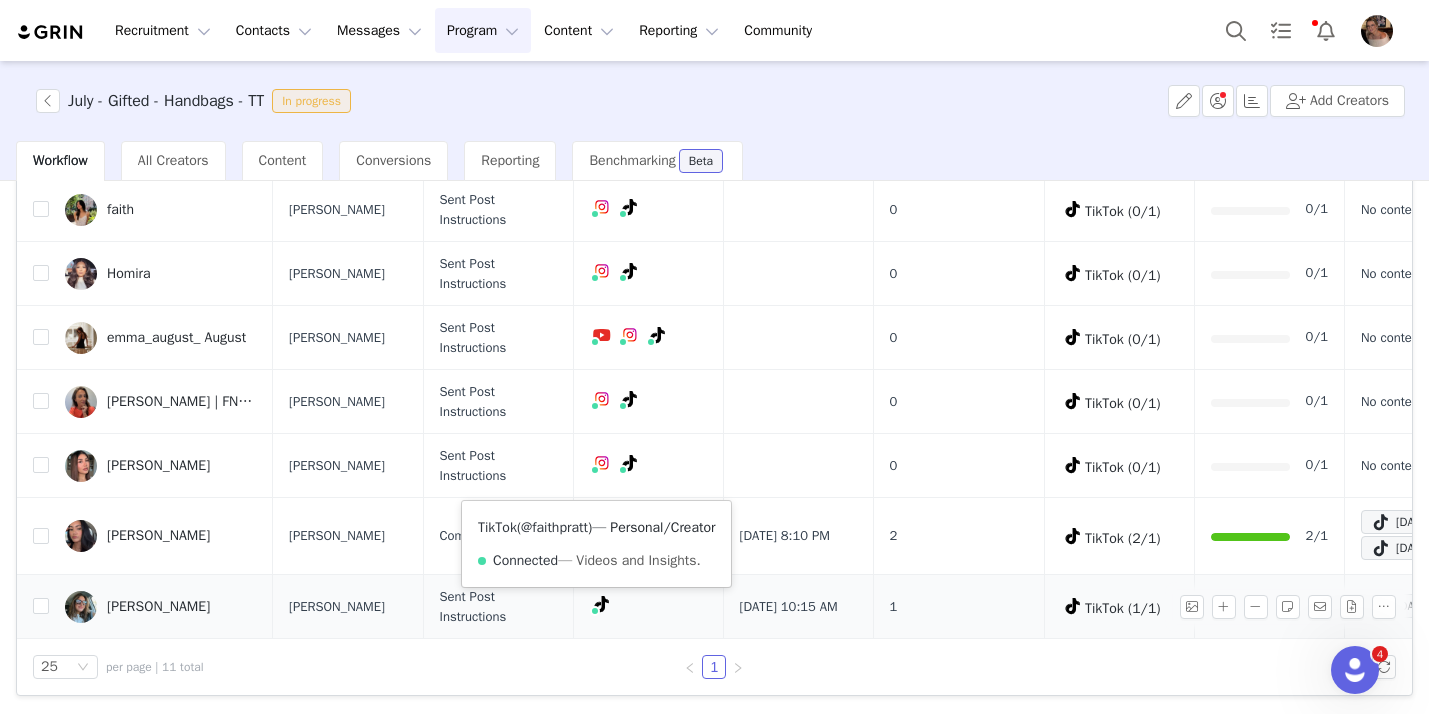 click on "@faithpratt" at bounding box center [554, 527] 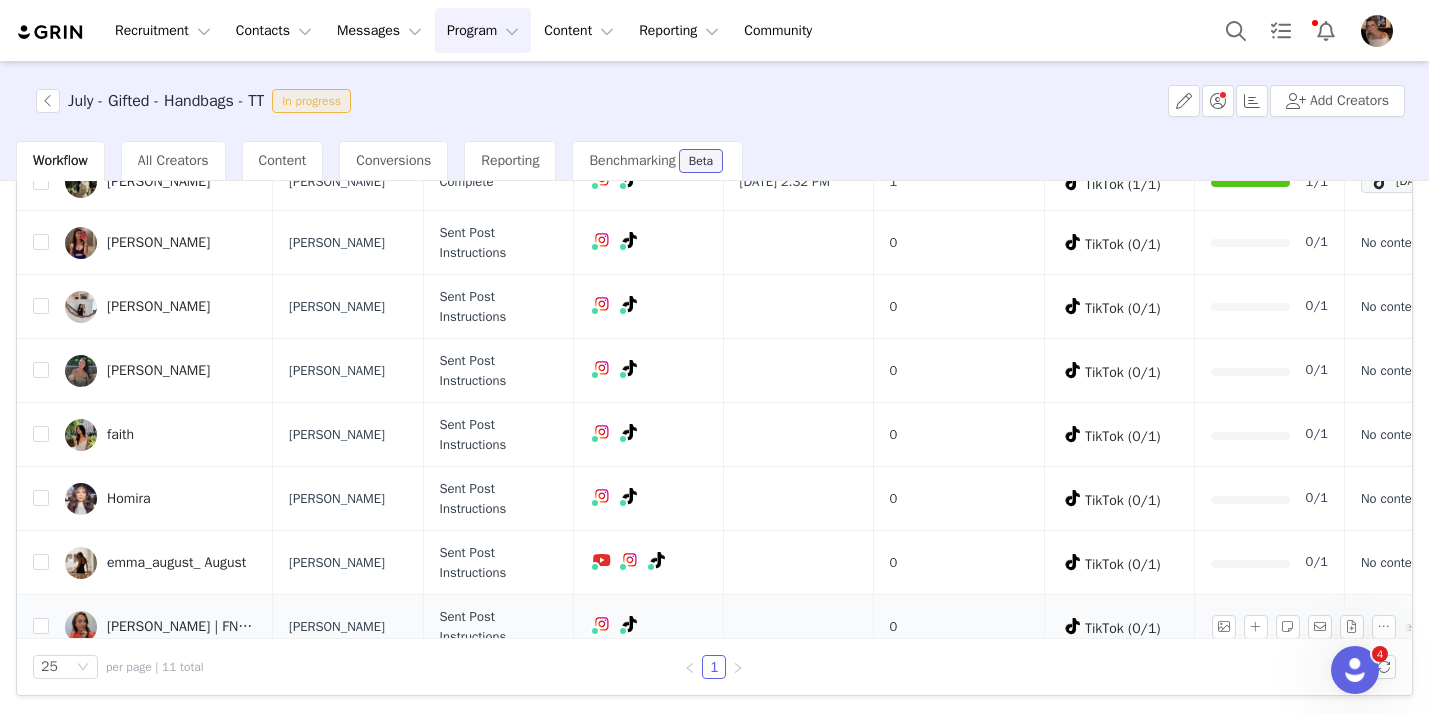 scroll, scrollTop: 0, scrollLeft: 0, axis: both 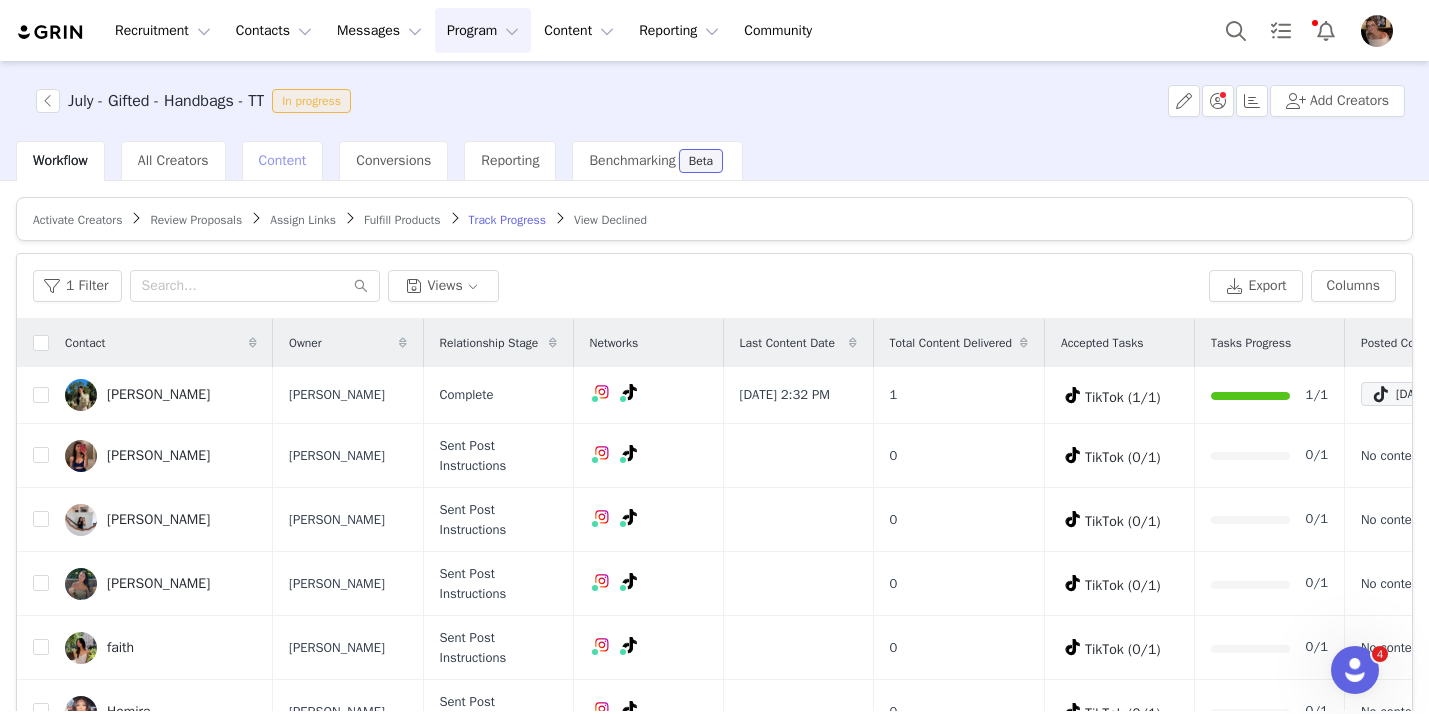 click on "Content" at bounding box center [283, 160] 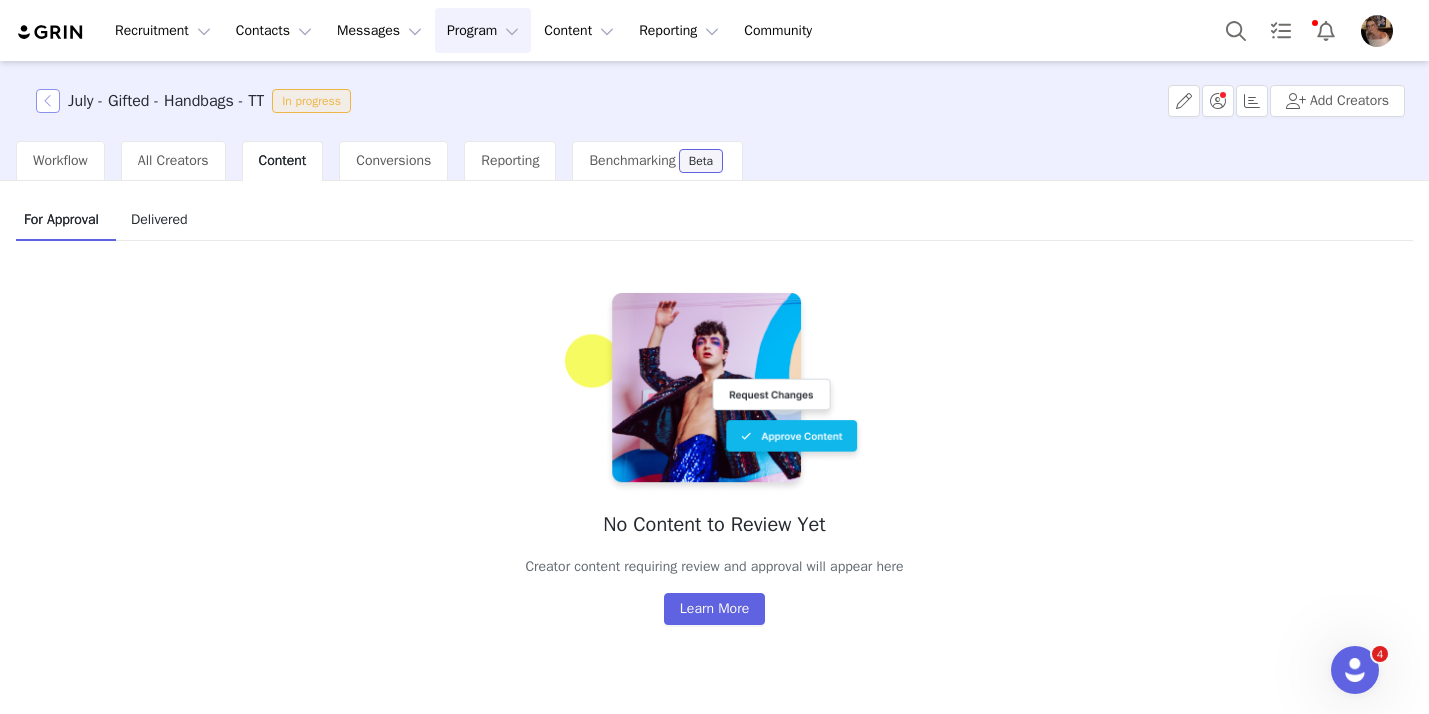 click at bounding box center (48, 101) 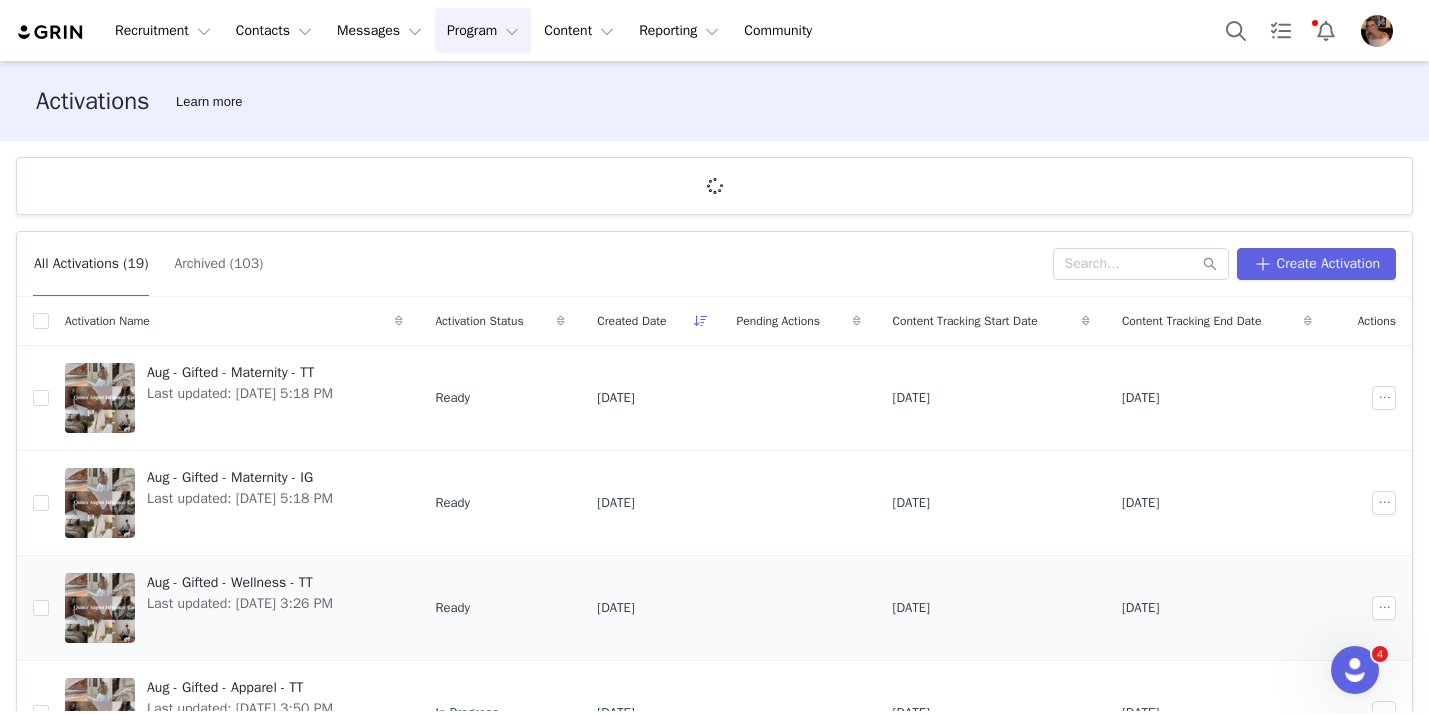 scroll, scrollTop: 684, scrollLeft: 0, axis: vertical 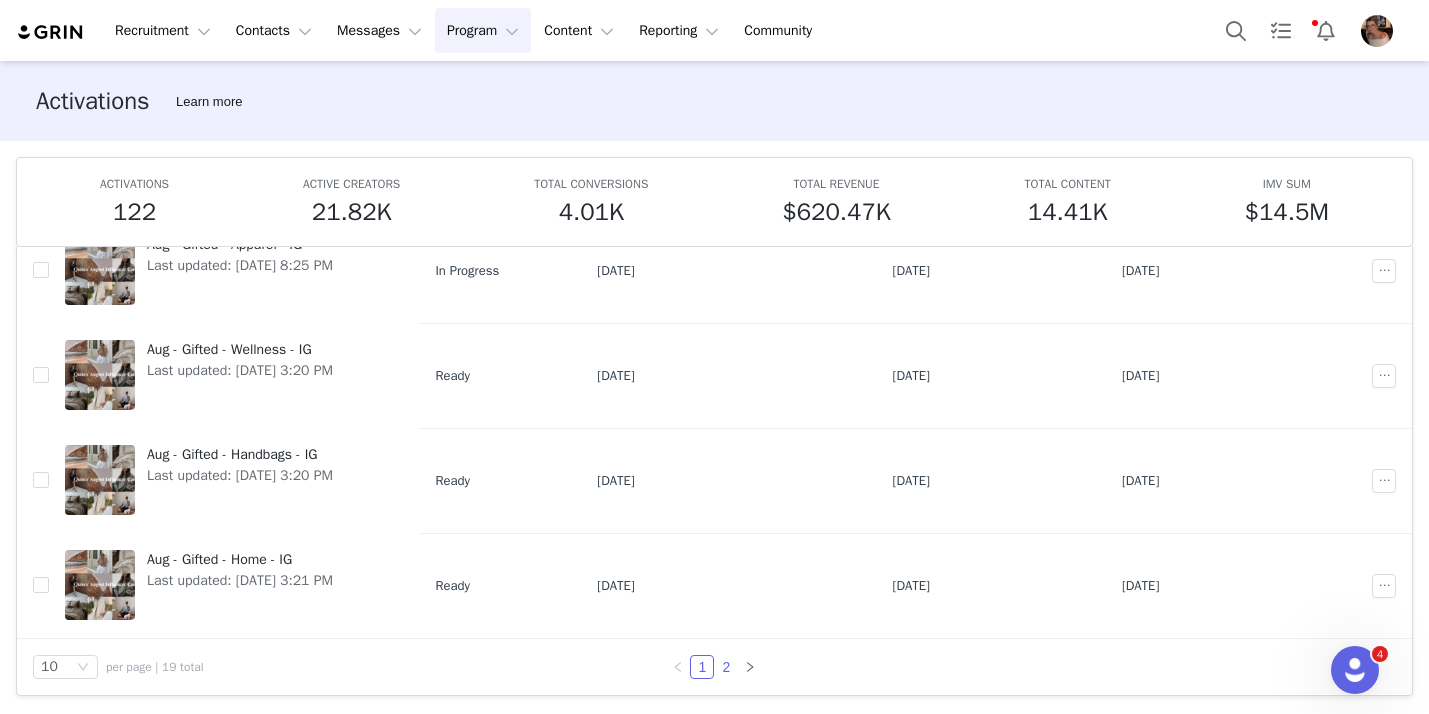 click on "2" at bounding box center (726, 667) 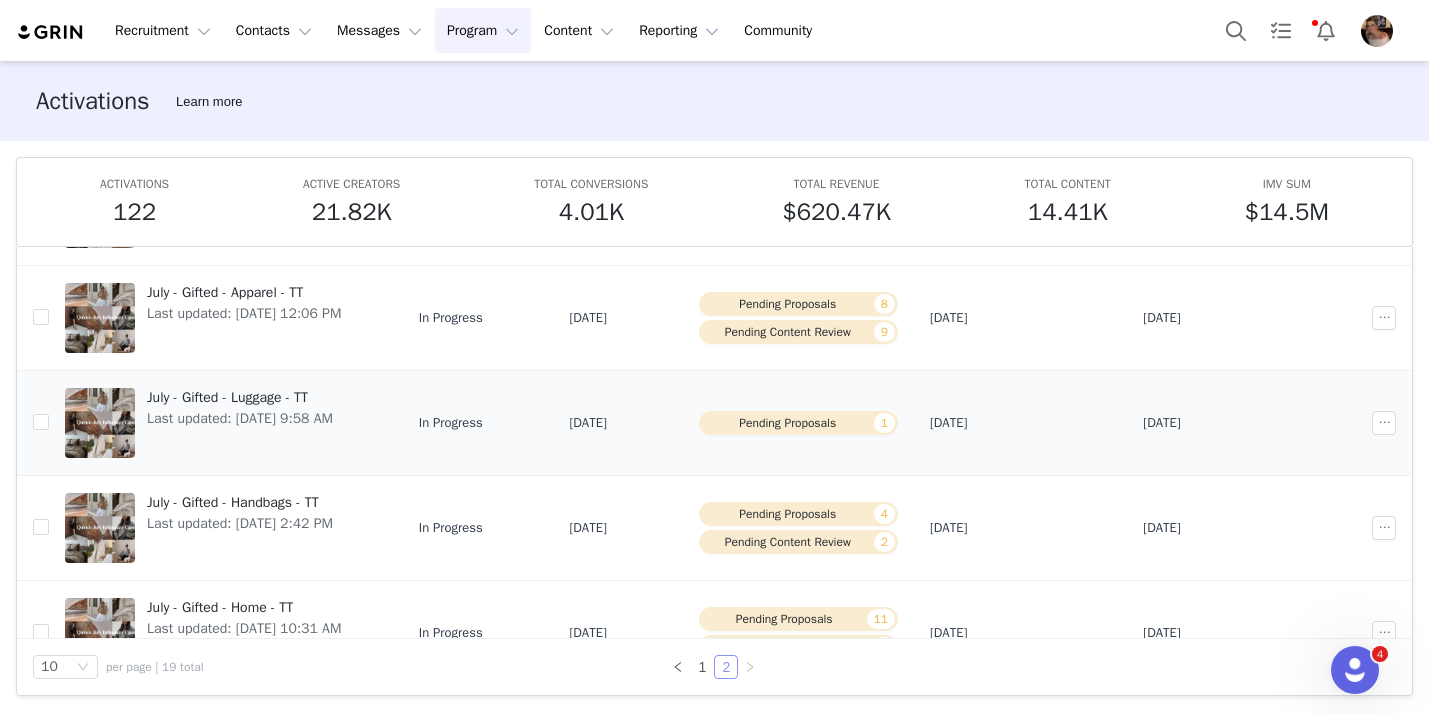 scroll, scrollTop: 52, scrollLeft: 0, axis: vertical 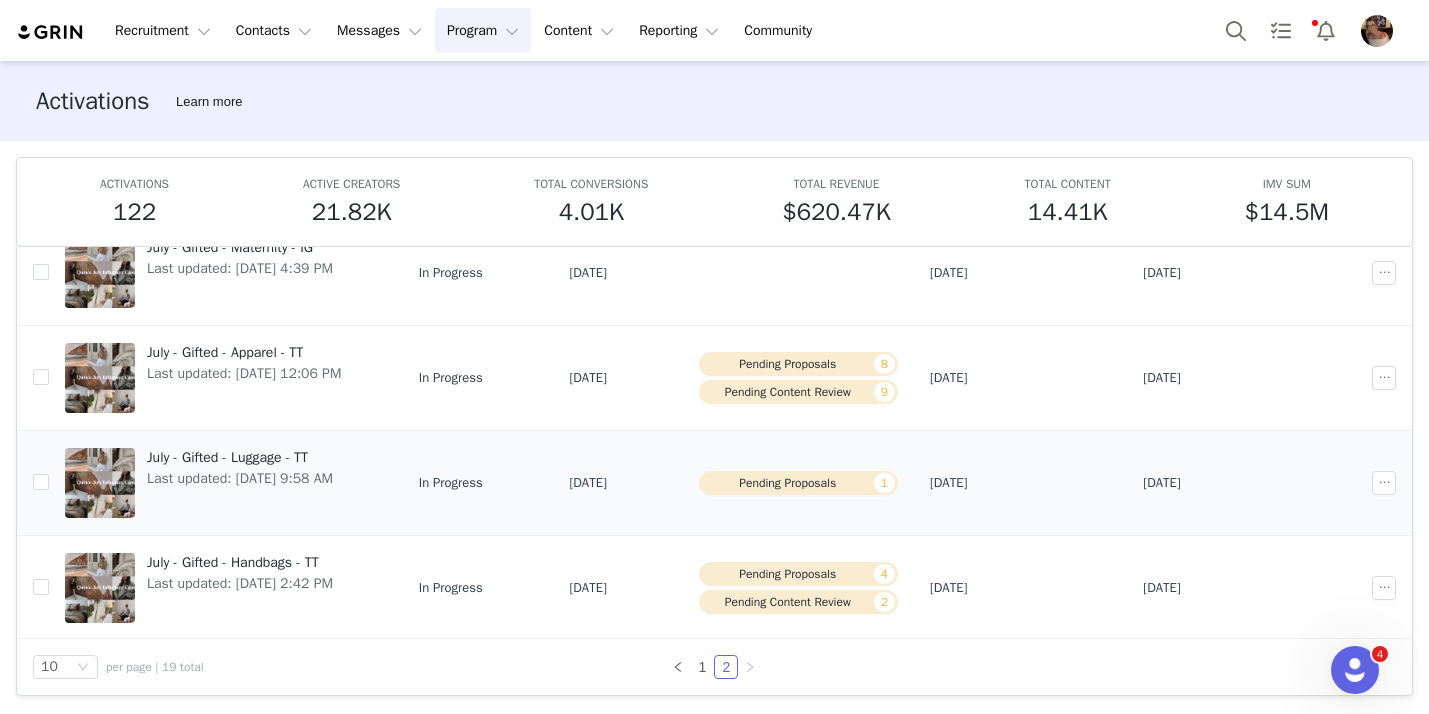 click on "Last updated: Jun 18, 2025 9:58 AM" at bounding box center [240, 478] 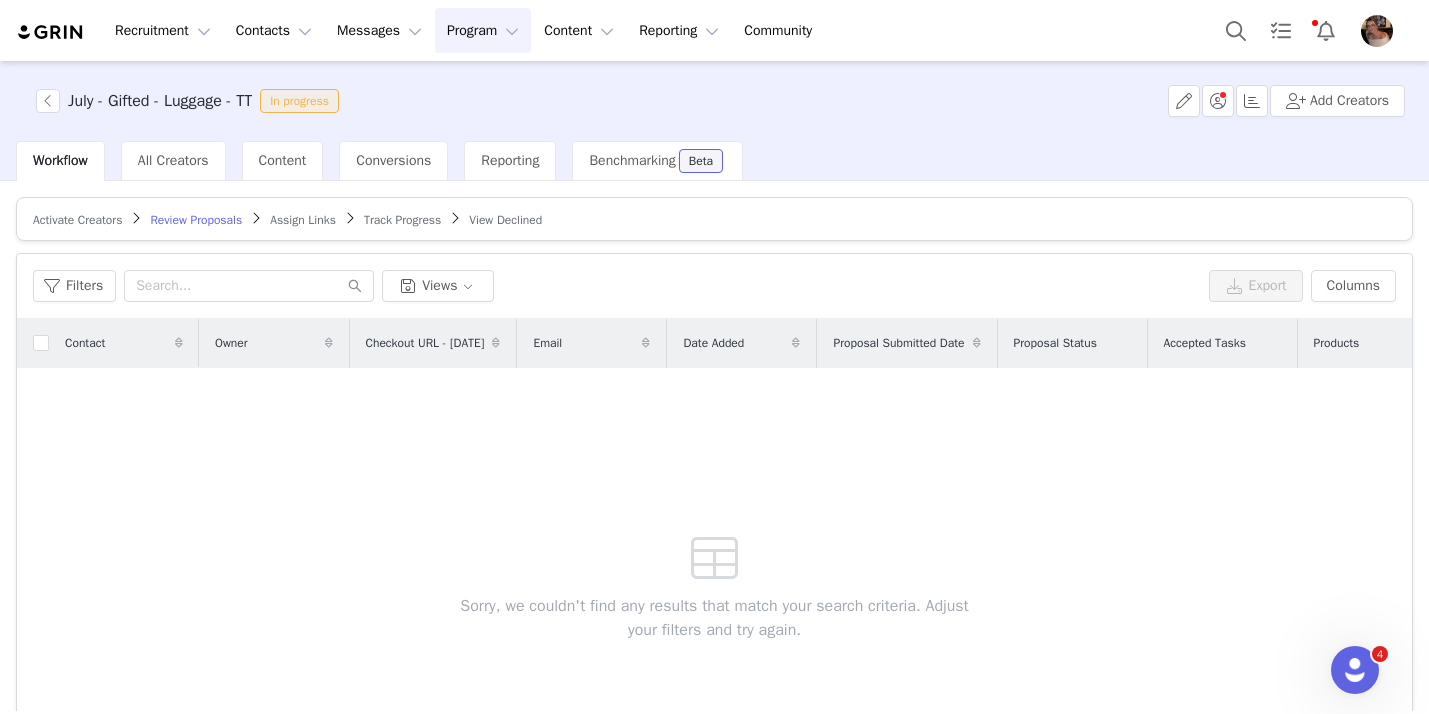 click on "Track Progress" at bounding box center [402, 220] 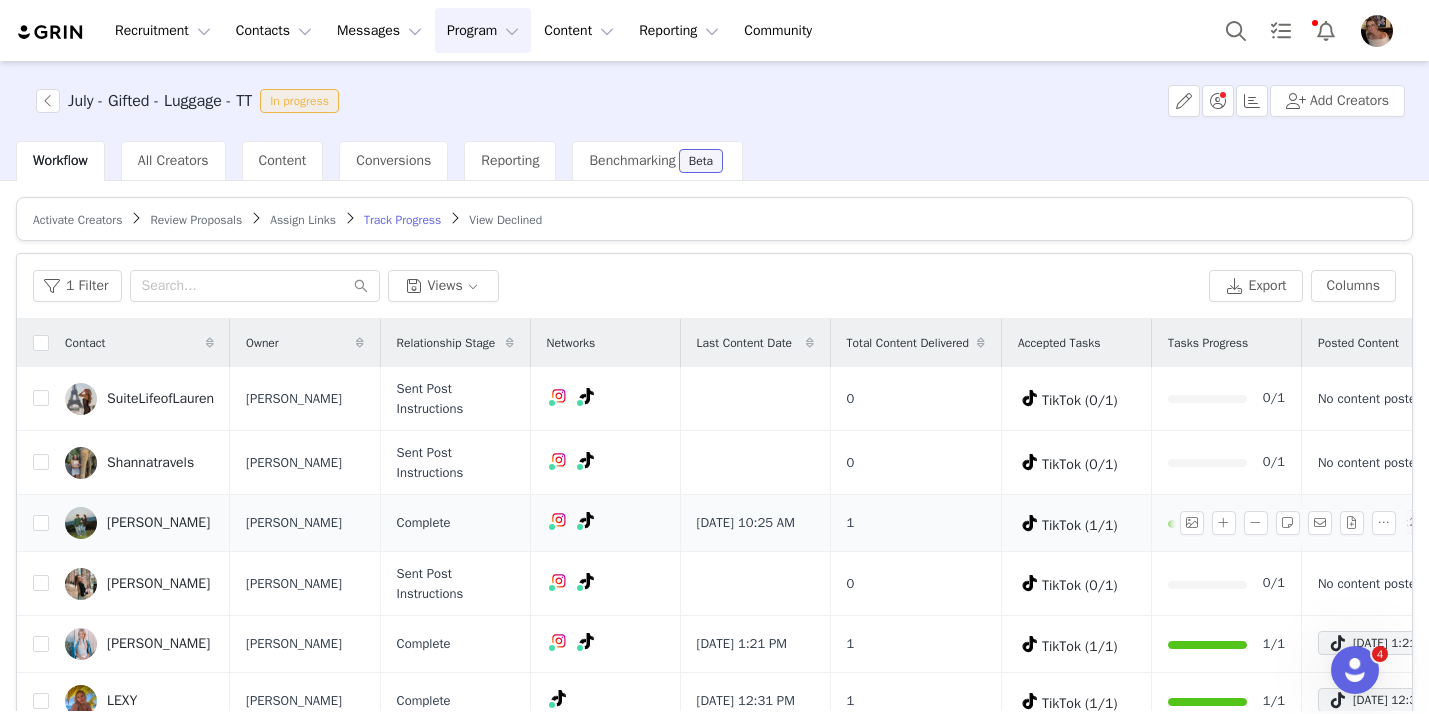 scroll, scrollTop: 12, scrollLeft: 0, axis: vertical 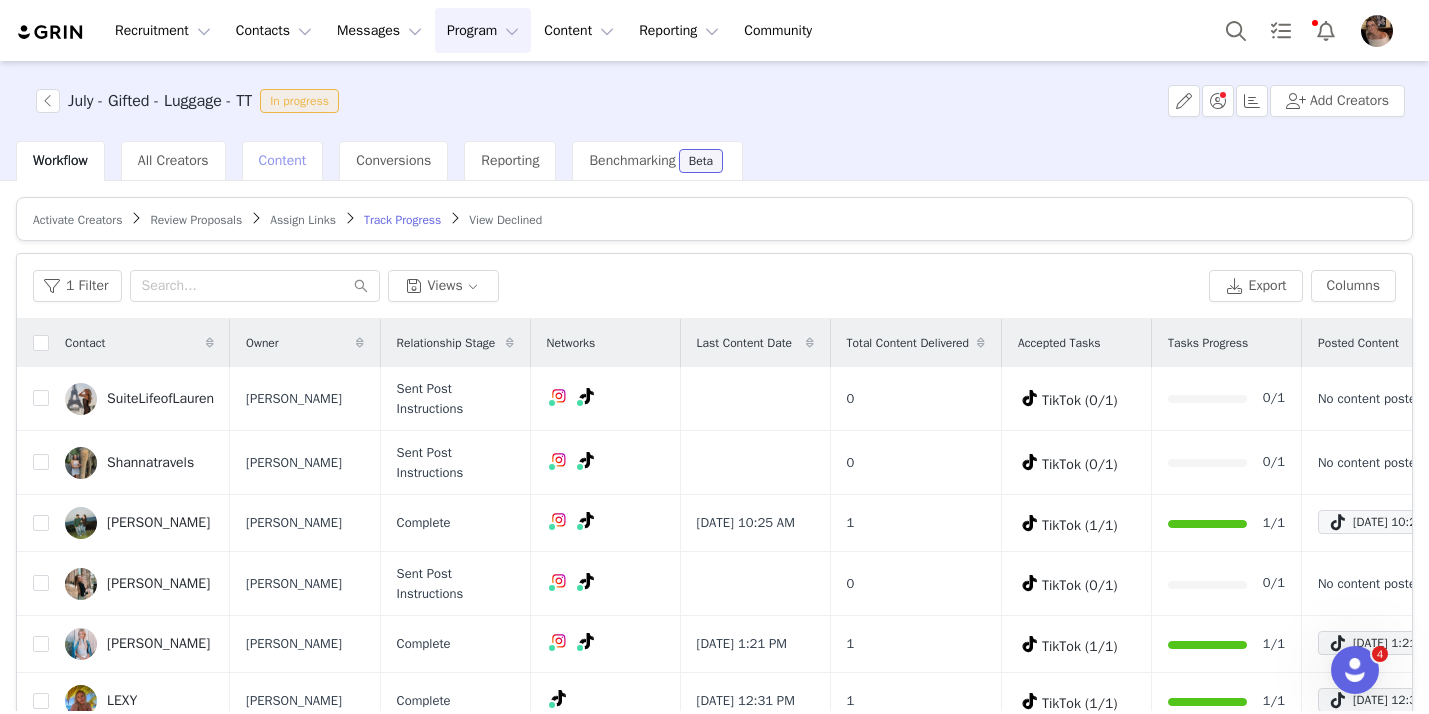 click on "Content" at bounding box center (283, 161) 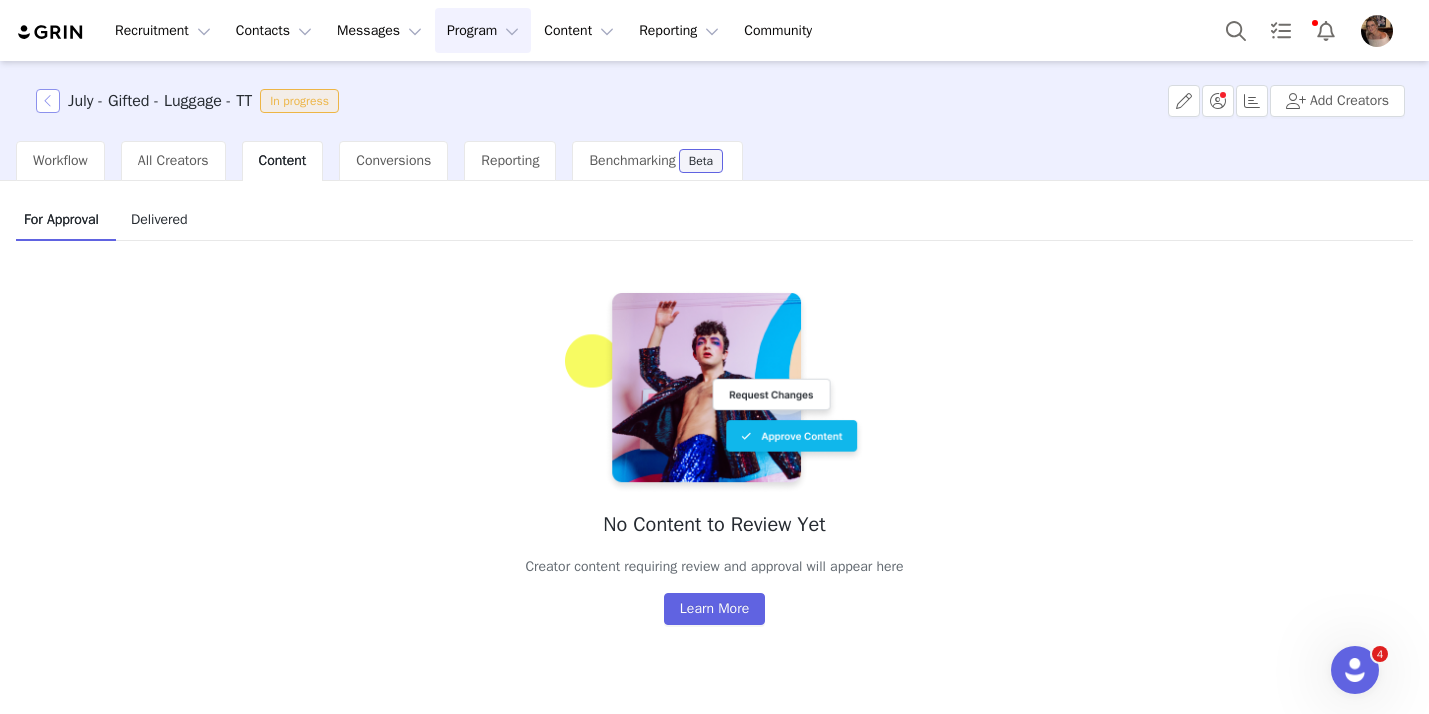 click at bounding box center [48, 101] 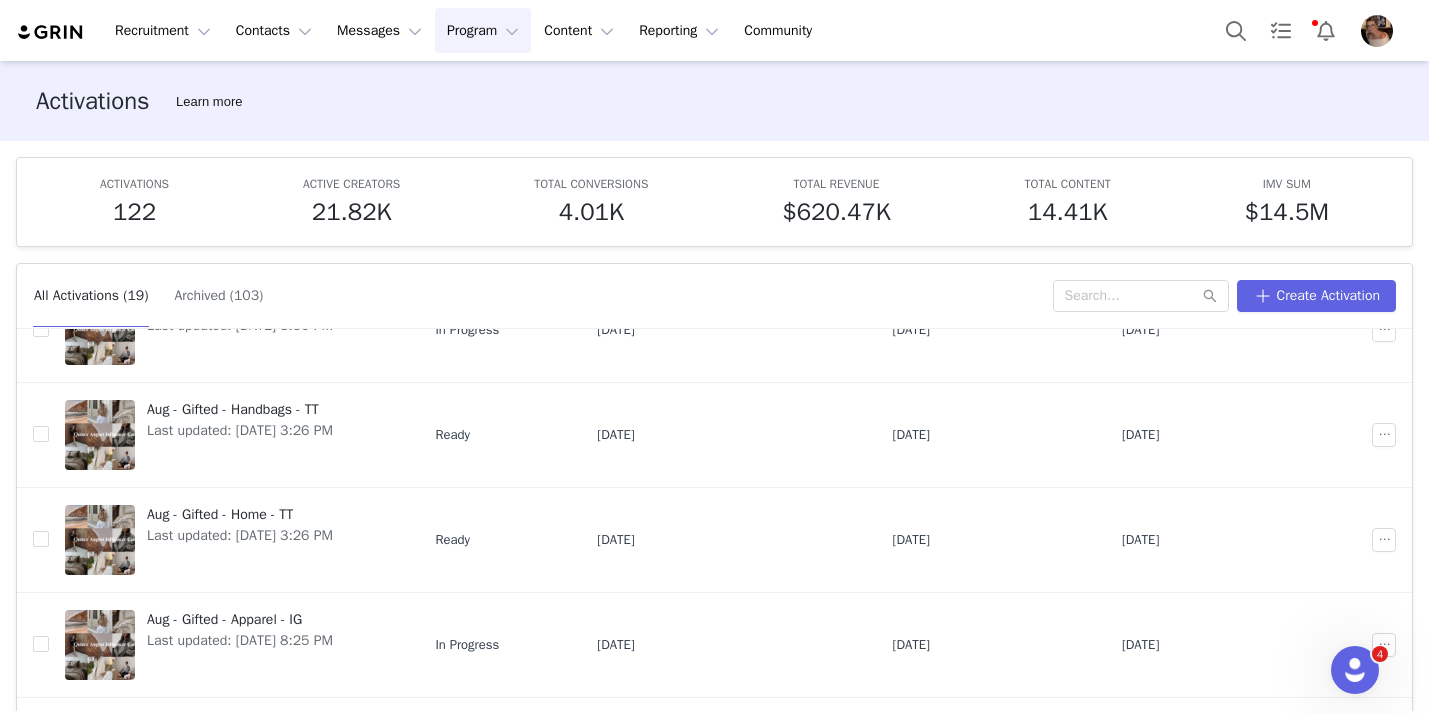 scroll, scrollTop: 684, scrollLeft: 0, axis: vertical 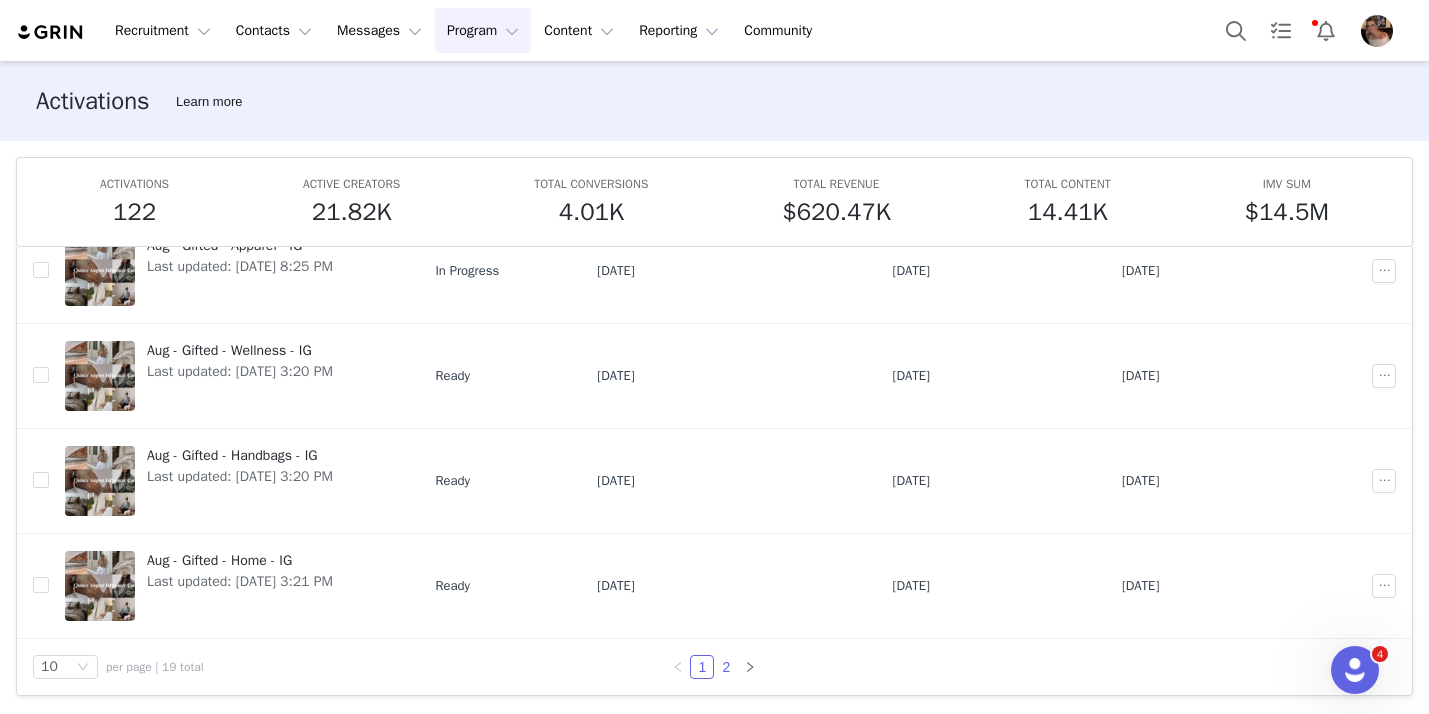 click on "2" at bounding box center [726, 667] 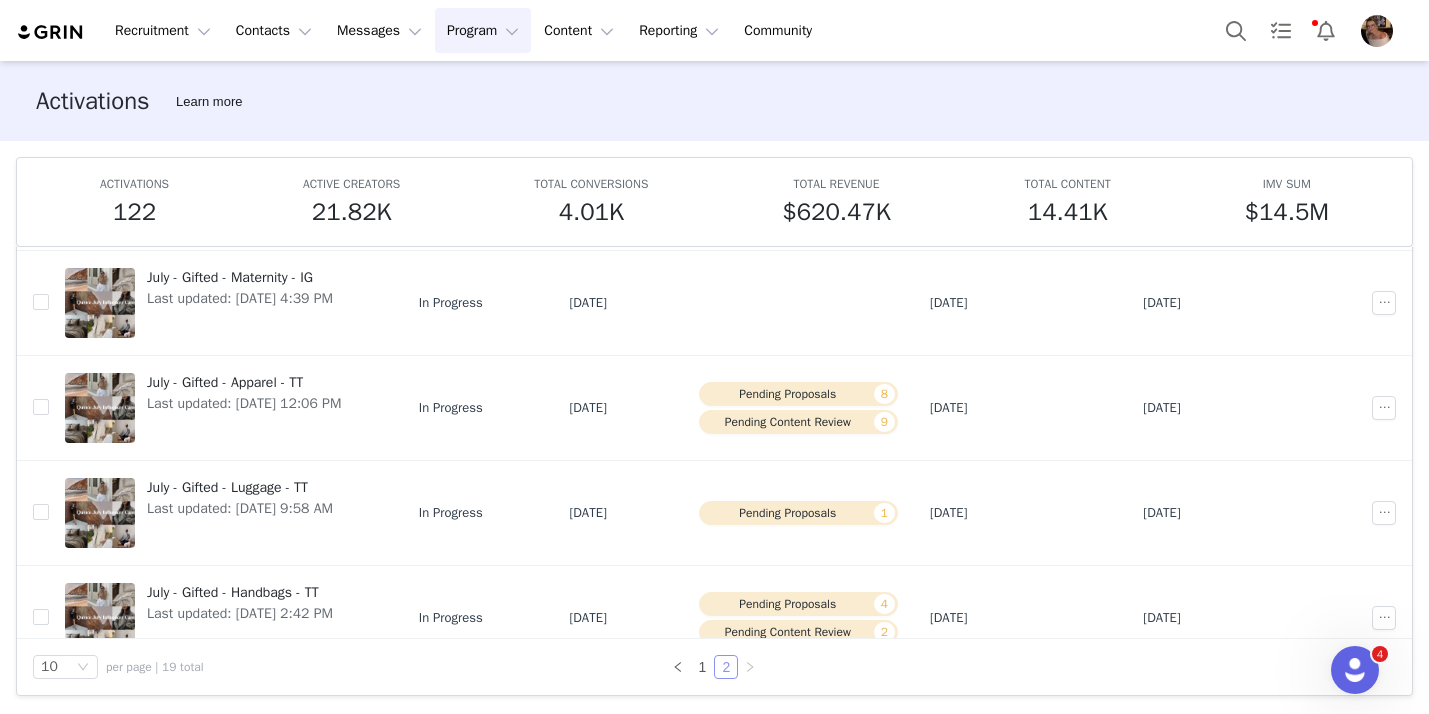 scroll, scrollTop: 4, scrollLeft: 0, axis: vertical 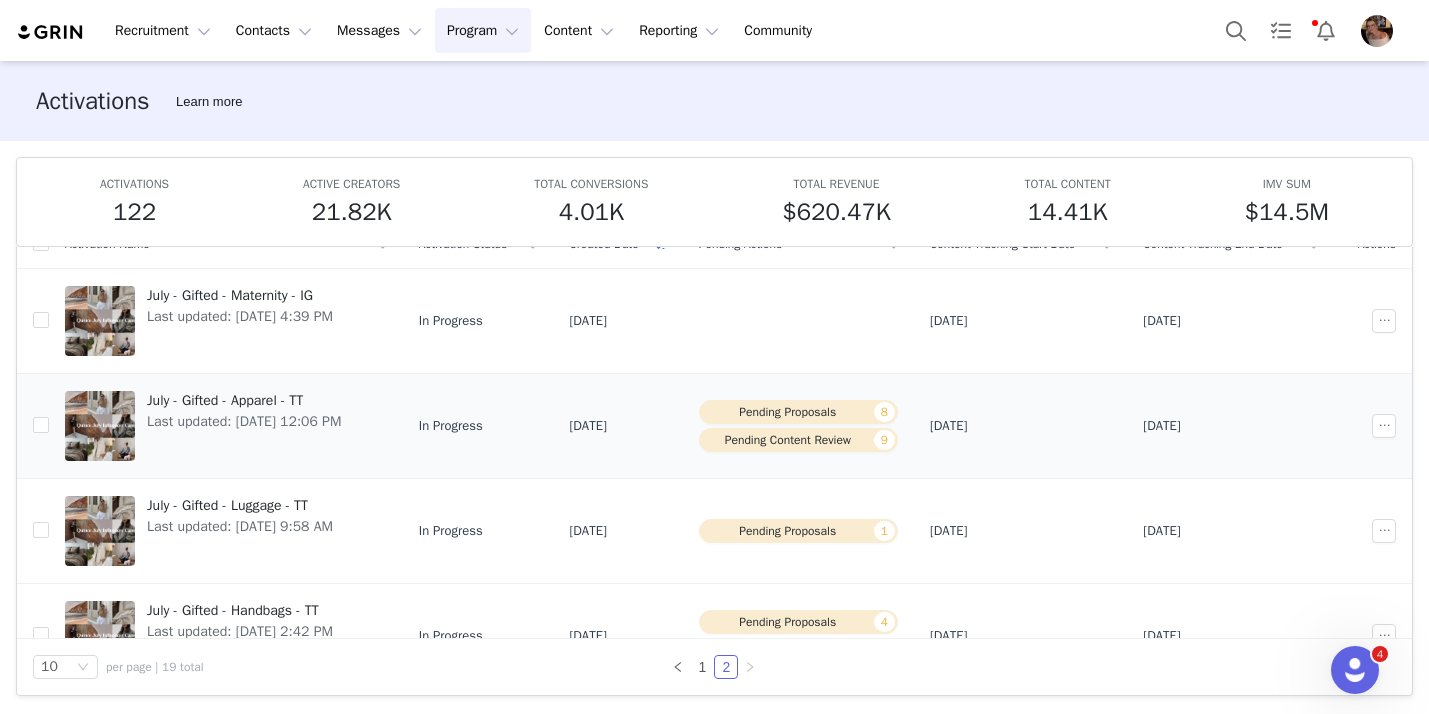 click on "Last updated: Jun 18, 2025 12:06 PM" at bounding box center (244, 421) 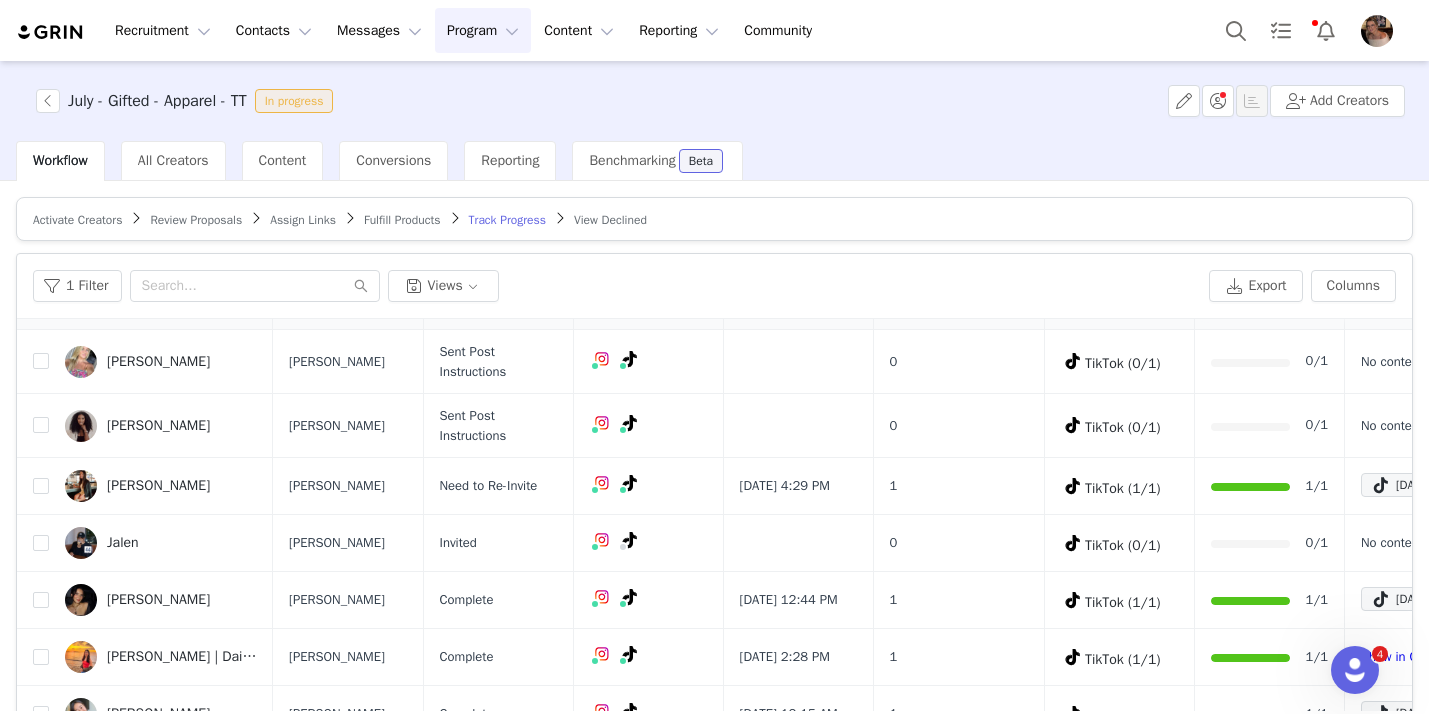 scroll, scrollTop: 426, scrollLeft: 0, axis: vertical 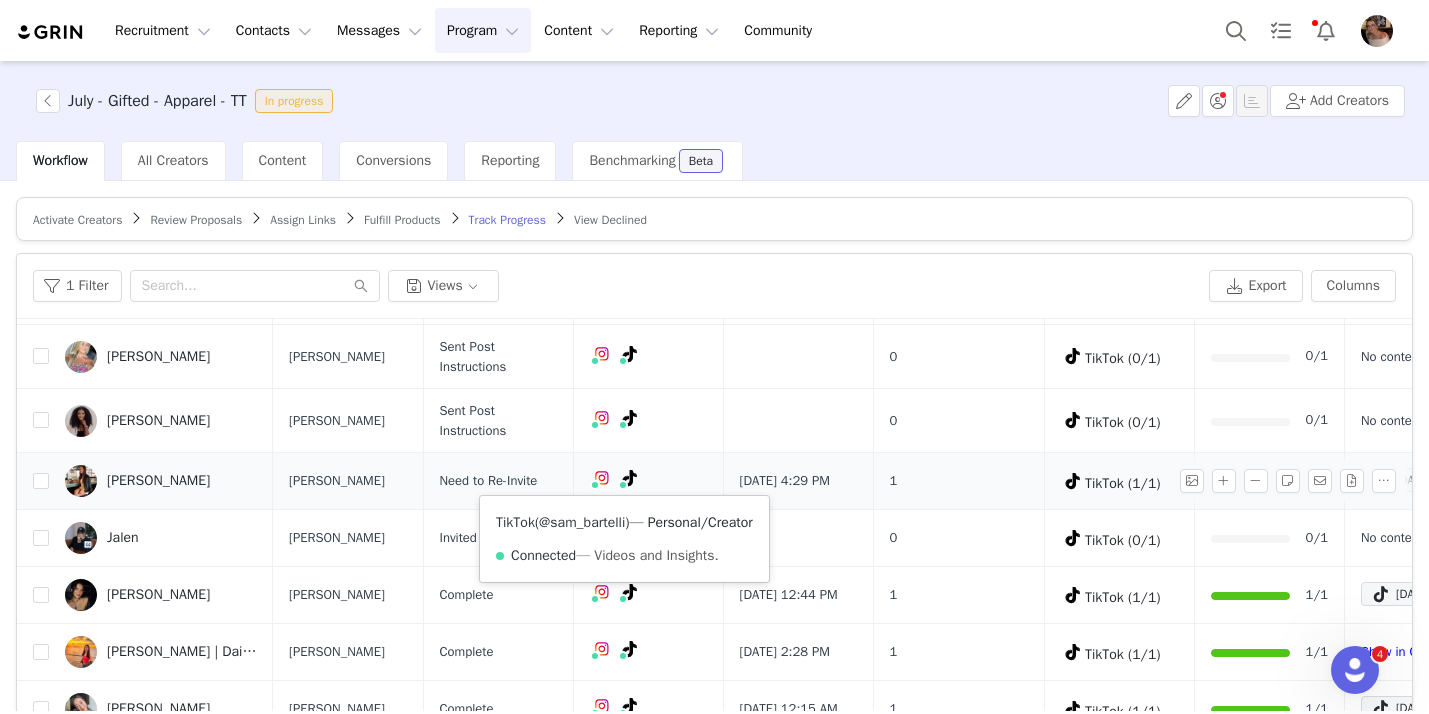 click on "@sam_bartelli" at bounding box center [582, 522] 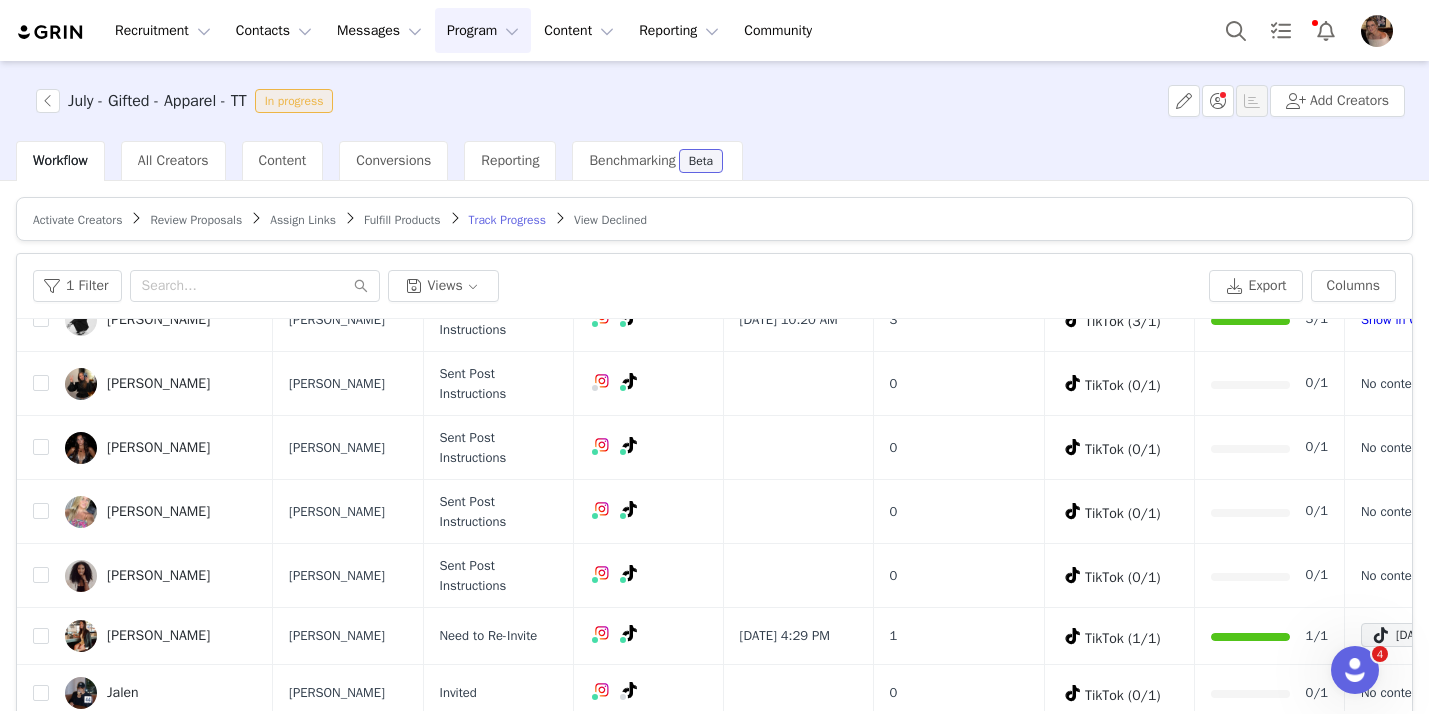 scroll, scrollTop: 0, scrollLeft: 0, axis: both 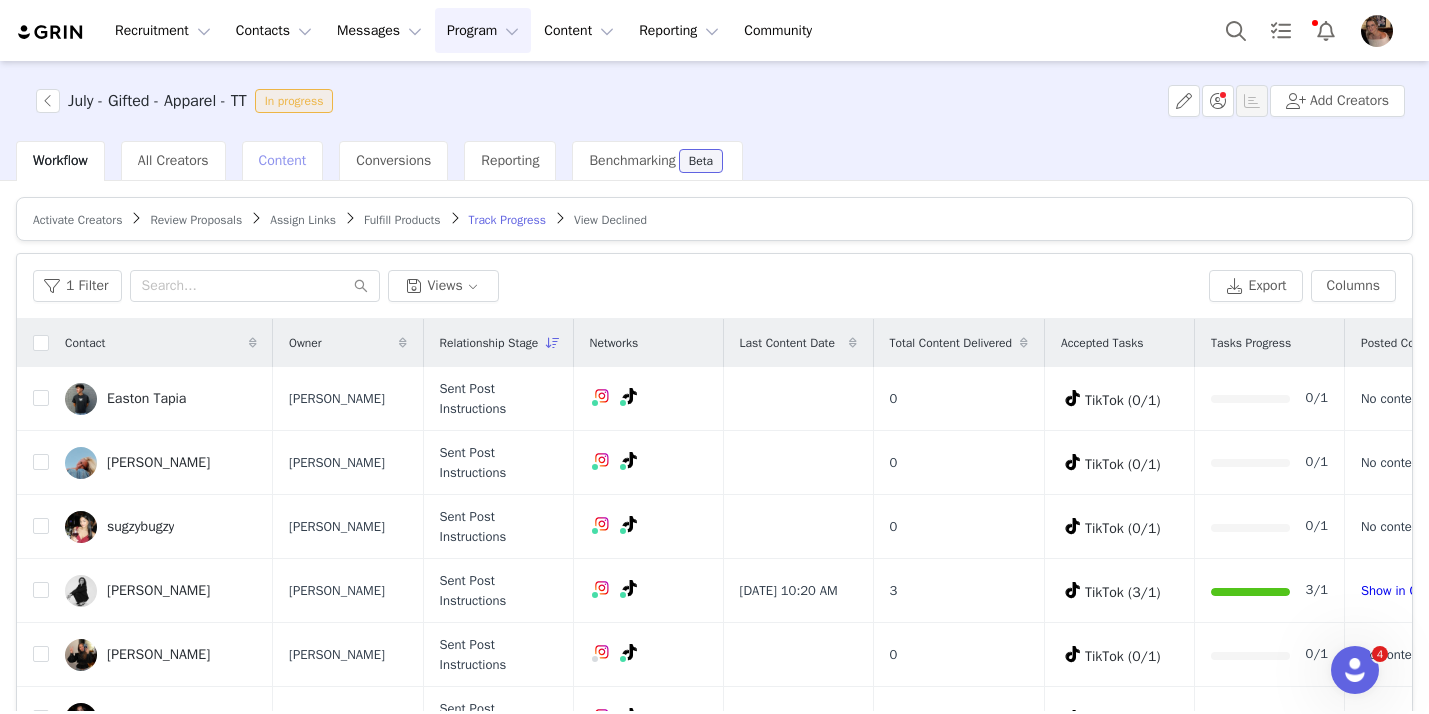 click on "Content" at bounding box center [283, 160] 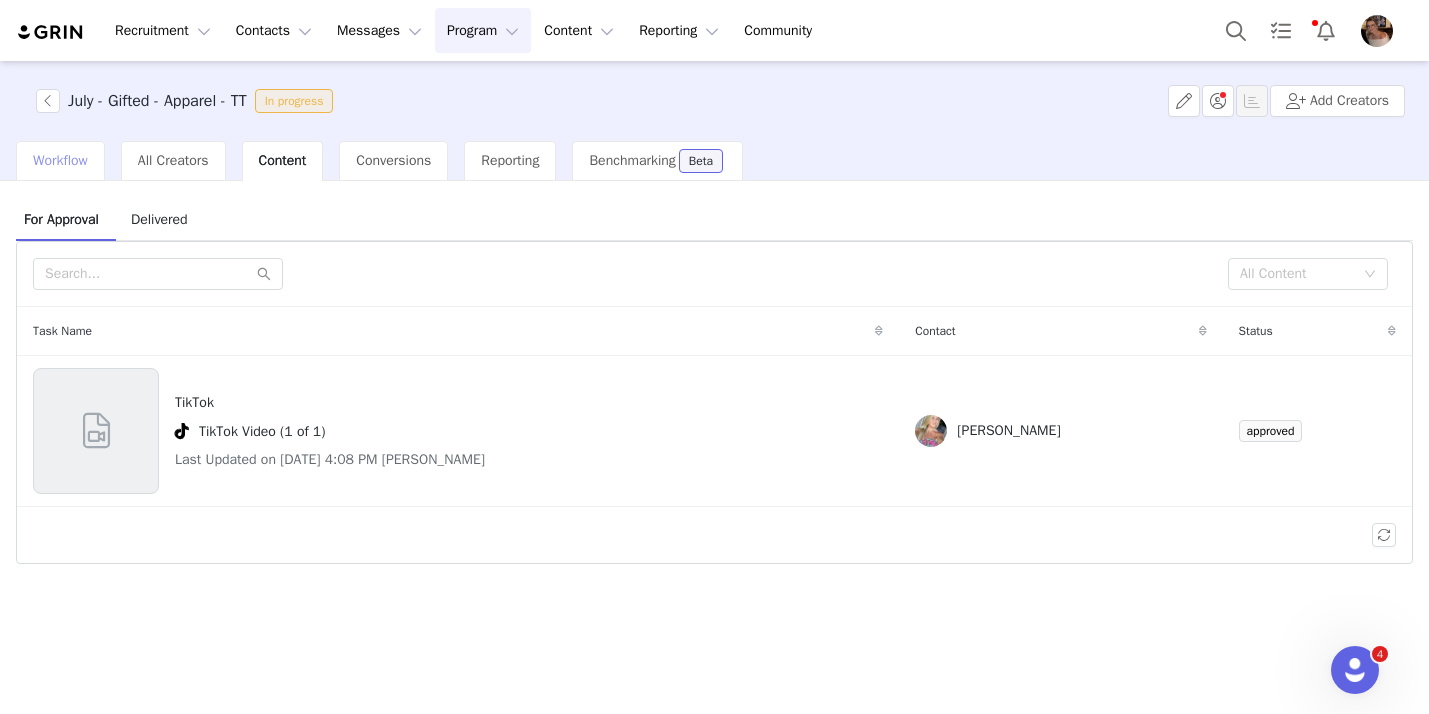 click on "Workflow" at bounding box center [60, 161] 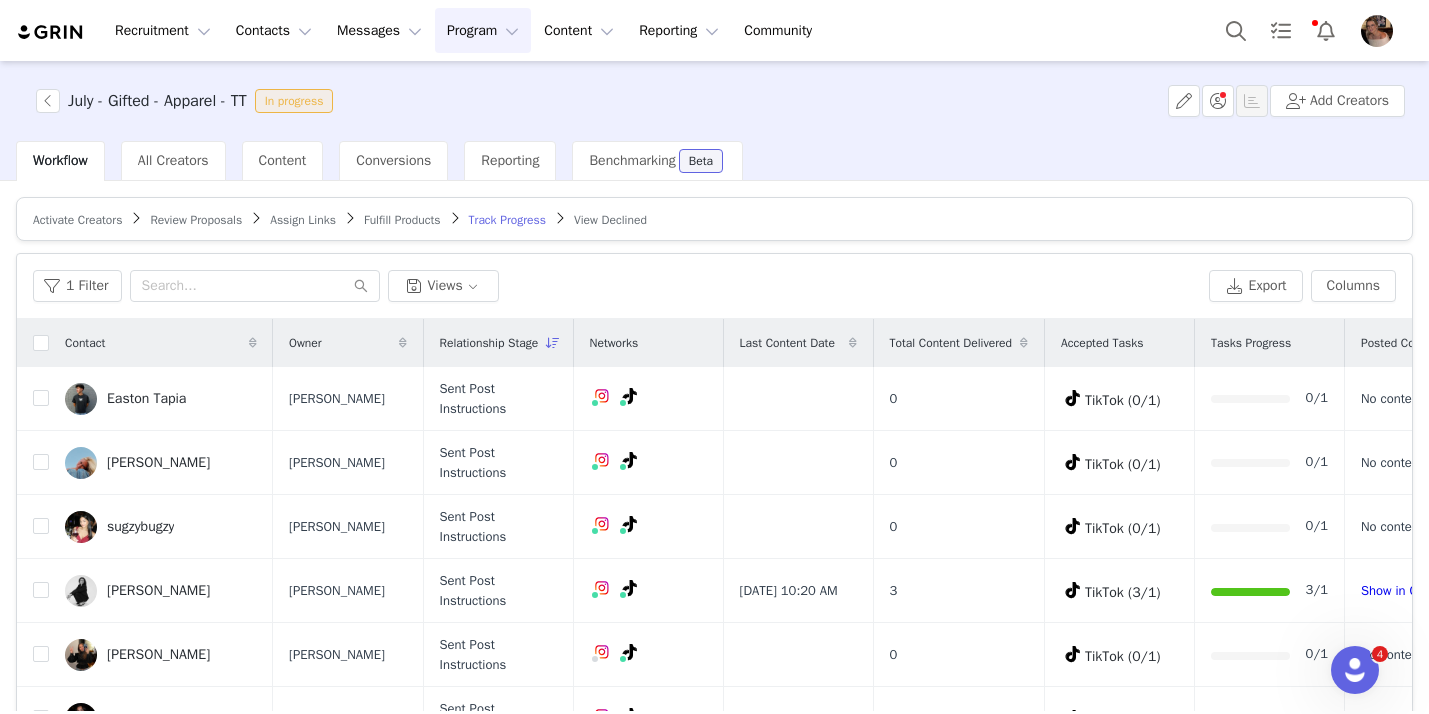 scroll, scrollTop: 943, scrollLeft: 0, axis: vertical 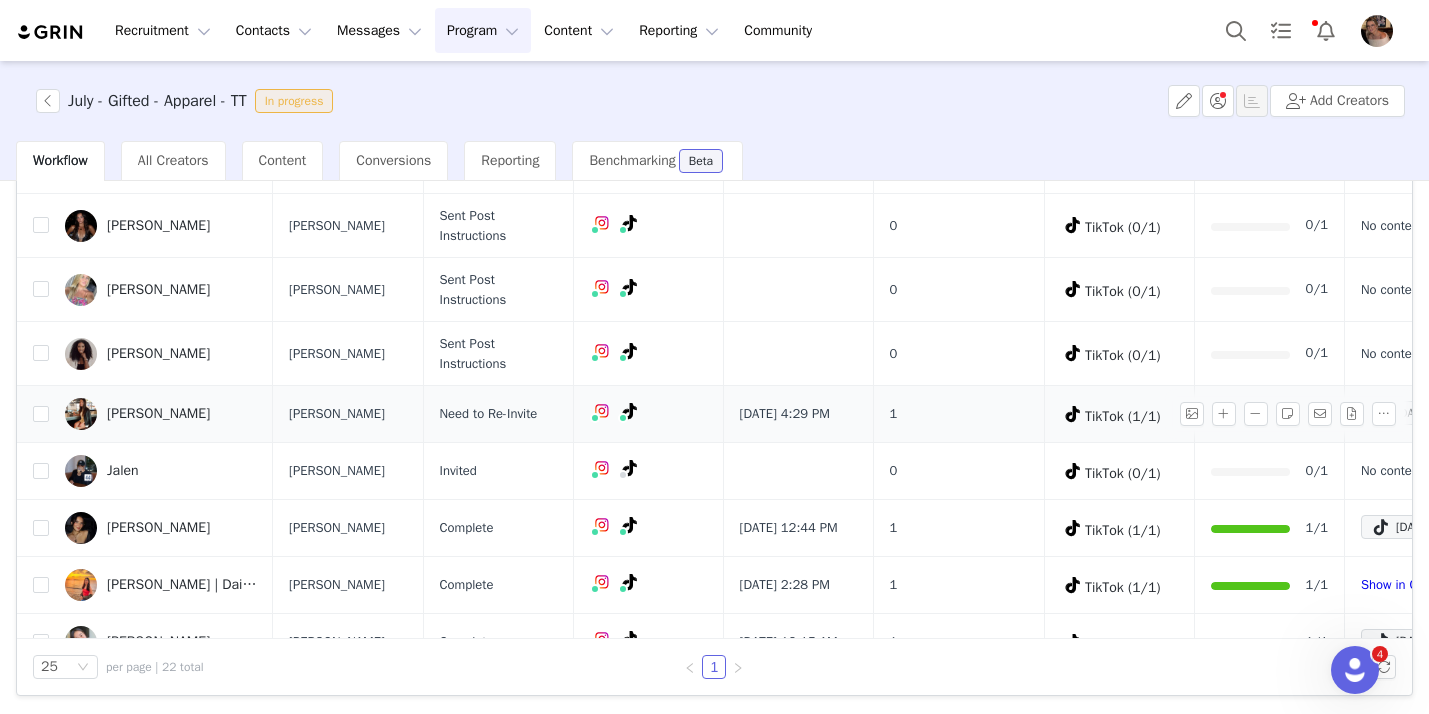 click on "Need to Re-Invite" at bounding box center (489, 414) 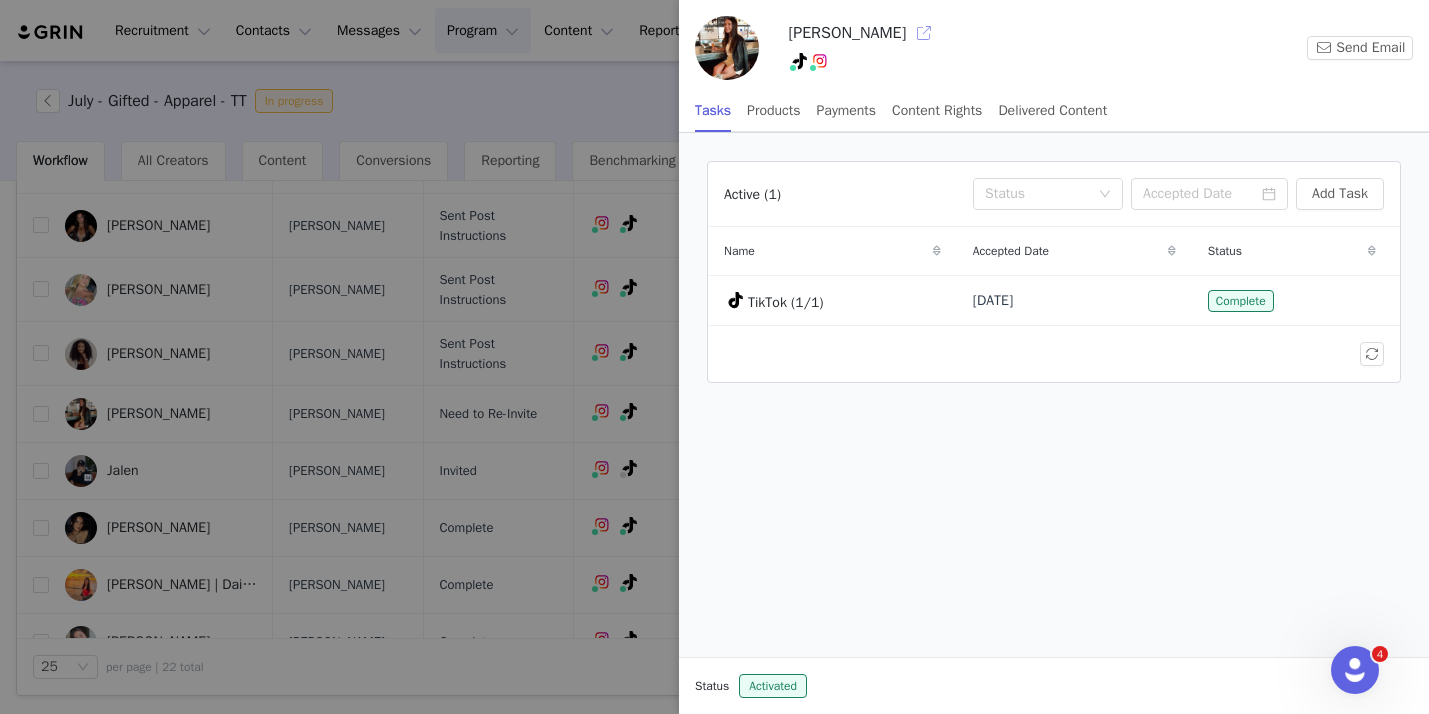click at bounding box center (924, 33) 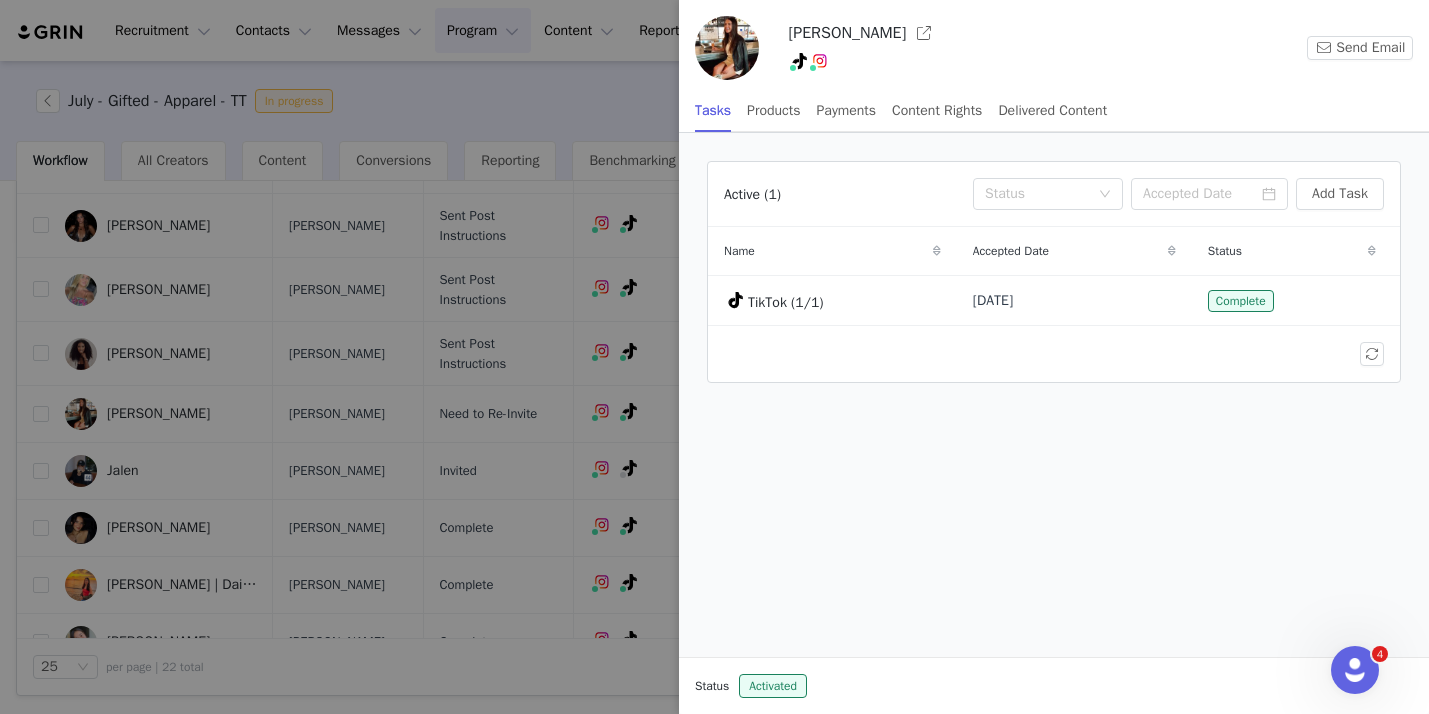 click at bounding box center (714, 357) 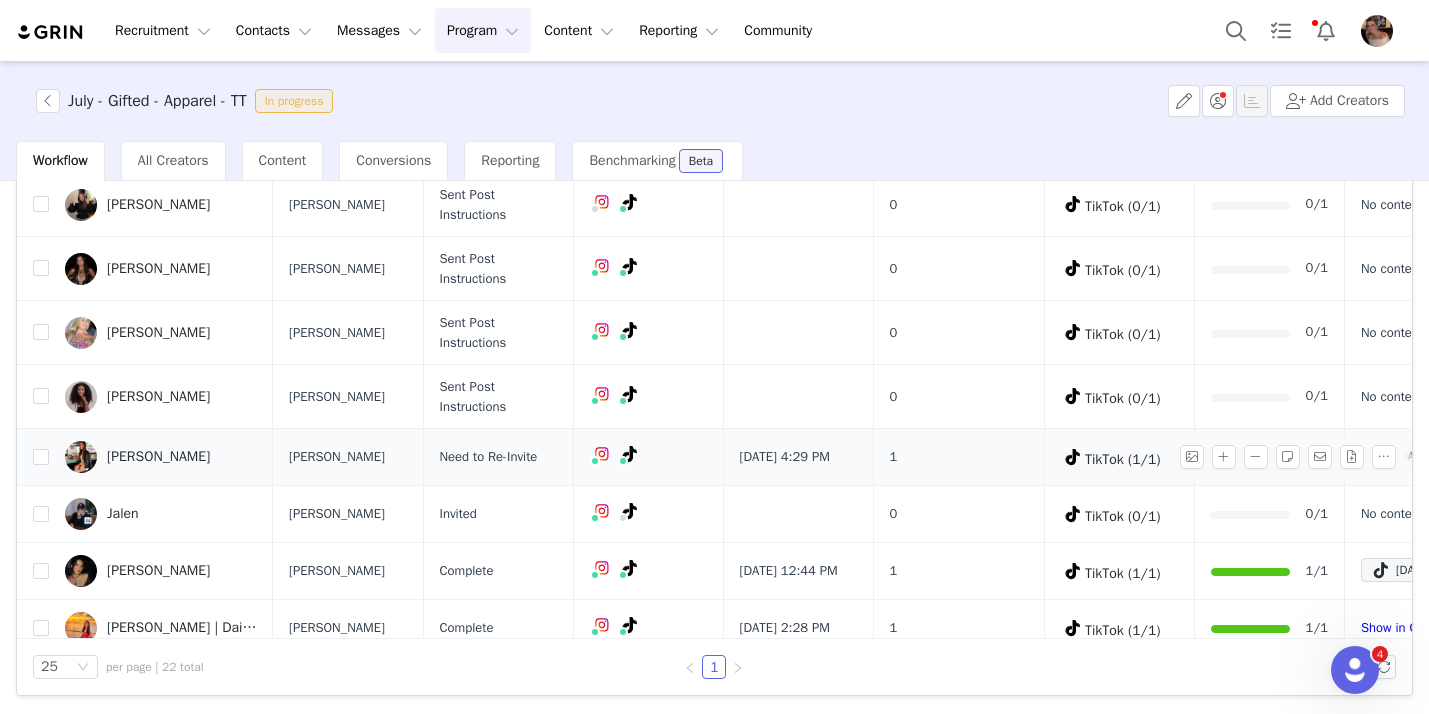 scroll, scrollTop: 292, scrollLeft: 0, axis: vertical 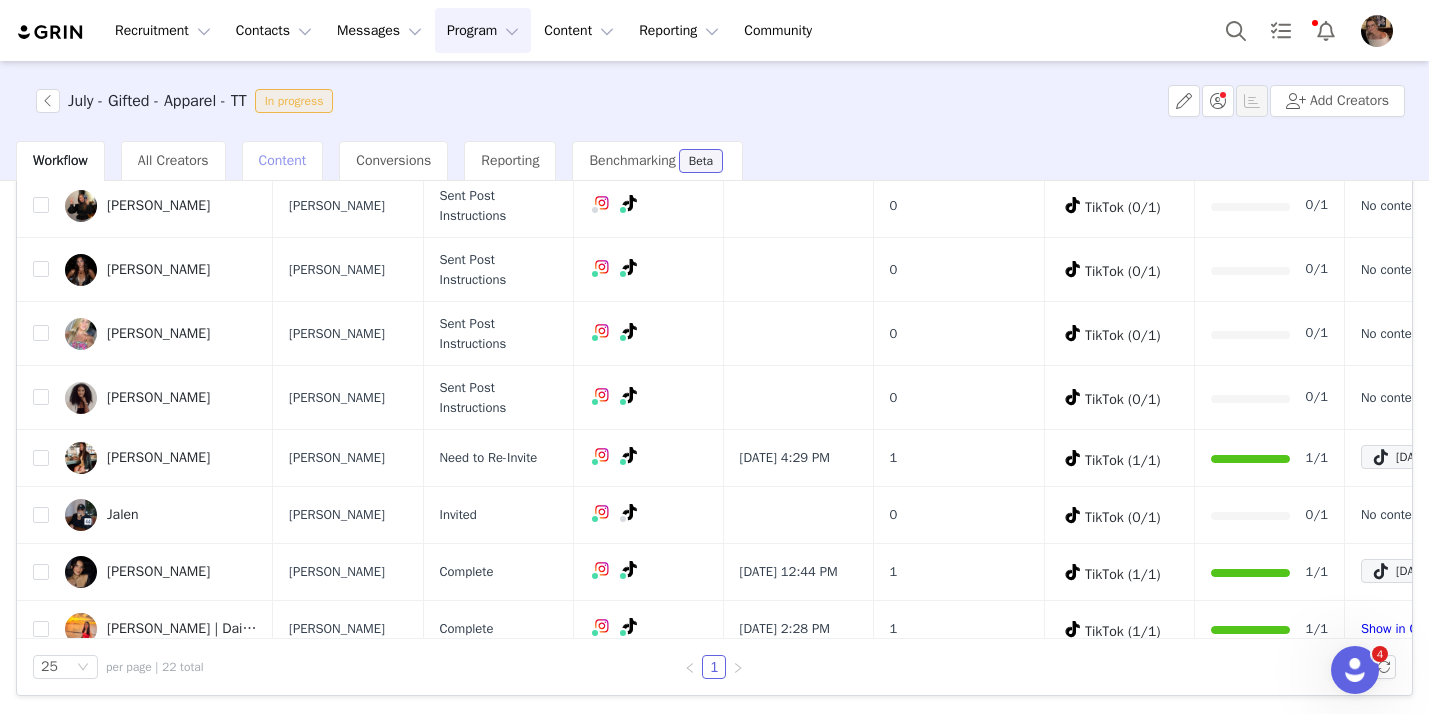 click on "Content" at bounding box center (283, 160) 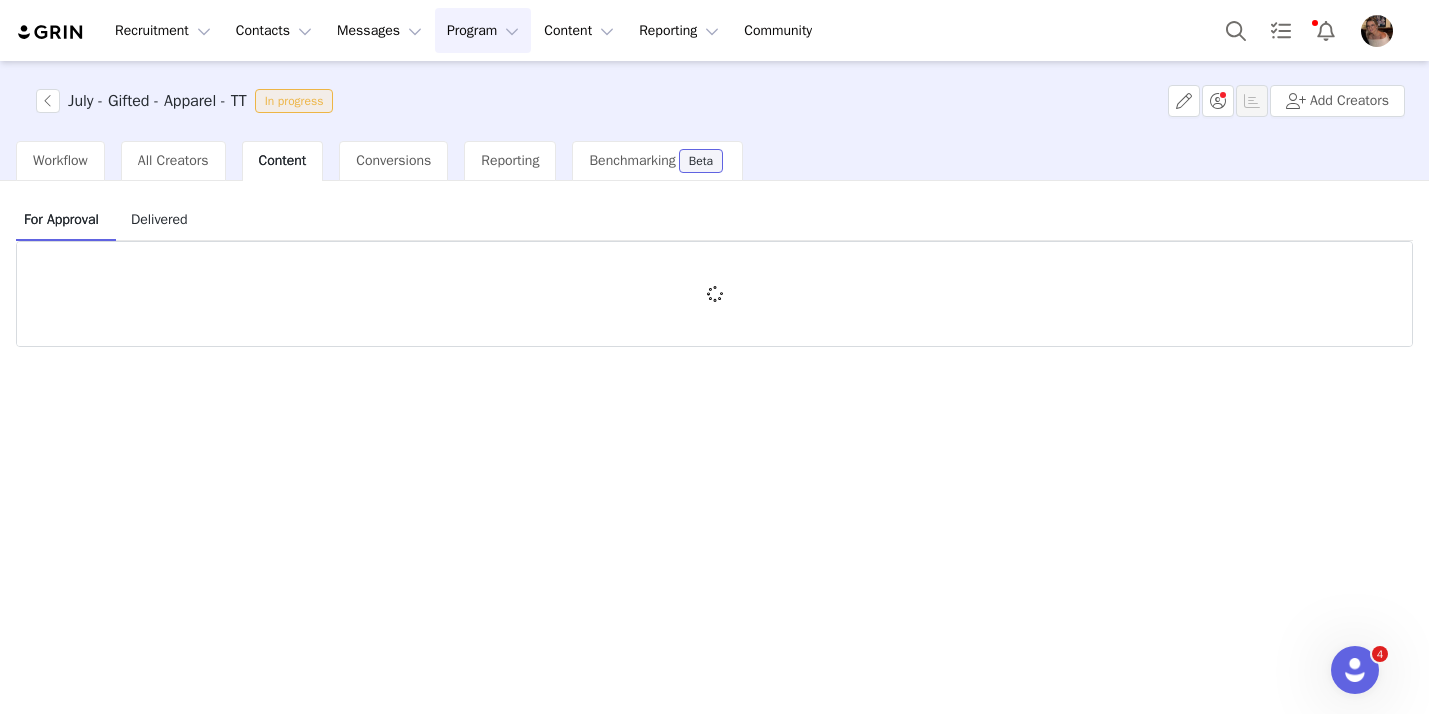 scroll, scrollTop: 0, scrollLeft: 0, axis: both 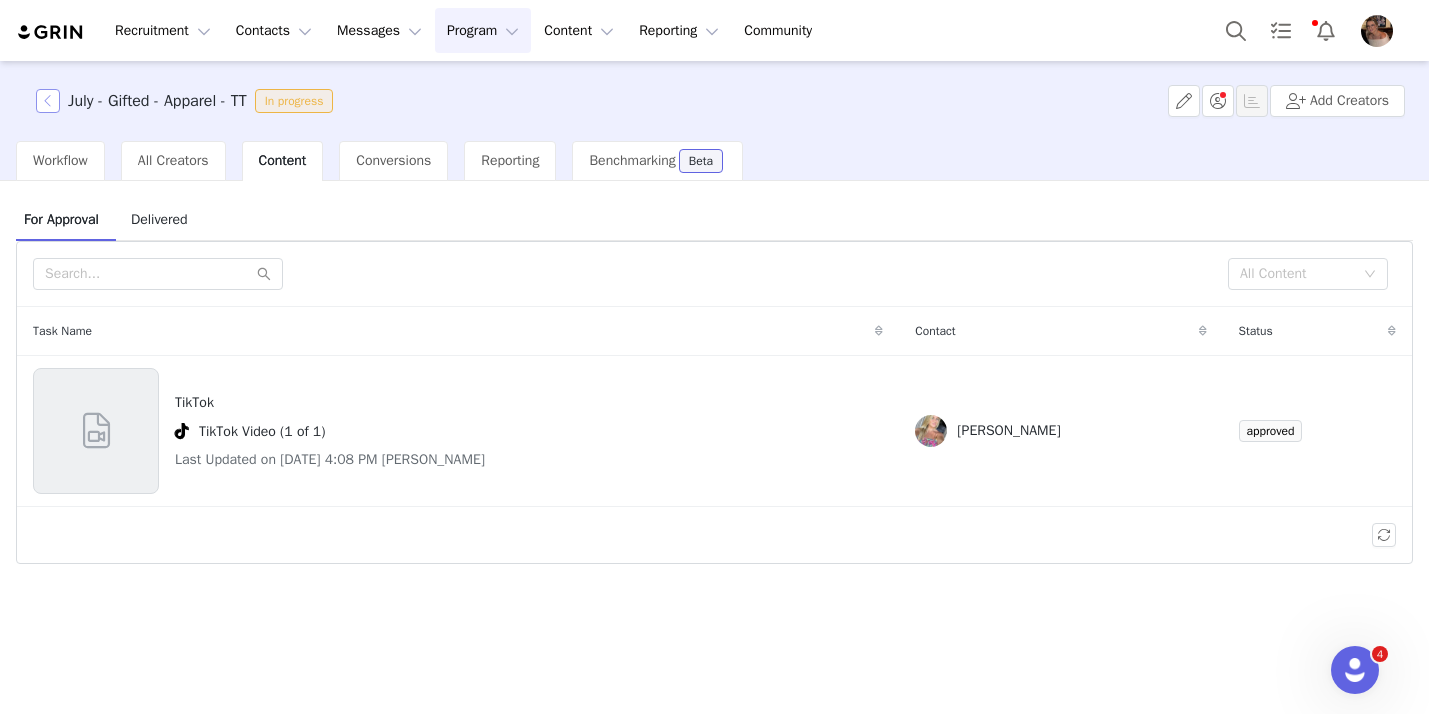 click at bounding box center (48, 101) 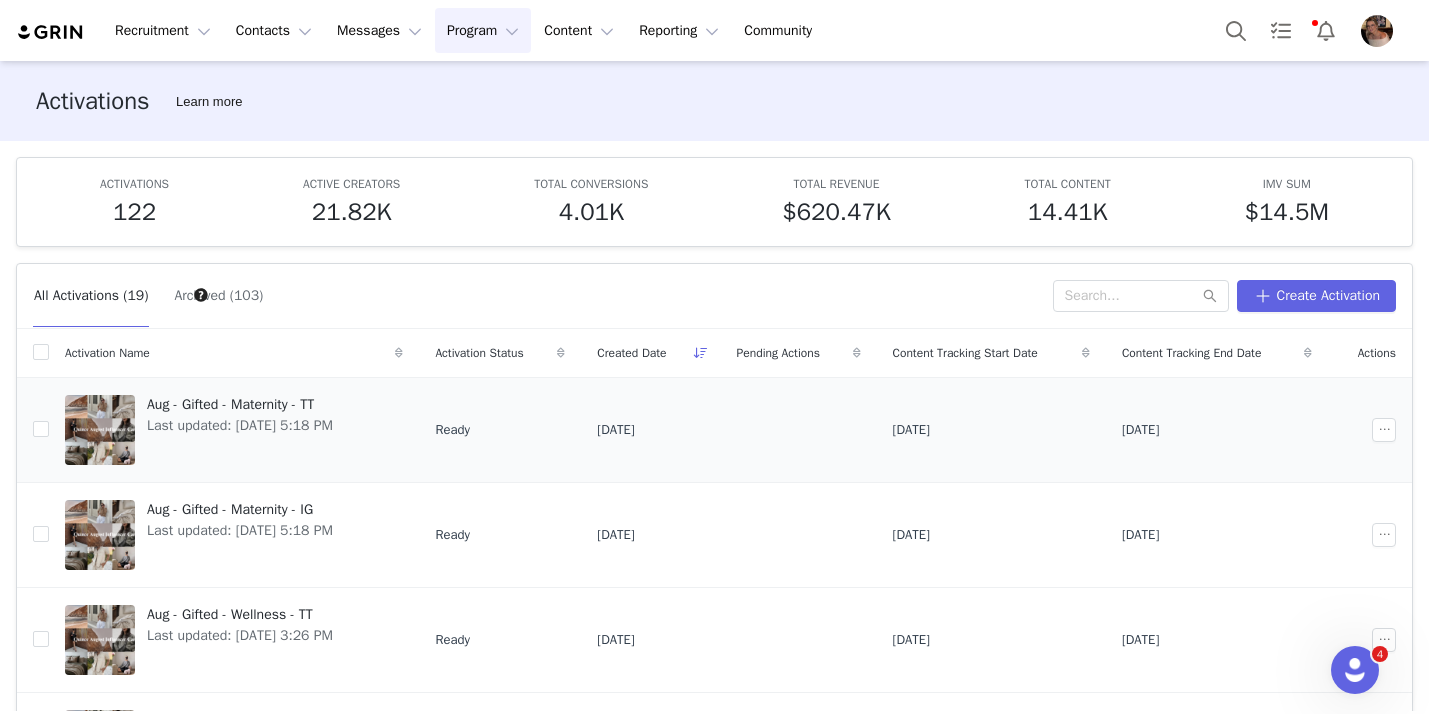 scroll, scrollTop: 684, scrollLeft: 0, axis: vertical 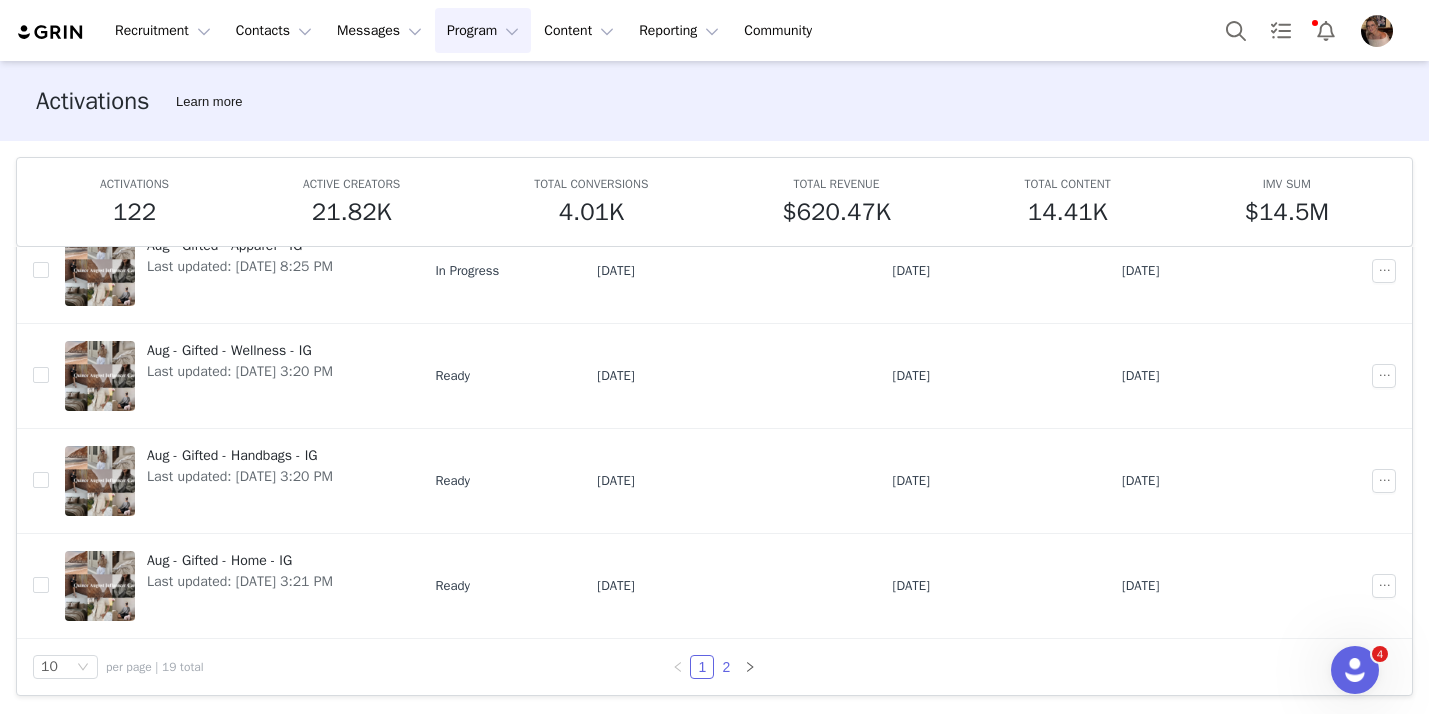 click on "2" at bounding box center (726, 667) 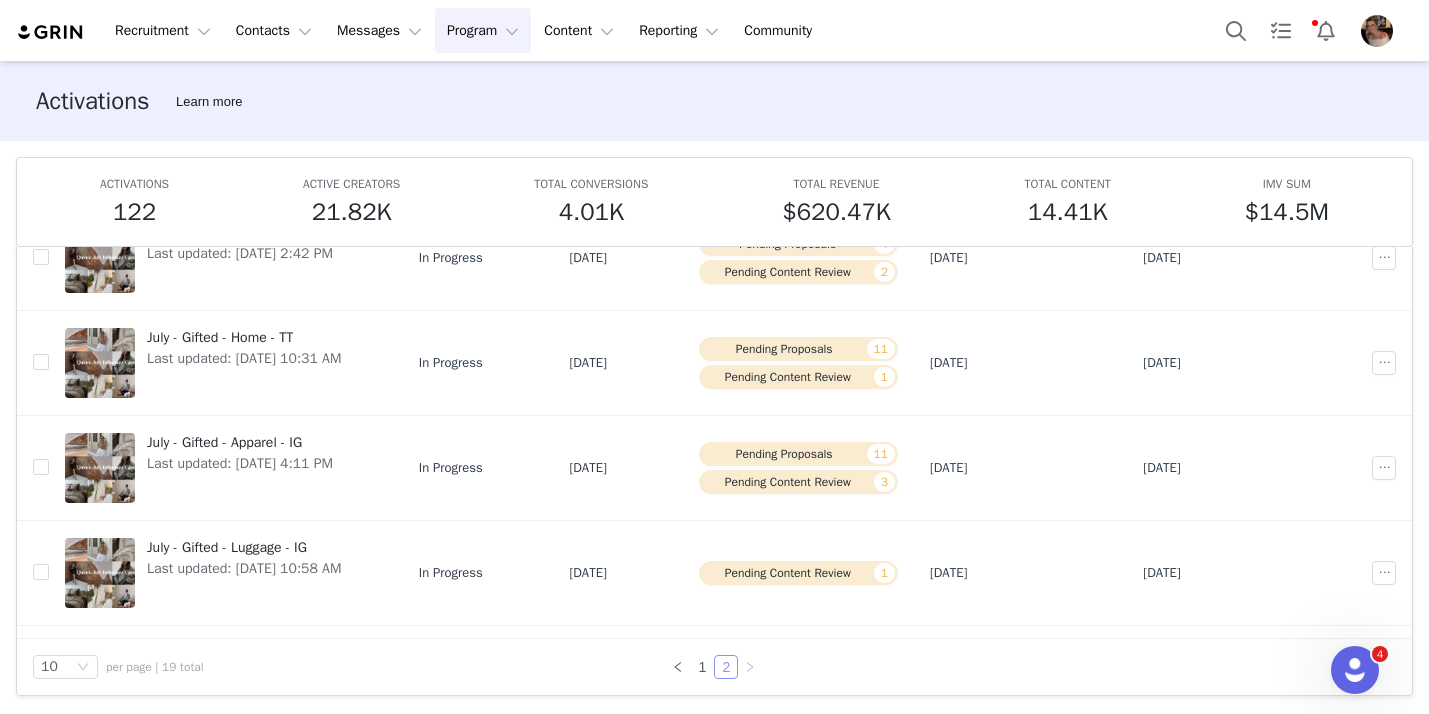 scroll, scrollTop: 0, scrollLeft: 0, axis: both 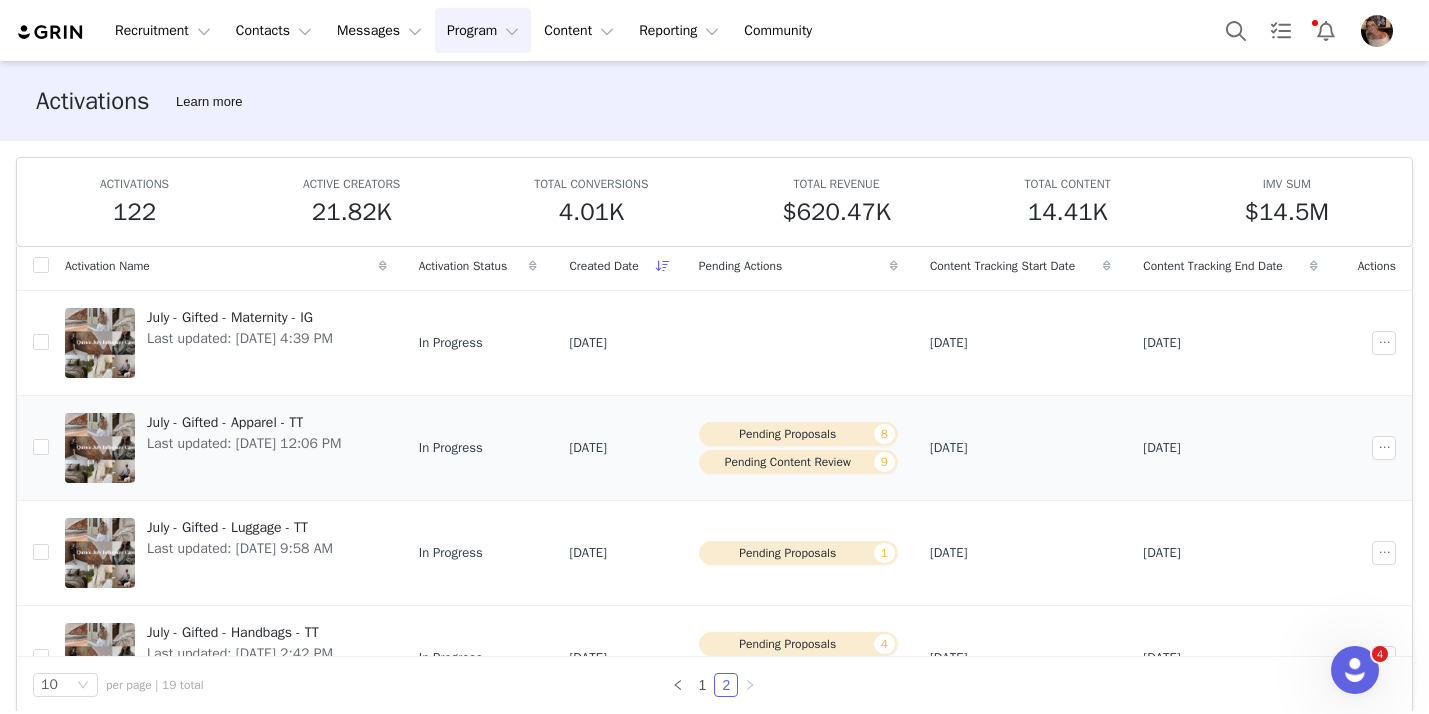 click on "July - Gifted - Apparel - TT Last updated: Jun 18, 2025 12:06 PM" at bounding box center (244, 448) 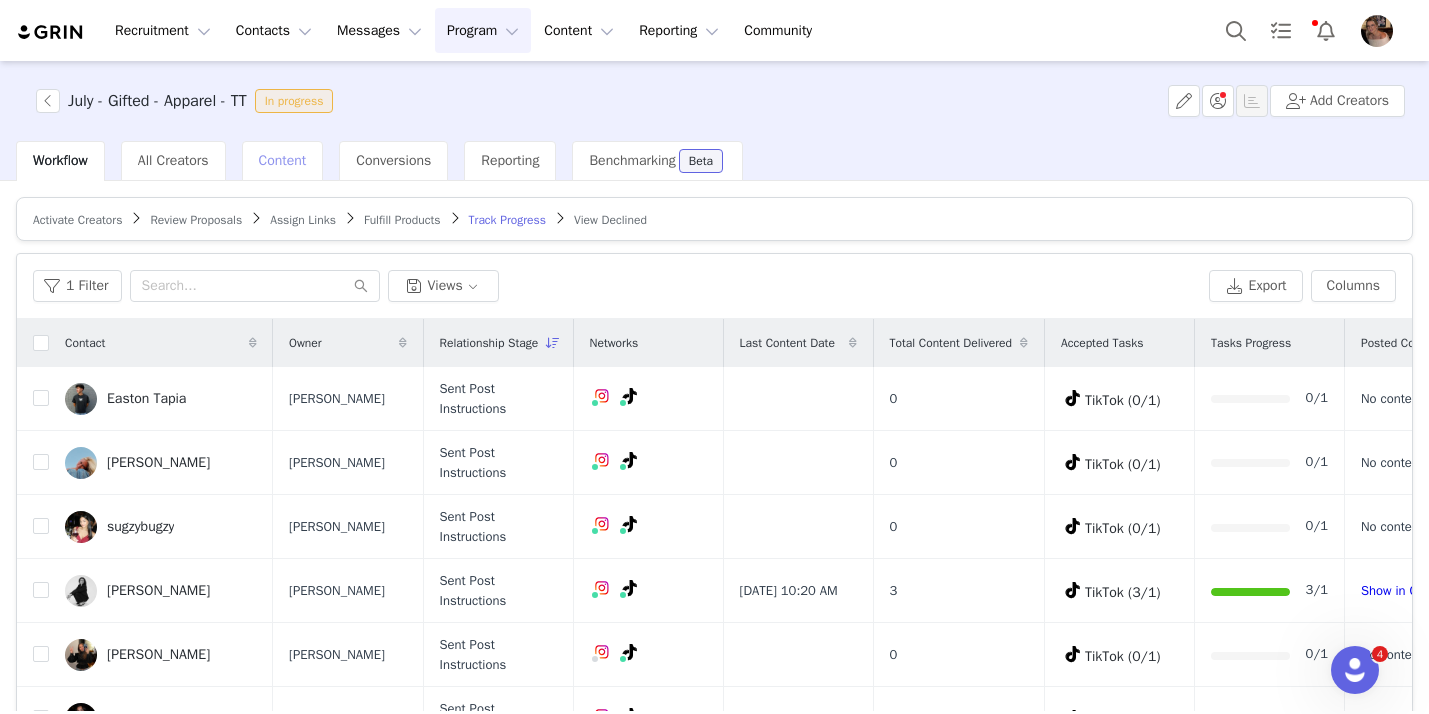 click on "Content" at bounding box center (283, 160) 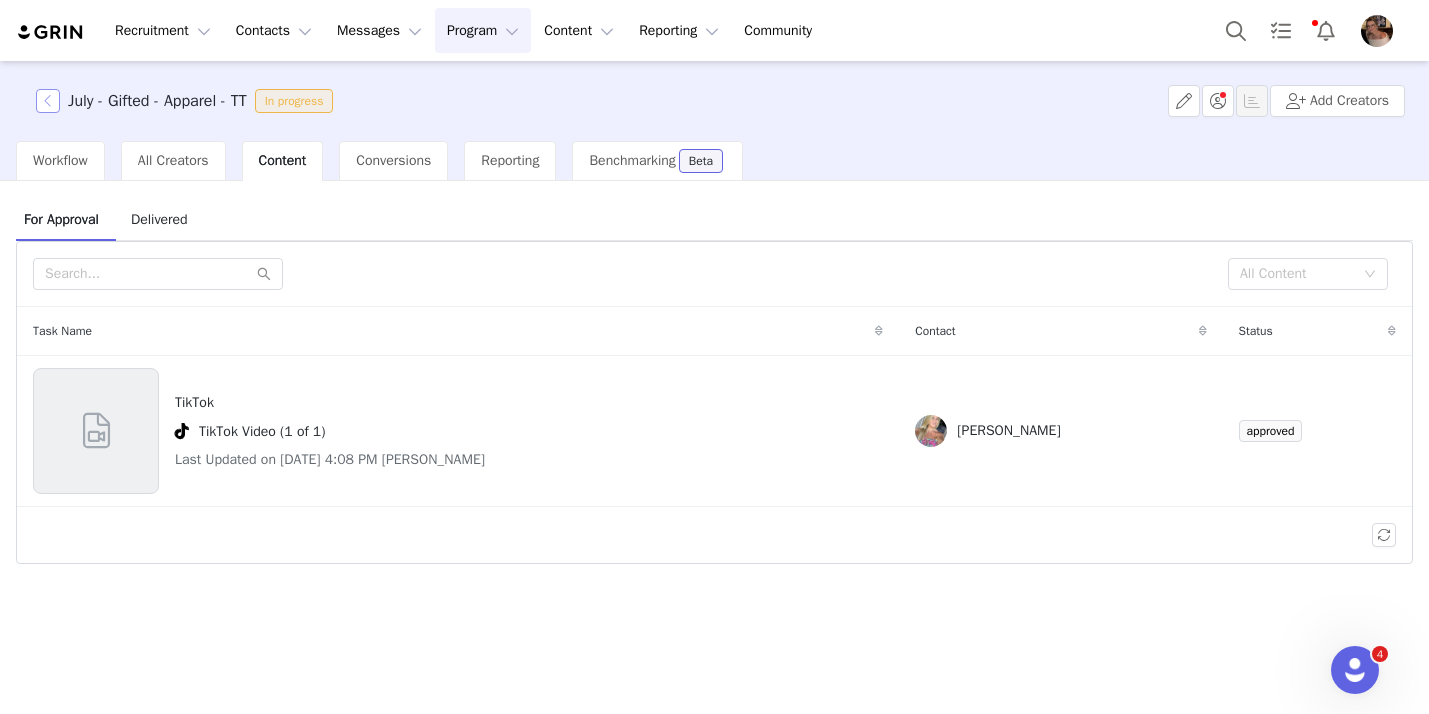 click at bounding box center (48, 101) 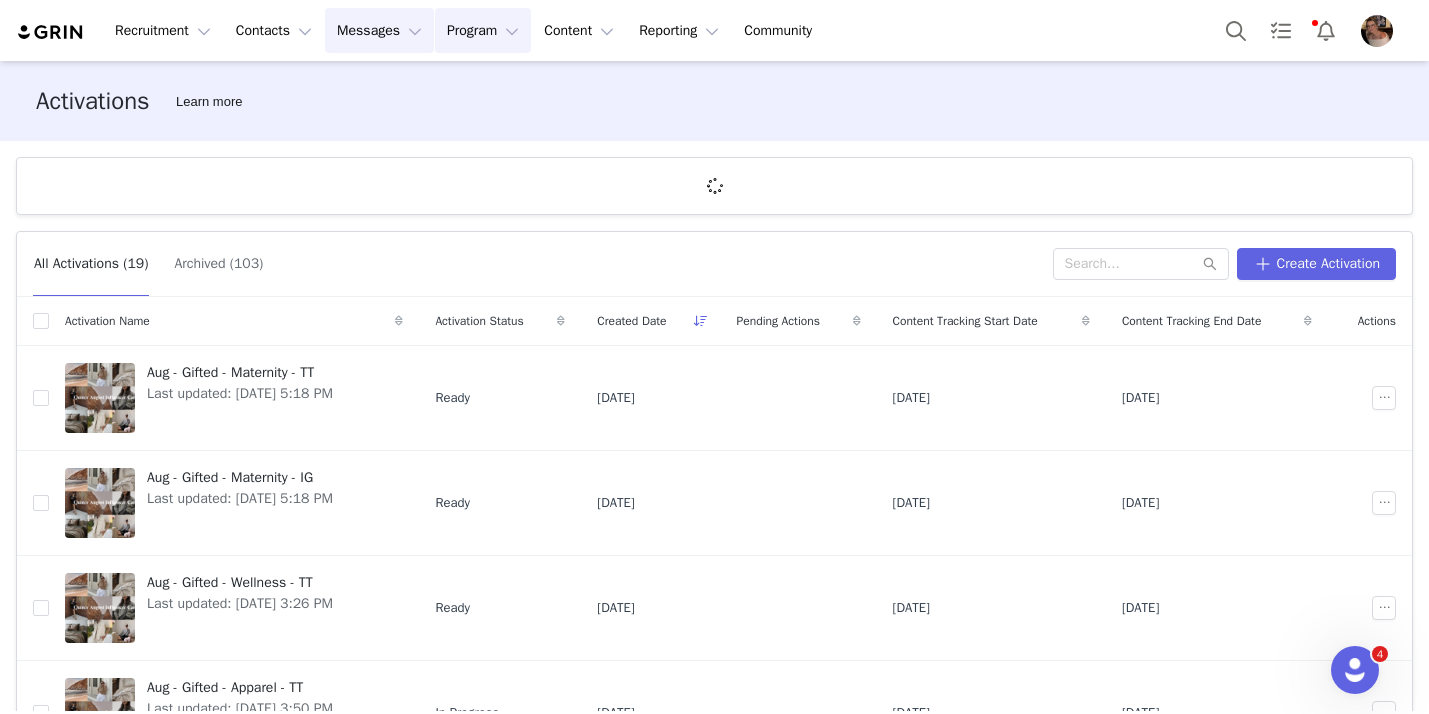 click on "Messages Messages" at bounding box center (379, 30) 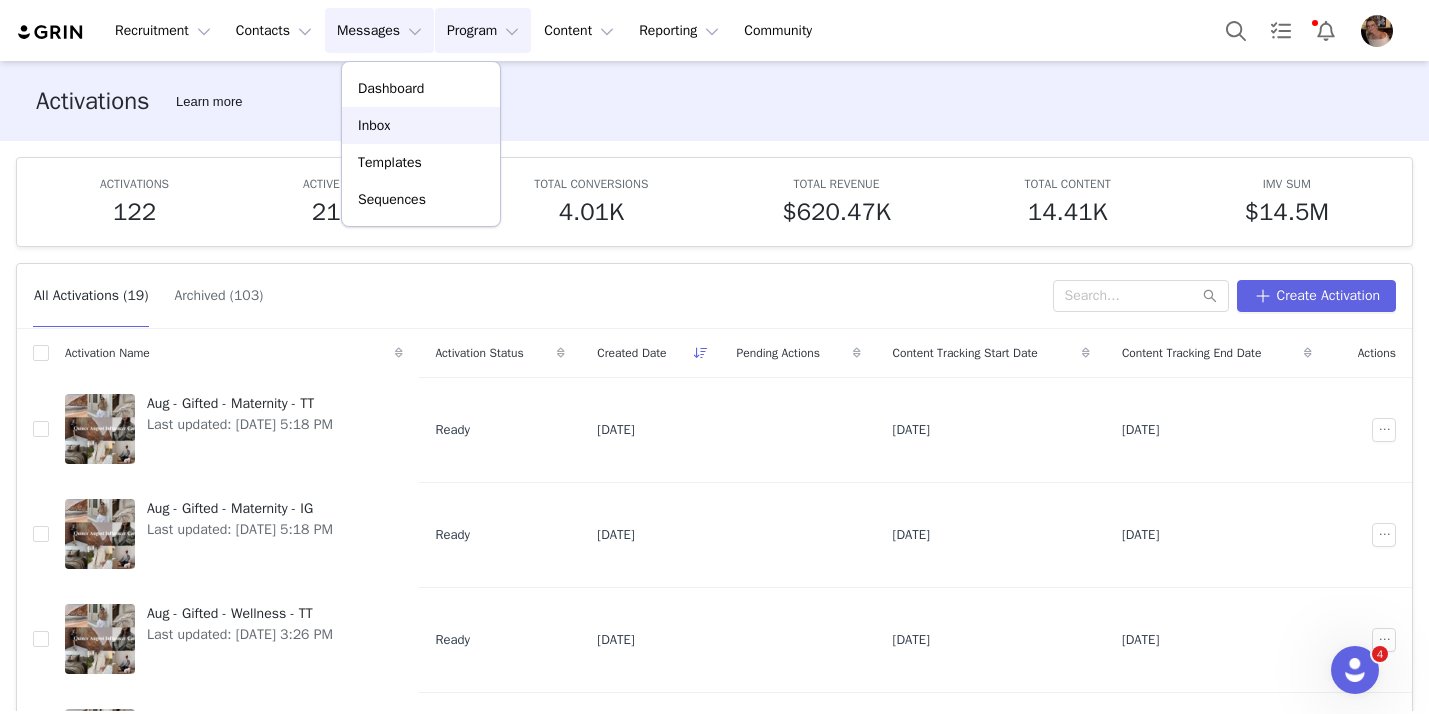 click on "Inbox" at bounding box center [421, 125] 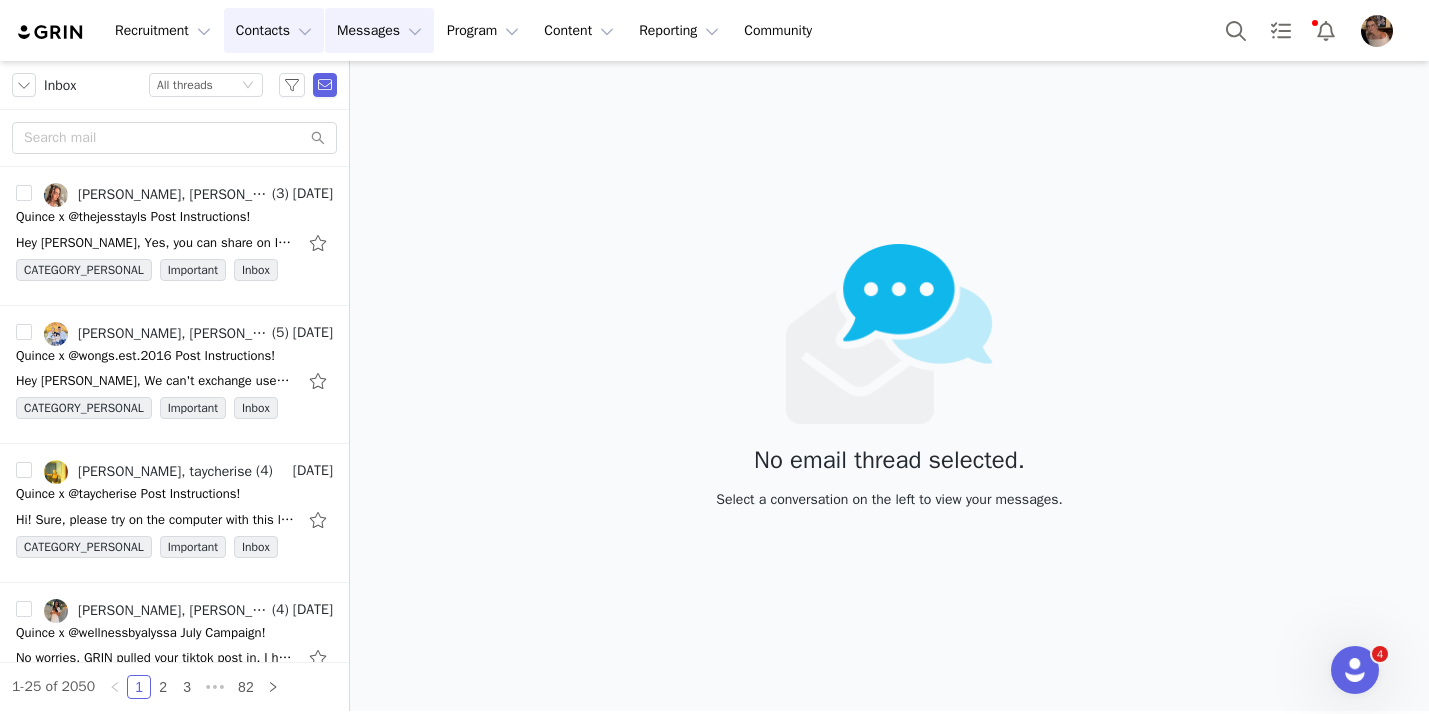 click on "Contacts Contacts" at bounding box center [274, 30] 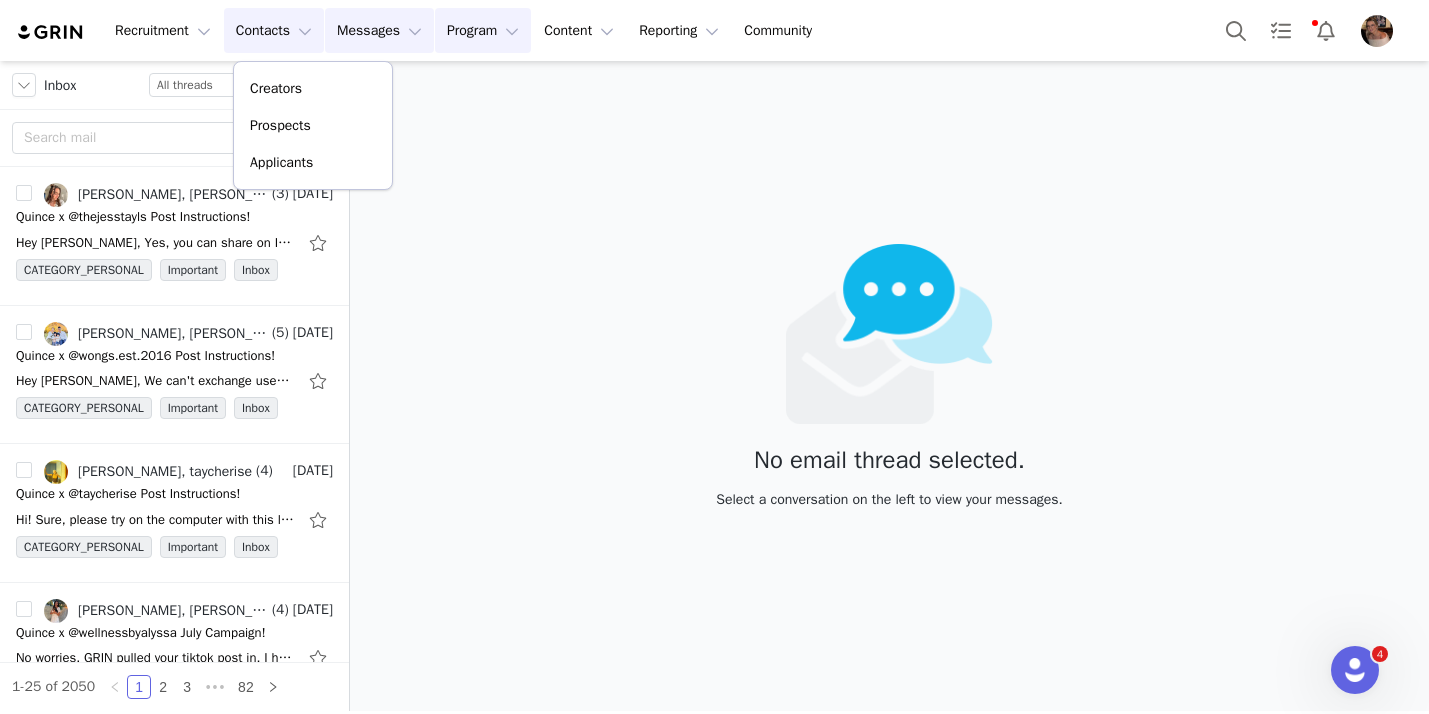 click on "Program Program" at bounding box center (483, 30) 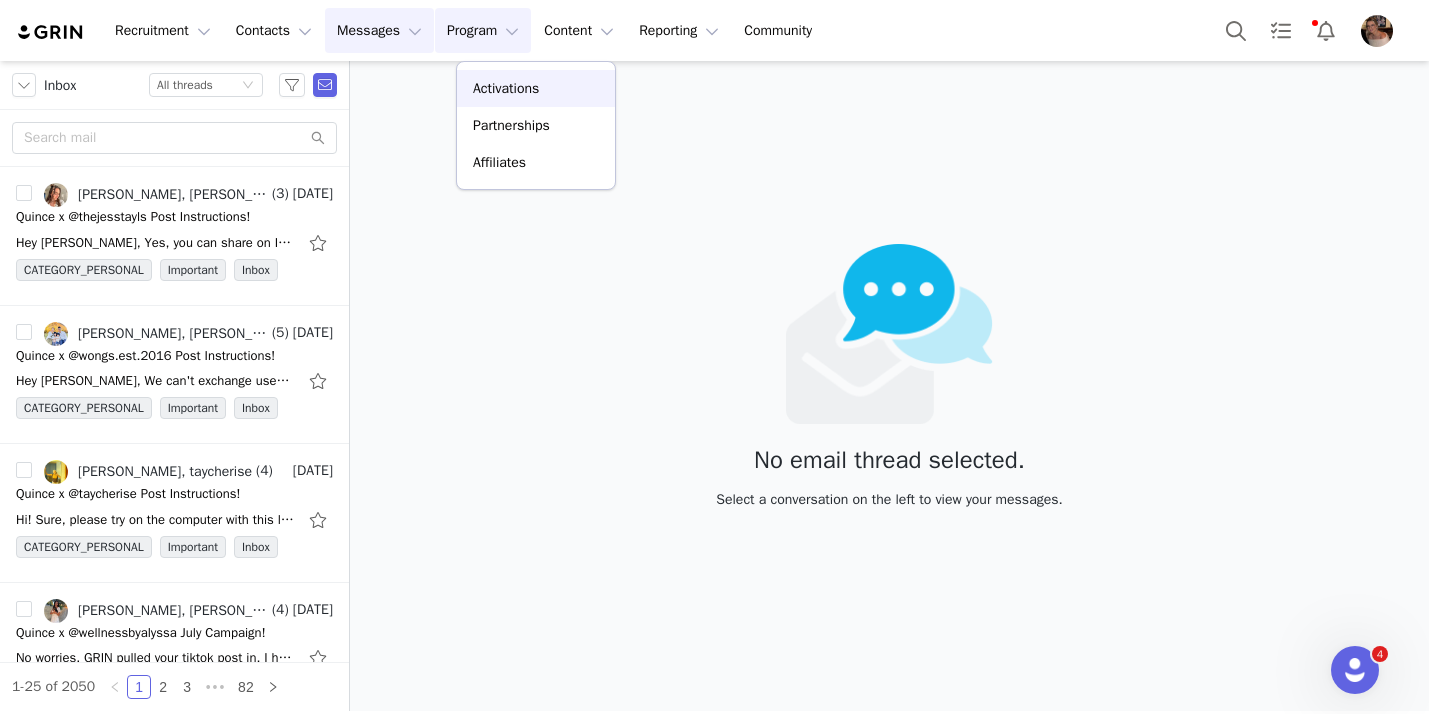 click on "Activations" at bounding box center (506, 88) 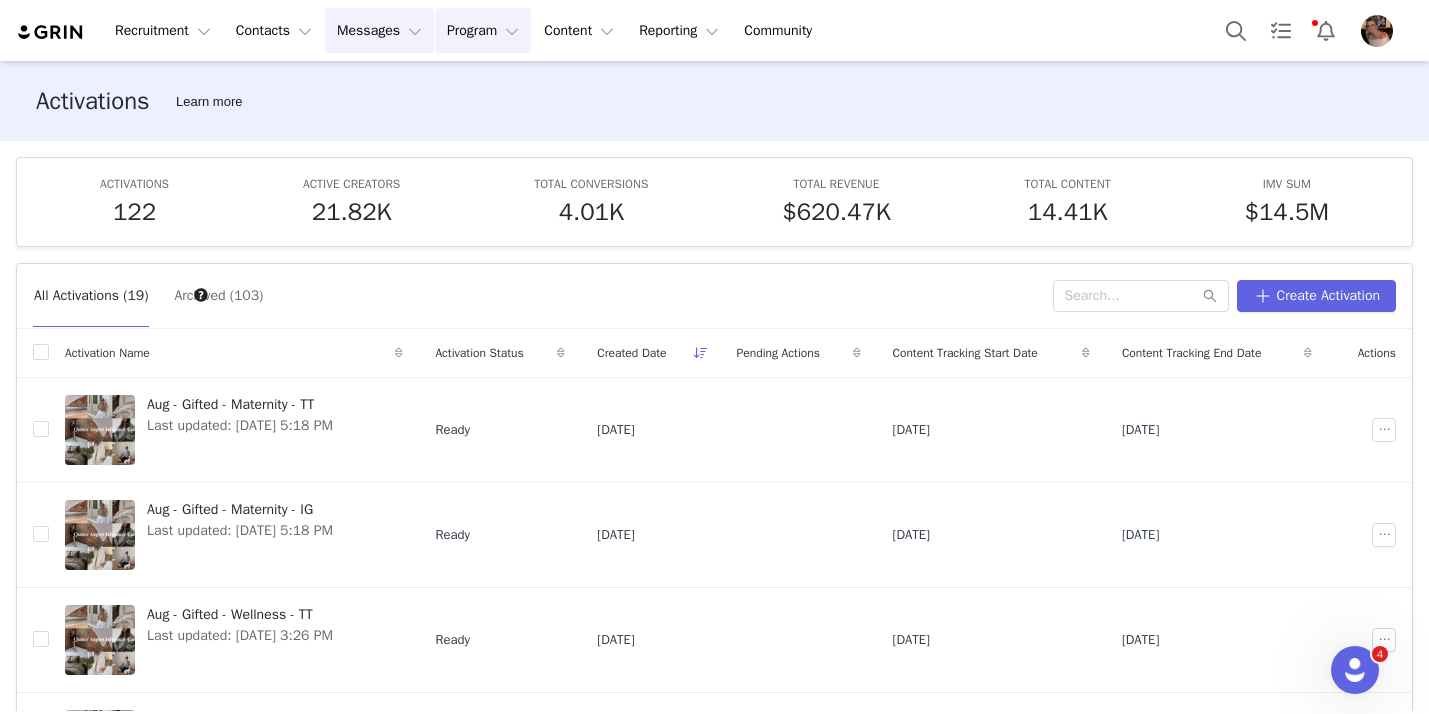 click on "Messages Messages" at bounding box center (379, 30) 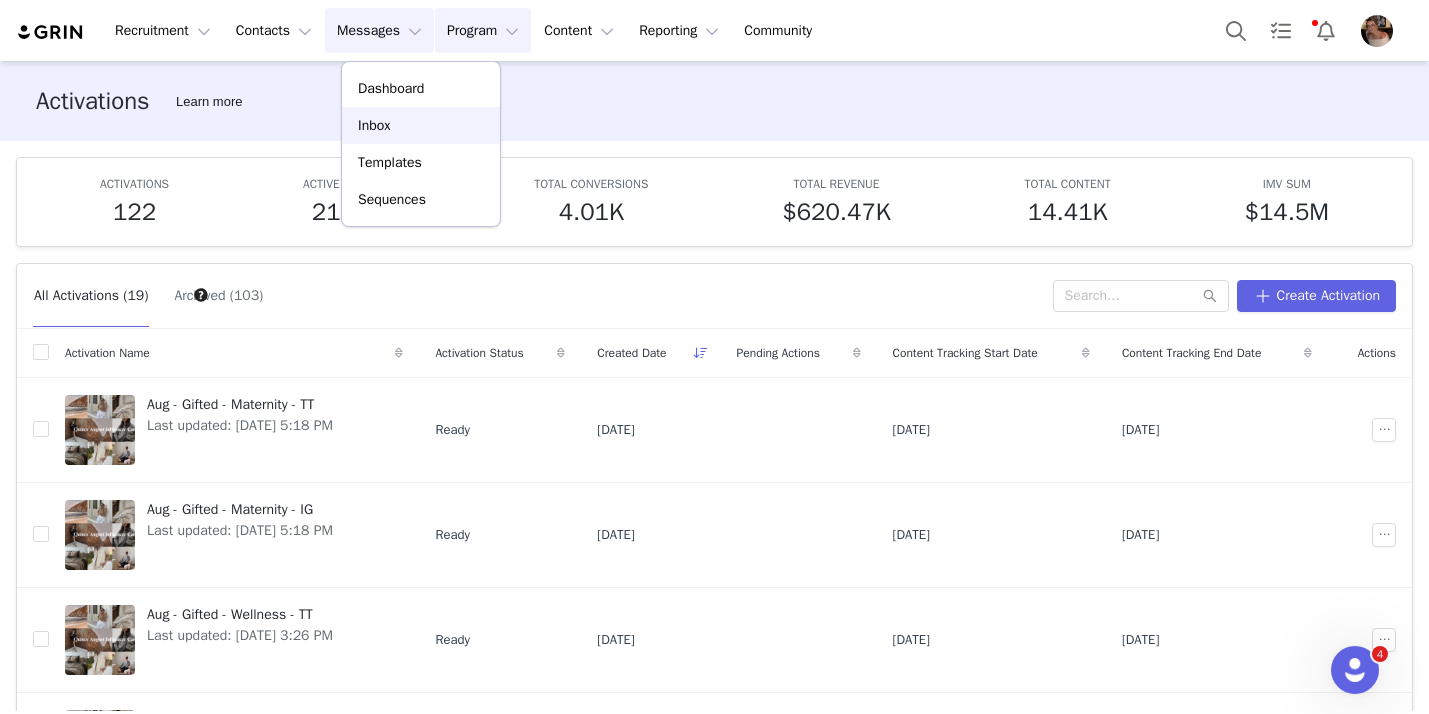 click on "Inbox" at bounding box center [374, 125] 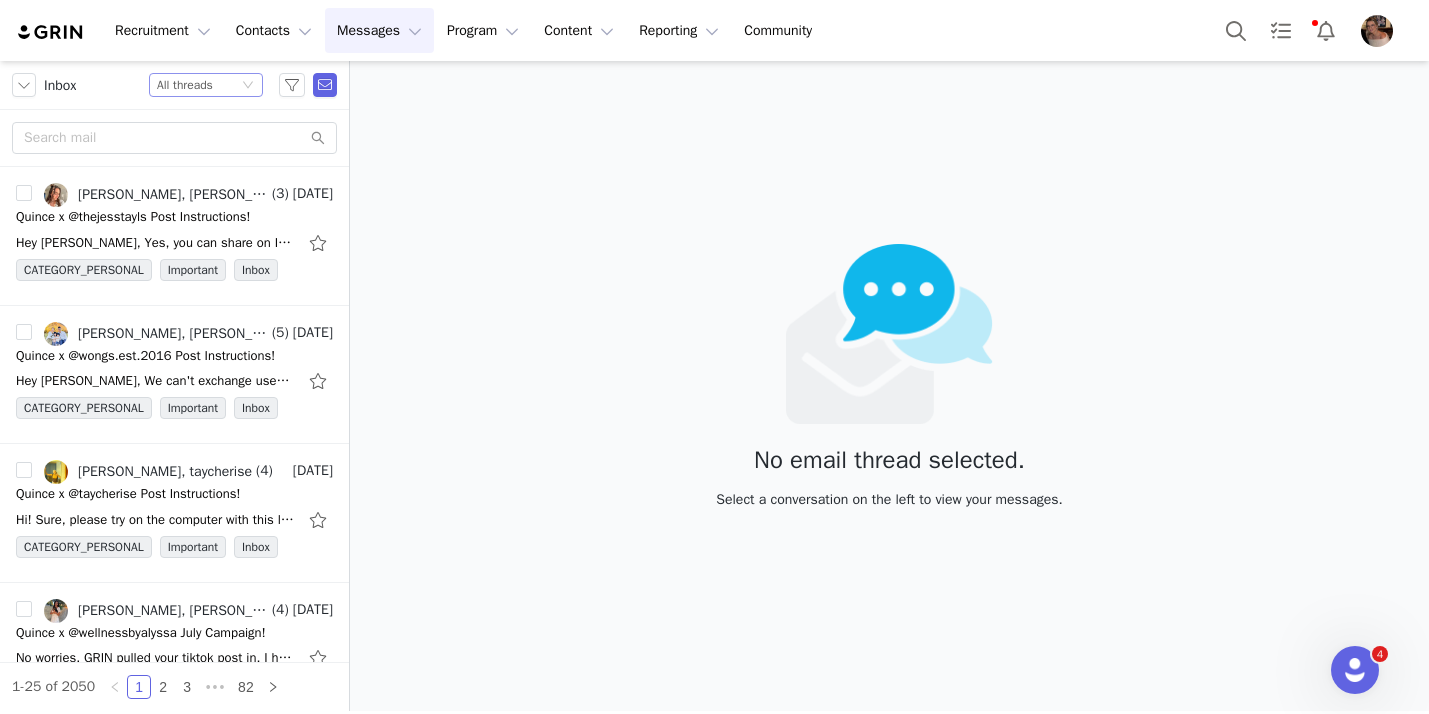 click on "Status All threads" at bounding box center [197, 85] 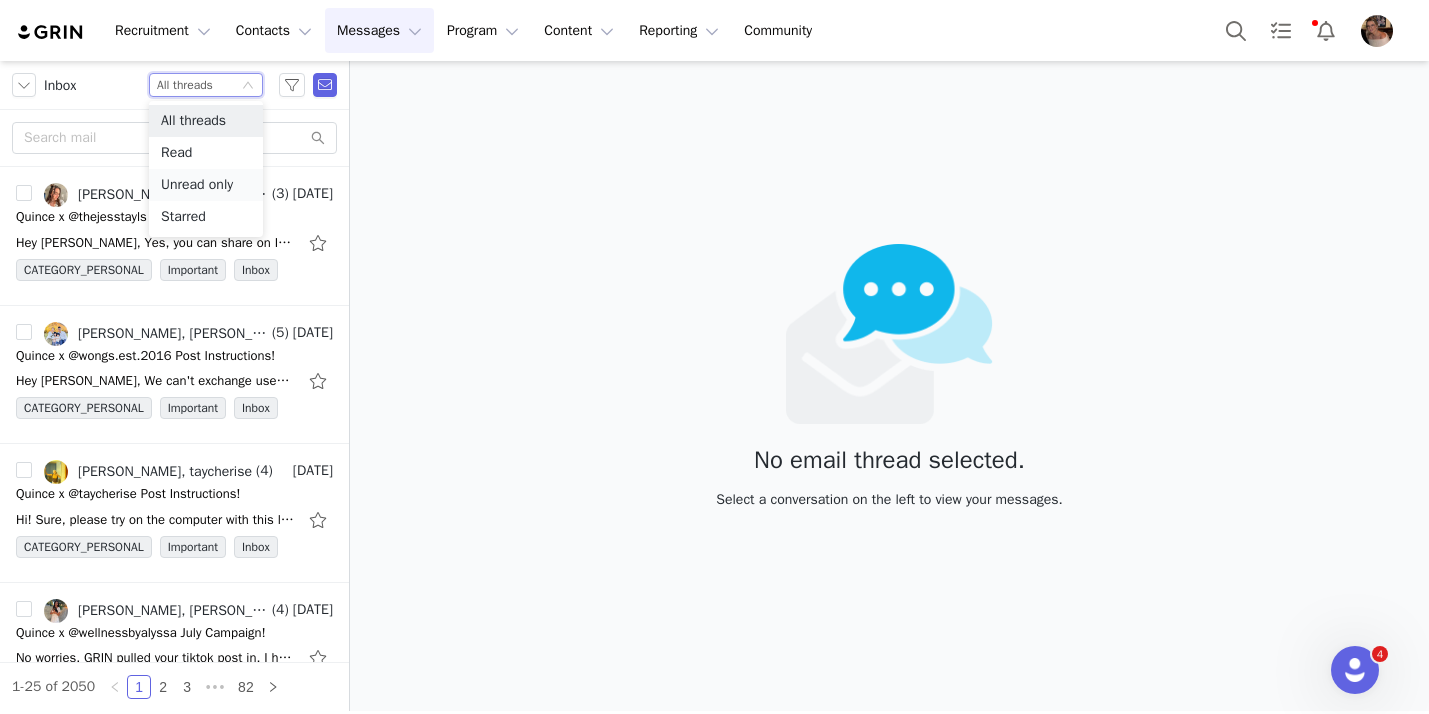 click on "Unread only" at bounding box center (206, 185) 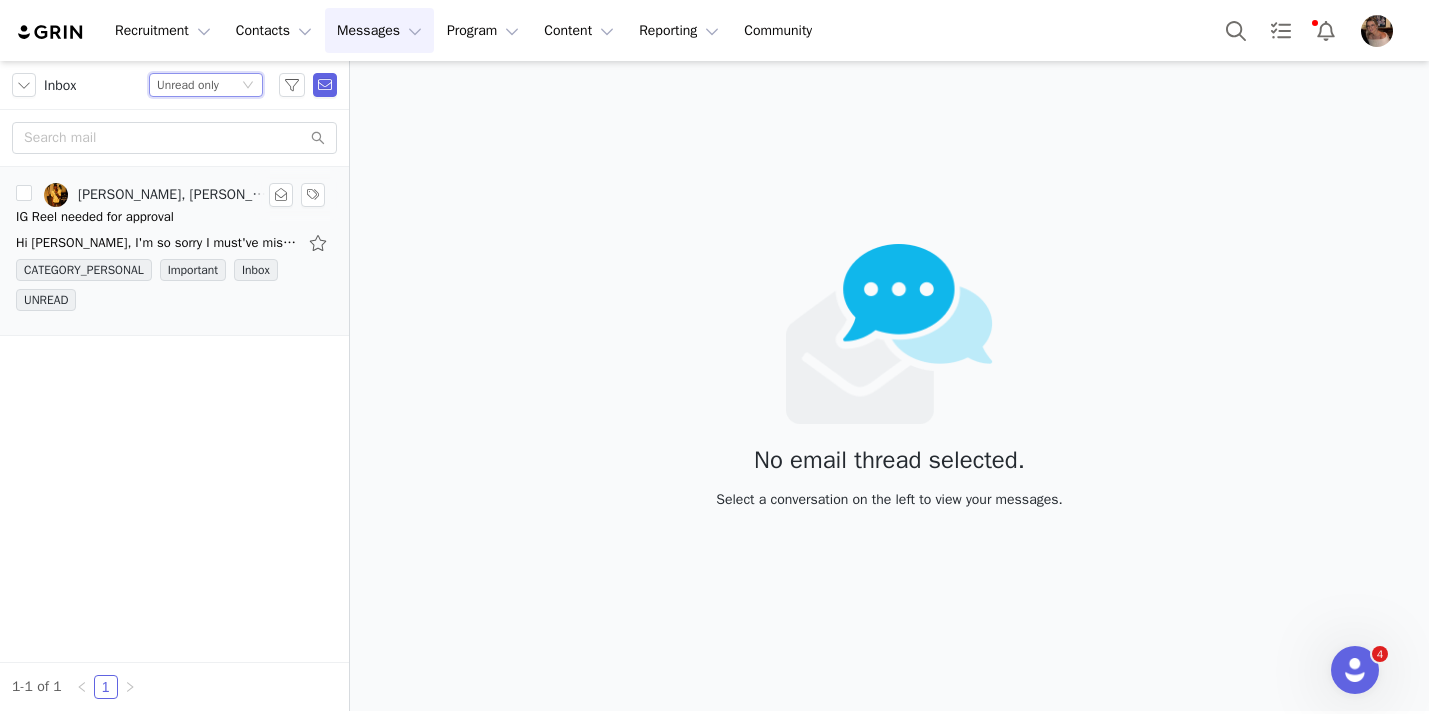 click on "IG Reel needed for approval" at bounding box center [174, 217] 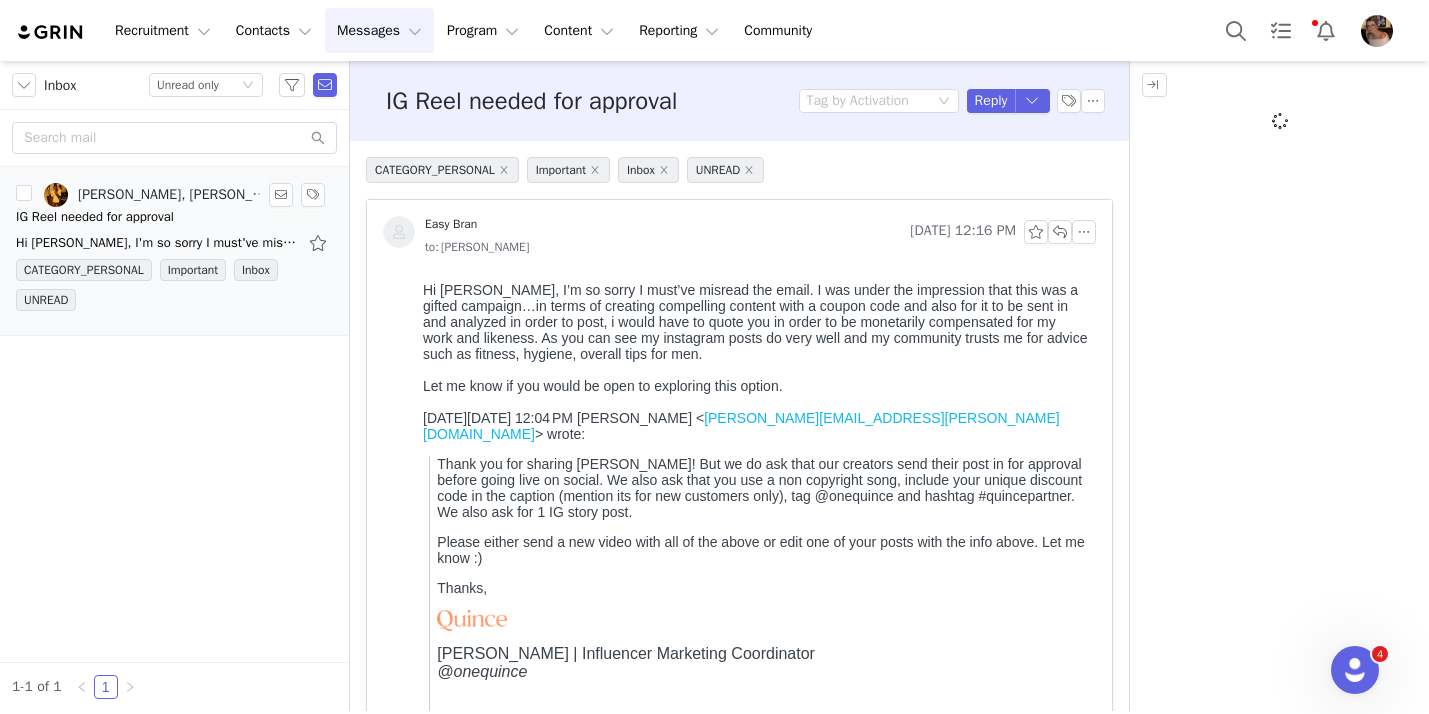 scroll, scrollTop: 0, scrollLeft: 0, axis: both 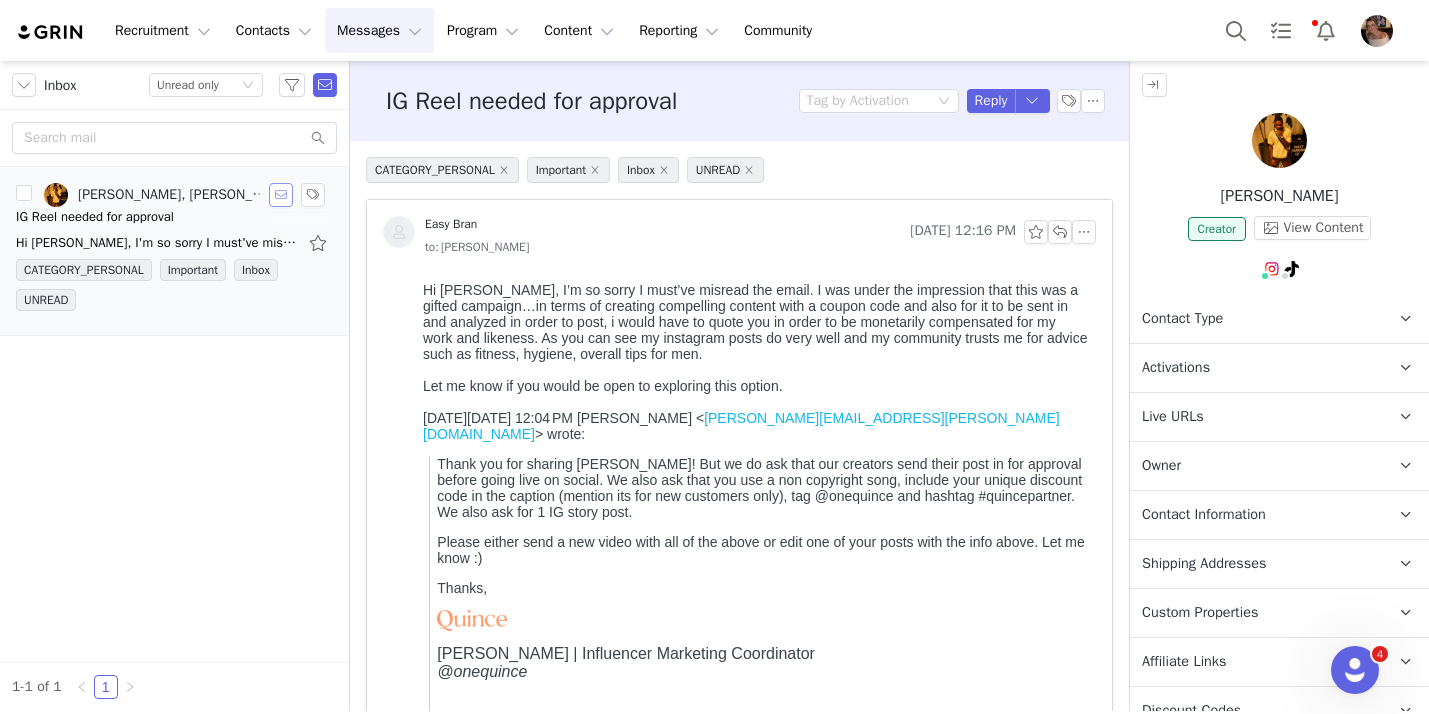 click at bounding box center (281, 195) 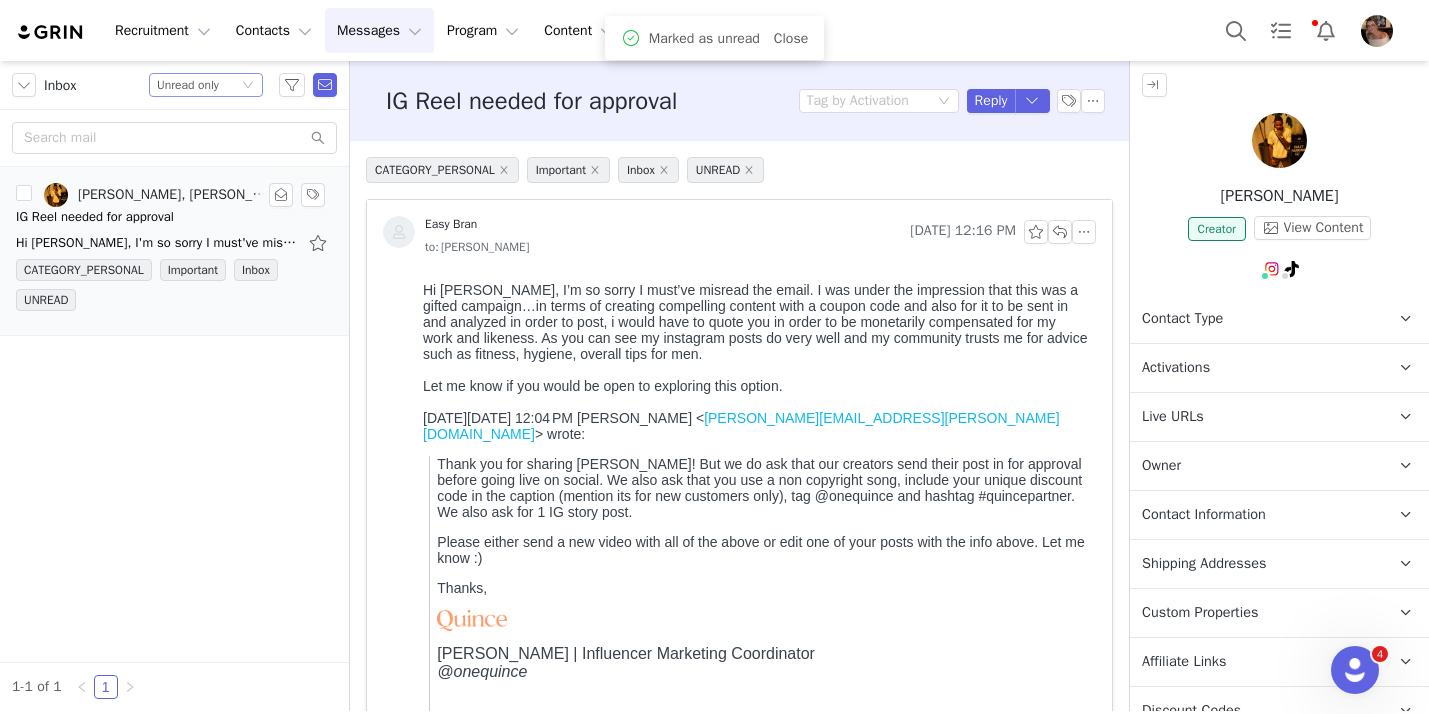 click on "Unread only" at bounding box center (188, 85) 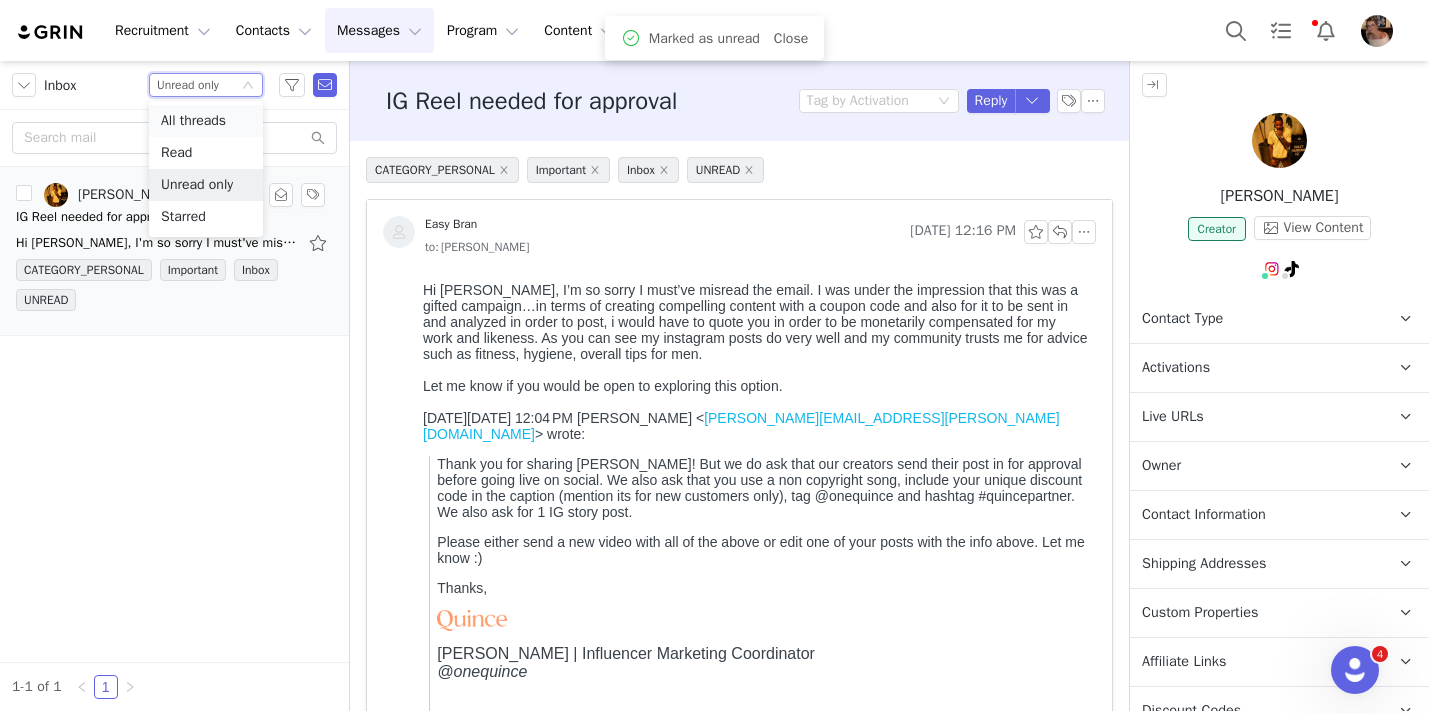 click on "All threads" at bounding box center (206, 121) 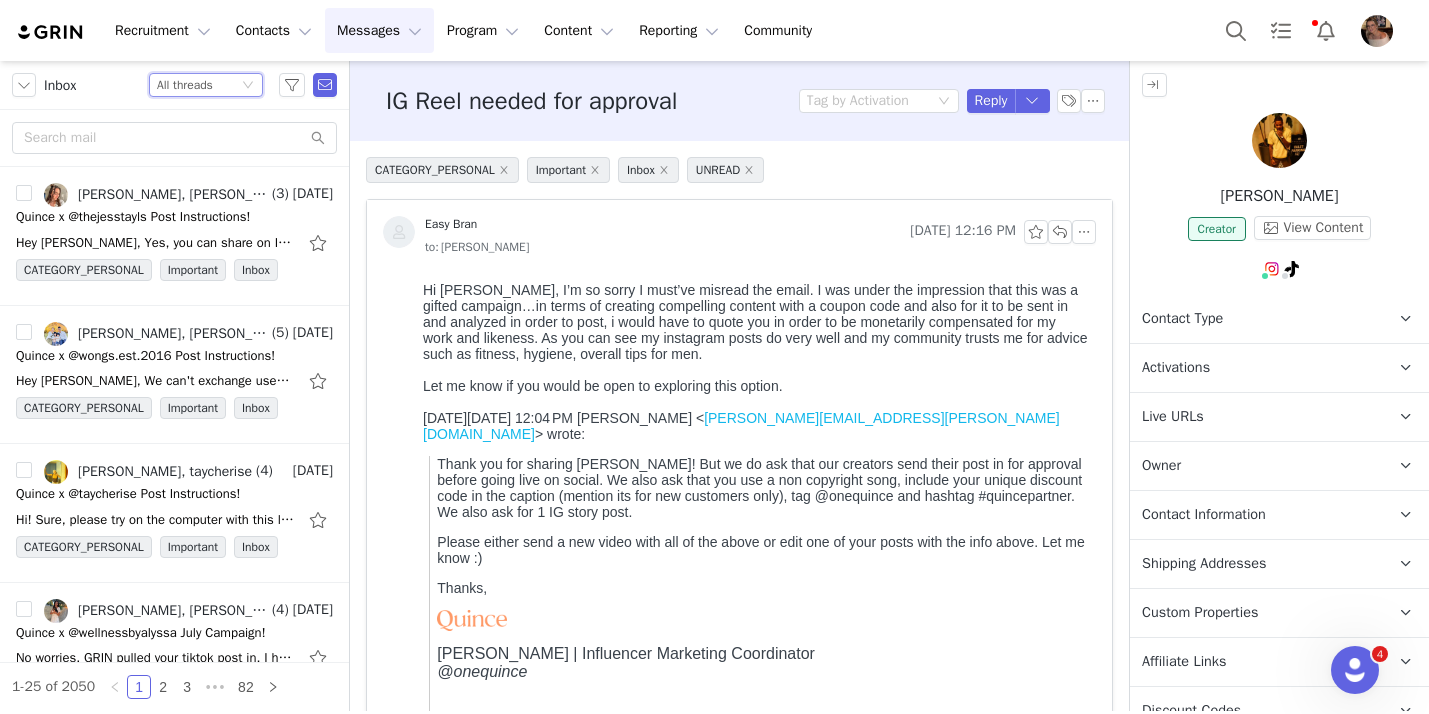 click on "All threads" at bounding box center [185, 85] 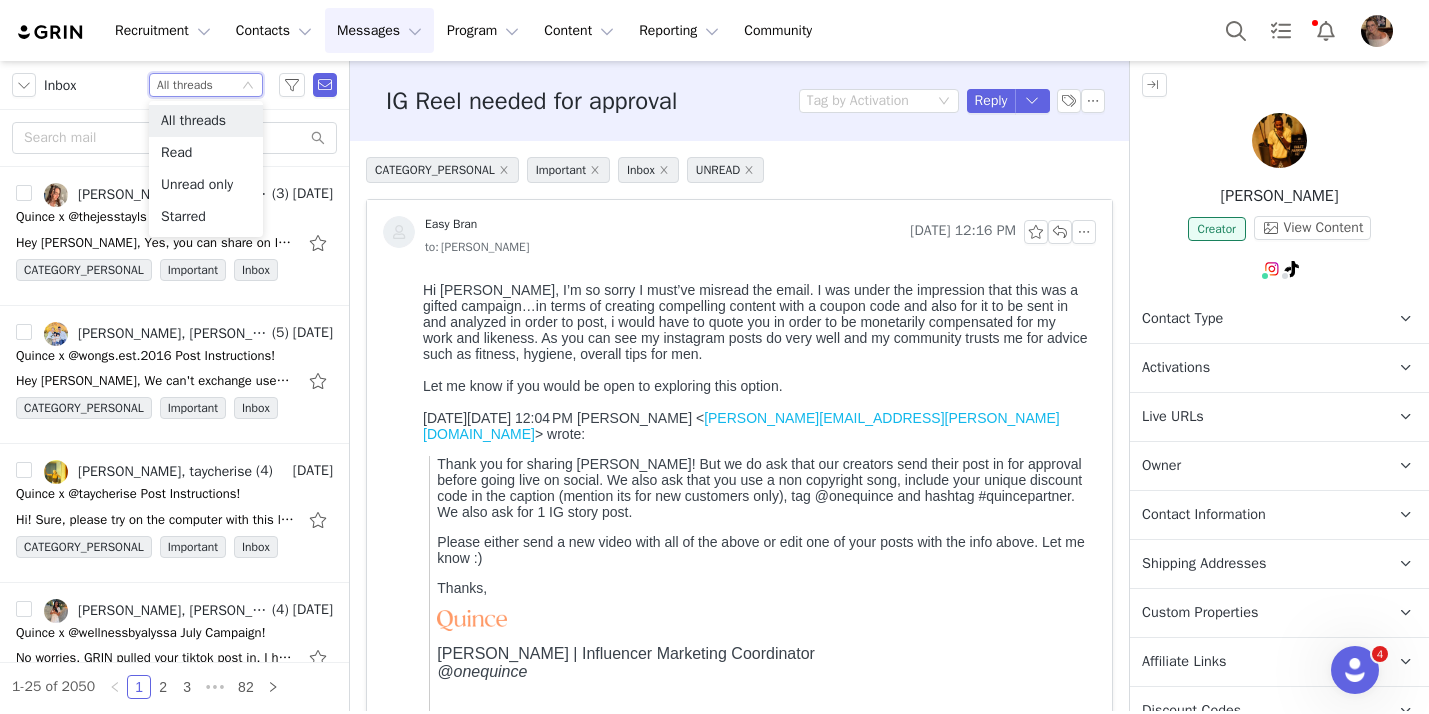 click on "All threads" at bounding box center (185, 85) 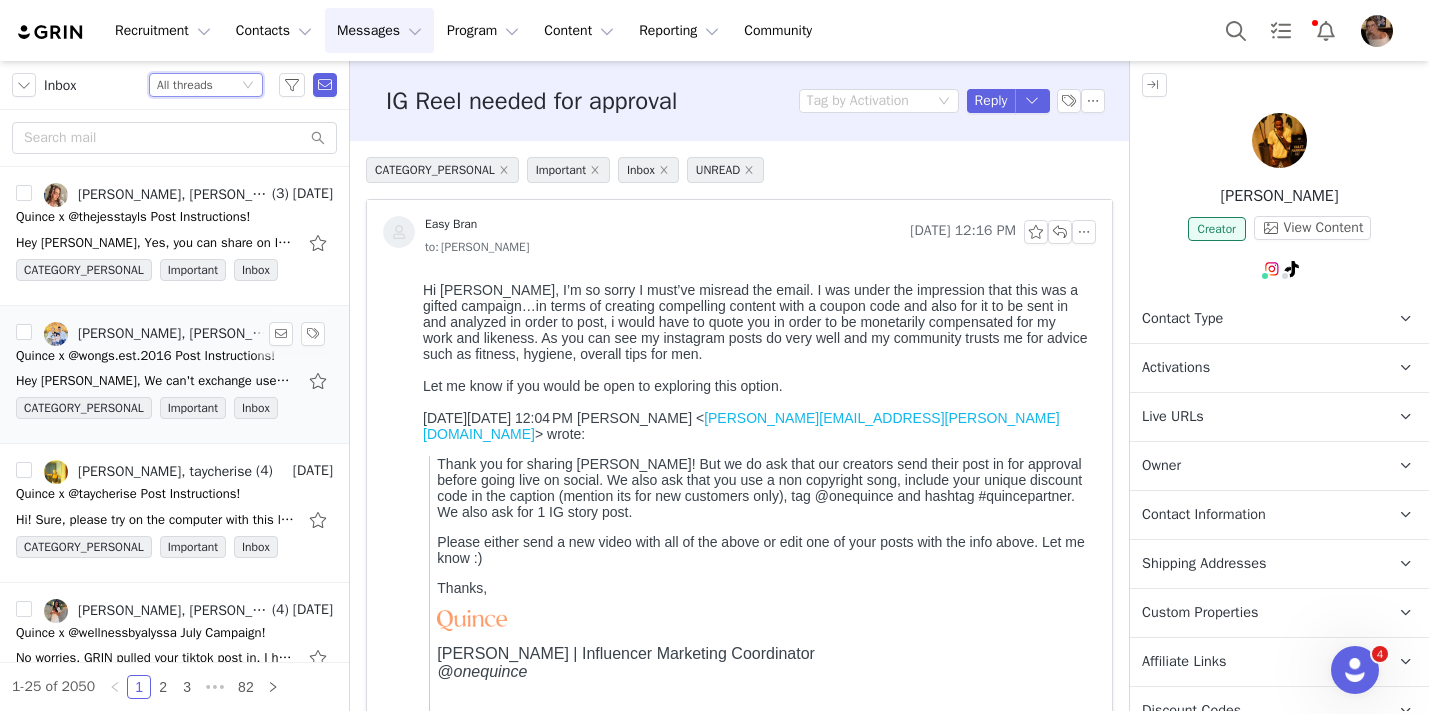 click on "Quince x @wongs.est.2016 Post Instructions!" at bounding box center [145, 356] 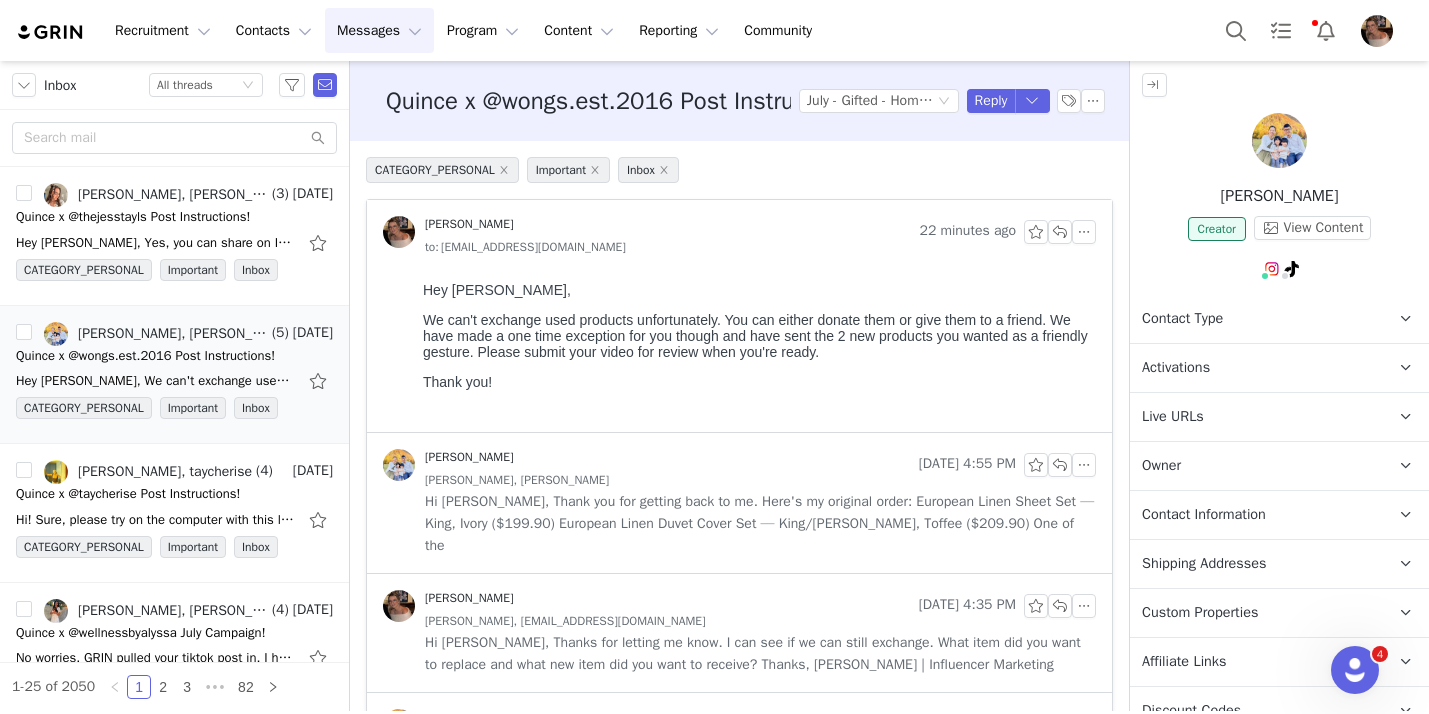 scroll, scrollTop: 268, scrollLeft: 0, axis: vertical 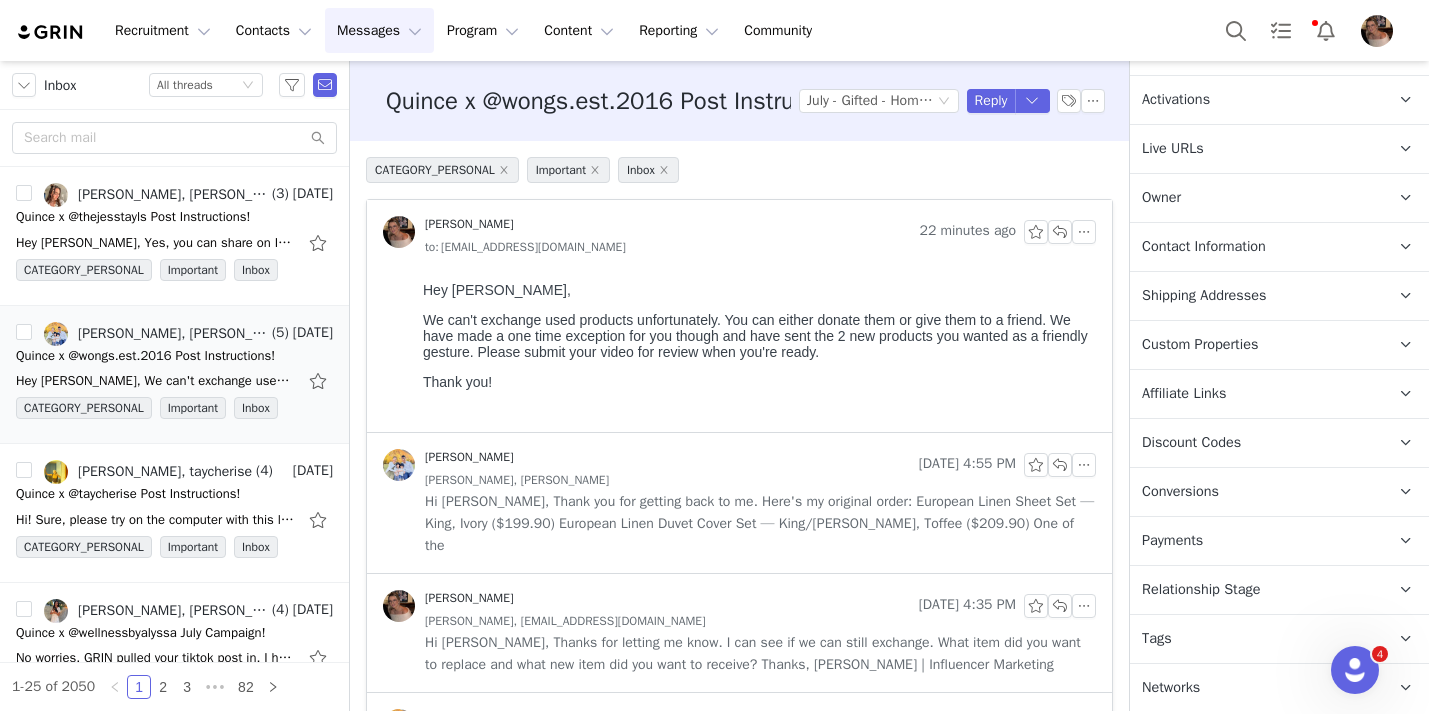 click on "Relationship Stage" at bounding box center (1201, 590) 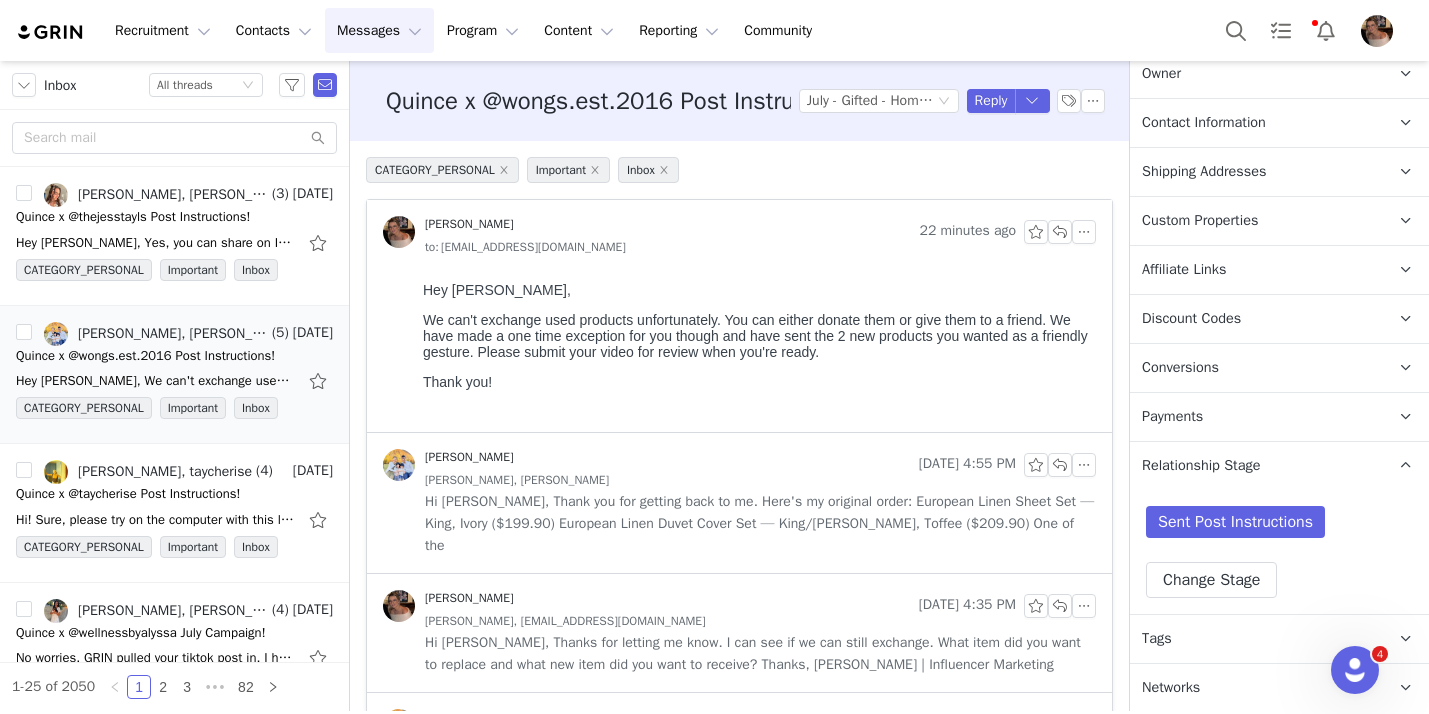 scroll, scrollTop: 0, scrollLeft: 0, axis: both 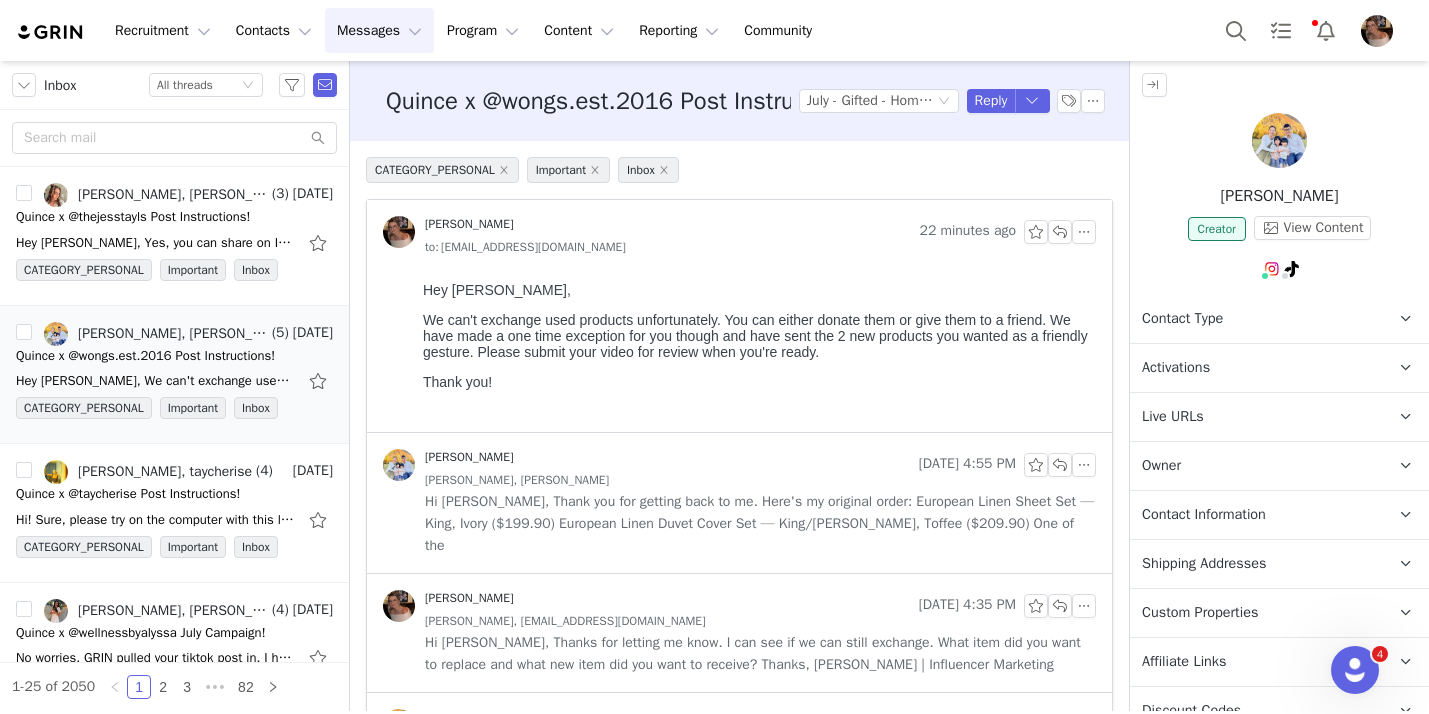 click on "Live URLs" at bounding box center [1173, 417] 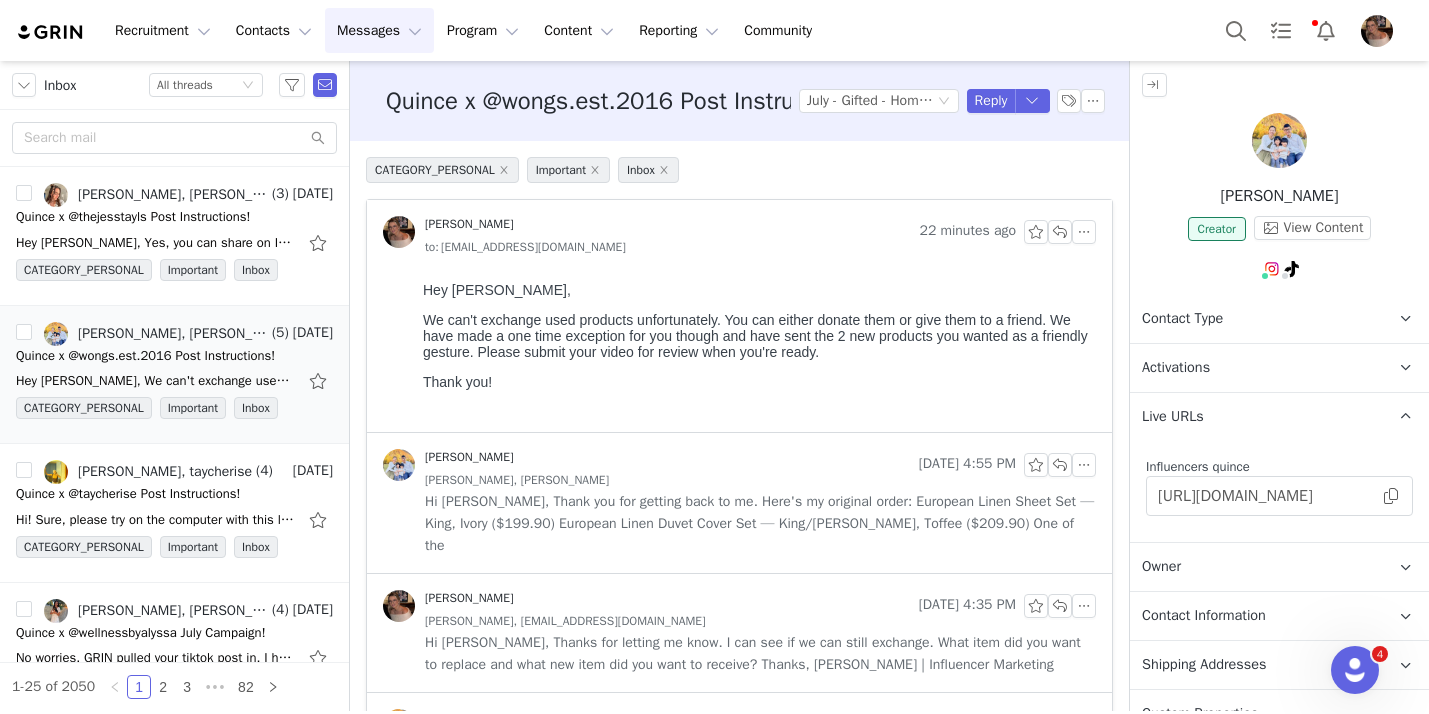 click on "Activations" at bounding box center (1255, 368) 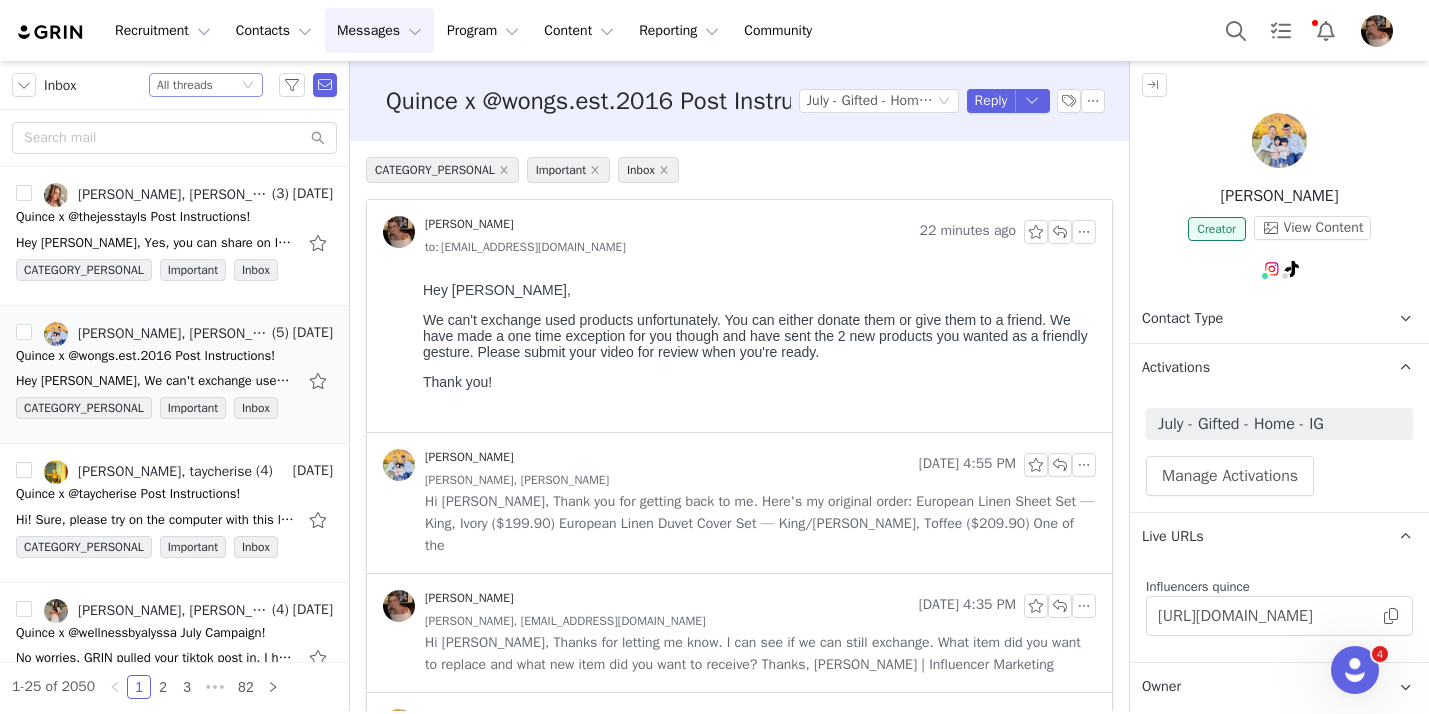 click on "Status All threads" at bounding box center (197, 85) 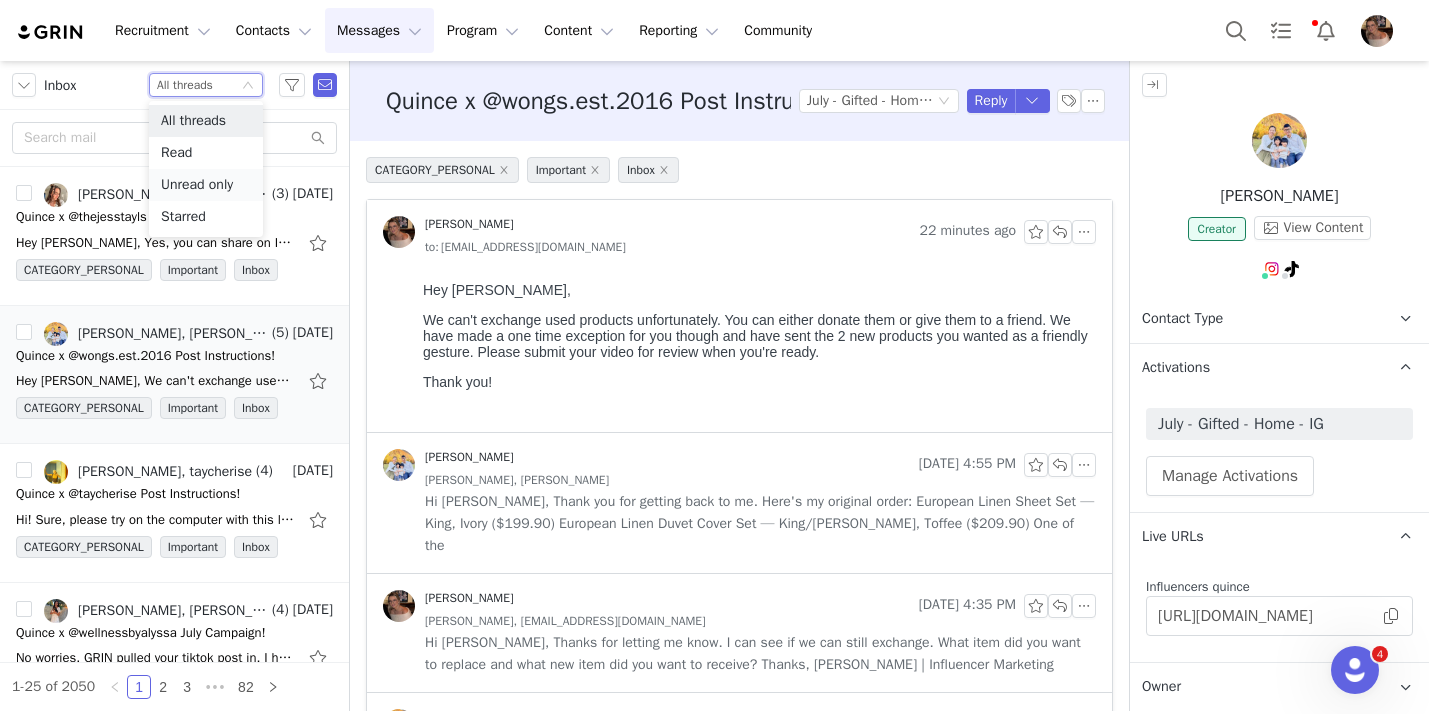 click on "Unread only" at bounding box center (206, 185) 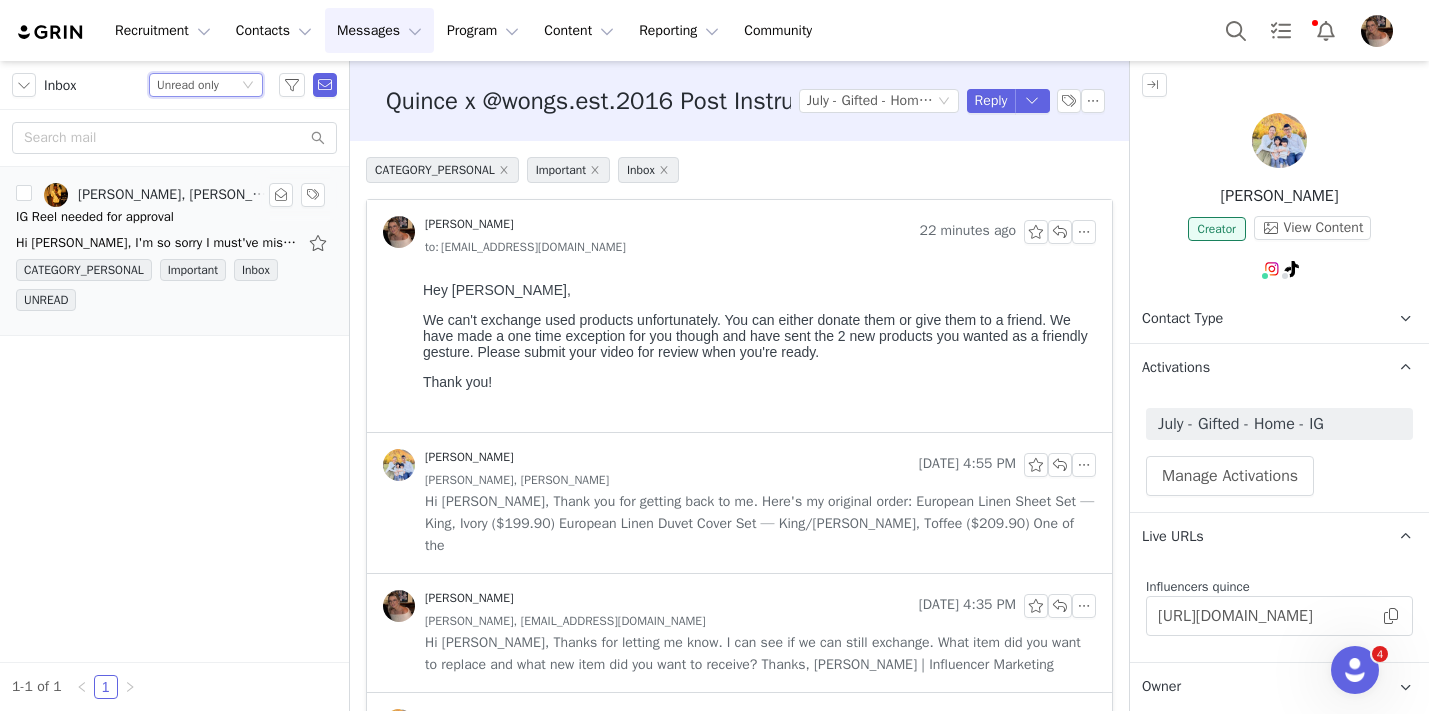 click on "Hi Alexis, I'm so sorry I must've misread the email. I was under the impression that this was a gifted campaign…in terms of creating compelling content with a coupon code and also for it to be" at bounding box center [174, 243] 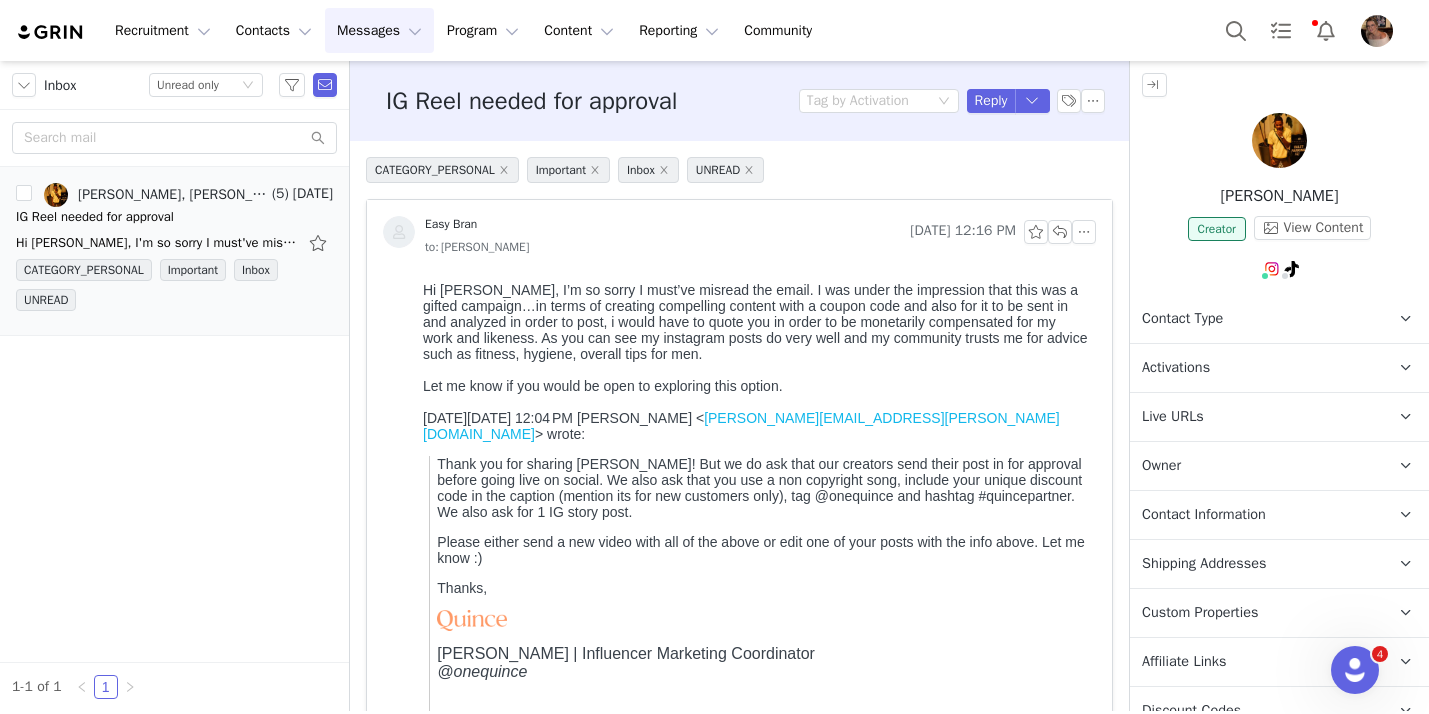 scroll, scrollTop: 0, scrollLeft: 0, axis: both 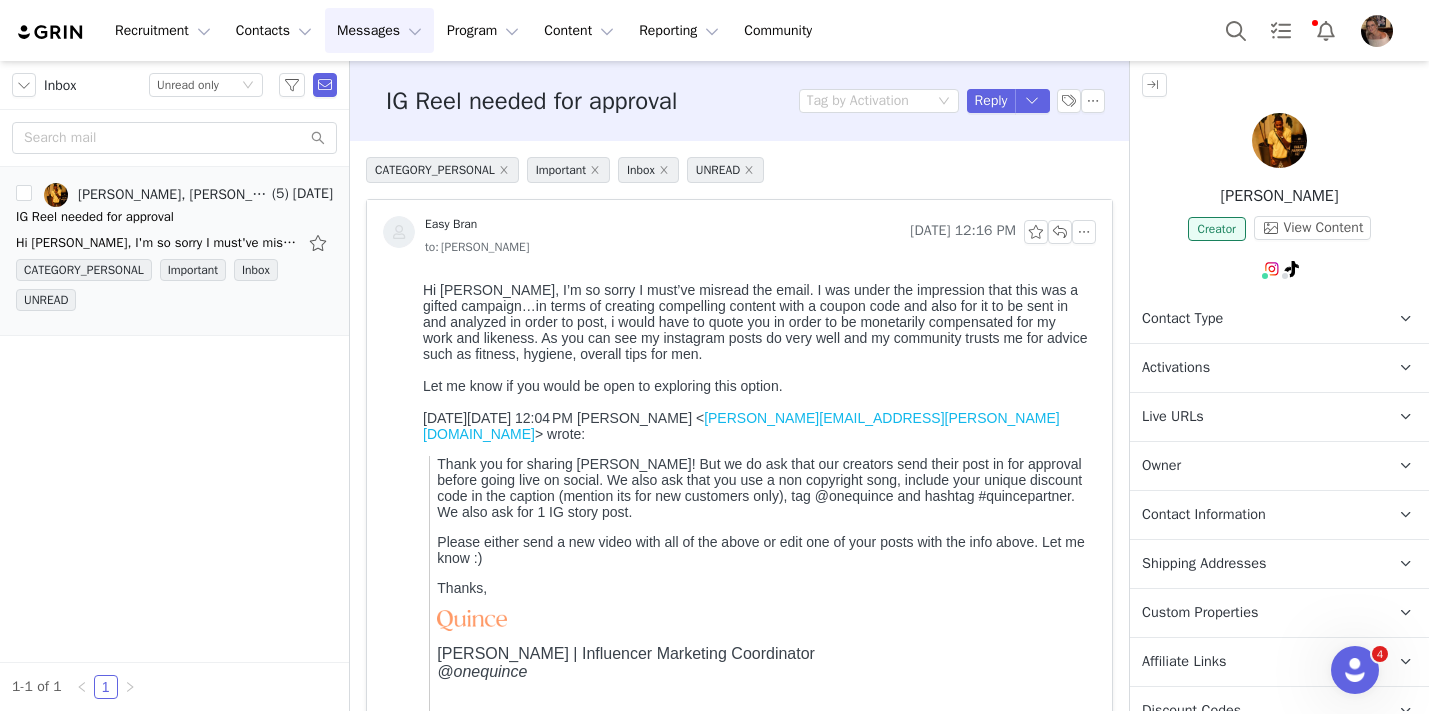 click on "Contact Information" at bounding box center [1204, 515] 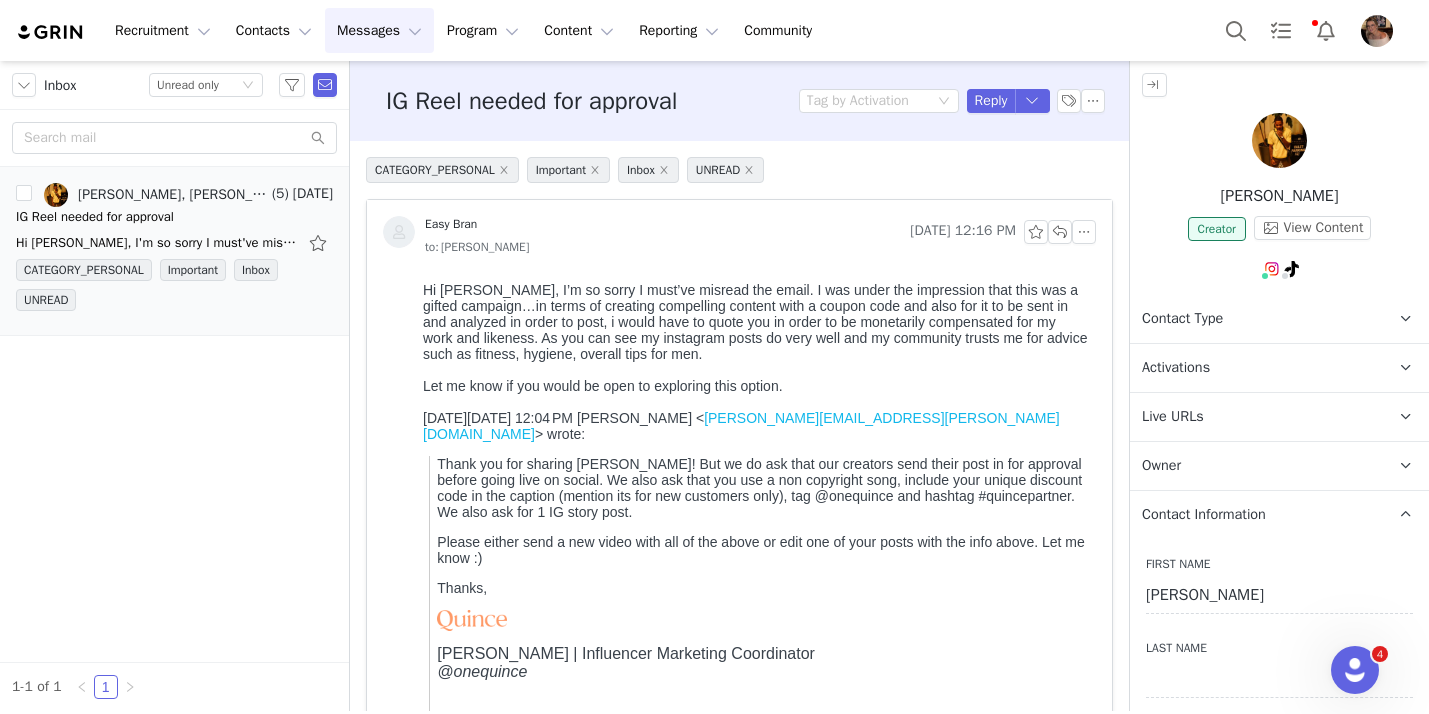 click on "Contact Information" at bounding box center [1204, 515] 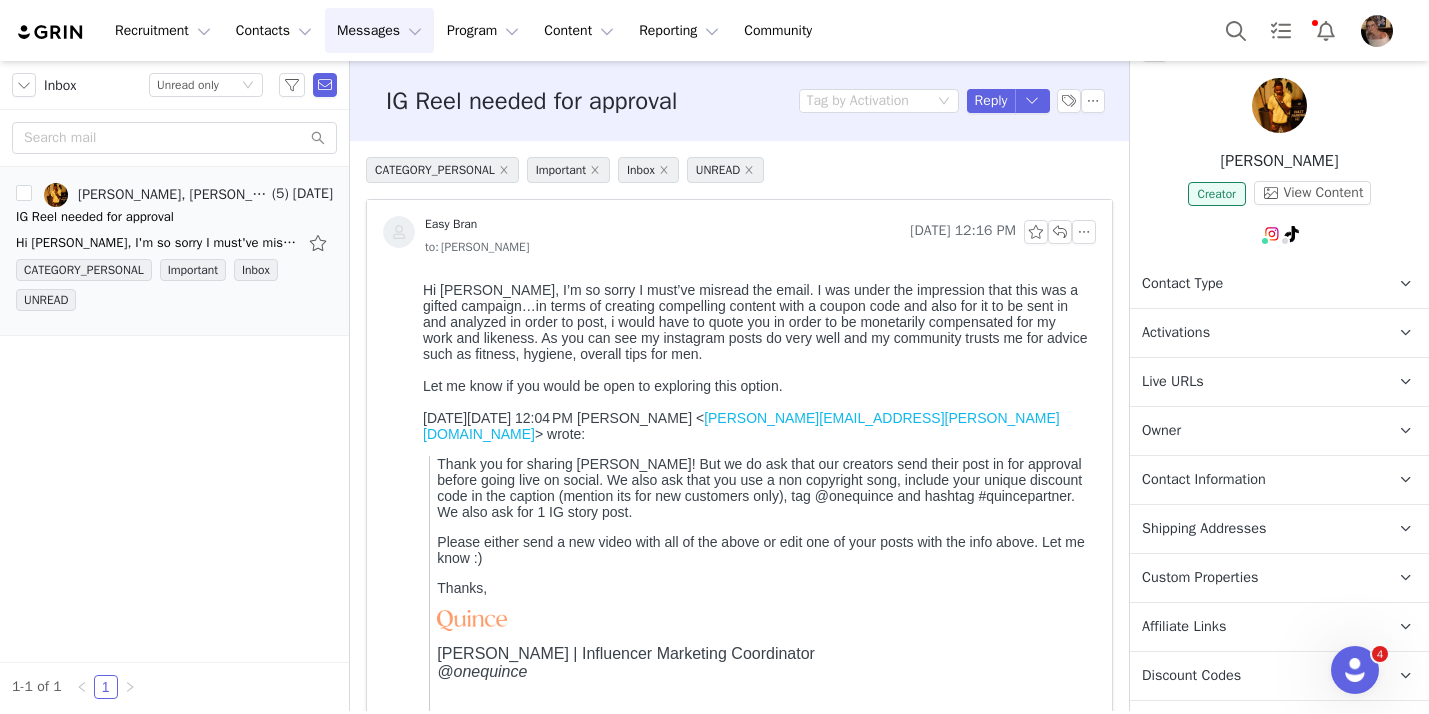 scroll, scrollTop: 259, scrollLeft: 0, axis: vertical 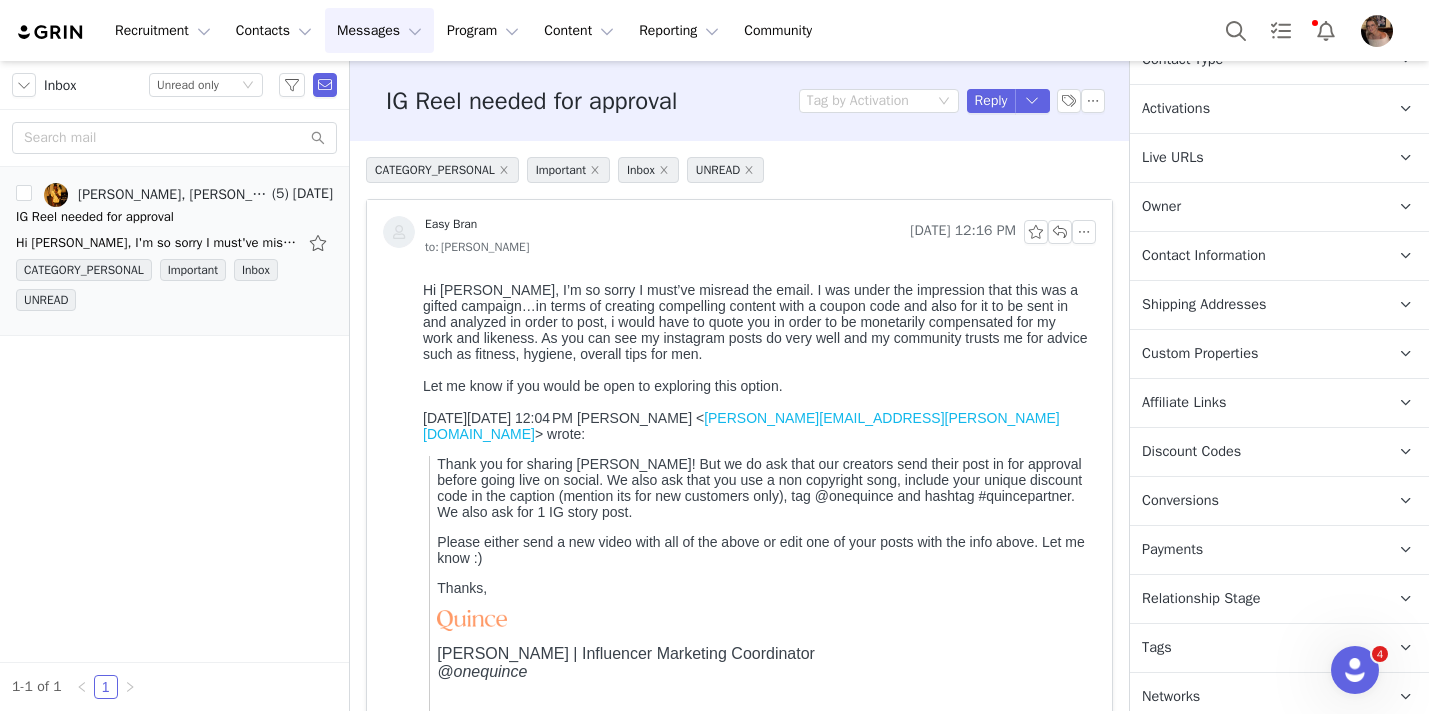 click on "Relationship Stage" at bounding box center (1201, 599) 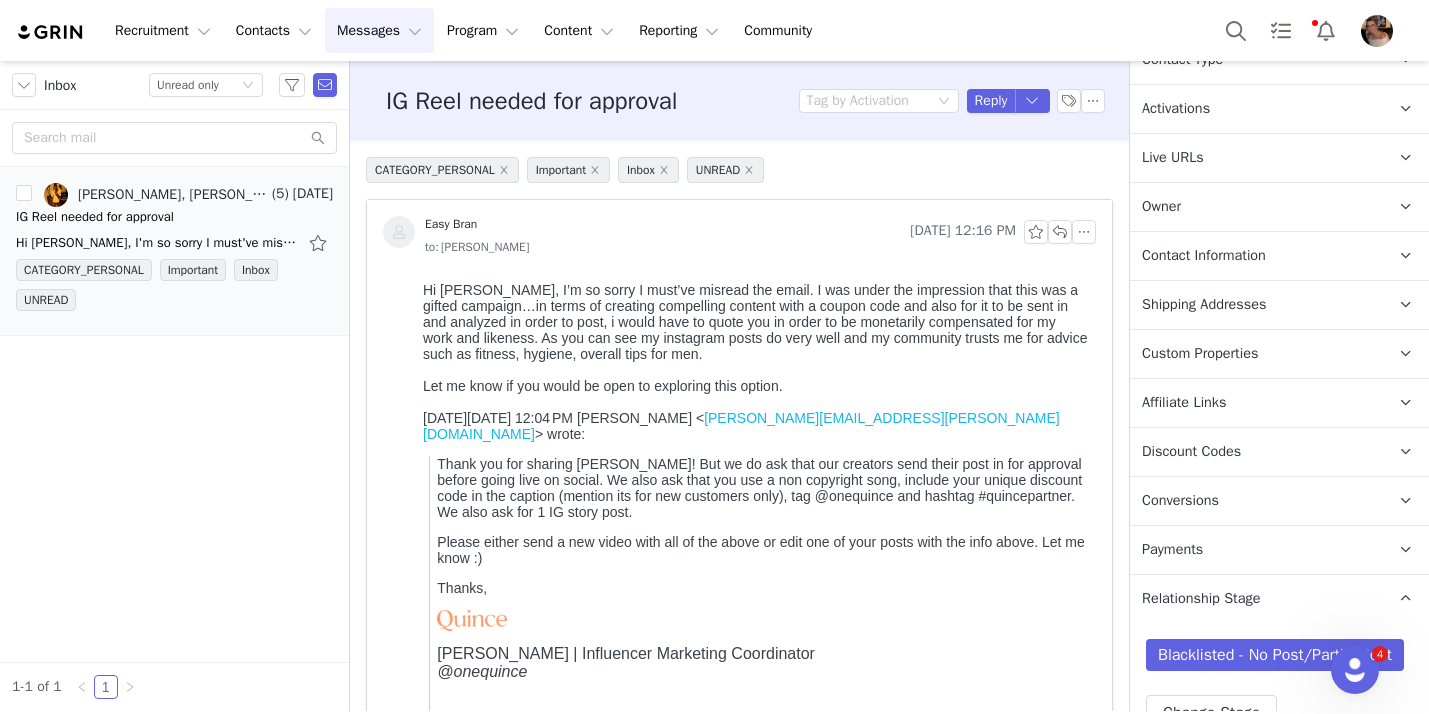 click on "Relationship Stage" at bounding box center (1201, 599) 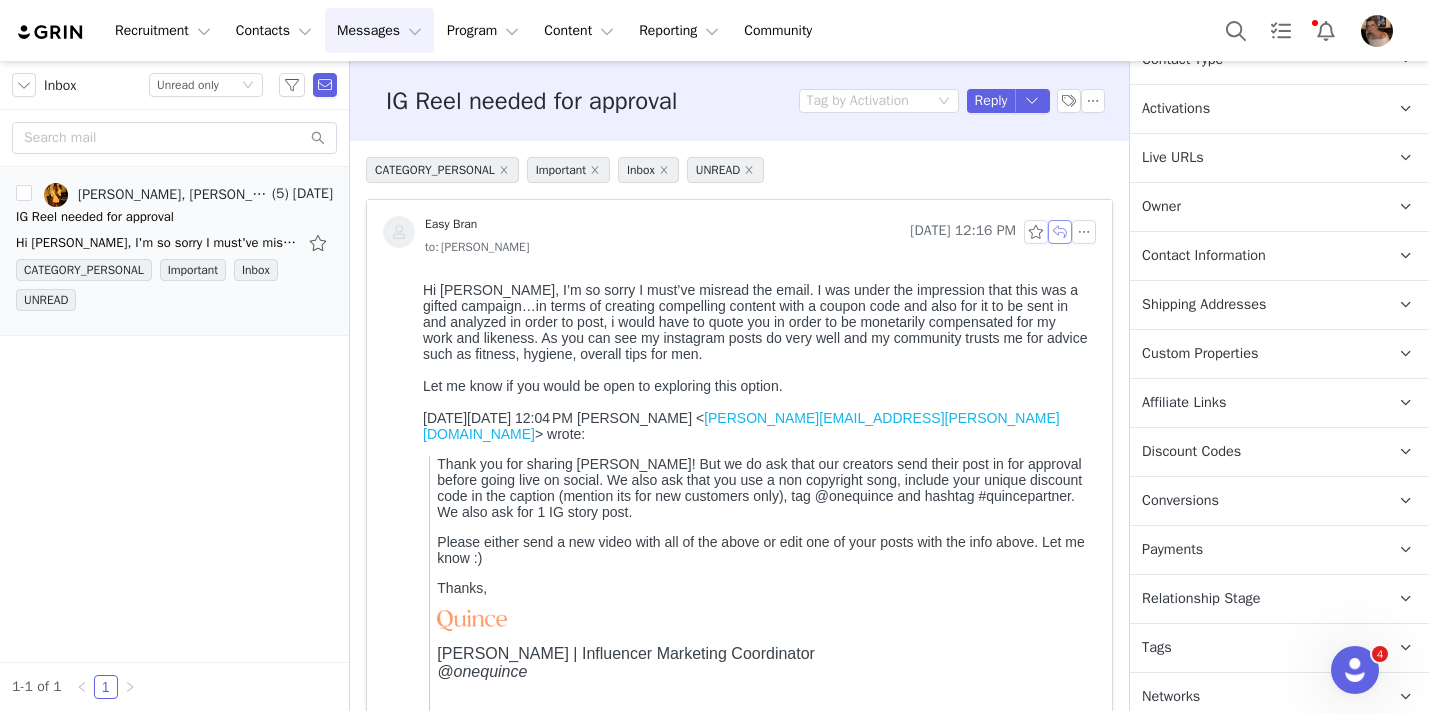 click at bounding box center [1060, 232] 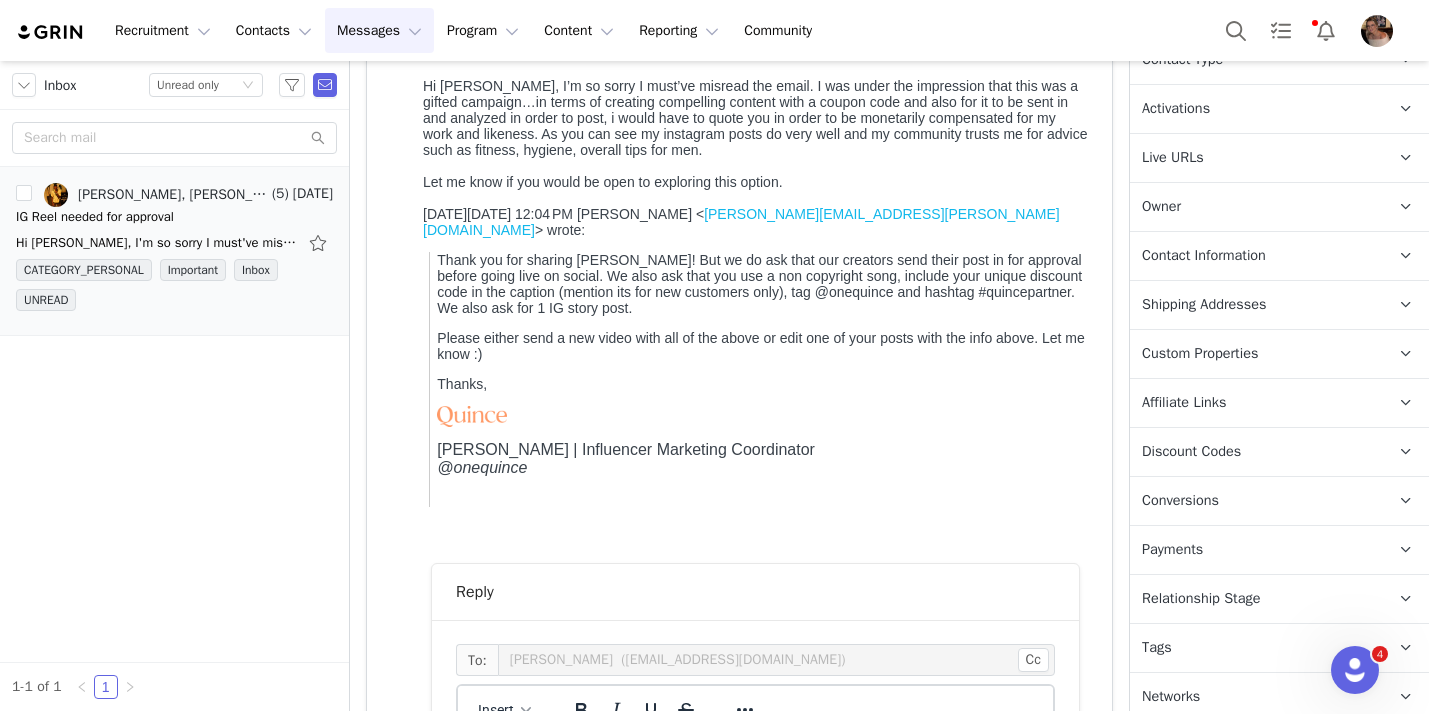 scroll, scrollTop: 716, scrollLeft: 0, axis: vertical 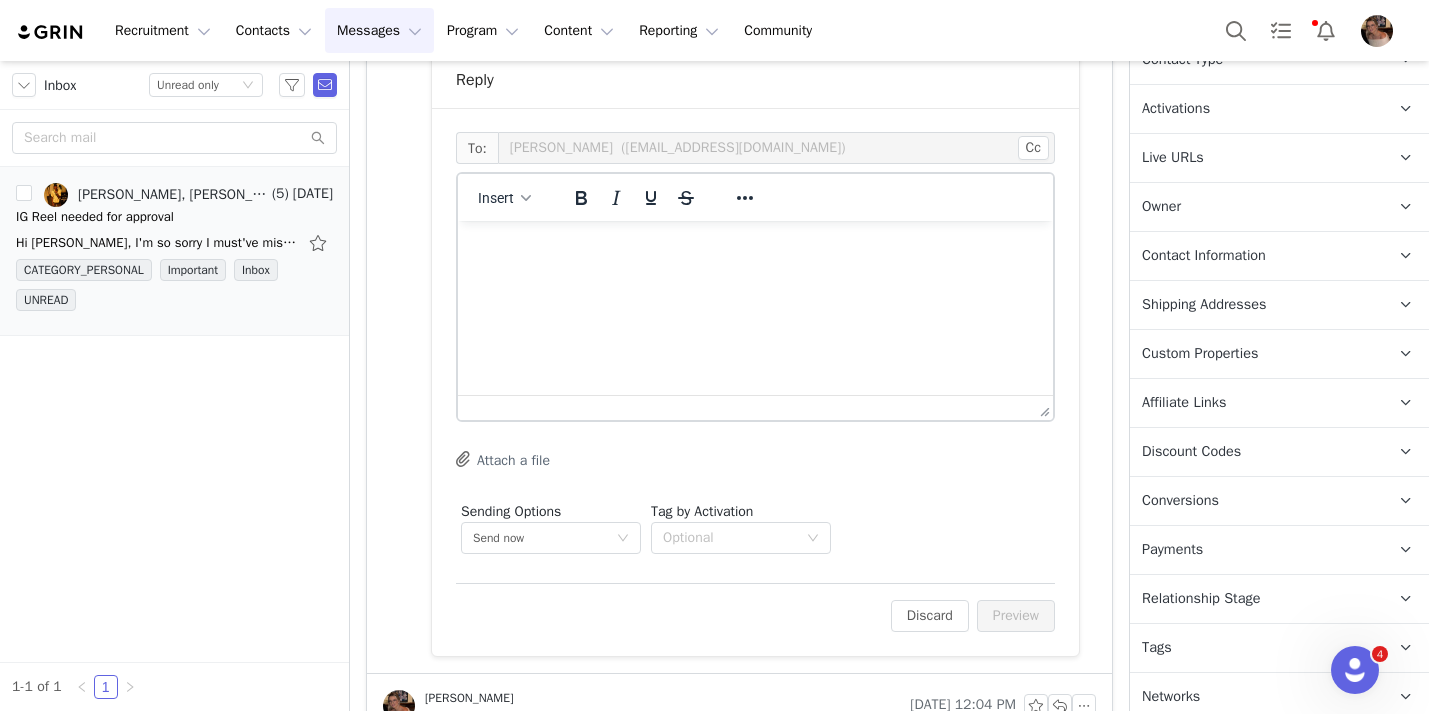 click at bounding box center [755, 248] 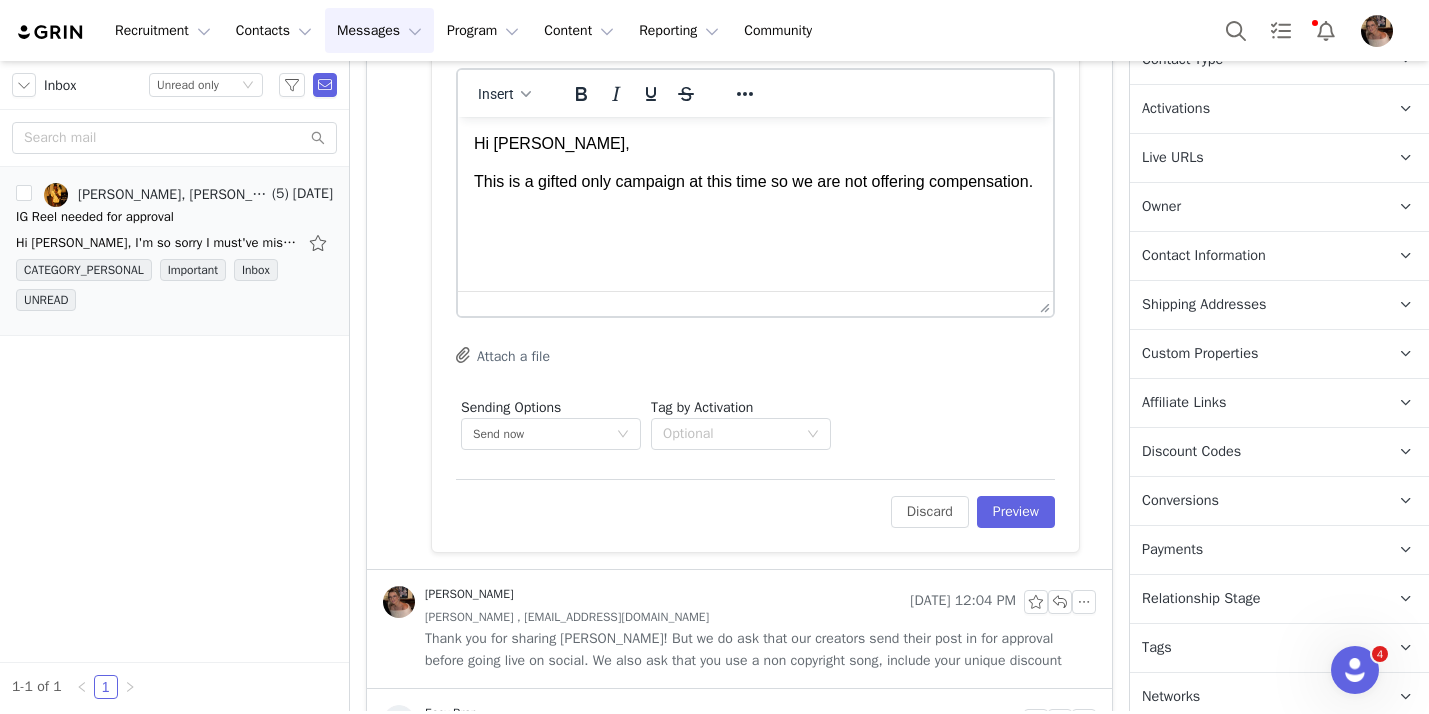 scroll, scrollTop: 784, scrollLeft: 0, axis: vertical 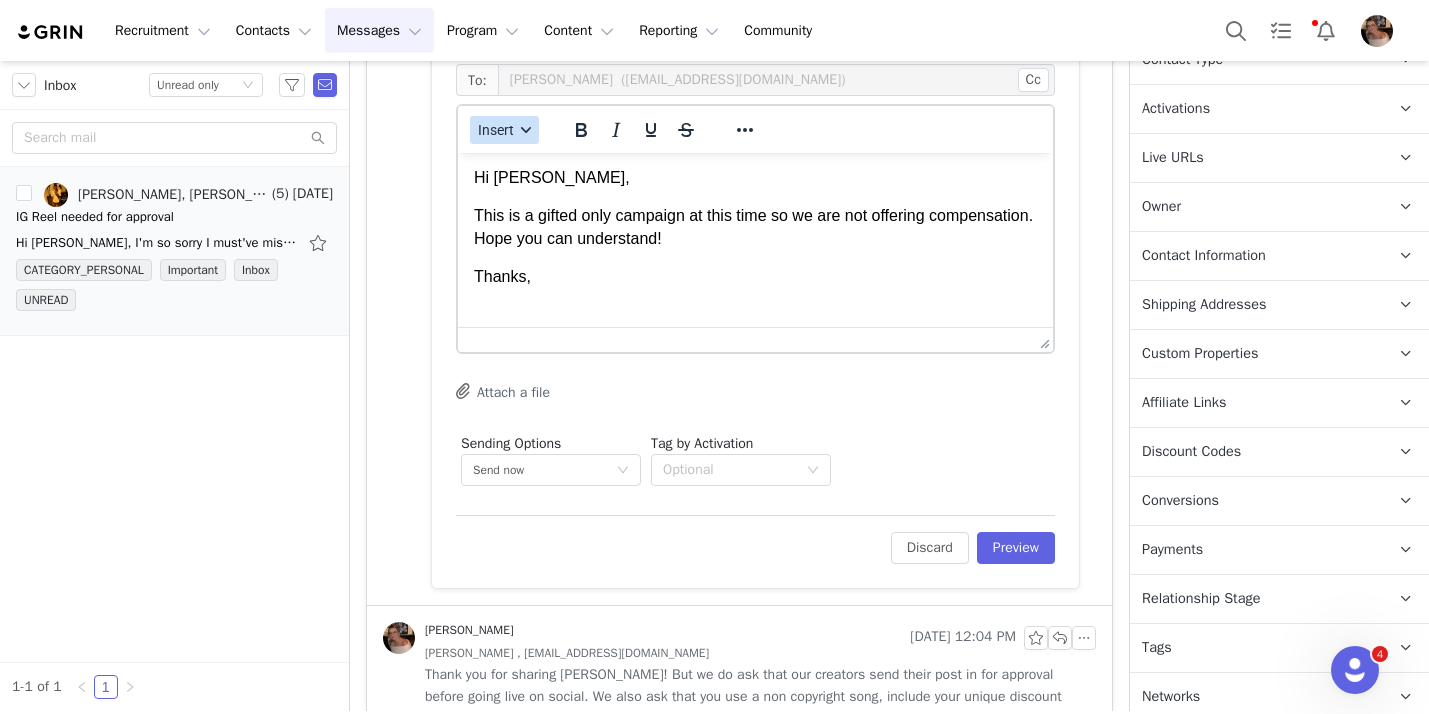 click on "Insert" at bounding box center [496, 130] 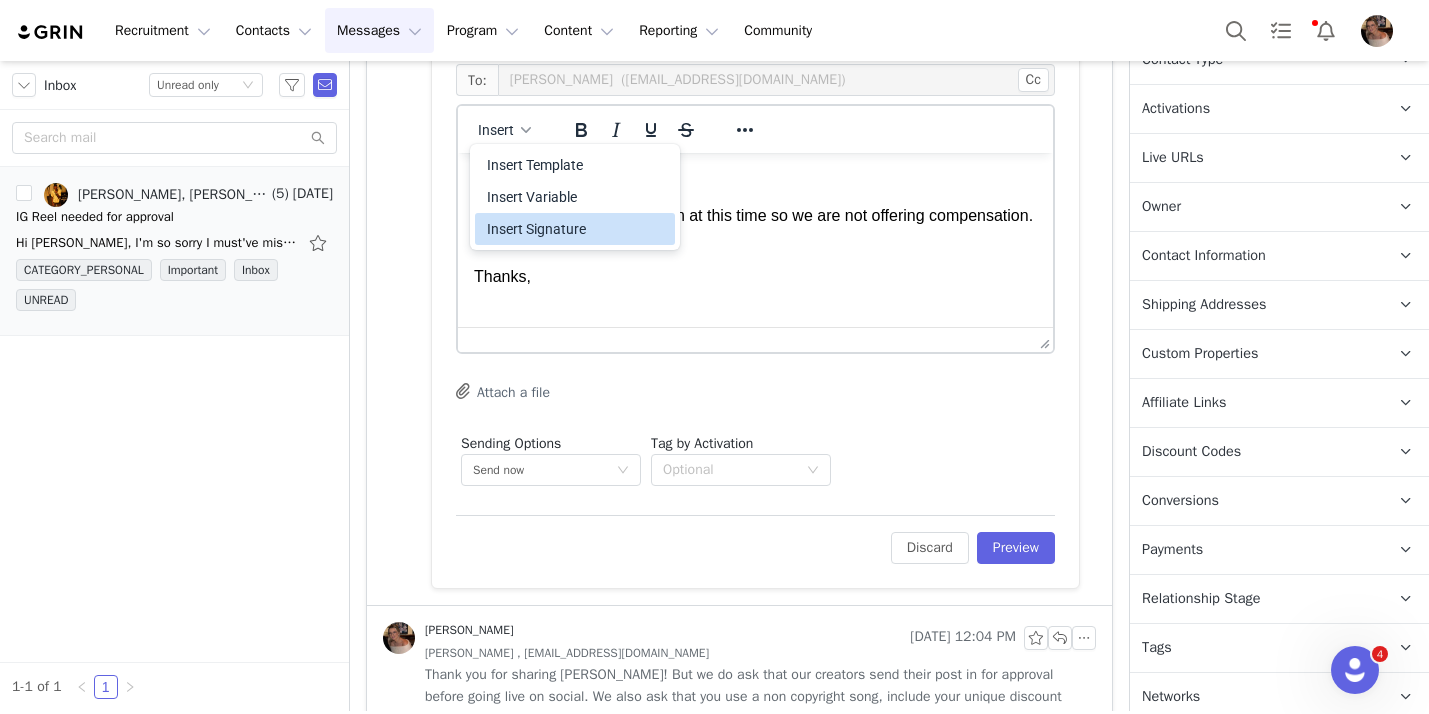 click on "Insert Signature" at bounding box center (577, 229) 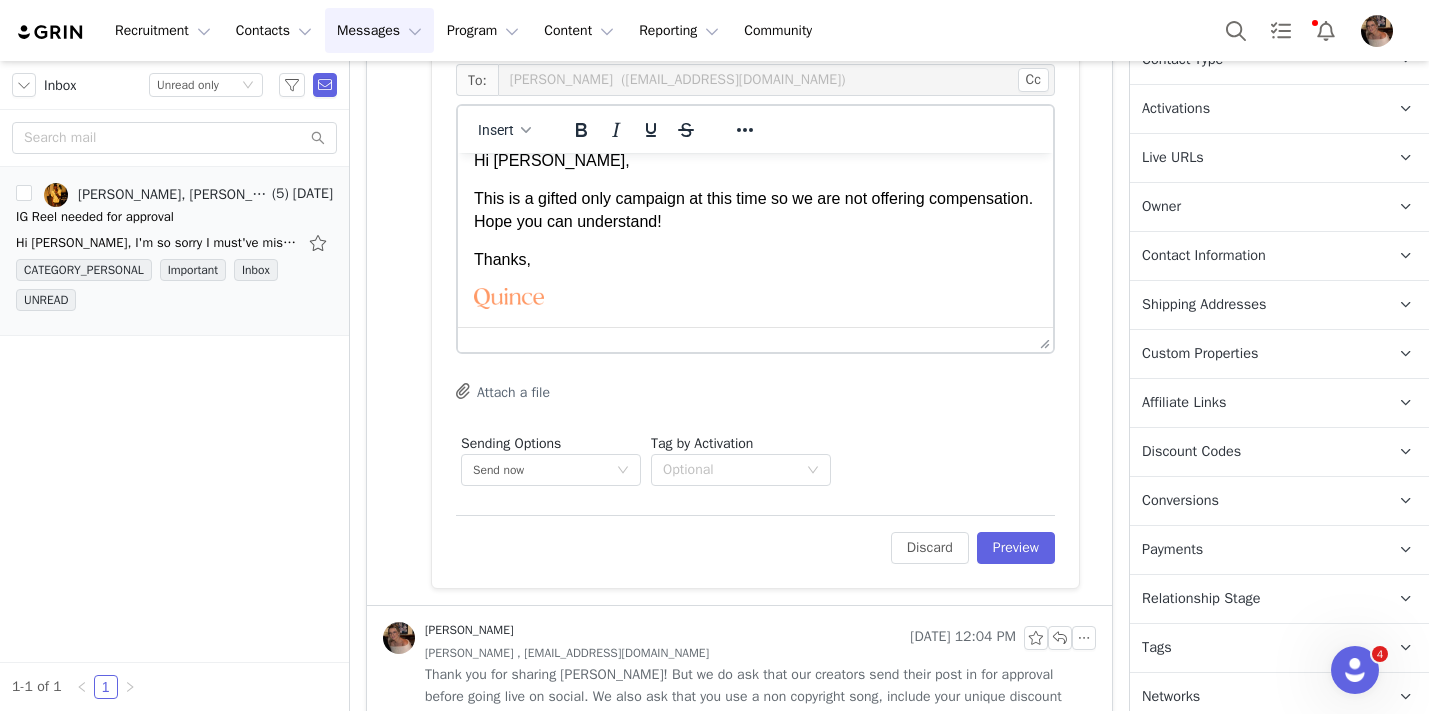 scroll, scrollTop: 0, scrollLeft: 0, axis: both 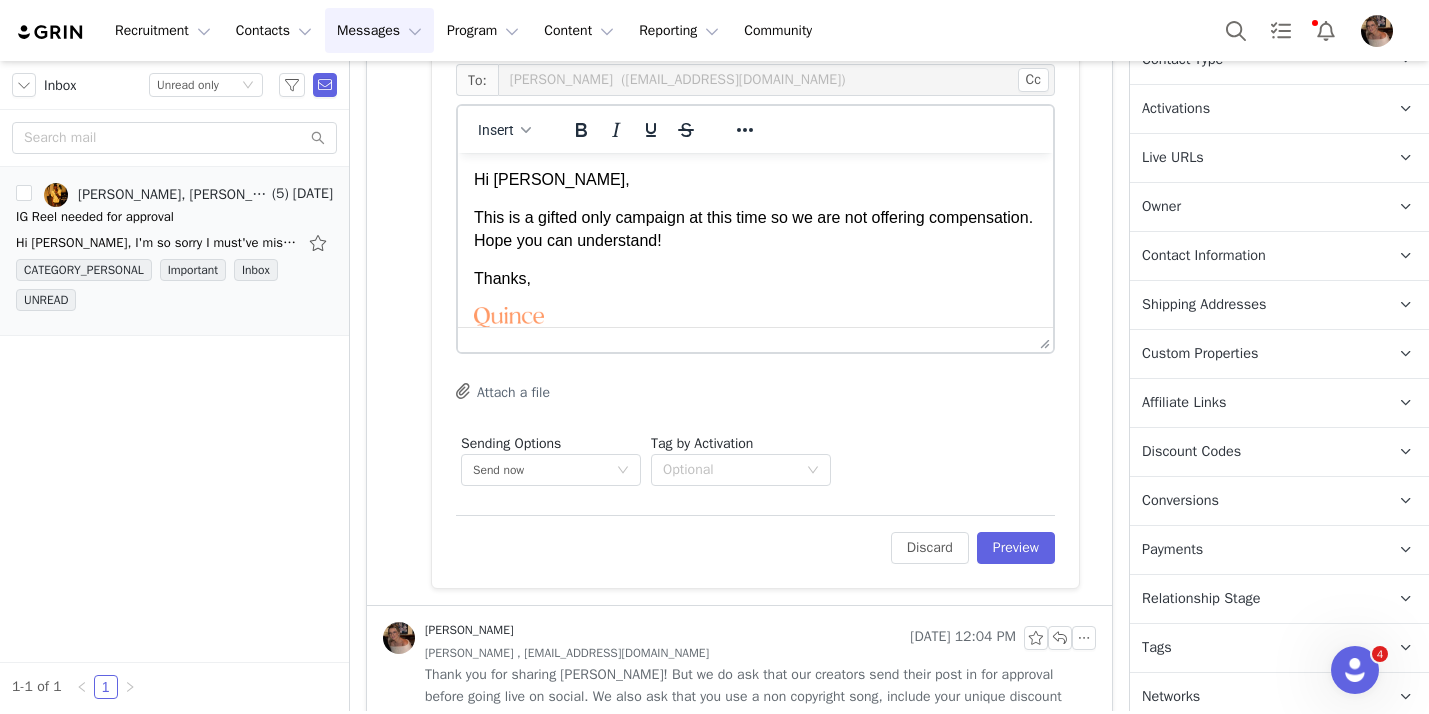 click on "This is a gifted only campaign at this time so we are not offering compensation. Hope you can understand!" at bounding box center [755, 229] 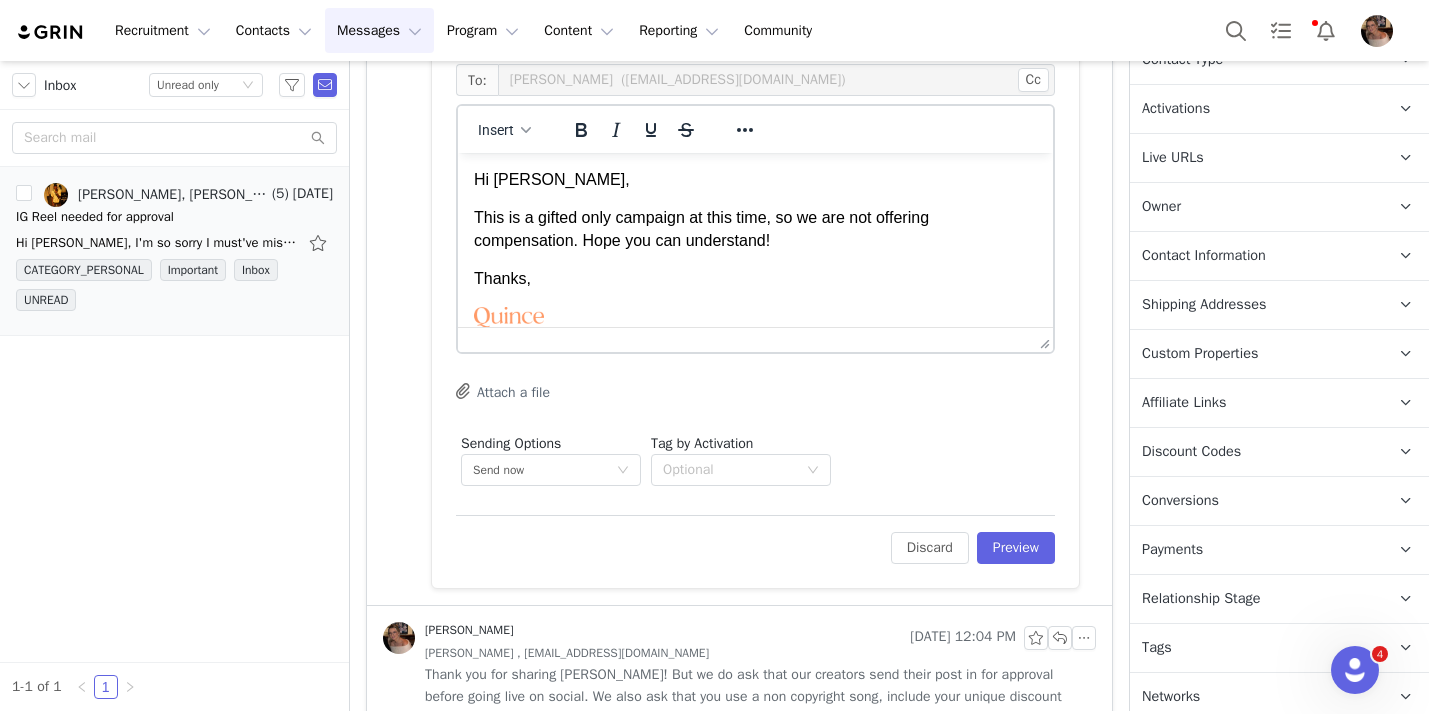 click on "This is a gifted only campaign at this time, so we are not offering compensation. Hope you can understand!" at bounding box center [755, 229] 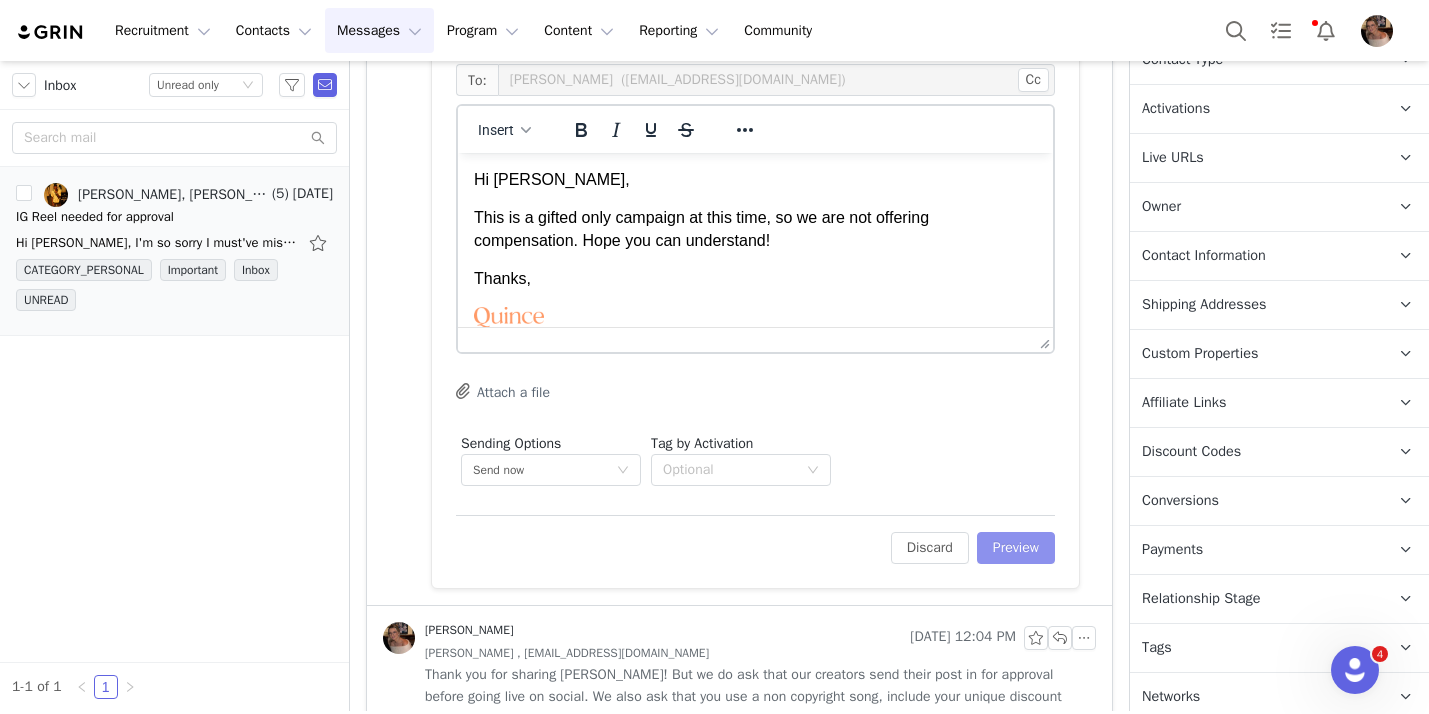 click on "Preview" at bounding box center [1016, 548] 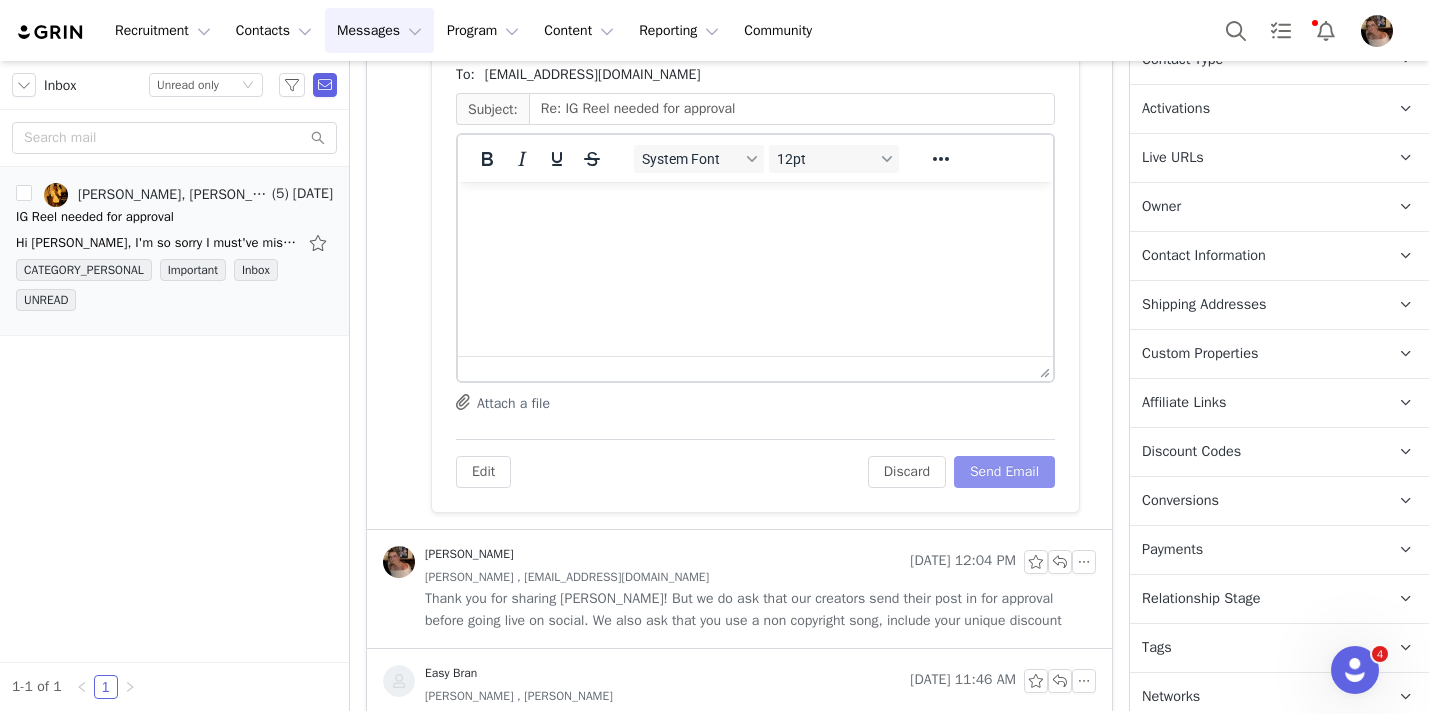click on "Send Email" at bounding box center [1004, 472] 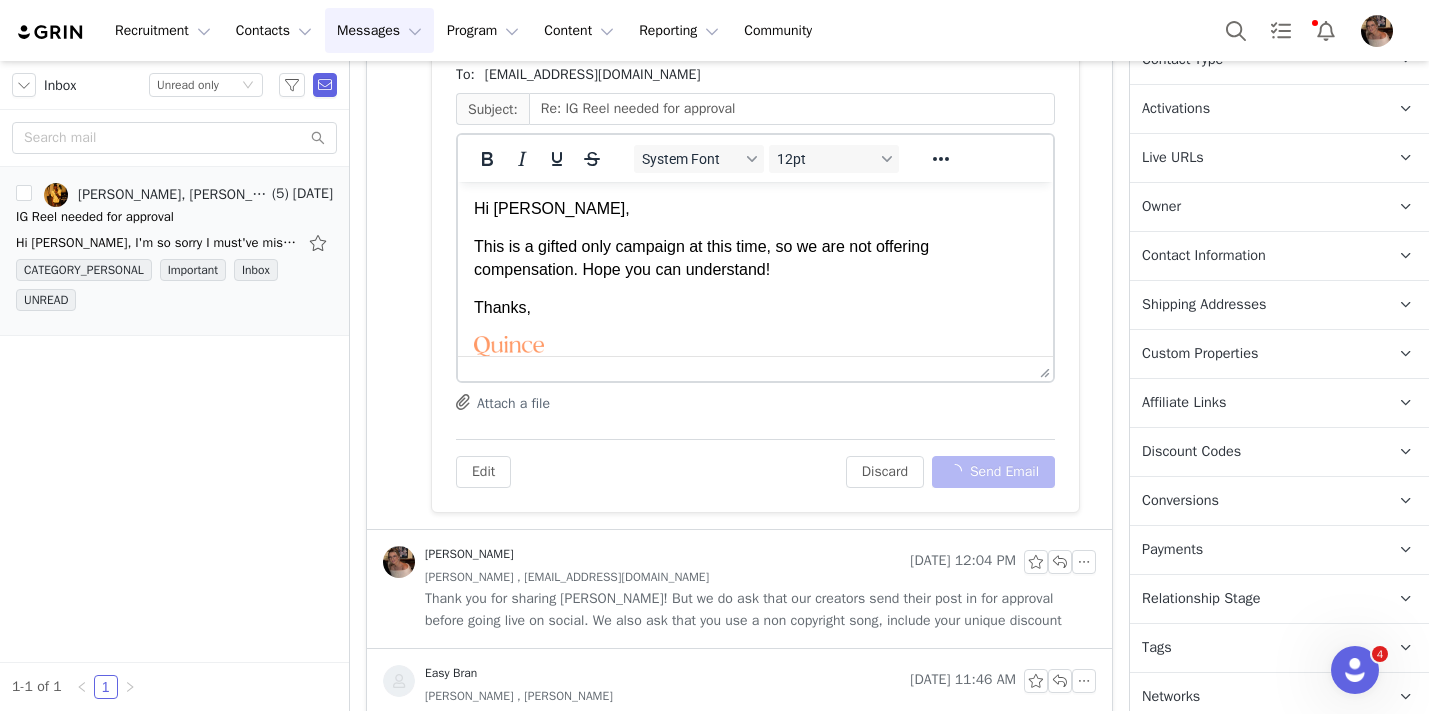 scroll, scrollTop: 0, scrollLeft: 0, axis: both 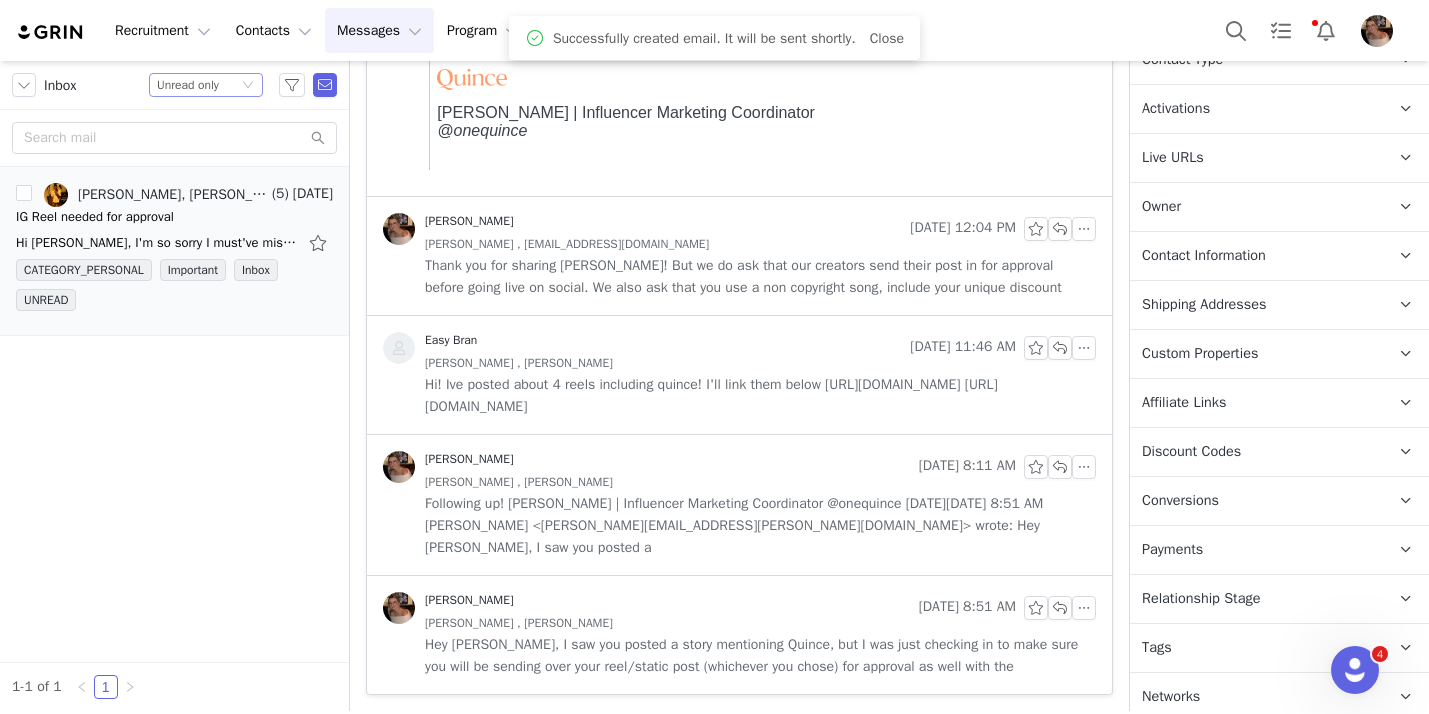 click on "Unread only" at bounding box center [188, 85] 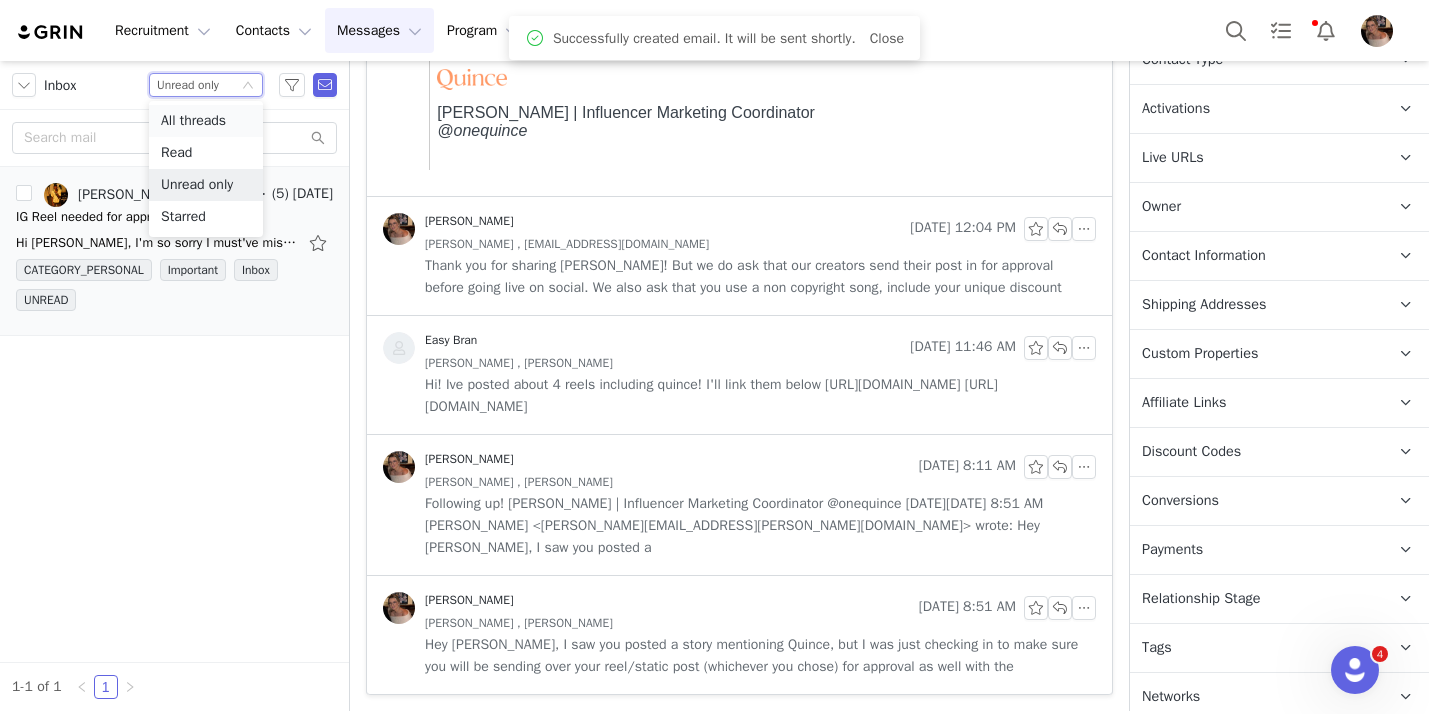 click on "All threads" at bounding box center (206, 121) 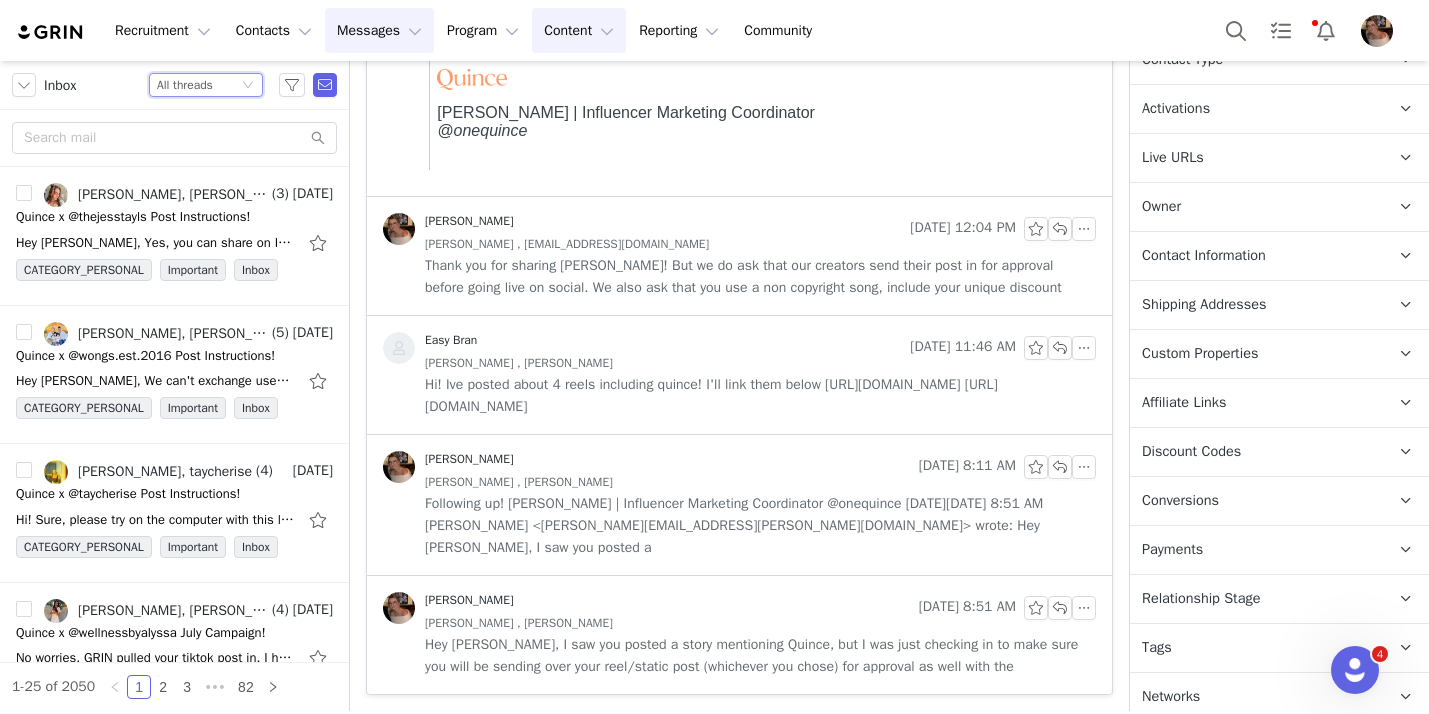 click on "Content Content" at bounding box center [579, 30] 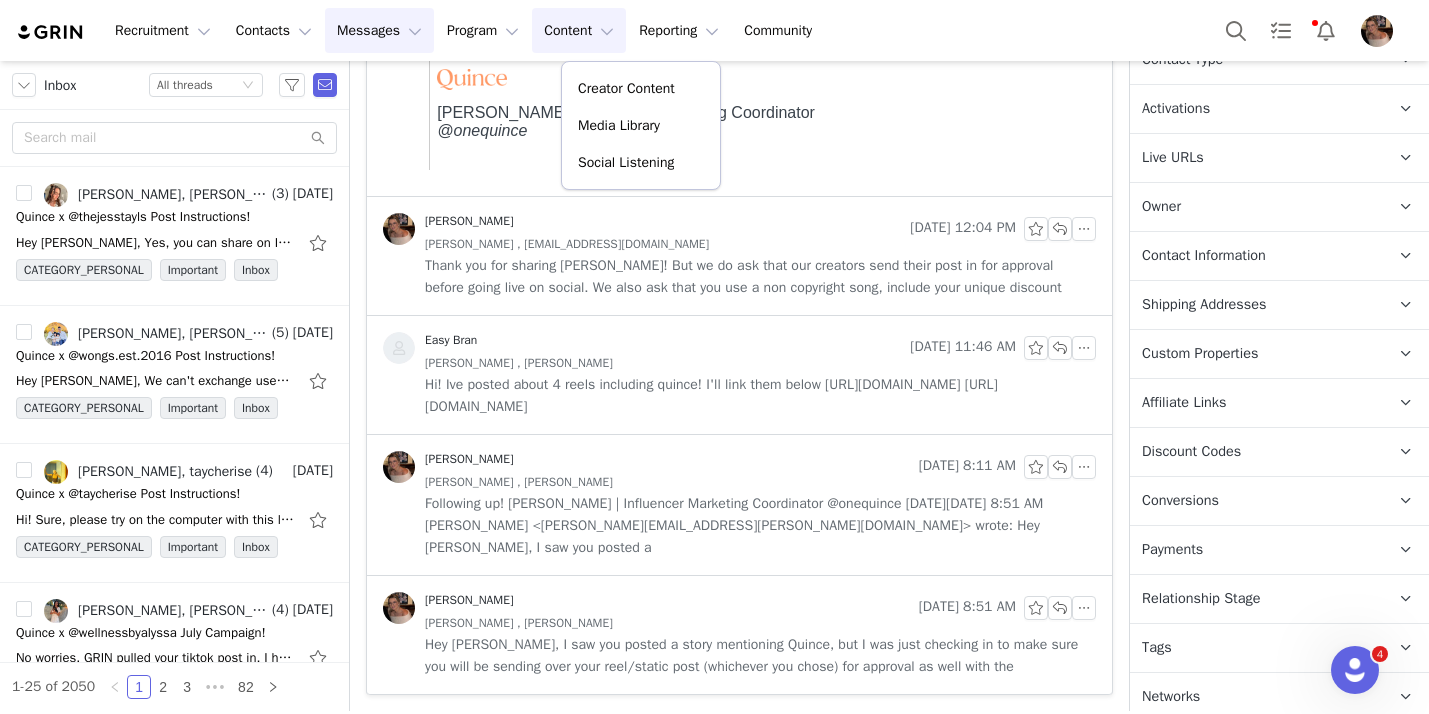 click on "Messages Messages" at bounding box center (379, 30) 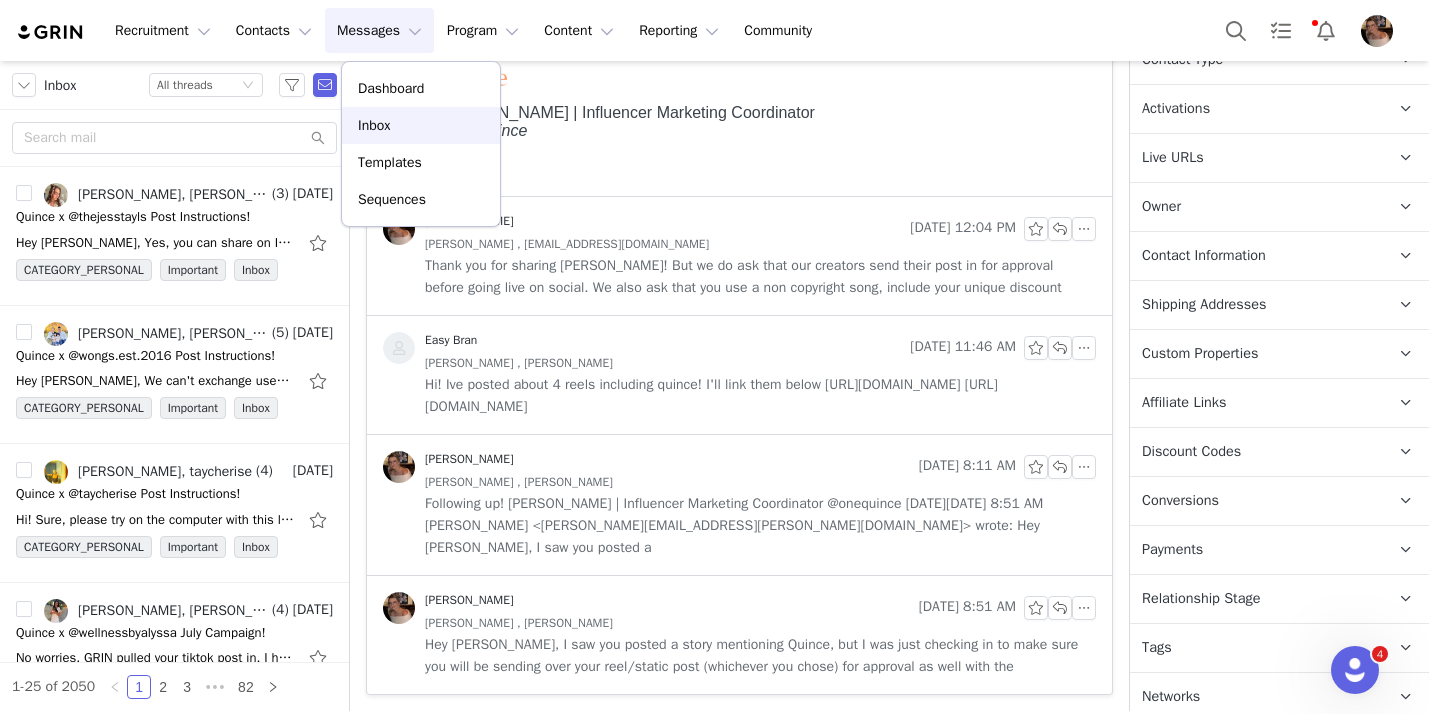 click on "Inbox" at bounding box center (421, 125) 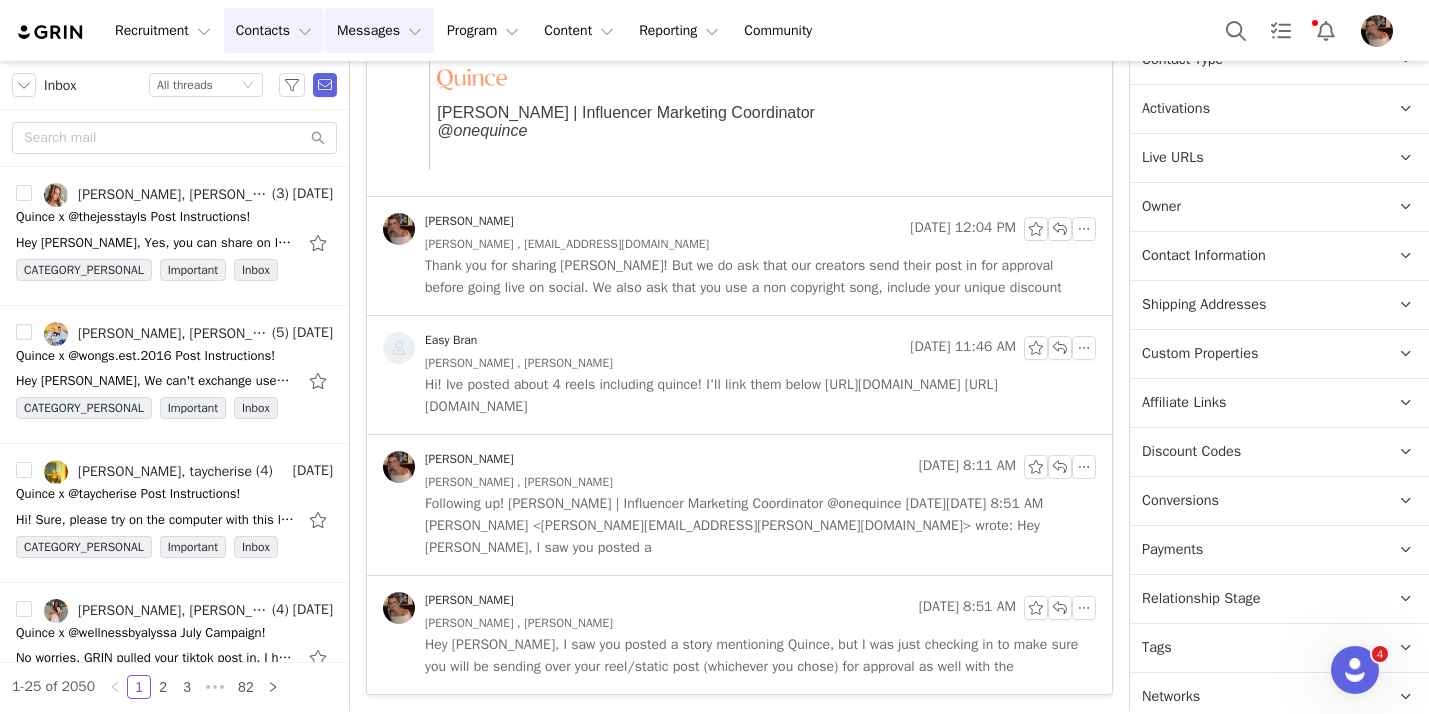click on "Contacts Contacts" at bounding box center [274, 30] 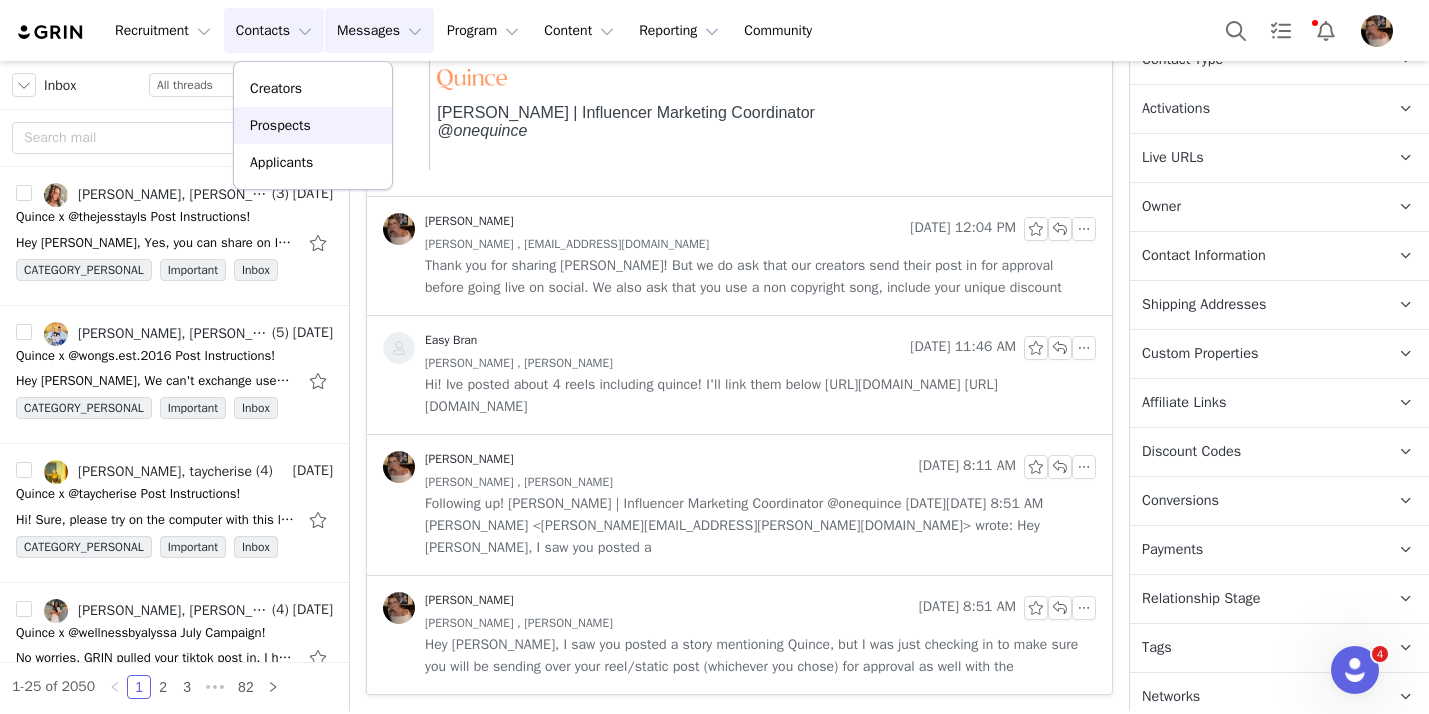 click on "Prospects" at bounding box center [313, 125] 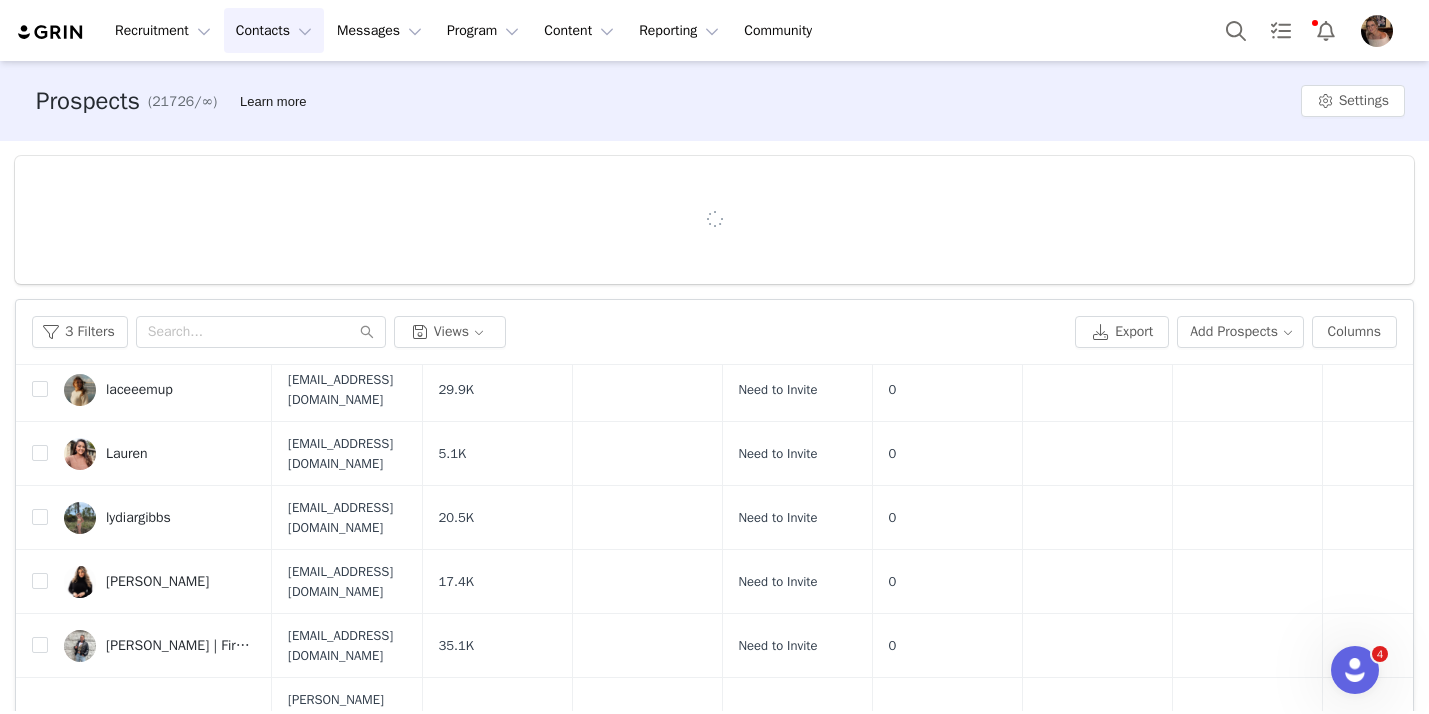 scroll, scrollTop: 2193, scrollLeft: 0, axis: vertical 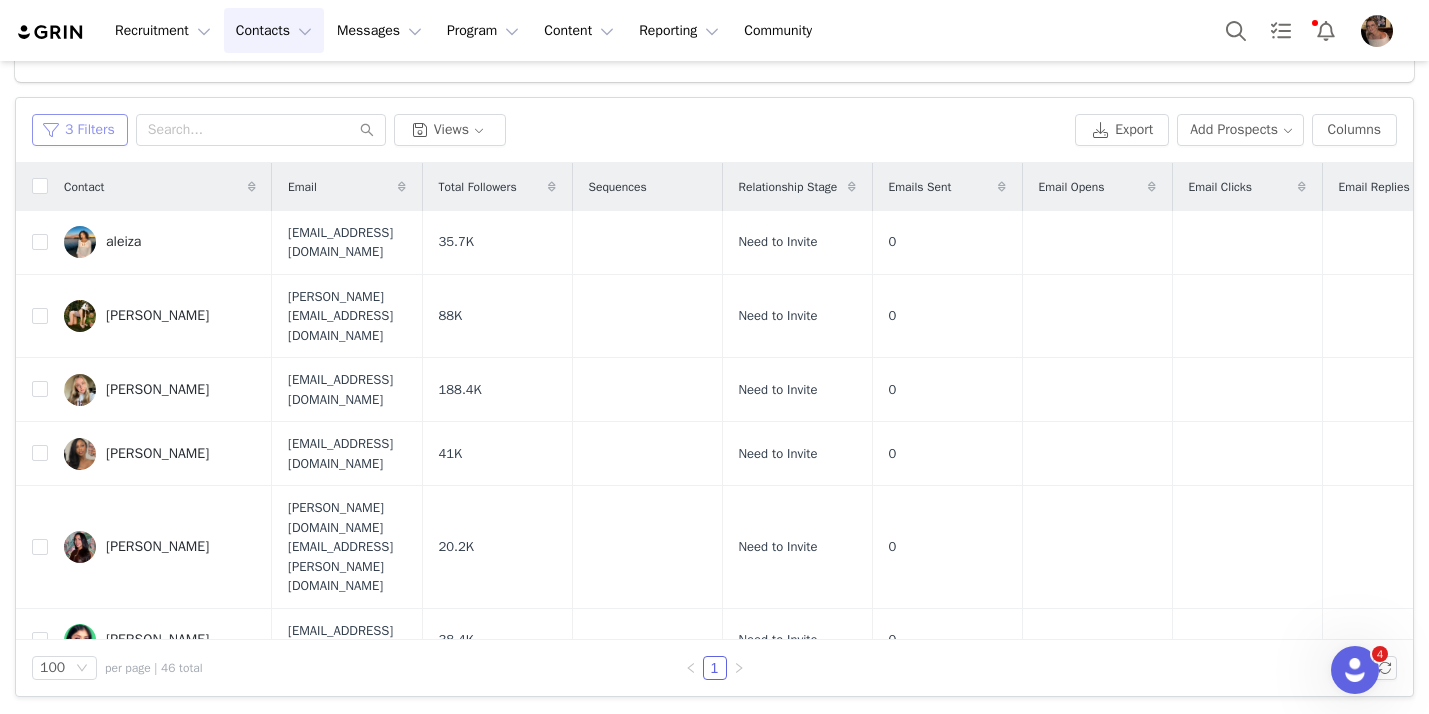 click on "3 Filters" at bounding box center (80, 130) 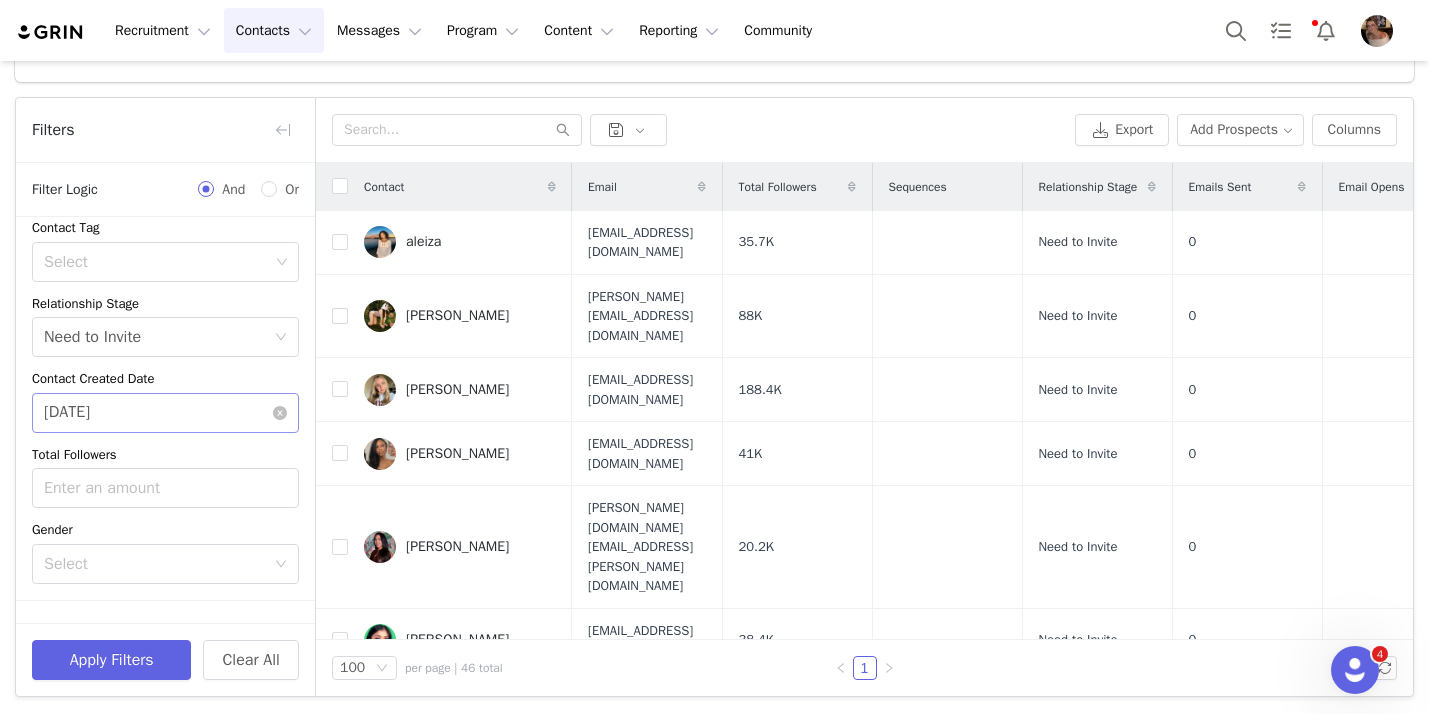 scroll, scrollTop: 266, scrollLeft: 0, axis: vertical 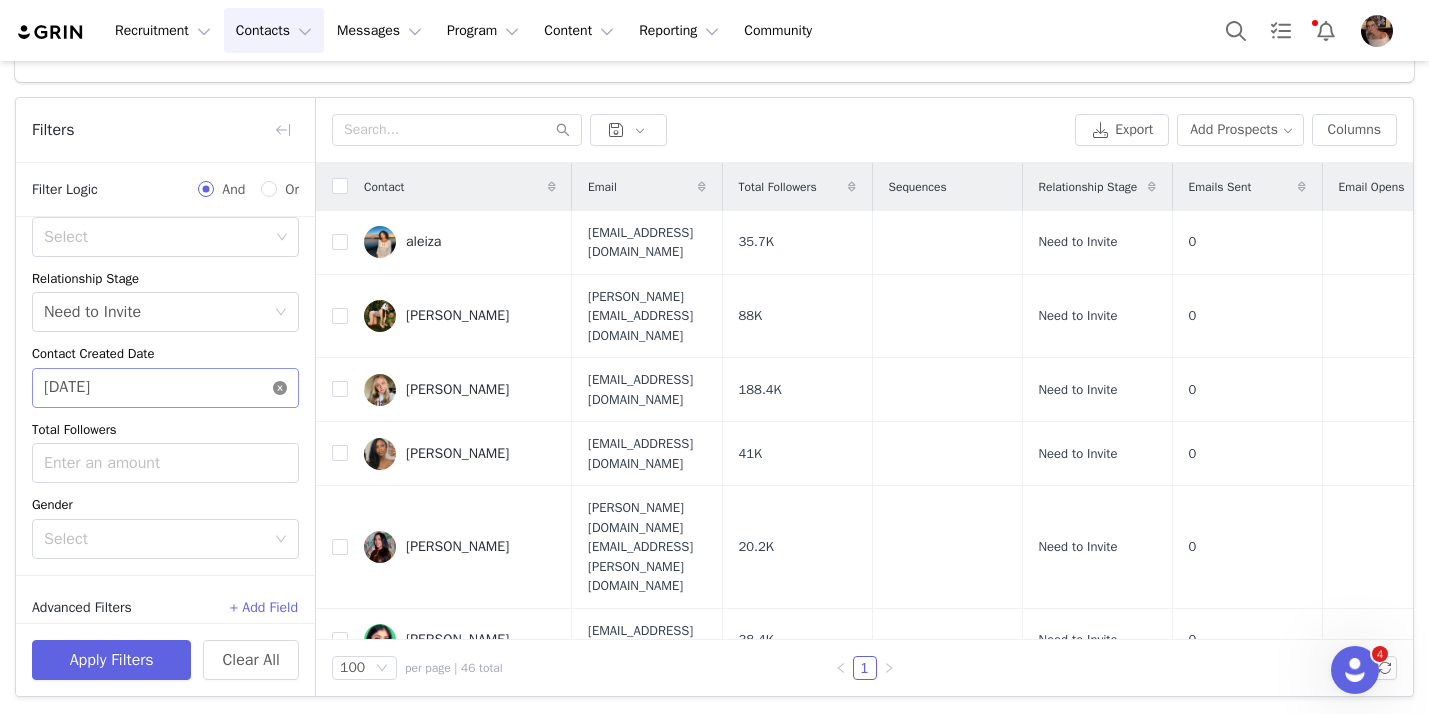 click 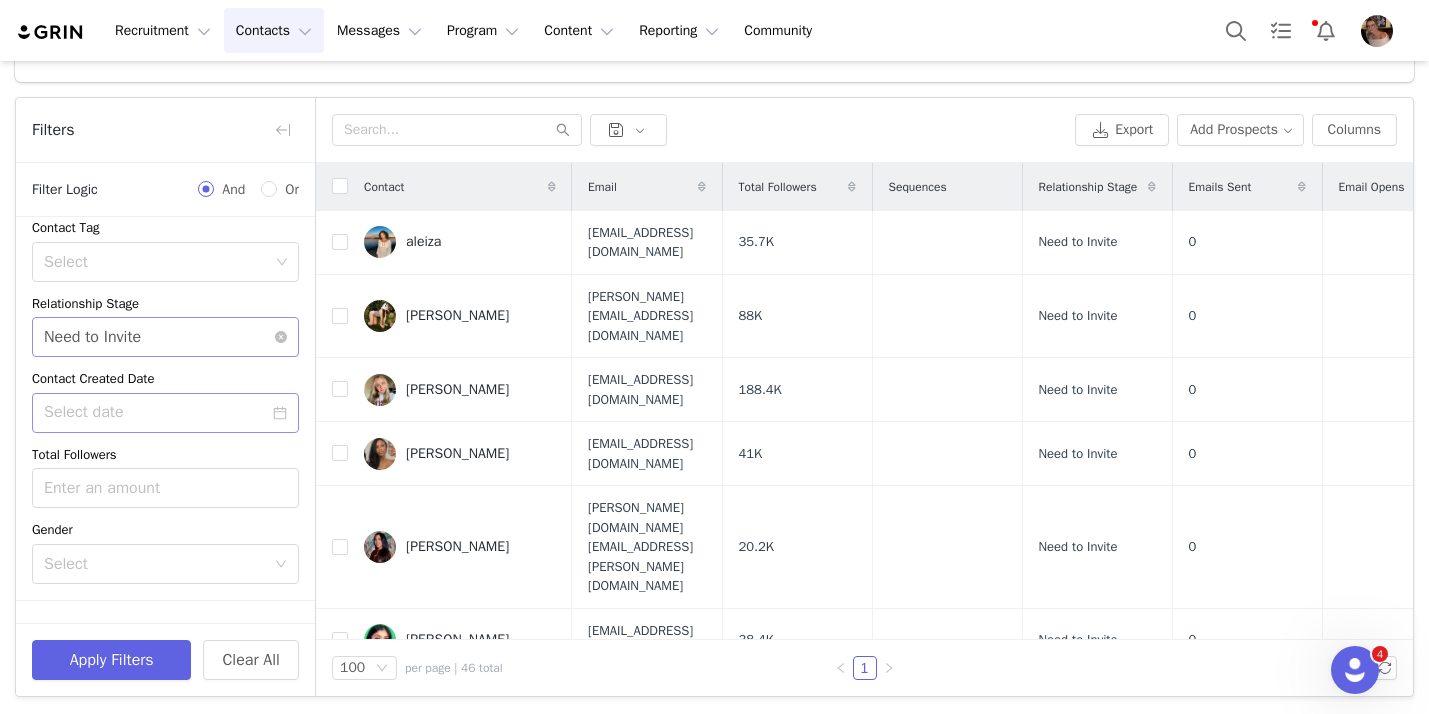 scroll, scrollTop: 235, scrollLeft: 0, axis: vertical 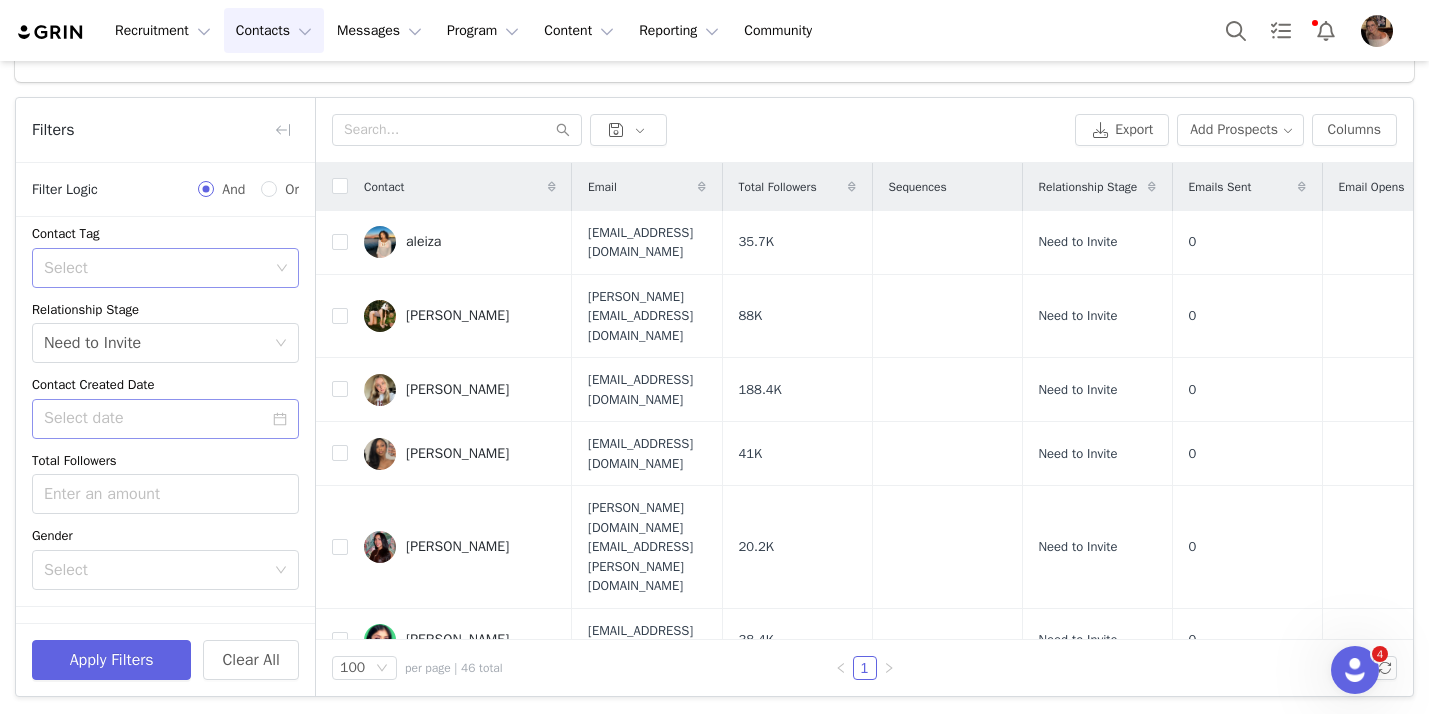 click on "Select" at bounding box center [158, 268] 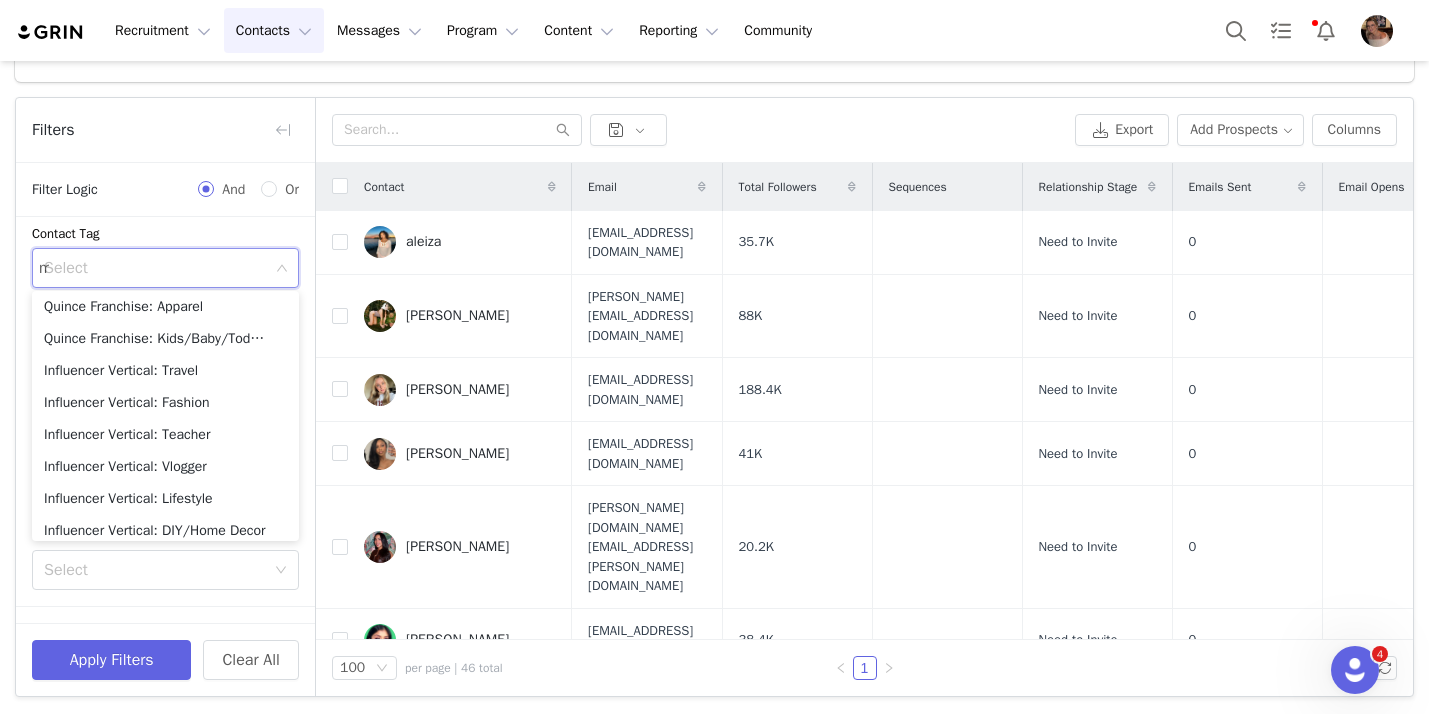 scroll, scrollTop: 4, scrollLeft: 0, axis: vertical 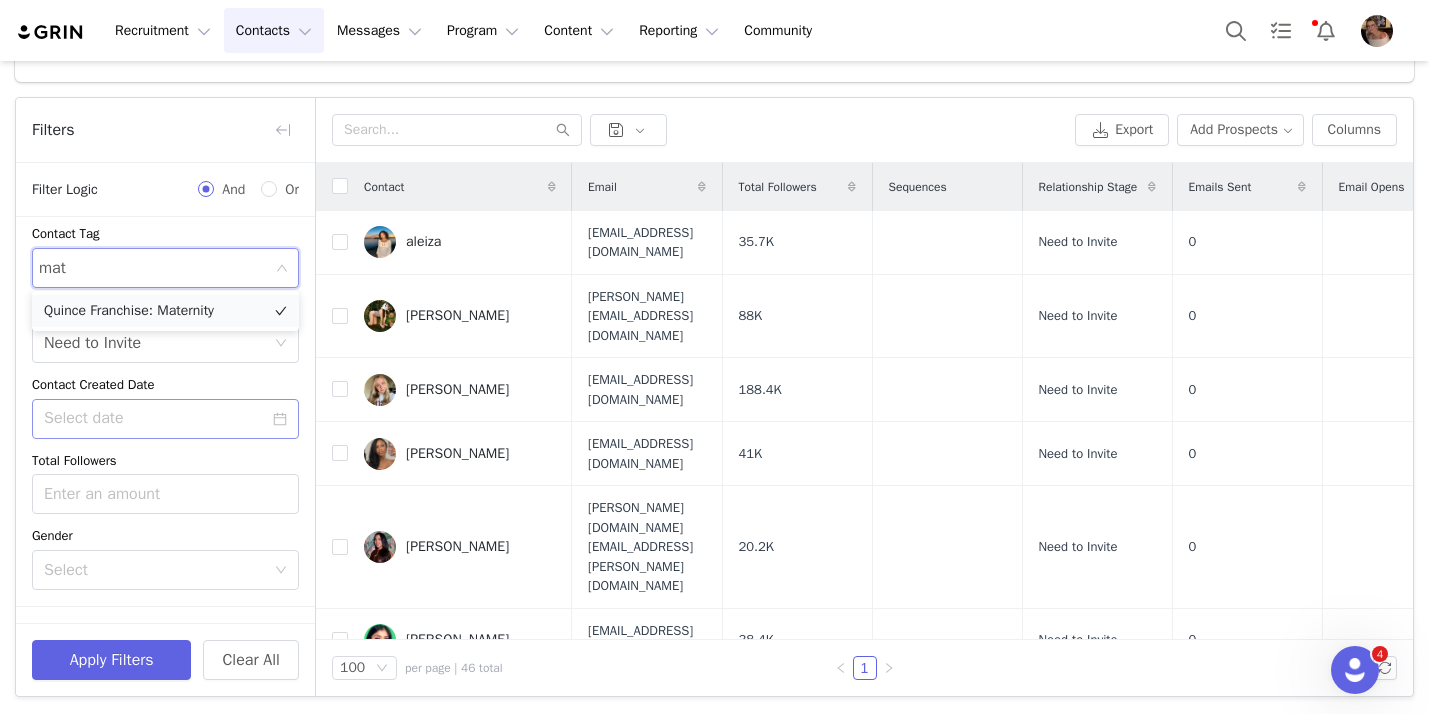 click on "Quince Franchise: Maternity" at bounding box center (165, 311) 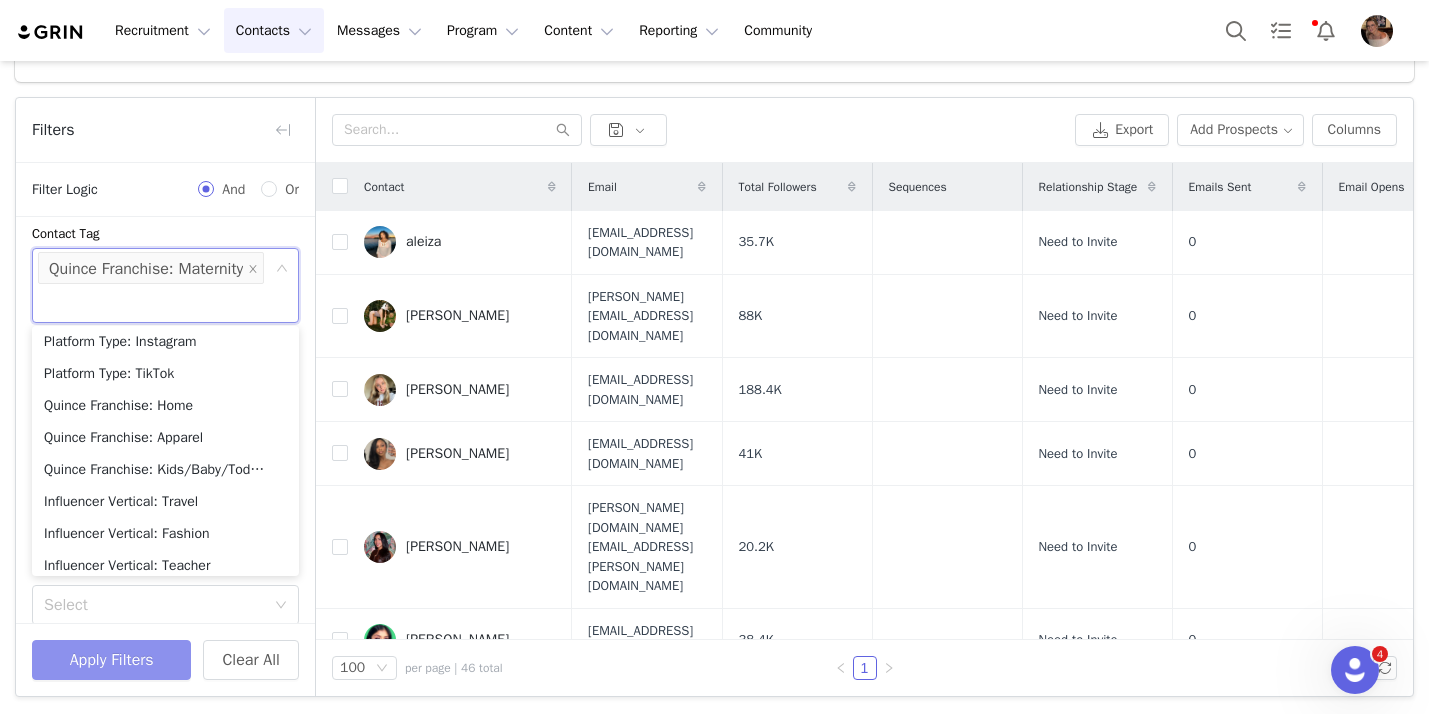 click on "Apply Filters" at bounding box center [111, 660] 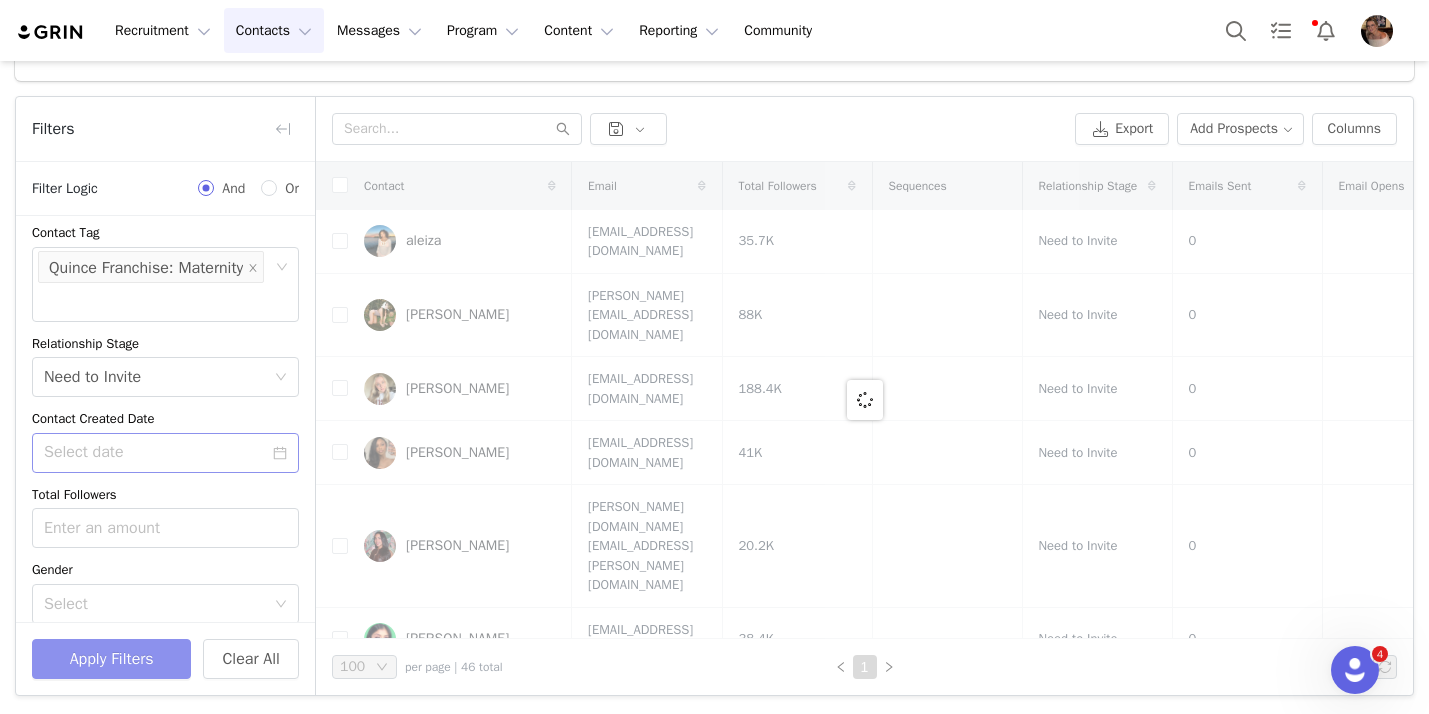 scroll, scrollTop: 185, scrollLeft: 0, axis: vertical 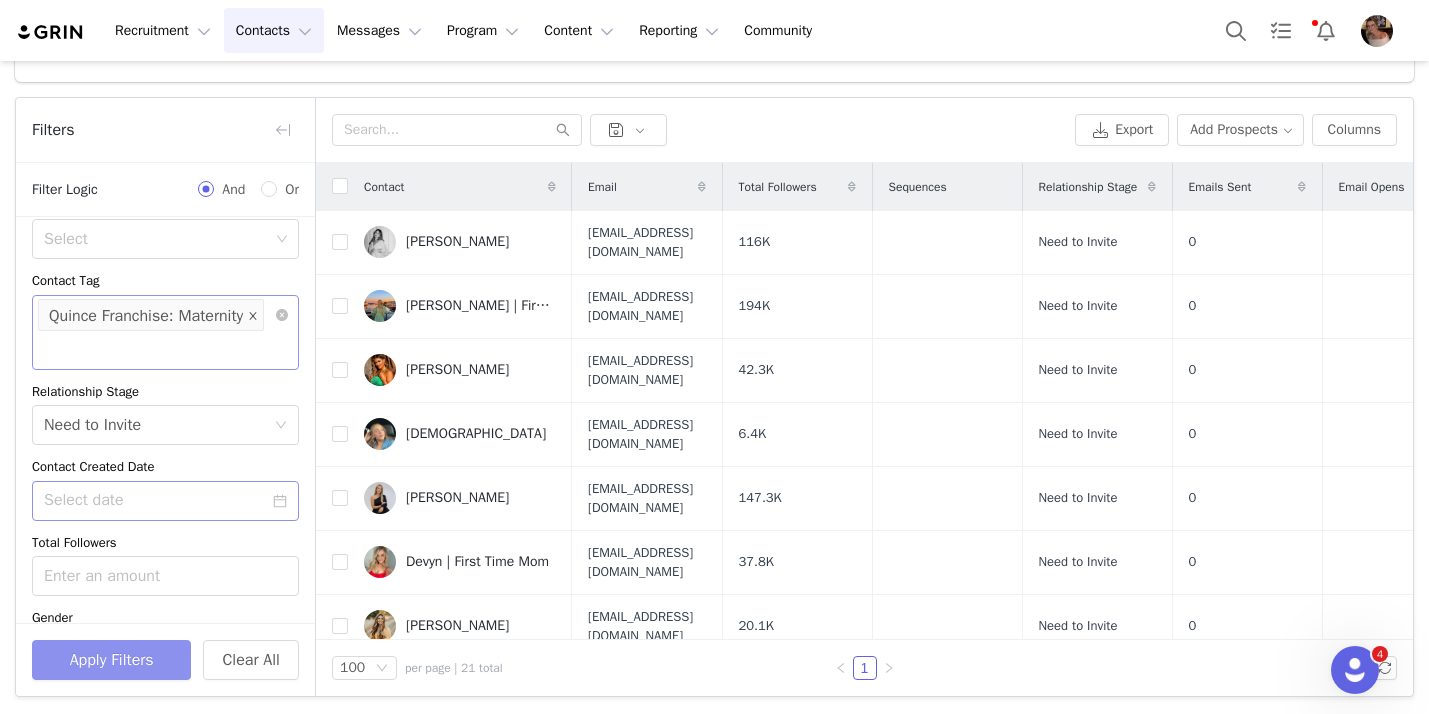 click 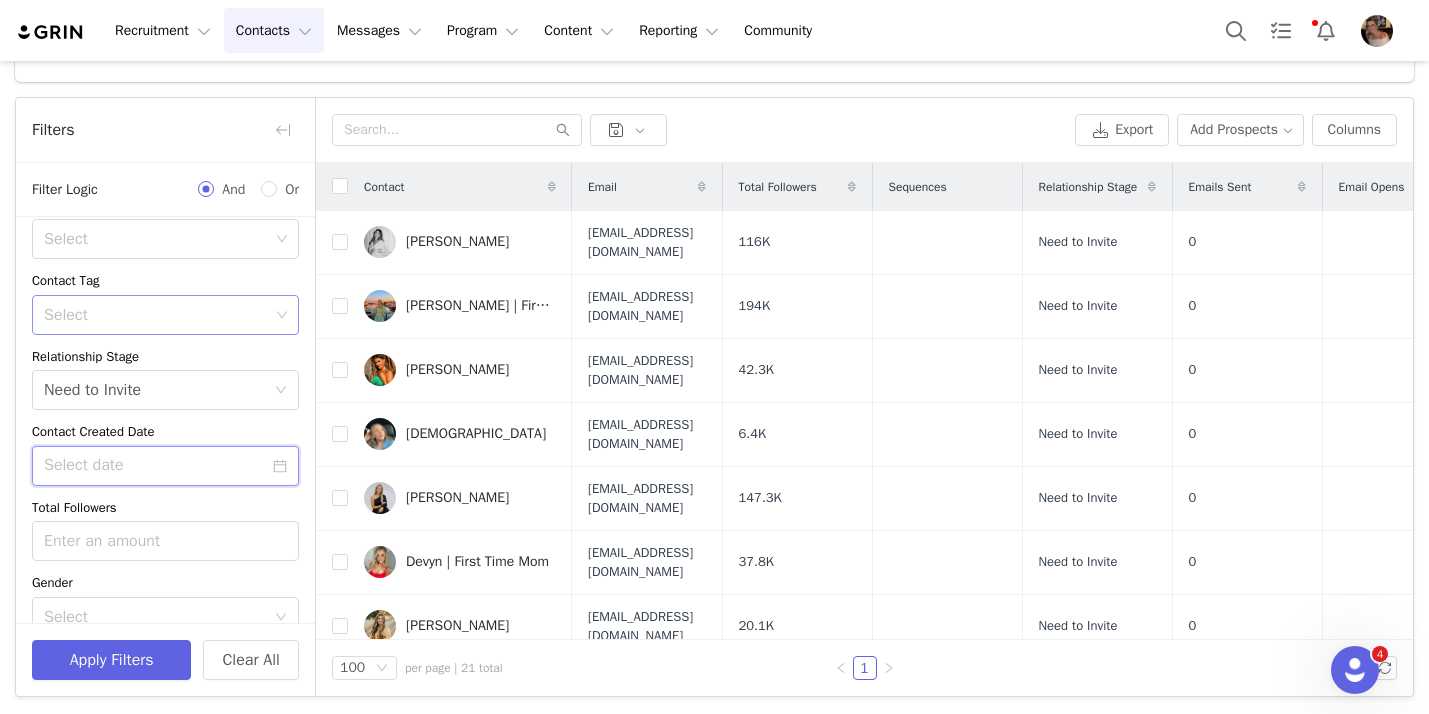 click at bounding box center [165, 466] 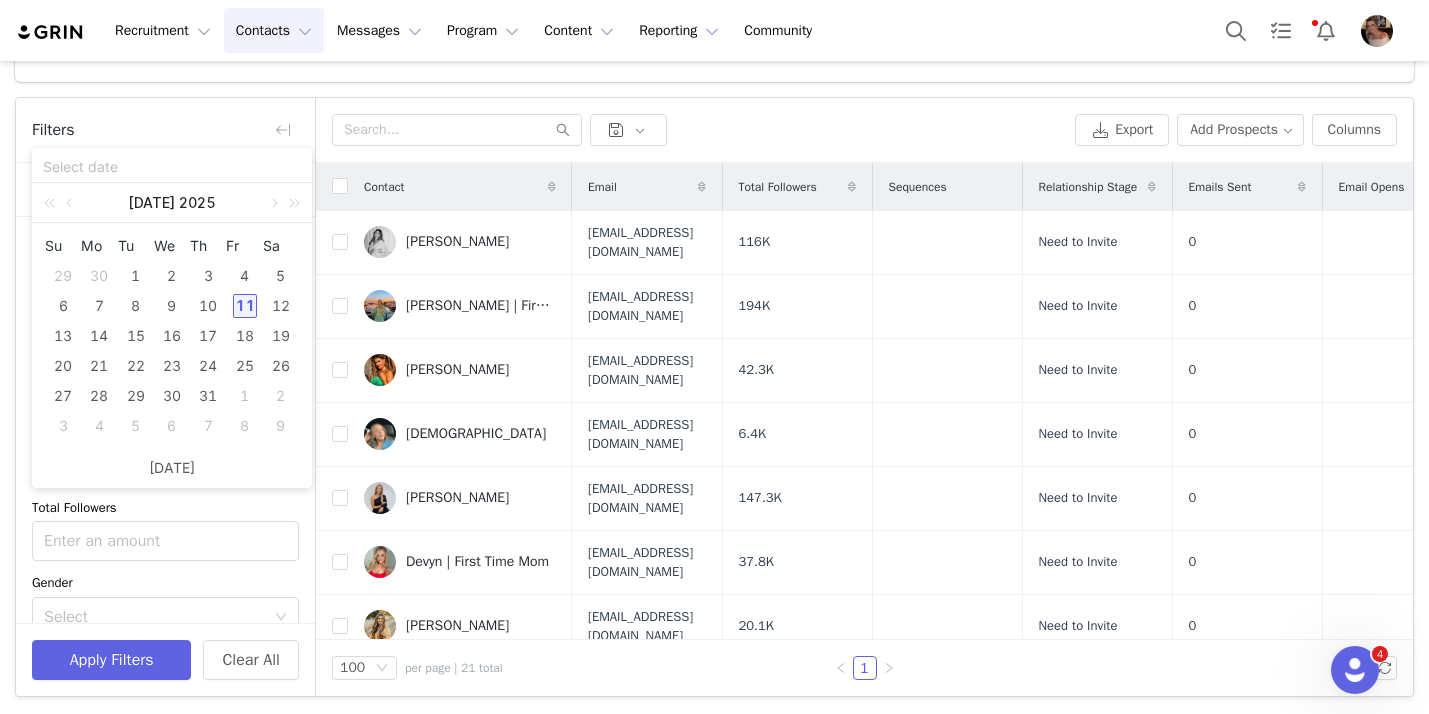 click on "11" at bounding box center [245, 306] 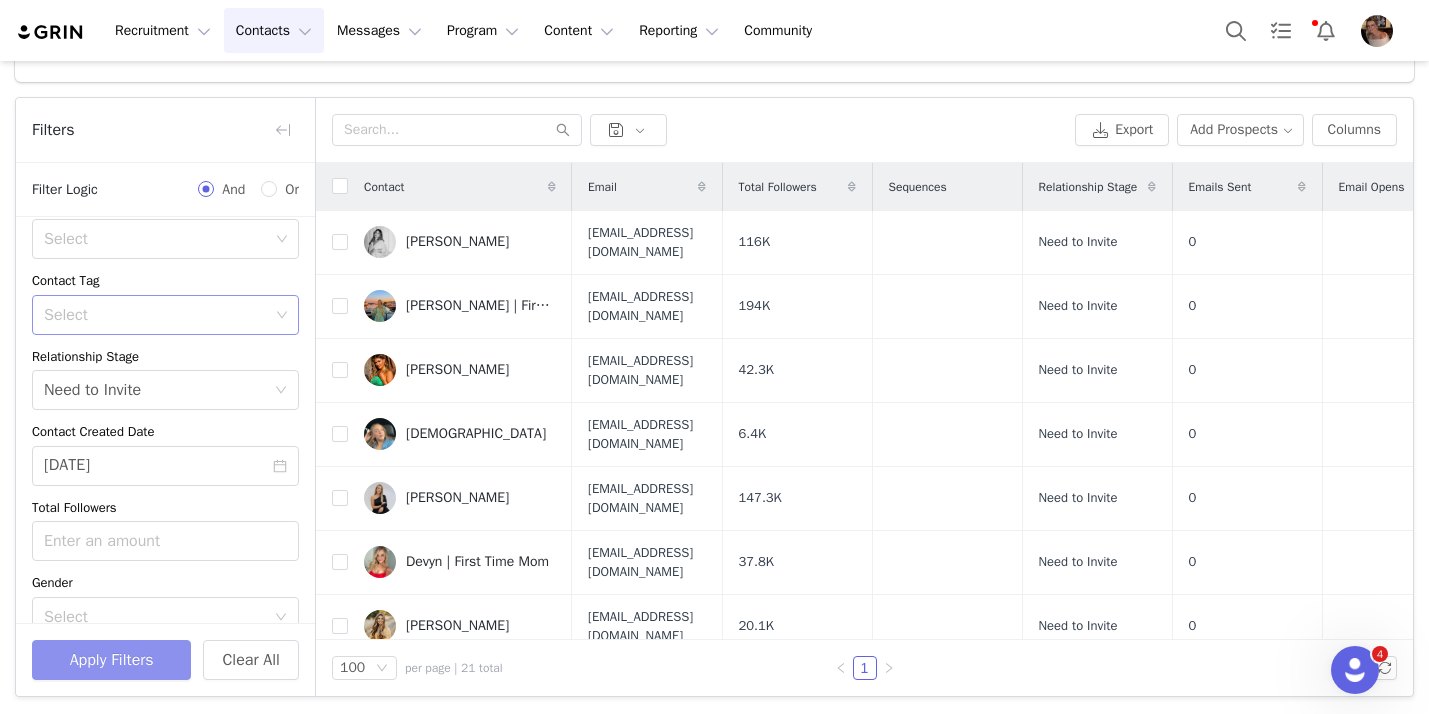 click on "Apply Filters" at bounding box center (111, 660) 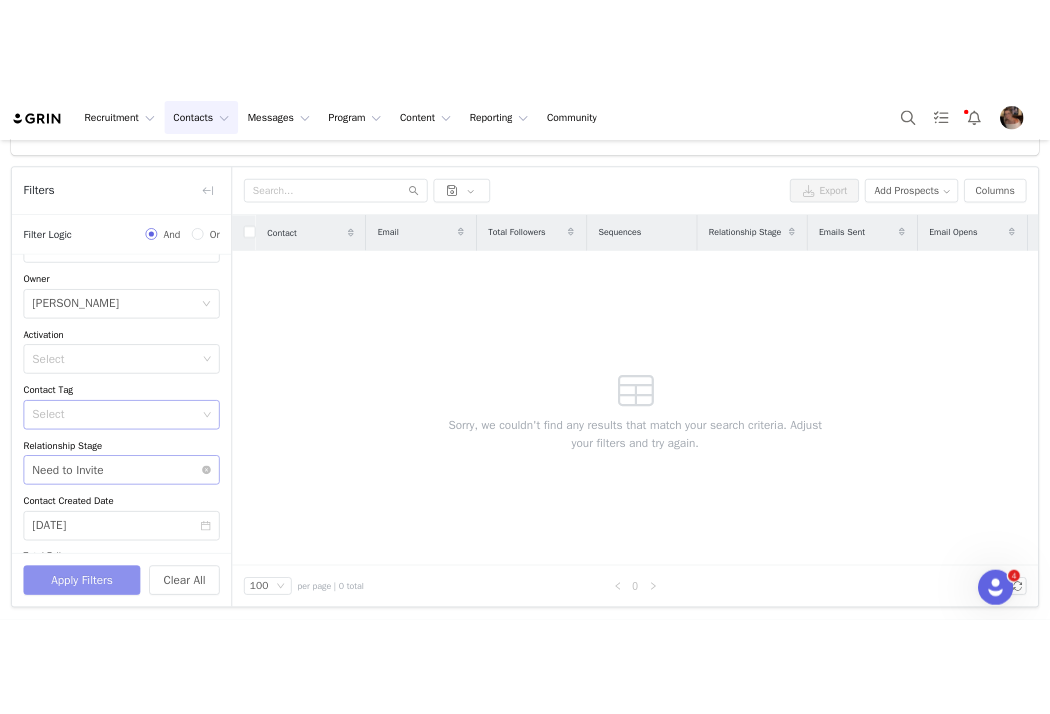 scroll, scrollTop: 70, scrollLeft: 0, axis: vertical 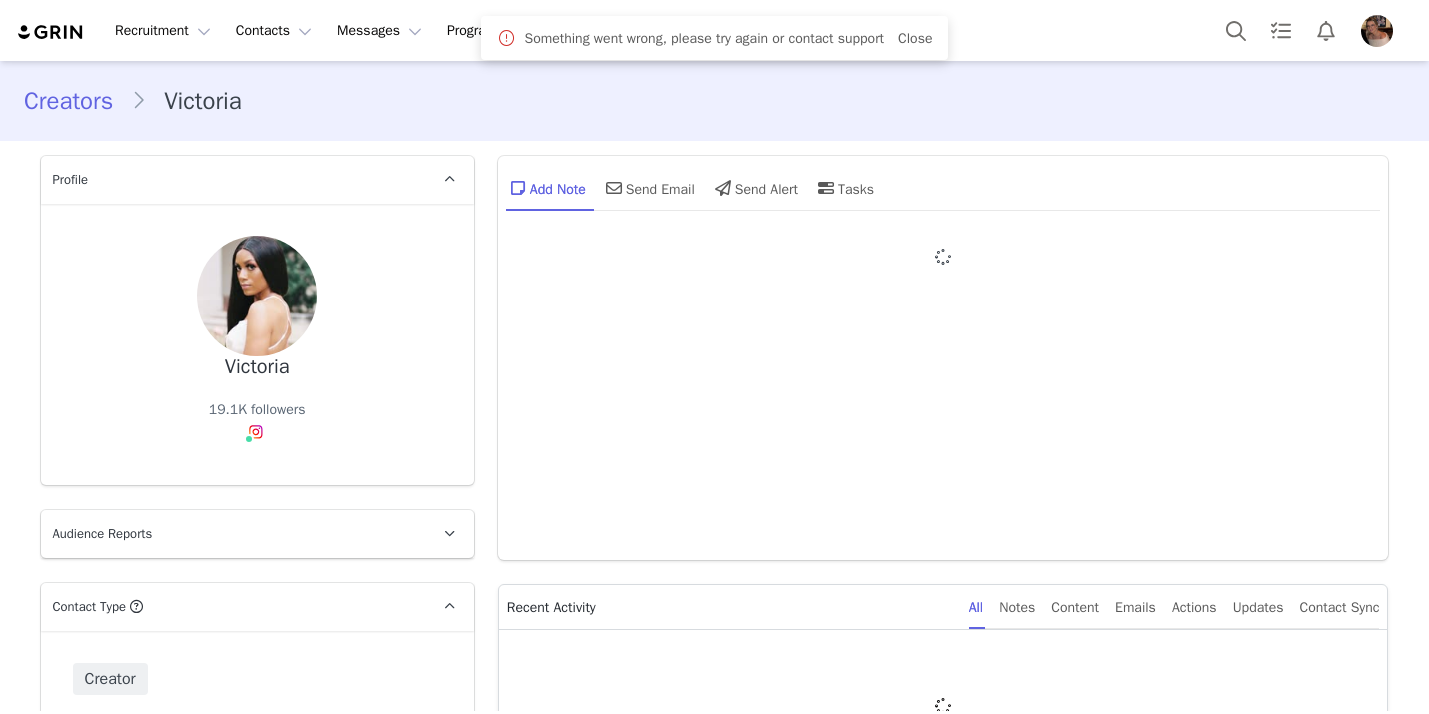 type on "+1 ([GEOGRAPHIC_DATA])" 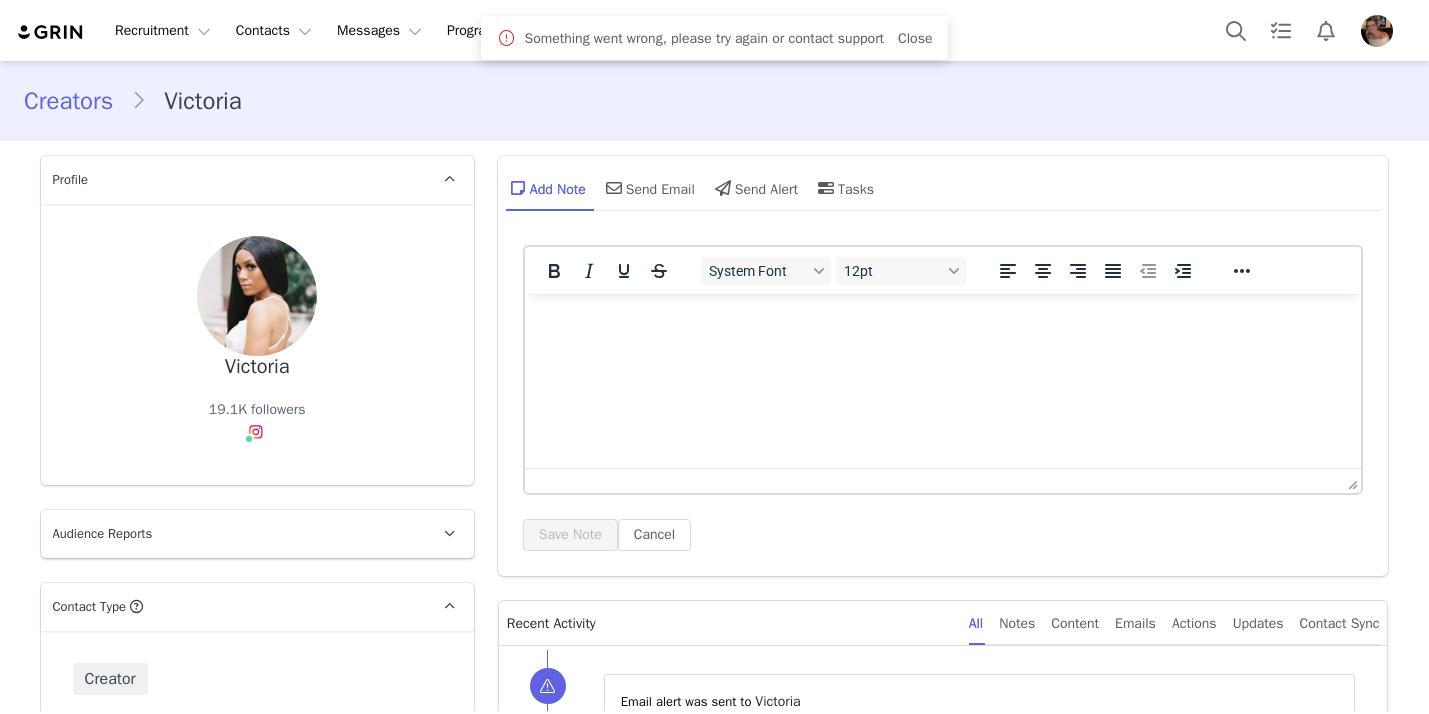 scroll, scrollTop: 0, scrollLeft: 0, axis: both 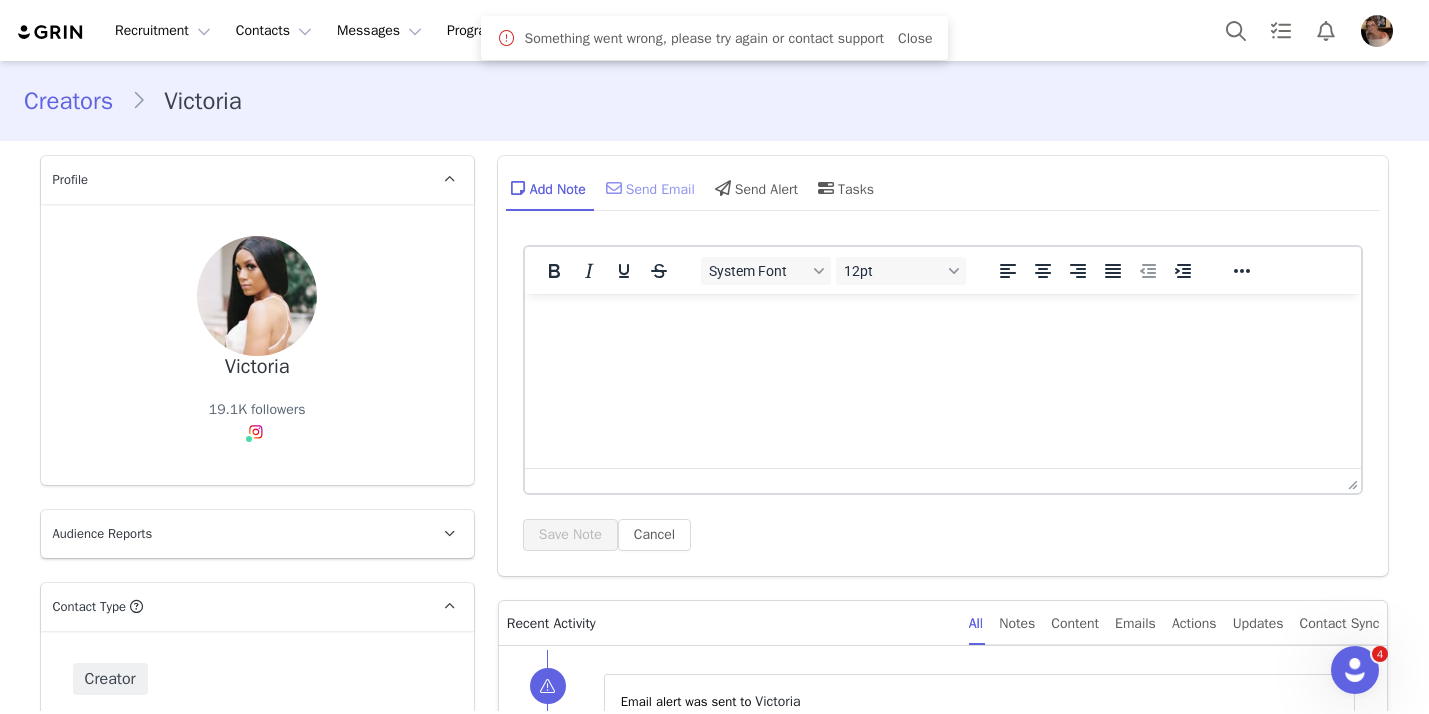 click on "Send Email" at bounding box center (648, 188) 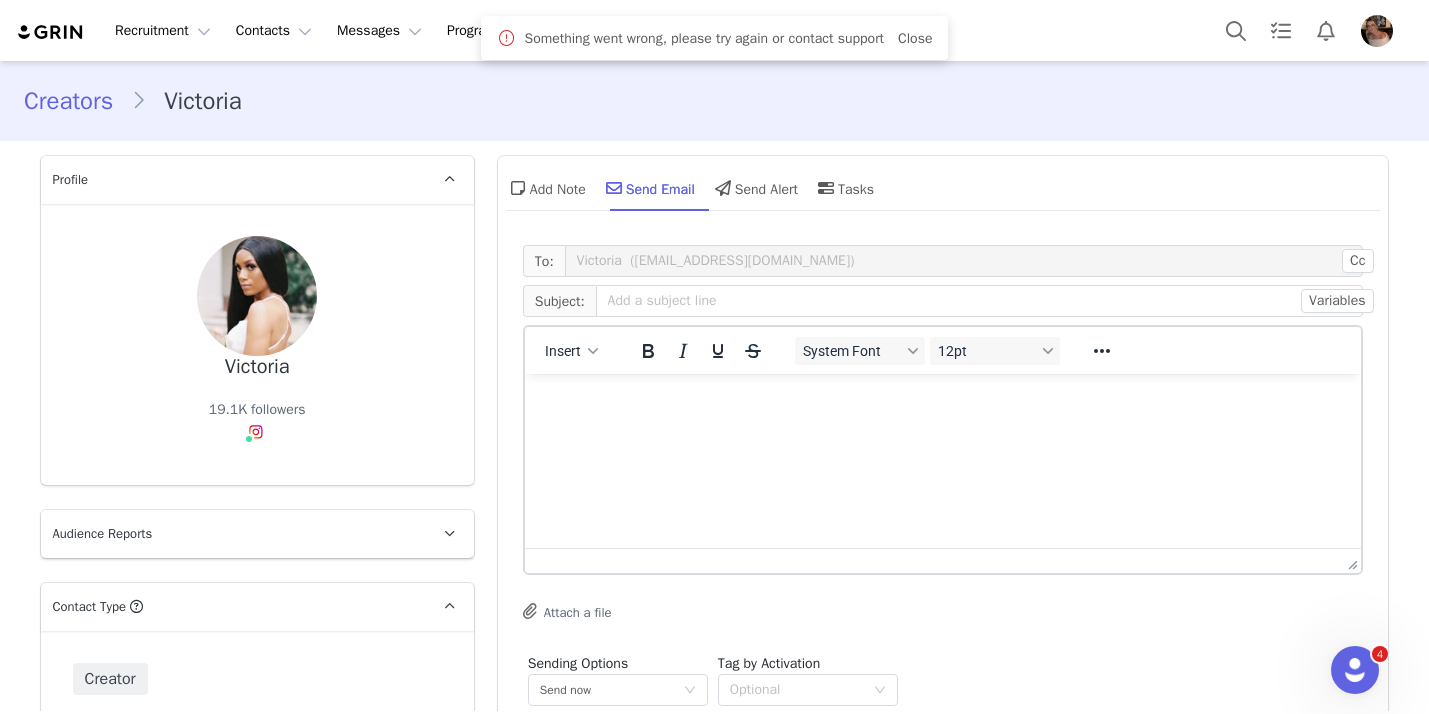 scroll, scrollTop: 0, scrollLeft: 0, axis: both 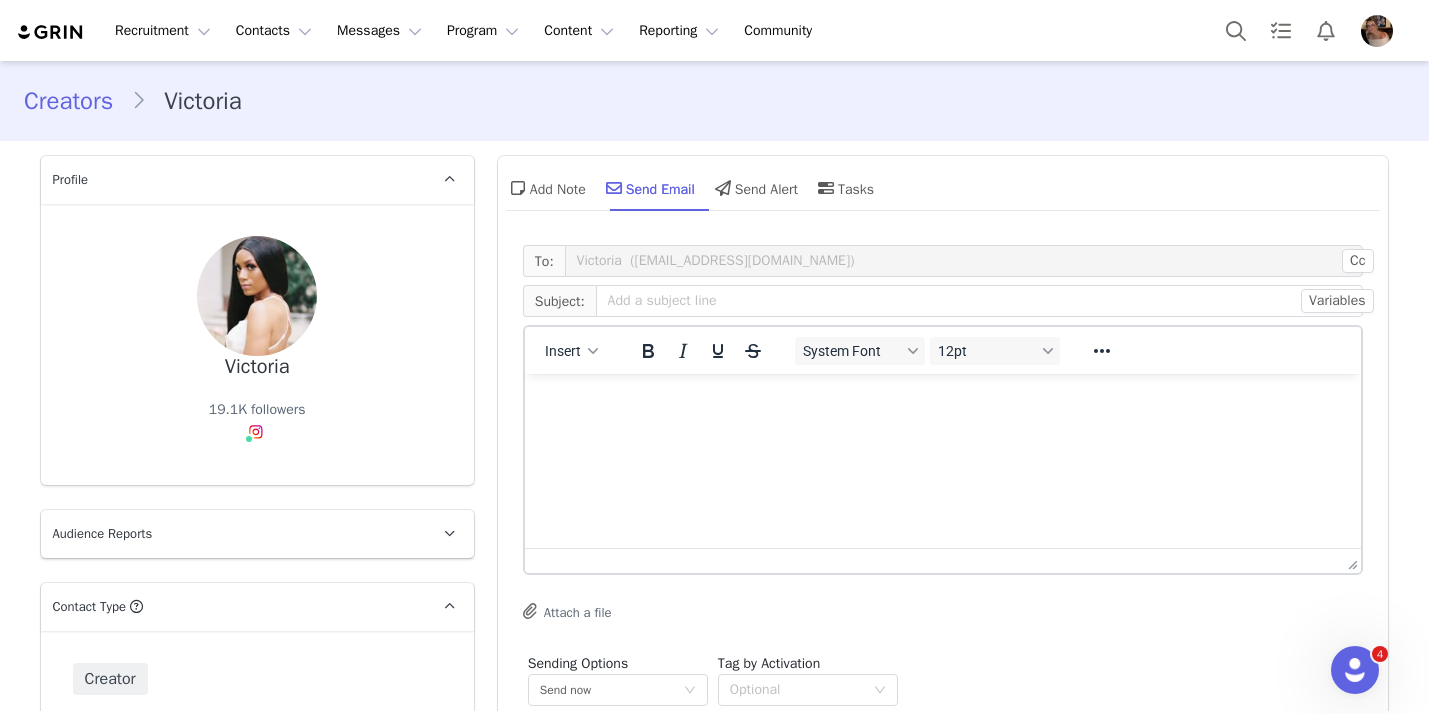 click at bounding box center [942, 401] 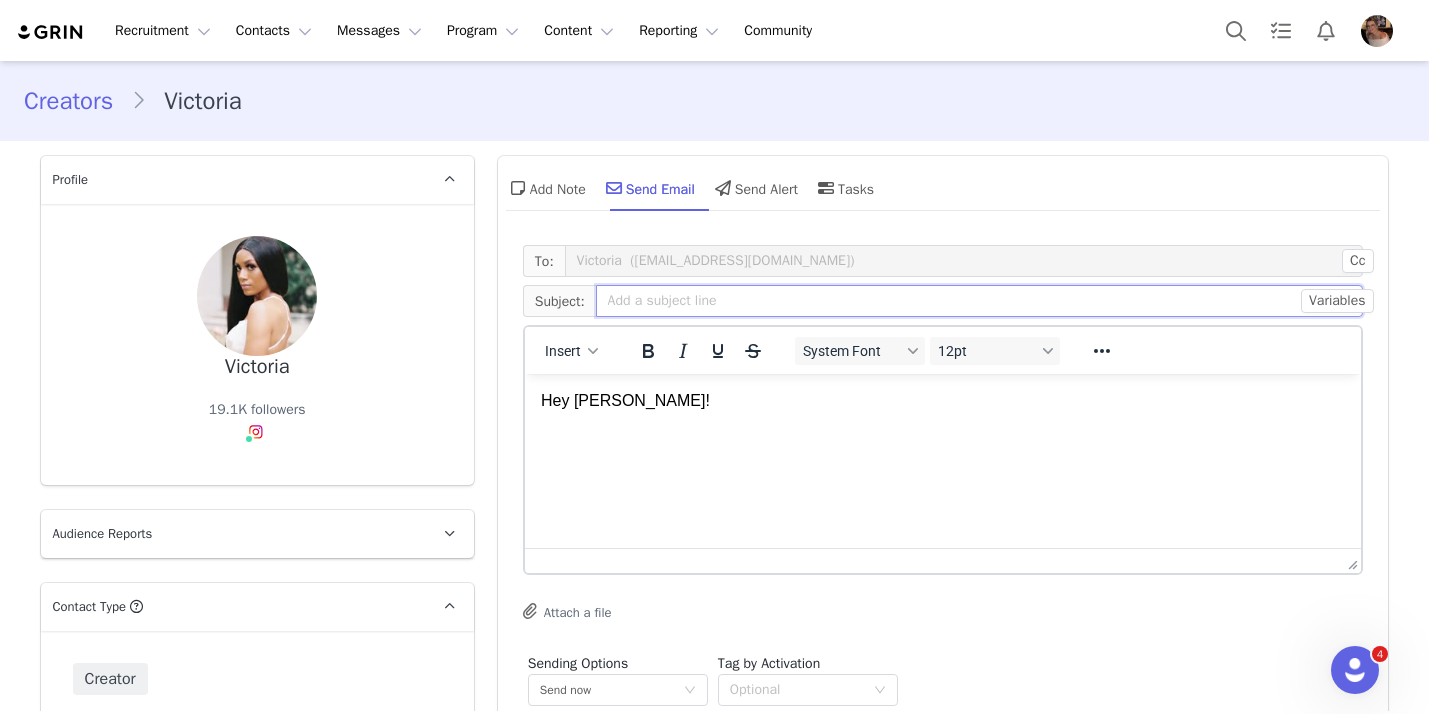 click at bounding box center [980, 301] 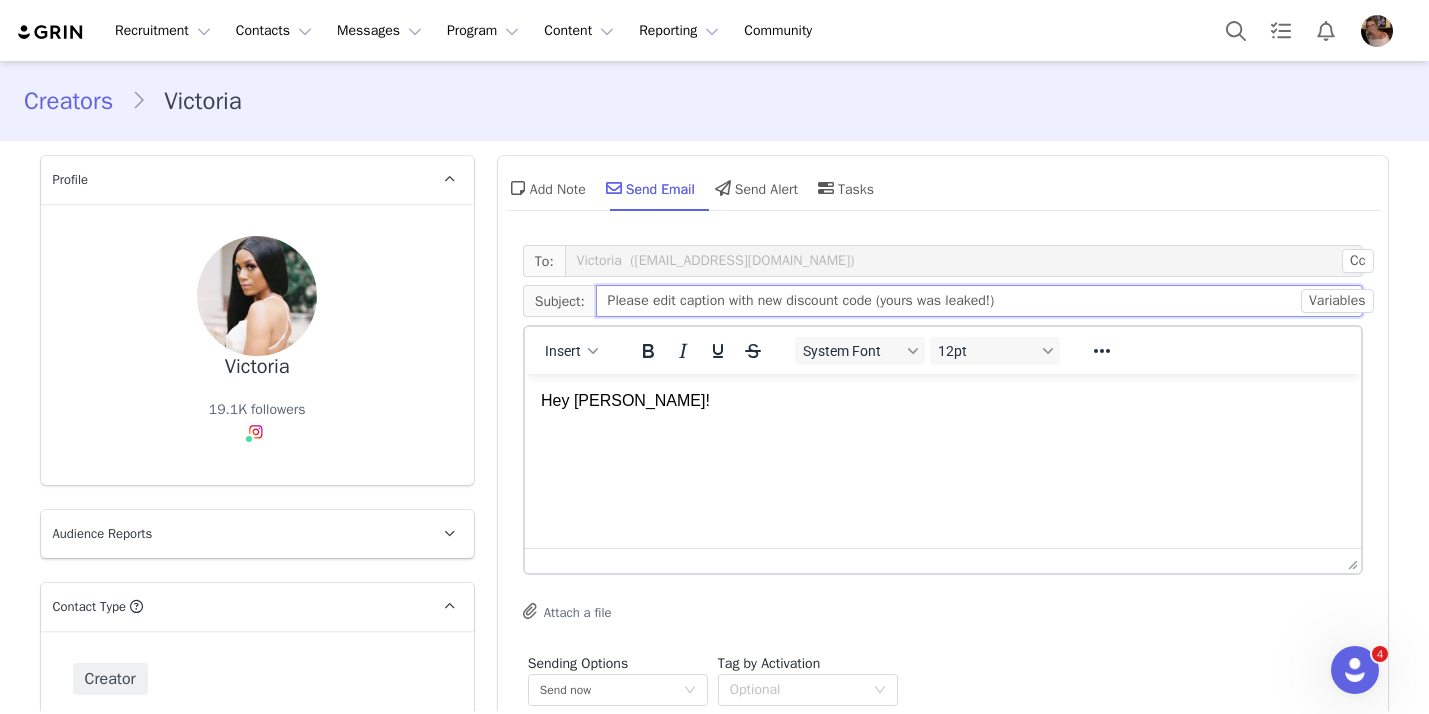 type on "Please edit caption with new discount code (yours was leaked!)" 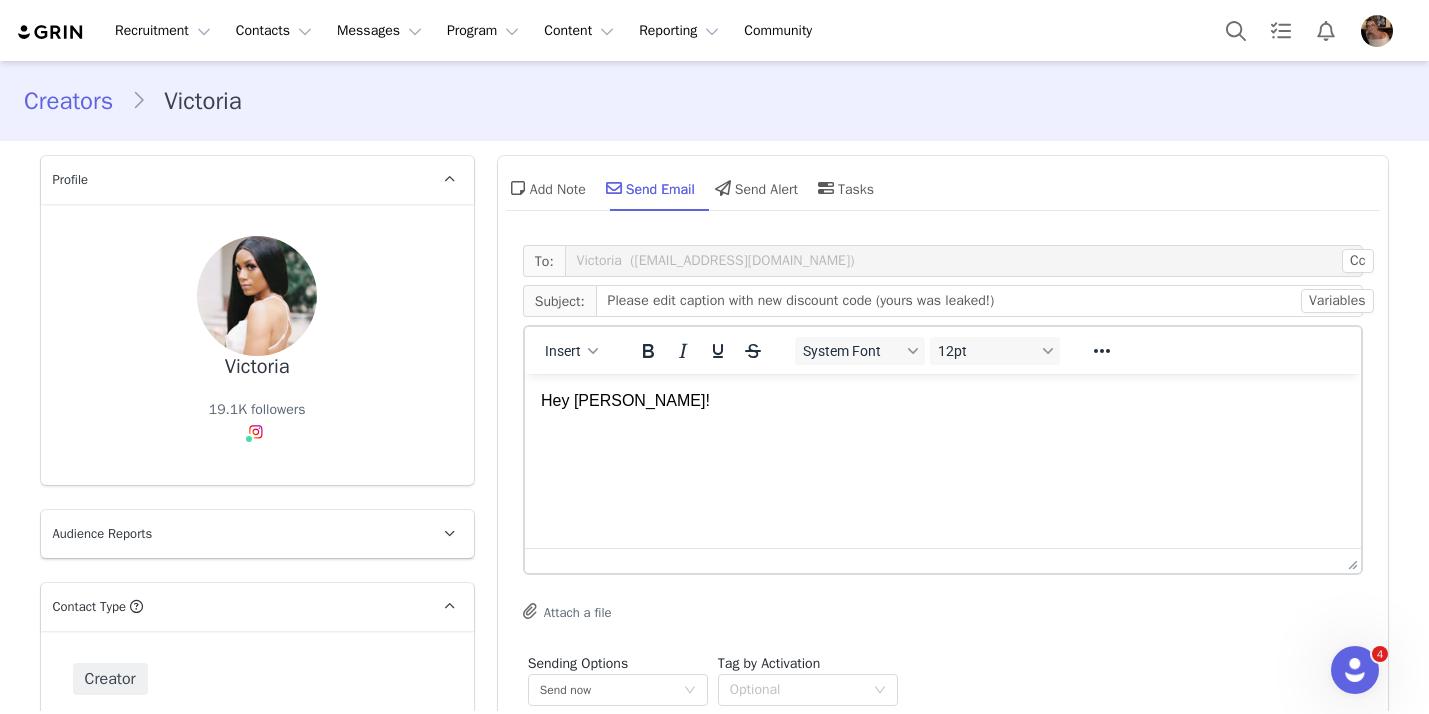 click on "Hey Victoria!" at bounding box center (942, 401) 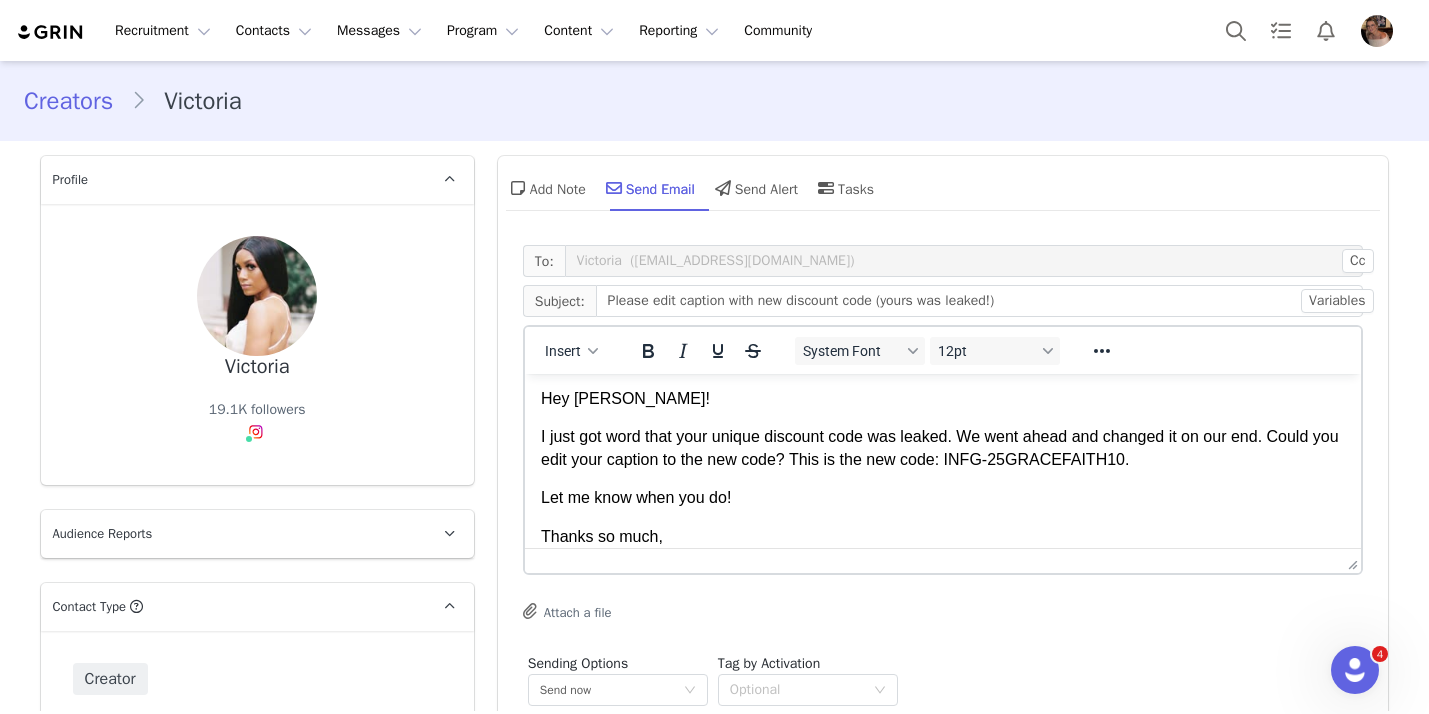scroll, scrollTop: 40, scrollLeft: 0, axis: vertical 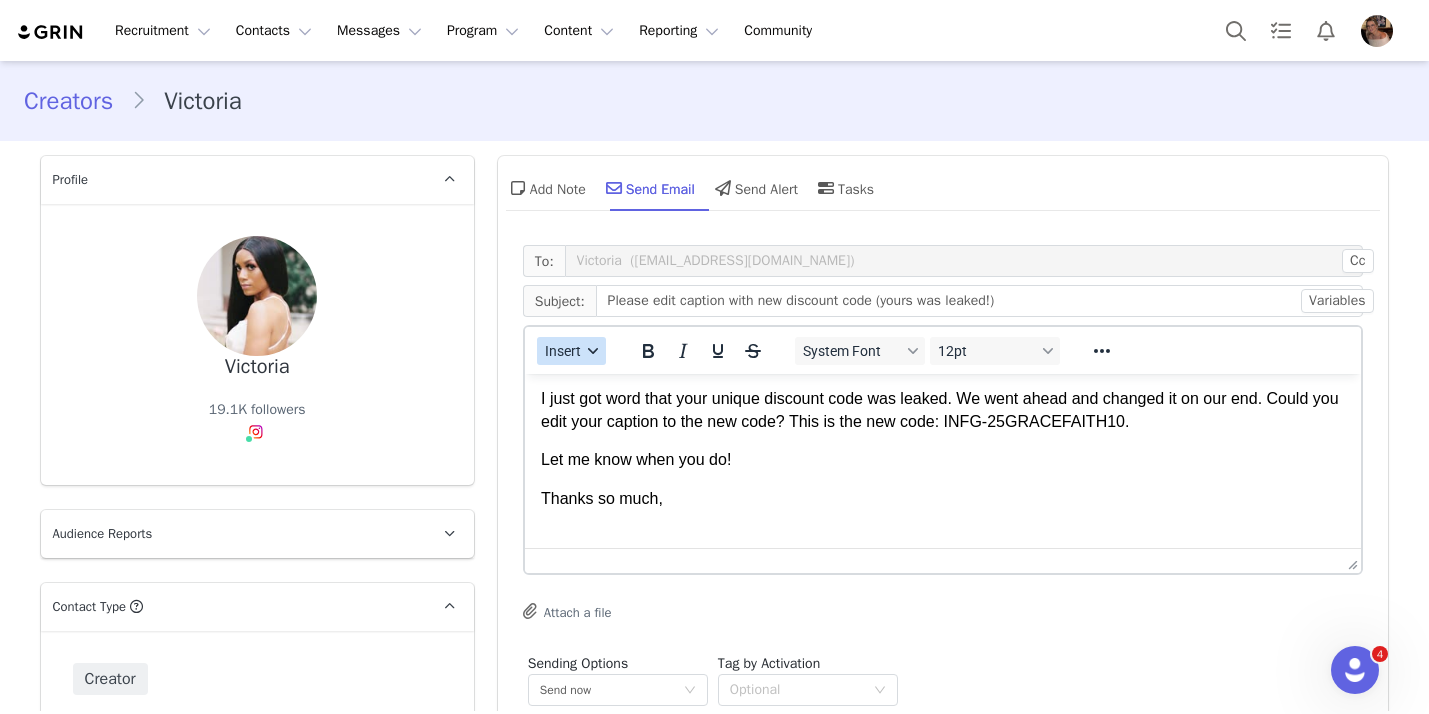 click on "Insert" at bounding box center [571, 351] 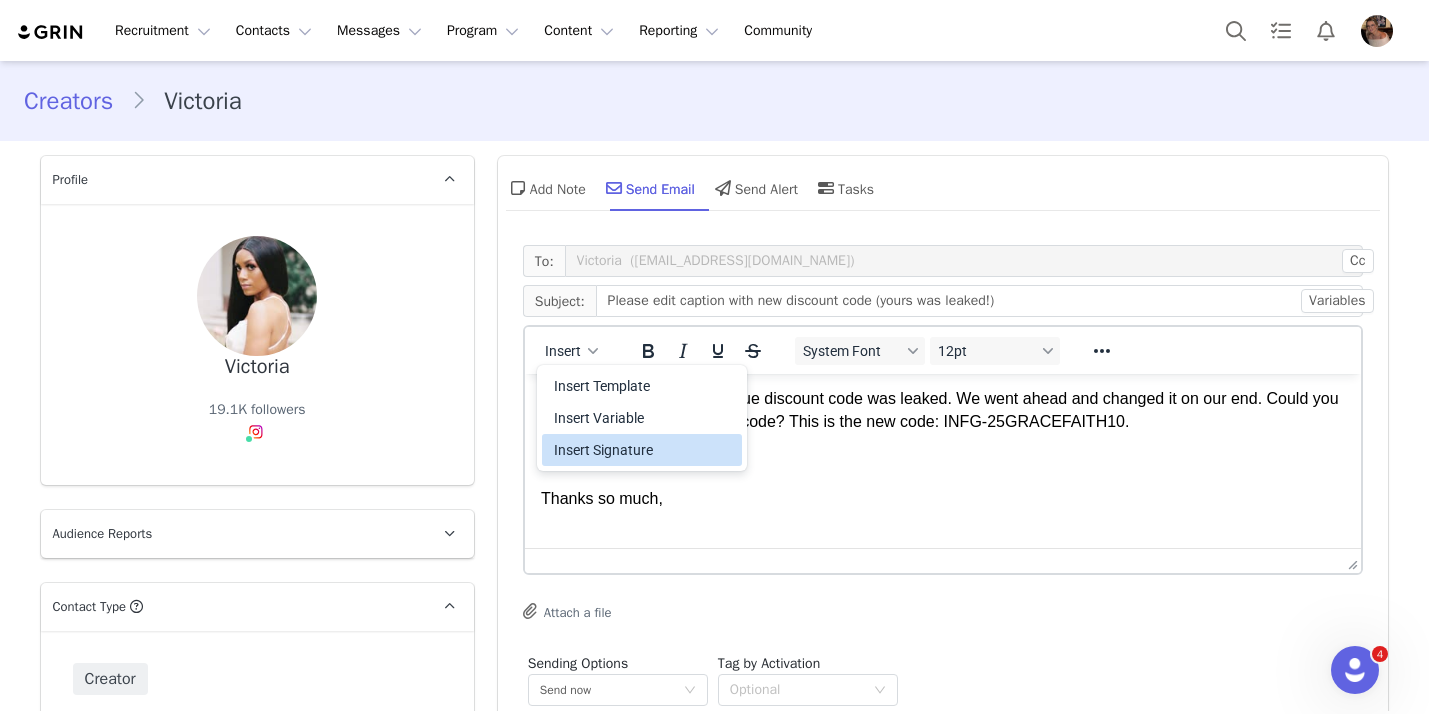click on "Insert Signature" at bounding box center (644, 450) 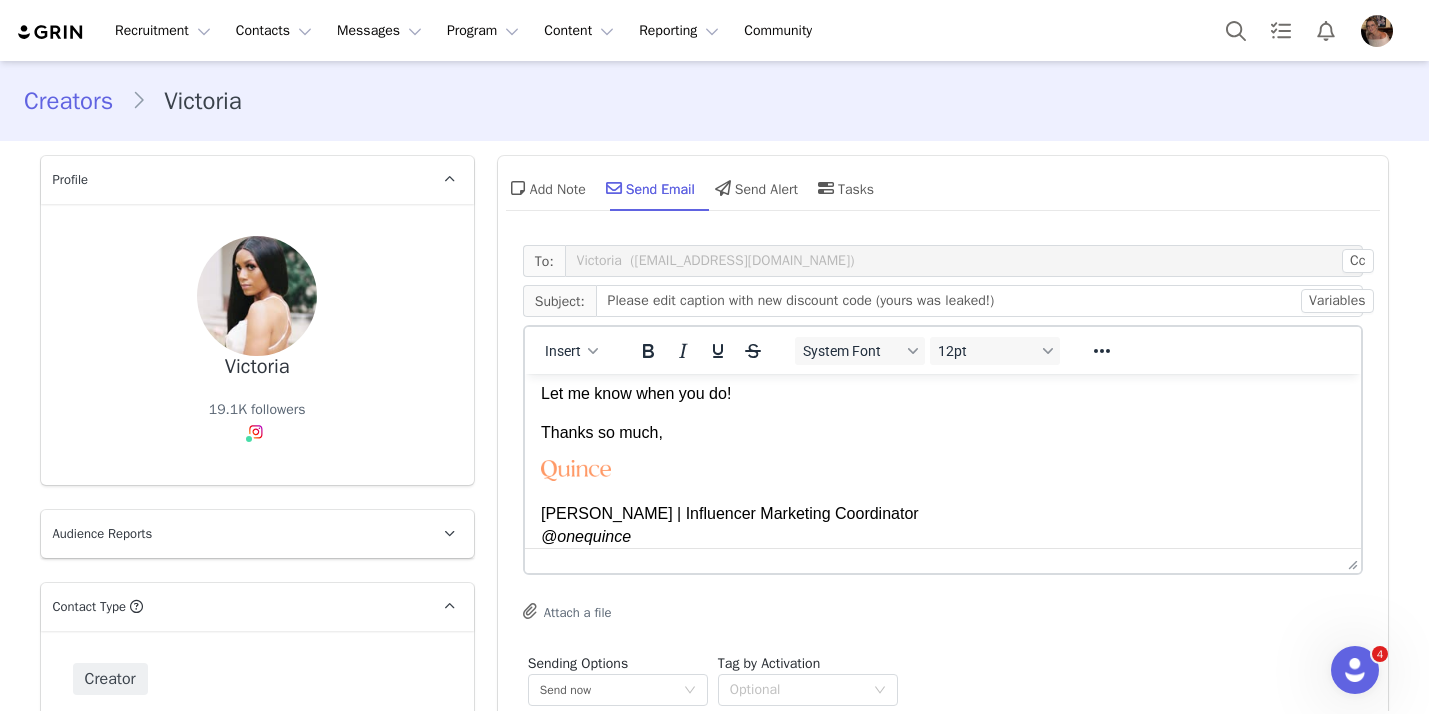scroll, scrollTop: 122, scrollLeft: 0, axis: vertical 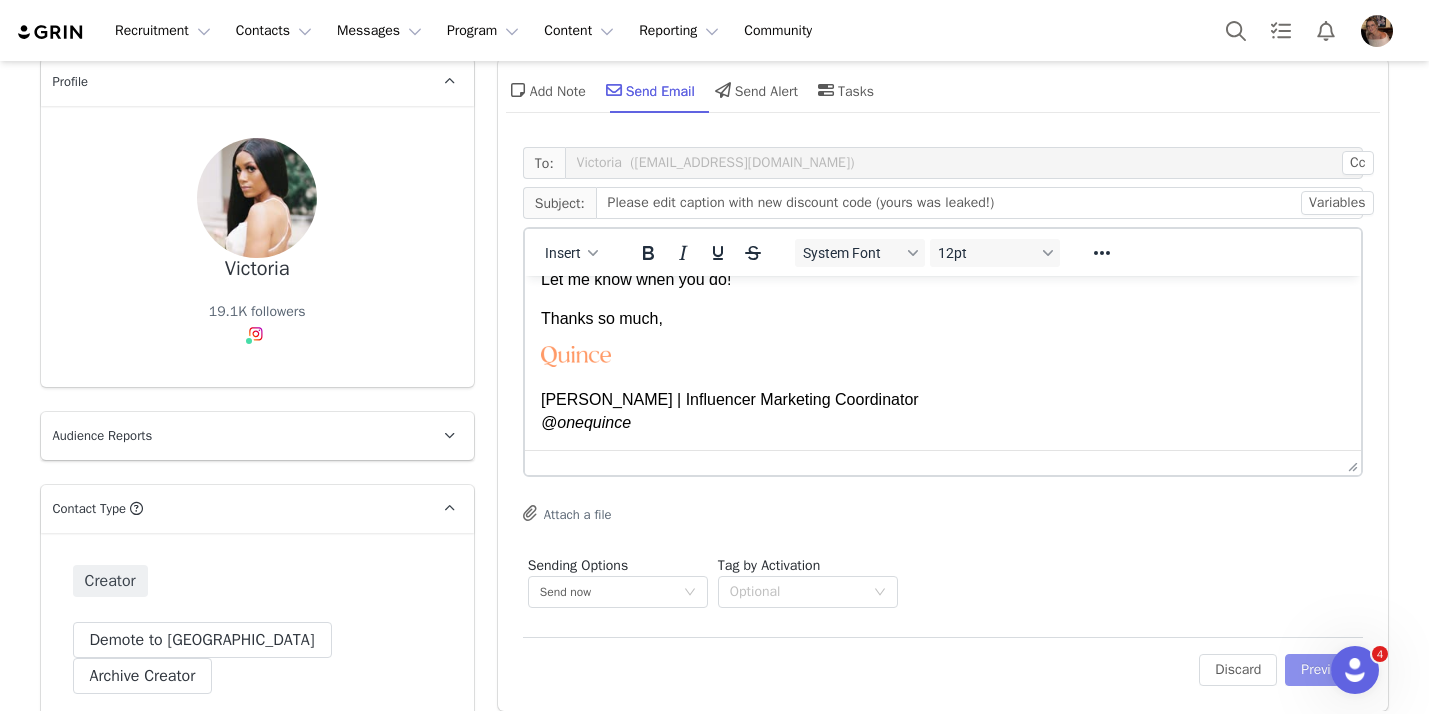 click on "Preview" at bounding box center (1324, 670) 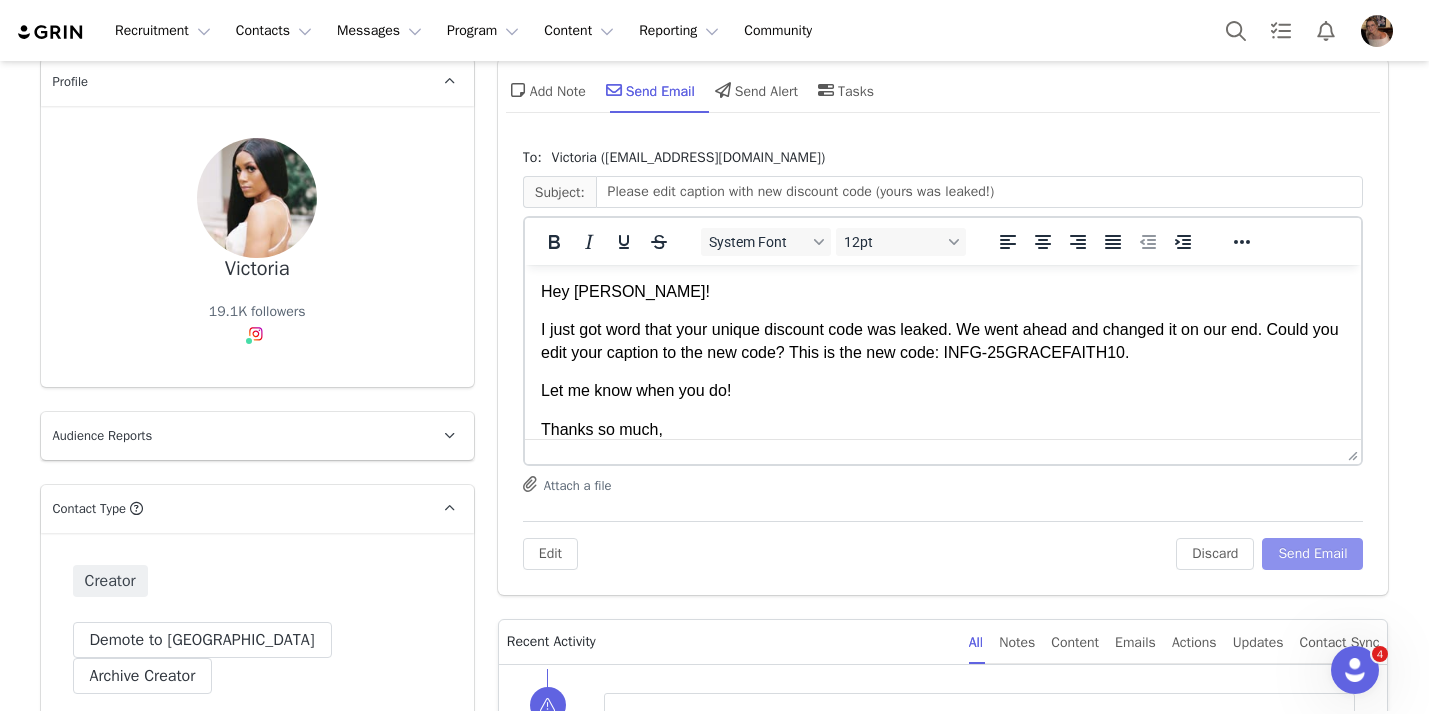scroll, scrollTop: 0, scrollLeft: 0, axis: both 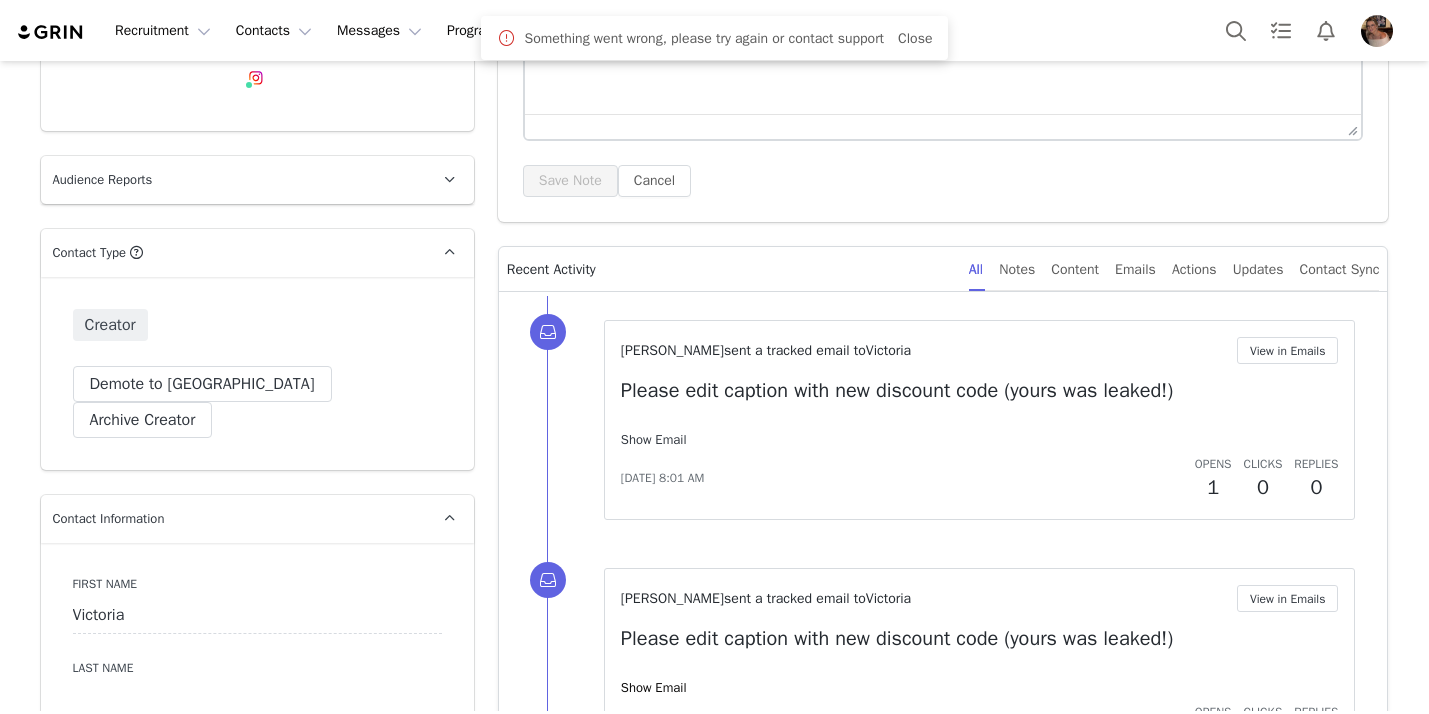 click on "Show Email" at bounding box center [654, 439] 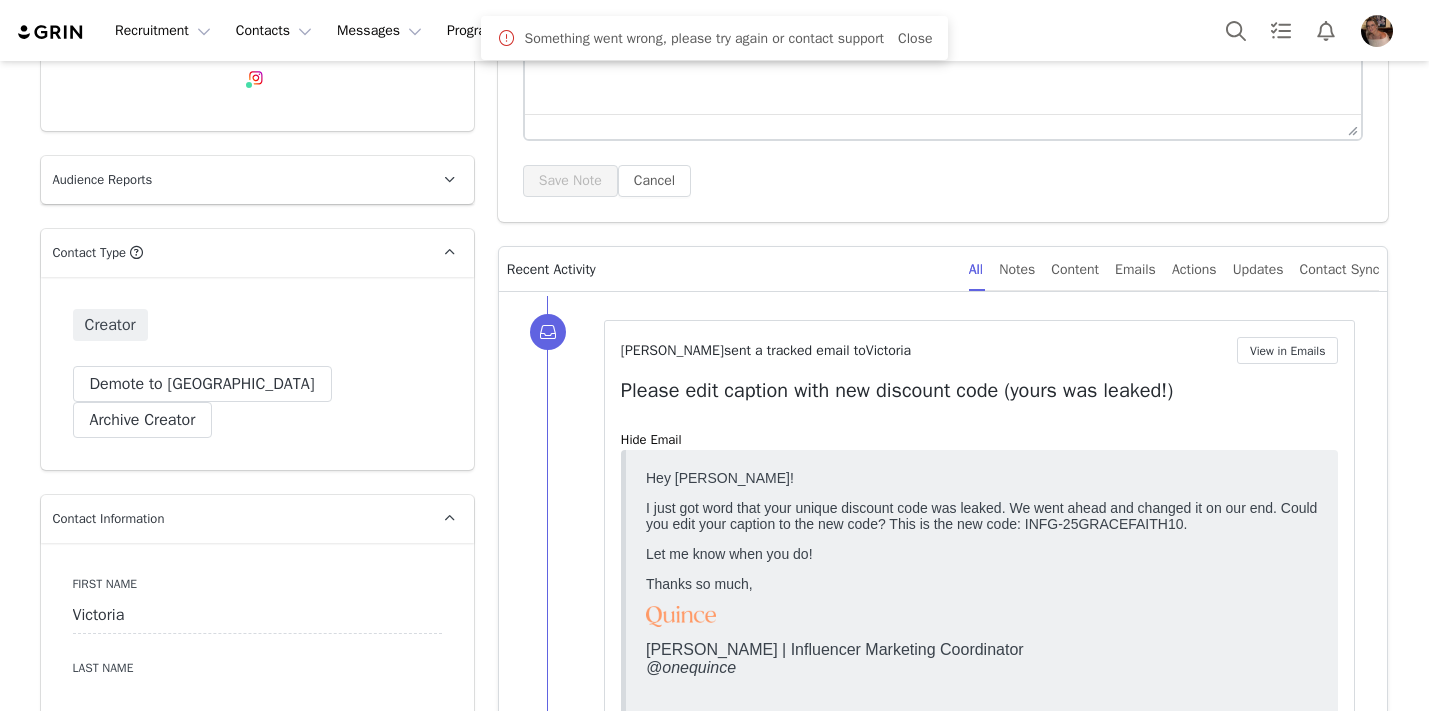 scroll, scrollTop: 0, scrollLeft: 0, axis: both 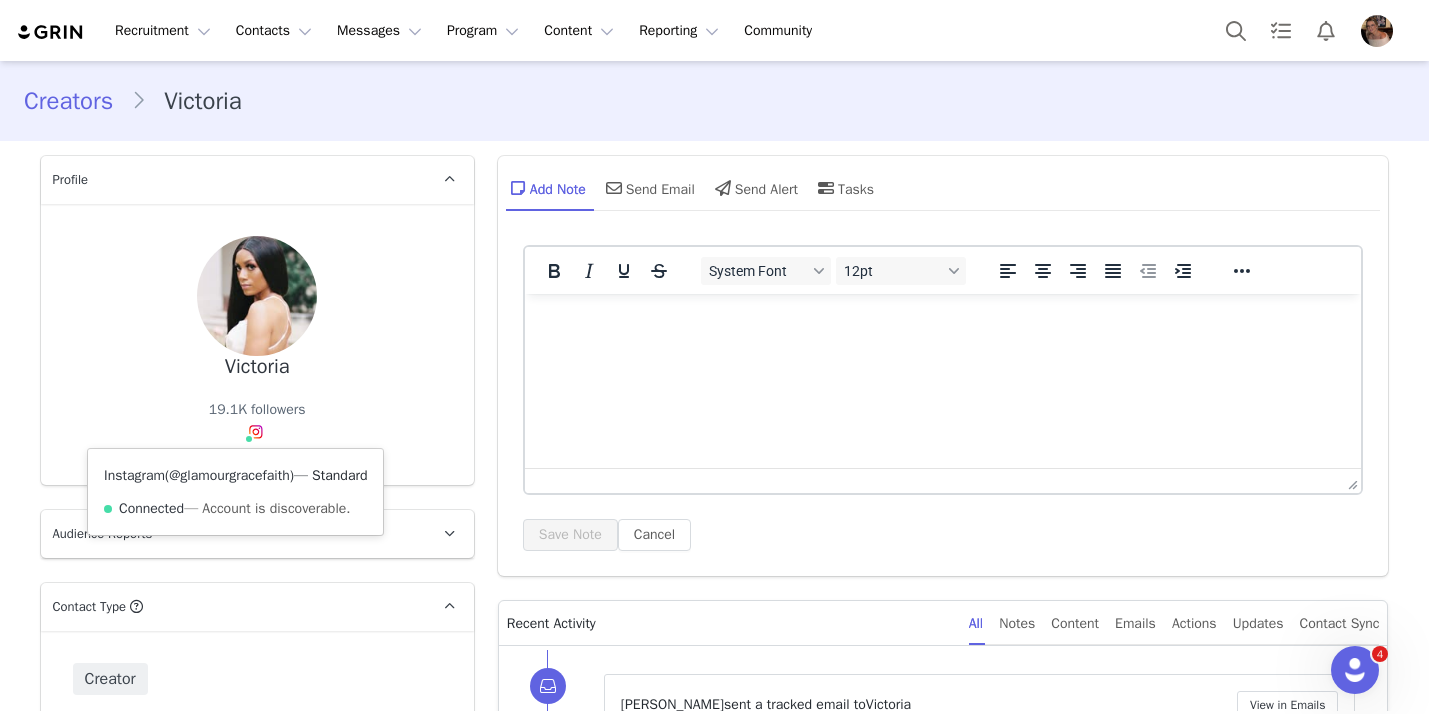 click on "@glamourgracefaith" at bounding box center [229, 475] 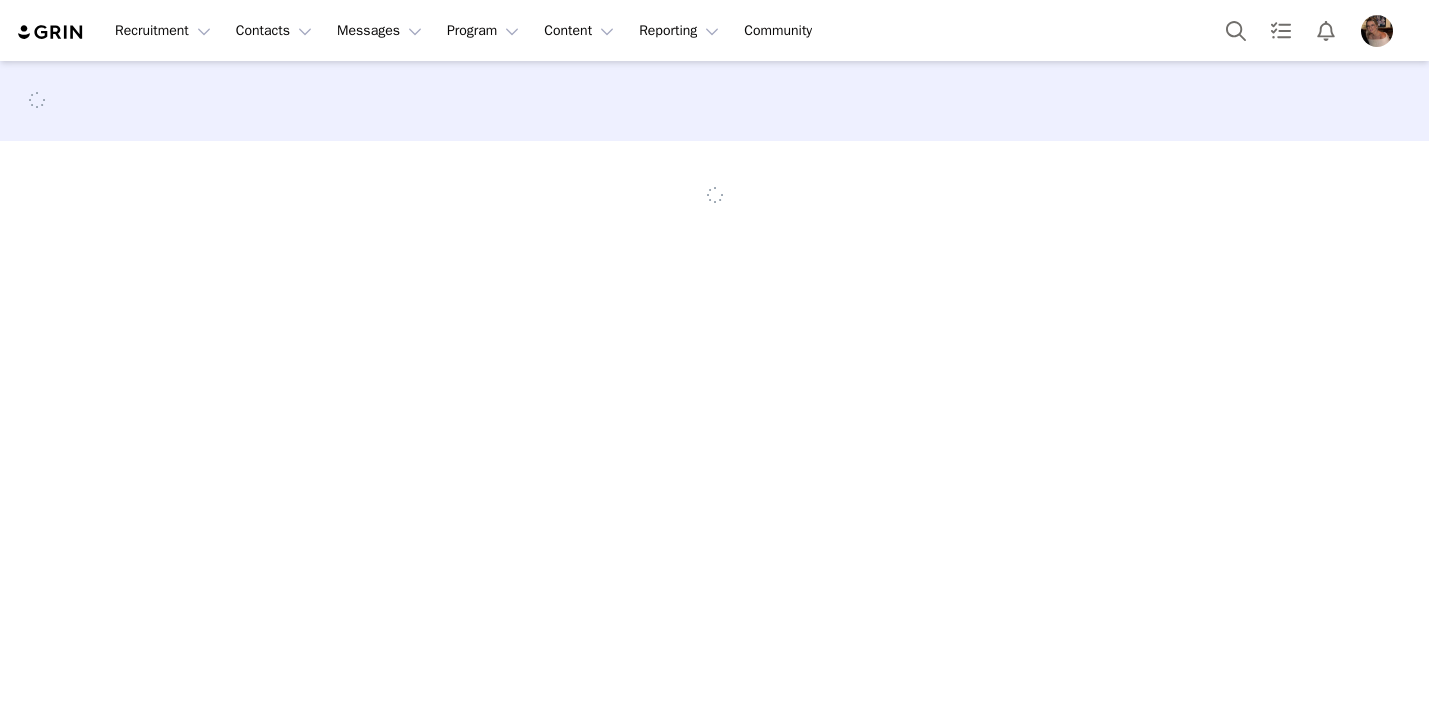 scroll, scrollTop: 0, scrollLeft: 0, axis: both 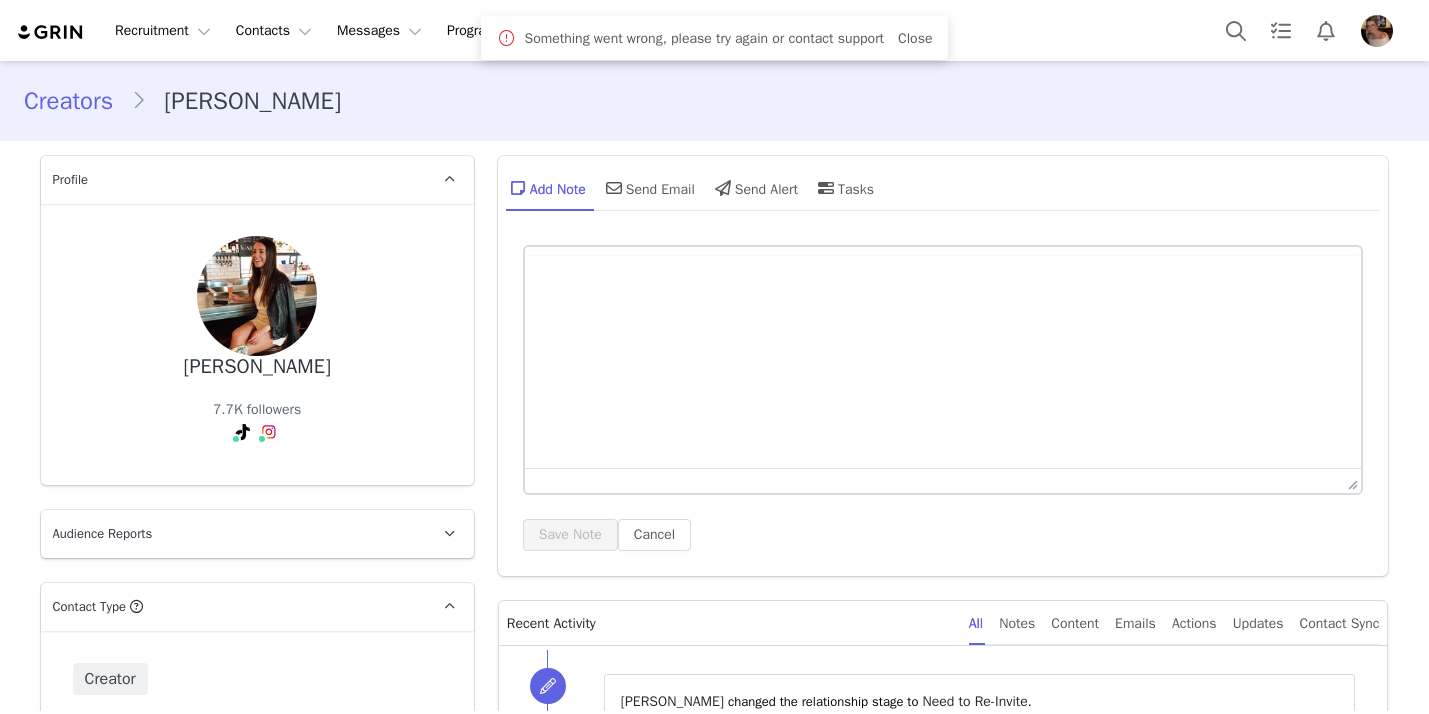 type on "+1 ([GEOGRAPHIC_DATA])" 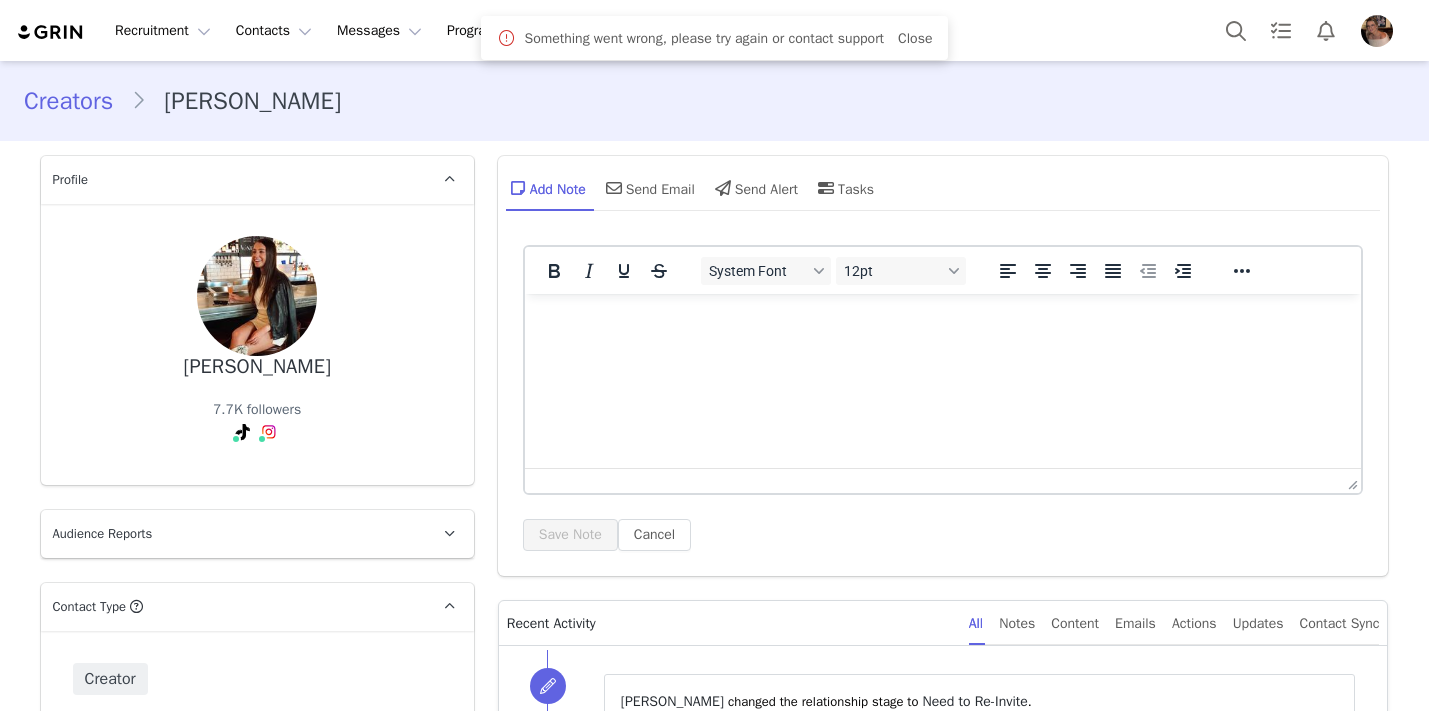 scroll, scrollTop: 0, scrollLeft: 0, axis: both 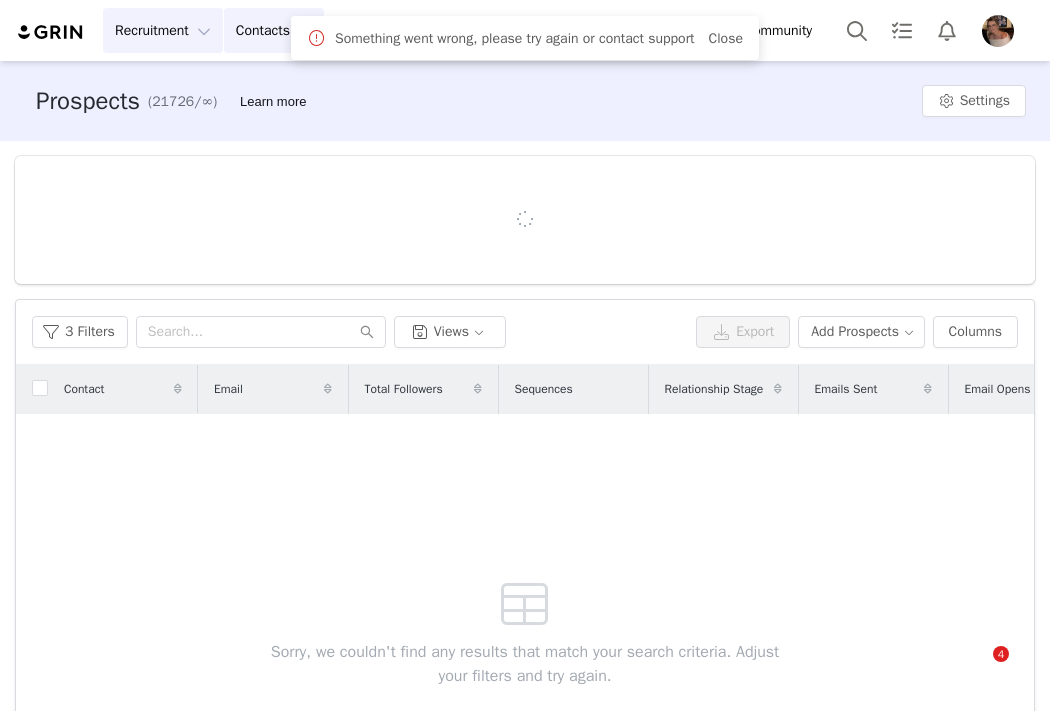 click on "Recruitment Recruitment" at bounding box center [163, 30] 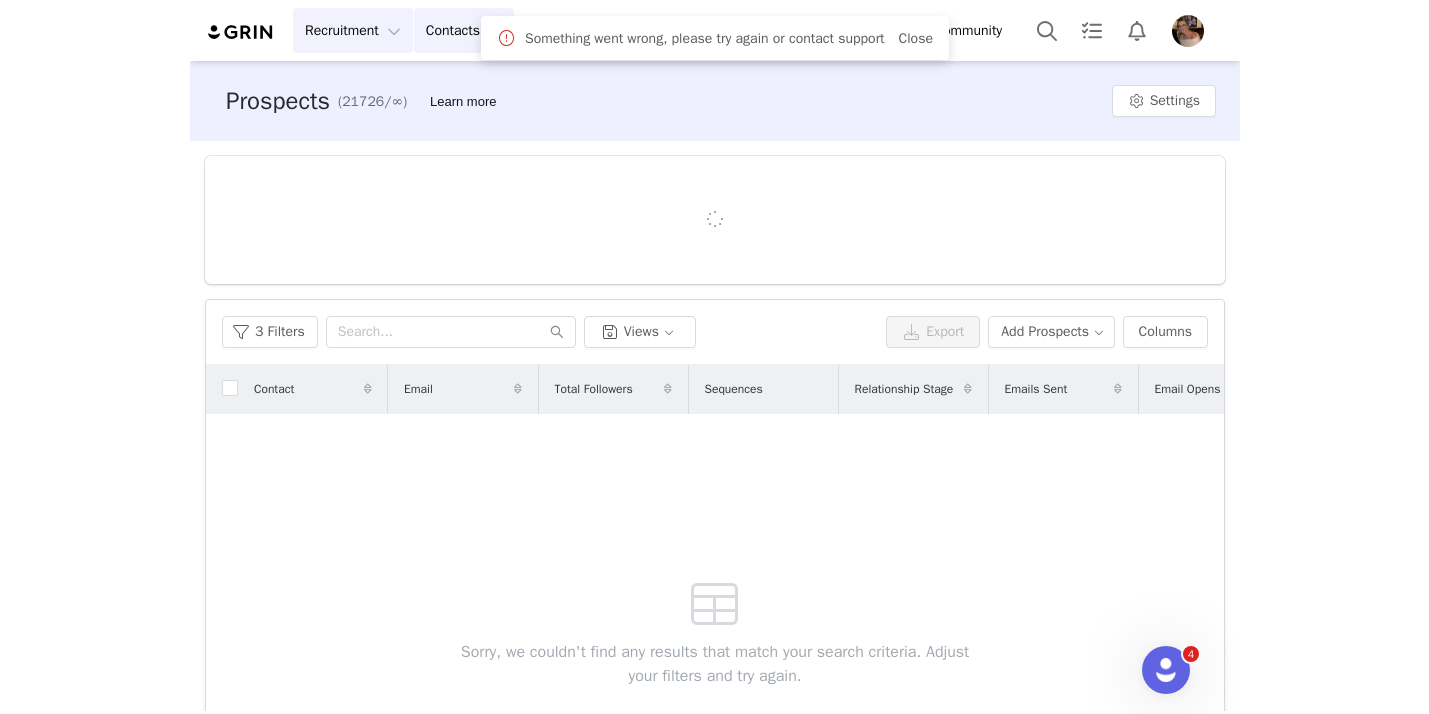 scroll, scrollTop: 0, scrollLeft: 0, axis: both 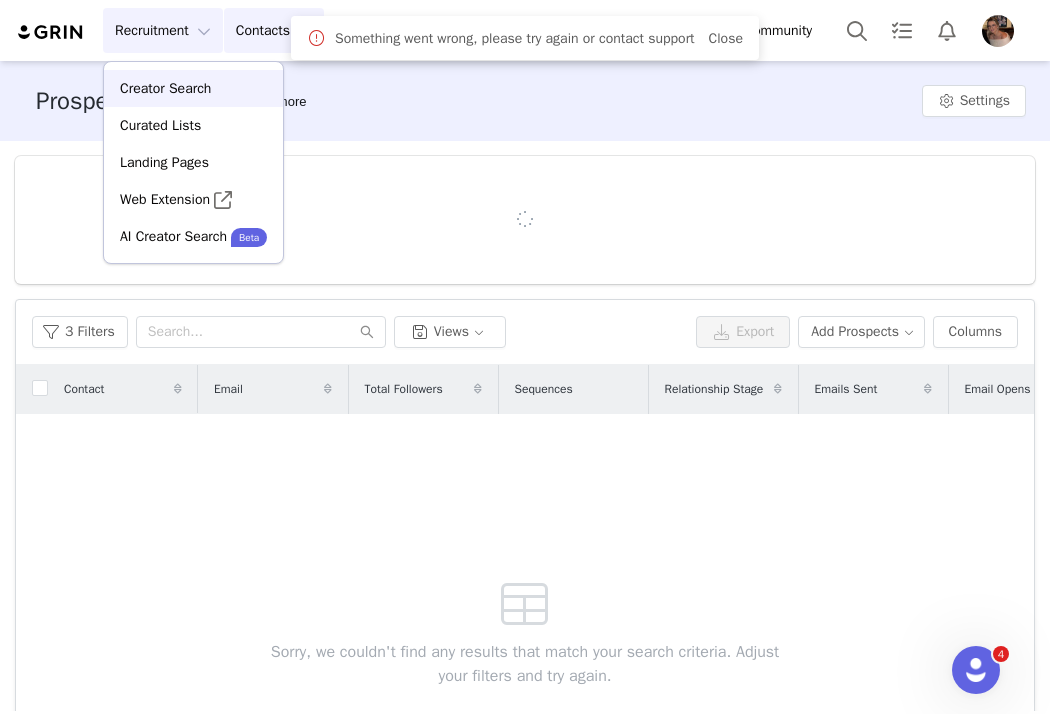 click on "Creator Search" at bounding box center [165, 88] 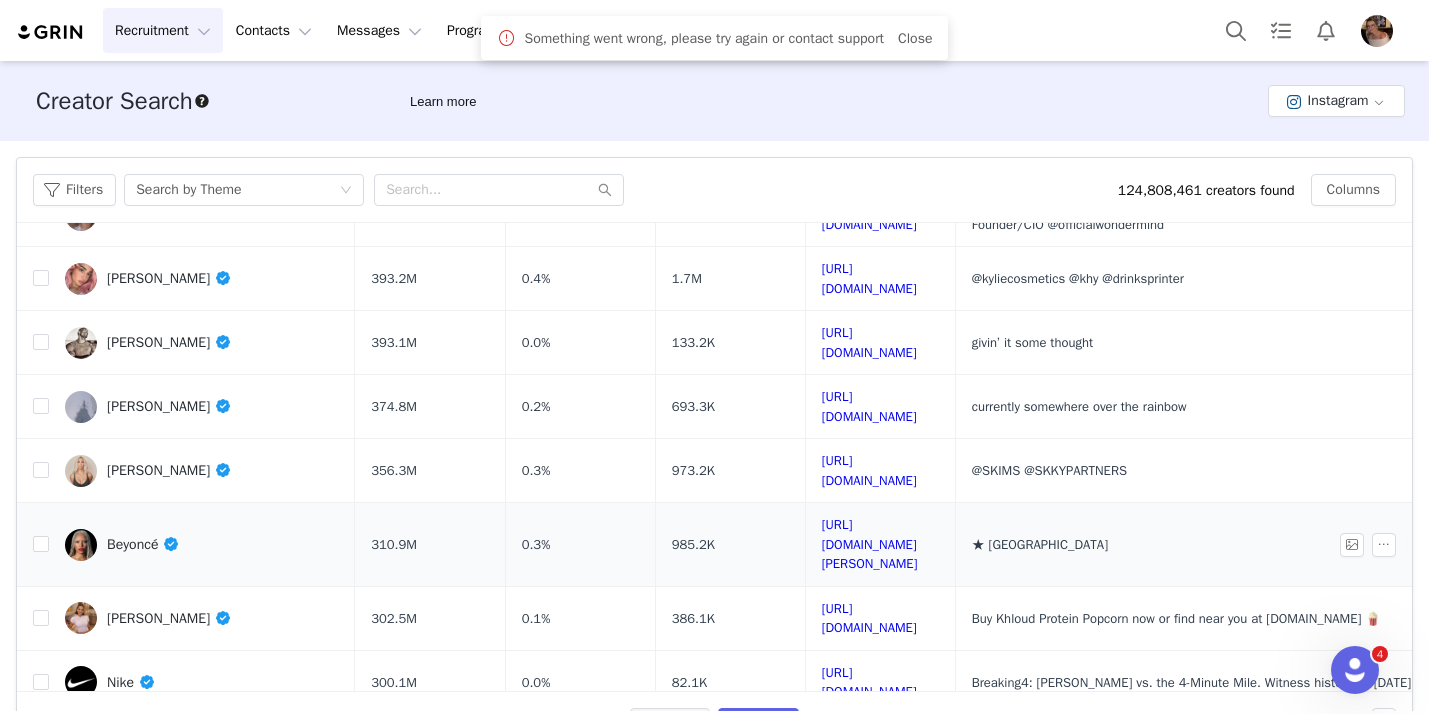 scroll, scrollTop: 0, scrollLeft: 0, axis: both 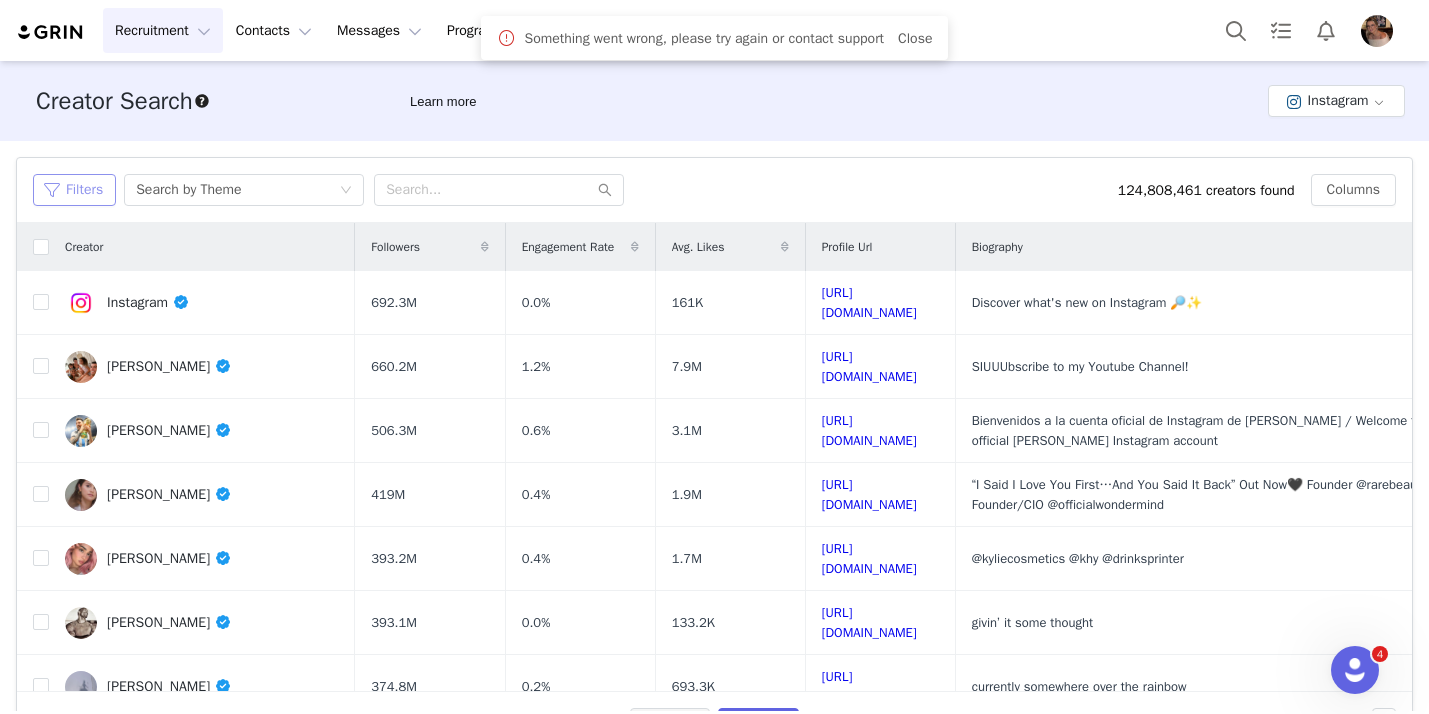 click on "Filters" at bounding box center [74, 190] 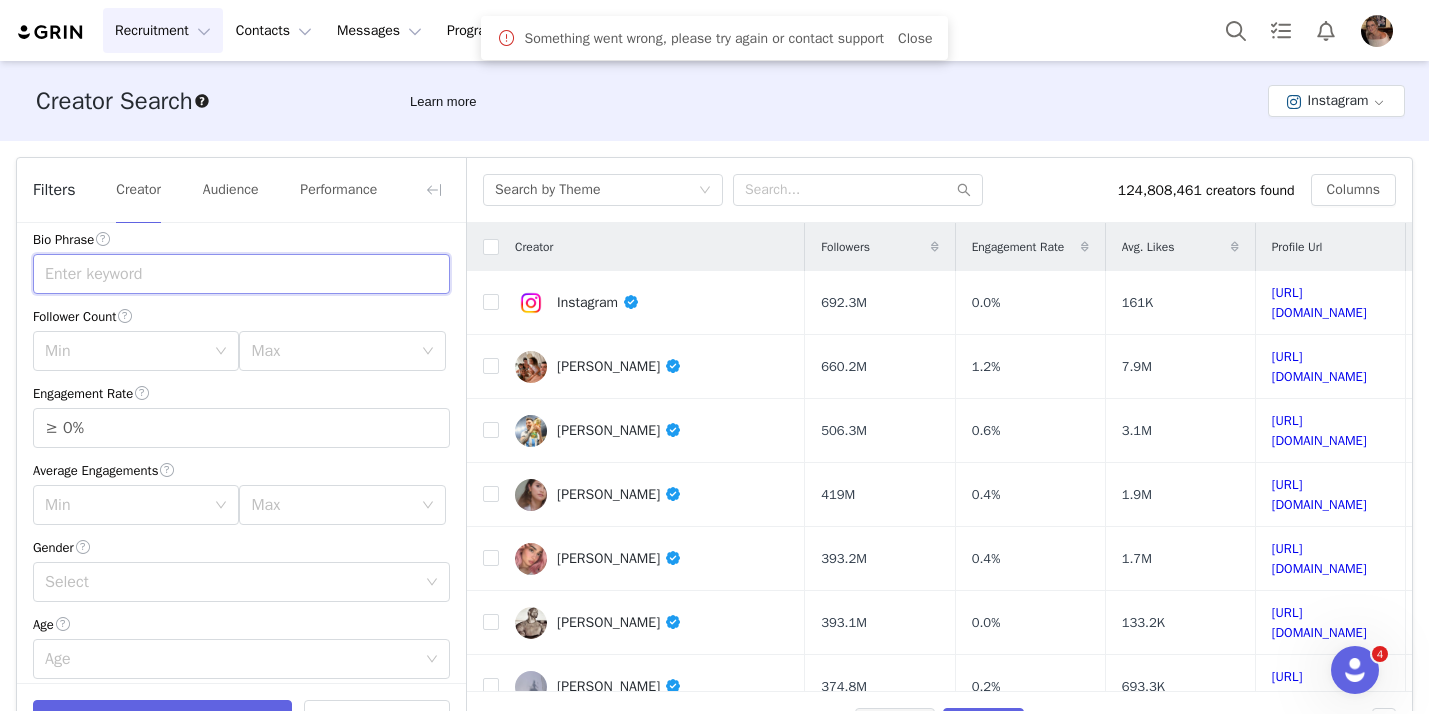 click at bounding box center (241, 274) 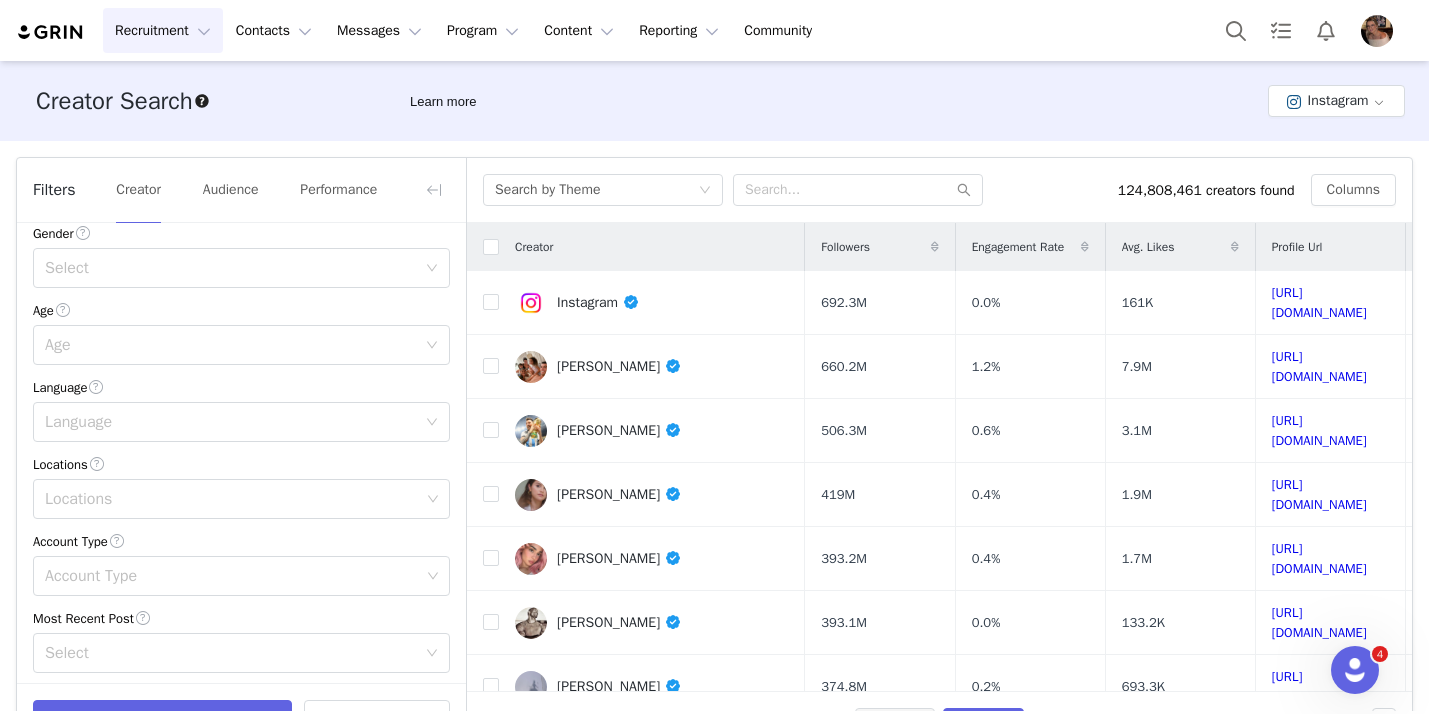 scroll, scrollTop: 653, scrollLeft: 0, axis: vertical 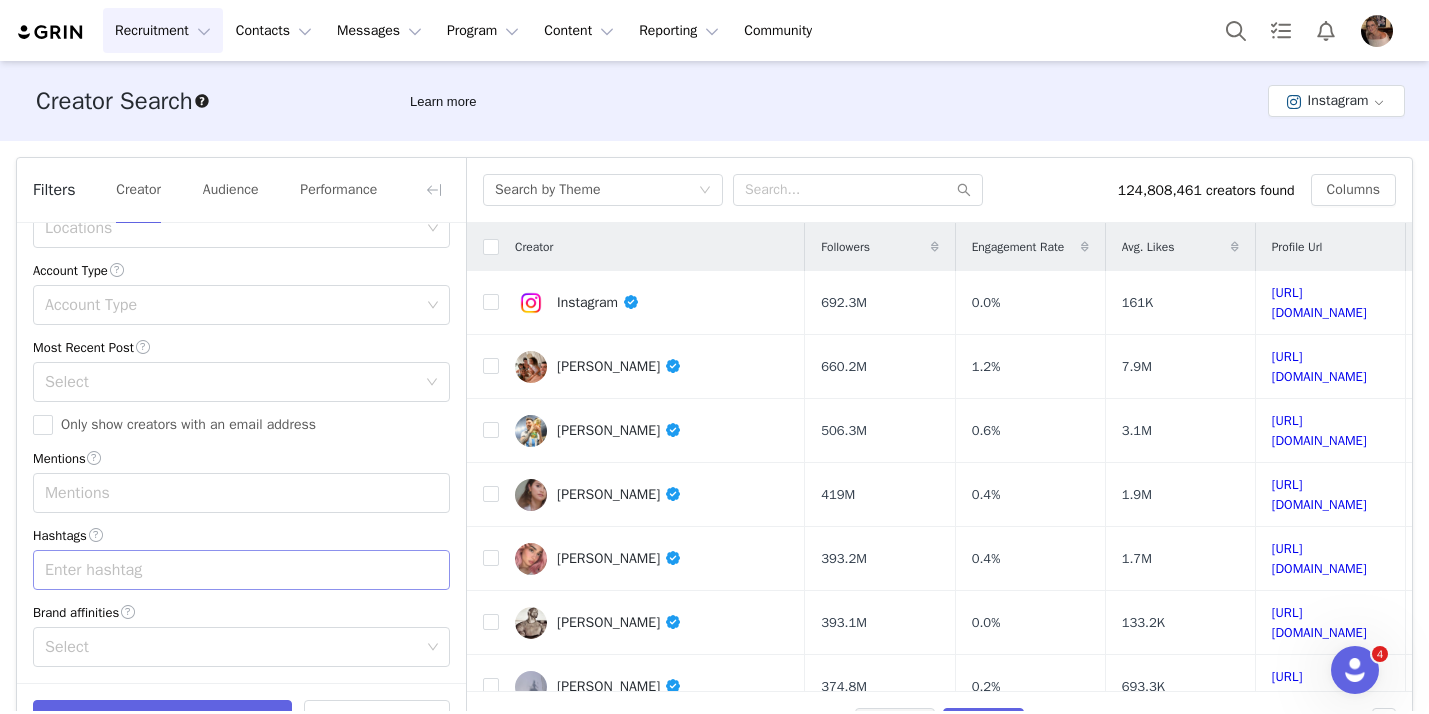 click on "Enter hashtag" at bounding box center [234, 570] 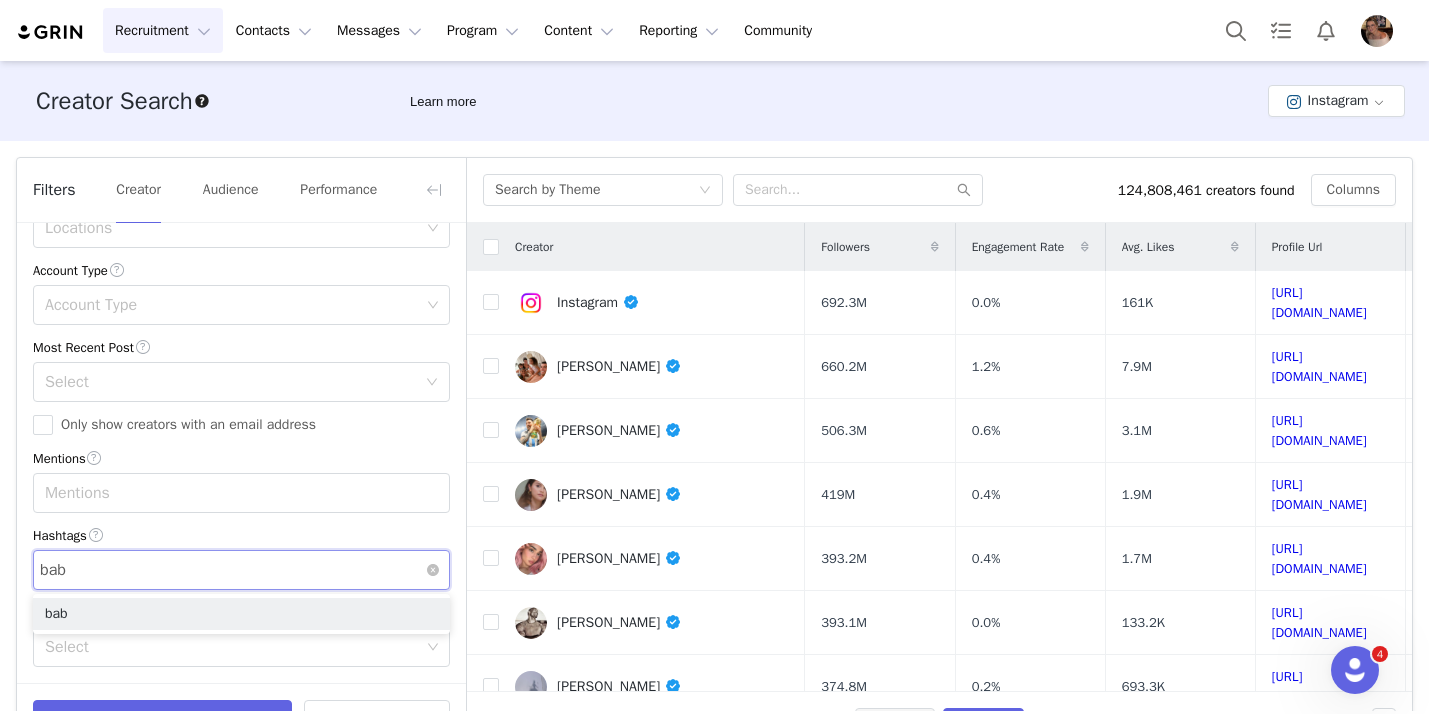 type on "baby" 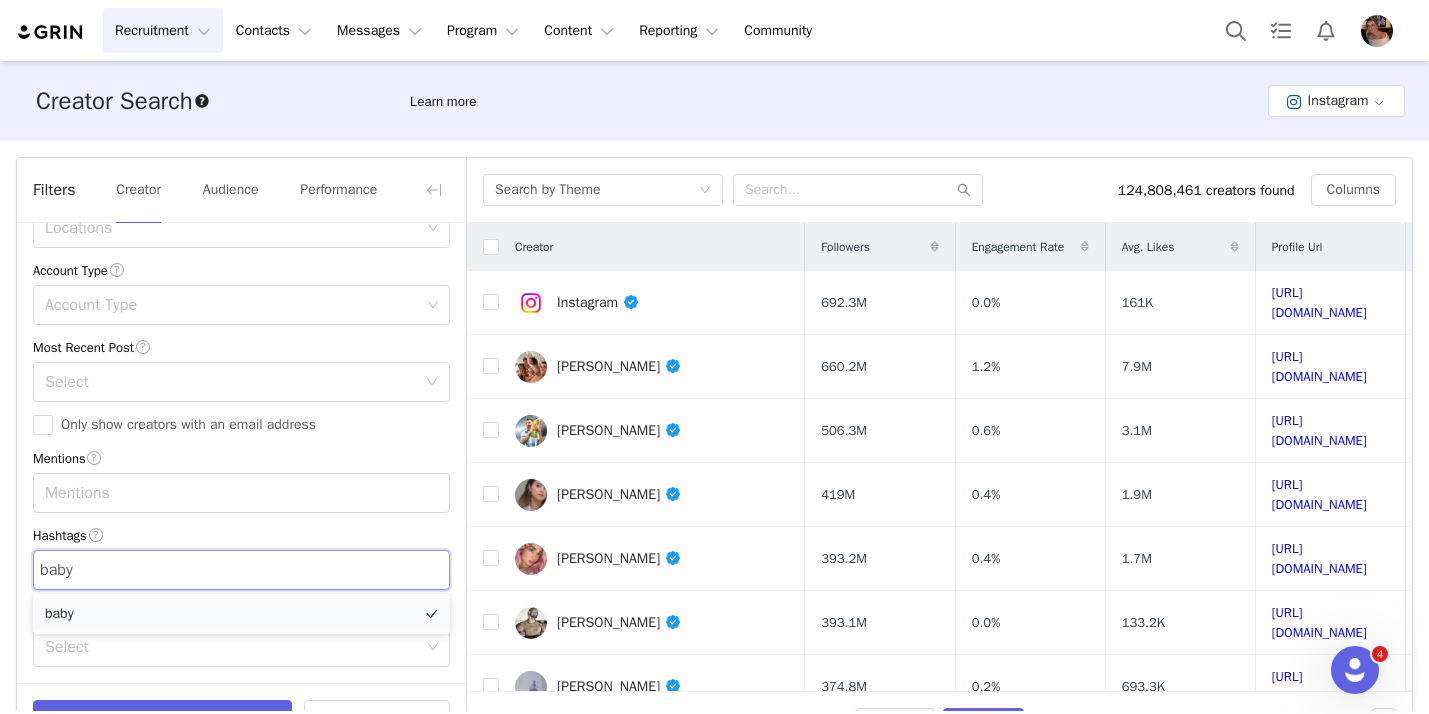 click on "baby" at bounding box center (241, 614) 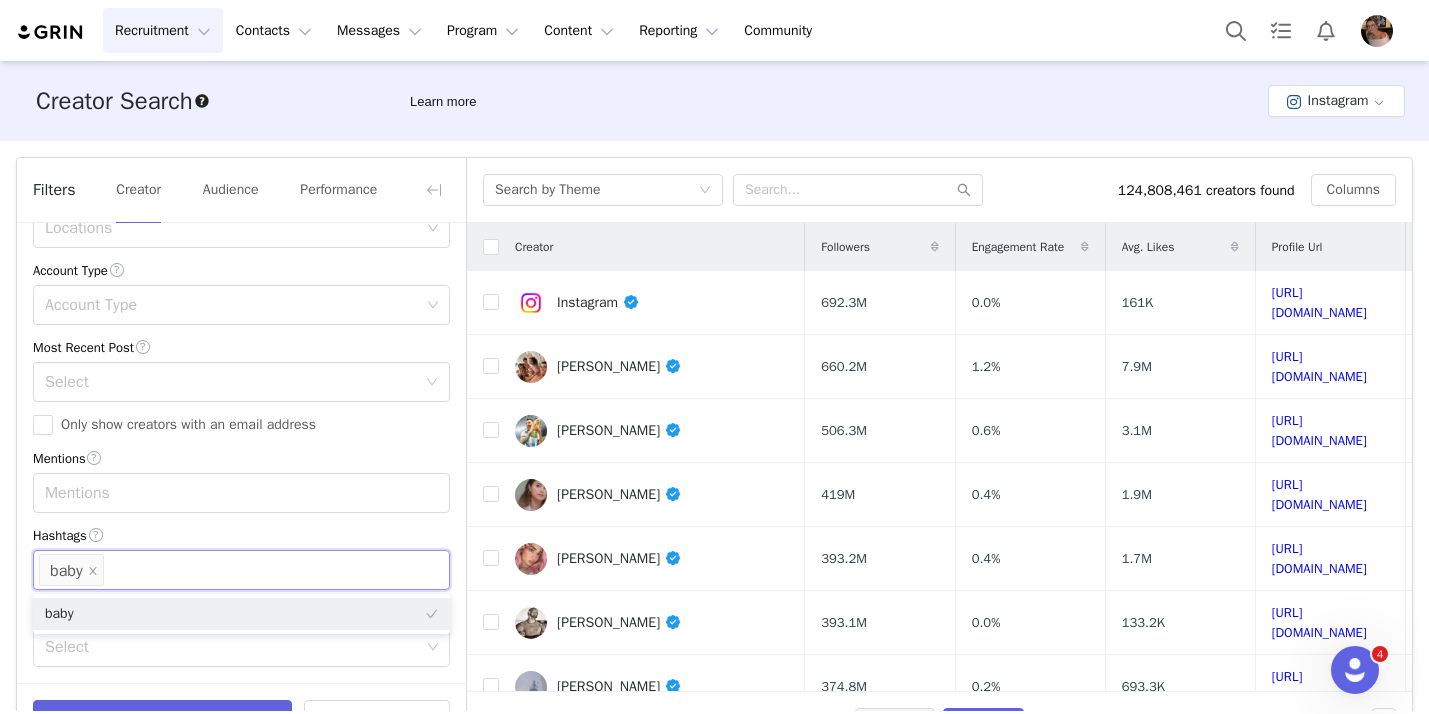 click on "Current Creators   Hide creators in my CRM   Bio Phrase   Follower Count  Min Max  Engagement Rate  ≥ 0%  Average Engagements  Min Max  Gender  Select  Age  Age  Language  Language  Locations  Locations    Account Type  Account Type    Most Recent Post  Select     Only show creators with an email address   Mentions  Mentions    Hashtags  Enter hashtag baby    Brand affinities  Select" at bounding box center [241, 126] 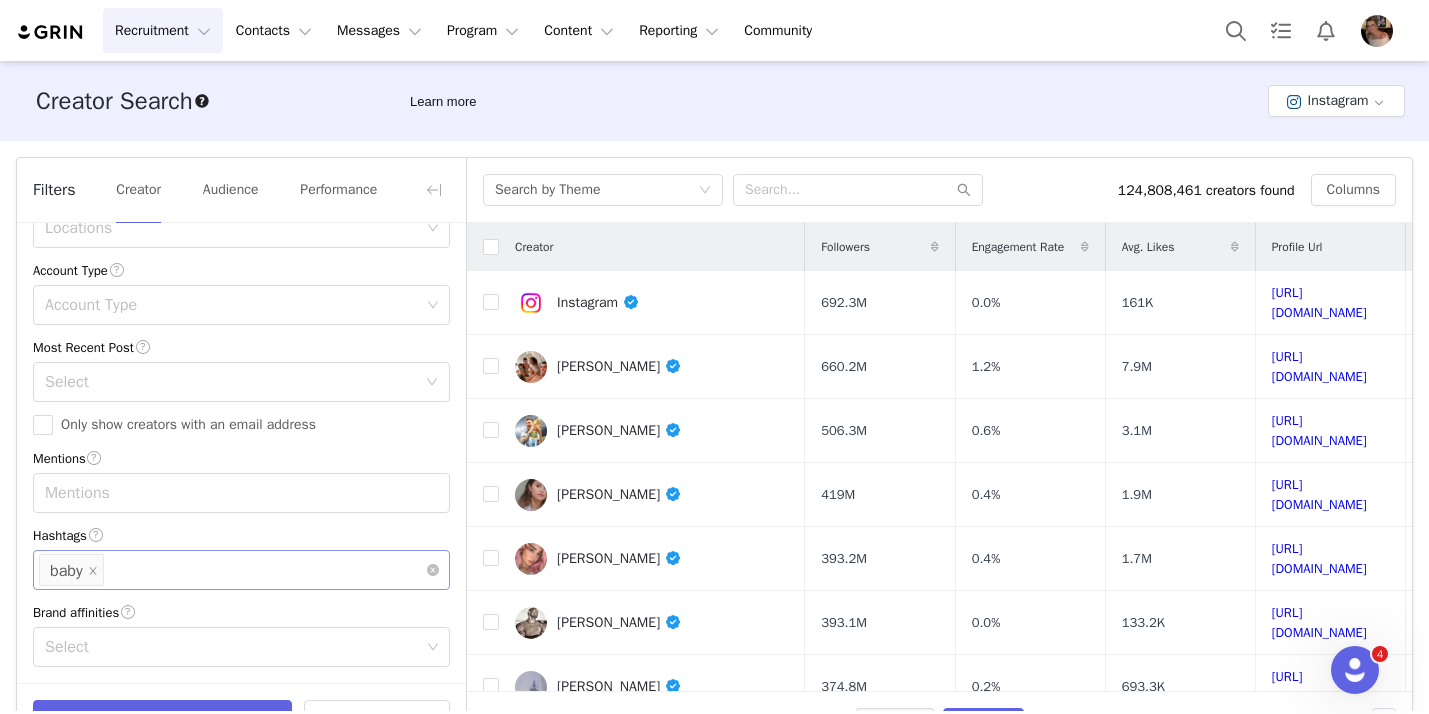 click on "Enter hashtag baby" at bounding box center (234, 570) 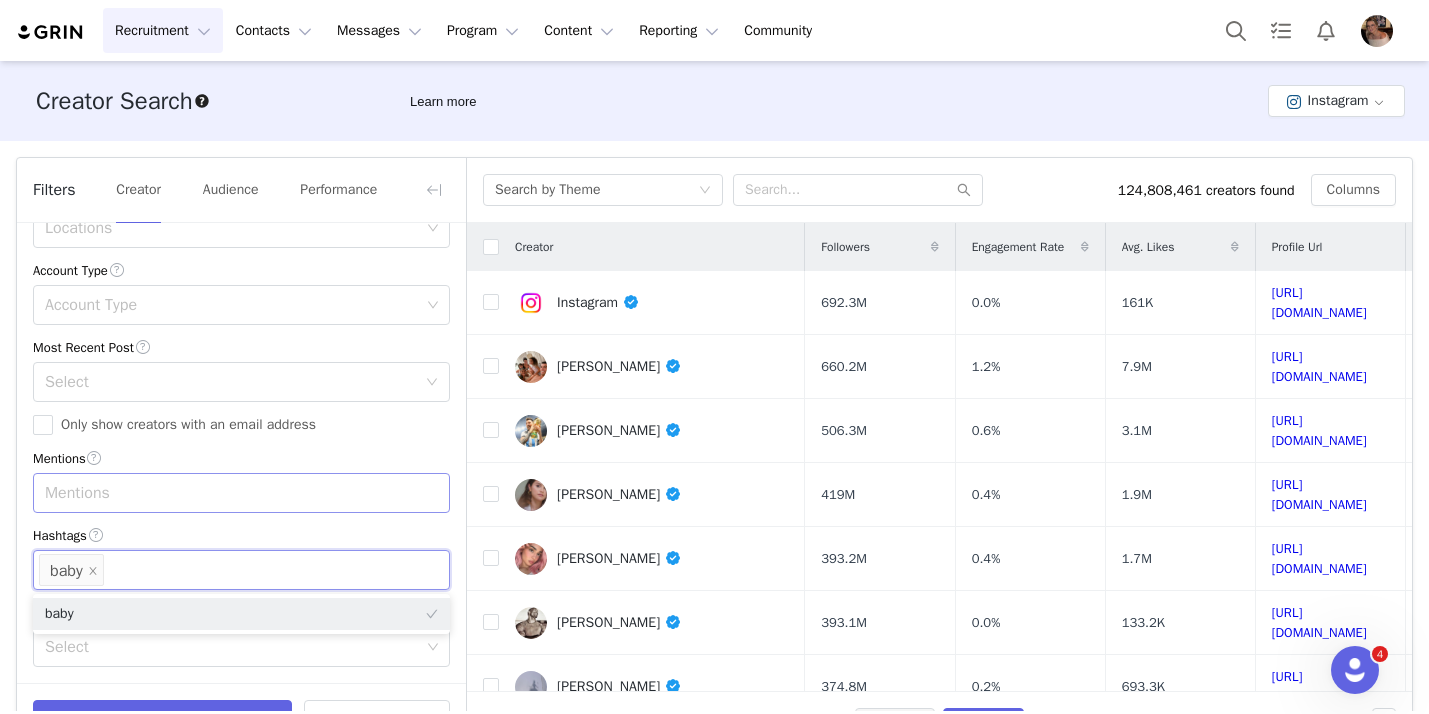 click on "Mentions" at bounding box center [232, 493] 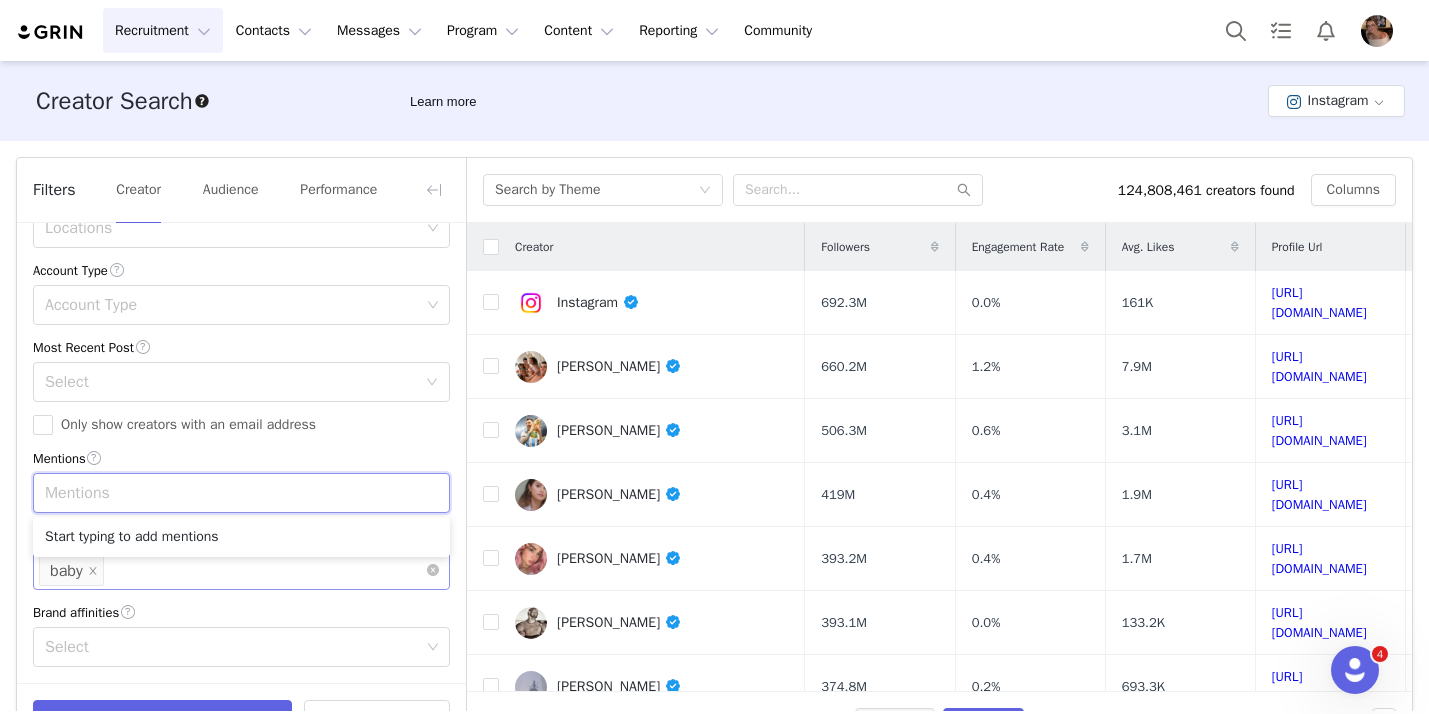 click on "Enter hashtag baby" at bounding box center (234, 570) 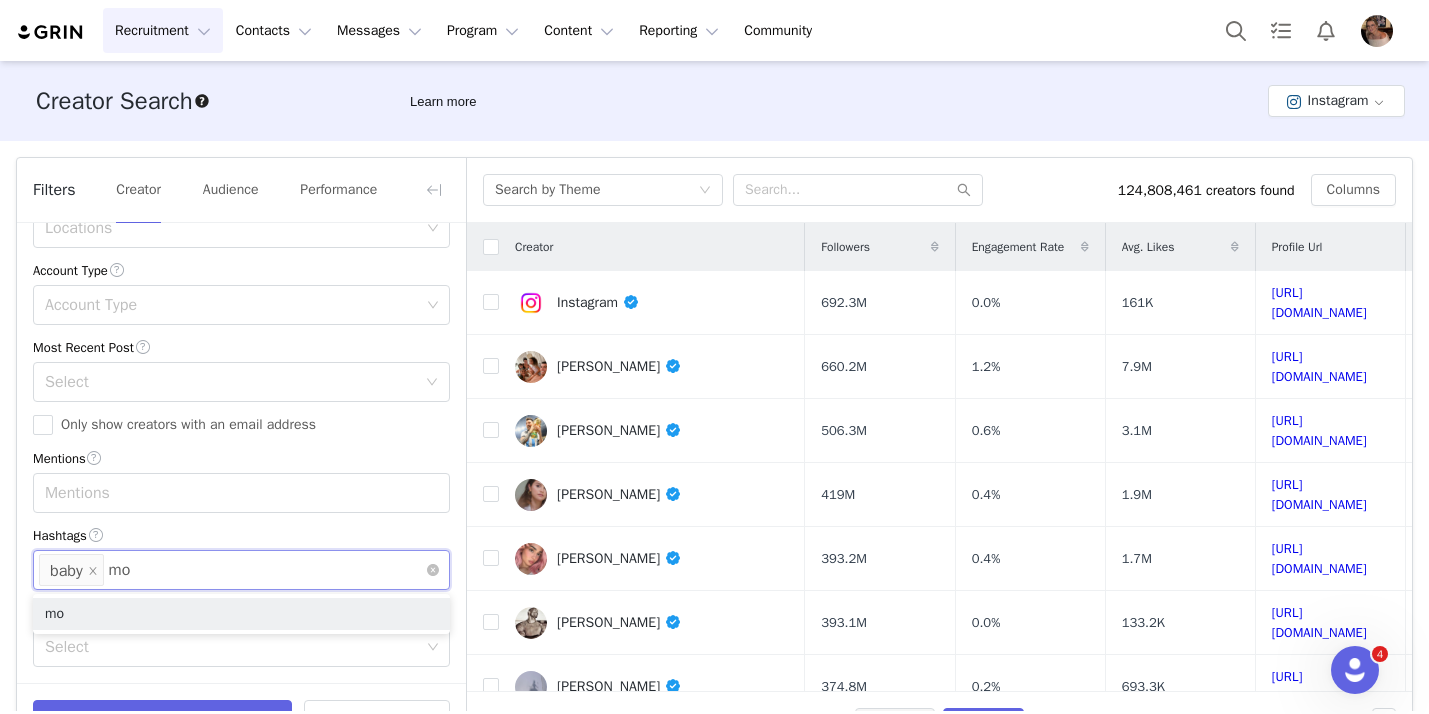 type on "mom" 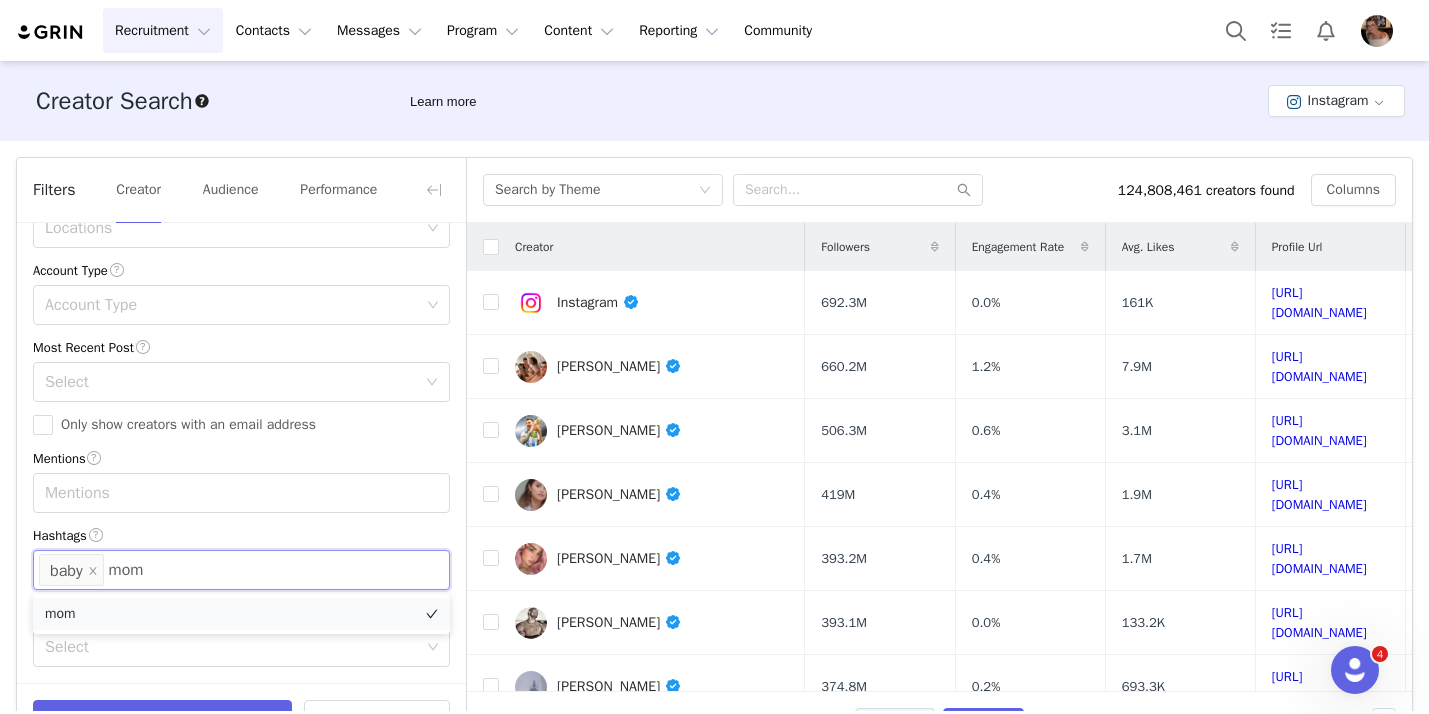 click on "mom" at bounding box center (241, 614) 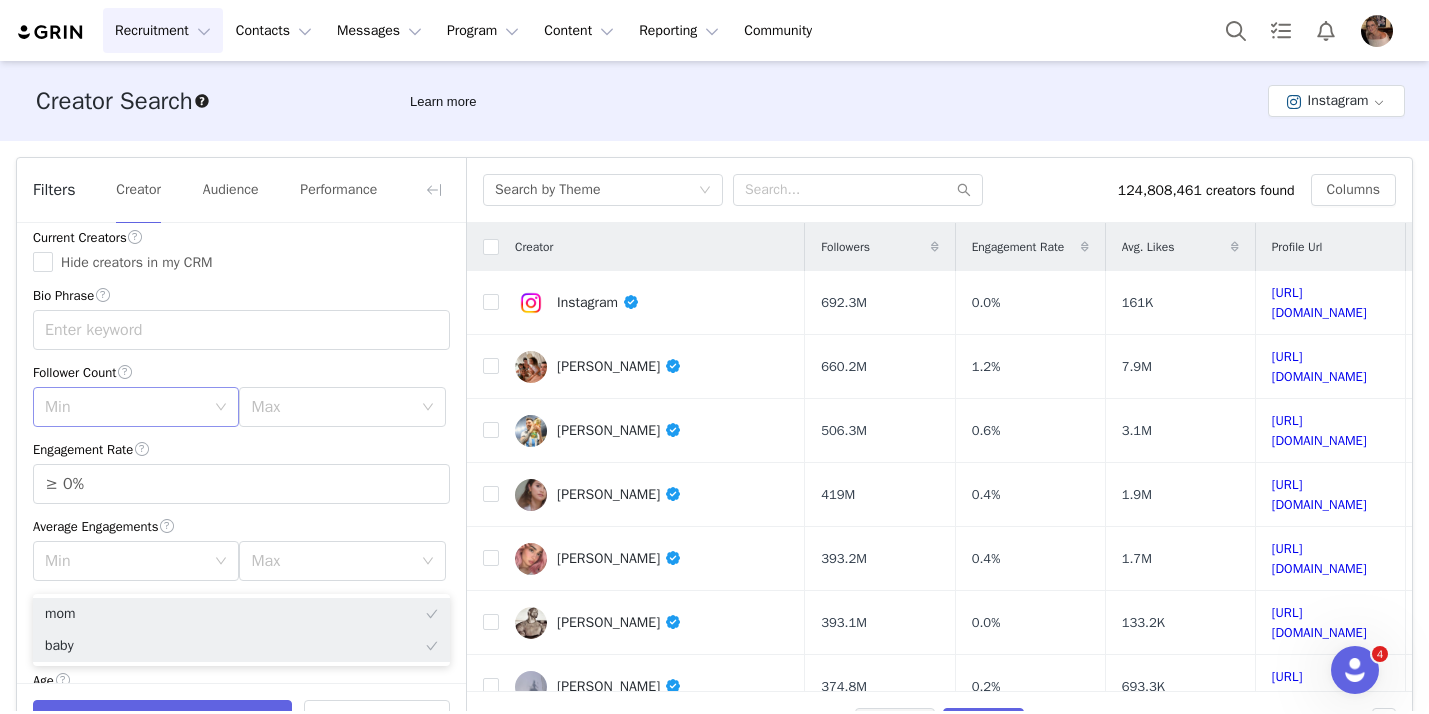 scroll, scrollTop: 0, scrollLeft: 0, axis: both 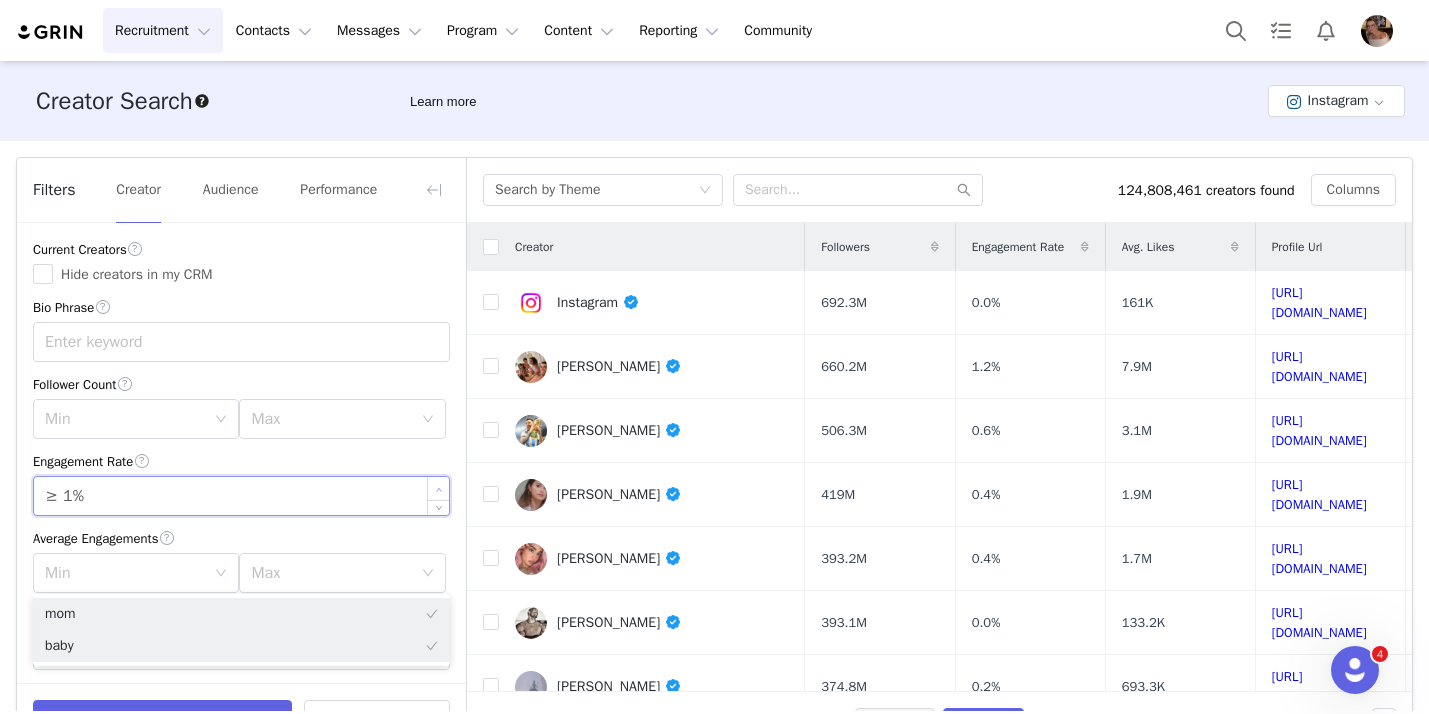 click at bounding box center [438, 488] 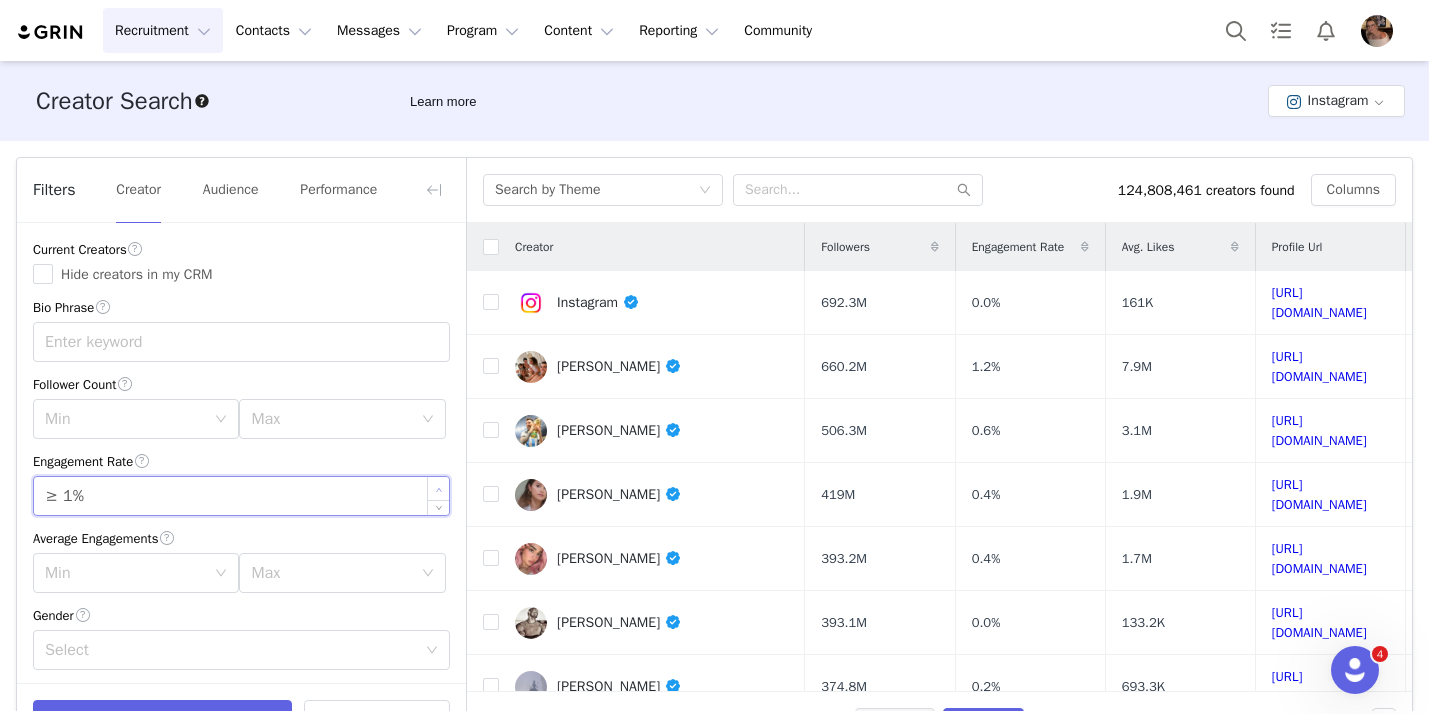 type on "≥ 2%" 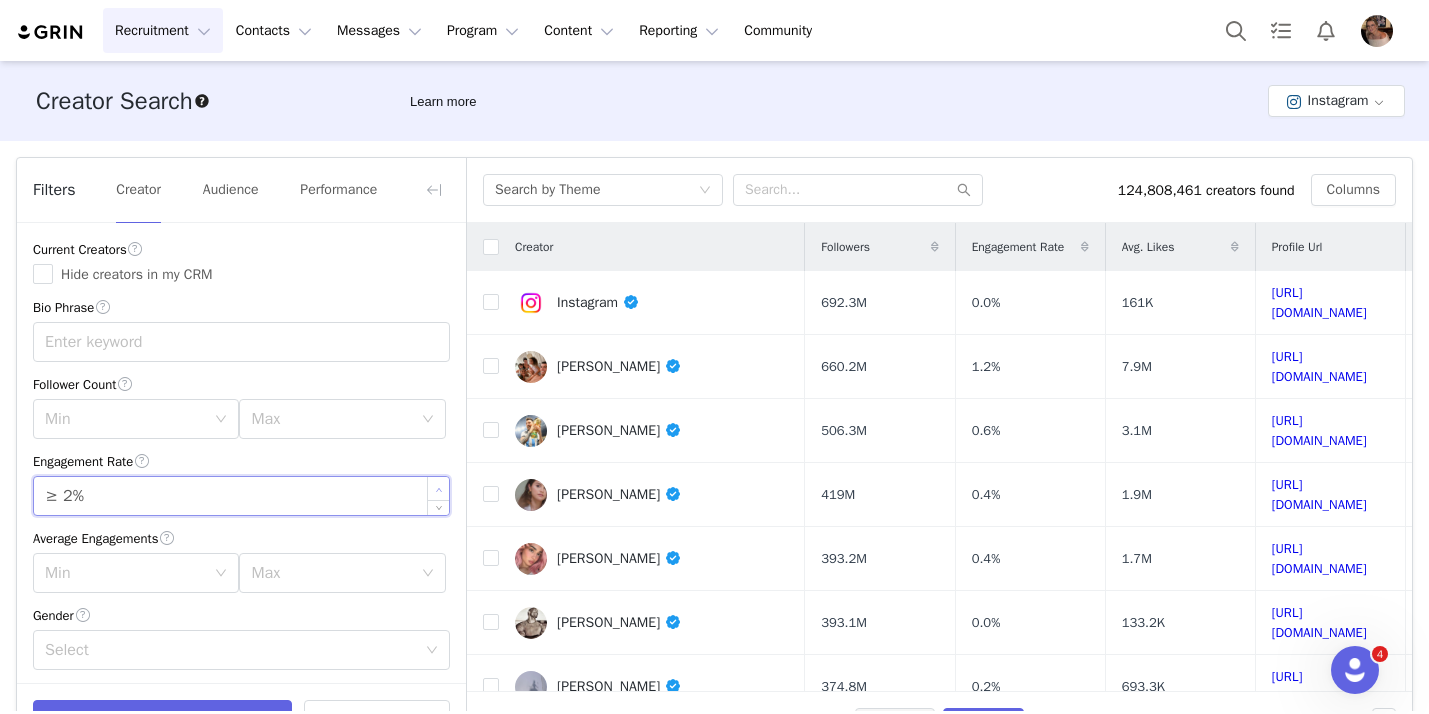 click 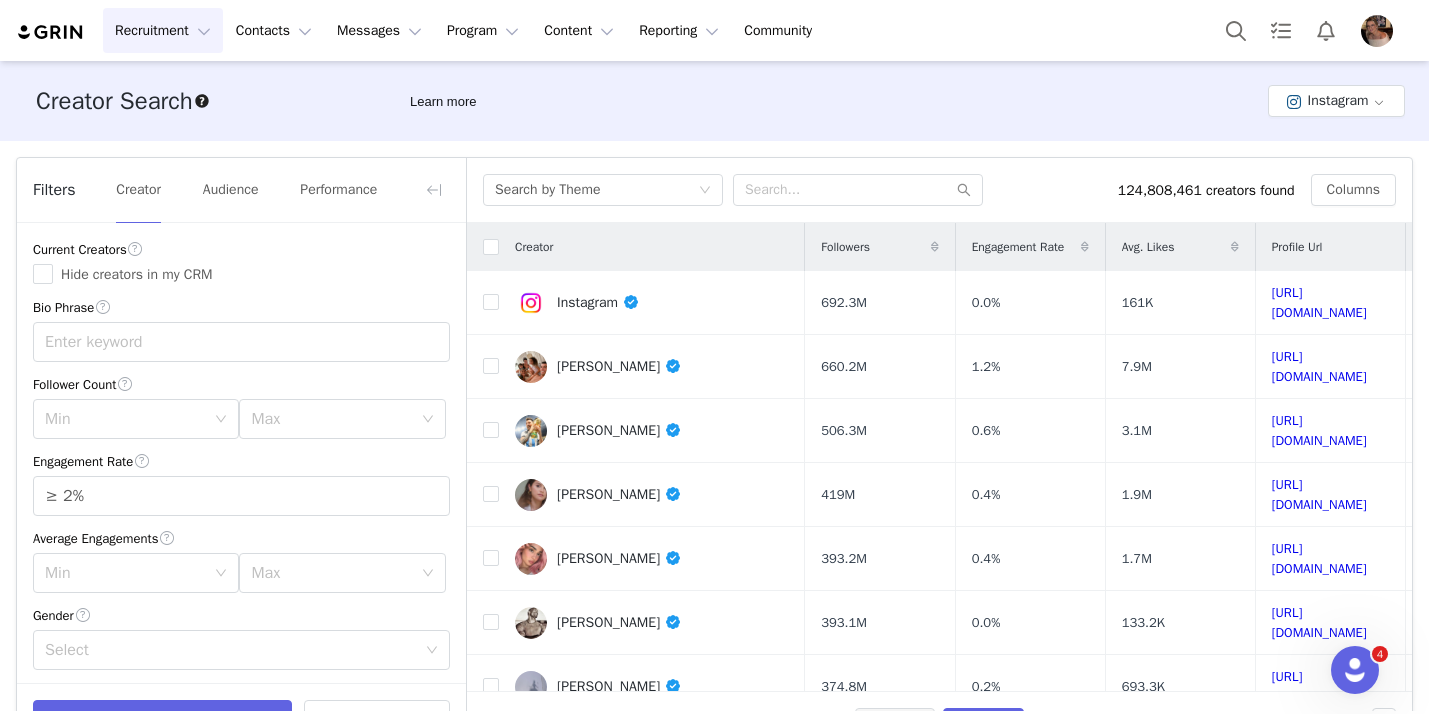 click on "Follower Count" at bounding box center (241, 384) 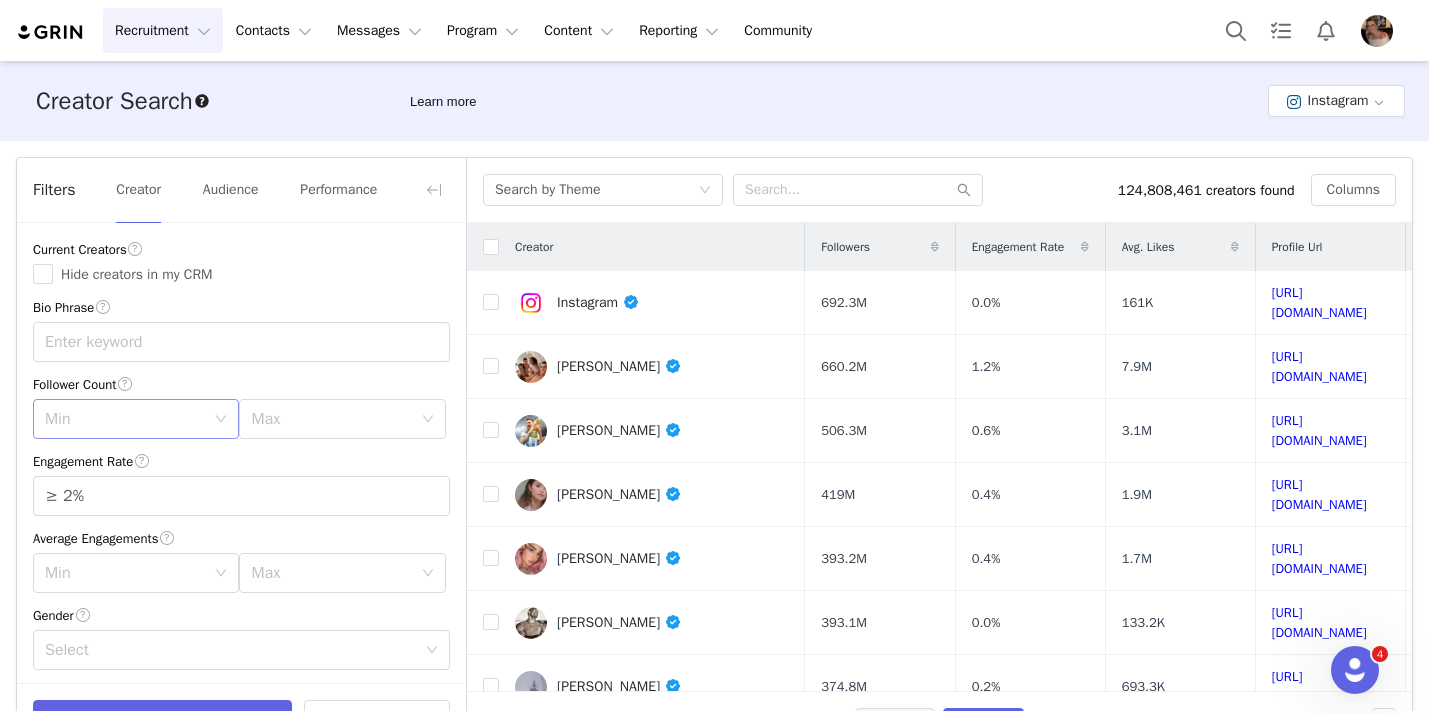 click on "Min" at bounding box center (129, 419) 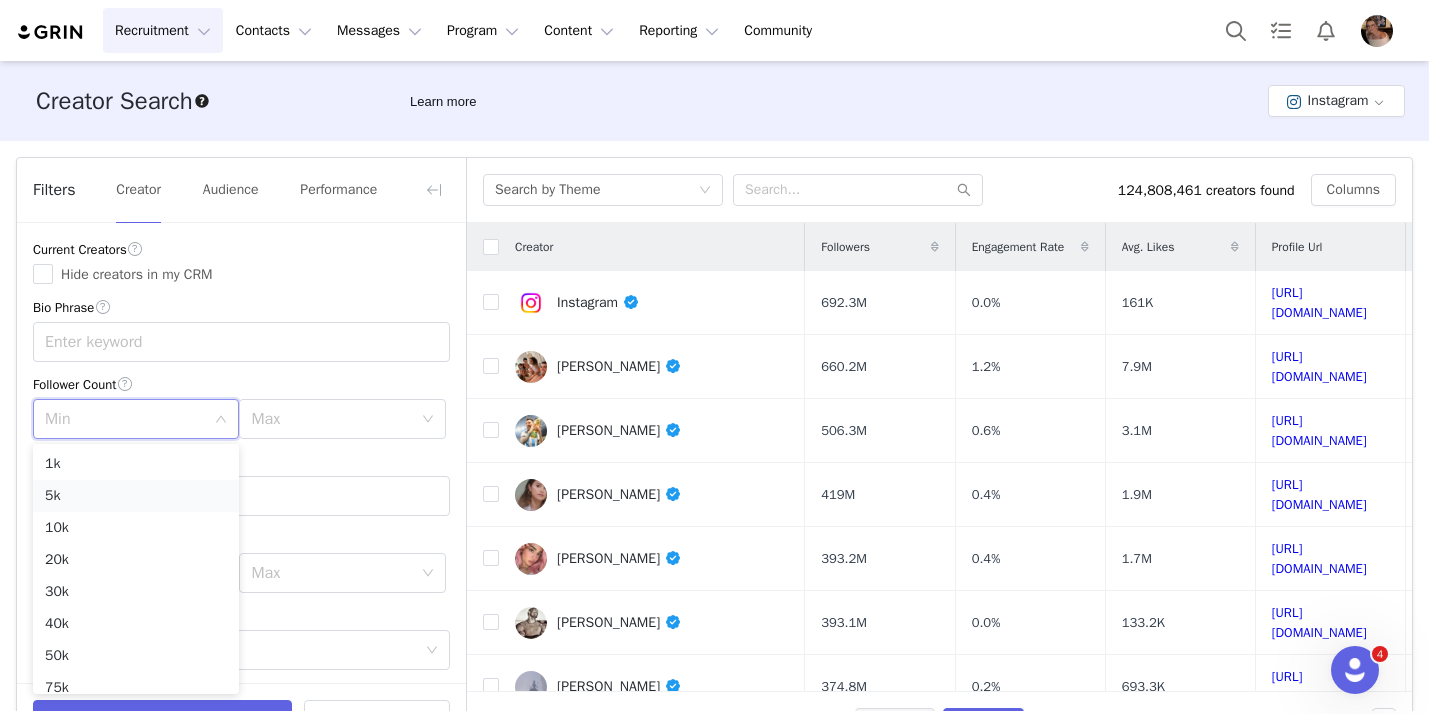 click on "5k" at bounding box center (136, 496) 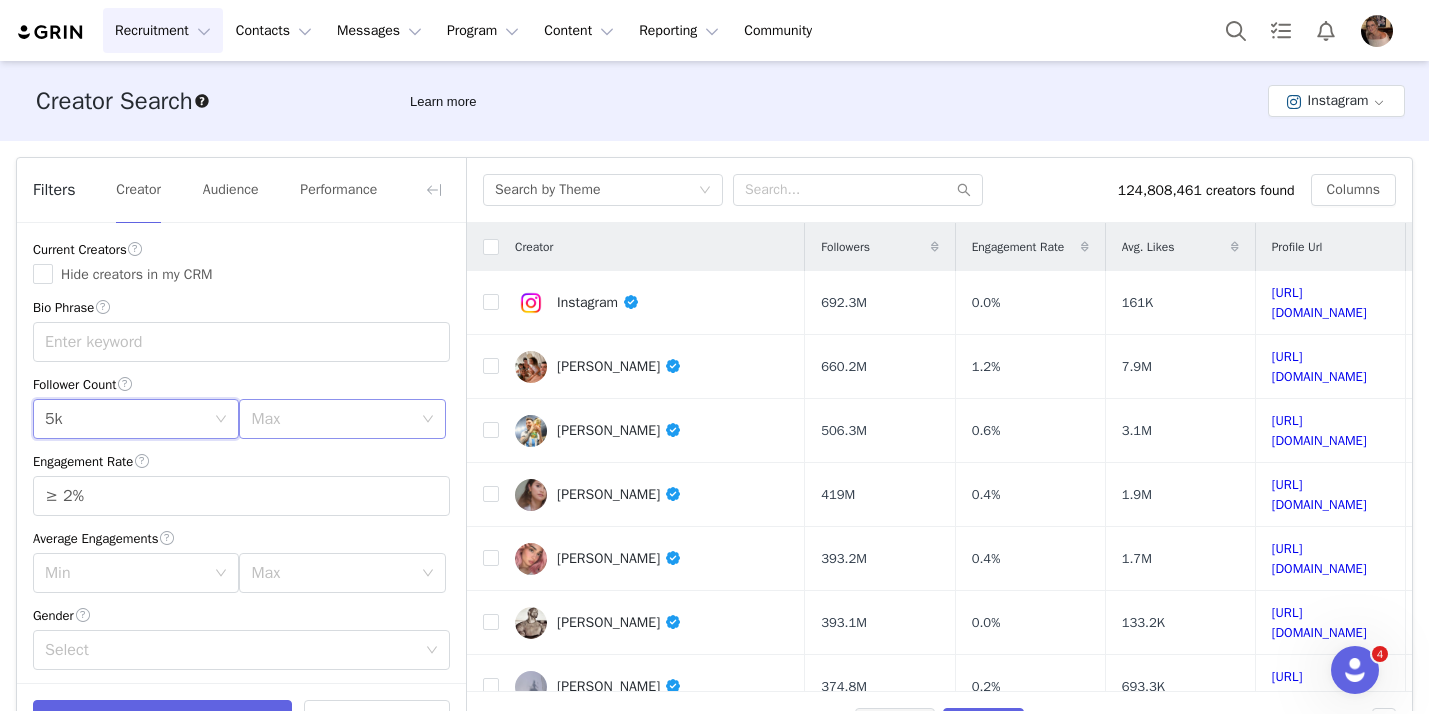 click on "Max" at bounding box center (331, 419) 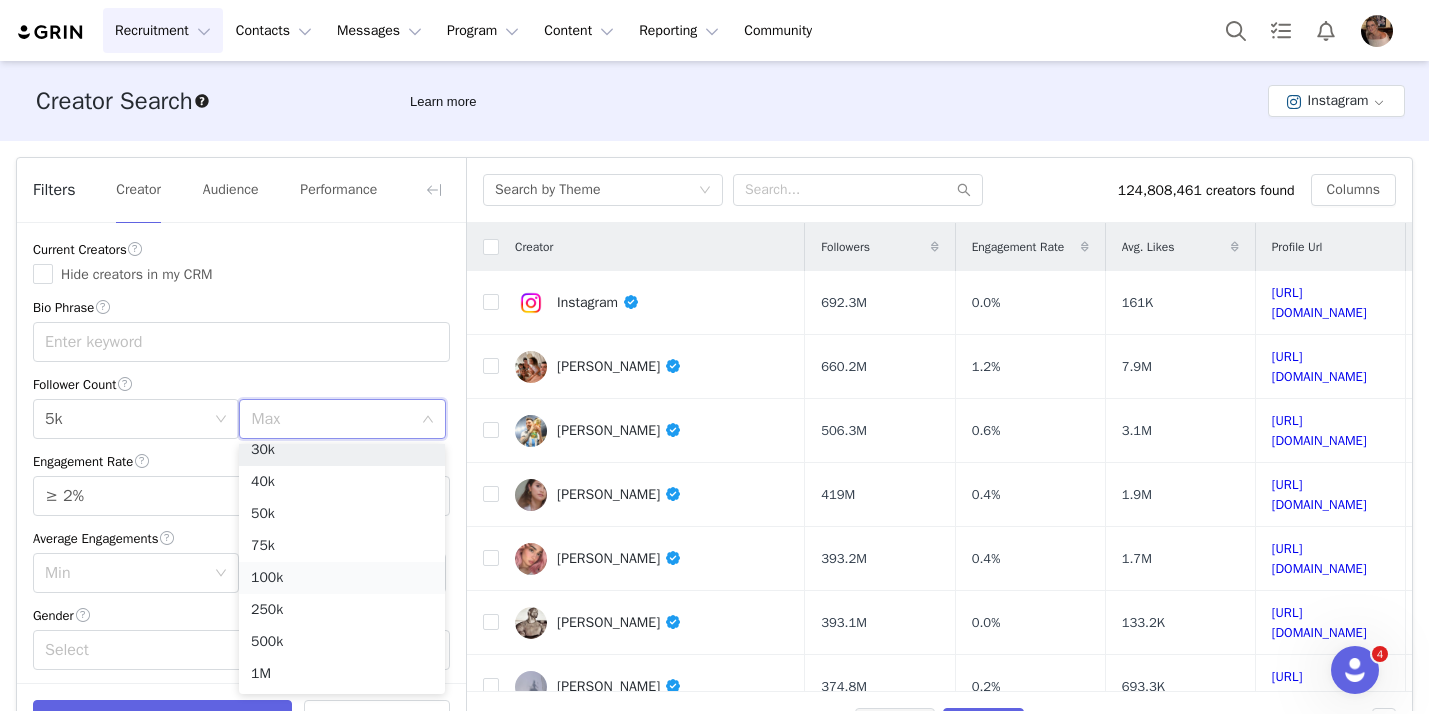 scroll, scrollTop: 139, scrollLeft: 0, axis: vertical 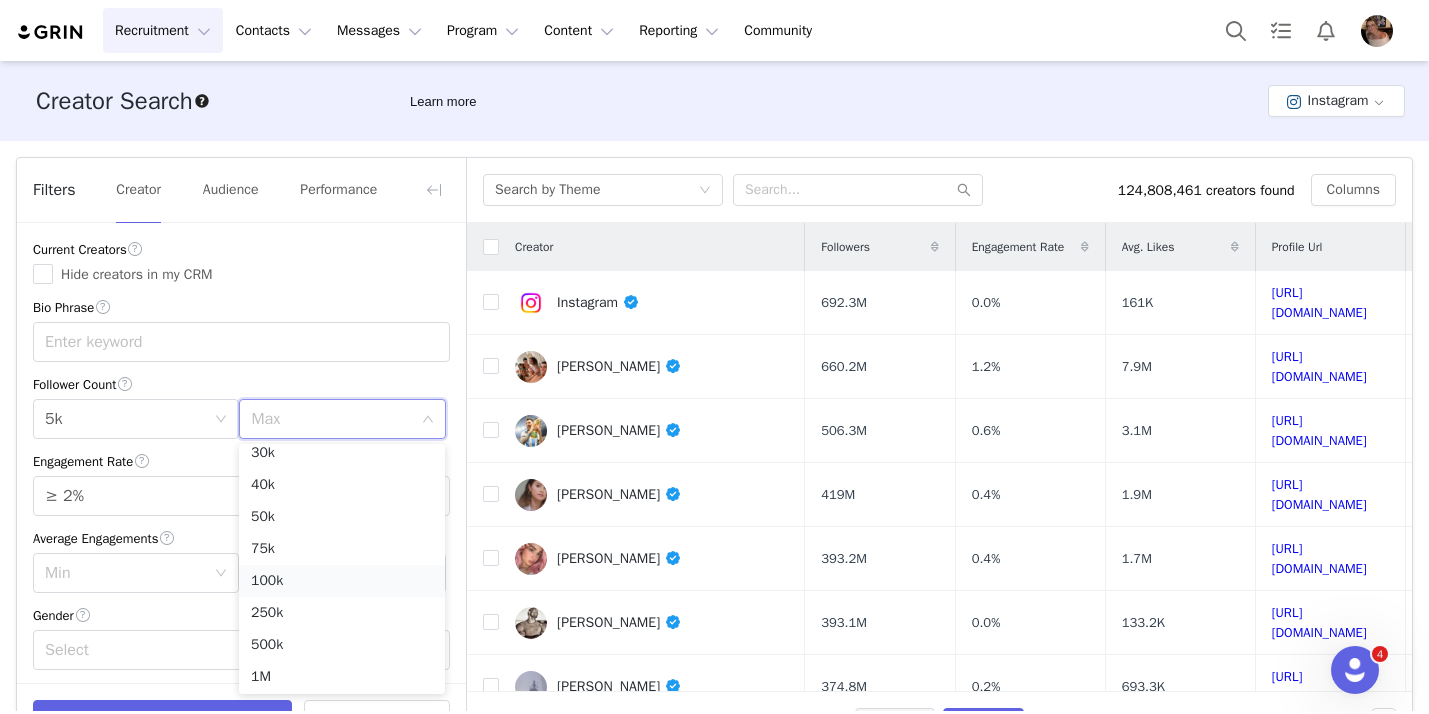 click on "100k" at bounding box center (342, 581) 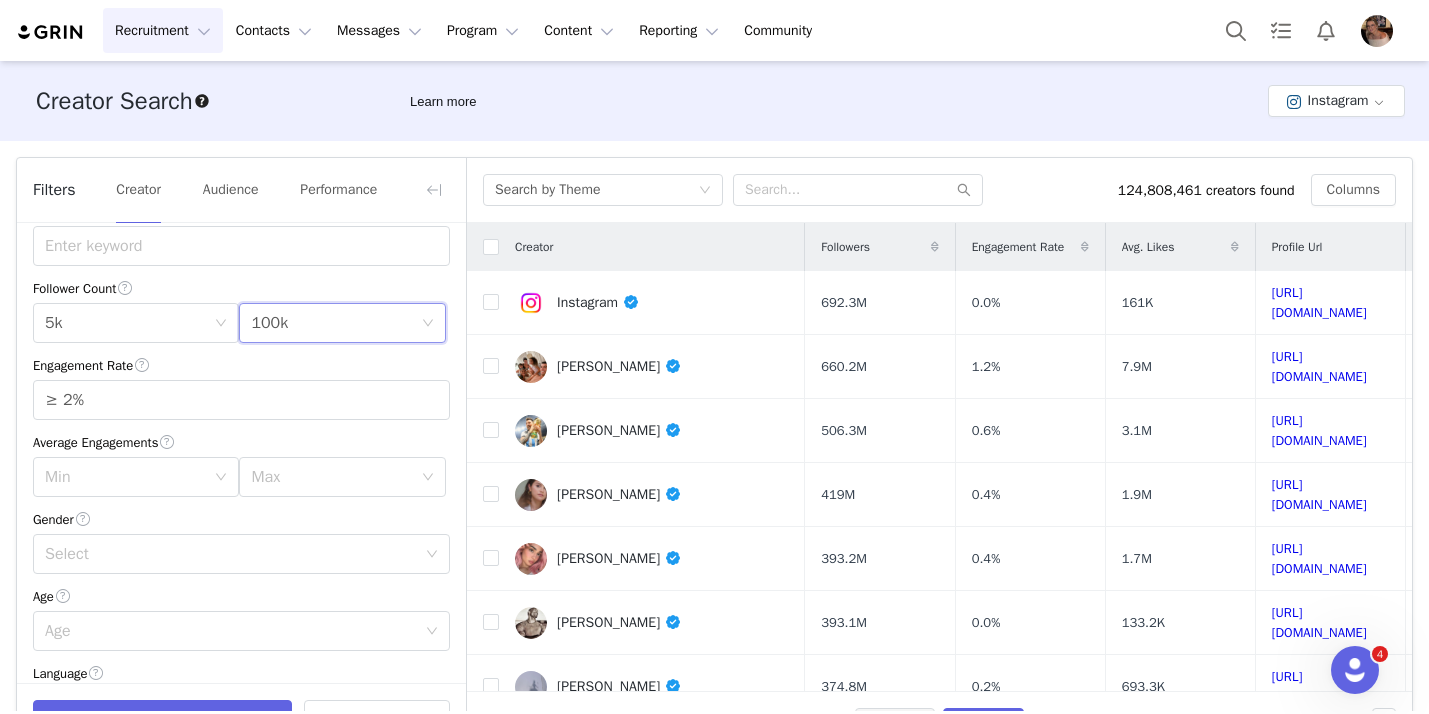 scroll, scrollTop: 116, scrollLeft: 0, axis: vertical 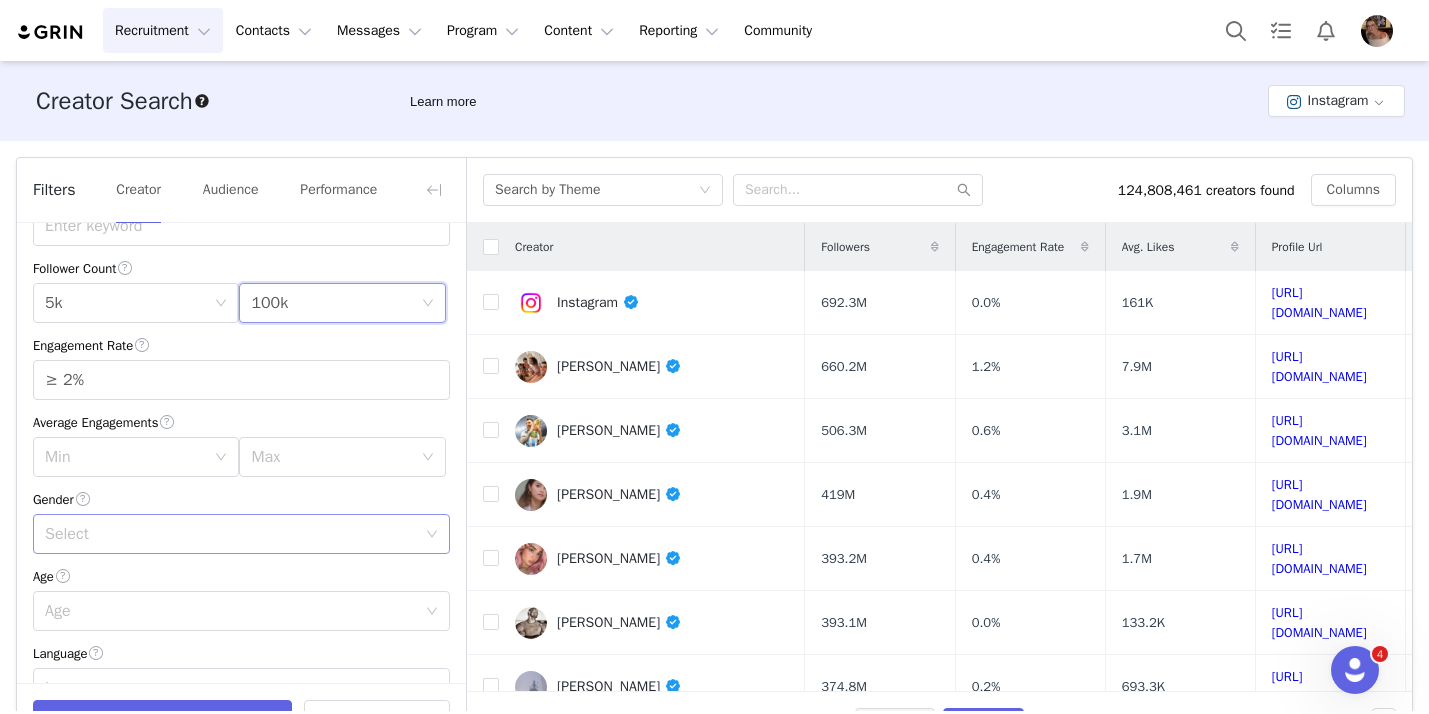 click on "Select" at bounding box center (230, 534) 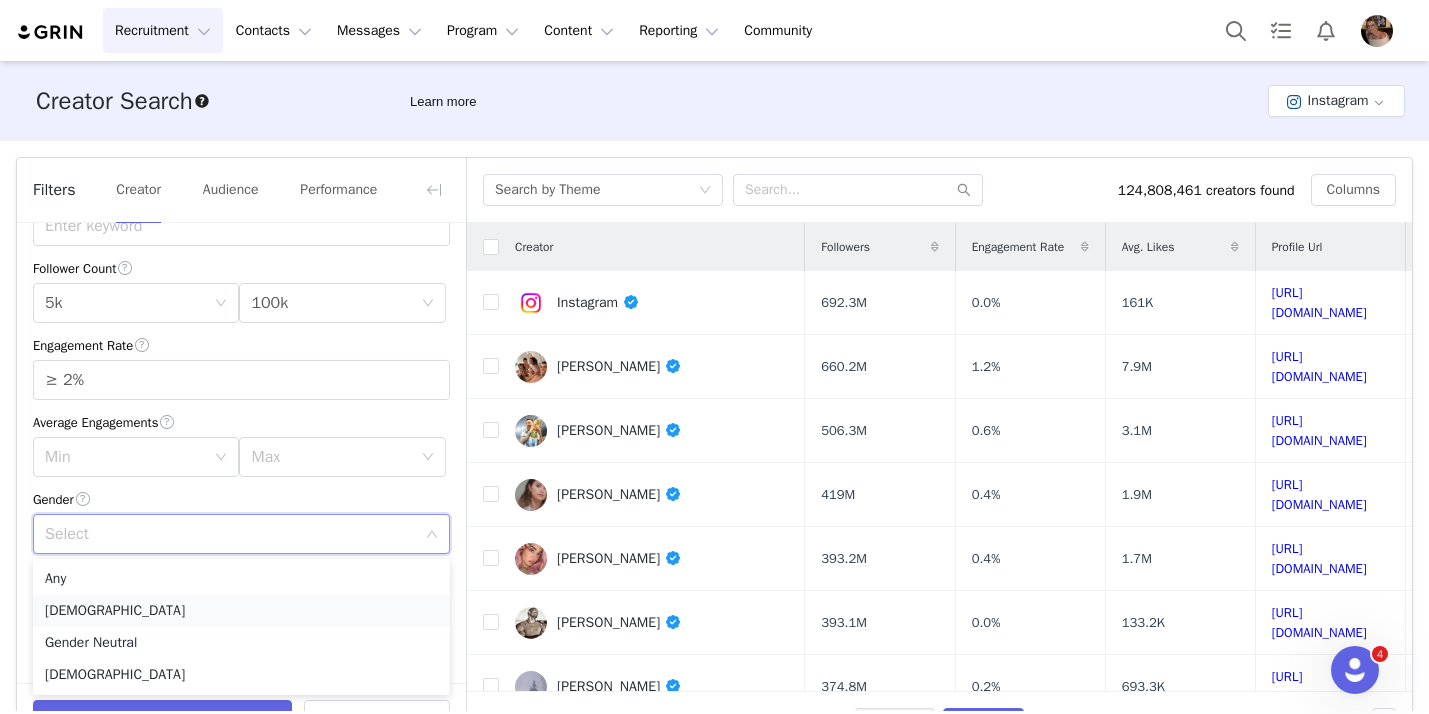 click on "Female" at bounding box center [241, 611] 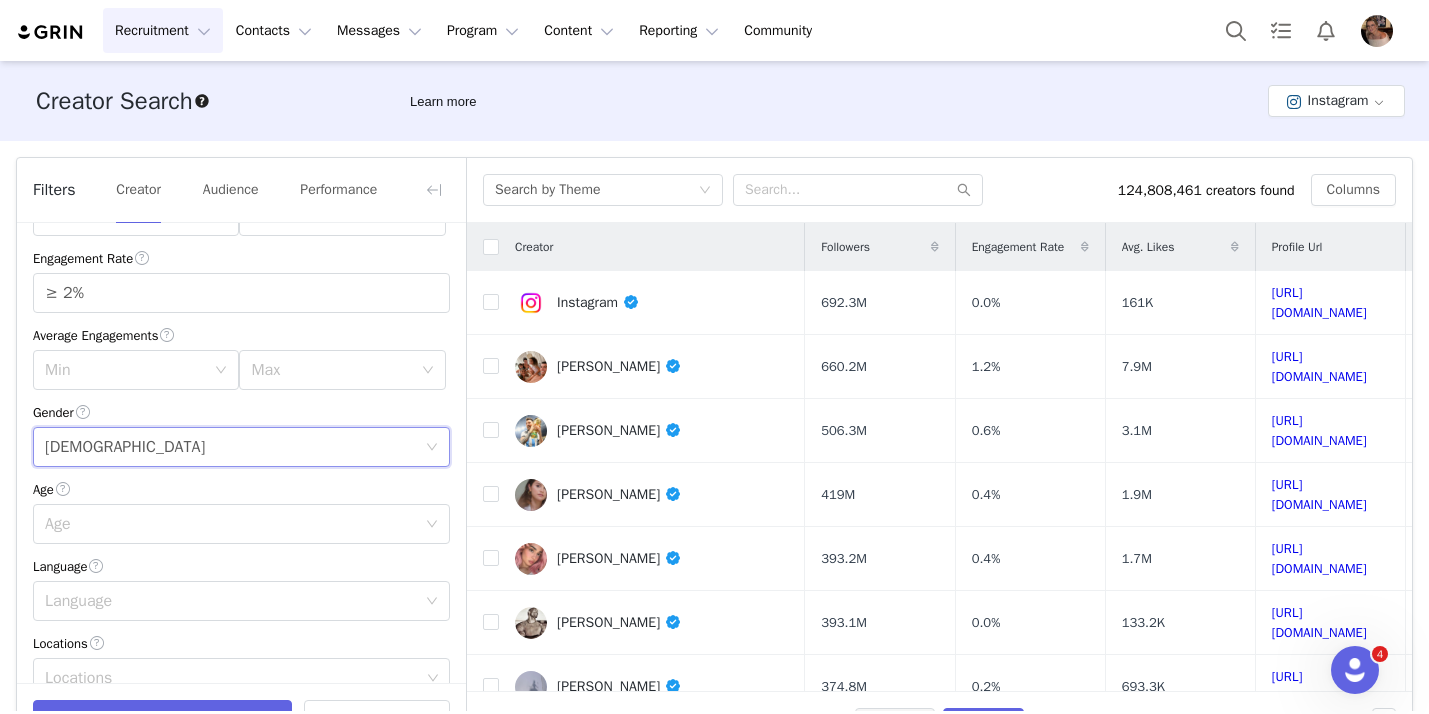 scroll, scrollTop: 313, scrollLeft: 0, axis: vertical 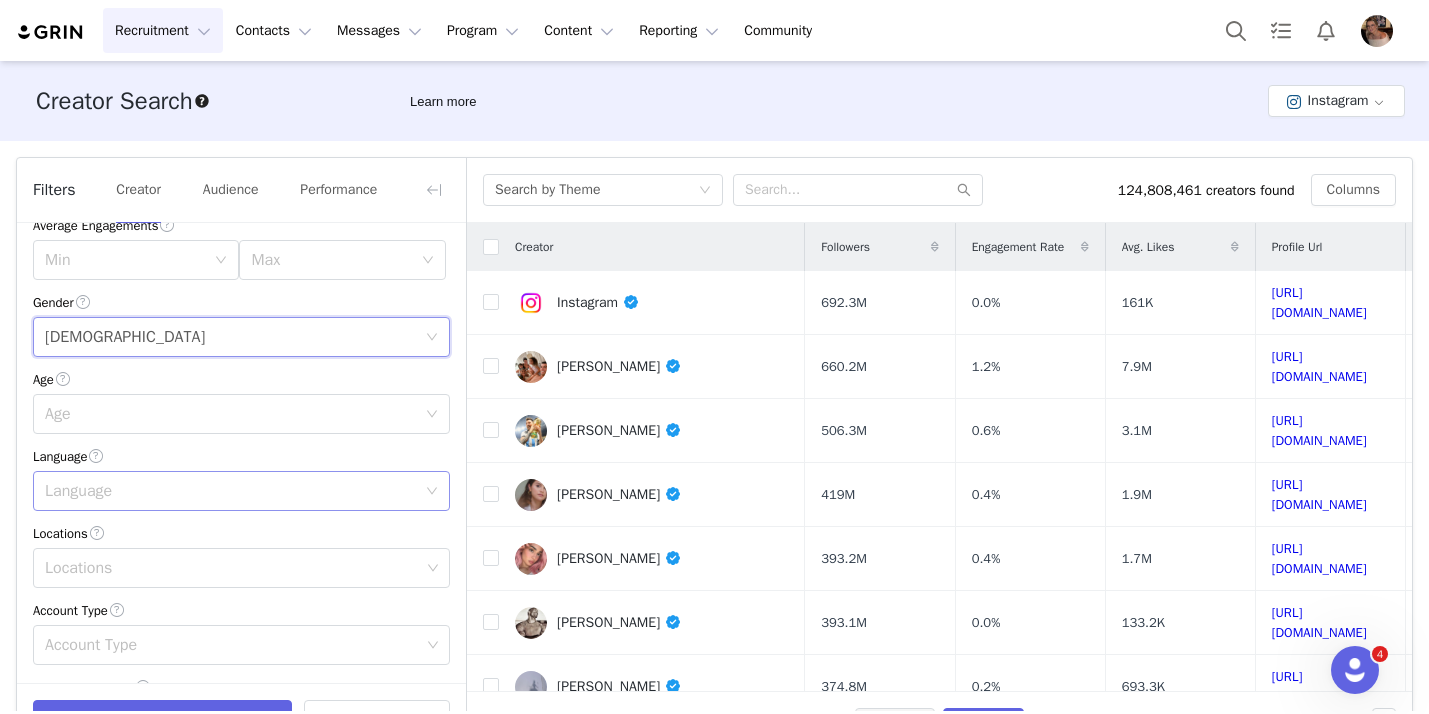 click on "Language" at bounding box center (230, 491) 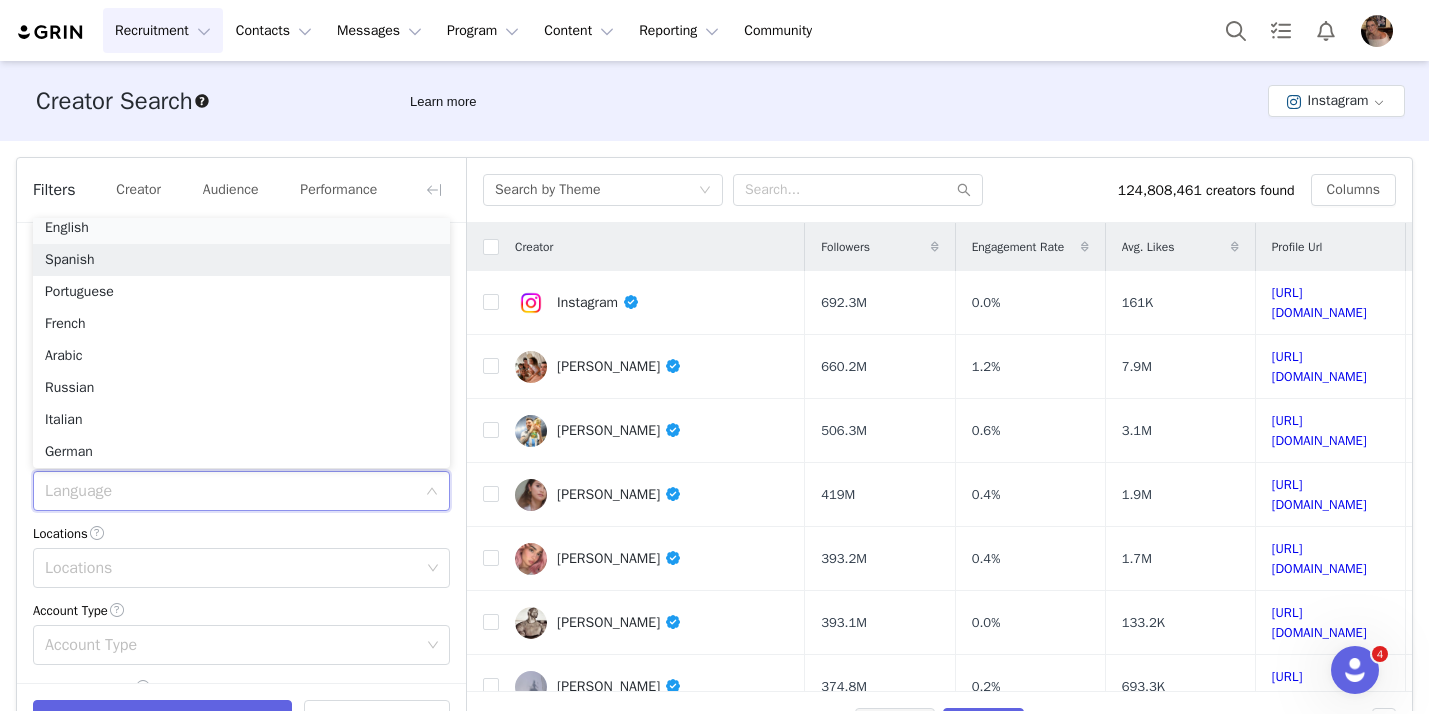 scroll, scrollTop: 4, scrollLeft: 0, axis: vertical 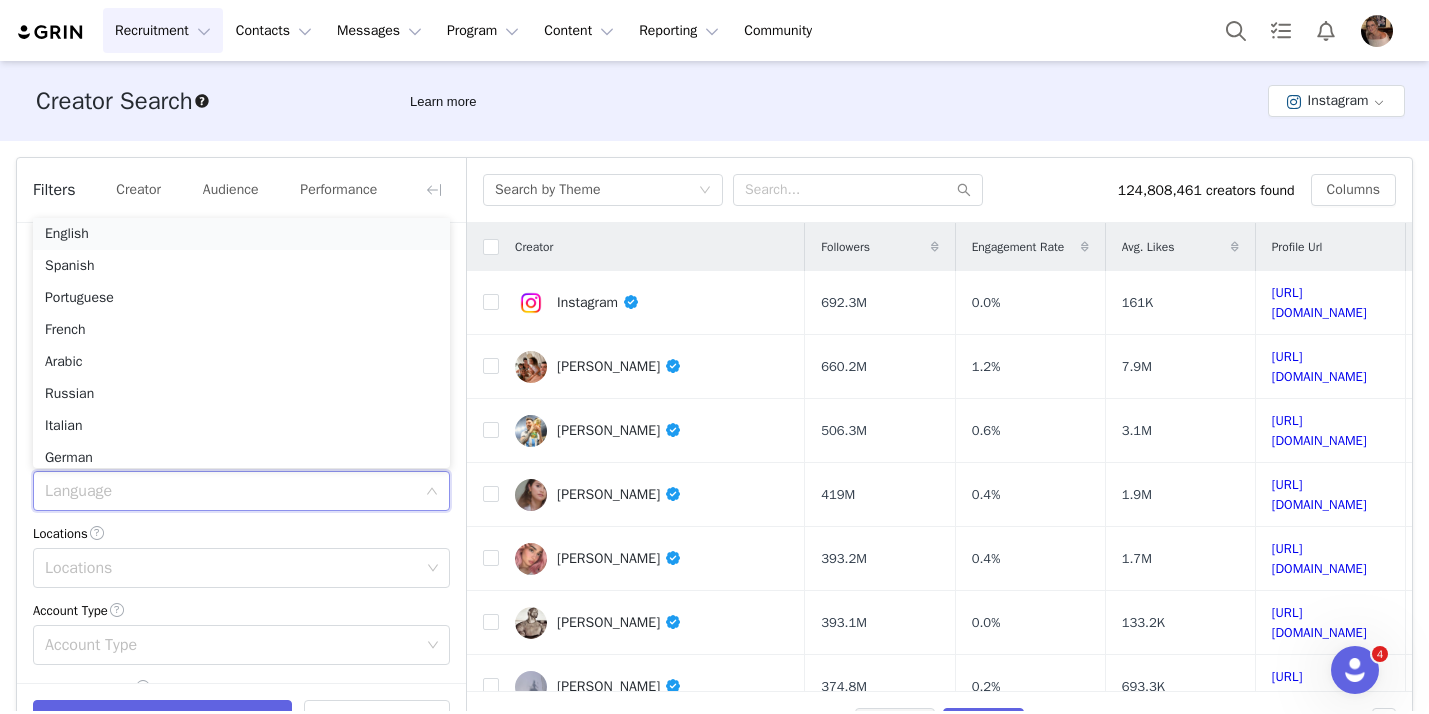 click on "English" at bounding box center (241, 234) 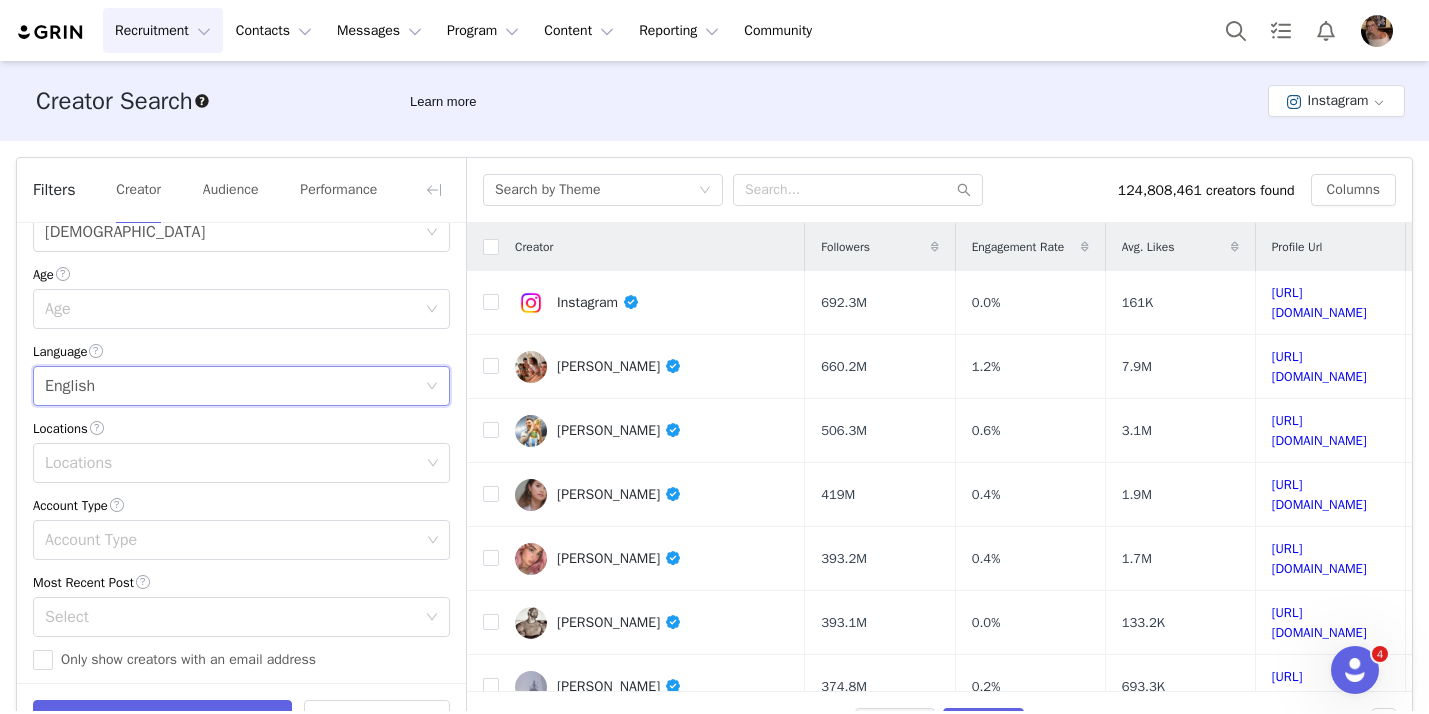 scroll, scrollTop: 512, scrollLeft: 0, axis: vertical 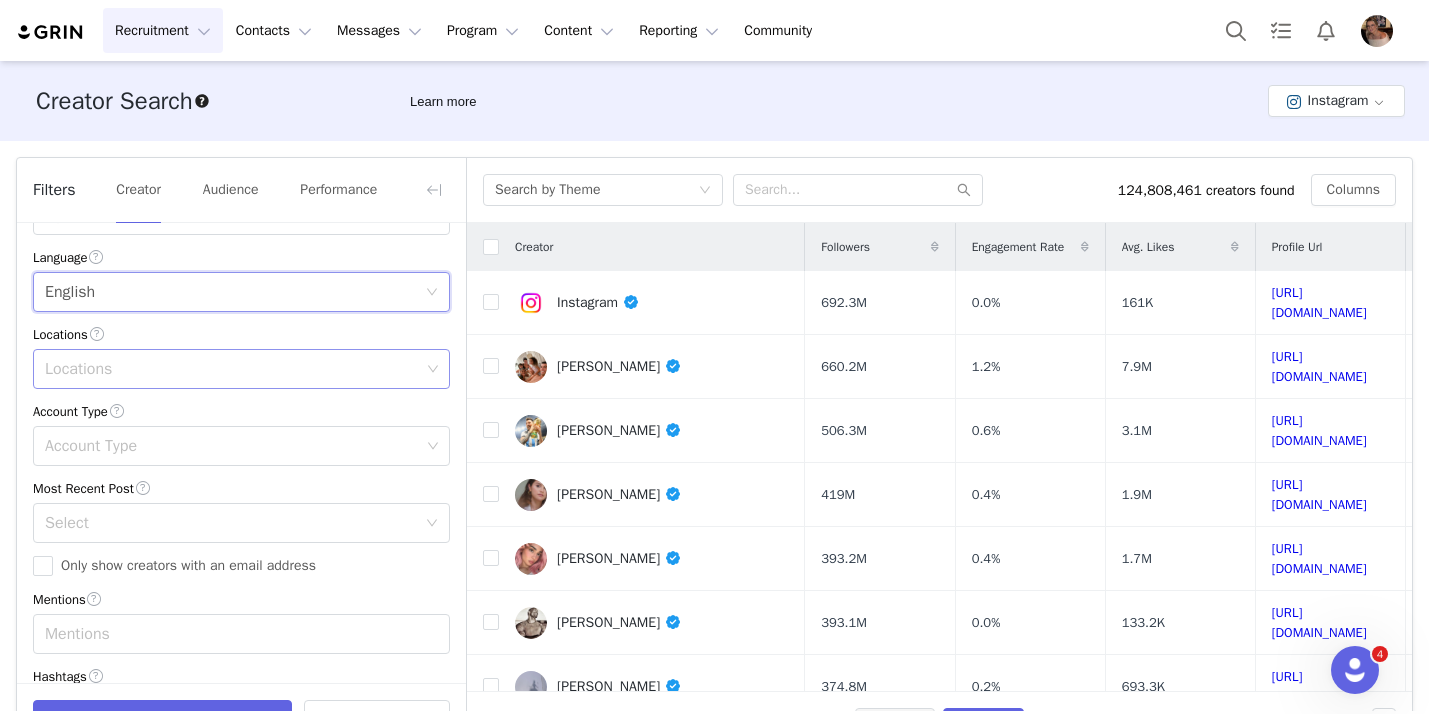 click on "Locations" at bounding box center [232, 369] 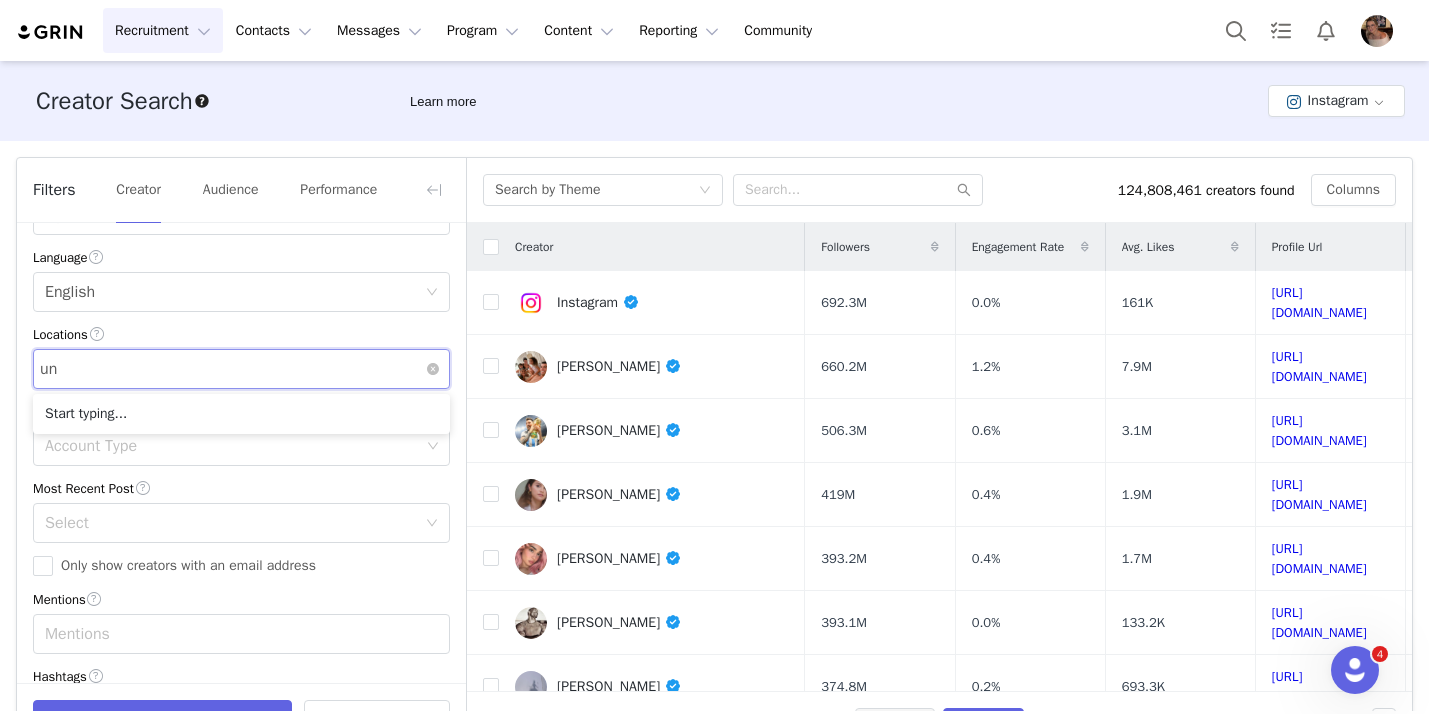 type on "uni" 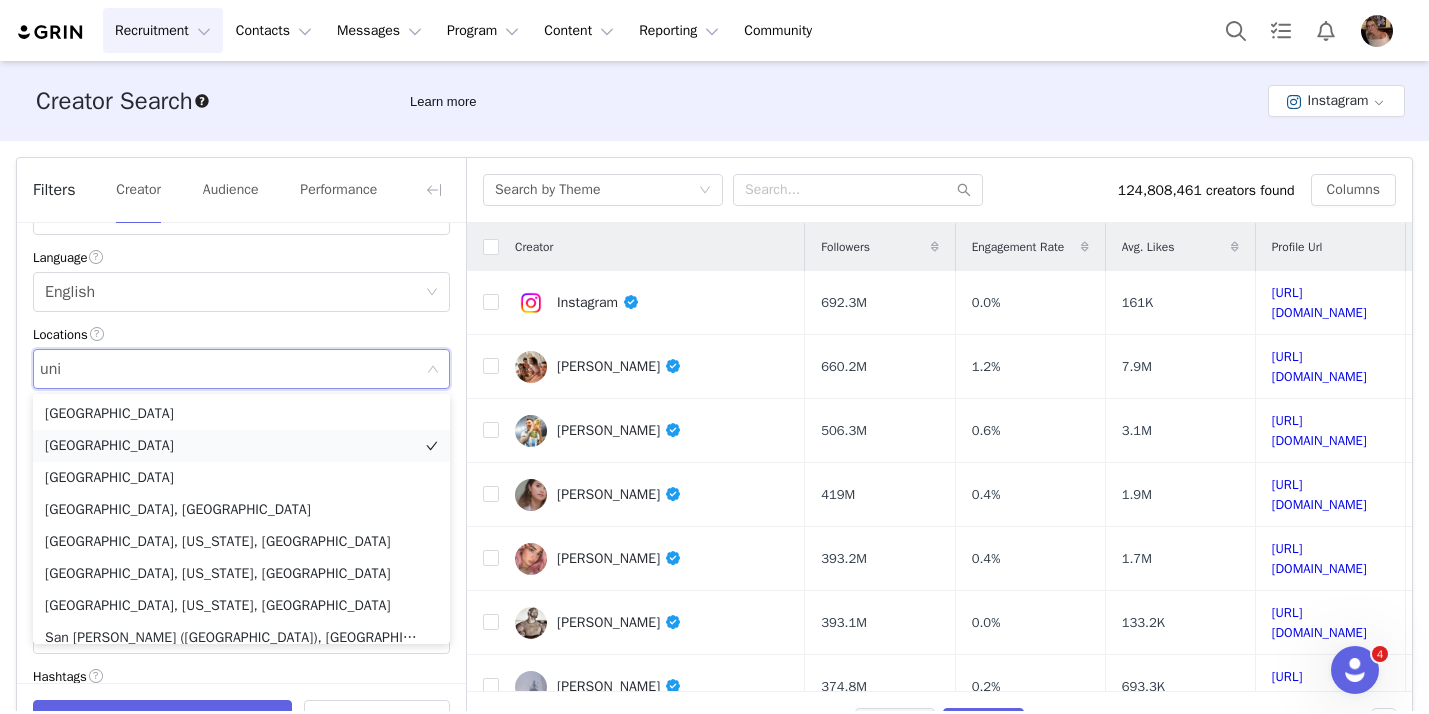 click on "[GEOGRAPHIC_DATA]" at bounding box center (241, 446) 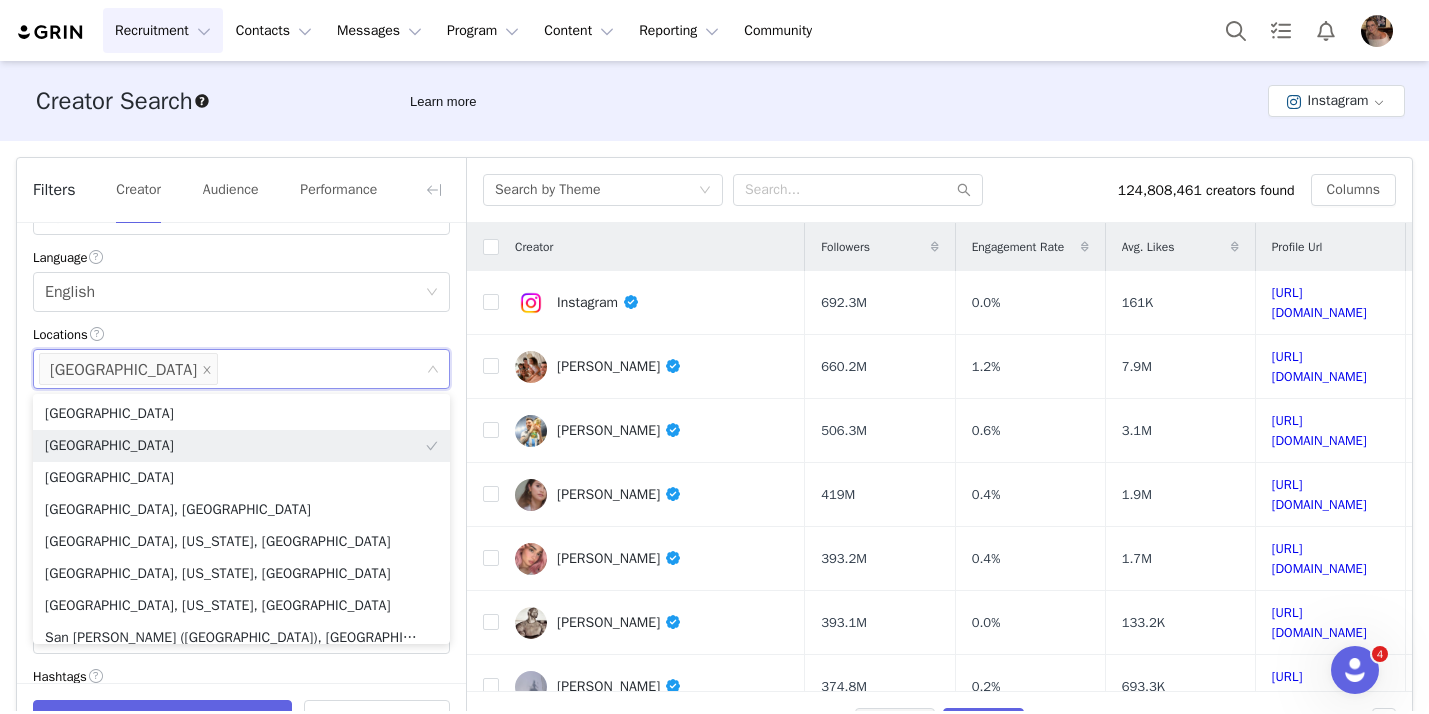 click on "Locations" at bounding box center [241, 334] 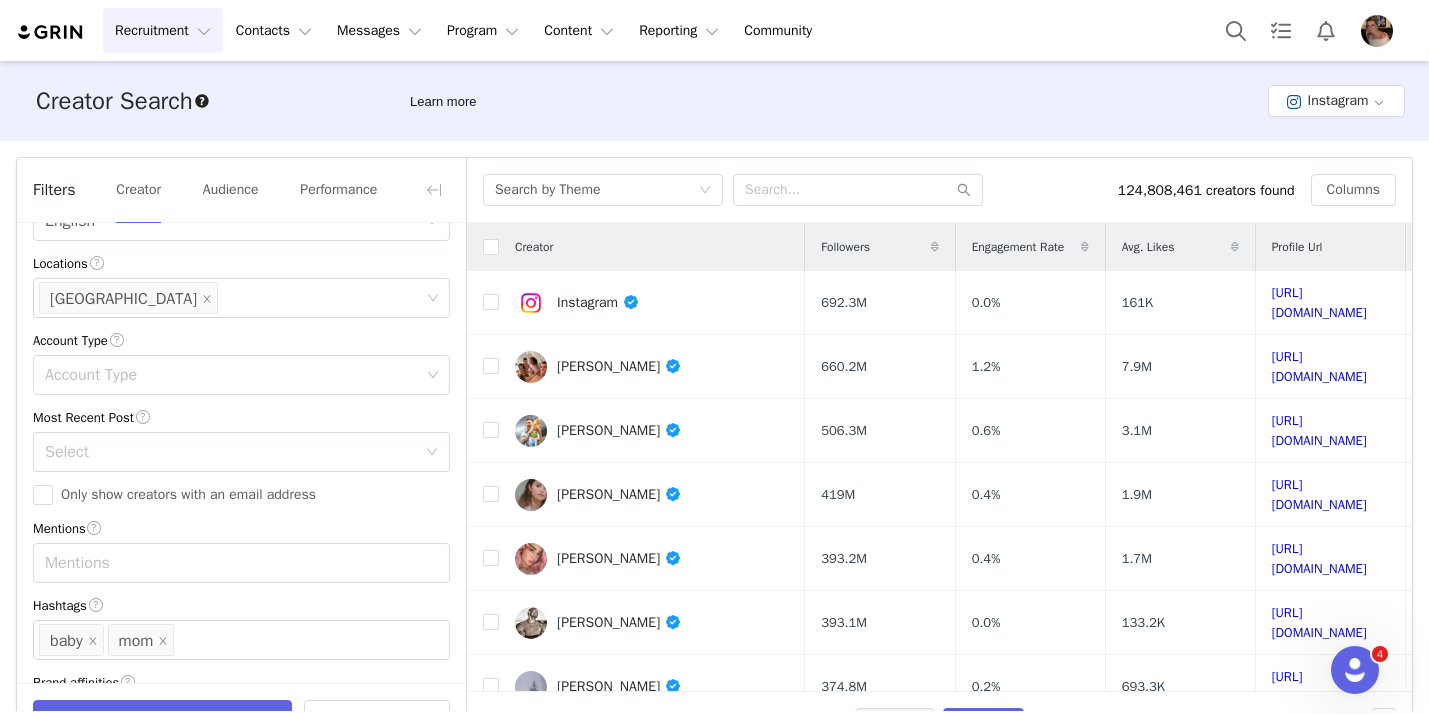 scroll, scrollTop: 588, scrollLeft: 0, axis: vertical 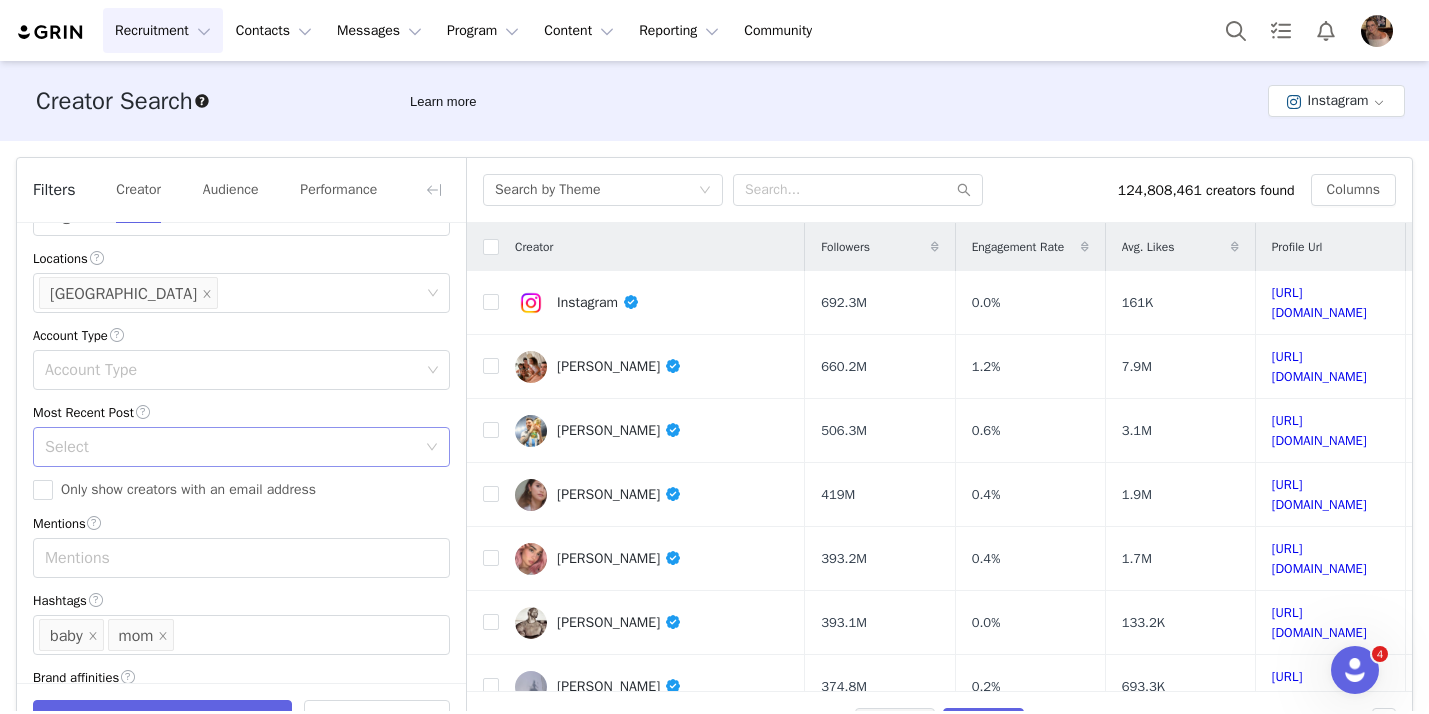 click on "Select" at bounding box center [230, 447] 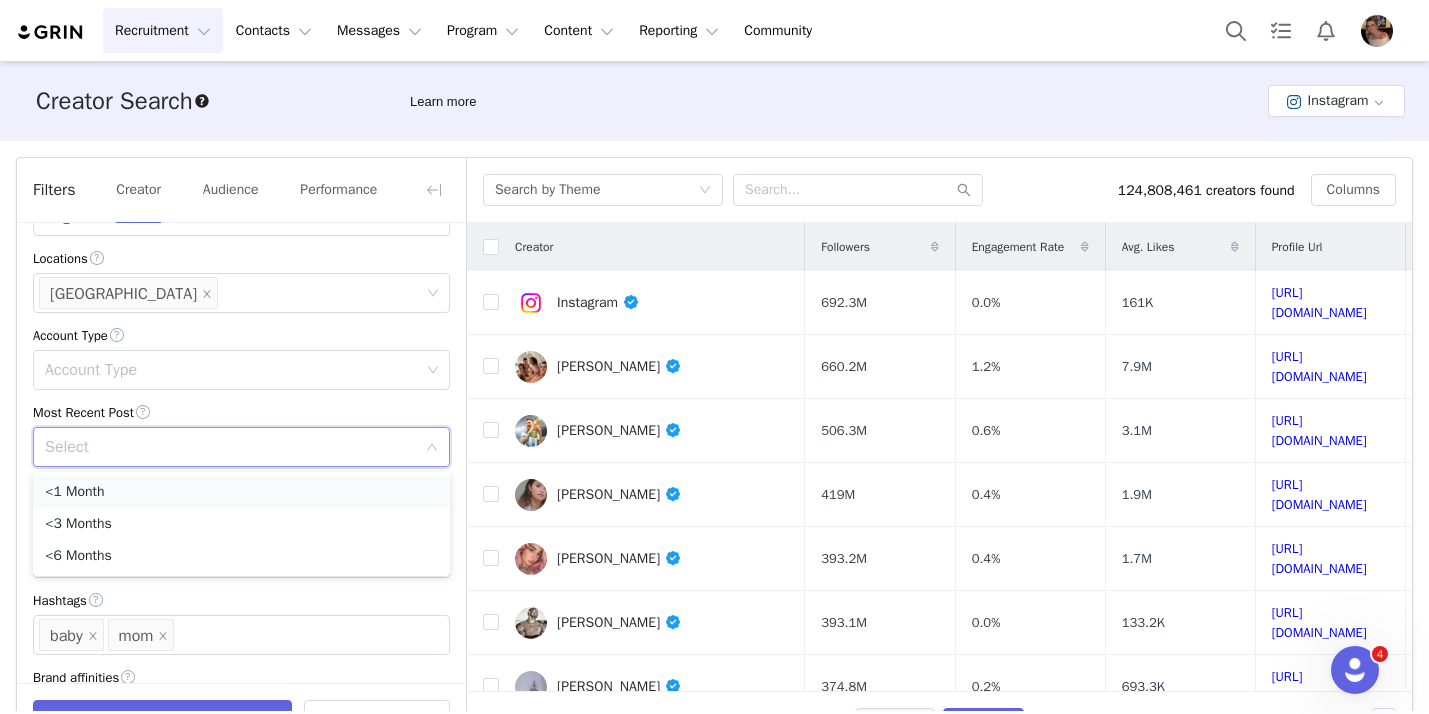click on "<1 Month" at bounding box center [241, 492] 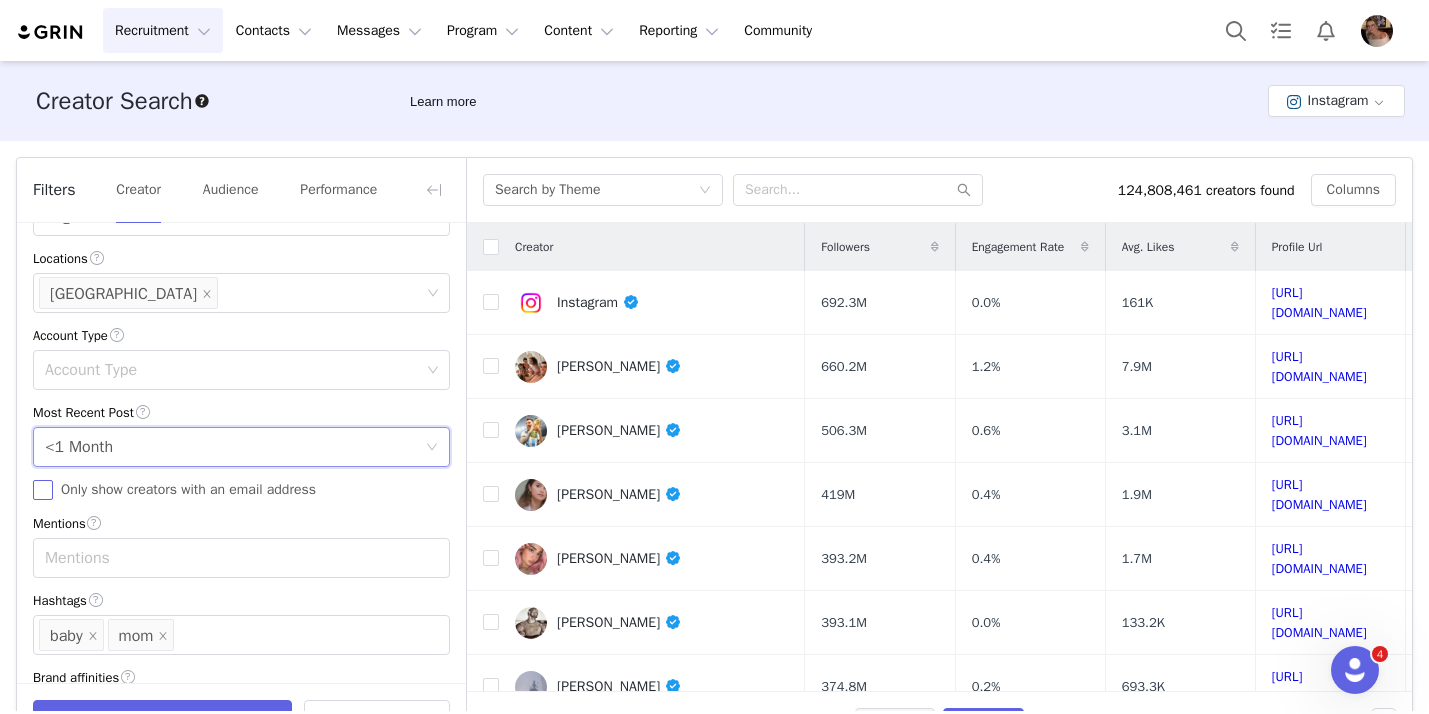 click on "Only show creators with an email address" at bounding box center (188, 489) 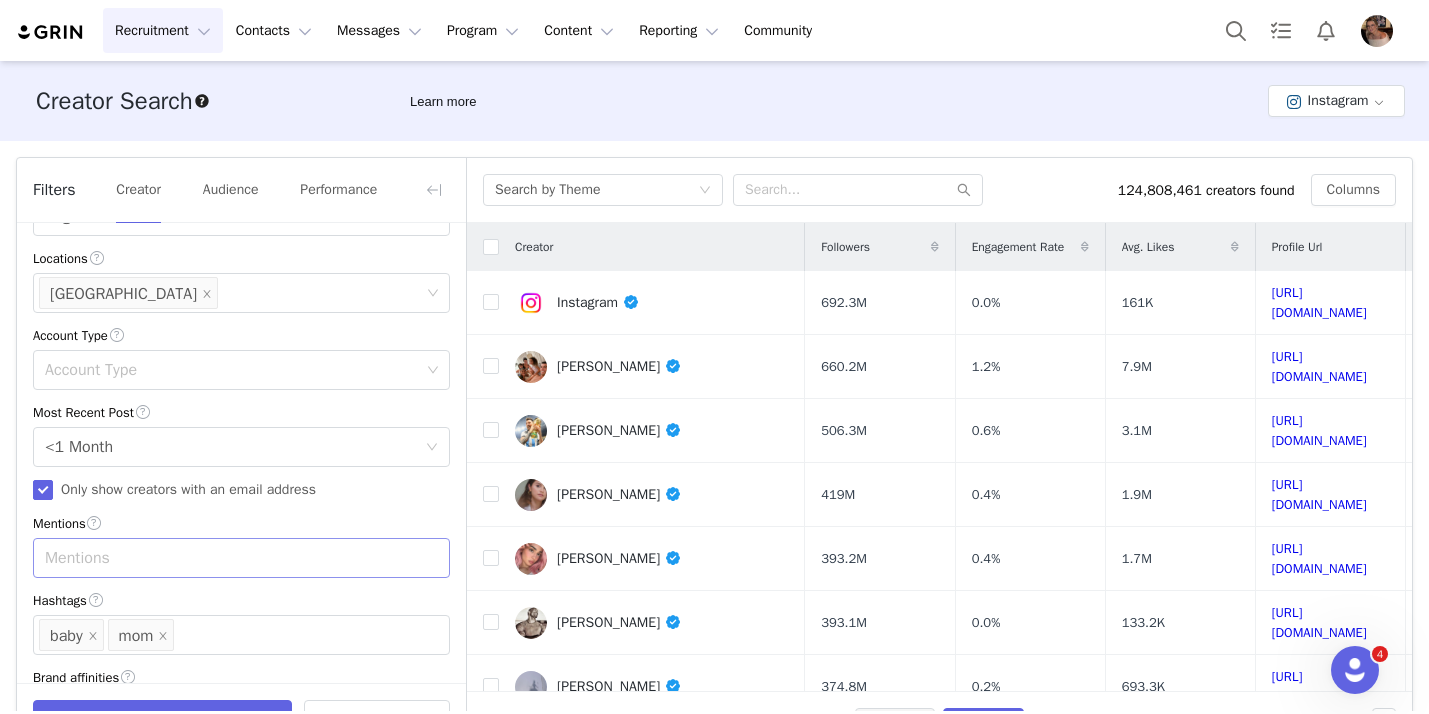 scroll, scrollTop: 653, scrollLeft: 0, axis: vertical 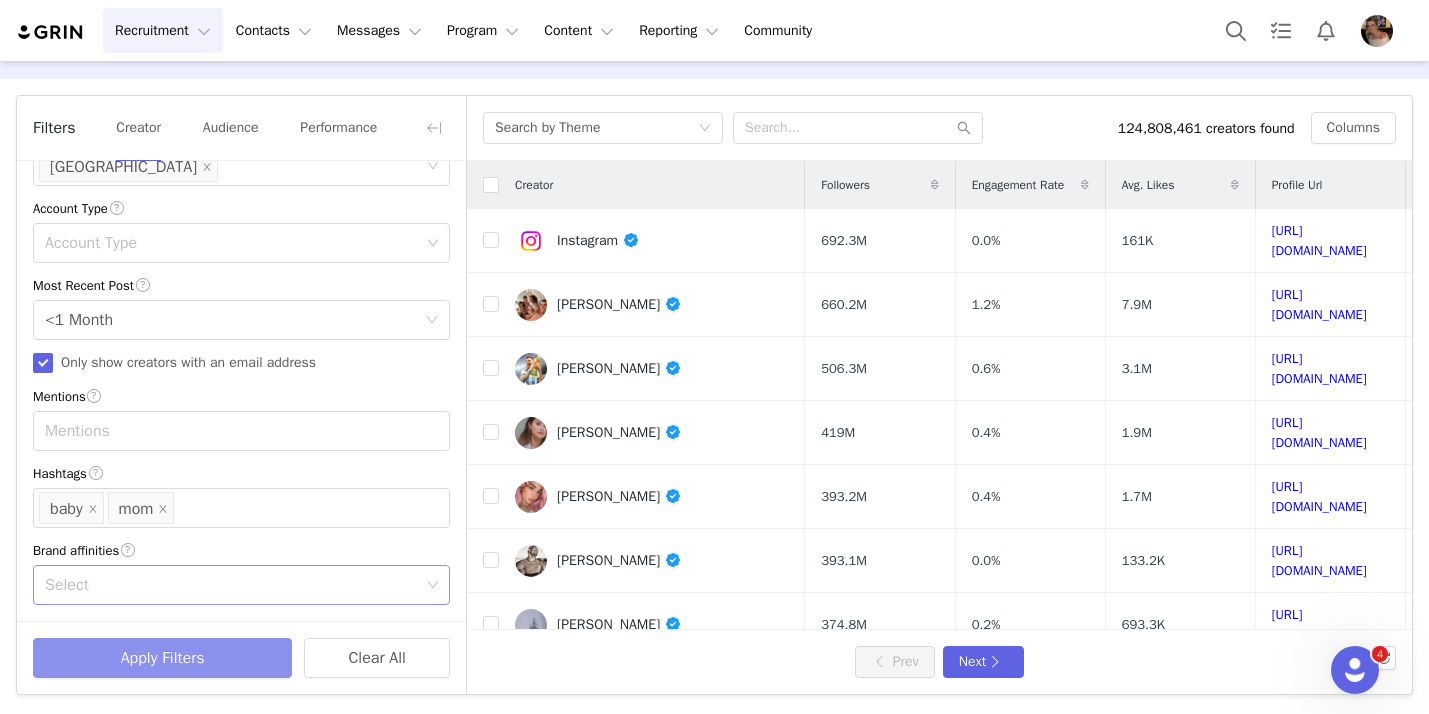 click on "Apply Filters" at bounding box center (162, 658) 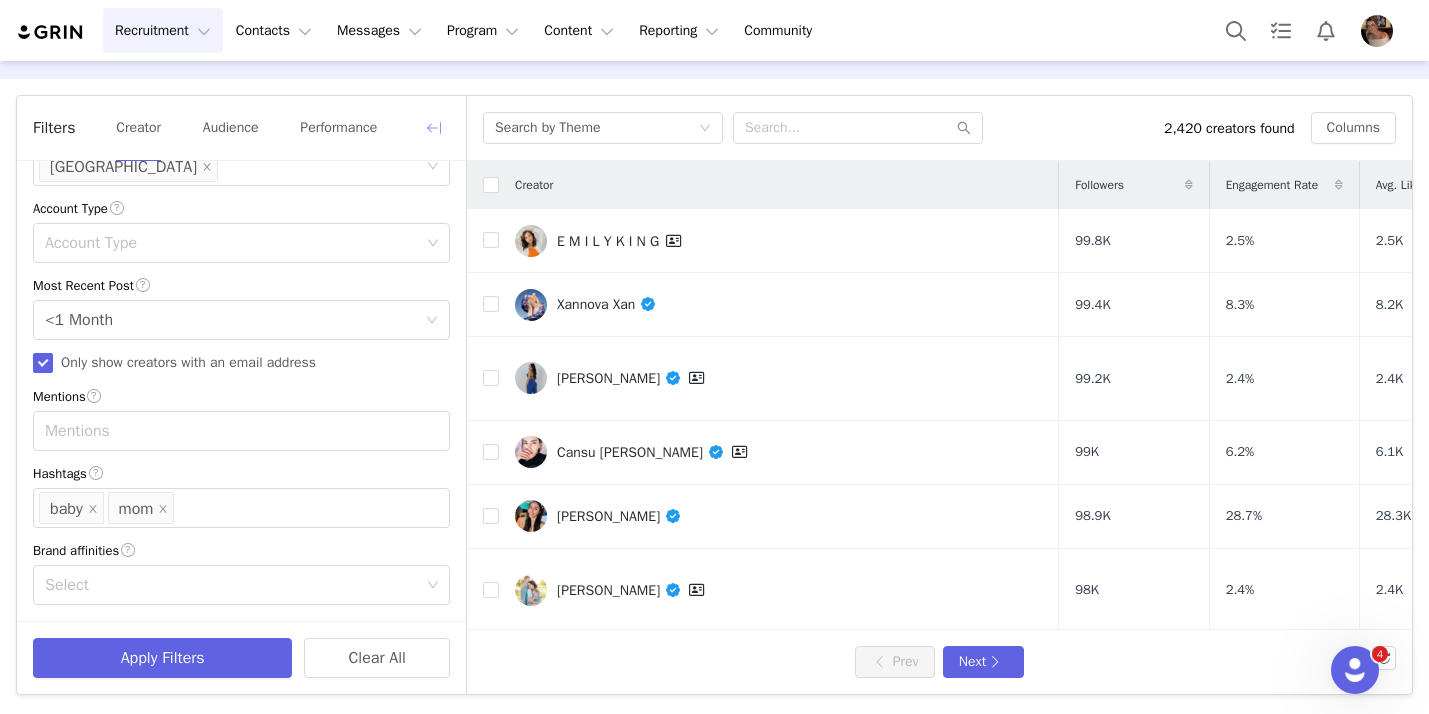 click at bounding box center [434, 128] 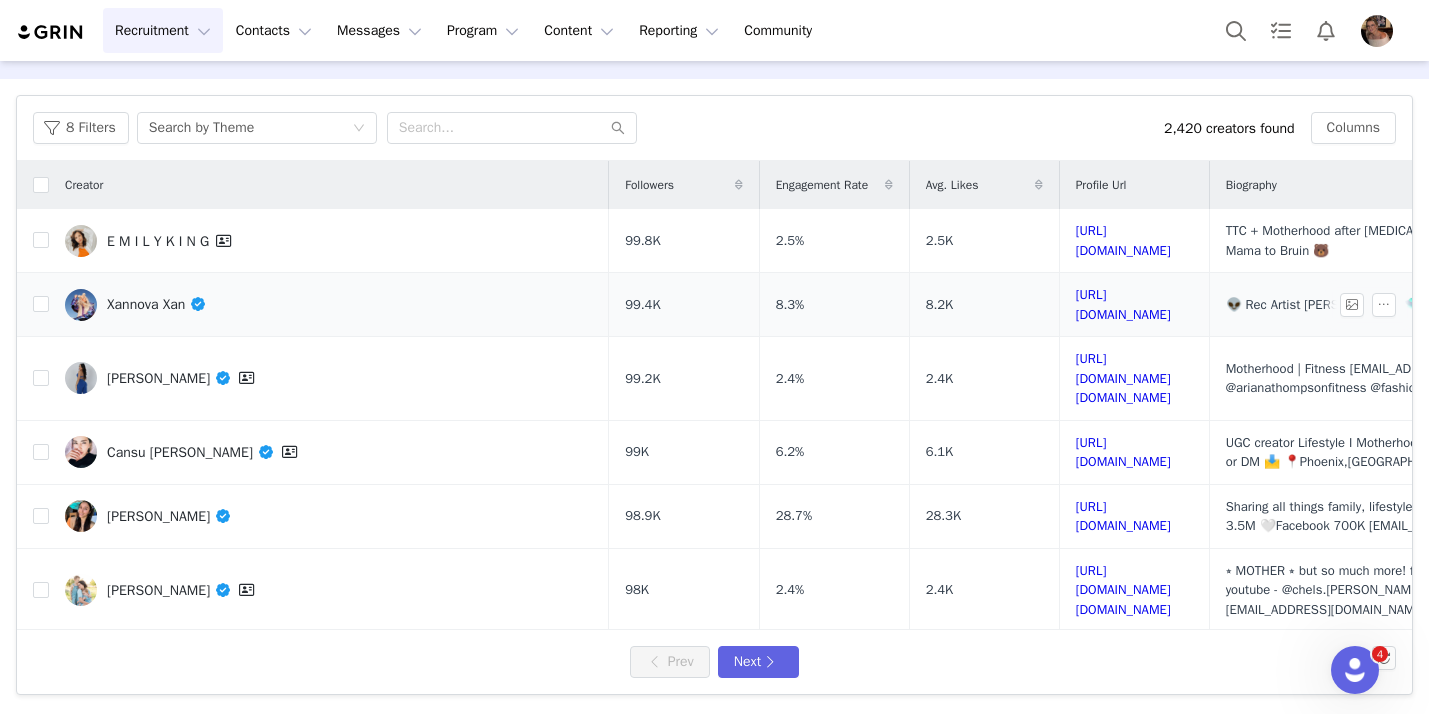 scroll, scrollTop: 1052, scrollLeft: 0, axis: vertical 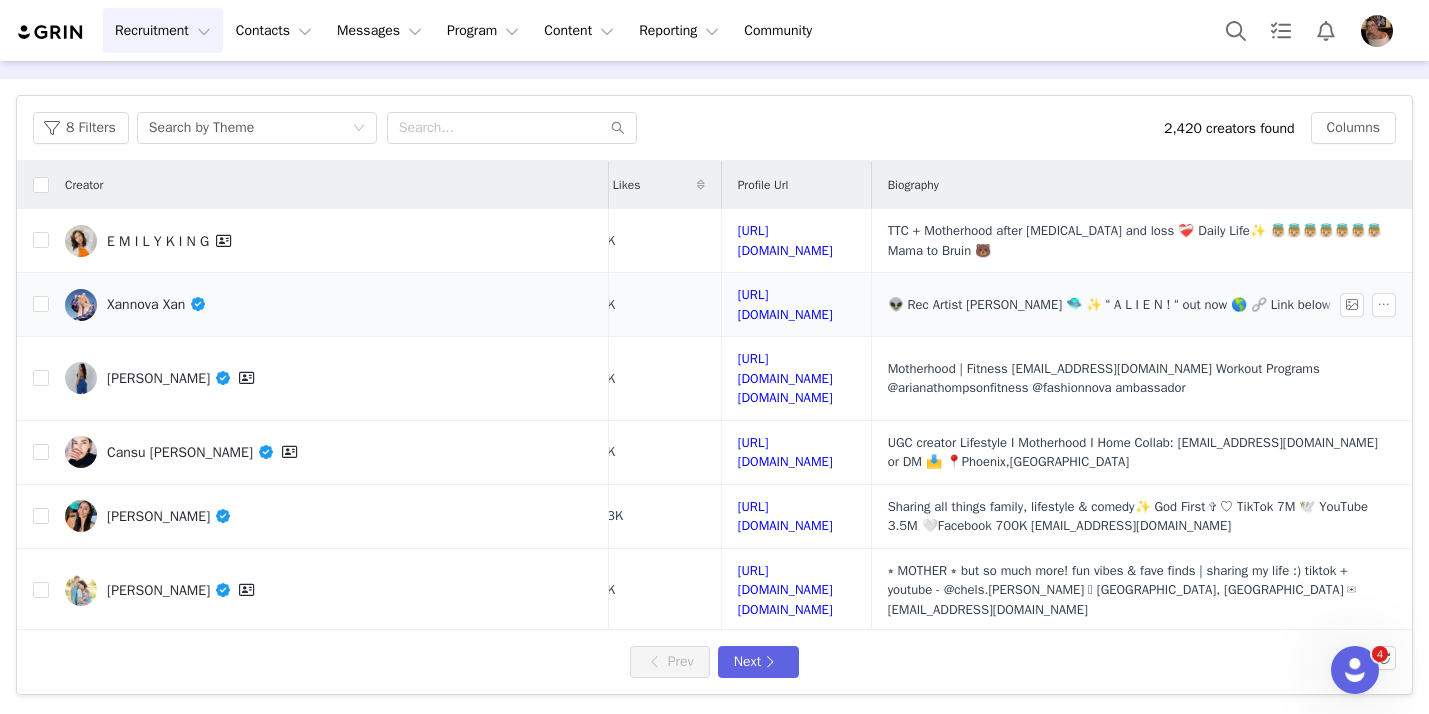 click on "https://www.instagram.com/xannovaxan/" at bounding box center (796, 305) 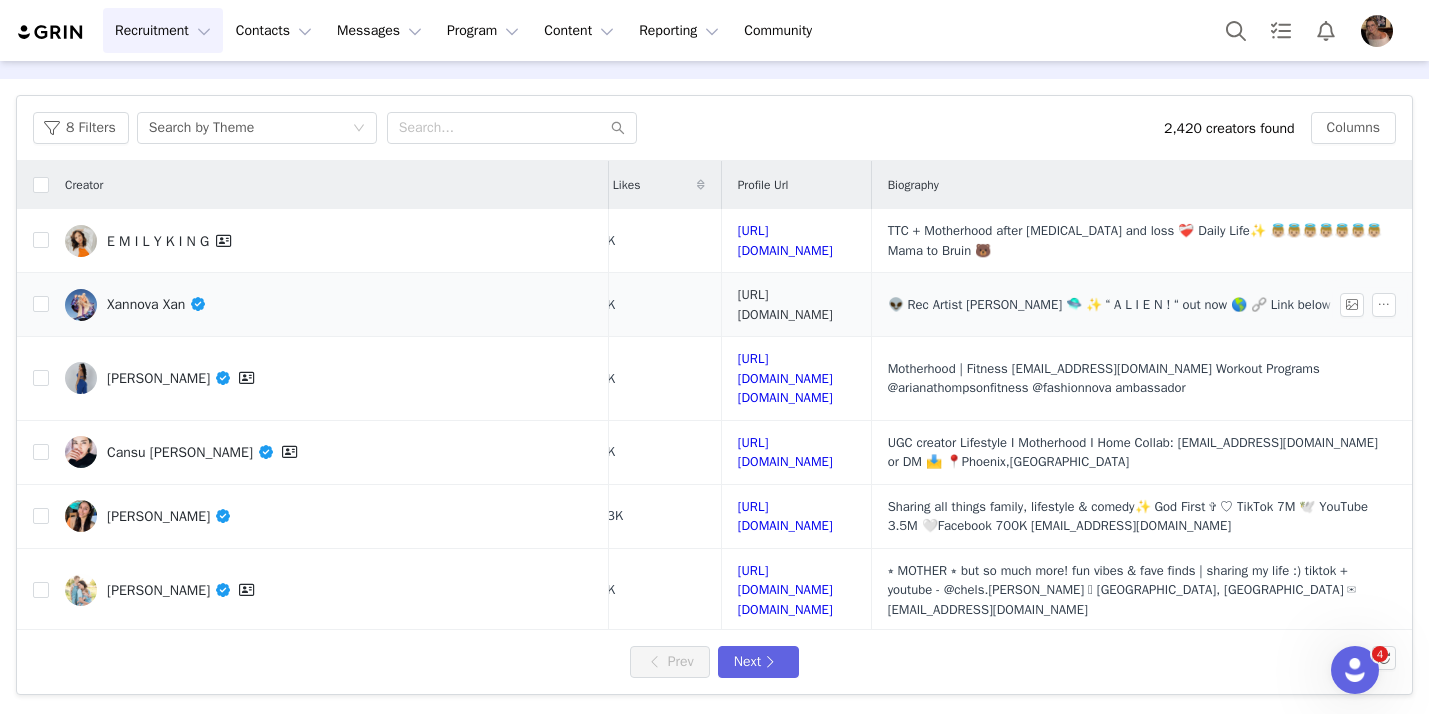 click on "https://www.instagram.com/xannovaxan/" at bounding box center [785, 304] 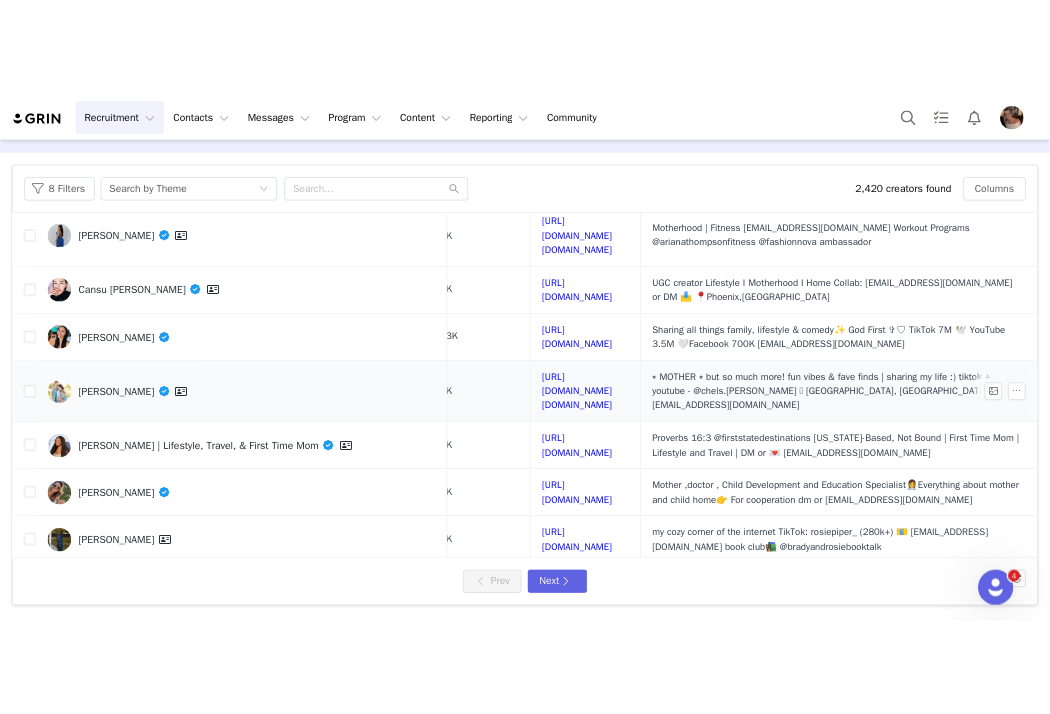 scroll, scrollTop: 188, scrollLeft: 392, axis: both 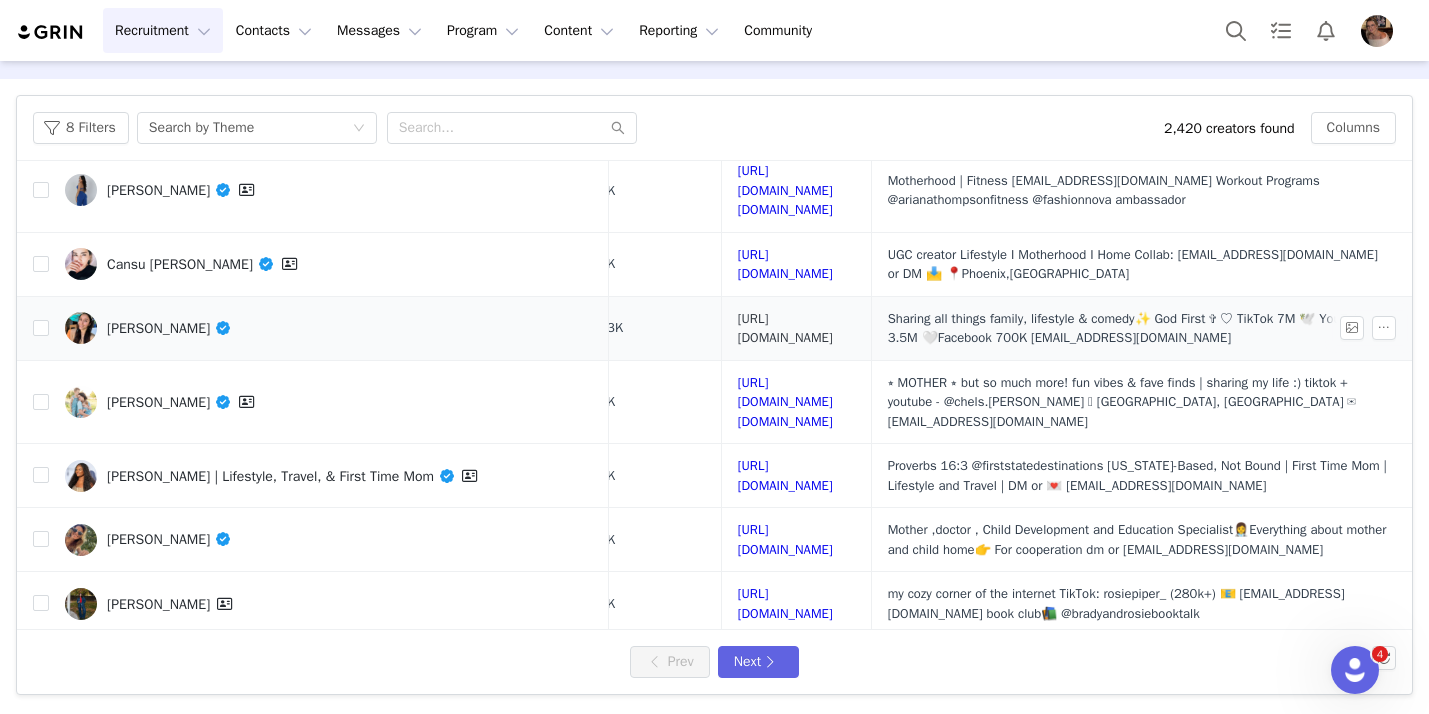 click on "https://www.instagram.com/krystlekaylin_/" at bounding box center (785, 328) 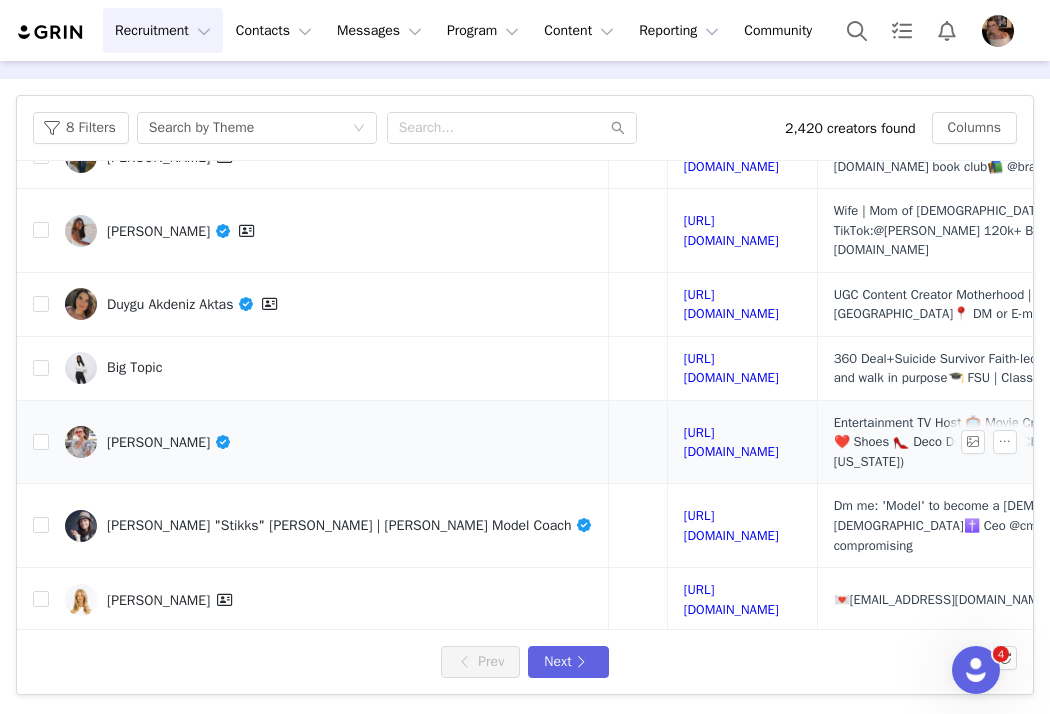 scroll, scrollTop: 643, scrollLeft: 392, axis: both 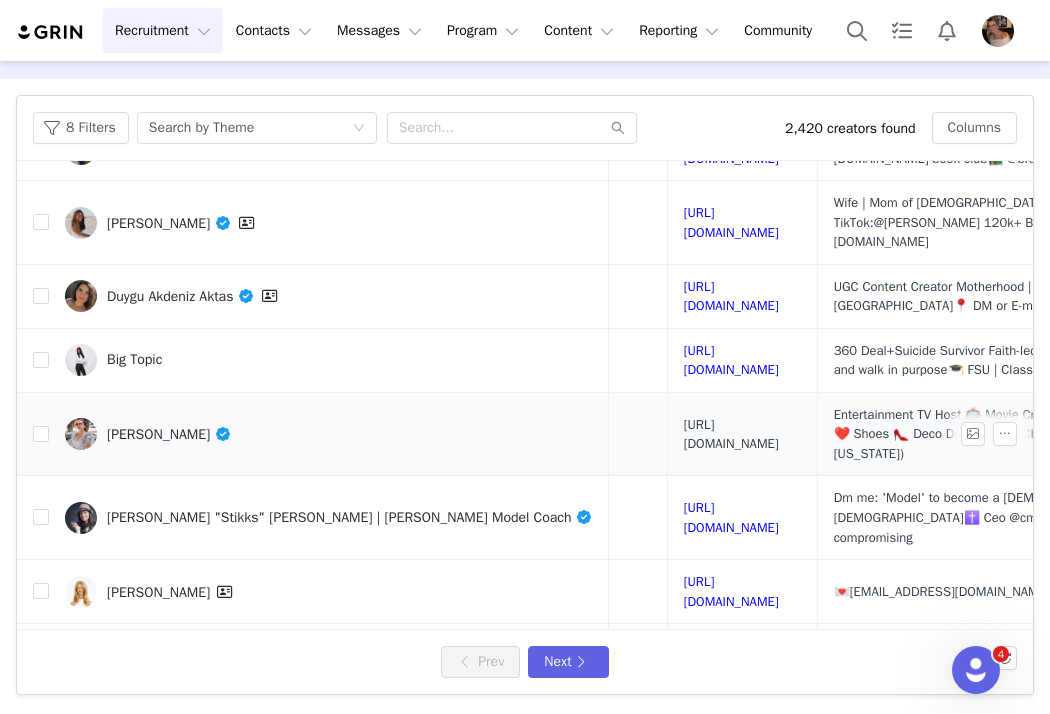 click on "https://www.instagram.com/shireensandoval/" at bounding box center (731, 434) 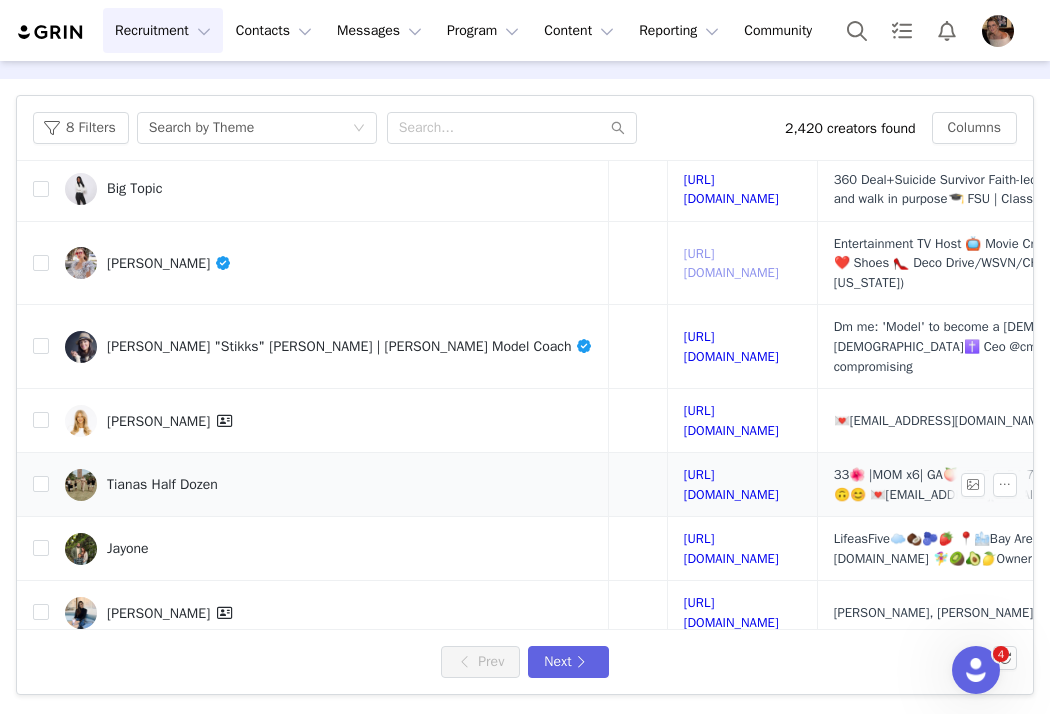 scroll, scrollTop: 829, scrollLeft: 392, axis: both 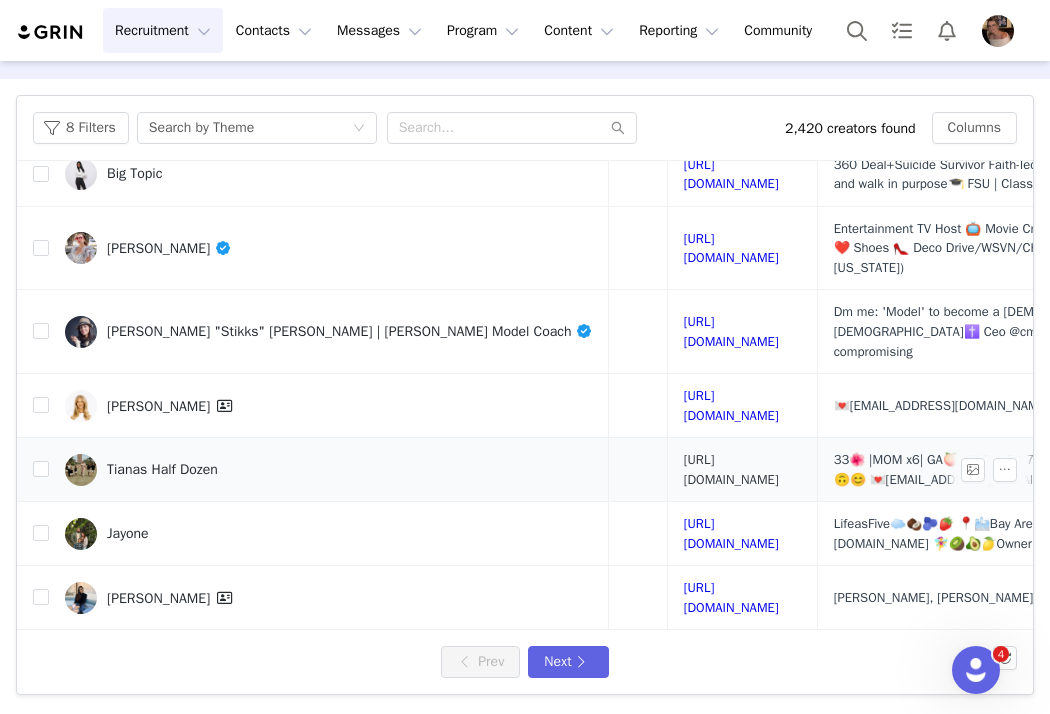 click on "https://www.instagram.com/tianashalfdozen/" at bounding box center [731, 469] 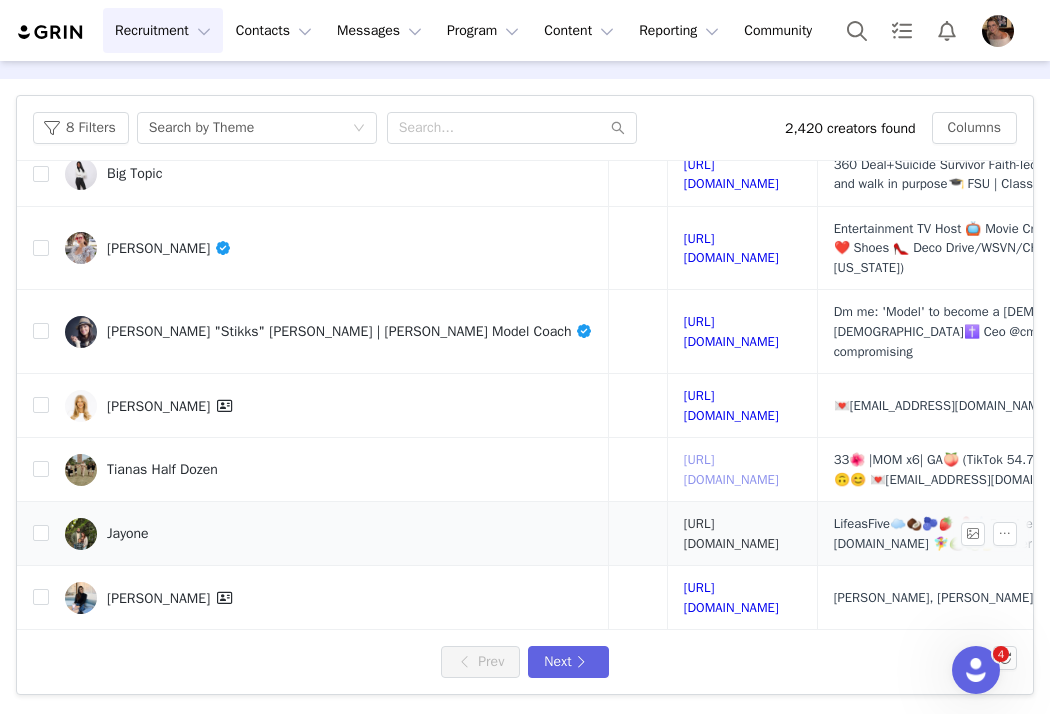 scroll, scrollTop: 831, scrollLeft: 392, axis: both 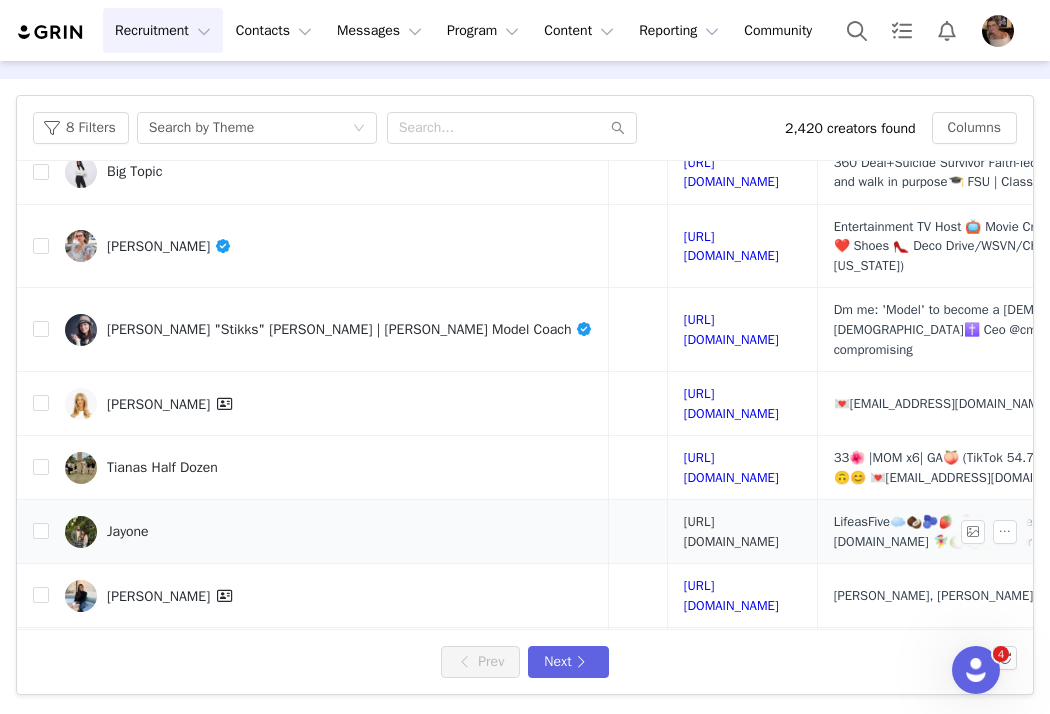 click on "https://www.instagram.com/life_asfive/" at bounding box center (731, 531) 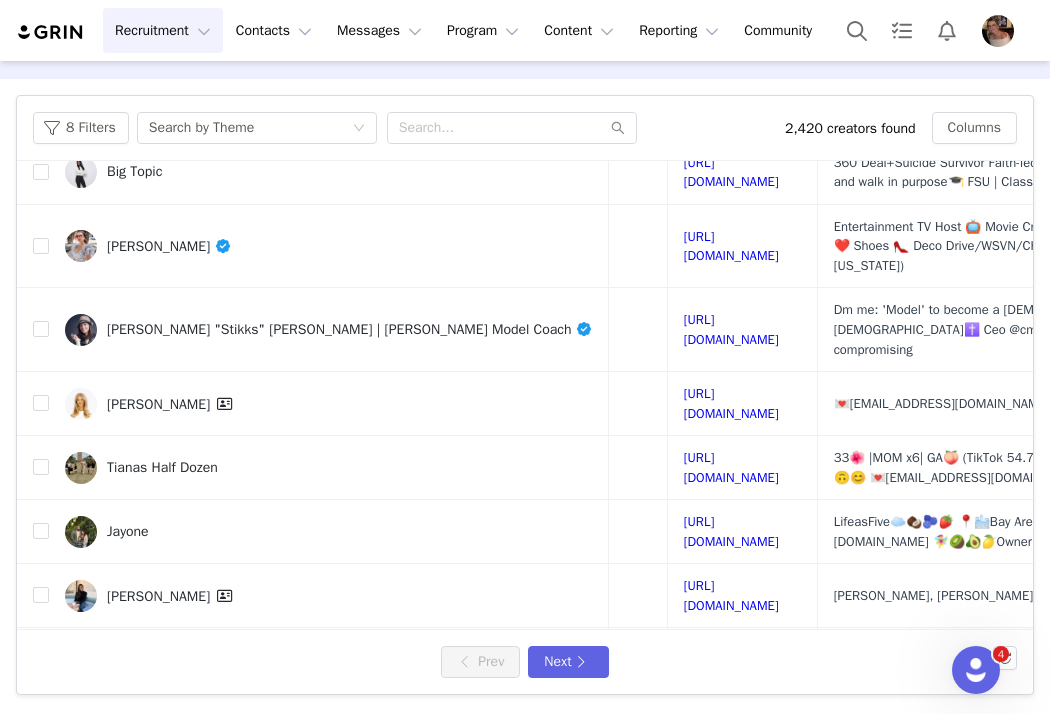 click on "https://www.instagram.com/mashaylaquotes/" at bounding box center [731, 762] 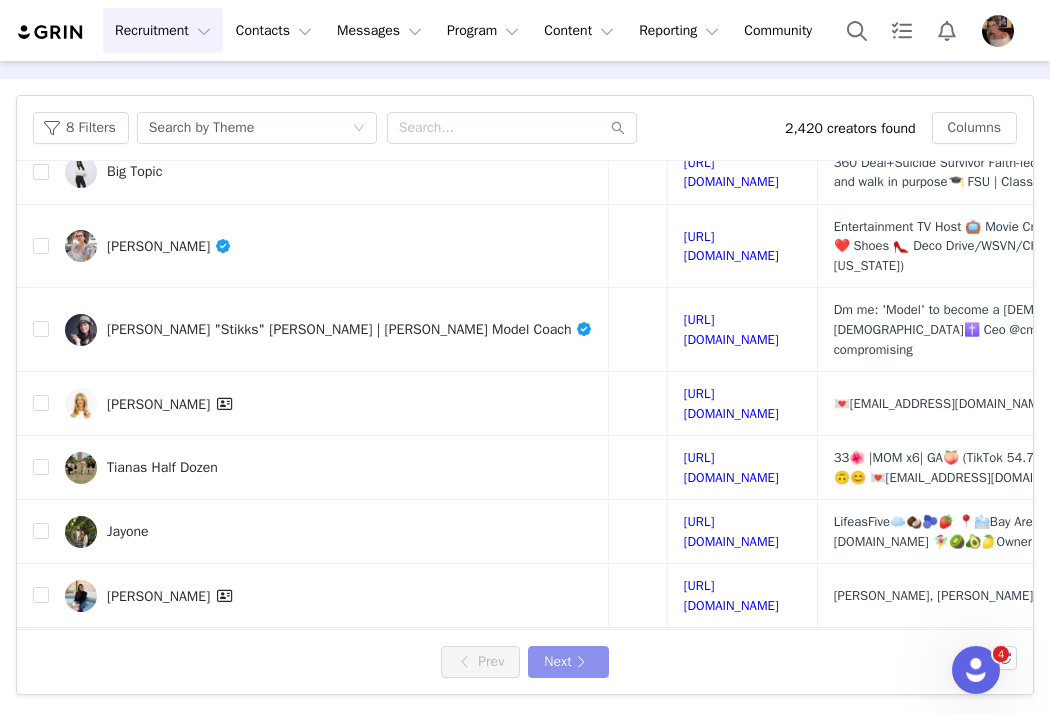 click on "Next" at bounding box center (568, 662) 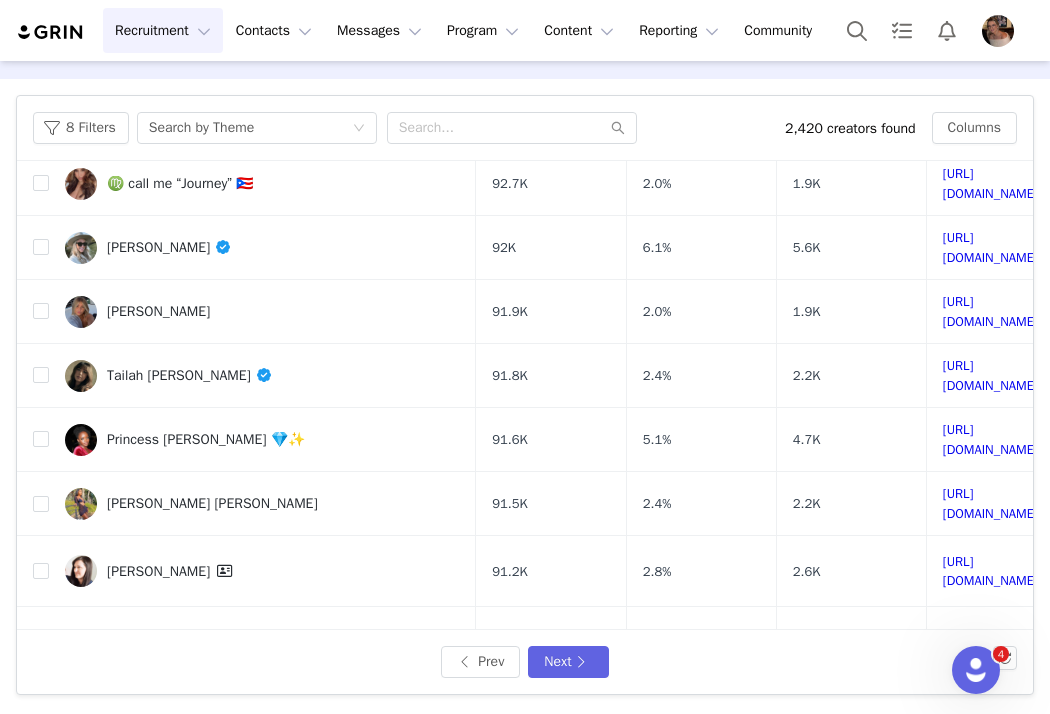 scroll, scrollTop: 0, scrollLeft: 0, axis: both 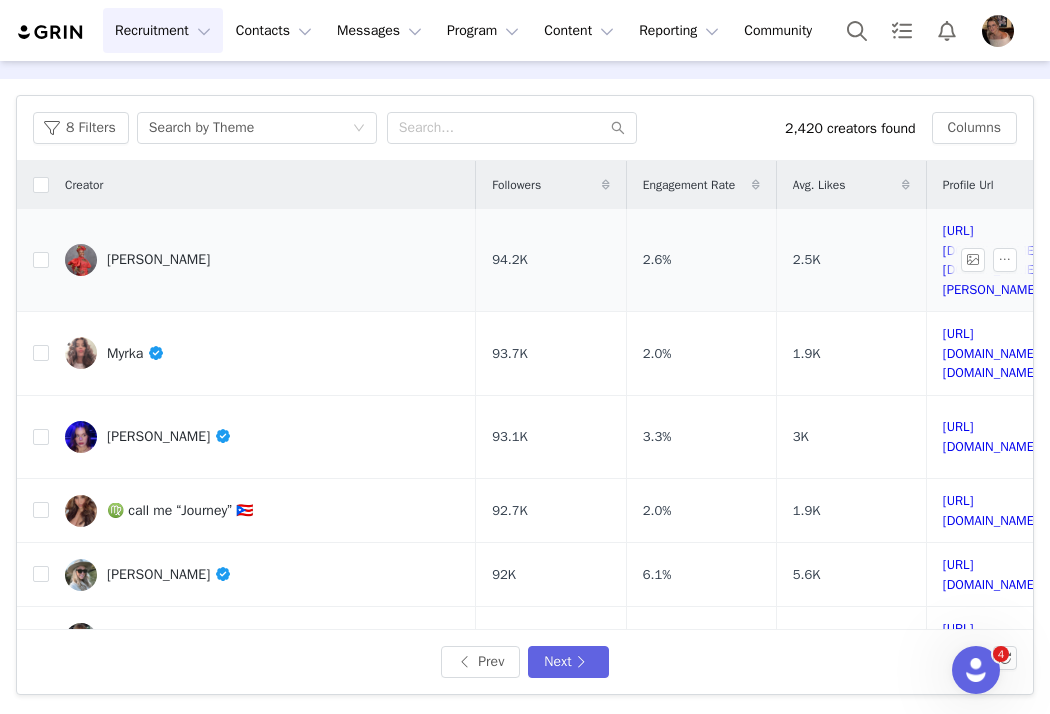 click on "Seun Scott" at bounding box center (158, 260) 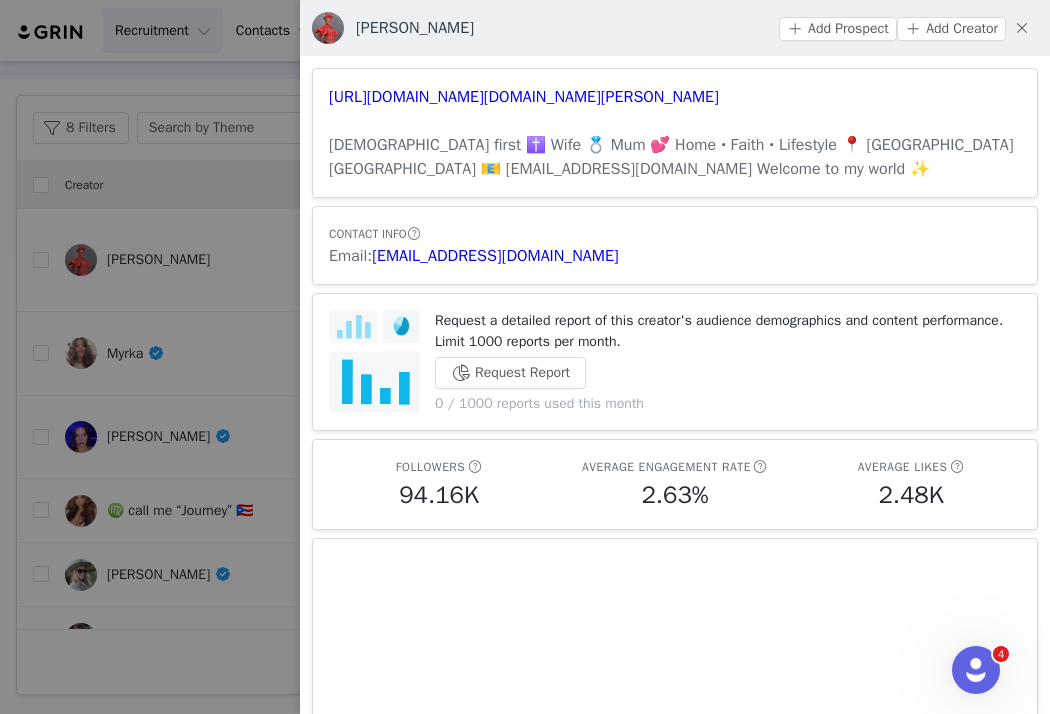 click at bounding box center [525, 357] 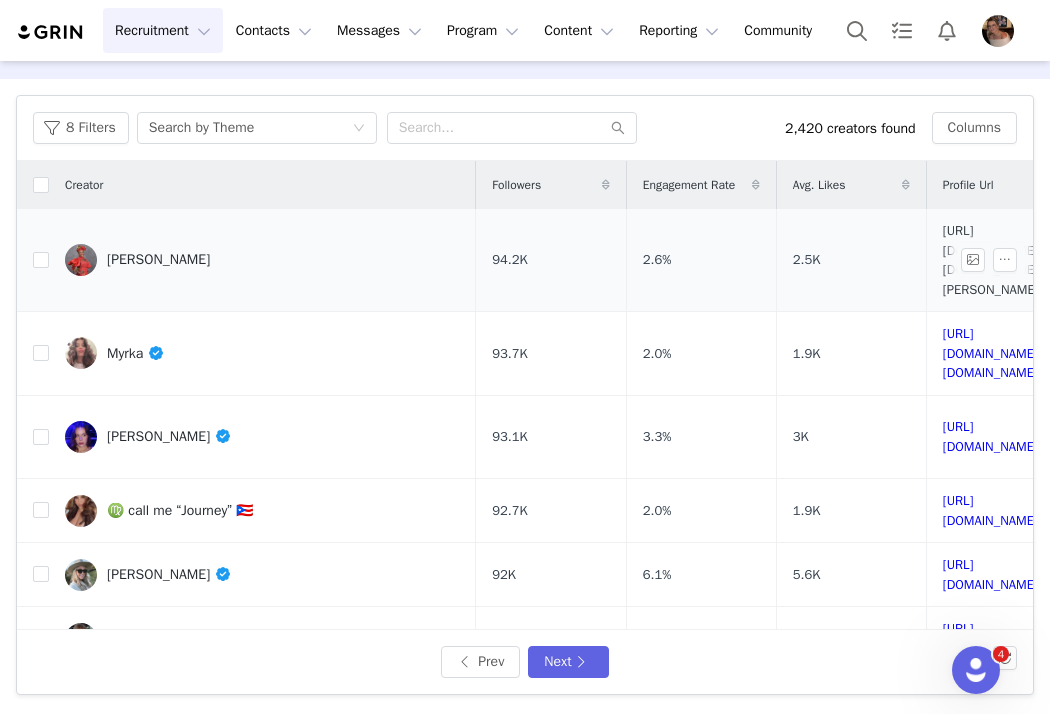 click on "https://www.instagram.com/seun.scott/" at bounding box center [991, 260] 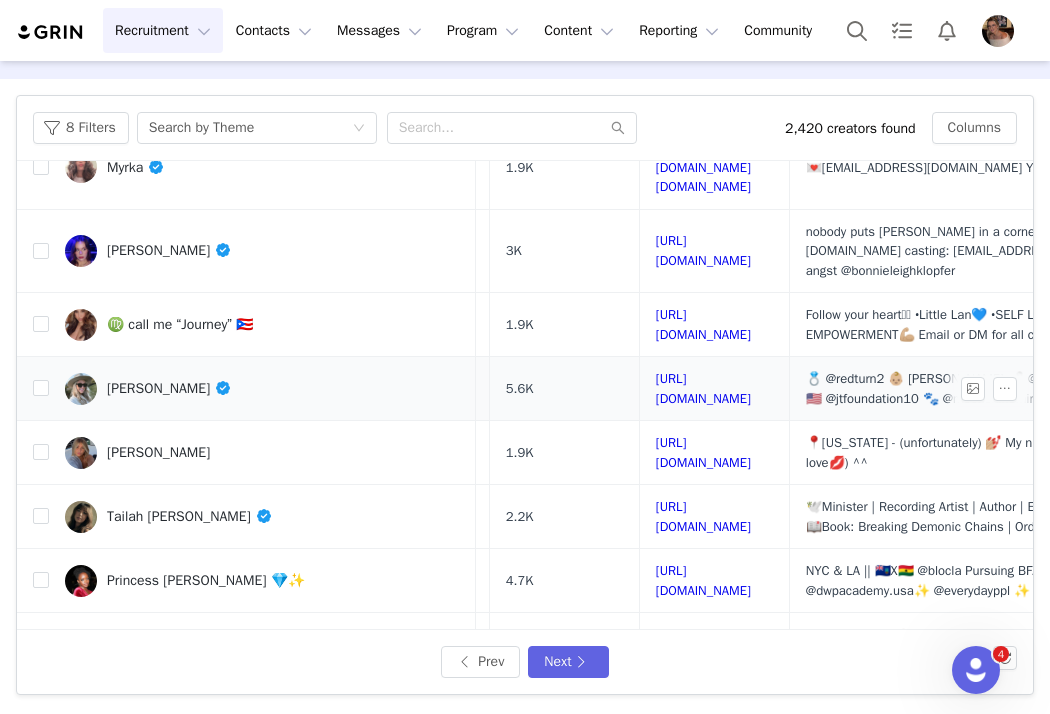 scroll, scrollTop: 186, scrollLeft: 291, axis: both 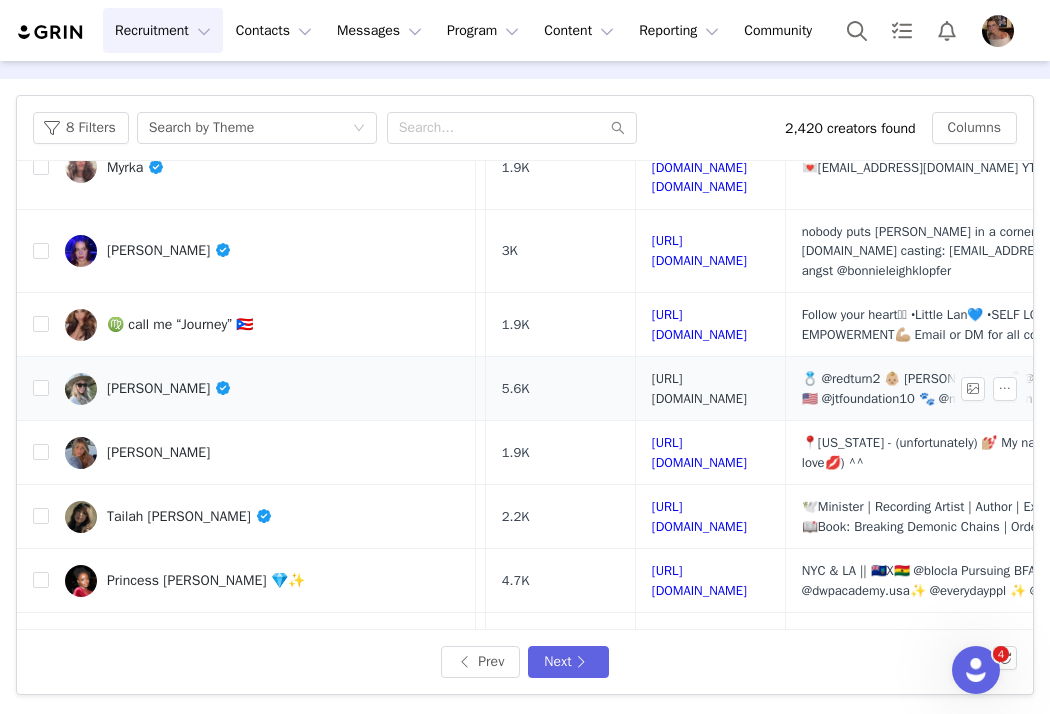 click on "https://www.instagram.com/court_with_a_k/" at bounding box center (699, 388) 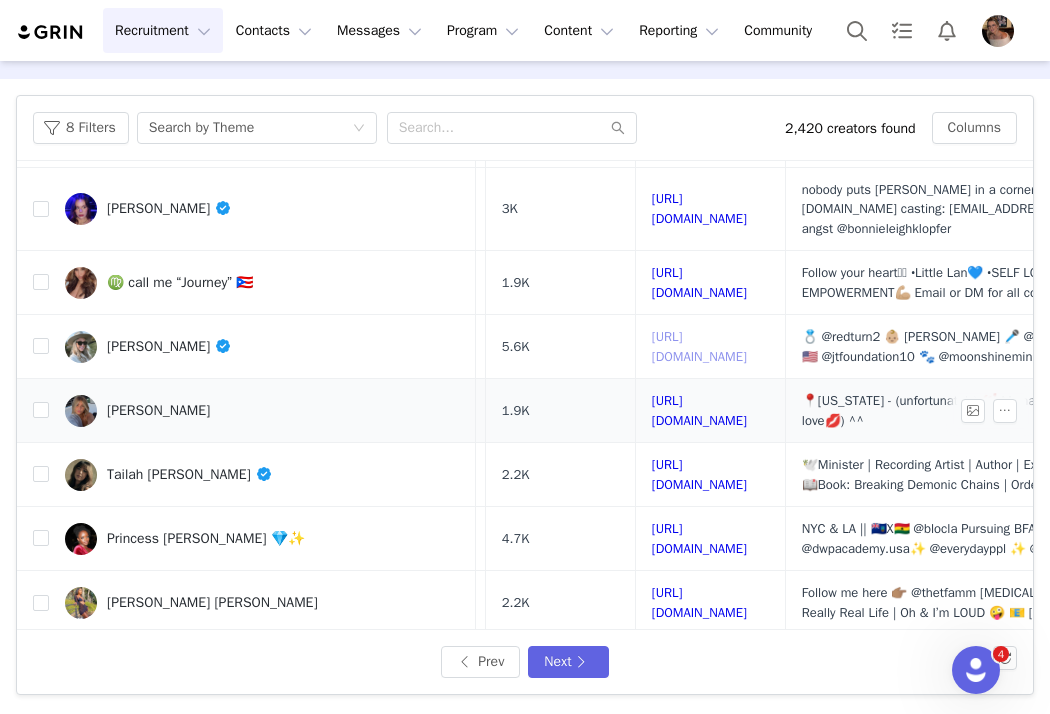 scroll, scrollTop: 230, scrollLeft: 291, axis: both 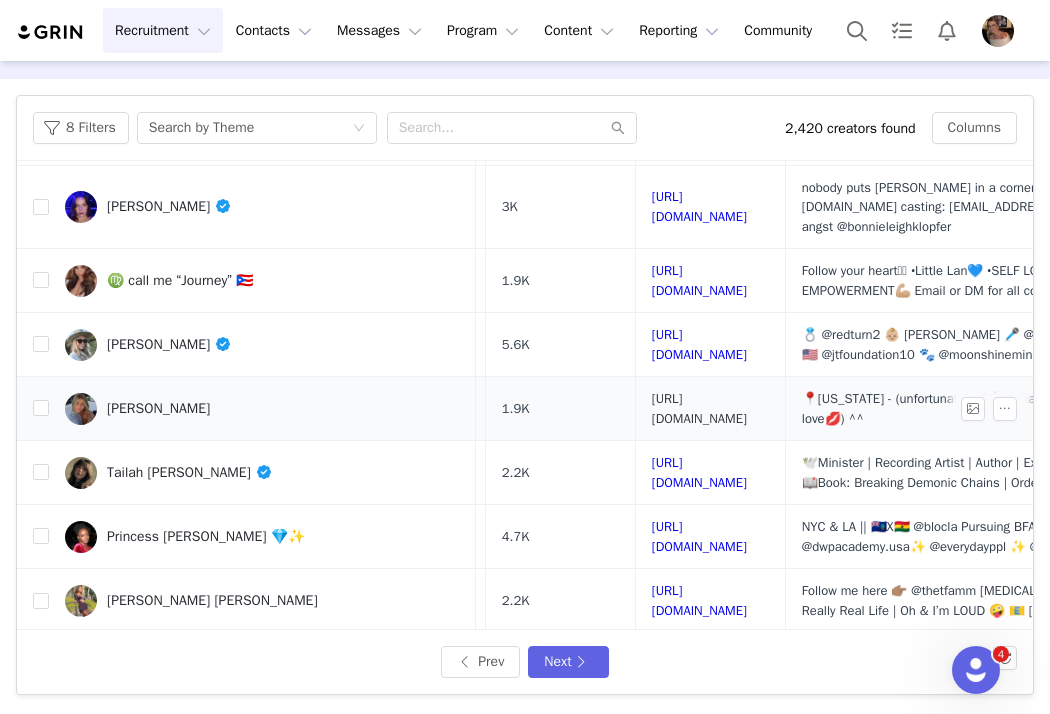 click on "https://www.instagram.com/averyleroy/" at bounding box center (699, 408) 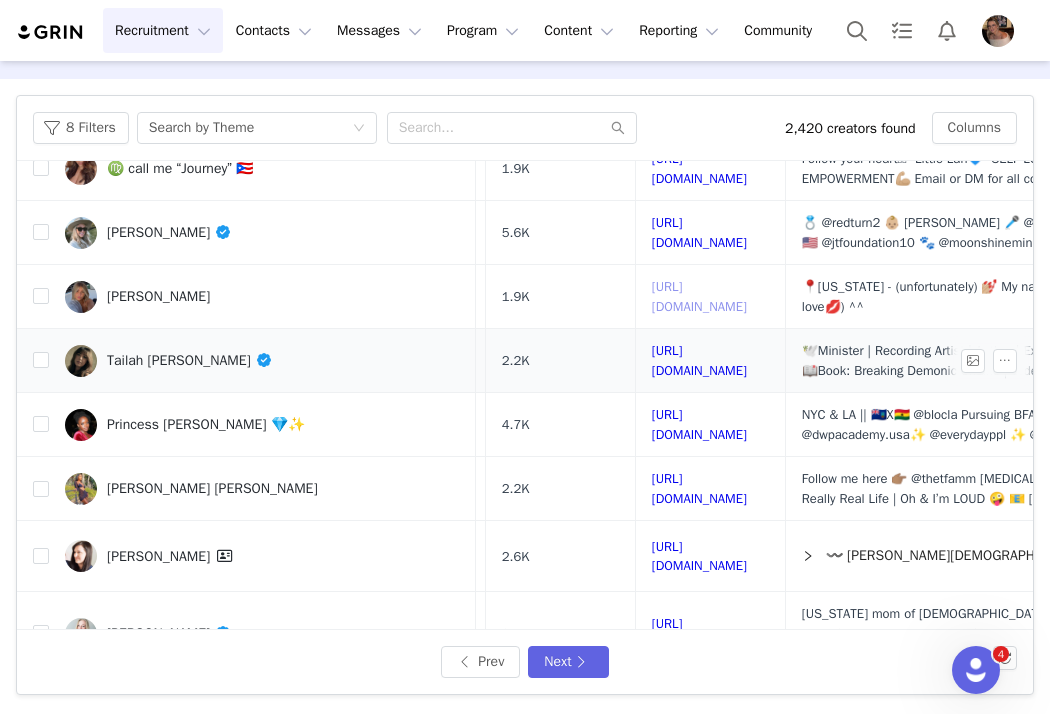 scroll, scrollTop: 348, scrollLeft: 291, axis: both 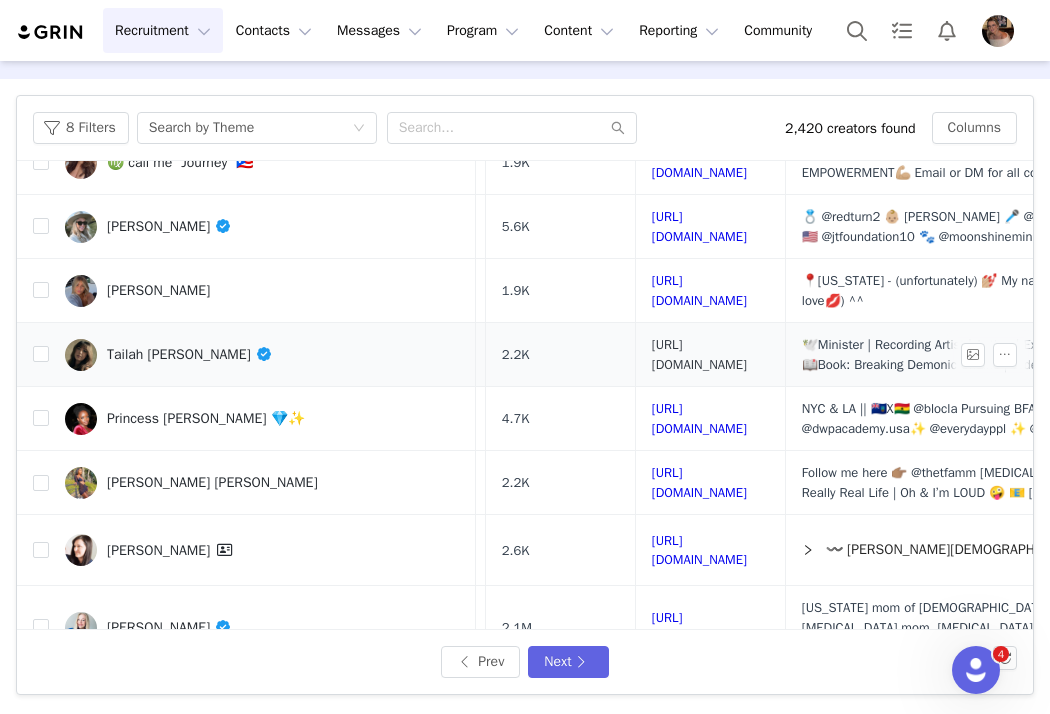 click on "https://www.instagram.com/tailahofficial/" at bounding box center (699, 354) 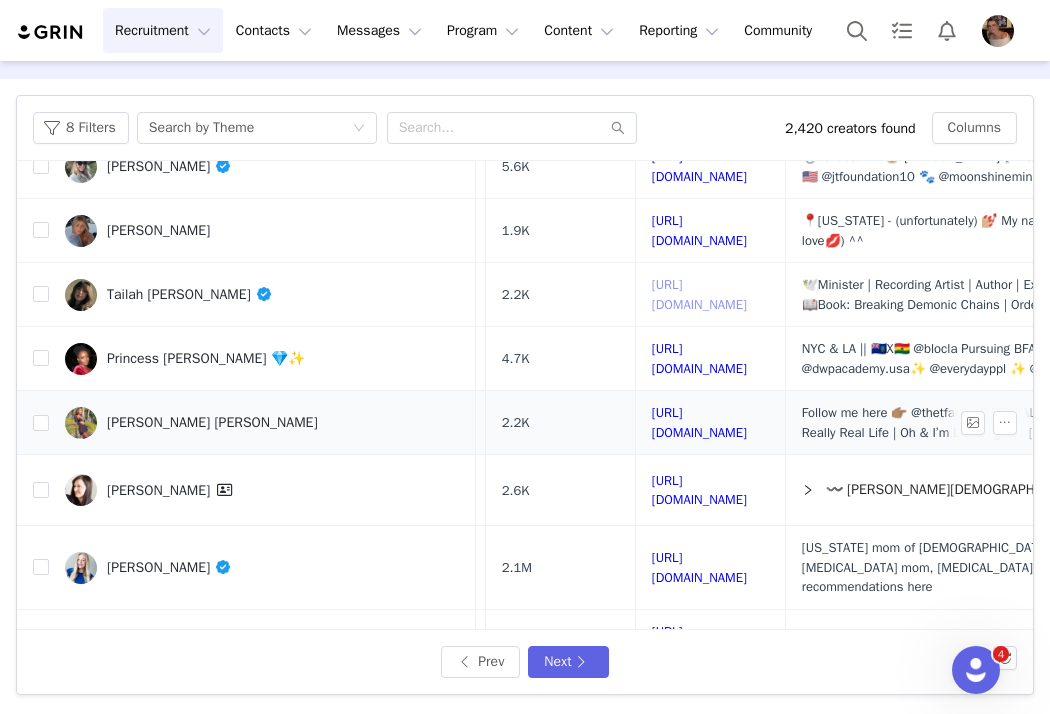 scroll, scrollTop: 412, scrollLeft: 291, axis: both 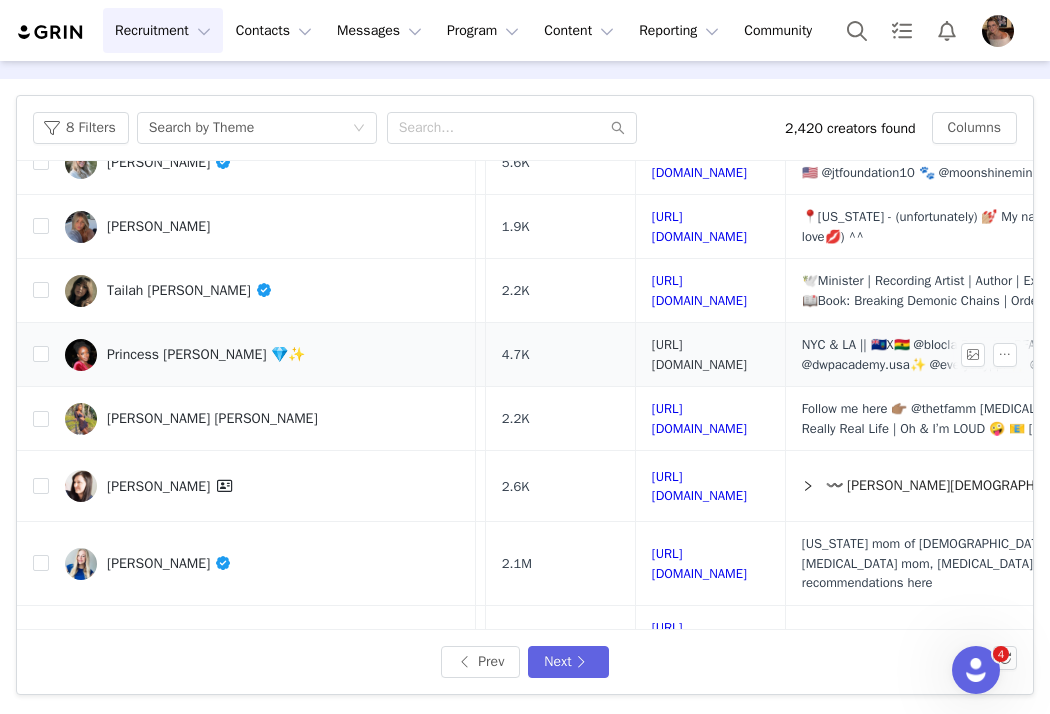 click on "https://www.instagram.com/esisamuels/" at bounding box center [699, 354] 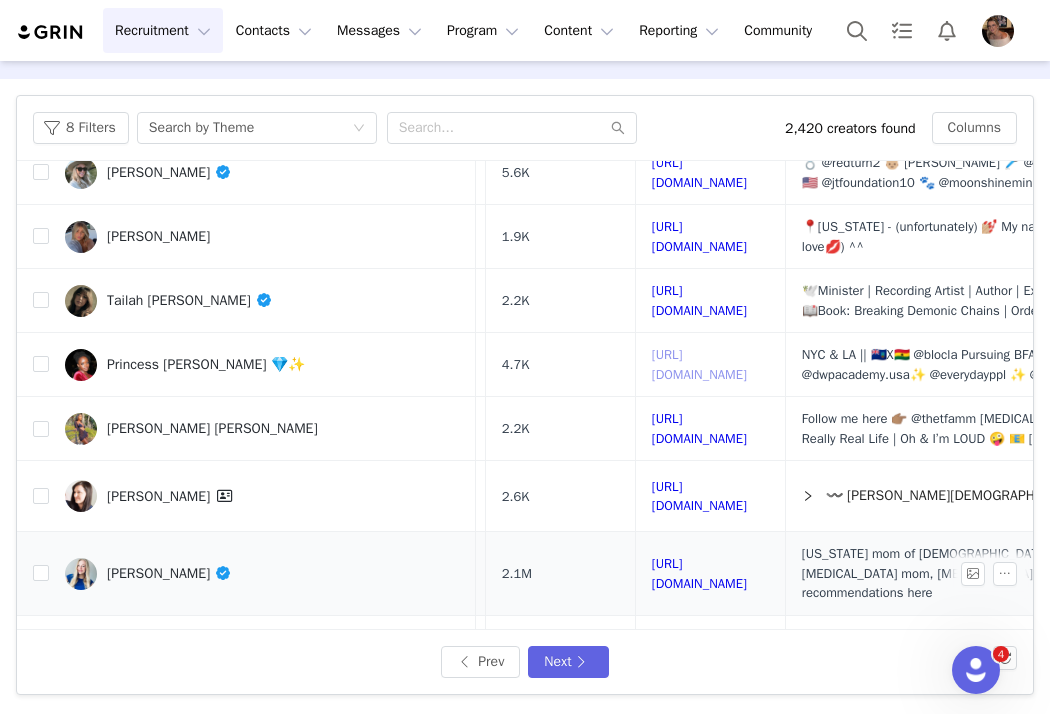 scroll, scrollTop: 400, scrollLeft: 291, axis: both 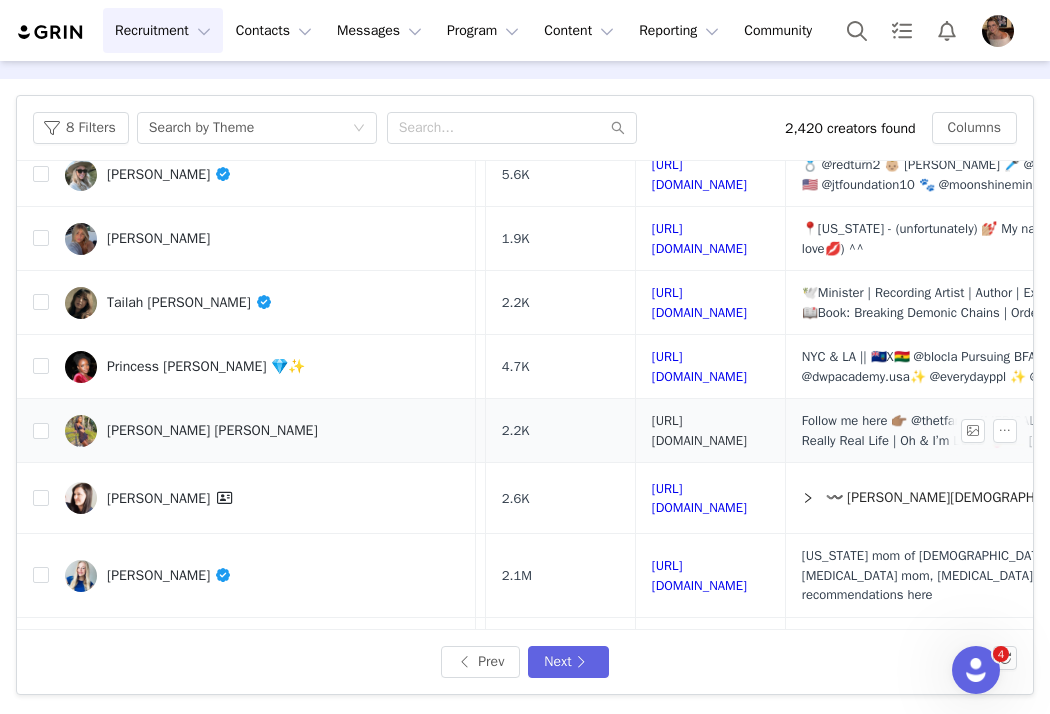 click on "https://www.instagram.com/ciaraslovee/" at bounding box center [699, 430] 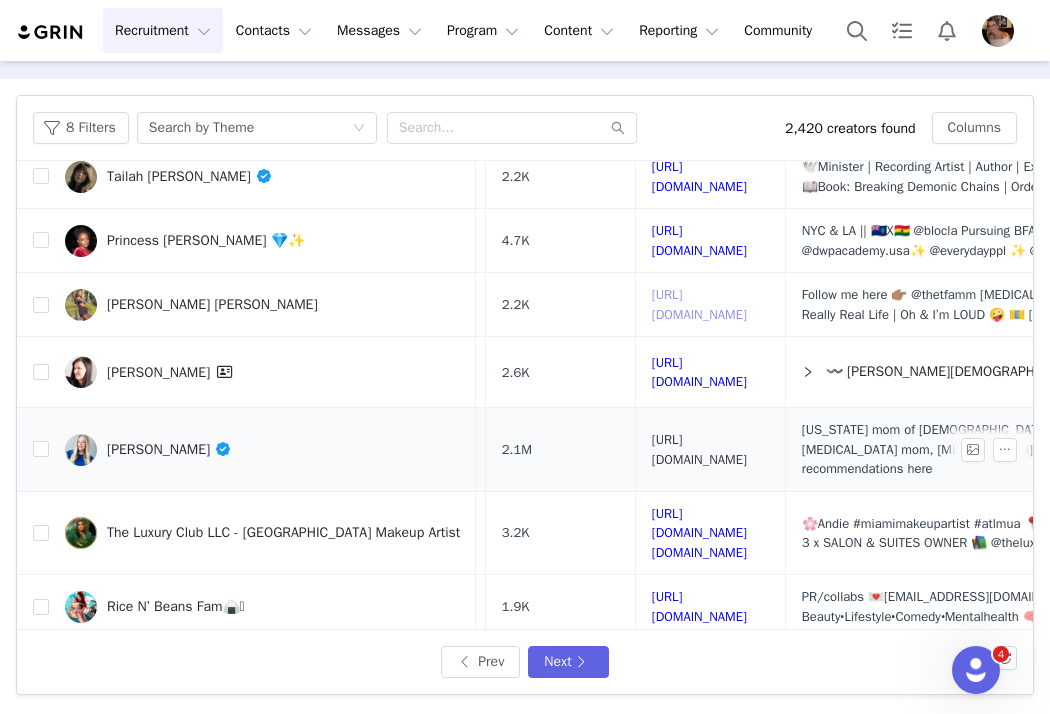 scroll, scrollTop: 528, scrollLeft: 291, axis: both 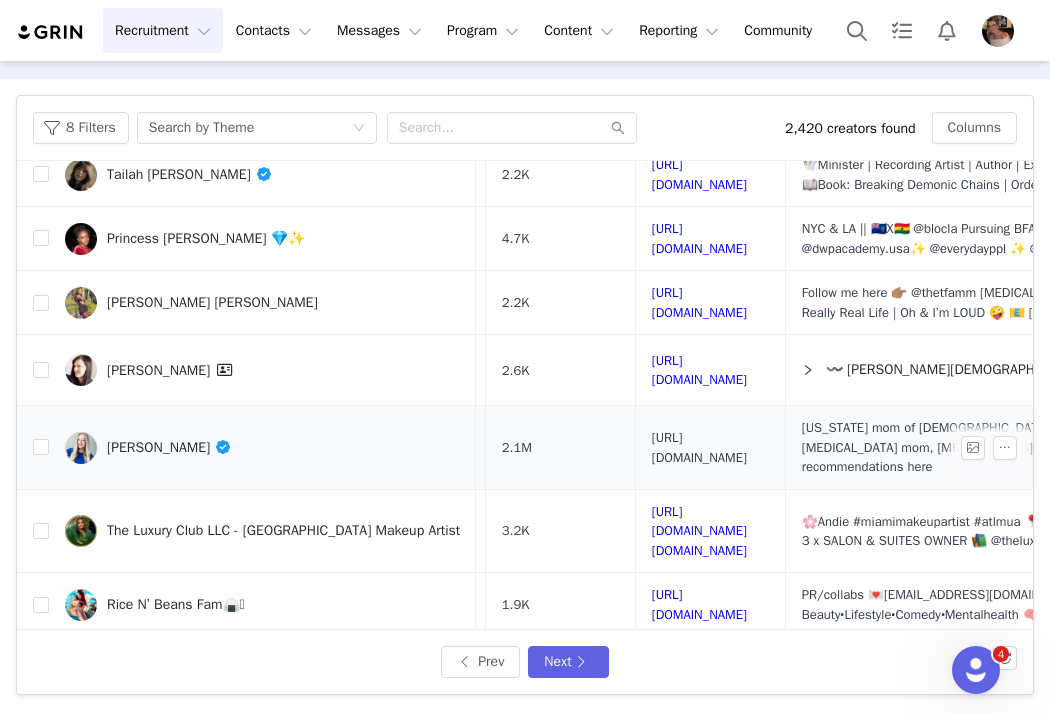 click on "https://www.instagram.com/jesscarpenterwrites/" at bounding box center [699, 447] 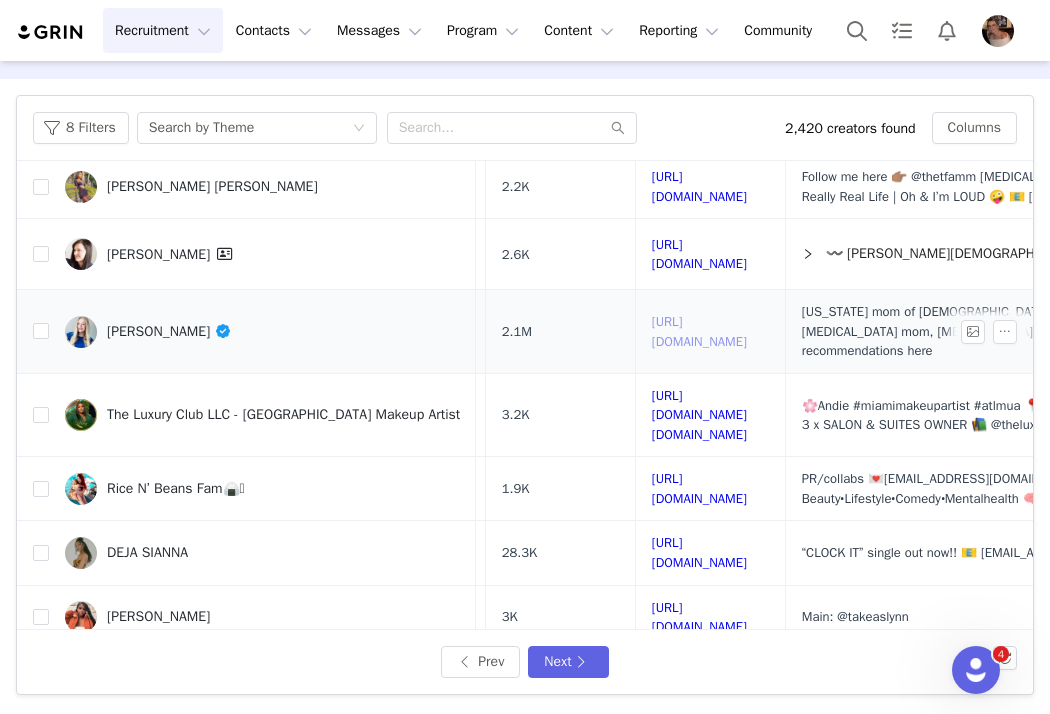 scroll, scrollTop: 646, scrollLeft: 291, axis: both 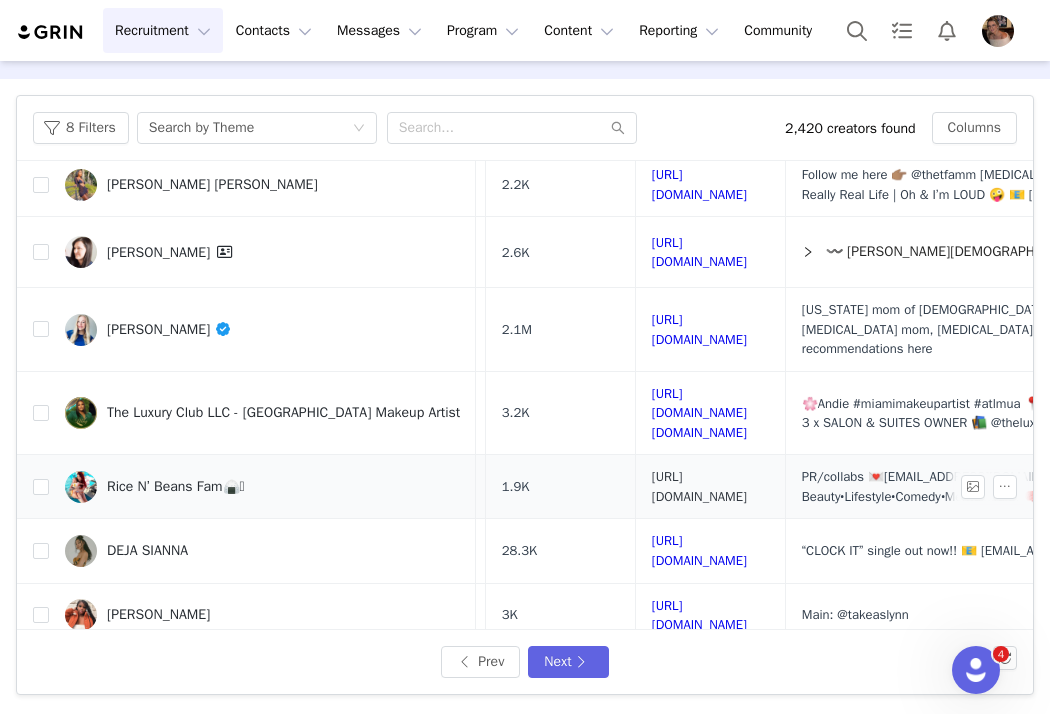 click on "https://www.instagram.com/daisyreyes__/" at bounding box center (699, 486) 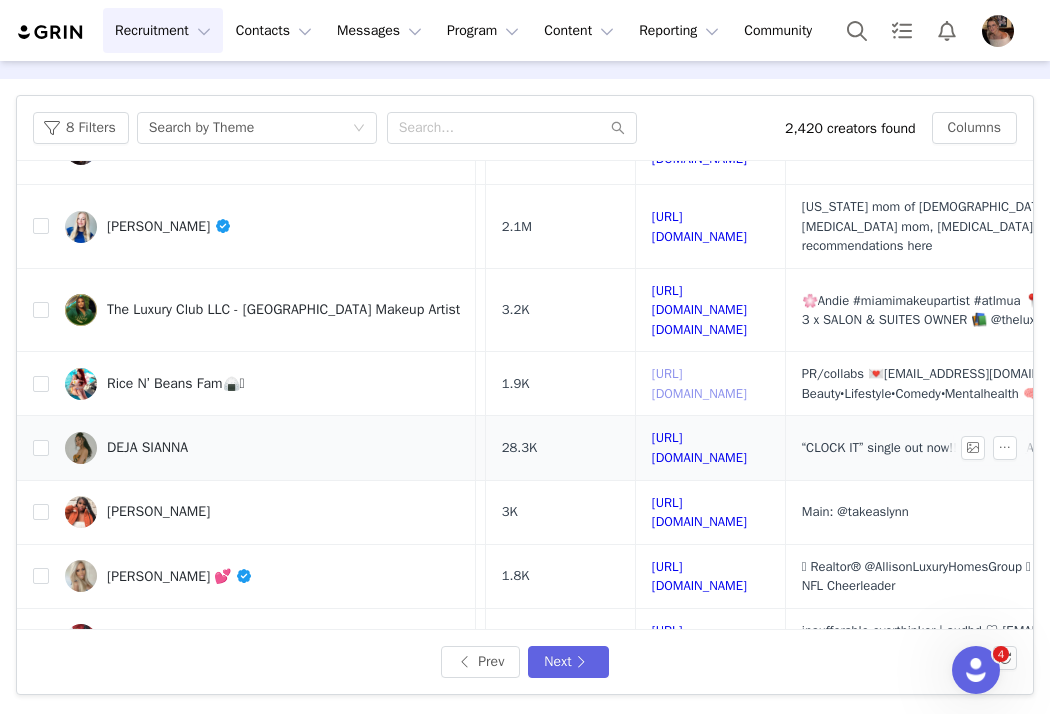 scroll, scrollTop: 755, scrollLeft: 291, axis: both 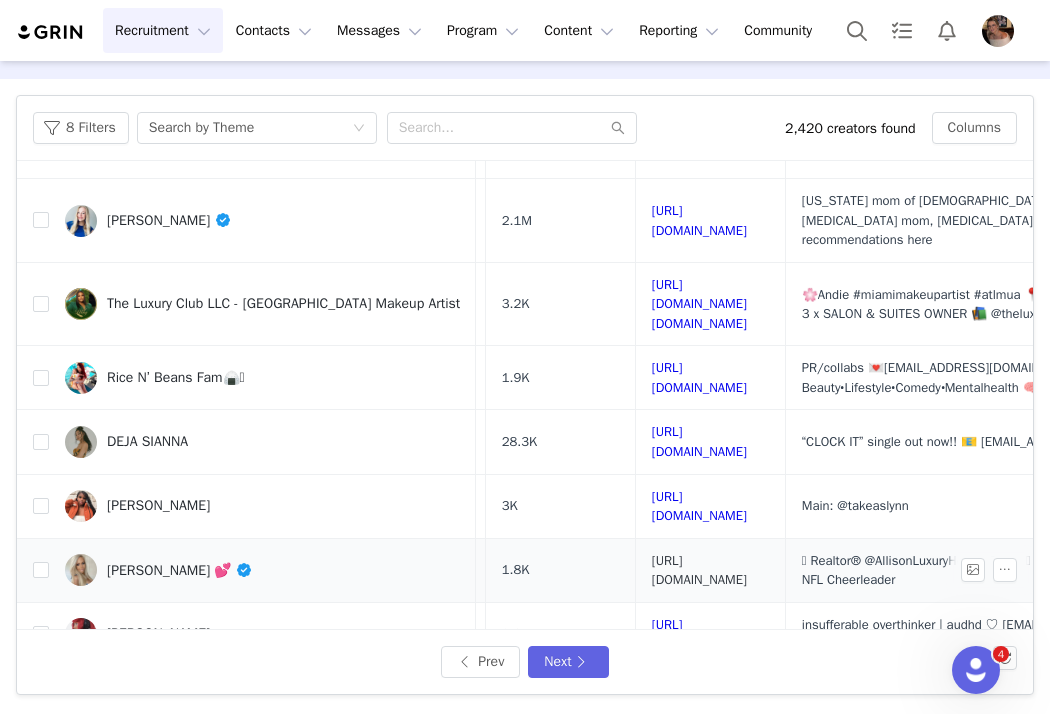 click on "https://www.instagram.com/teatherallison/" at bounding box center [699, 570] 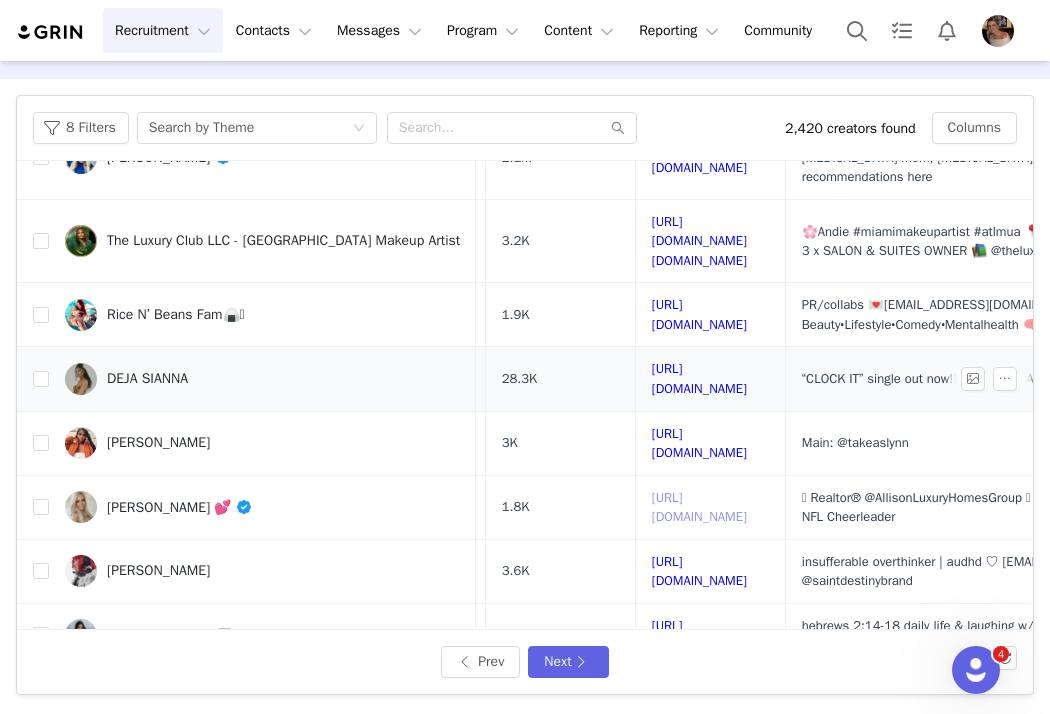 scroll, scrollTop: 820, scrollLeft: 291, axis: both 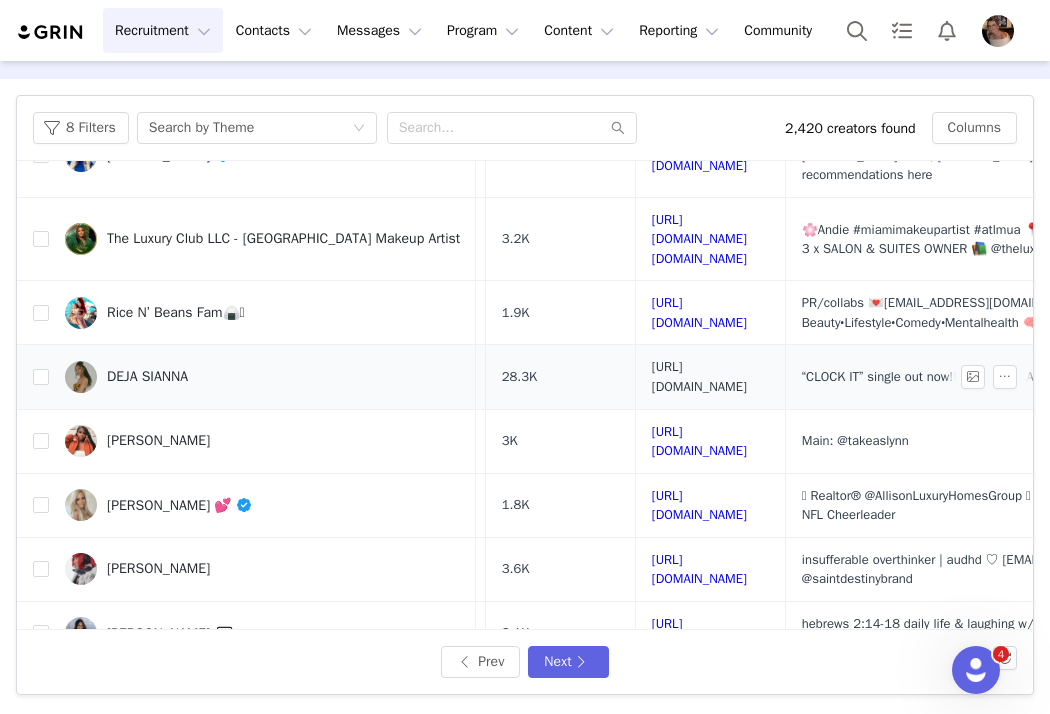 click on "https://www.instagram.com/dopelymixed/" at bounding box center (699, 376) 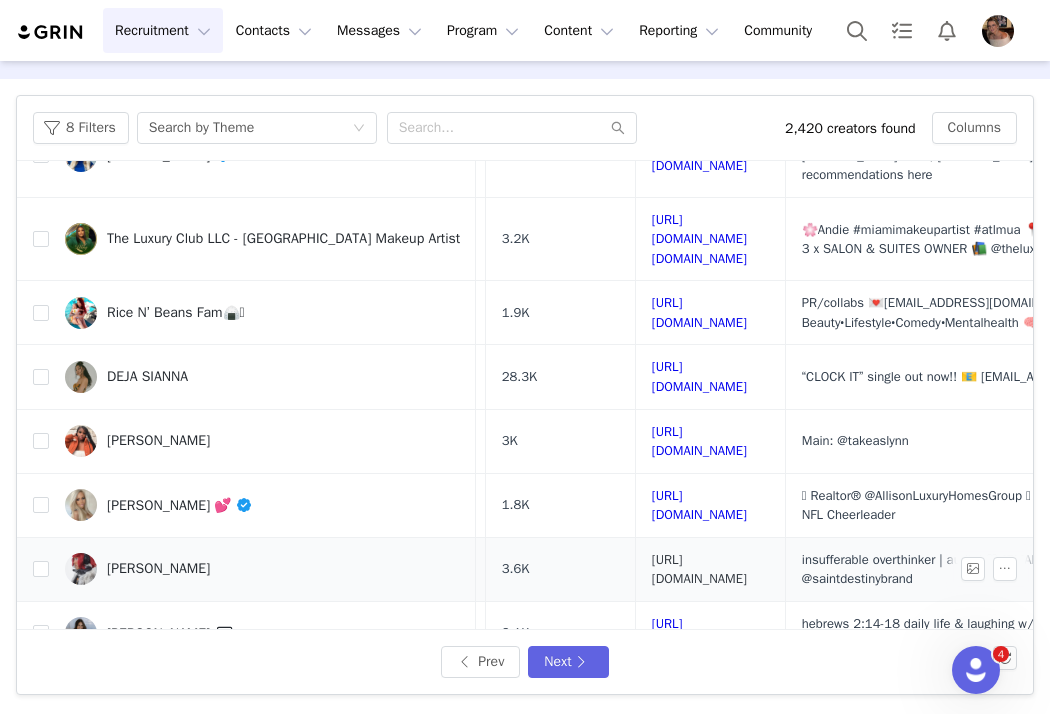 click on "https://www.instagram.com/saintjennn/" at bounding box center [699, 569] 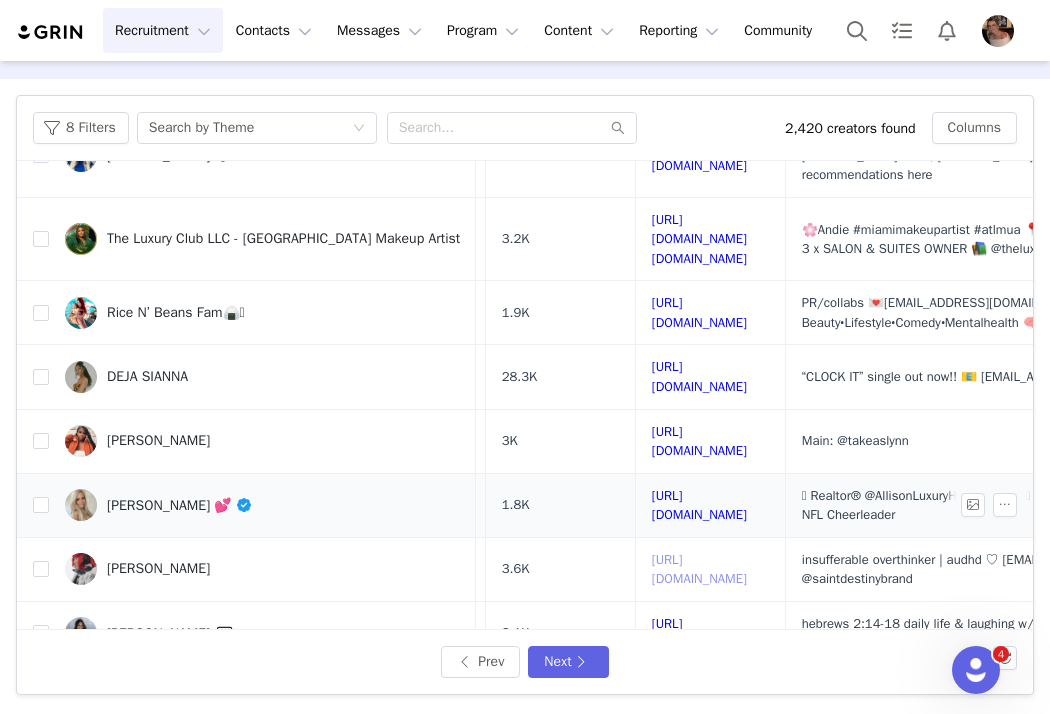 scroll, scrollTop: 838, scrollLeft: 291, axis: both 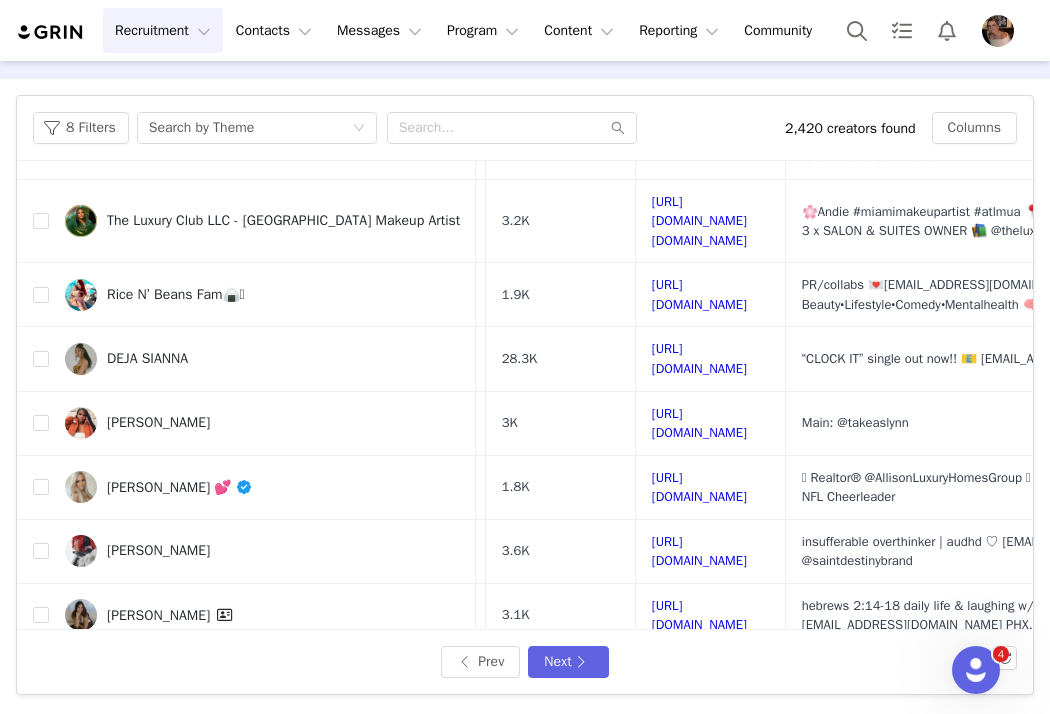 click on "https://www.instagram.com/soe.gschwind/" at bounding box center (700, 699) 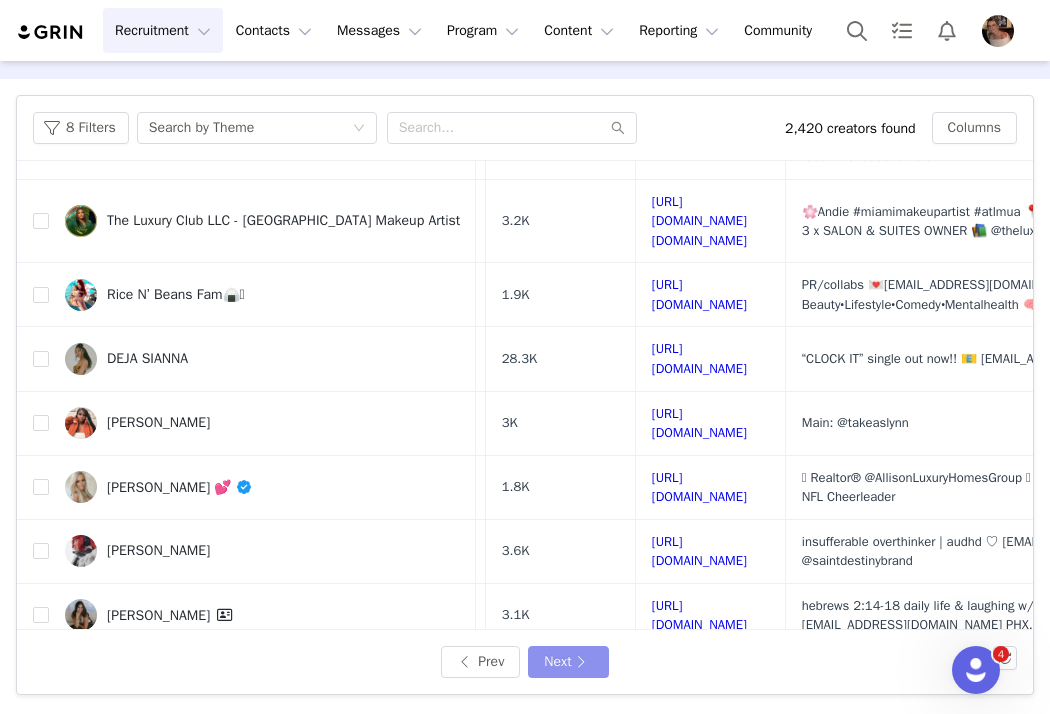 click on "Next" at bounding box center [568, 662] 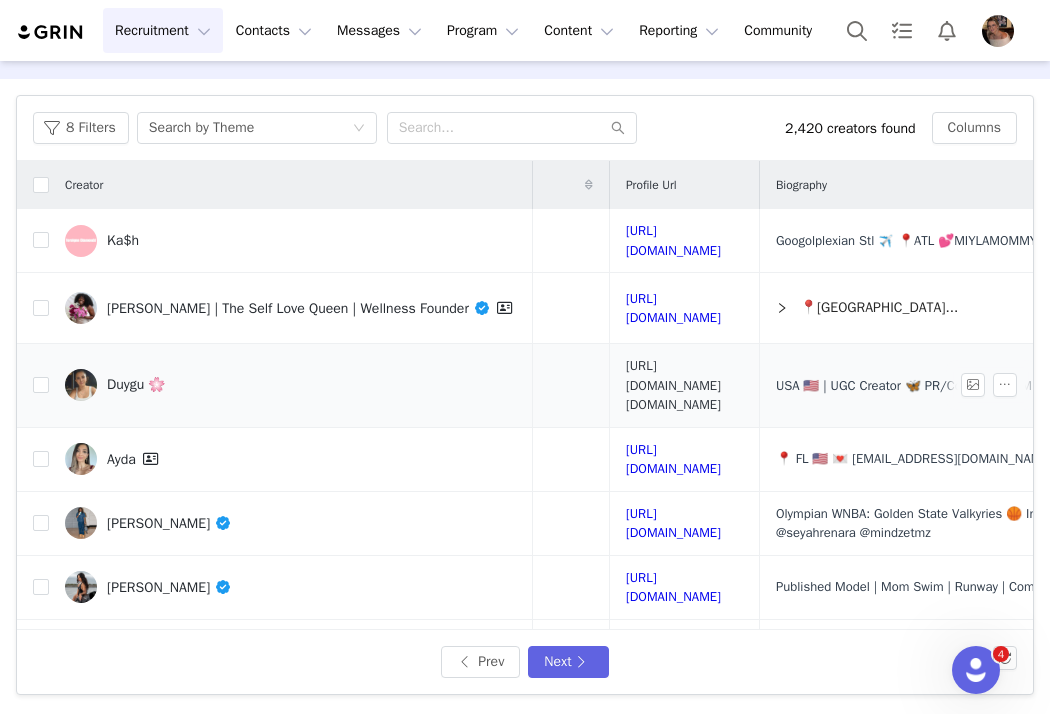 scroll, scrollTop: 0, scrollLeft: 378, axis: horizontal 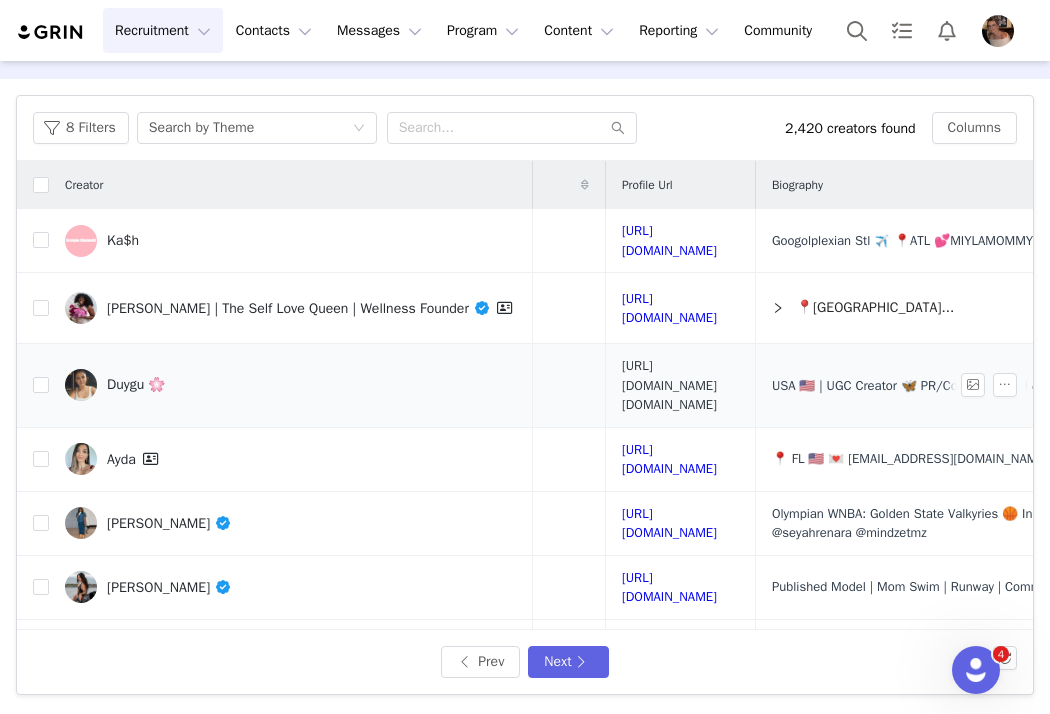 click on "https://www.instagram.com/dygu.ylldrm/" at bounding box center (669, 385) 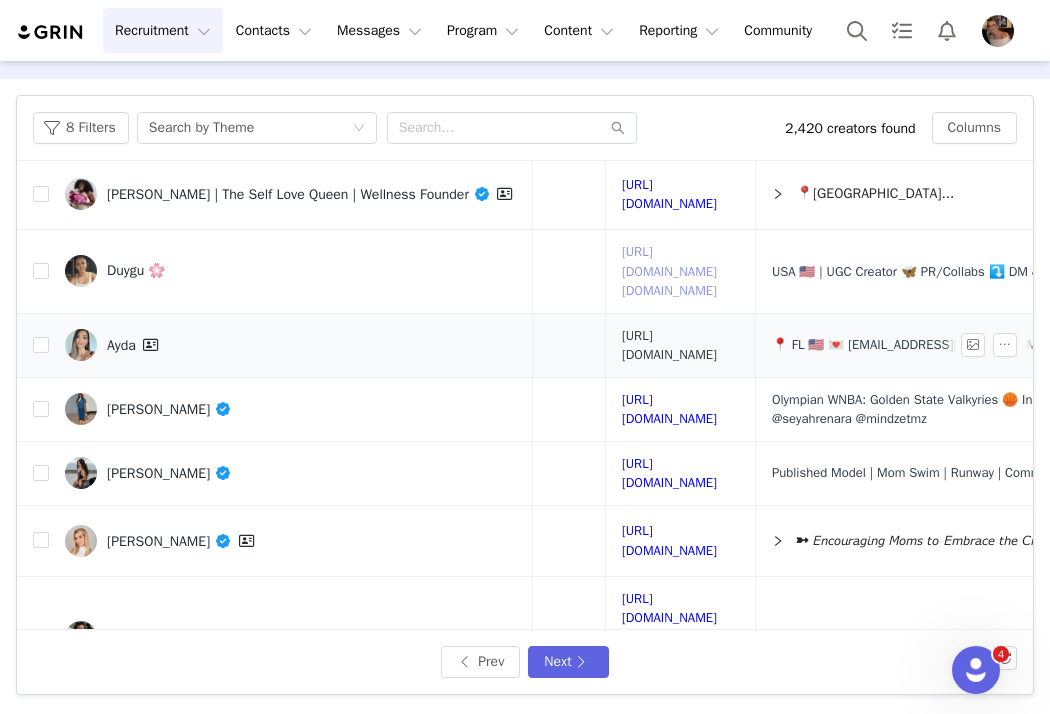 scroll, scrollTop: 115, scrollLeft: 378, axis: both 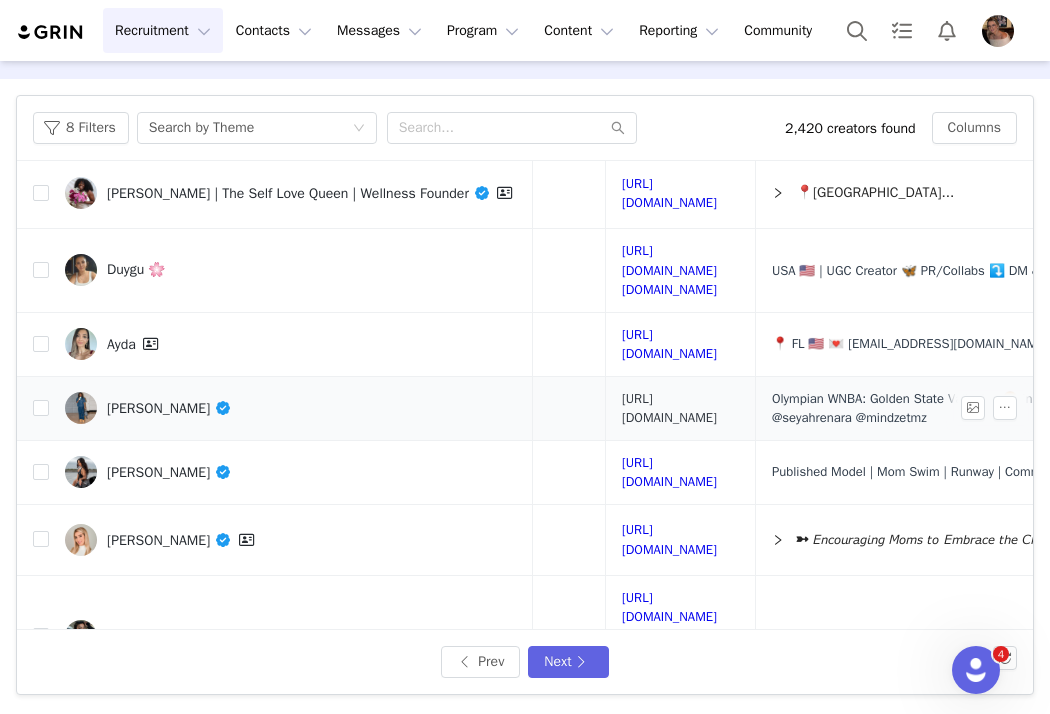 click on "https://www.instagram.com/tiphayes3/" at bounding box center (669, 408) 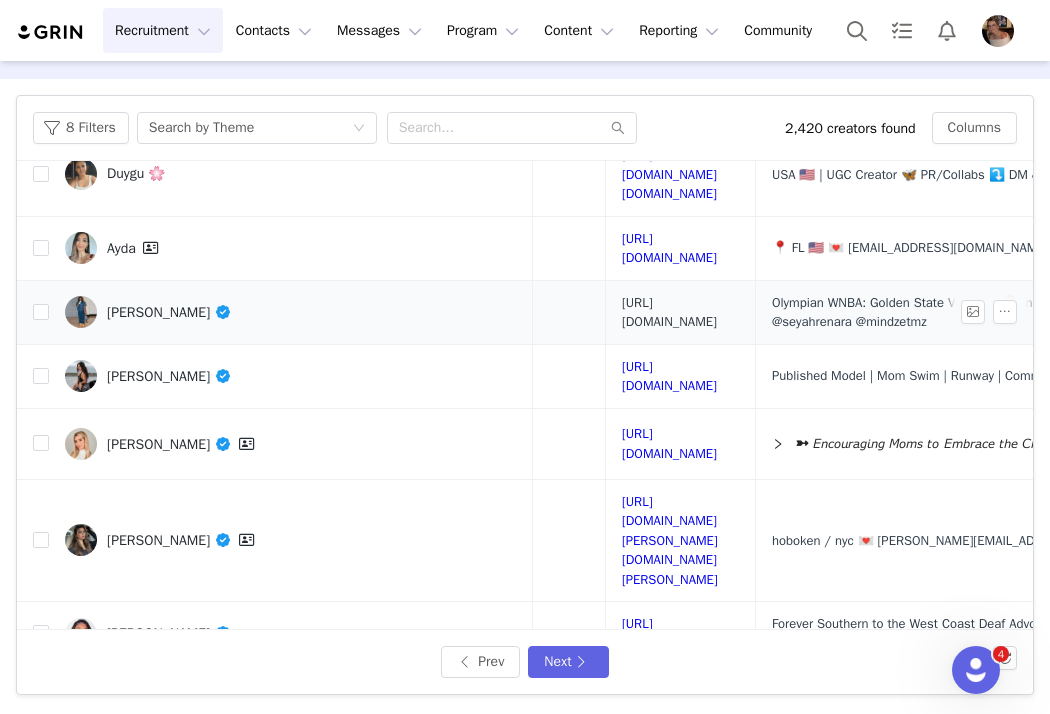 scroll, scrollTop: 226, scrollLeft: 378, axis: both 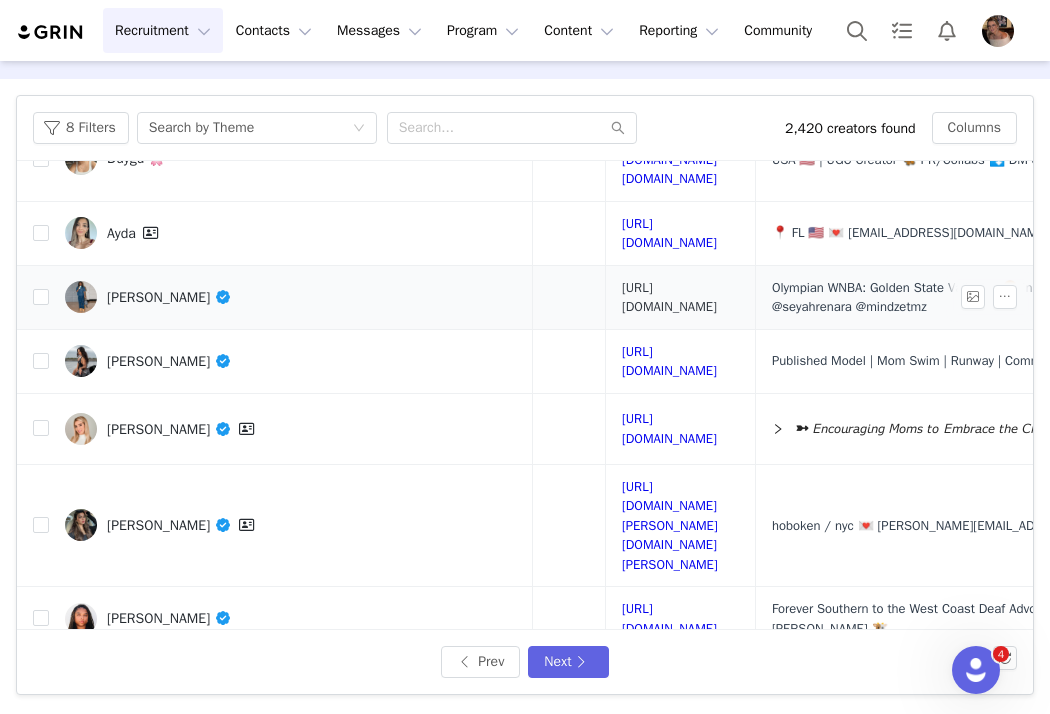 click on "https://www.instagram.com/tiphayes3/" at bounding box center (669, 297) 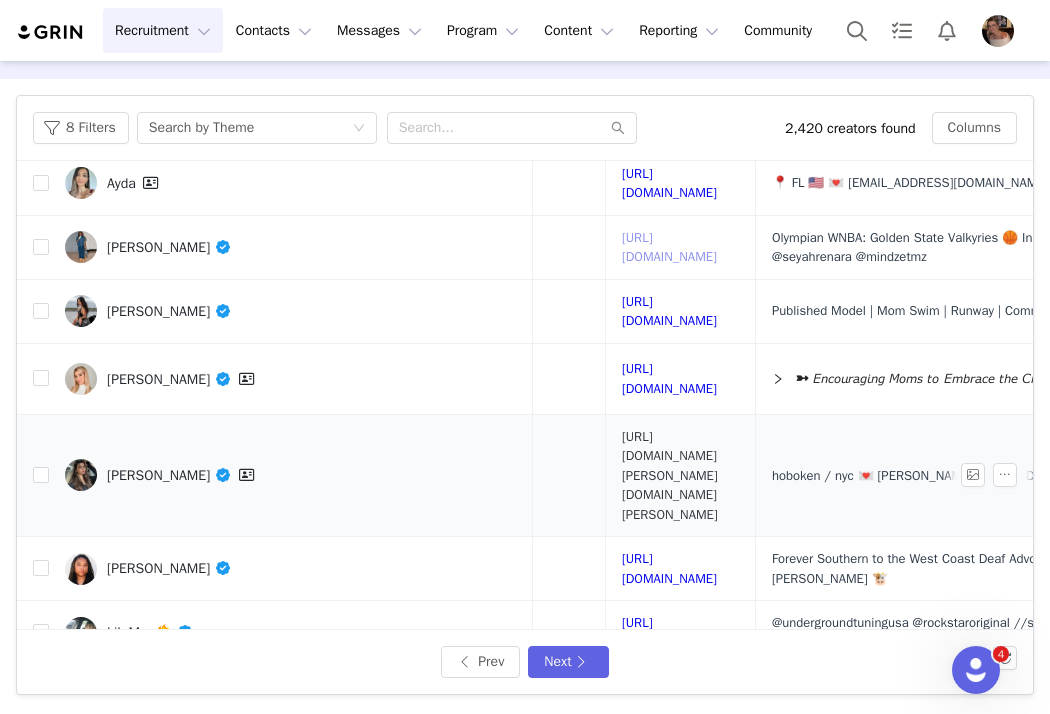 scroll, scrollTop: 280, scrollLeft: 378, axis: both 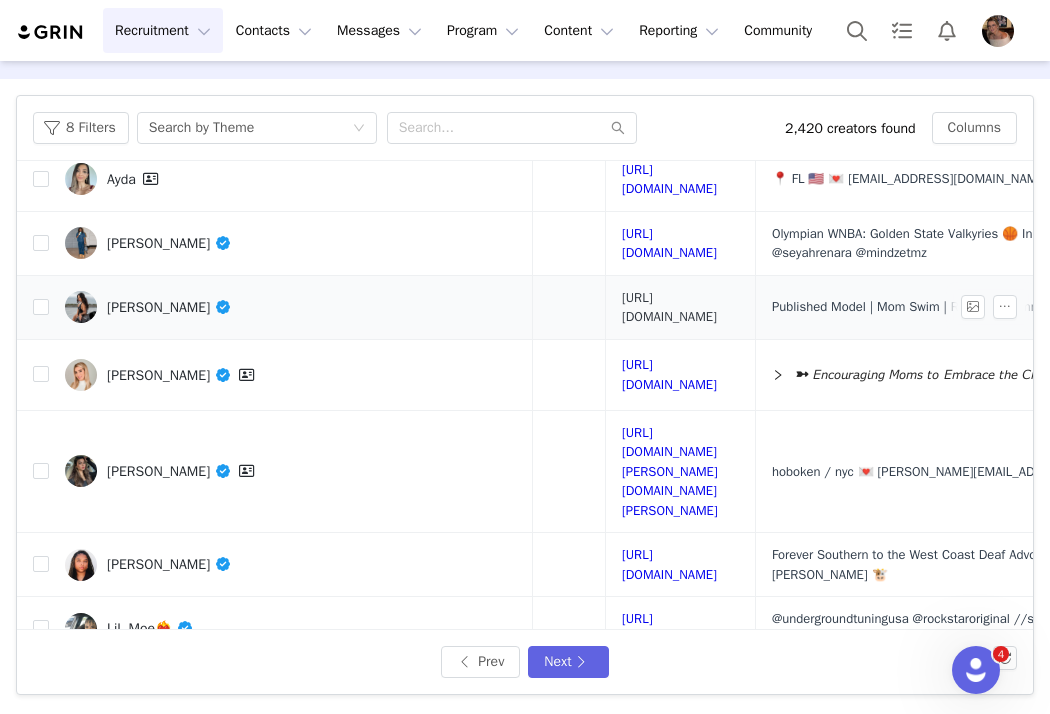 click on "https://www.instagram.com/labelmepretty__/" at bounding box center [669, 307] 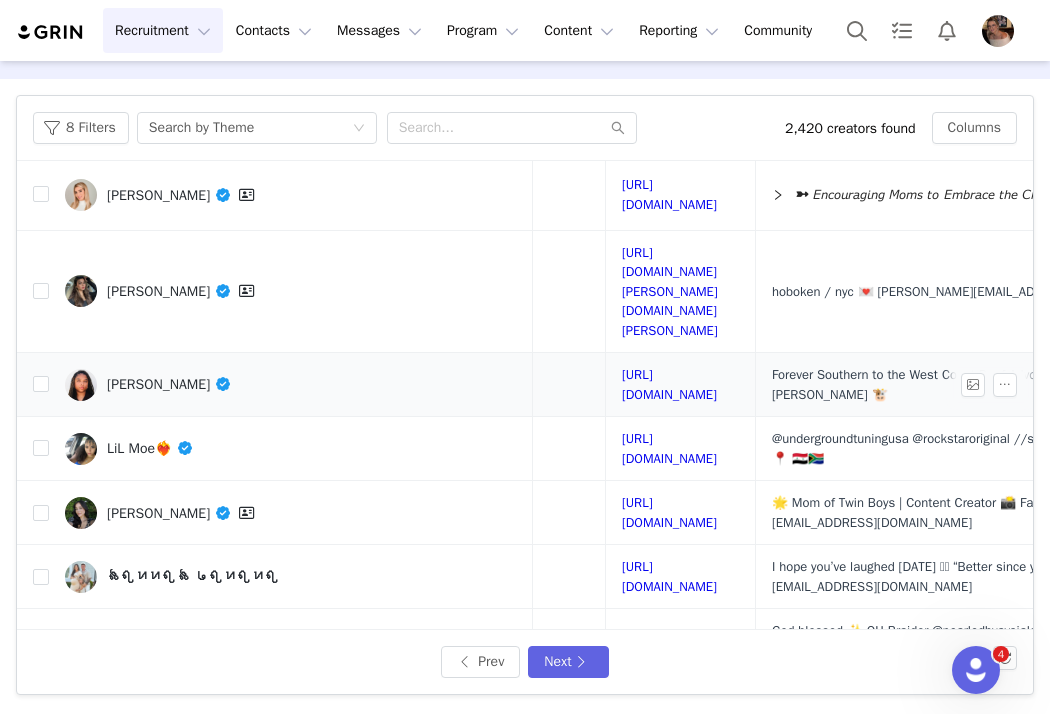scroll, scrollTop: 464, scrollLeft: 378, axis: both 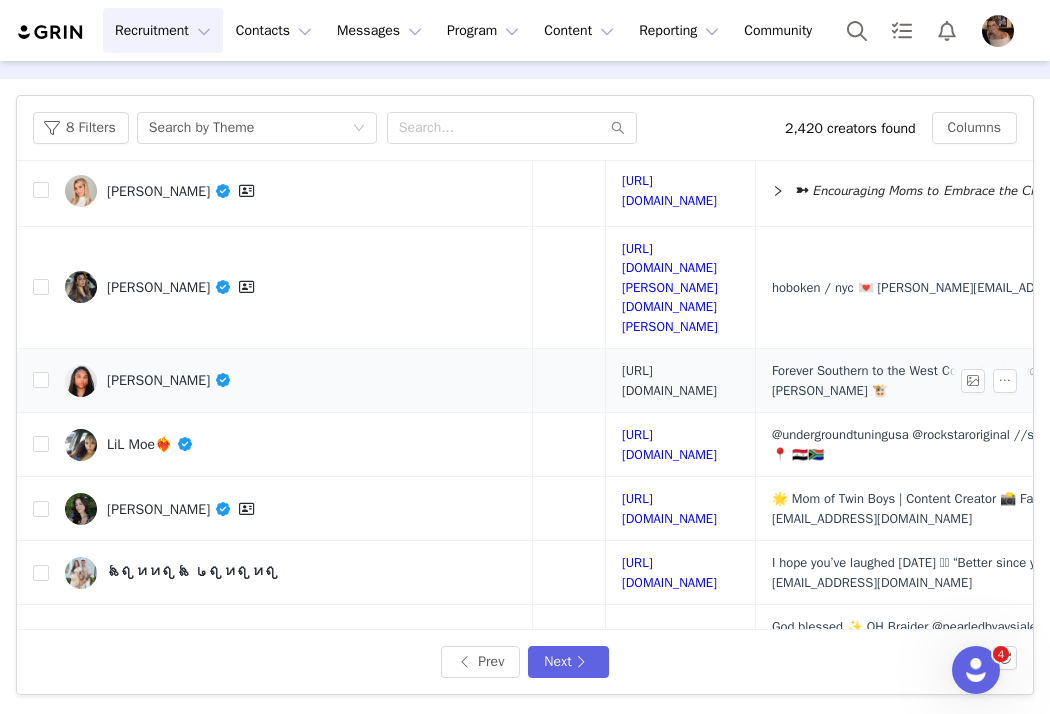 click on "https://www.instagram.com/itscharmay/" at bounding box center [669, 380] 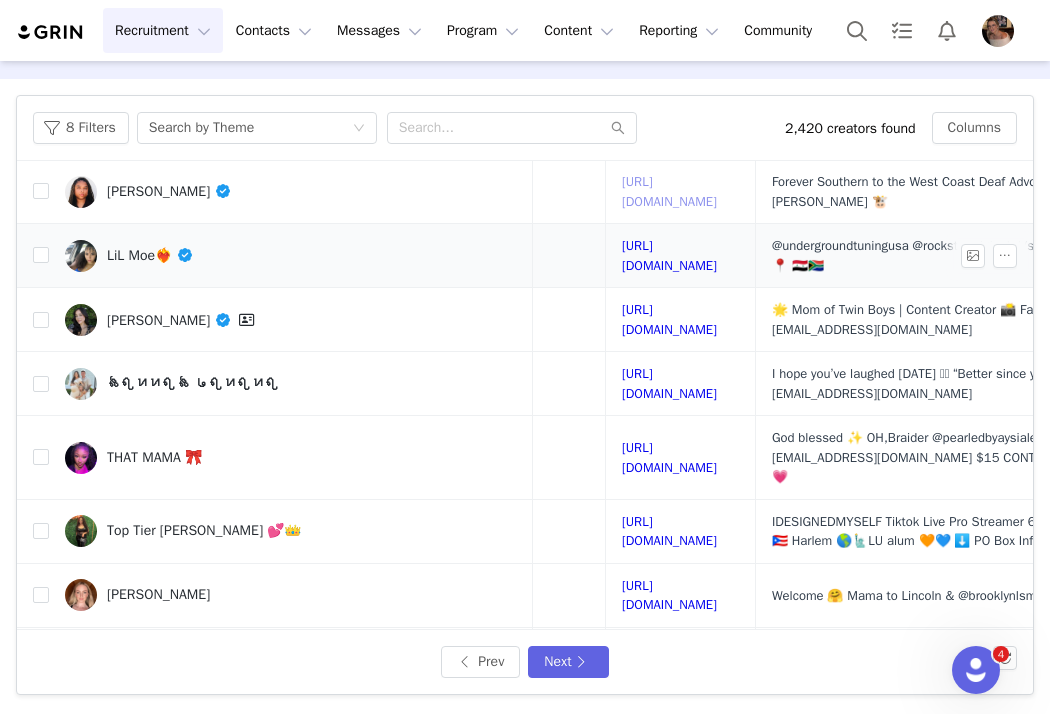 scroll, scrollTop: 657, scrollLeft: 378, axis: both 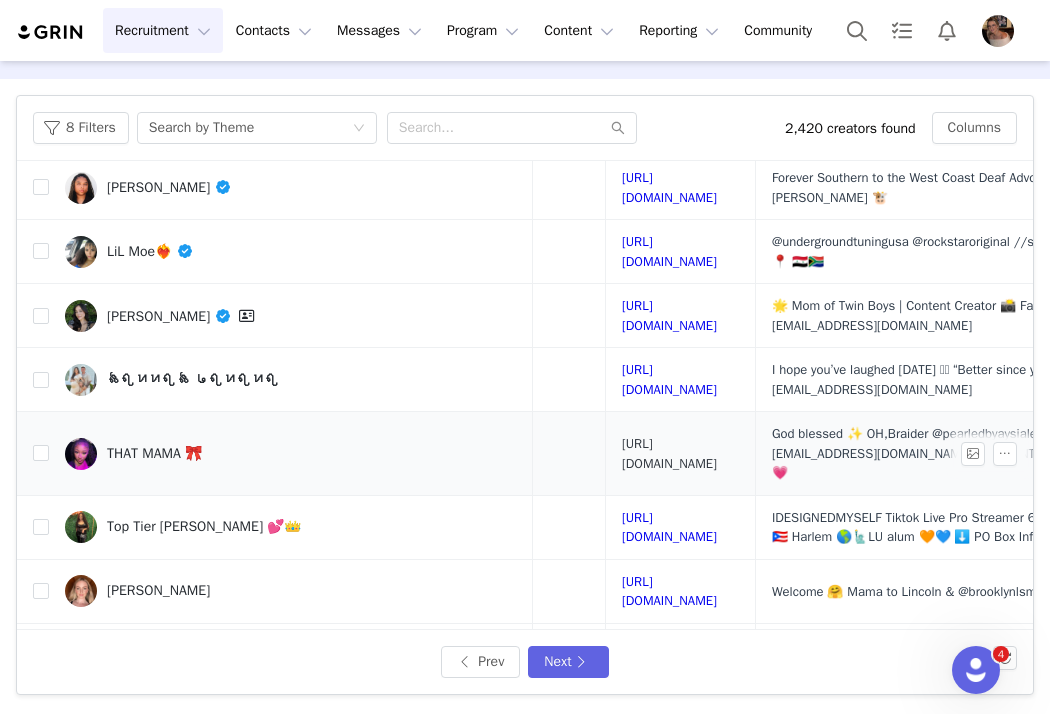 click on "https://www.instagram.com/leaysiaaaa/" at bounding box center (669, 453) 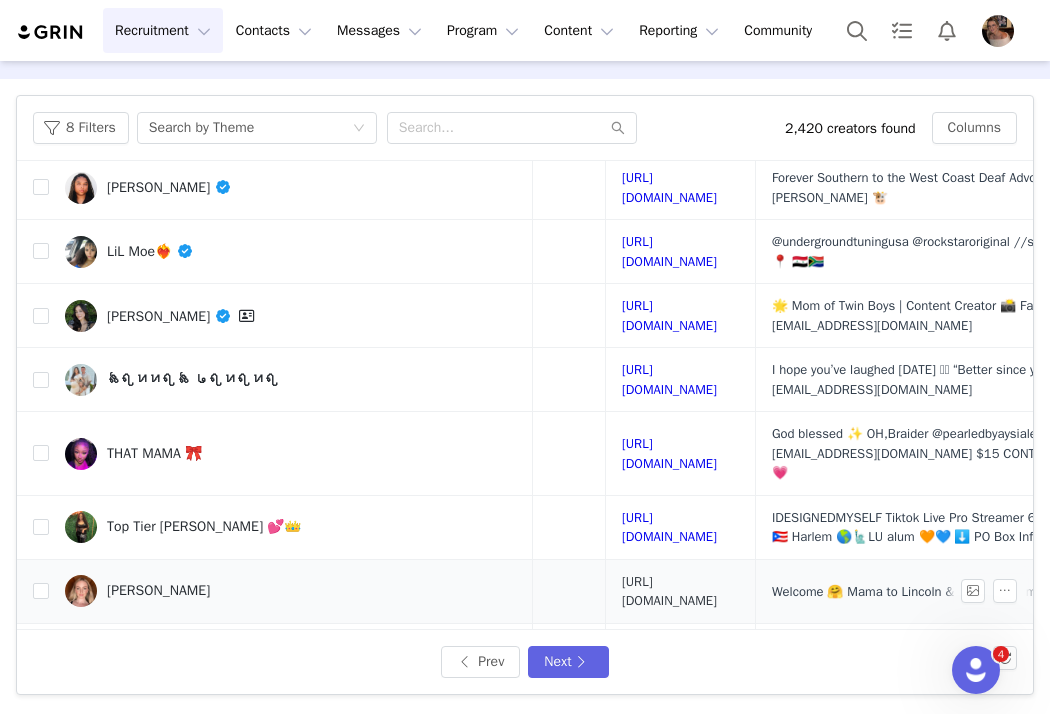 click on "https://www.instagram.com/emmasmithperez/" at bounding box center [669, 591] 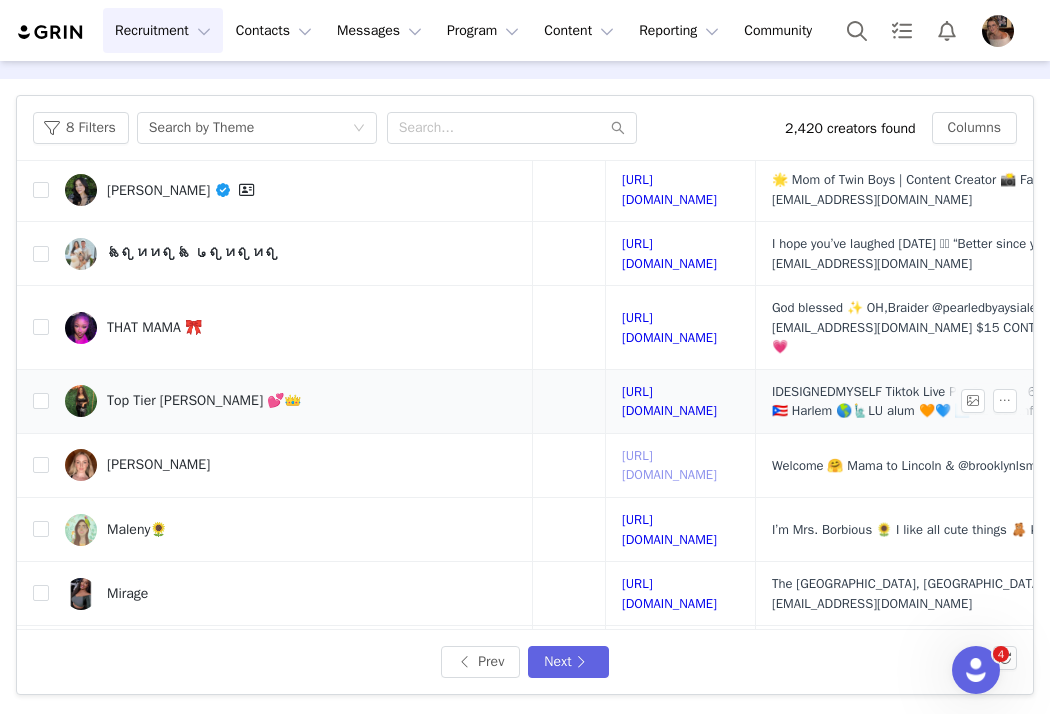 scroll, scrollTop: 817, scrollLeft: 378, axis: both 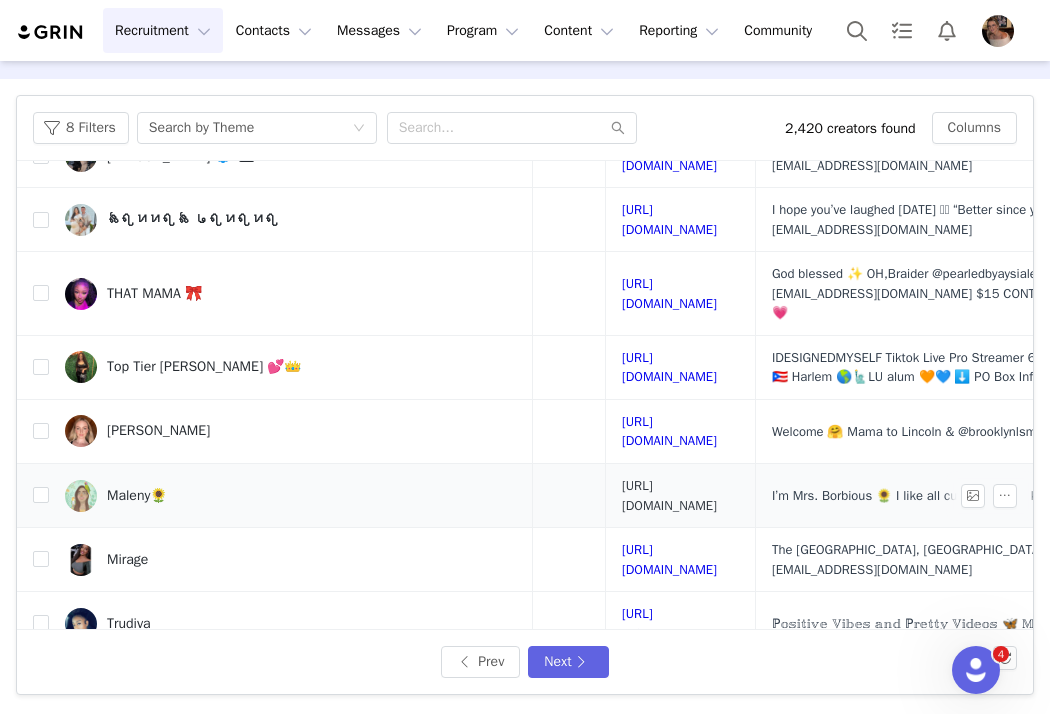 click on "https://www.instagram.com/malenysdiary/" at bounding box center [669, 495] 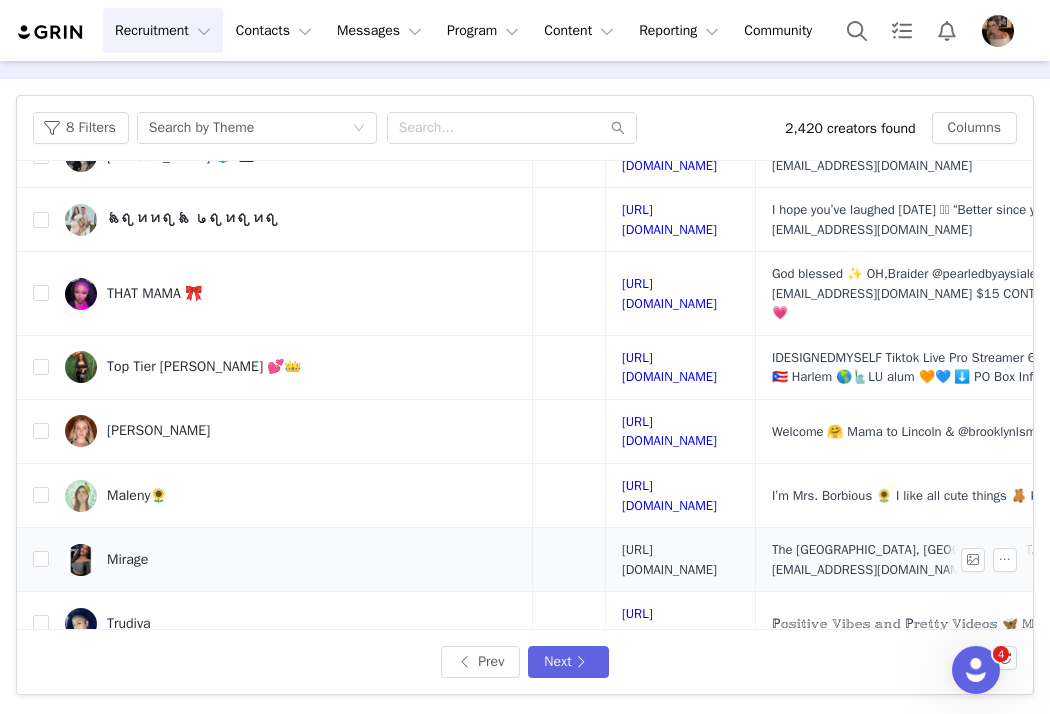 click on "https://www.instagram.com/themiszmirage/" at bounding box center [669, 559] 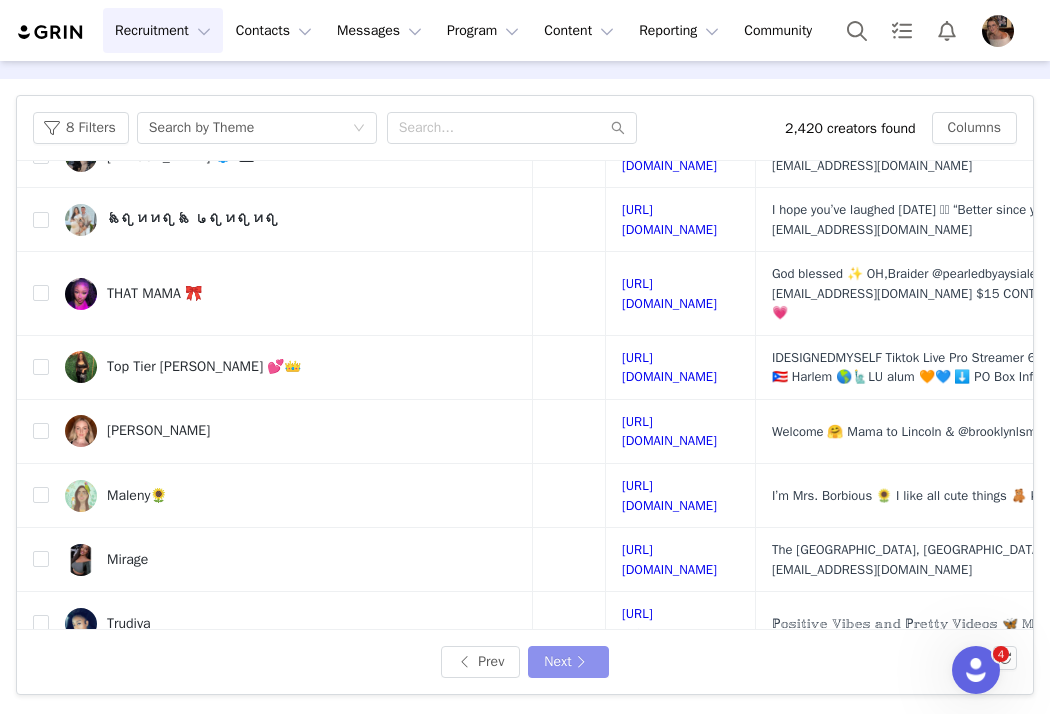 click on "Next" at bounding box center [568, 662] 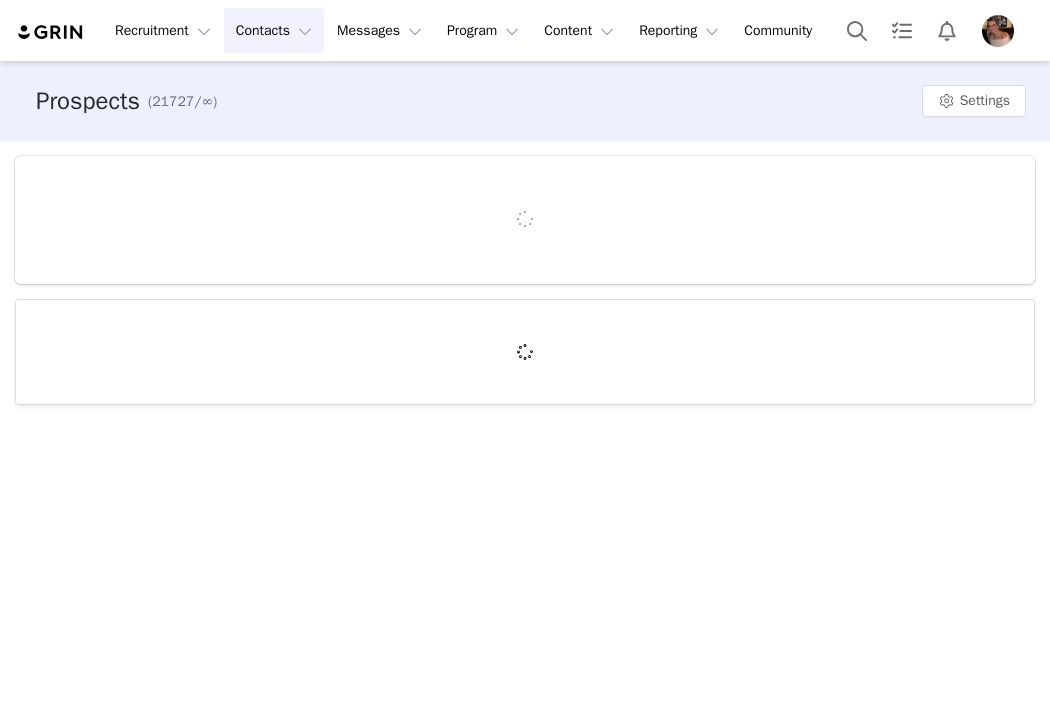 scroll, scrollTop: 0, scrollLeft: 0, axis: both 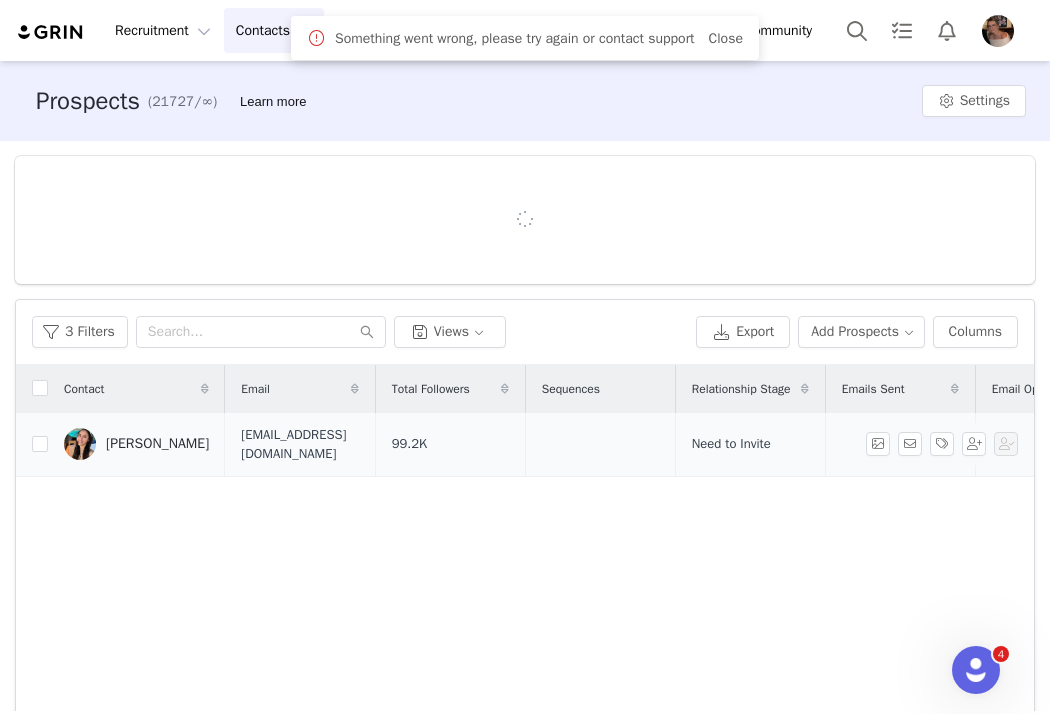click on "[PERSON_NAME]" at bounding box center (157, 444) 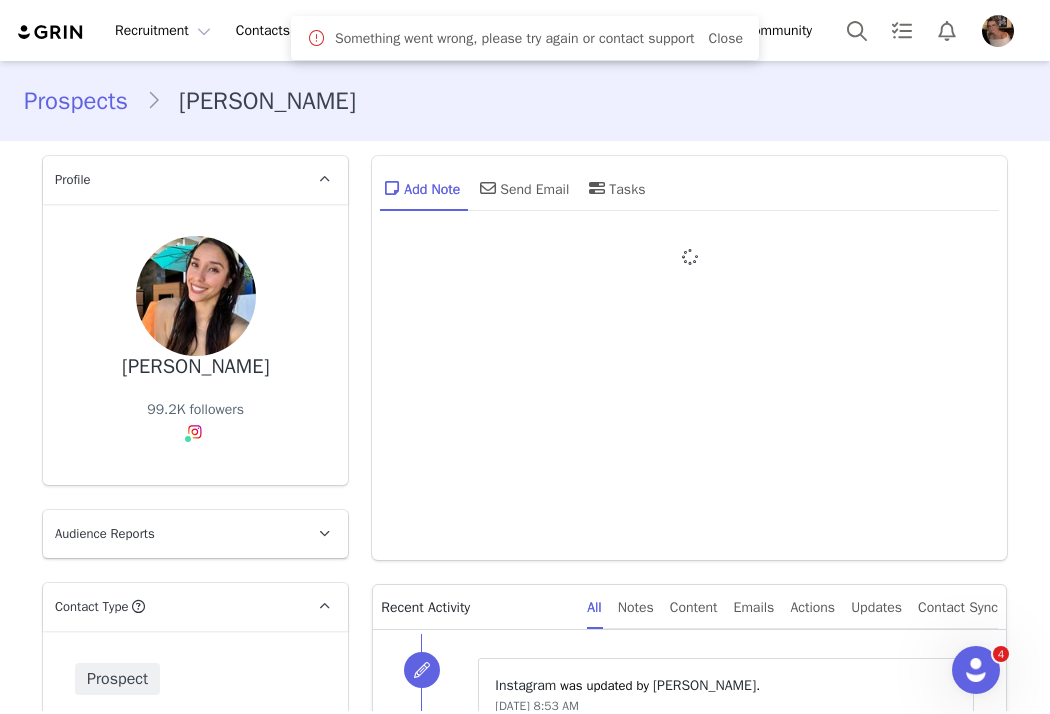 type on "+1 ([GEOGRAPHIC_DATA])" 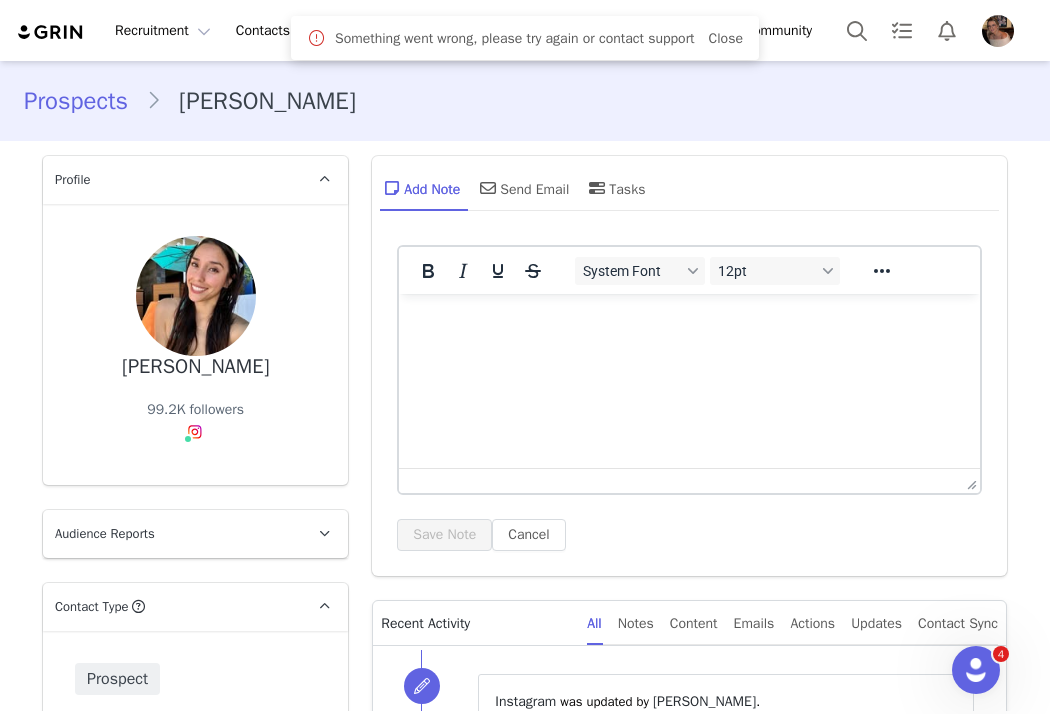 scroll, scrollTop: 1652, scrollLeft: 0, axis: vertical 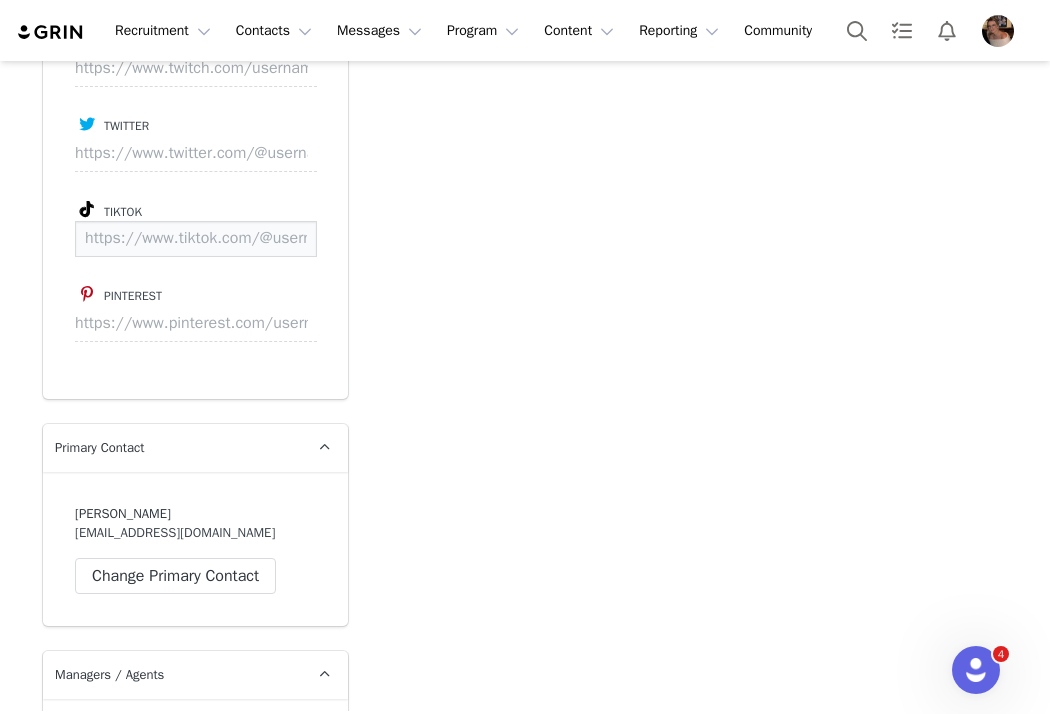 click at bounding box center [196, 239] 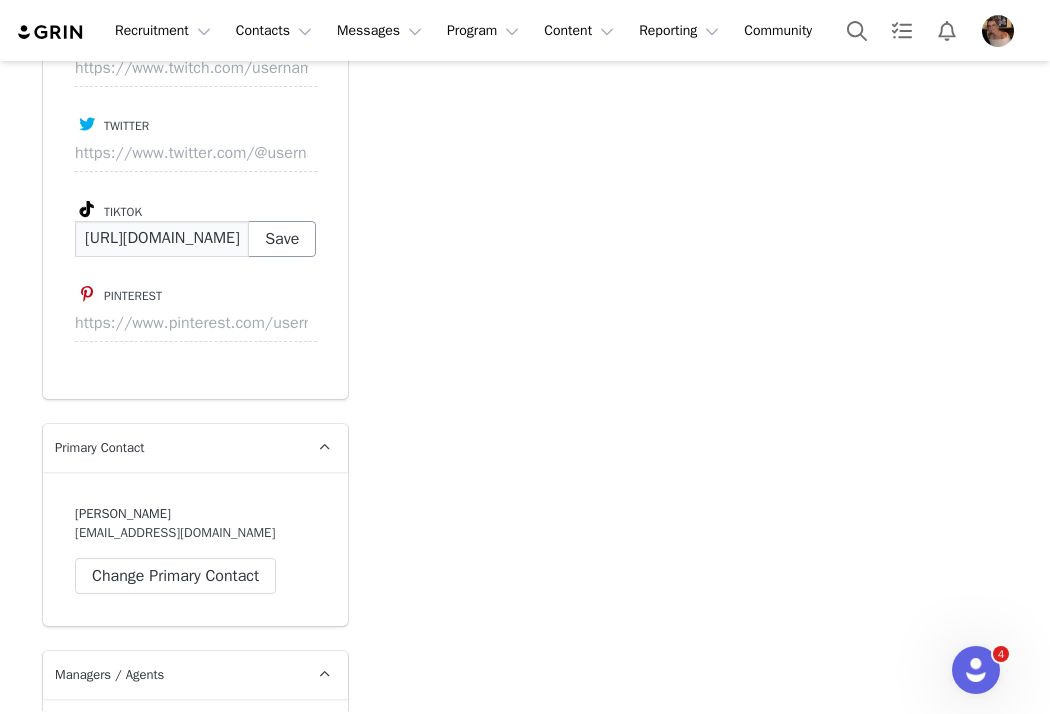scroll, scrollTop: 0, scrollLeft: 125, axis: horizontal 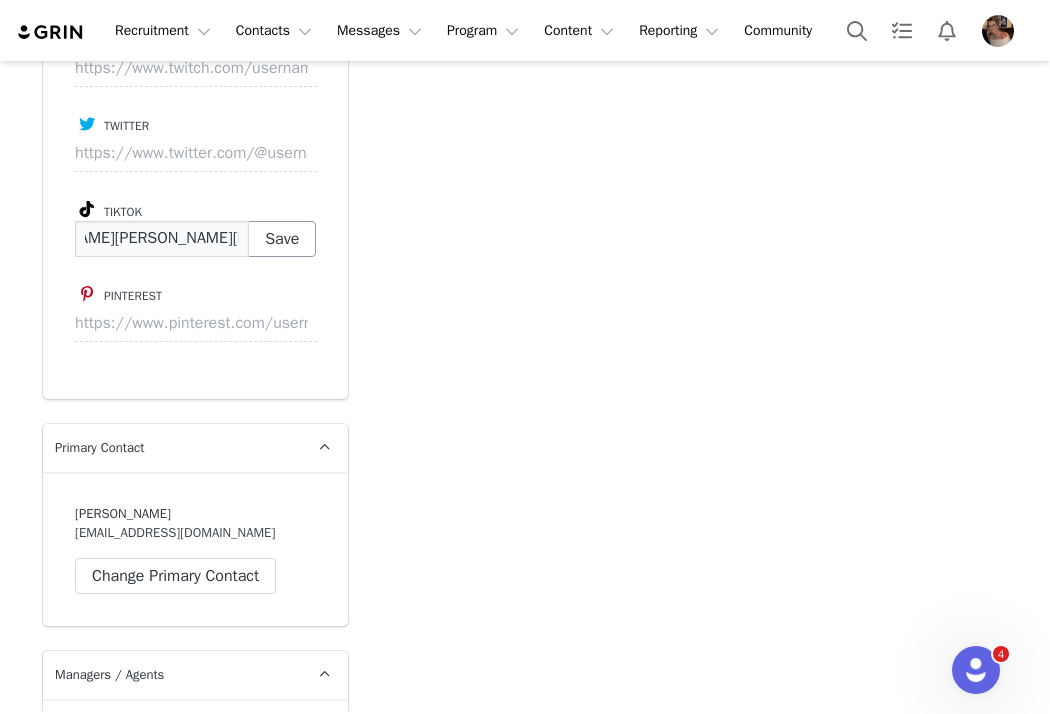 type on "[URL][DOMAIN_NAME][PERSON_NAME][DOMAIN_NAME][PERSON_NAME]" 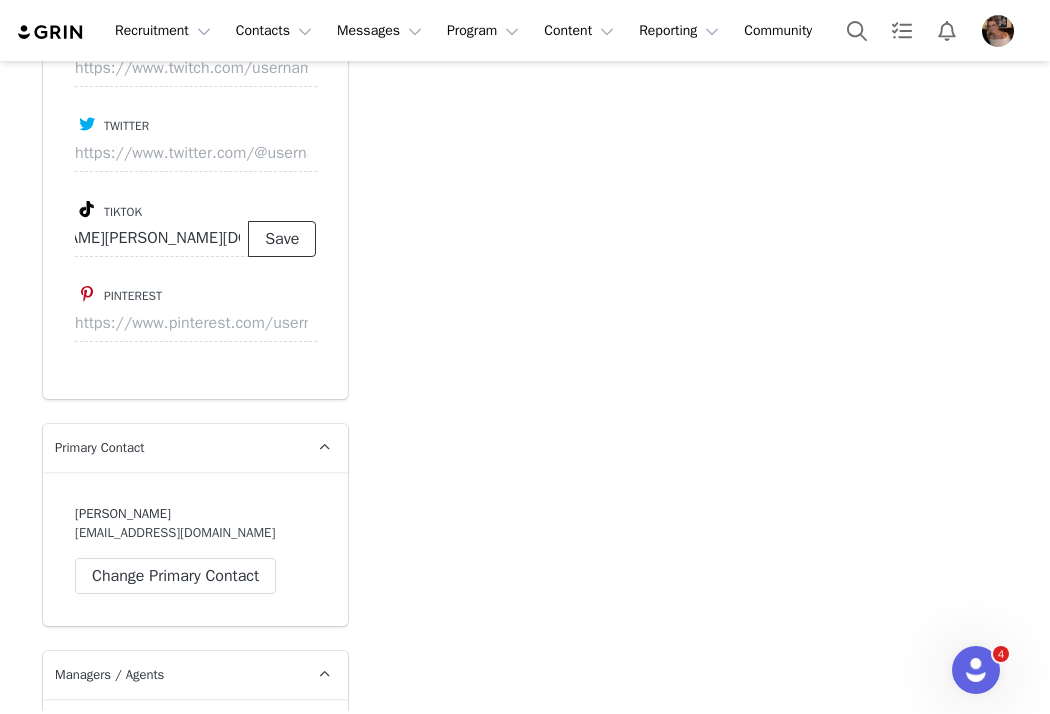 scroll, scrollTop: 0, scrollLeft: 0, axis: both 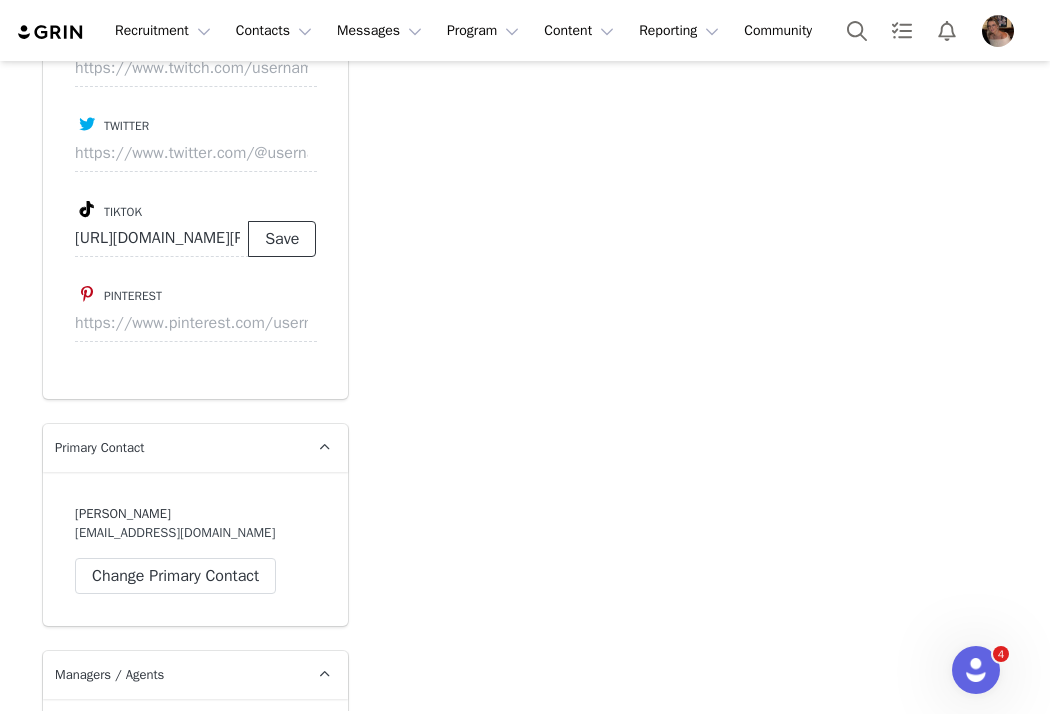 click on "Save" at bounding box center (282, 239) 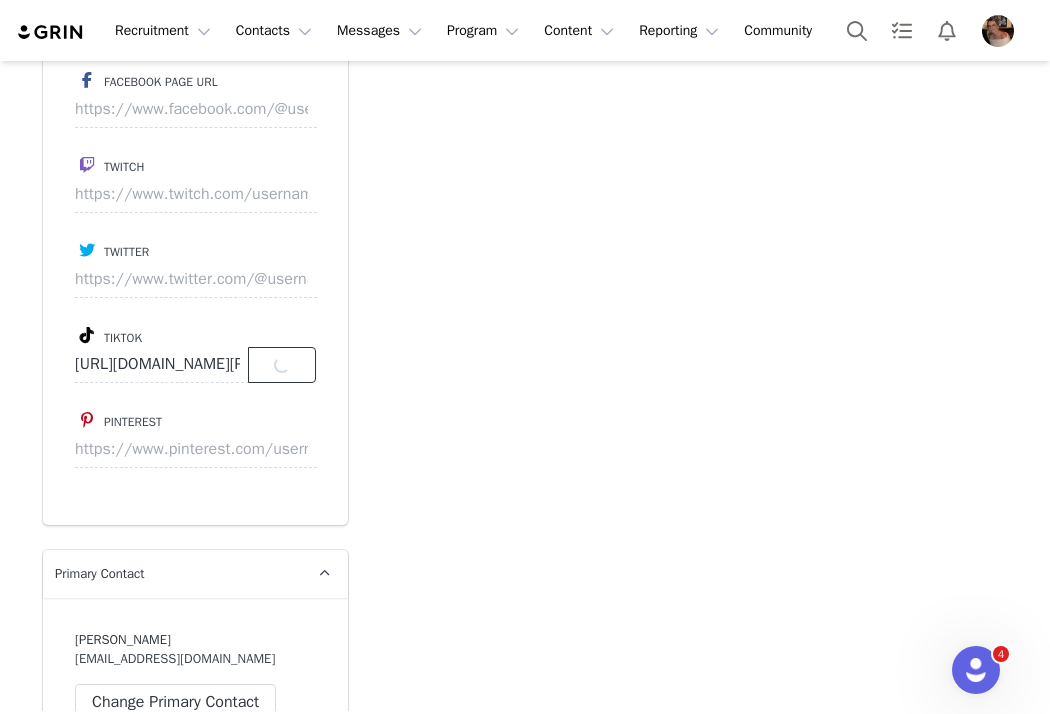 scroll, scrollTop: 2189, scrollLeft: 0, axis: vertical 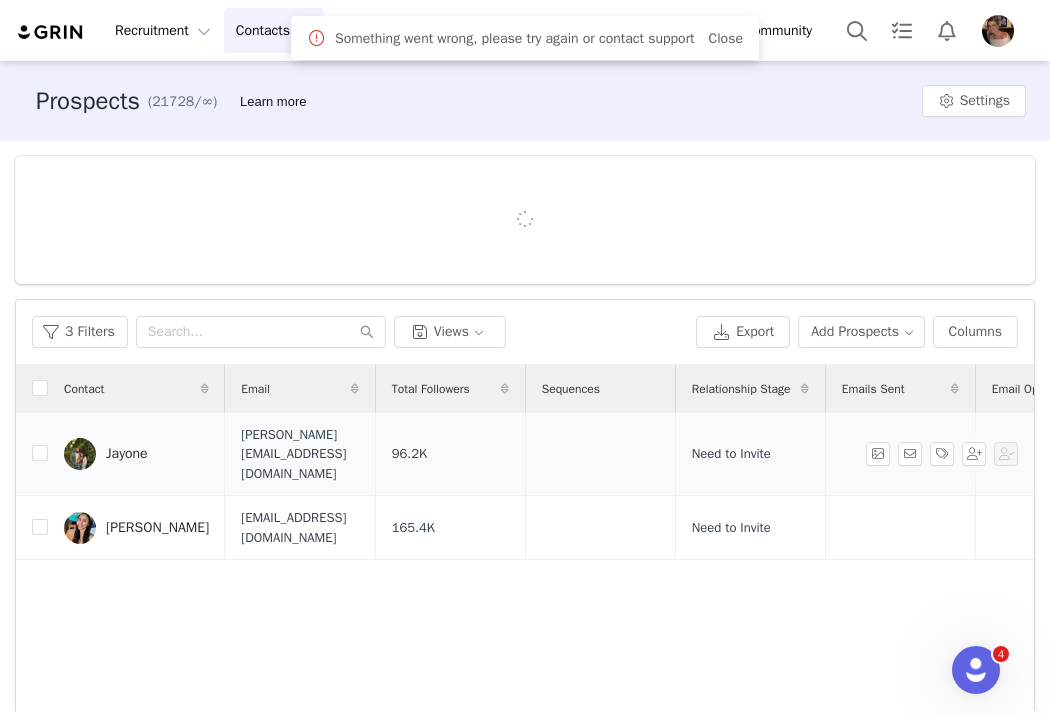 click on "Jayone" at bounding box center (127, 454) 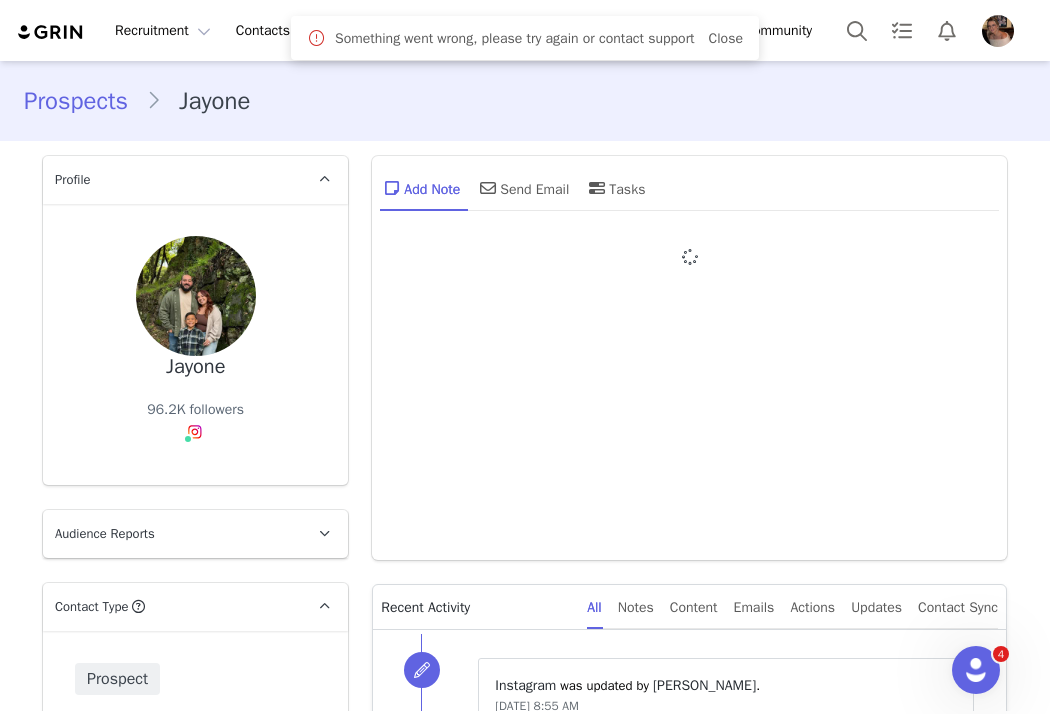 type on "+1 ([GEOGRAPHIC_DATA])" 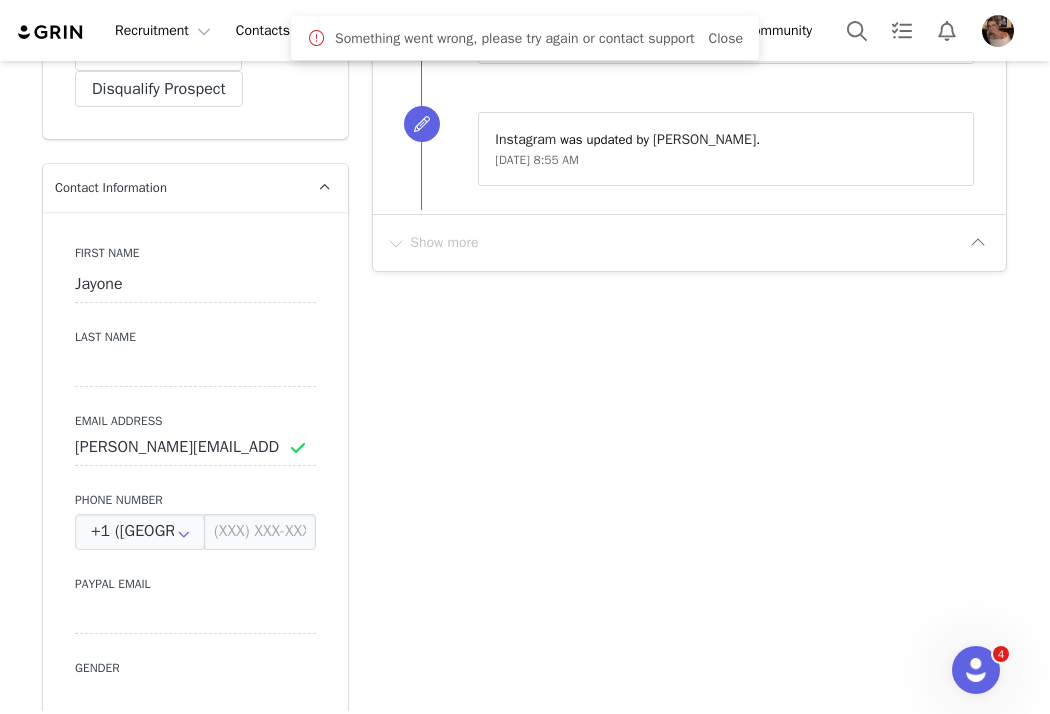 scroll, scrollTop: 0, scrollLeft: 0, axis: both 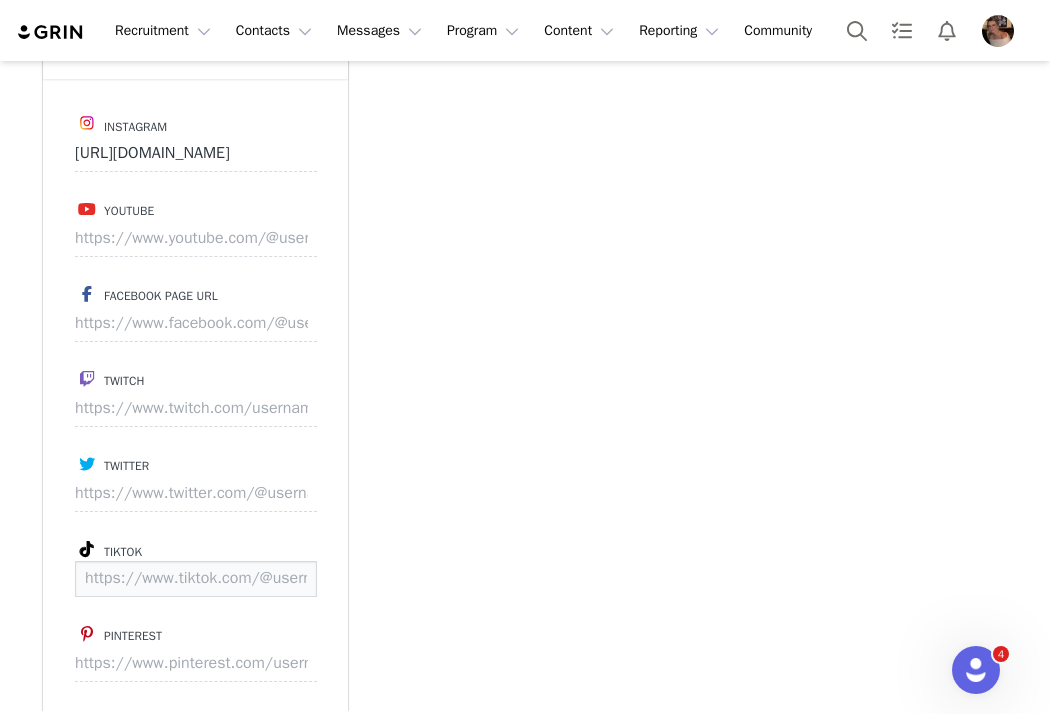 click at bounding box center [196, 579] 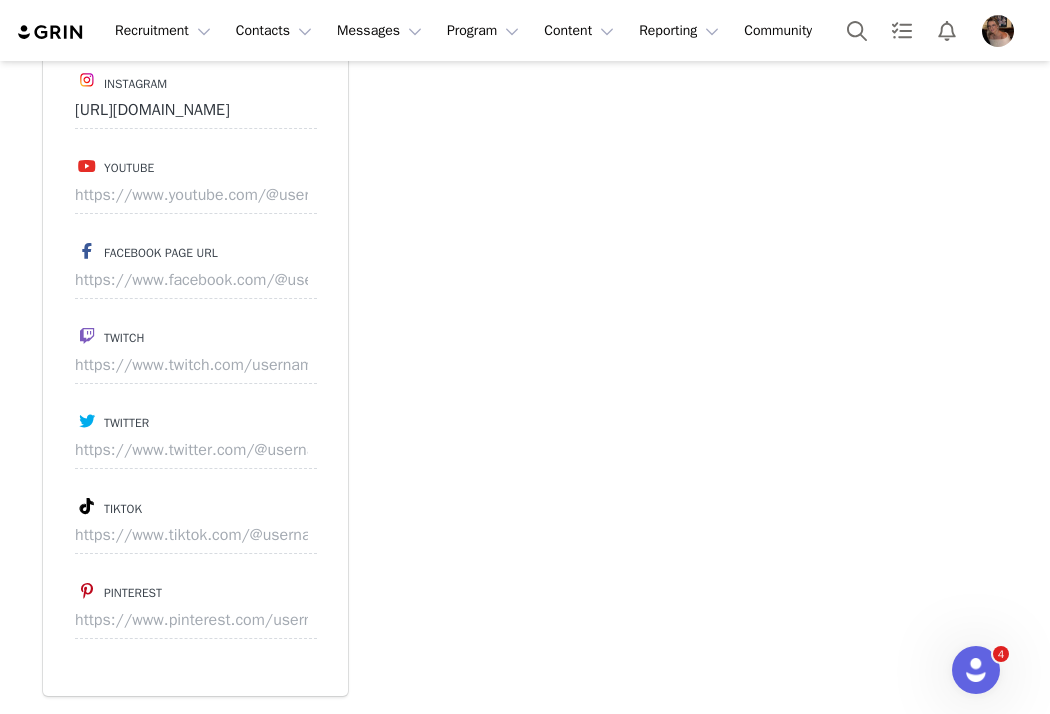 click on "Add Note   Send Email   Tasks  System Font 12pt To open the popup, press Shift+Enter To open the popup, press Shift+Enter To open the popup, press Shift+Enter To open the popup, press Shift+Enter Save Note Cancel Recent Activity All Notes Content Emails Actions Updates Contact Sync ⁨ Instagram ⁩ was updated by ⁨ Alexis Bignotti ⁩. Jul 11, 2025, 8:55 AM ⁨ Instagram ⁩ was updated by ⁨ Alexis Bignotti ⁩. Jul 11, 2025, 8:55 AM Show more" at bounding box center (689, 247) 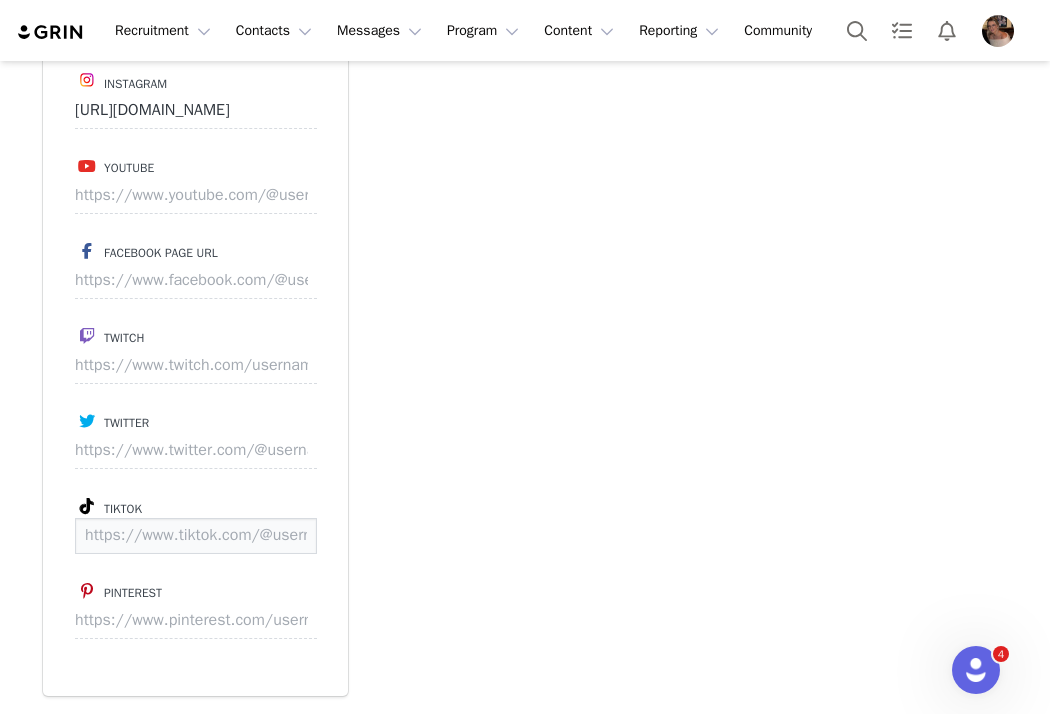 click at bounding box center [196, 536] 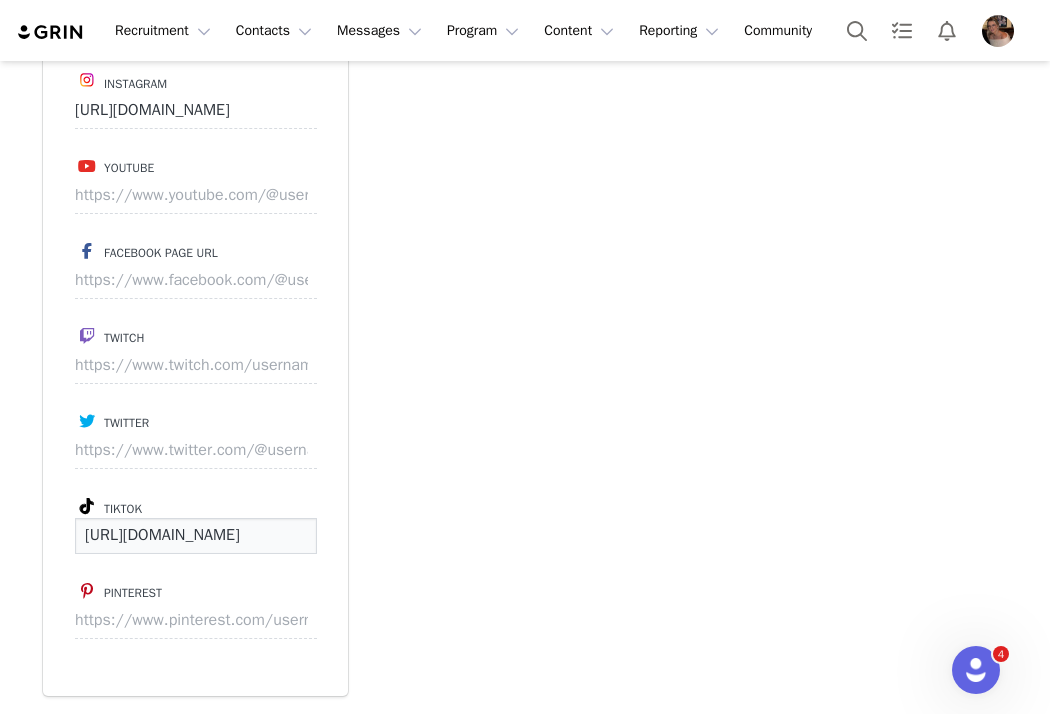 scroll, scrollTop: 0, scrollLeft: 95, axis: horizontal 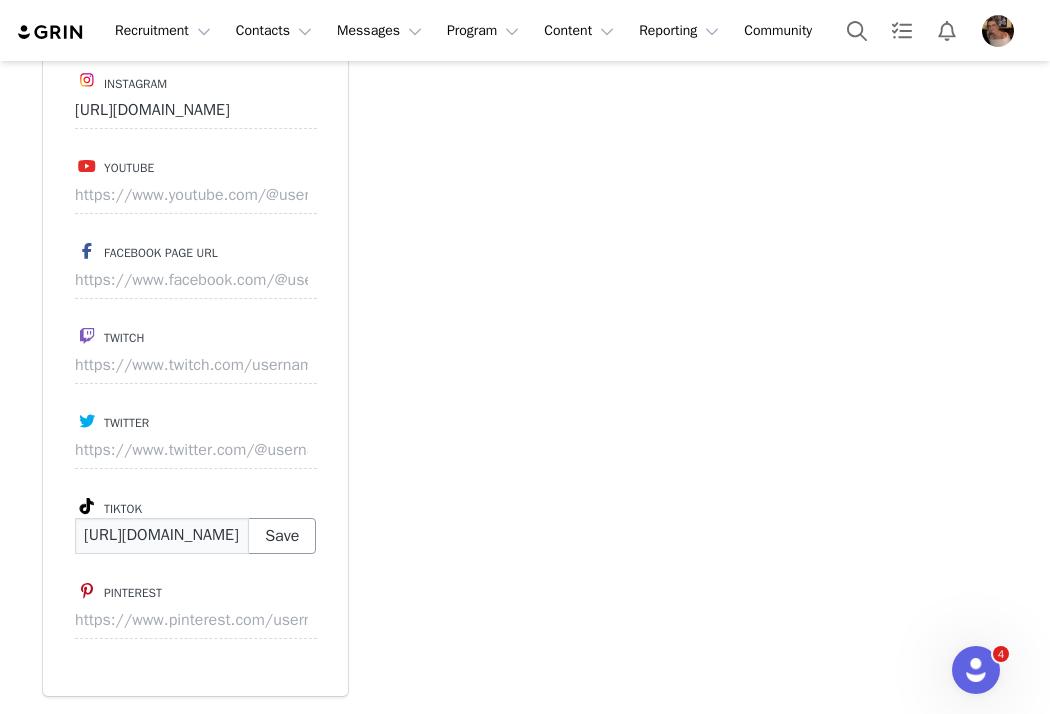 type on "https://www.tiktok.com/@lifeasfive" 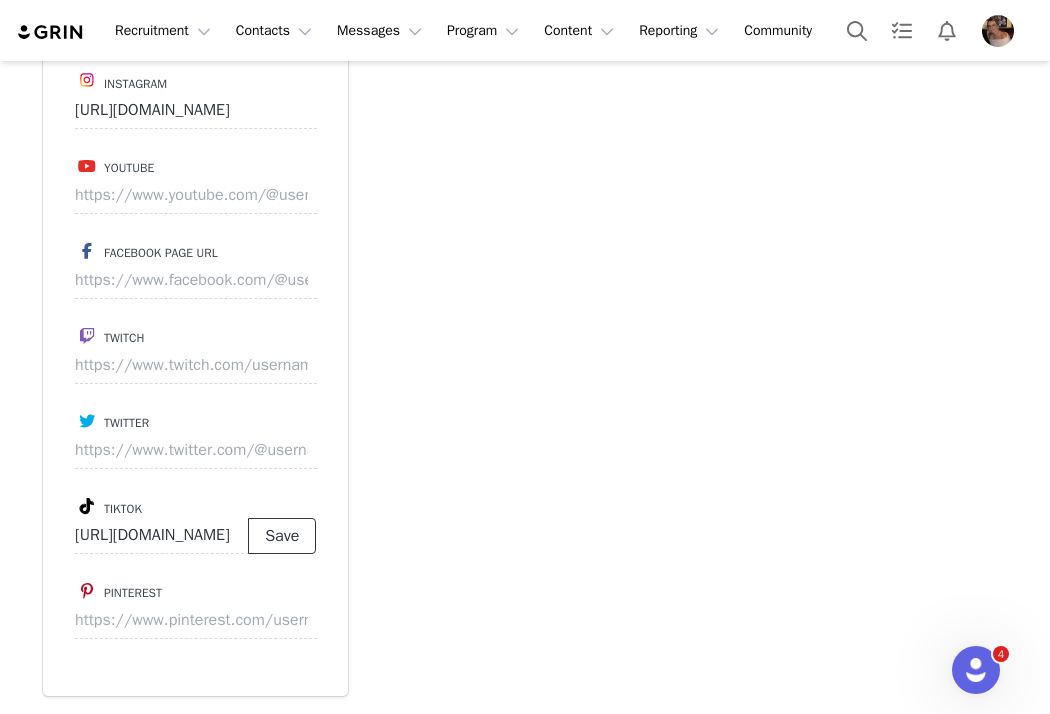 click on "Save" at bounding box center [282, 536] 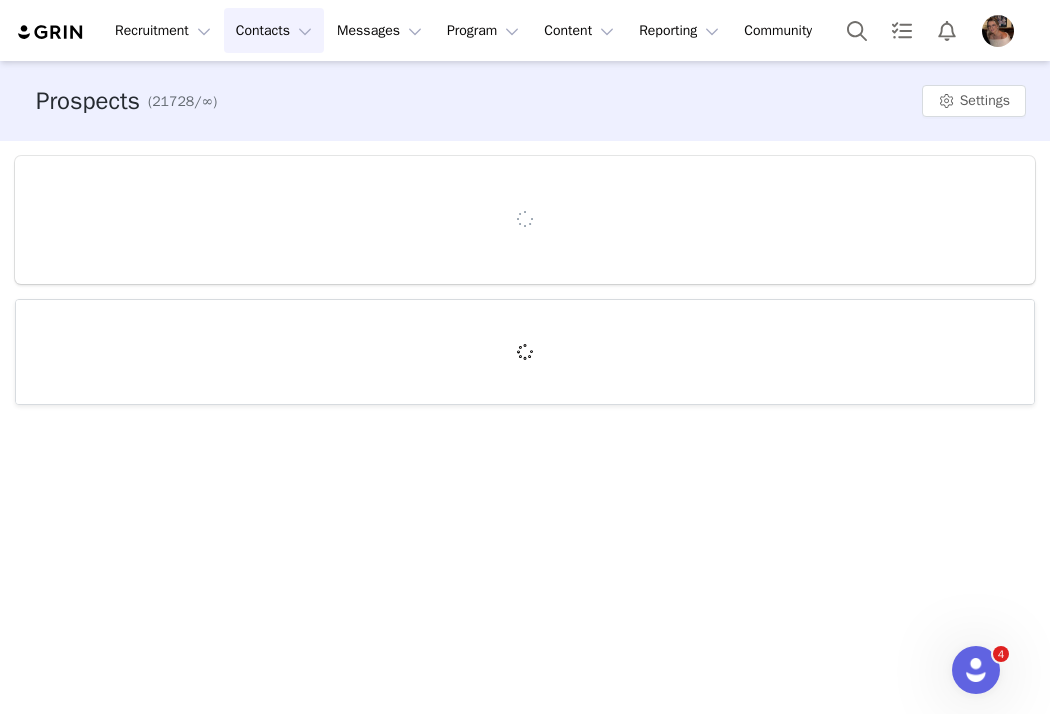 scroll, scrollTop: 0, scrollLeft: 0, axis: both 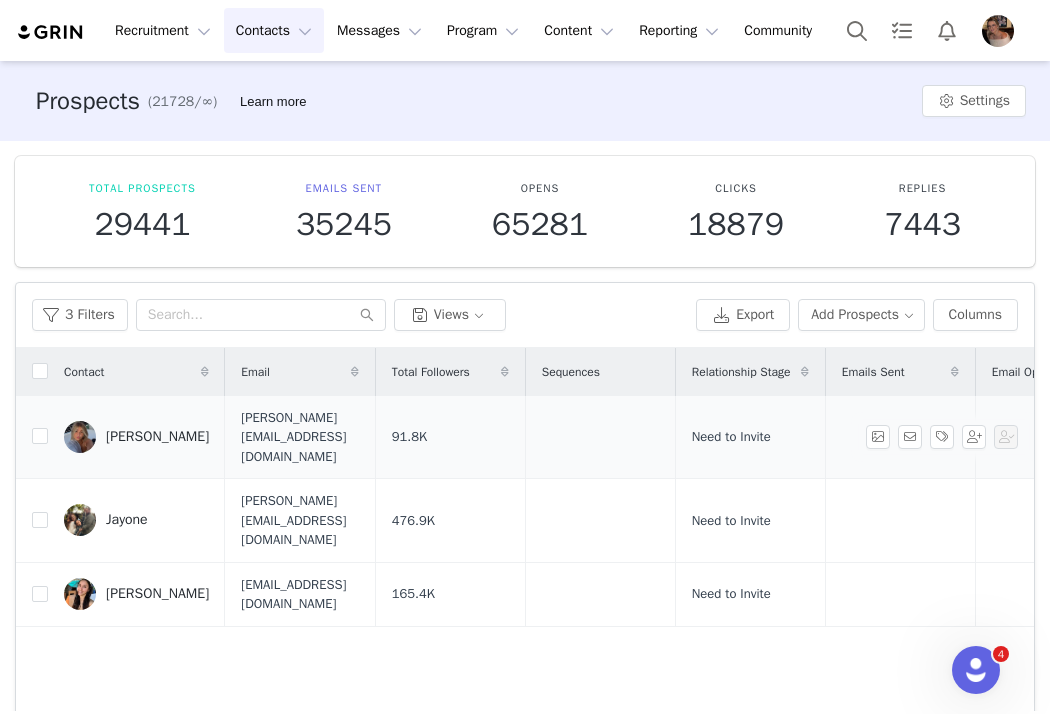 click on "[PERSON_NAME]" at bounding box center [157, 437] 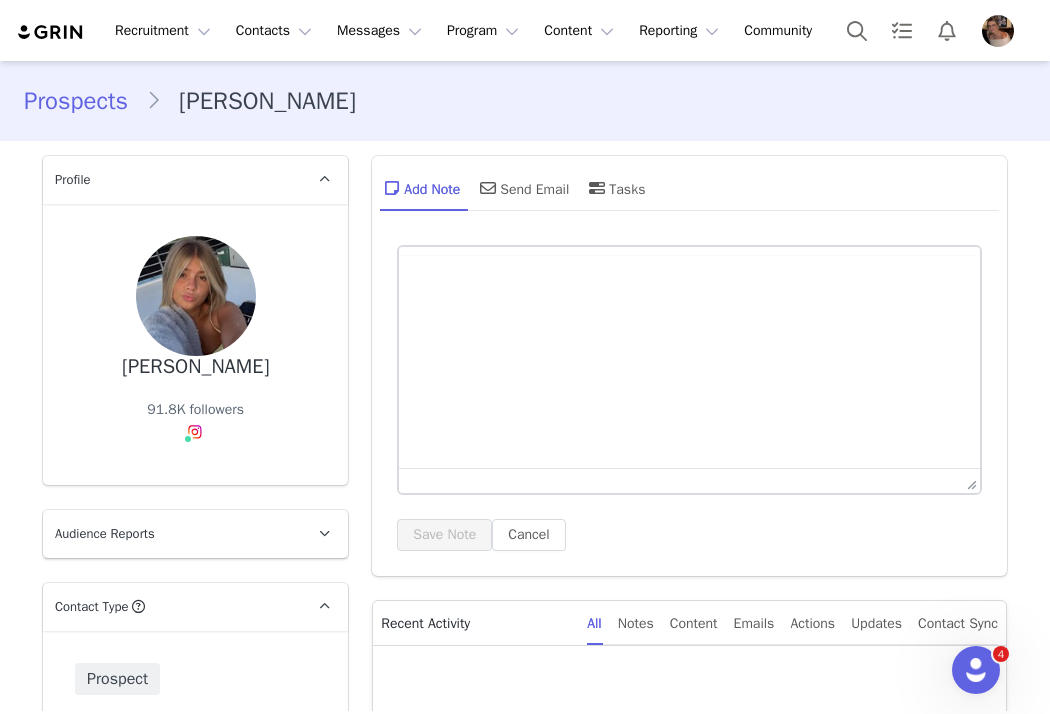 scroll, scrollTop: 0, scrollLeft: 0, axis: both 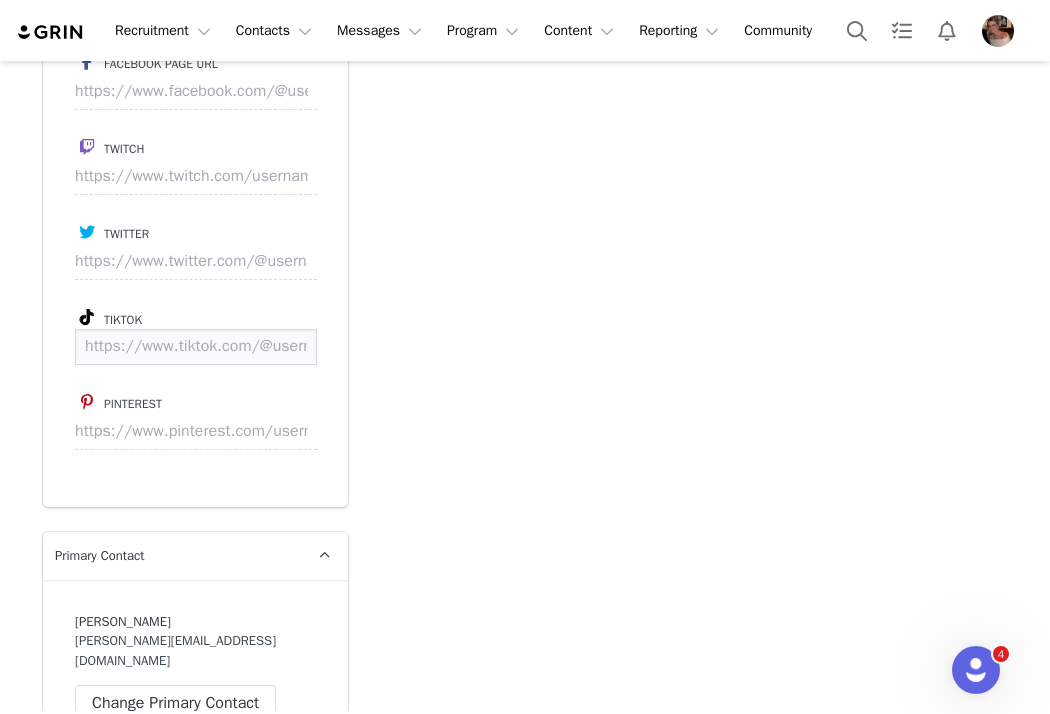 click at bounding box center [196, 347] 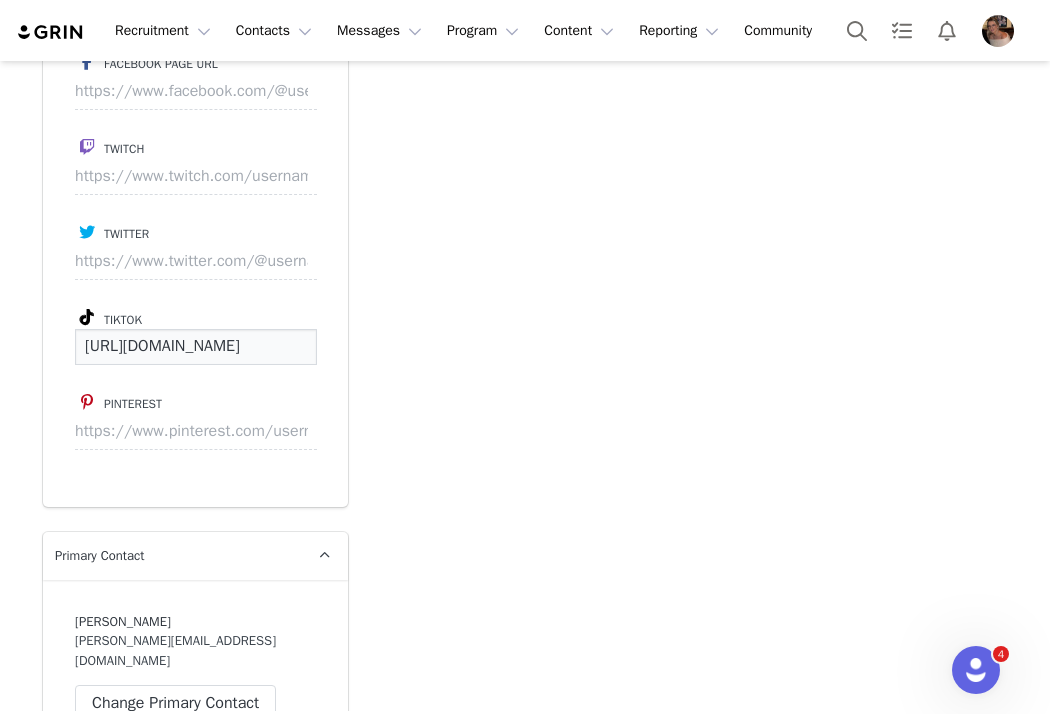 scroll, scrollTop: 0, scrollLeft: 493, axis: horizontal 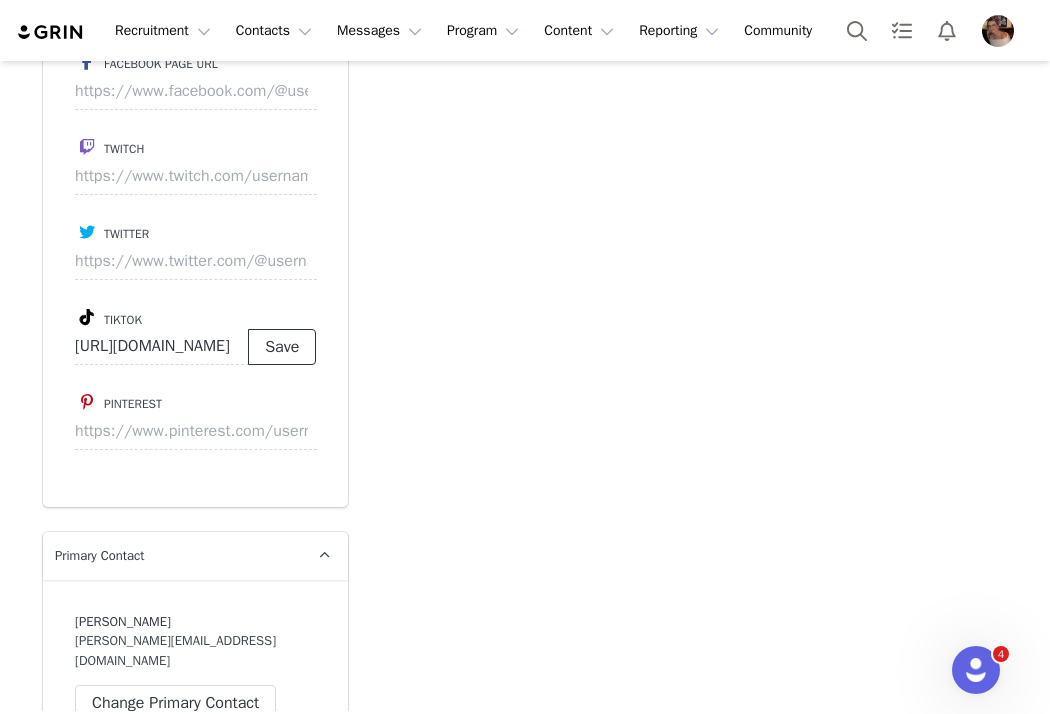 click on "Save" at bounding box center [282, 347] 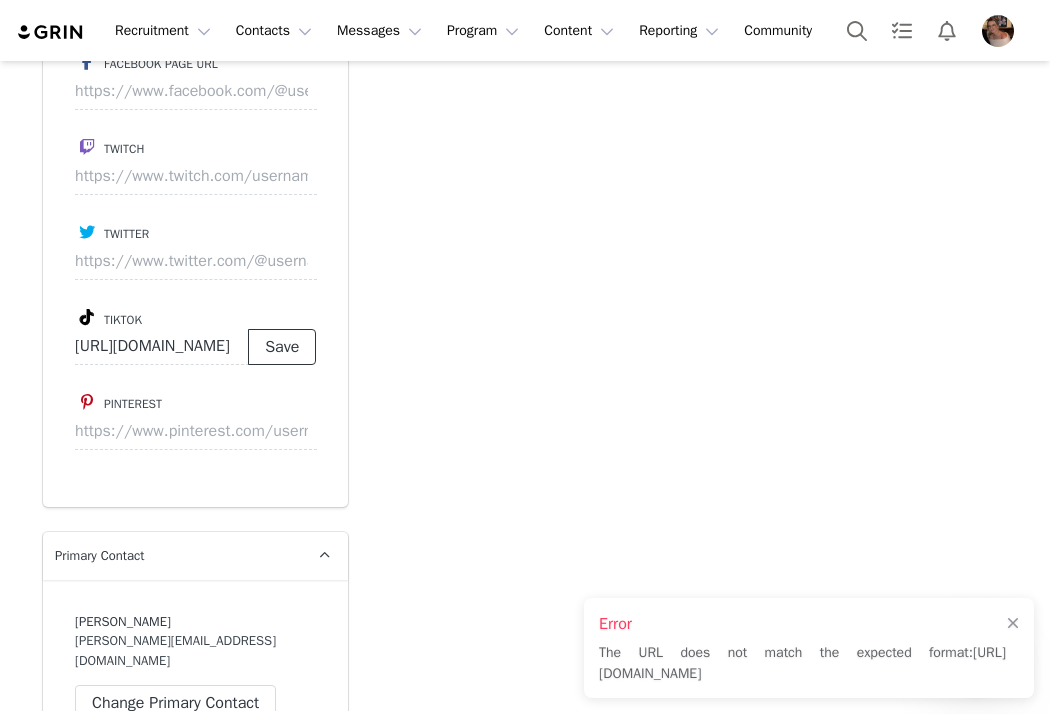 click on "Save" at bounding box center [282, 347] 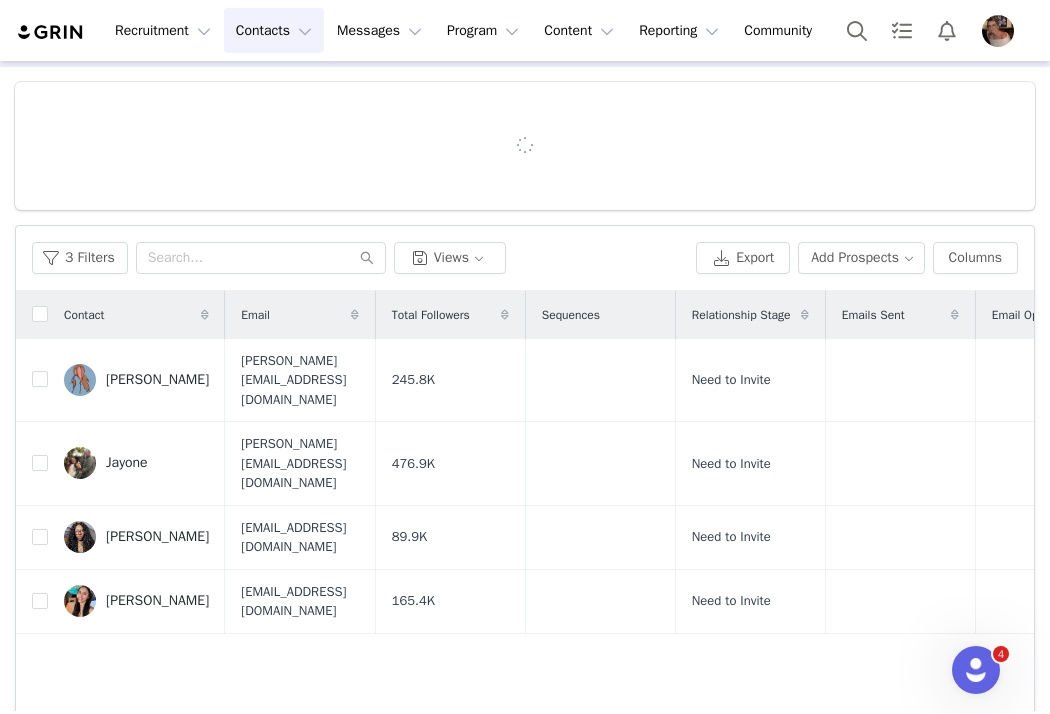 scroll, scrollTop: 104, scrollLeft: 0, axis: vertical 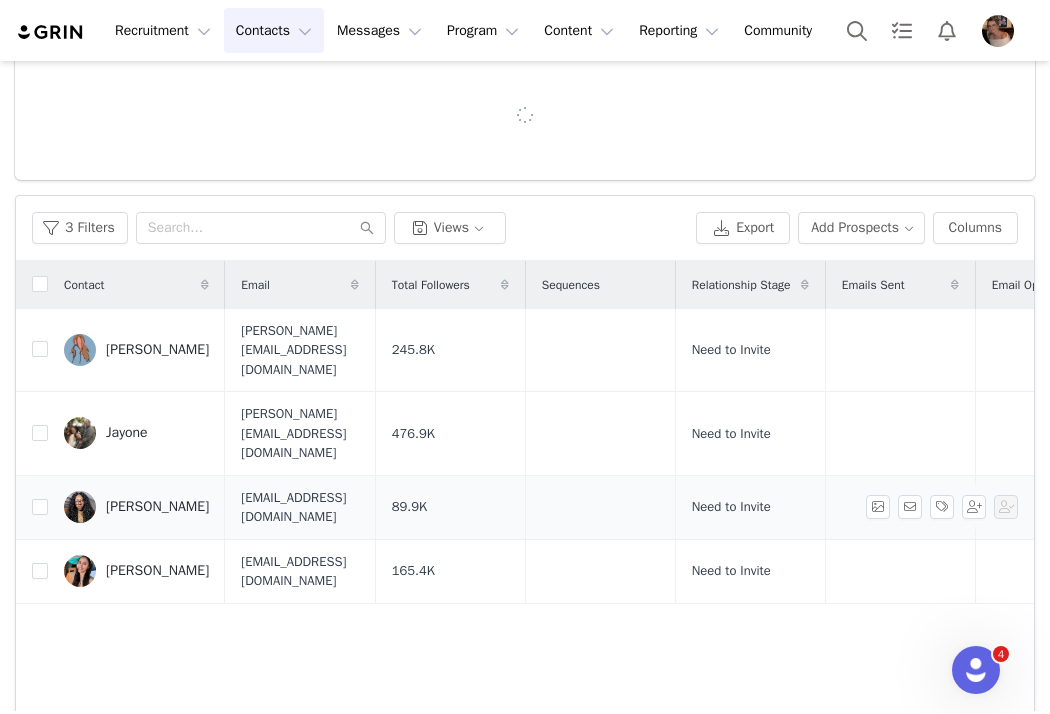 click on "[PERSON_NAME]" at bounding box center (157, 507) 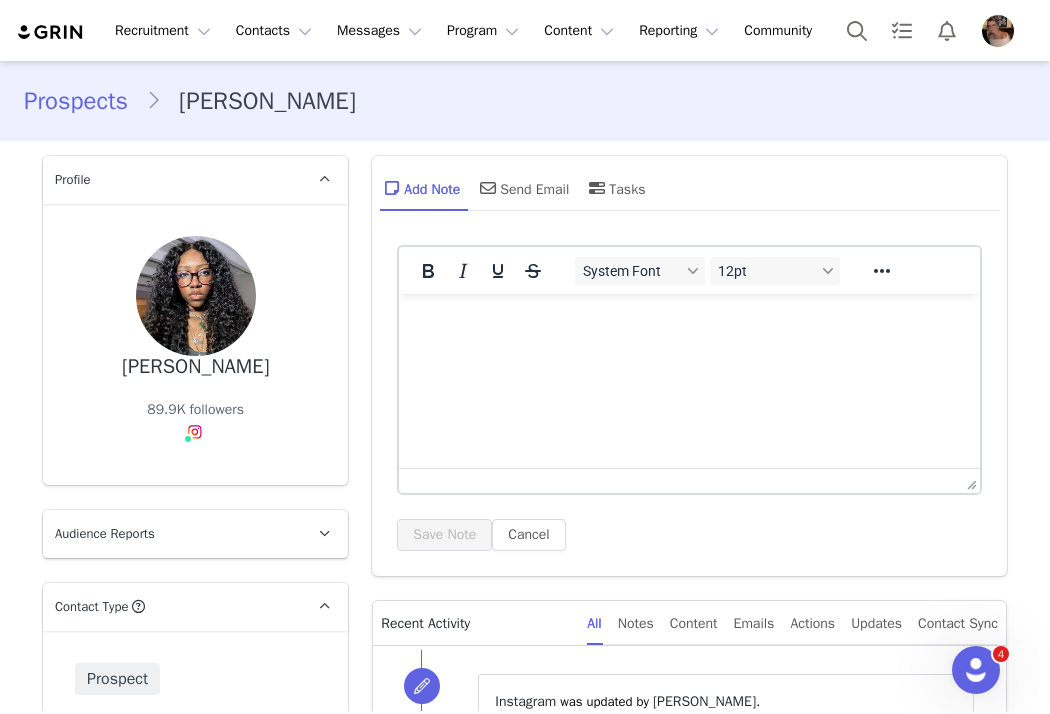 type on "+1 ([GEOGRAPHIC_DATA])" 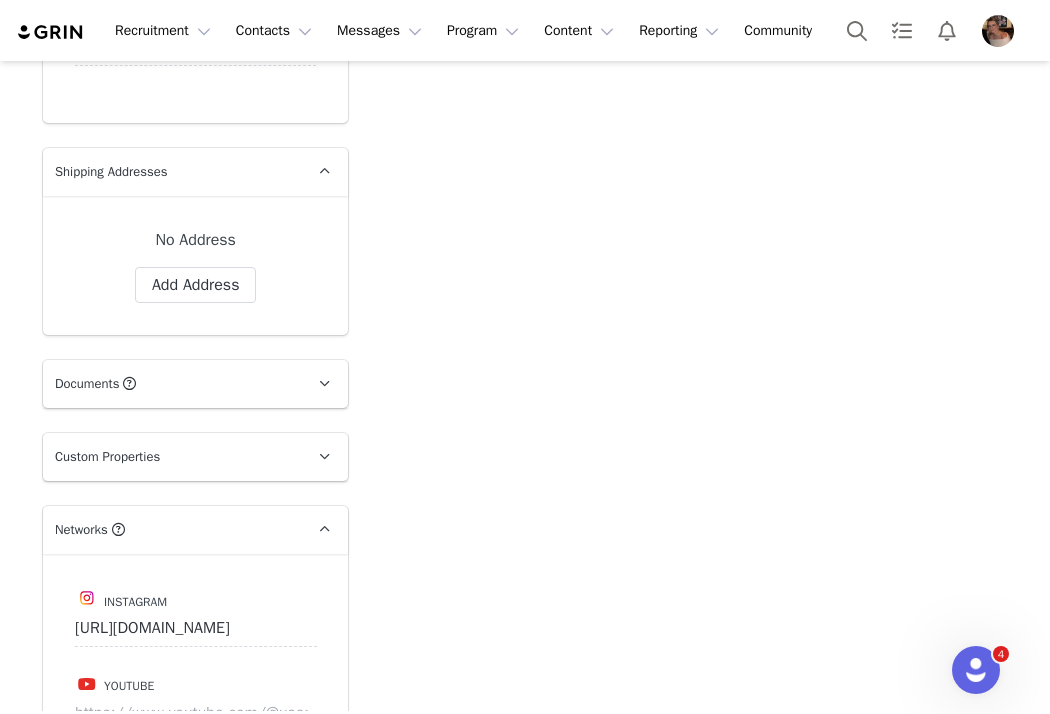 scroll, scrollTop: 0, scrollLeft: 0, axis: both 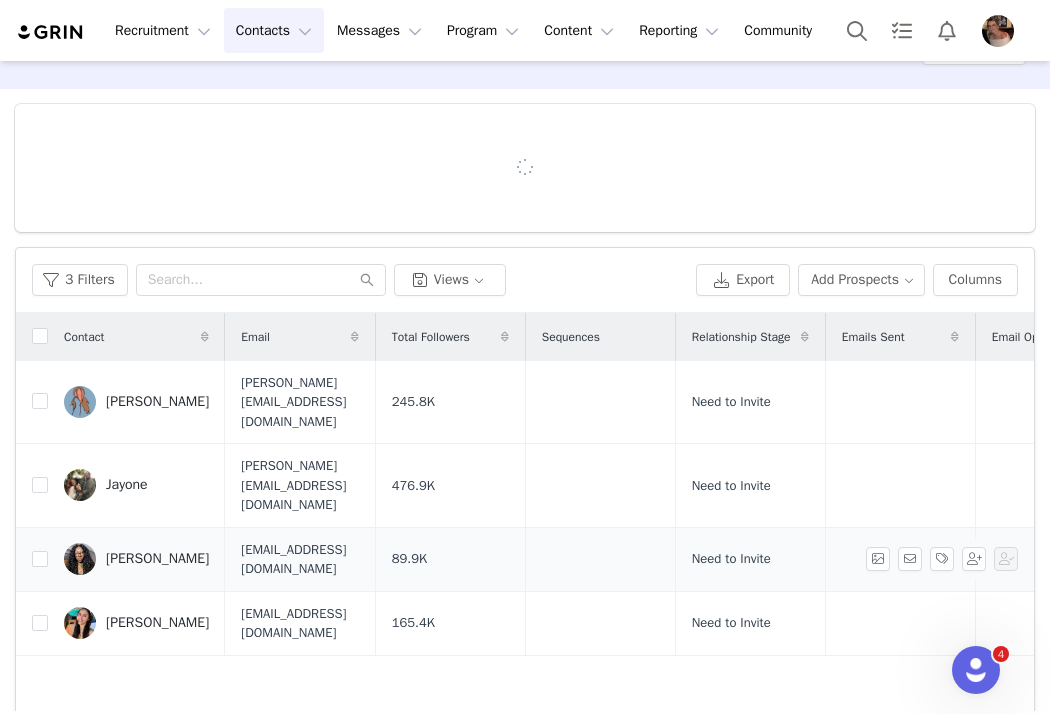 click on "jennifer" at bounding box center [157, 559] 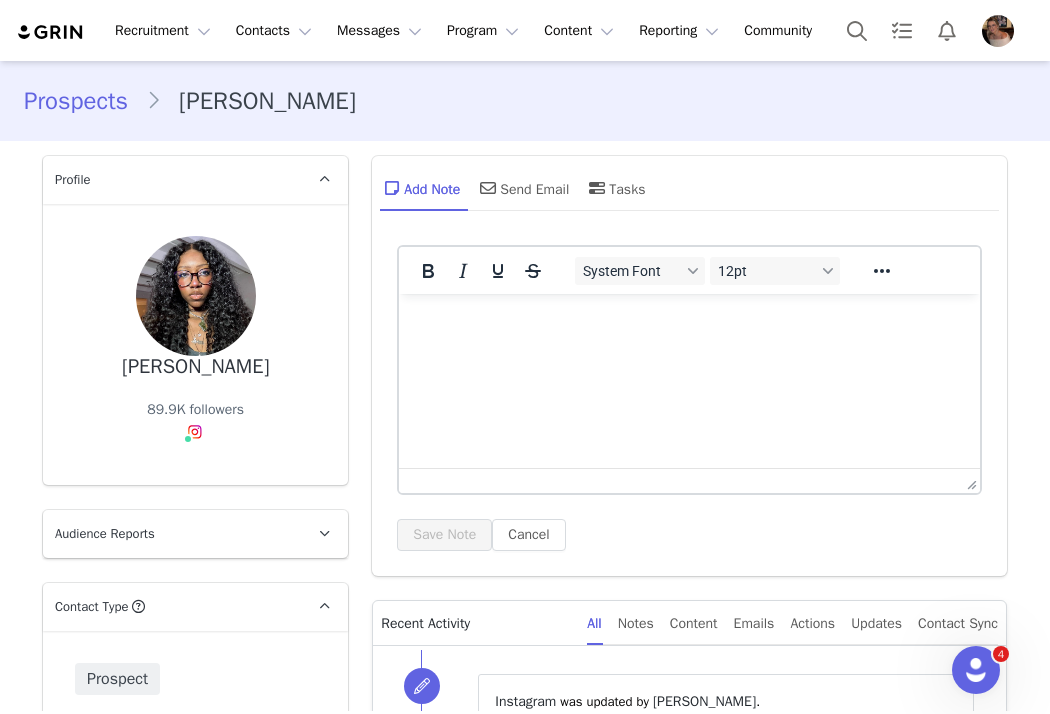 scroll, scrollTop: 868, scrollLeft: 0, axis: vertical 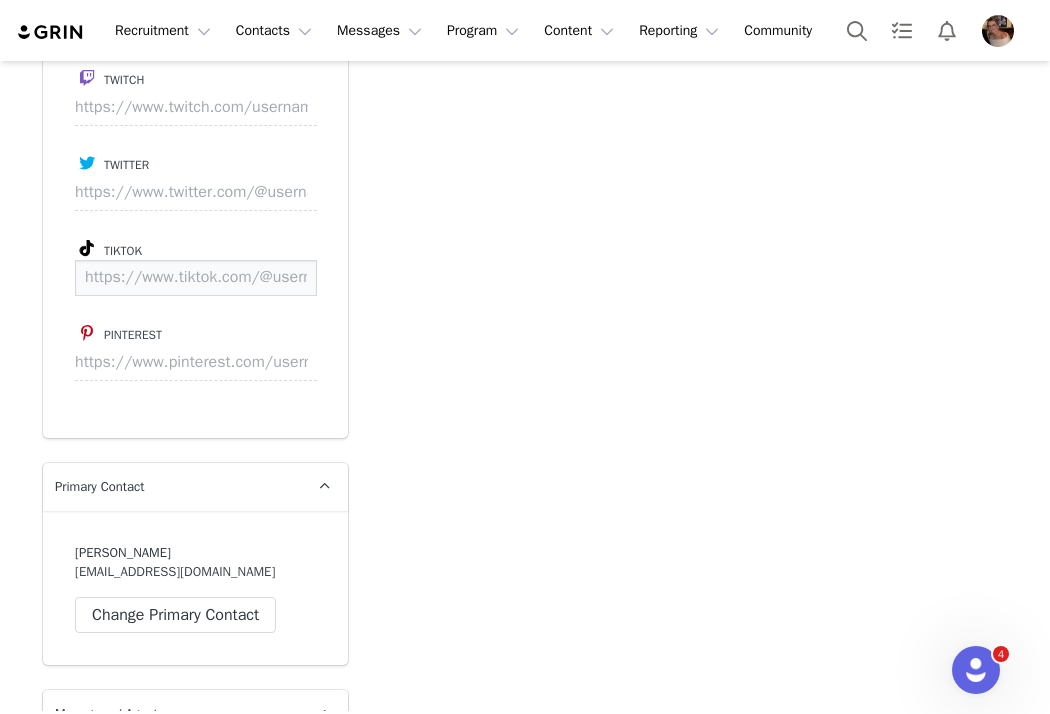 click at bounding box center [196, 278] 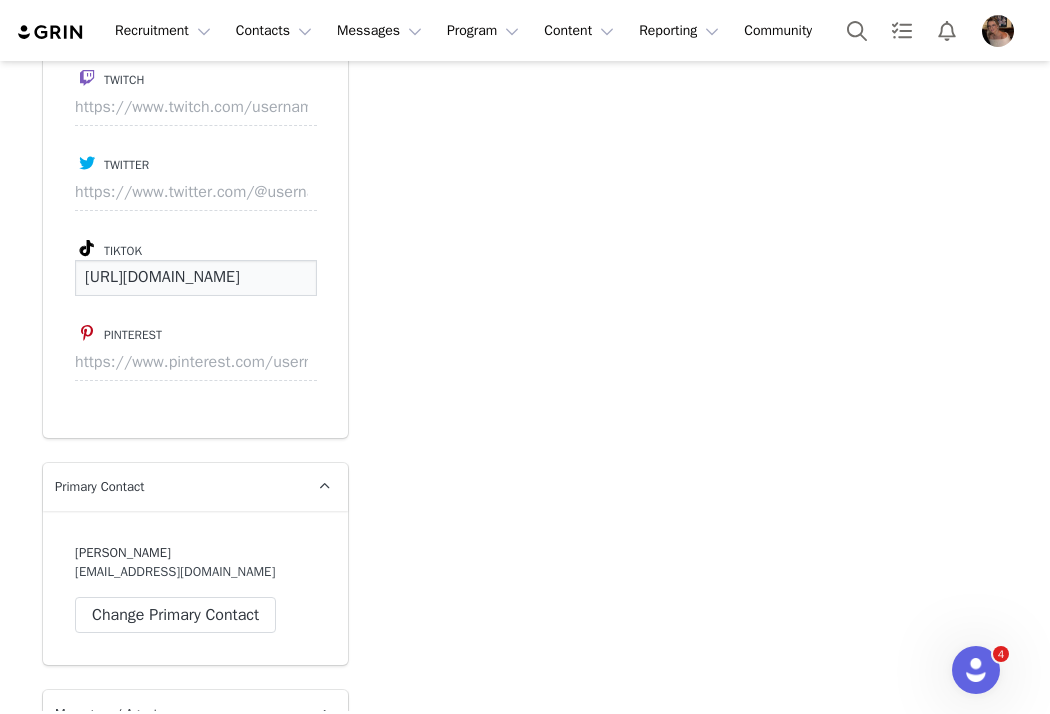 scroll, scrollTop: 0, scrollLeft: 100, axis: horizontal 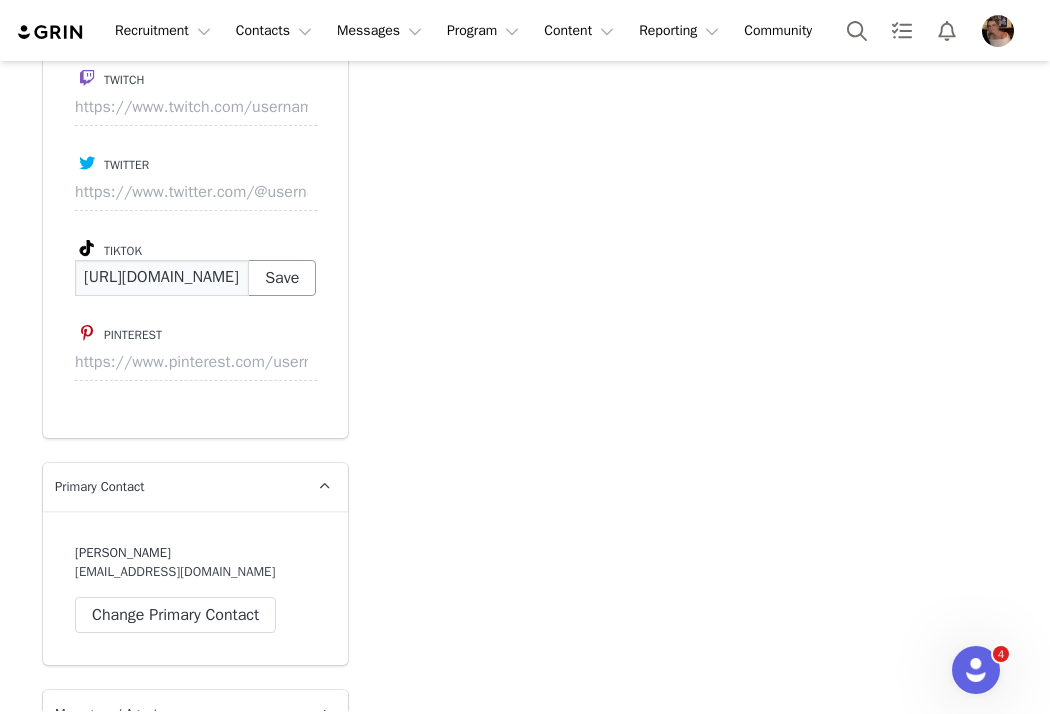 type on "https://www.tiktok.com/@saintjenni" 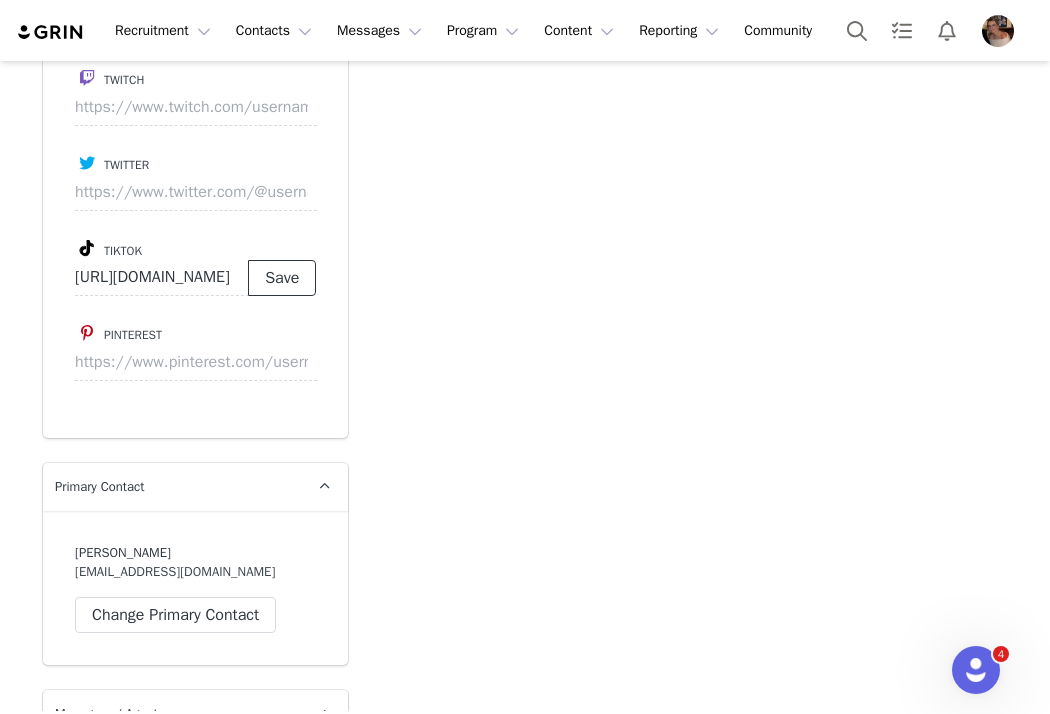 click on "Save" at bounding box center [282, 278] 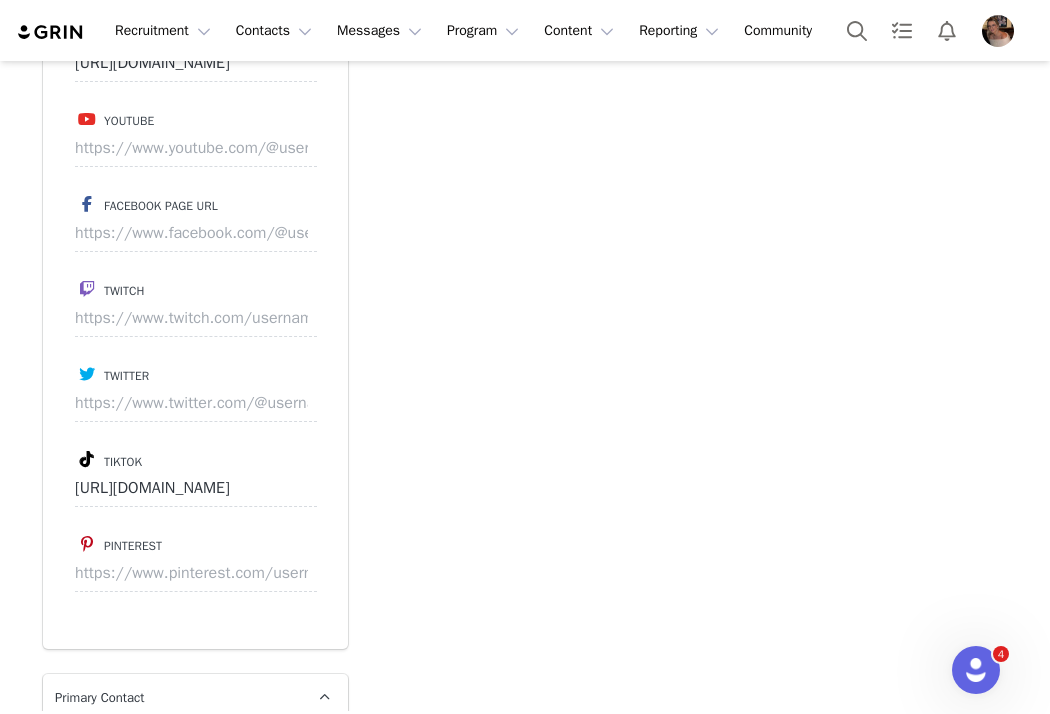 scroll, scrollTop: 2049, scrollLeft: 0, axis: vertical 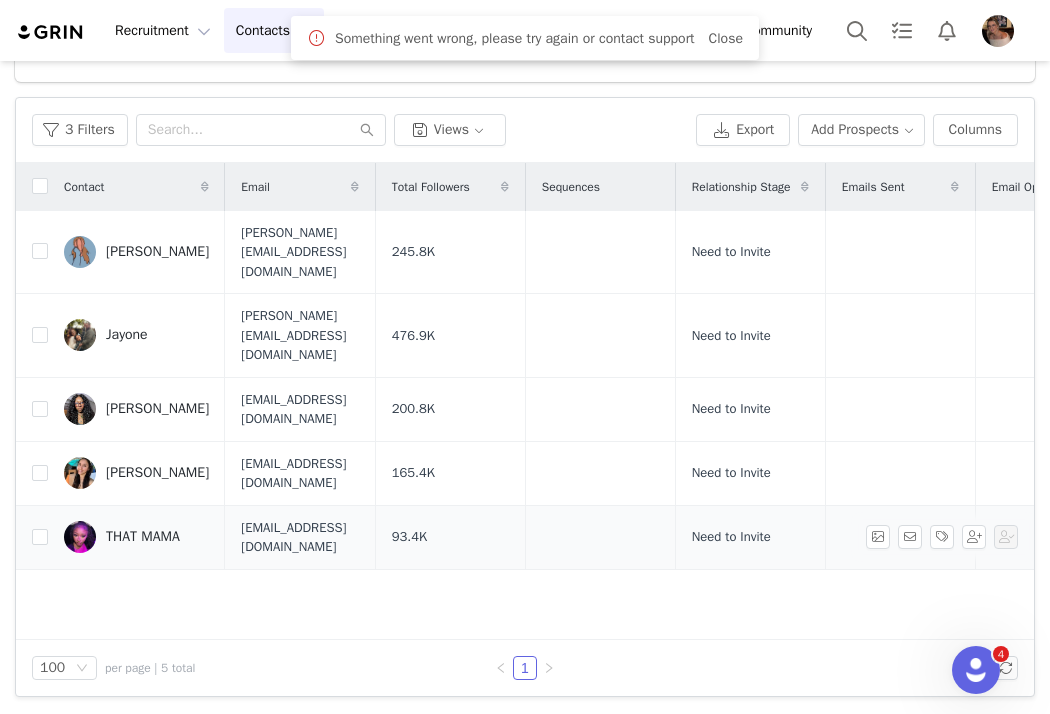 click on "THAT MAMA" at bounding box center (143, 537) 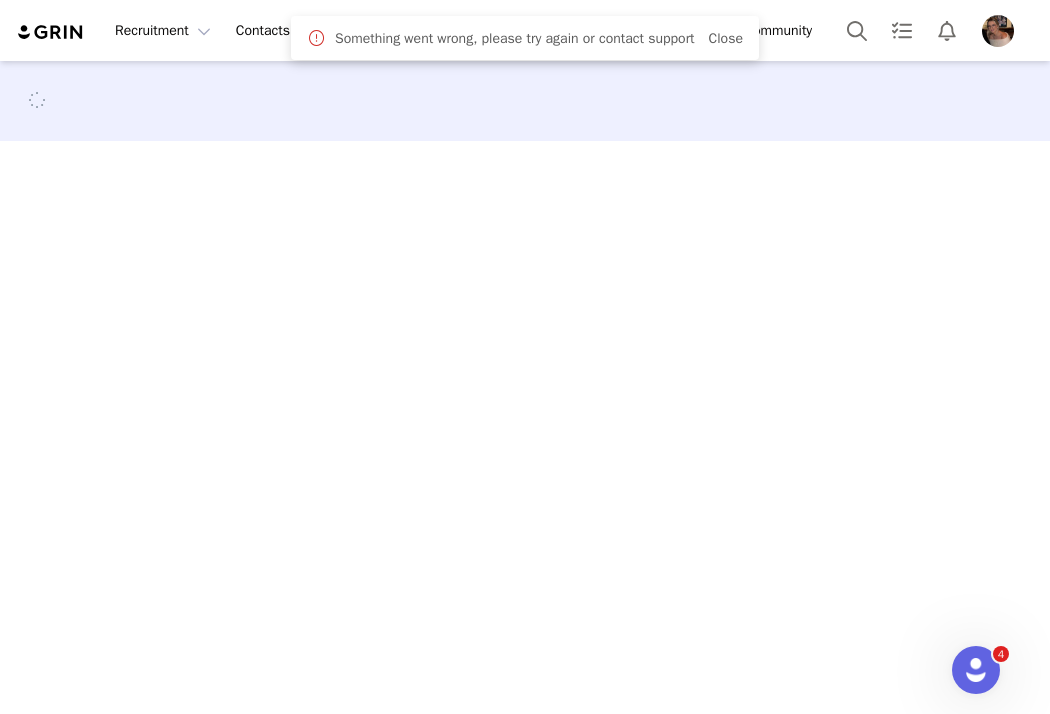 scroll, scrollTop: 0, scrollLeft: 0, axis: both 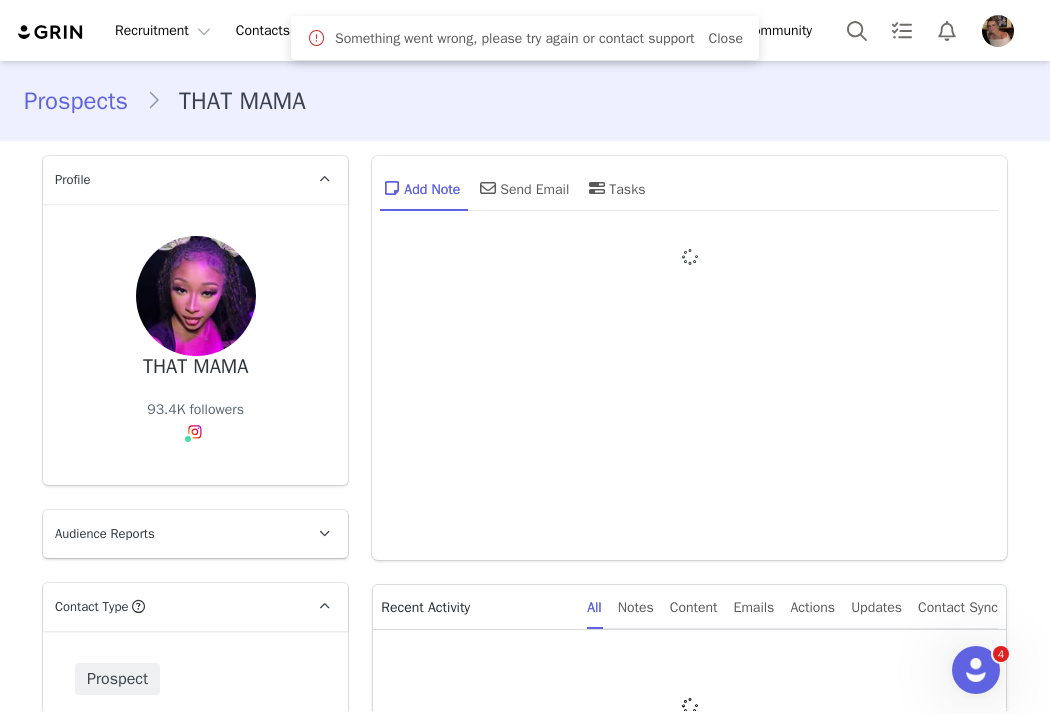 type on "+1 ([GEOGRAPHIC_DATA])" 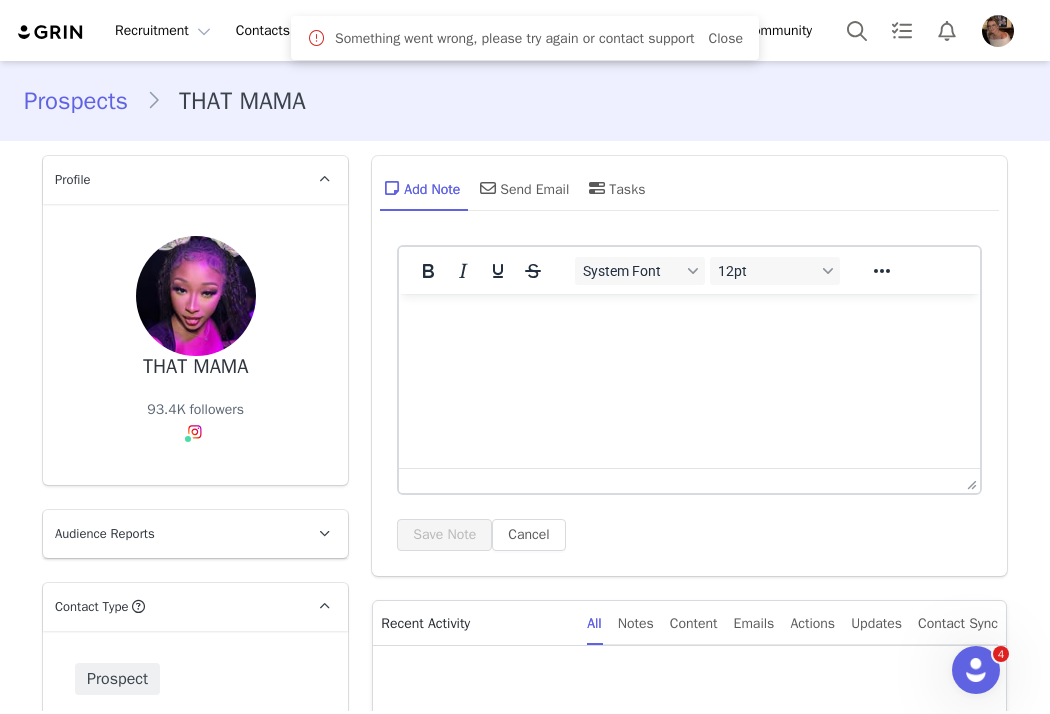 scroll, scrollTop: 0, scrollLeft: 0, axis: both 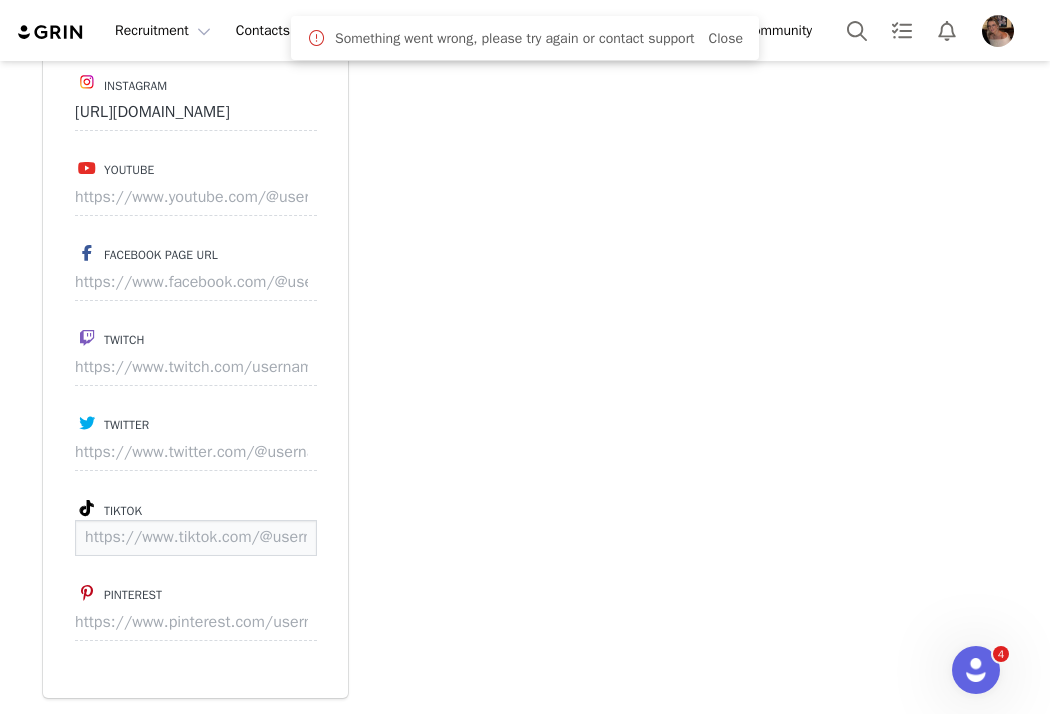 click at bounding box center (196, 538) 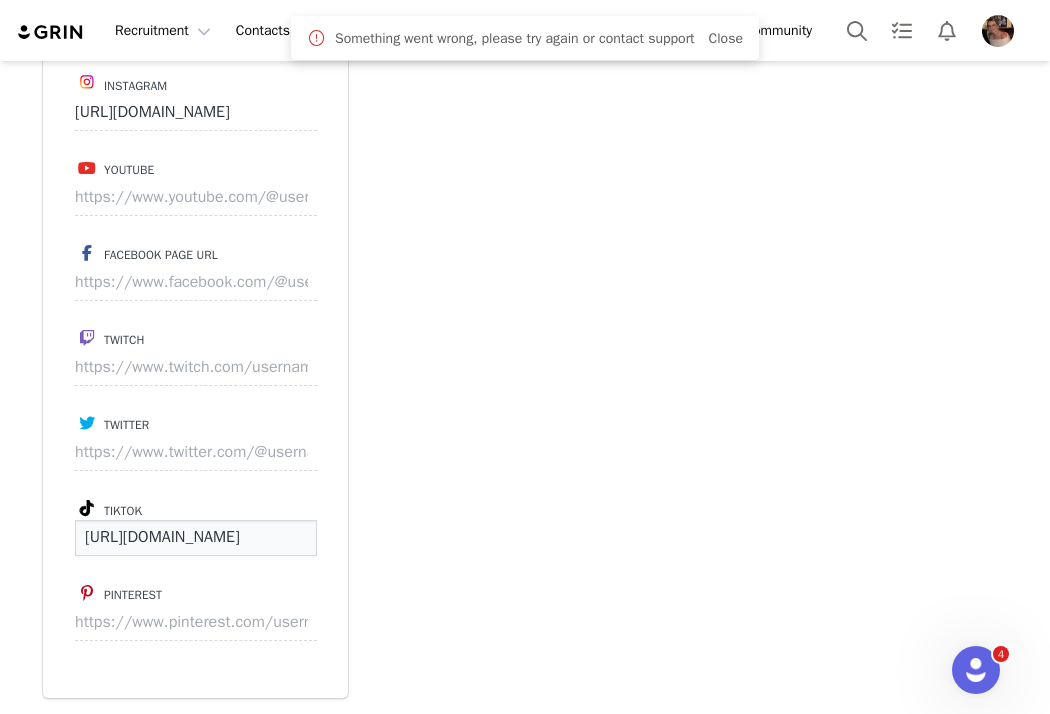 scroll, scrollTop: 0, scrollLeft: 89, axis: horizontal 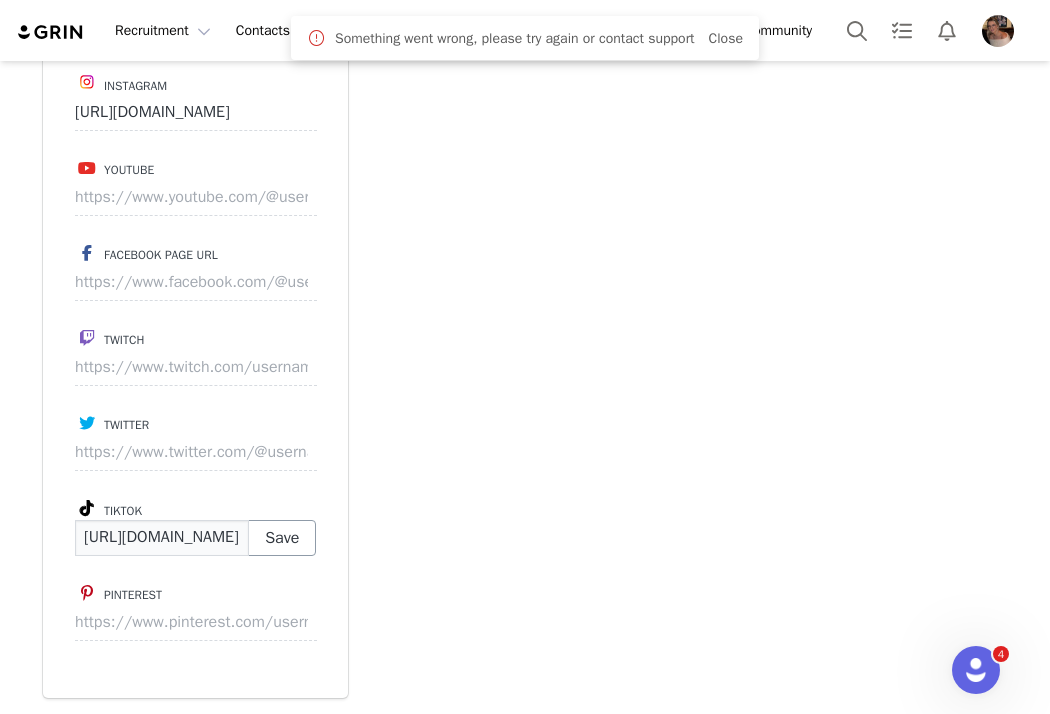 type on "[URL][DOMAIN_NAME]" 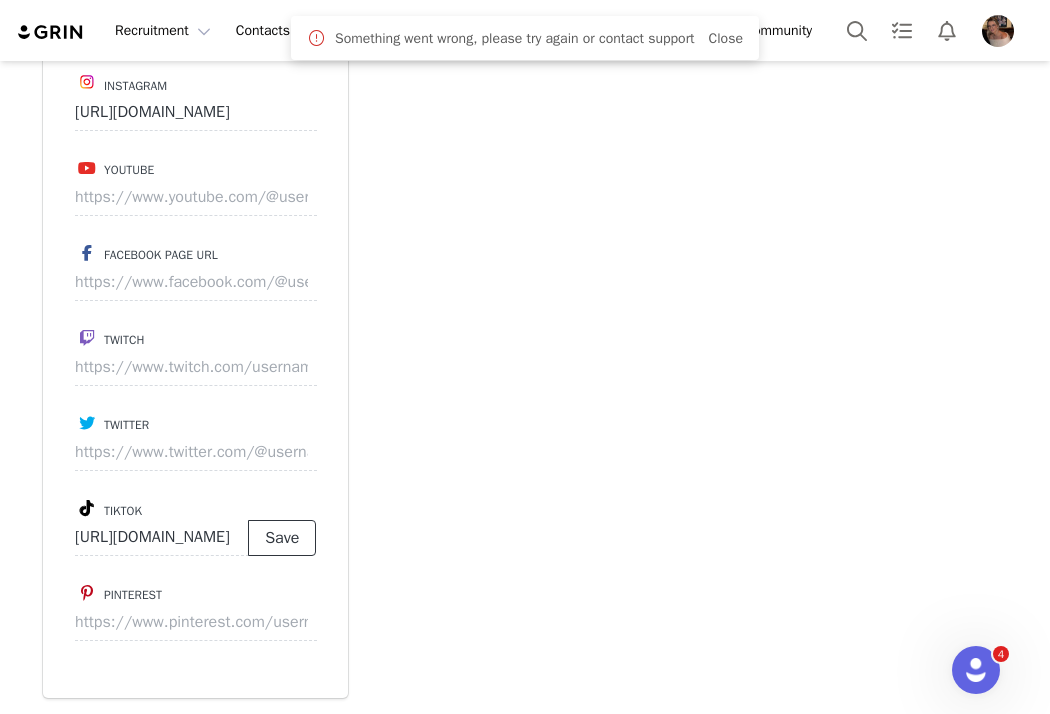 click on "Save" at bounding box center (282, 538) 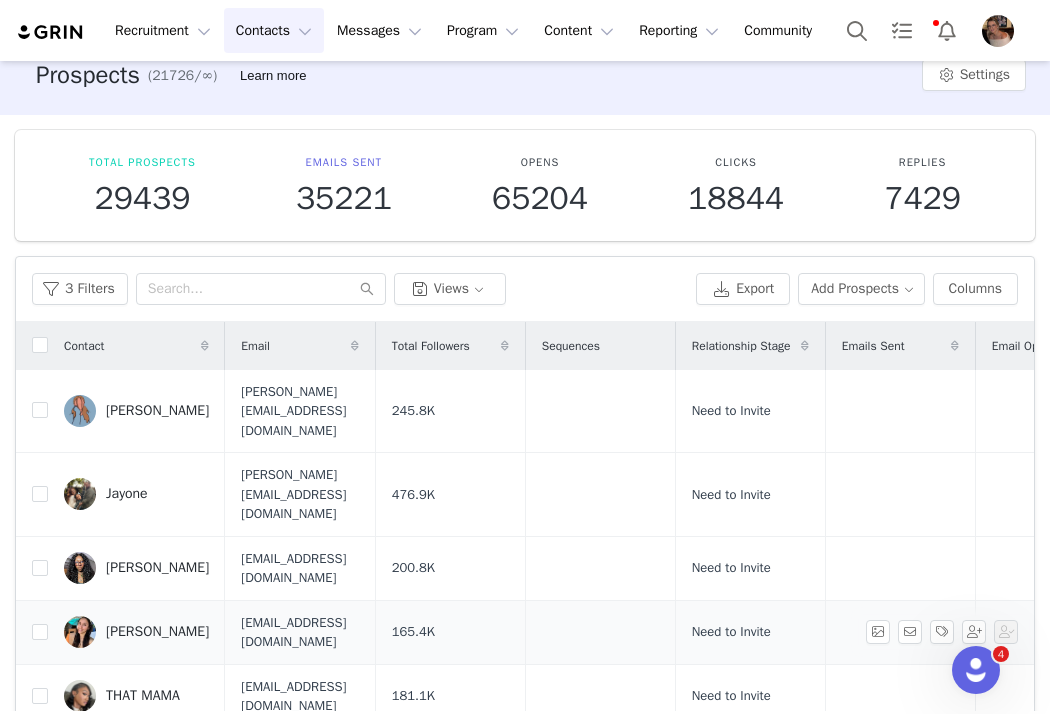 scroll, scrollTop: 24, scrollLeft: 0, axis: vertical 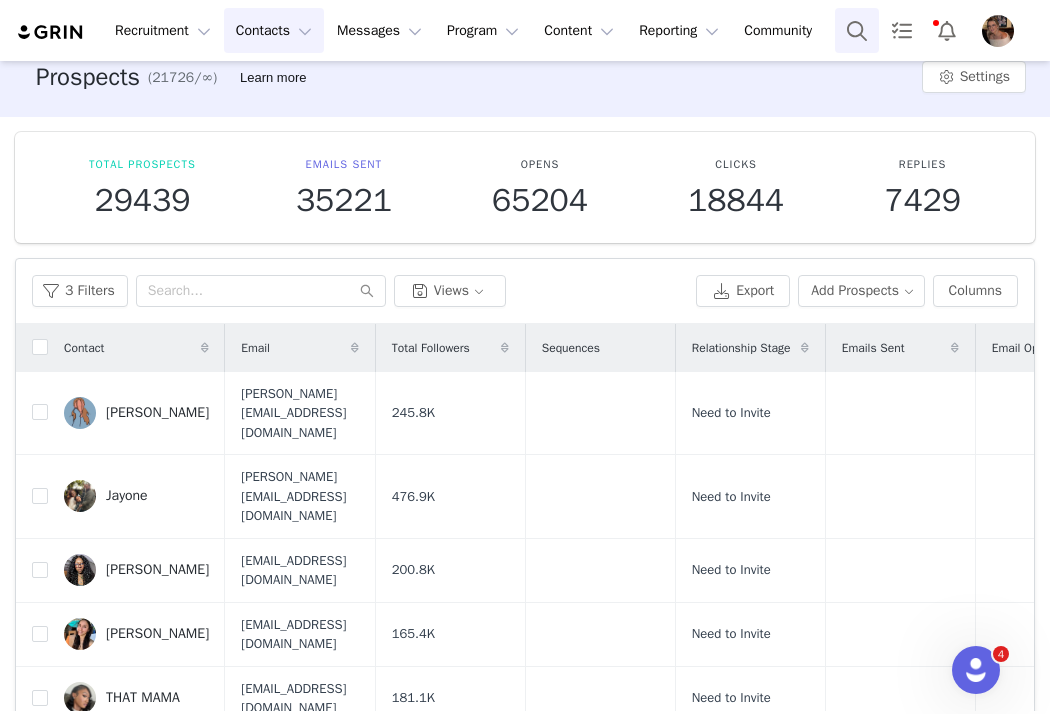 click at bounding box center (857, 30) 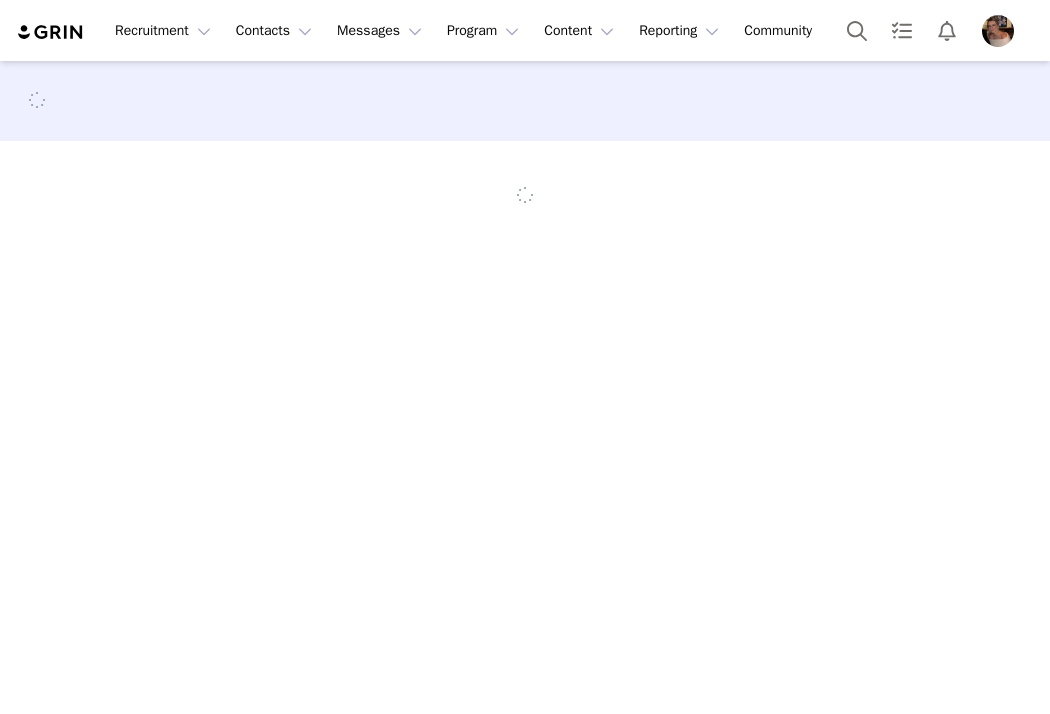 scroll, scrollTop: 0, scrollLeft: 0, axis: both 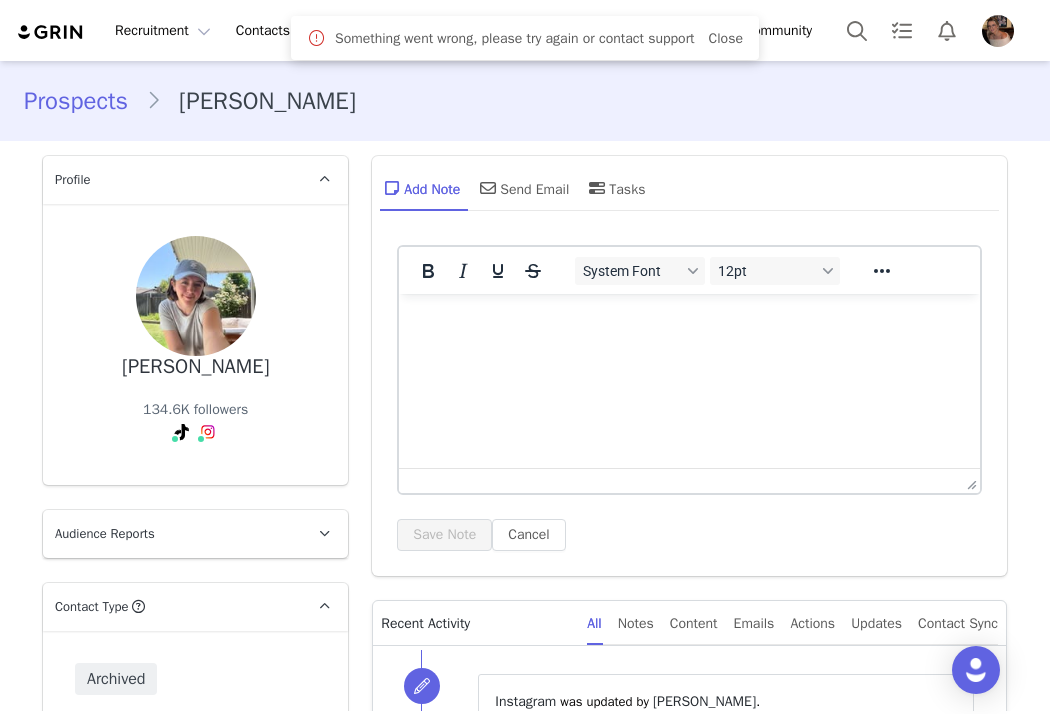 type on "+1 ([GEOGRAPHIC_DATA])" 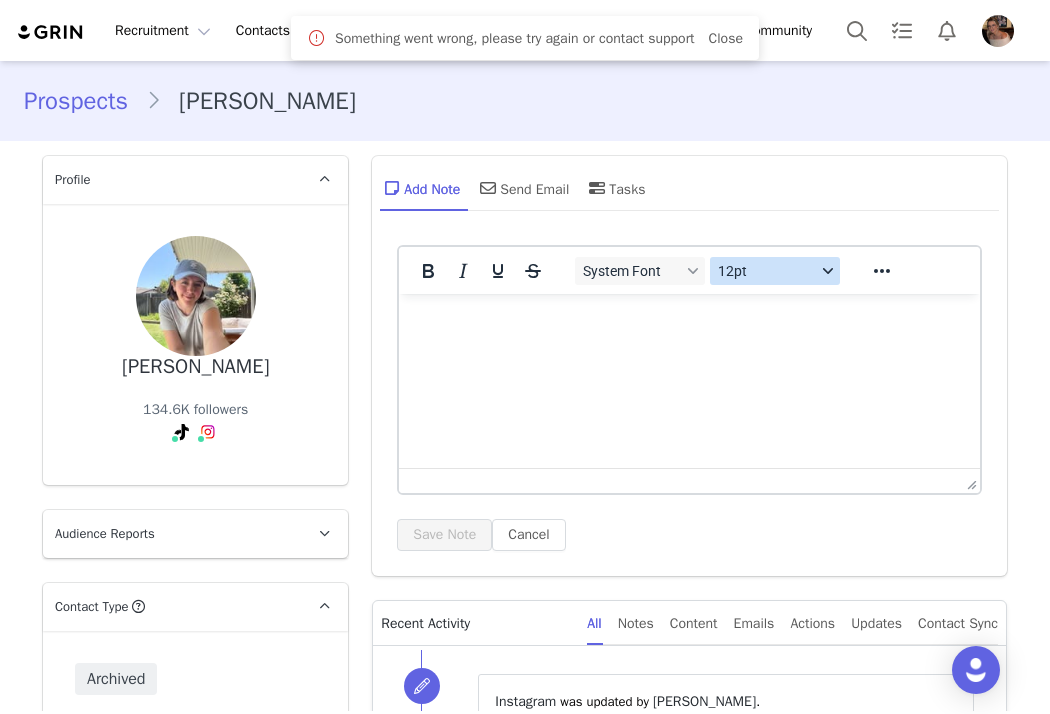 scroll, scrollTop: 0, scrollLeft: 0, axis: both 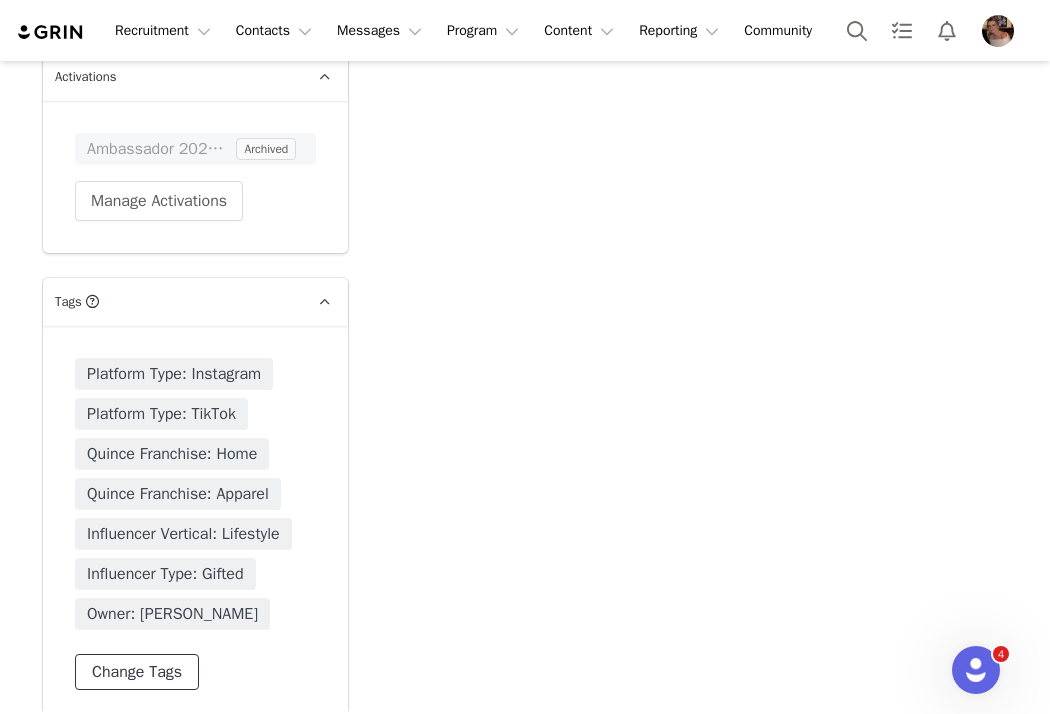 click on "Change Tags" at bounding box center [137, 672] 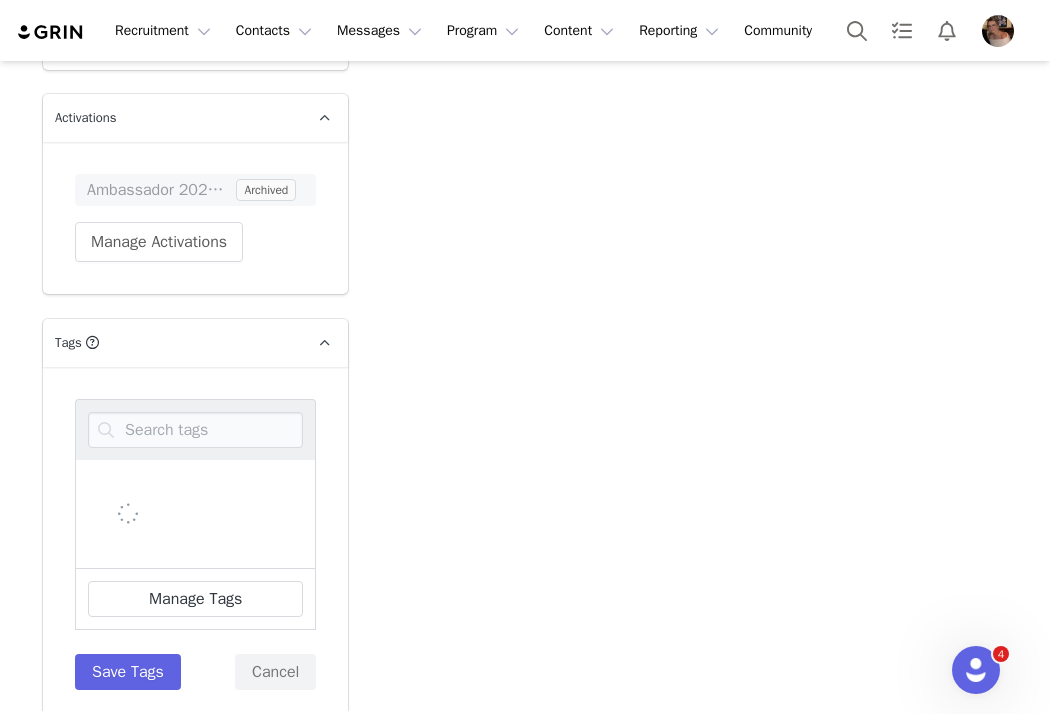 scroll, scrollTop: 3864, scrollLeft: 0, axis: vertical 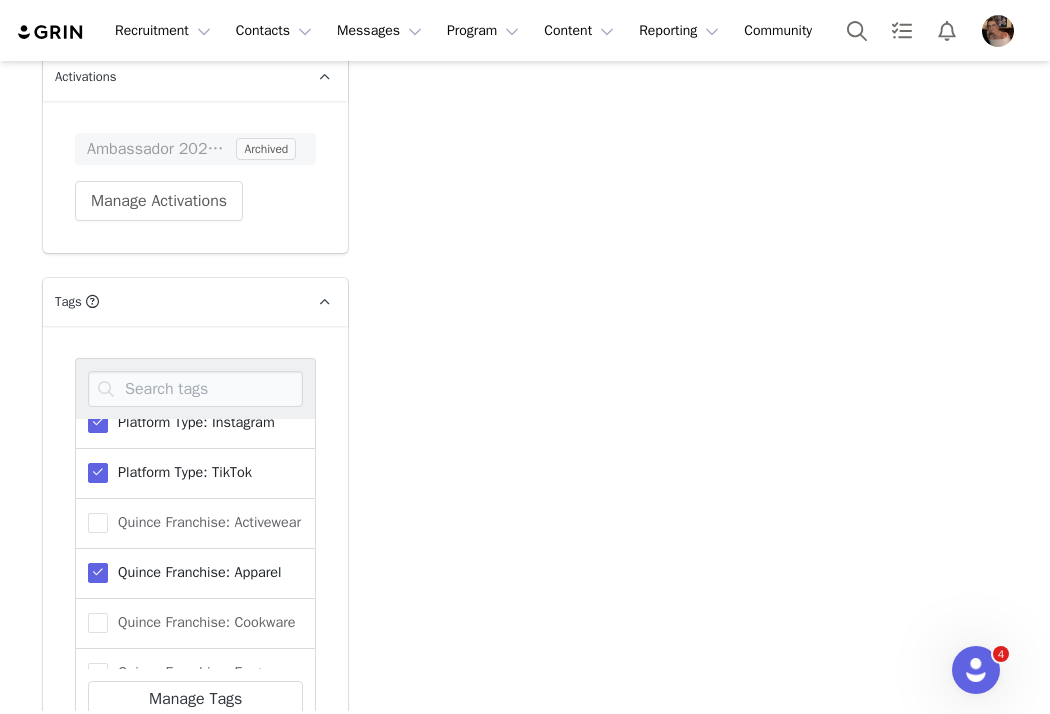 click at bounding box center (98, 573) 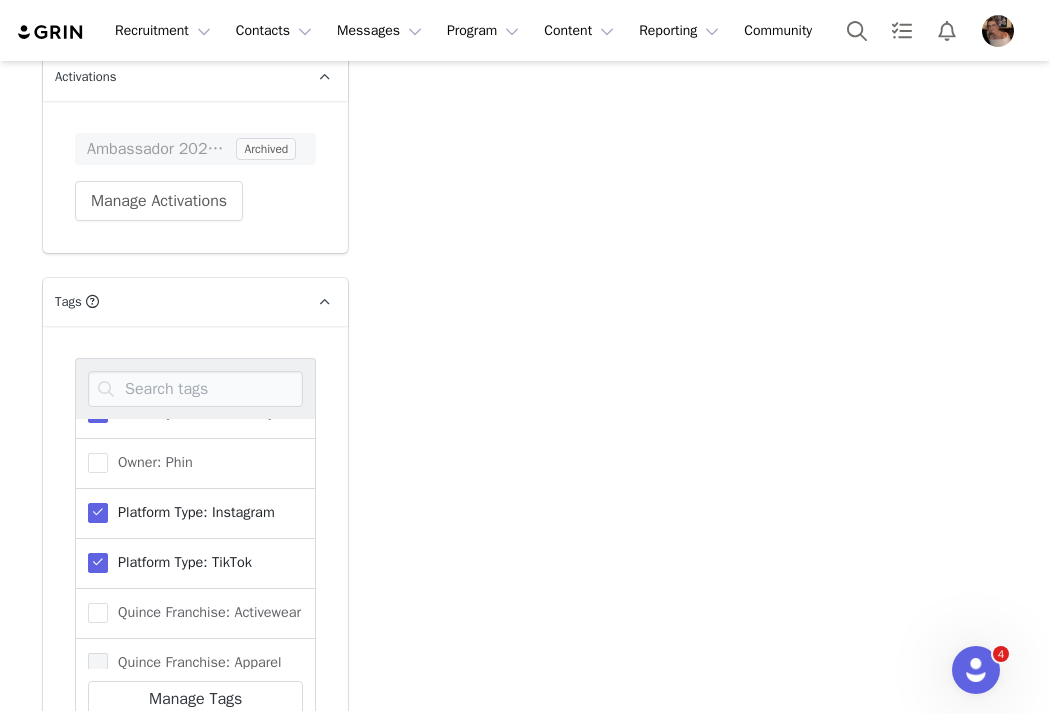 scroll, scrollTop: 976, scrollLeft: 0, axis: vertical 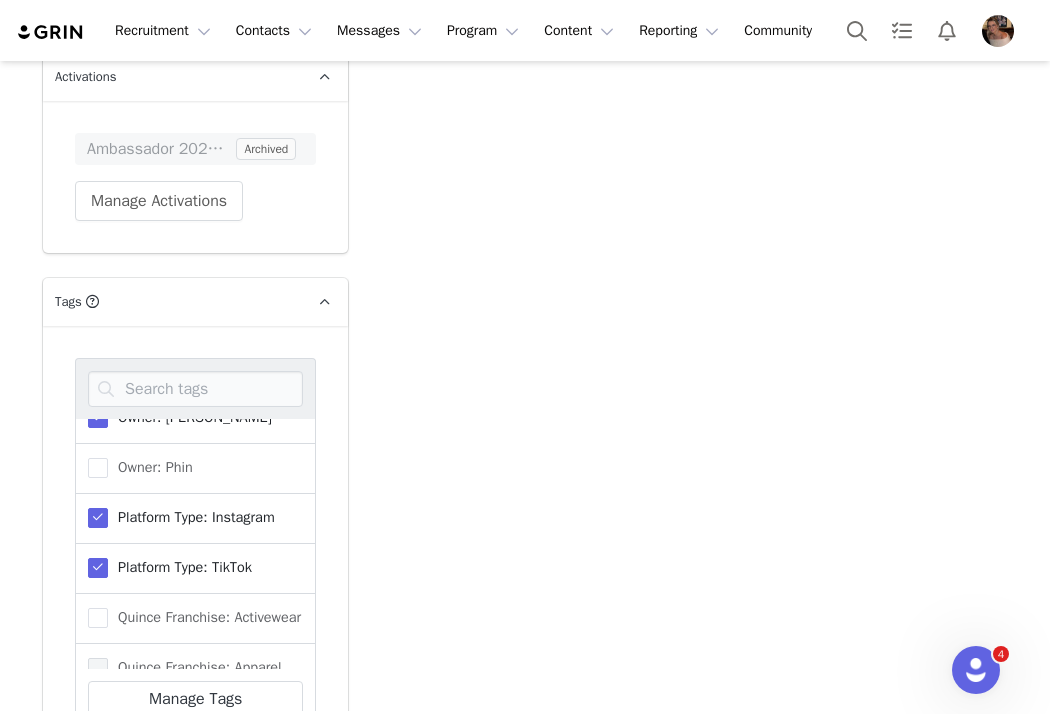 click at bounding box center (98, 518) 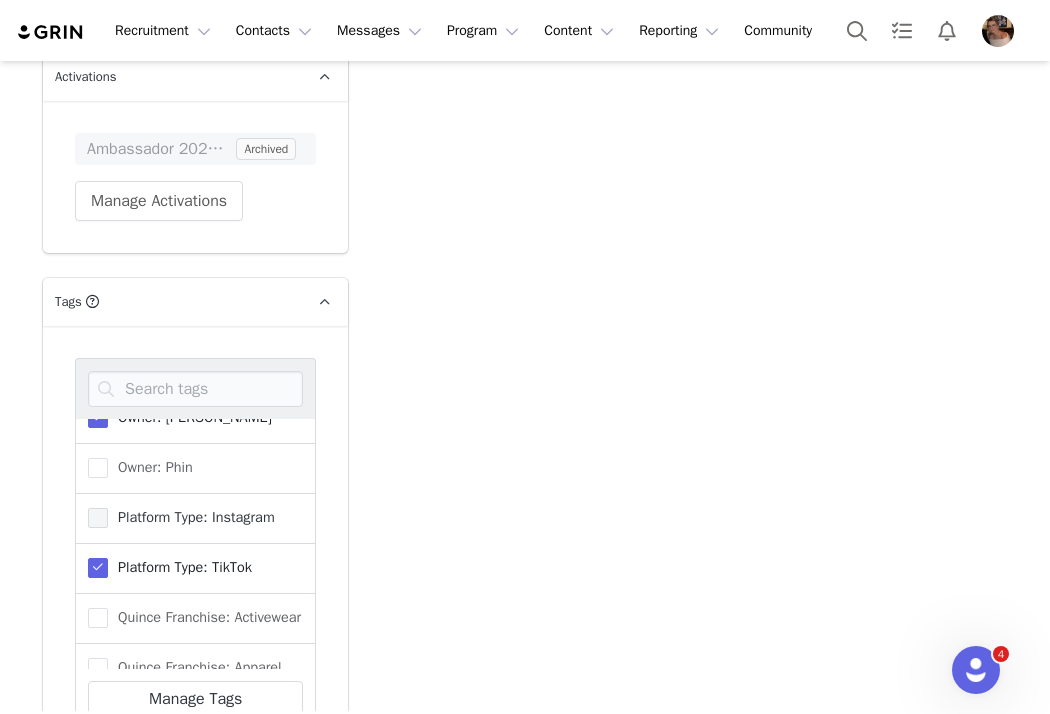 click at bounding box center [98, 518] 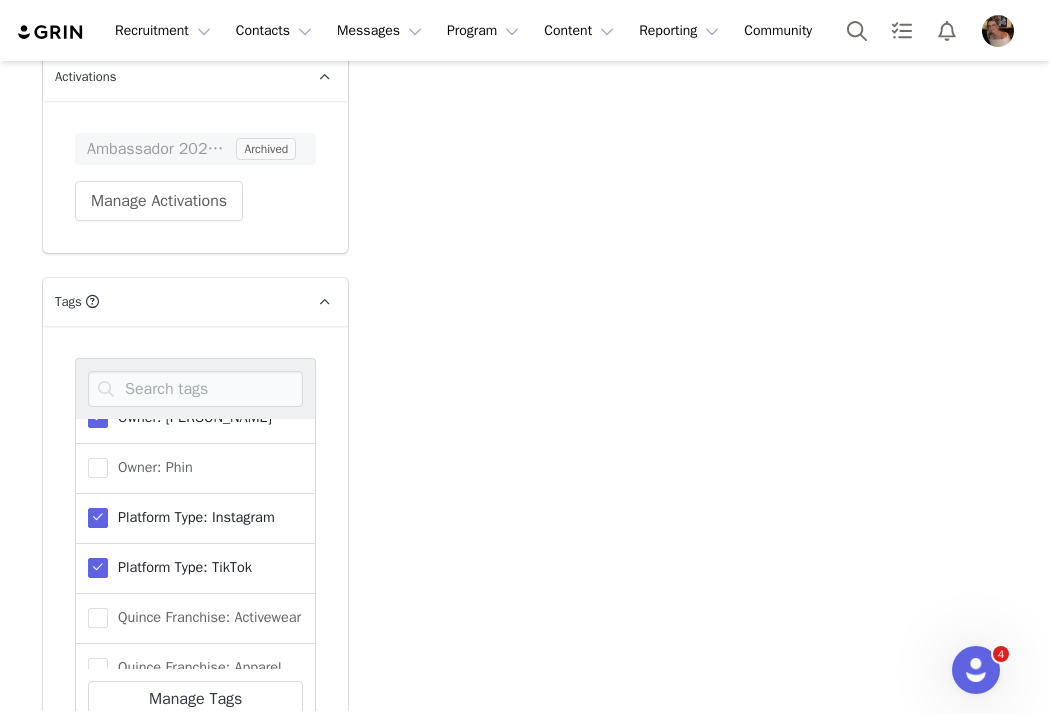 click at bounding box center [98, 568] 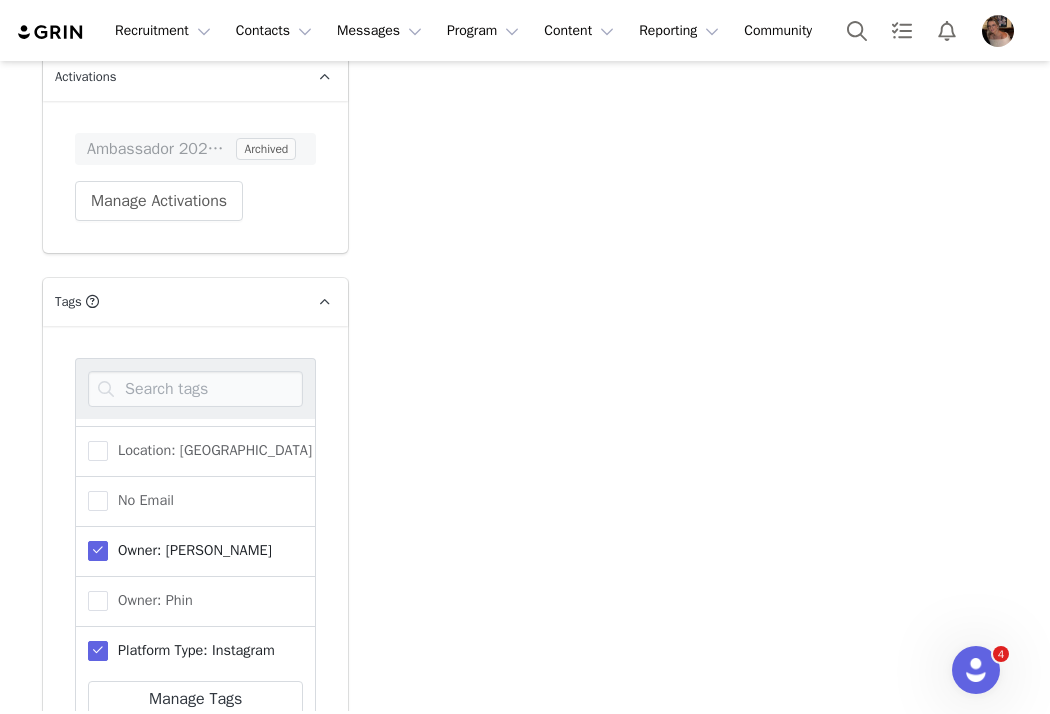 click at bounding box center [98, 551] 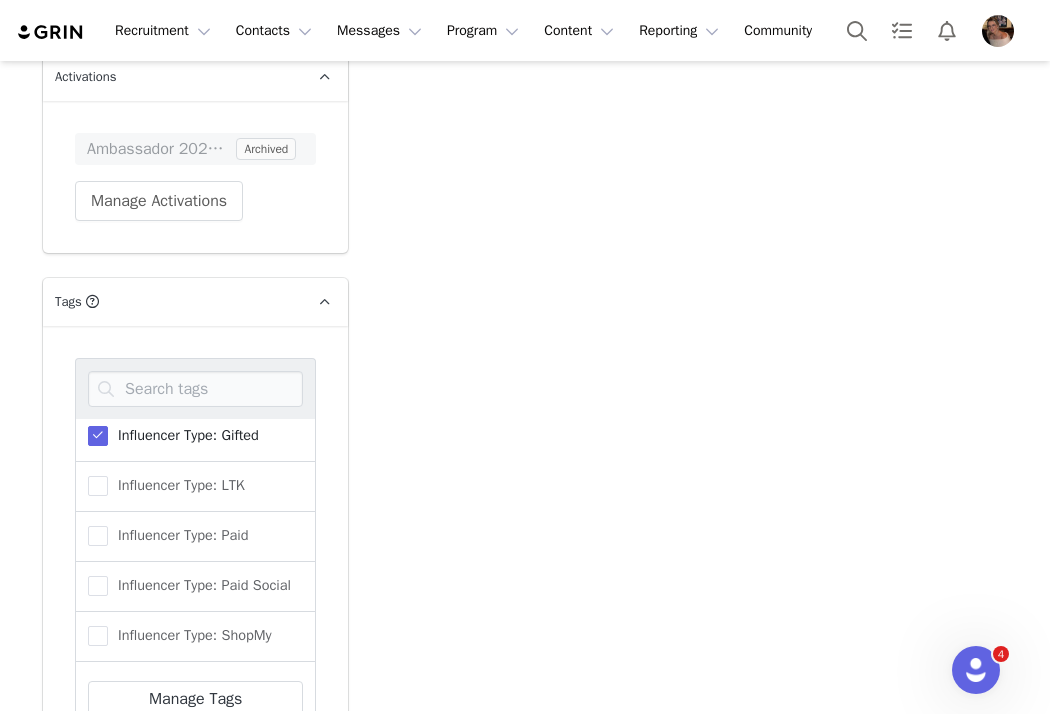 scroll, scrollTop: 0, scrollLeft: 0, axis: both 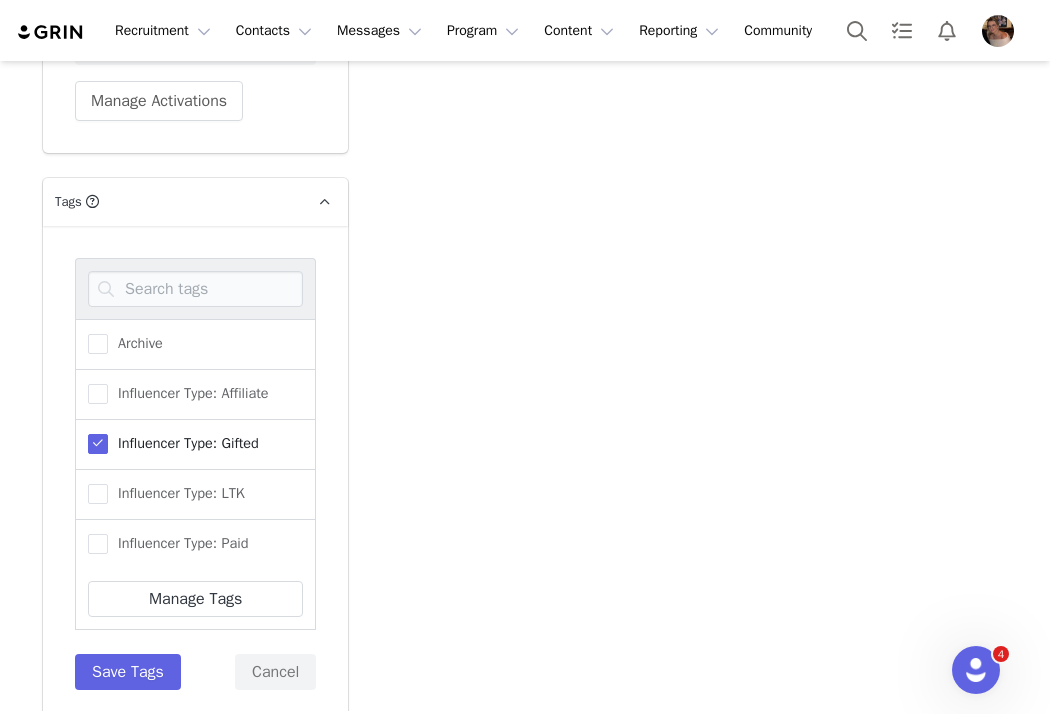 click on "Archive   Influencer Type: Affiliate   Influencer Type: Gifted   Influencer Type: LTK   Influencer Type: Paid   Influencer Type: Paid Social   Influencer Type: ShopMy   Influencer Usage Type: Organic Social Only   Influencer Vertical: Beauty   Influencer Vertical: DIY/Home Decor   Influencer Vertical: Family/Parenting   Influencer Vertical: Fashion   Influencer Vertical: Fitness/Health   Influencer Vertical: Lifestyle   Influencer Vertical: Teacher   Influencer Vertical: Travel   Influencer Vertical: Vlogger   Location: Canada   No Email   Owner: Jinal   Owner: Phin   Platform Type: Instagram   Platform Type: TikTok   Quince Franchise: Activewear   Quince Franchise: Apparel   Quince Franchise: Cookware   Quince Franchise: Fragrance   Quince Franchise: Handbags   Quince Franchise: Home   Quince Franchise: Kids/Baby/Toddler   Quince Franchise: Luggage   Quince Franchise: Maternity   Quince Franchise: Men's Apparel   Quince Franchise: Shapewear   Quince Franchise: Swimwear   Quince Franchise: Wellness  Cancel" at bounding box center [195, 474] 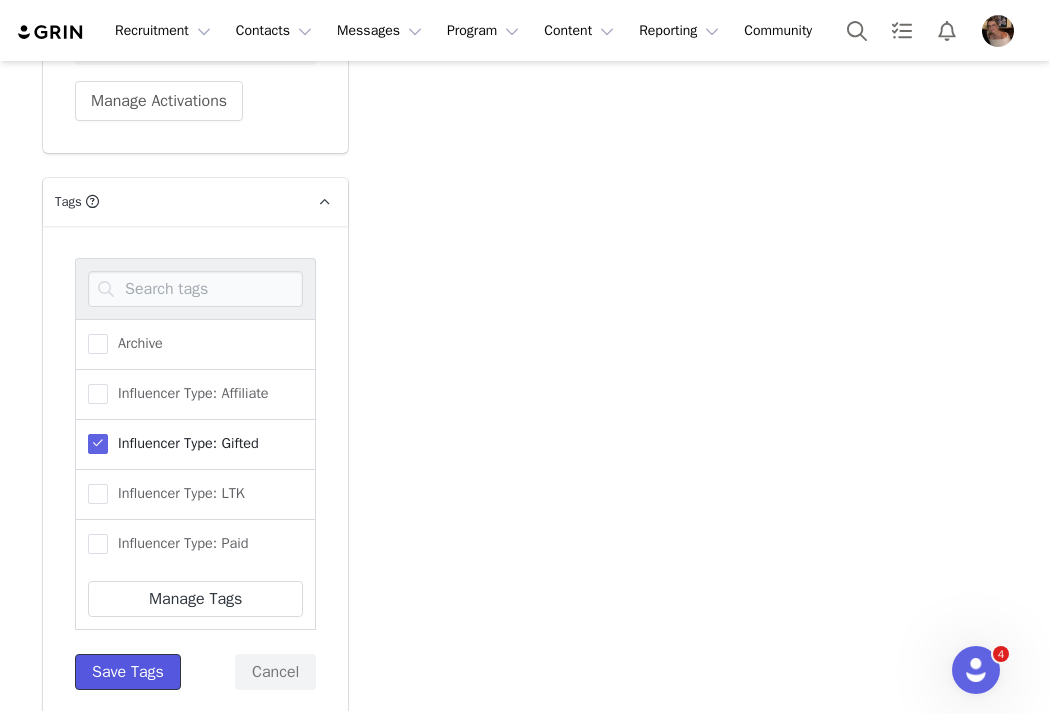 click on "Save Tags" at bounding box center [128, 672] 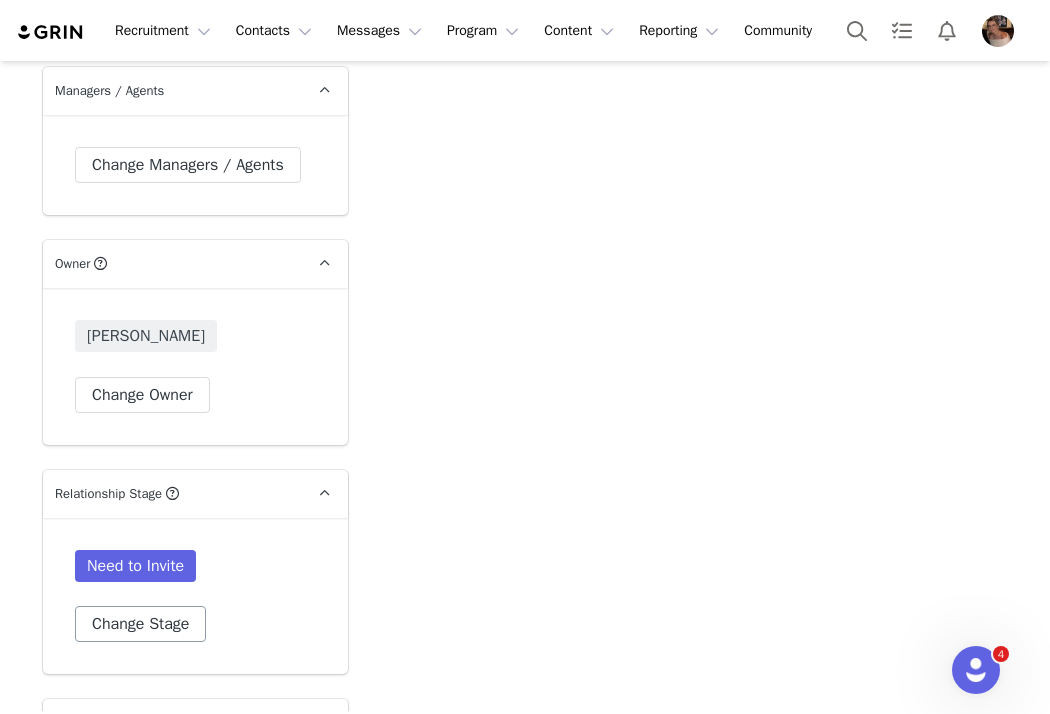 scroll, scrollTop: 2996, scrollLeft: 0, axis: vertical 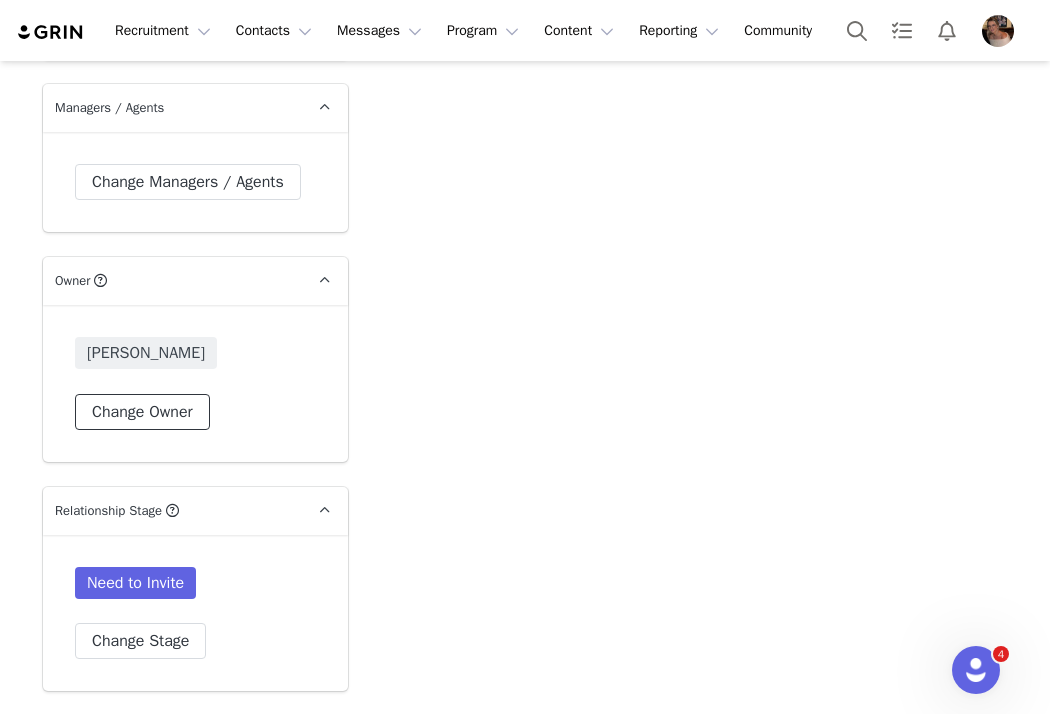 click on "Change Owner" at bounding box center [142, 412] 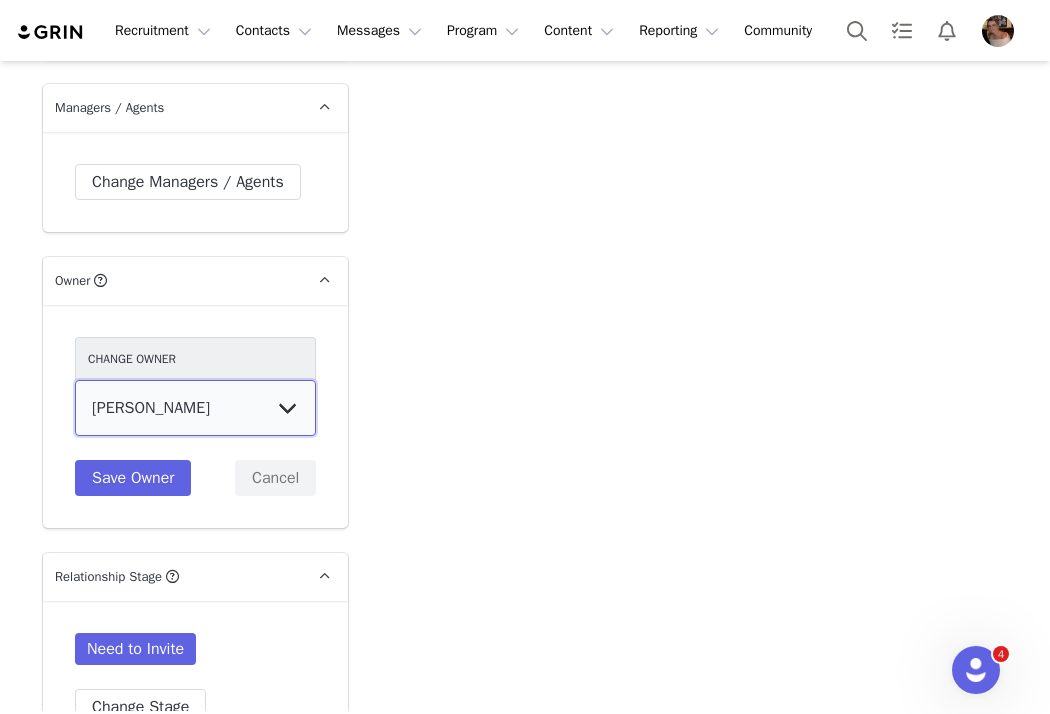 click on "Samantha Missaggia   Senthil M   Grace McHenry   Wendy Menendez   Laurel Green   Akhil Rana   Prateek Baliya   Isabelle Yu   Brent Antunez   Ashlynn McBride   Anne Corrigan   Marketing User   Kensley Wiggins   Alexis Bignotti   Jinsey Roten   Rachel Stanke   Lily Goldberg   Nuala Sullivan   Alexandra Mekikian   karthik G" at bounding box center [195, 408] 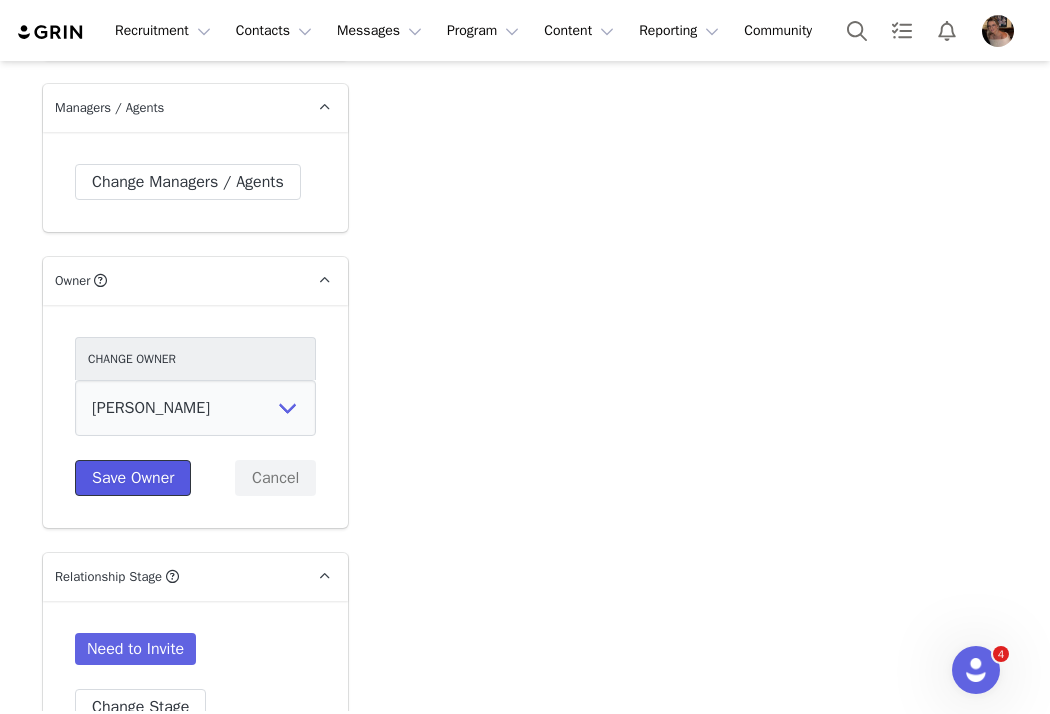 click on "Save Owner" at bounding box center (133, 478) 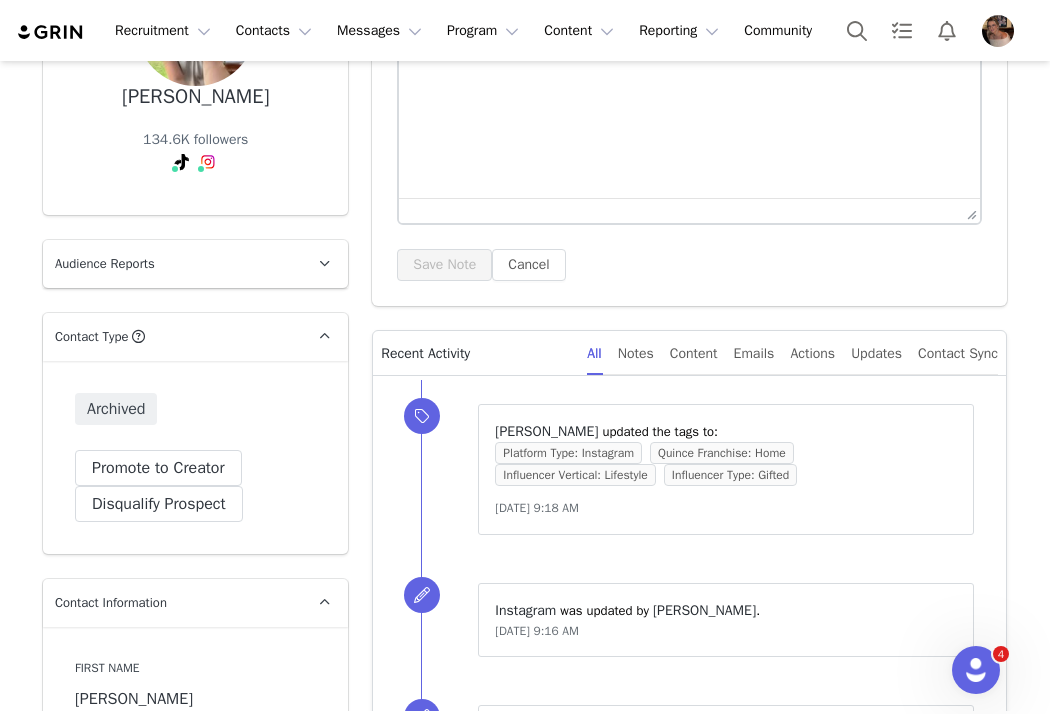 scroll, scrollTop: 266, scrollLeft: 0, axis: vertical 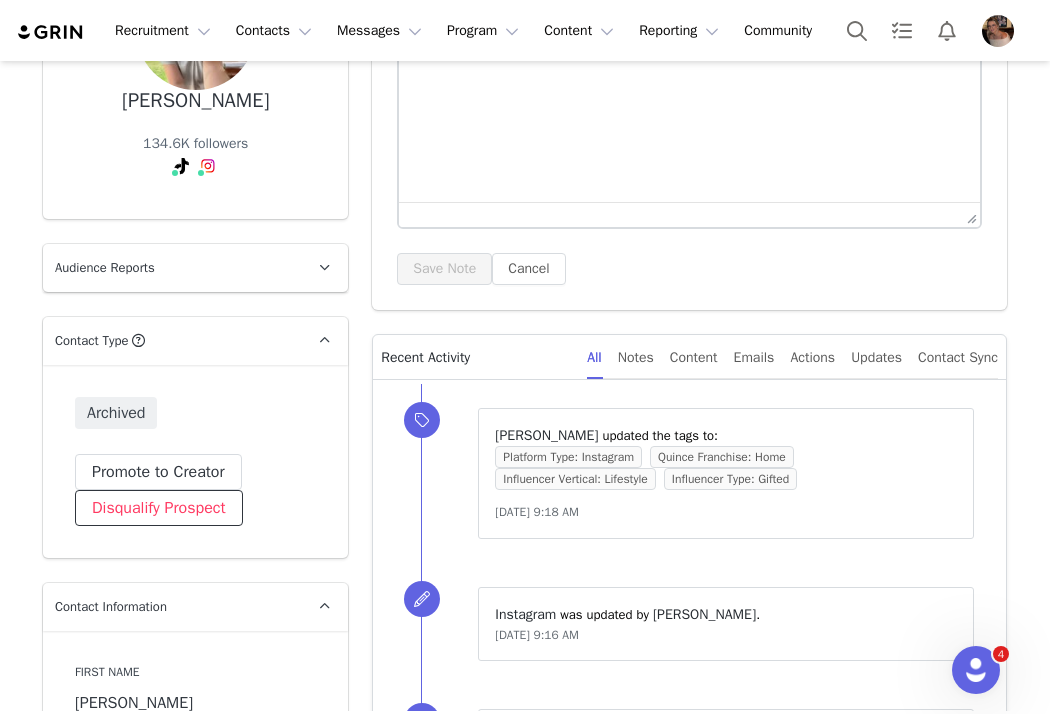 click on "Disqualify Prospect" at bounding box center (159, 508) 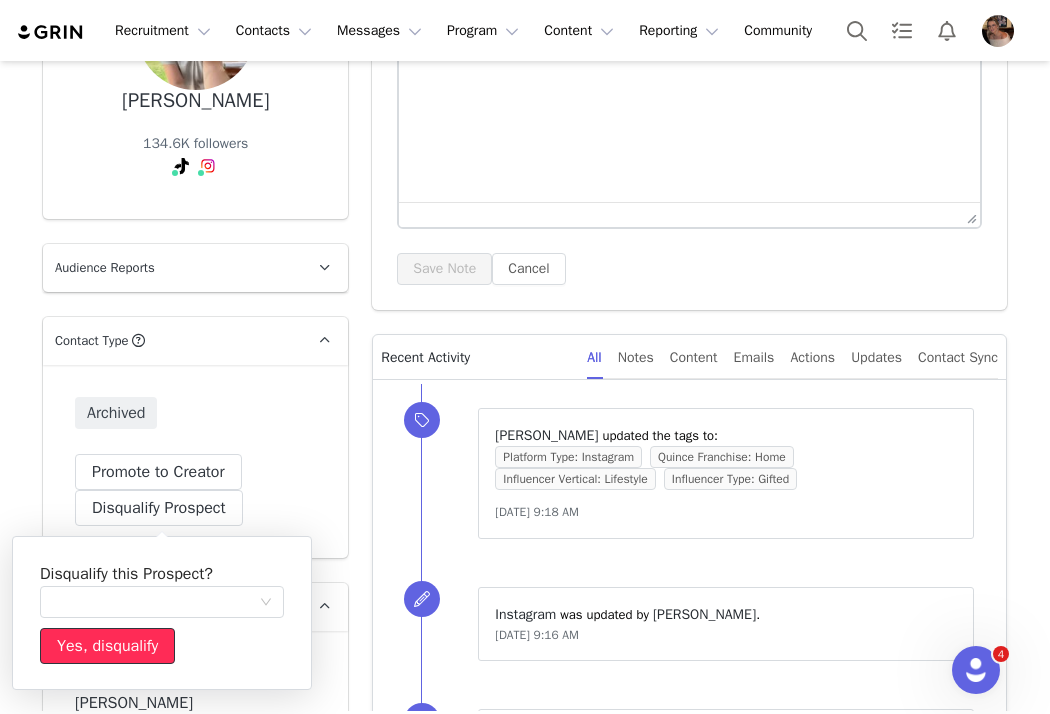 click on "Yes, disqualify" at bounding box center [107, 646] 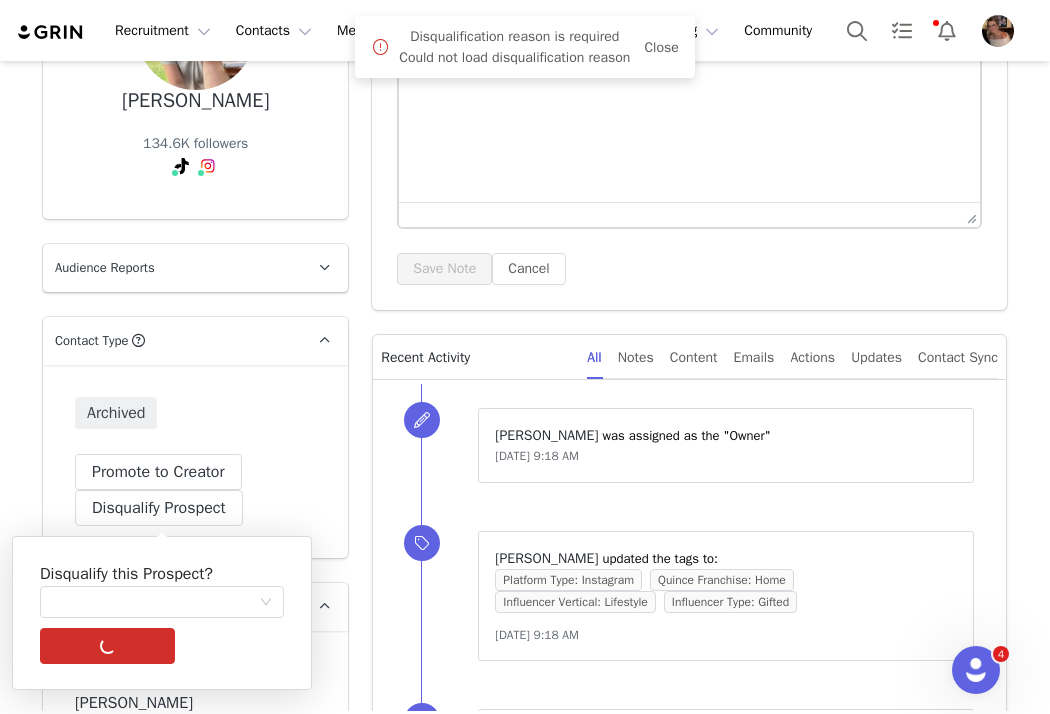 click on "Archived  Promote to Creator Disqualify Prospect" at bounding box center (195, 461) 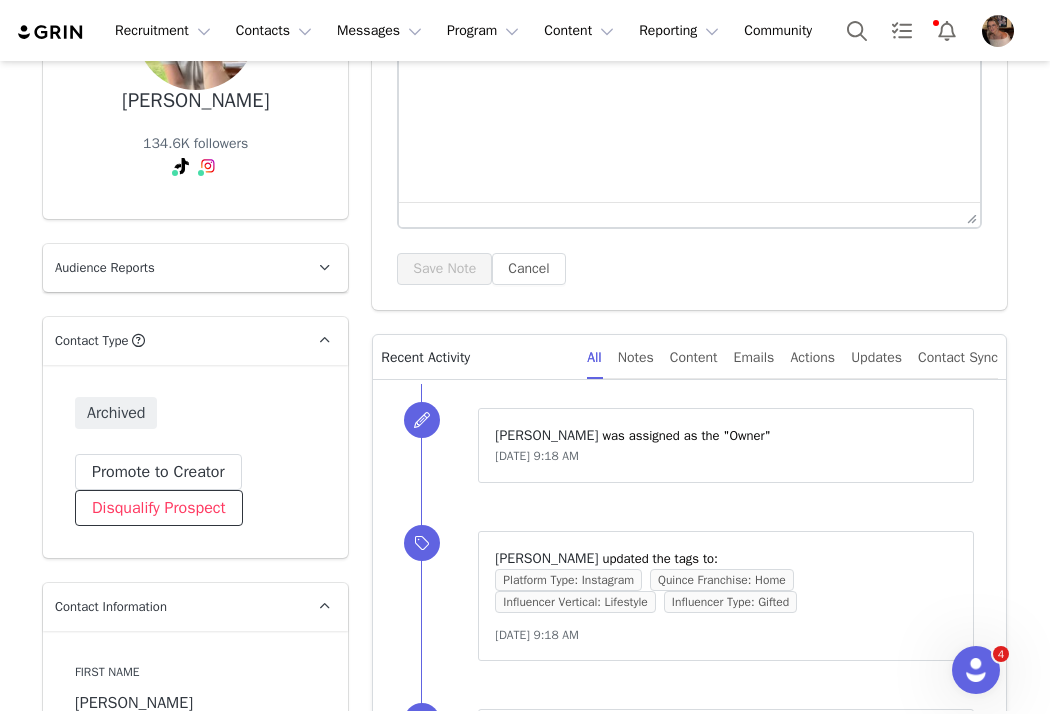 click on "Disqualify Prospect" at bounding box center [159, 508] 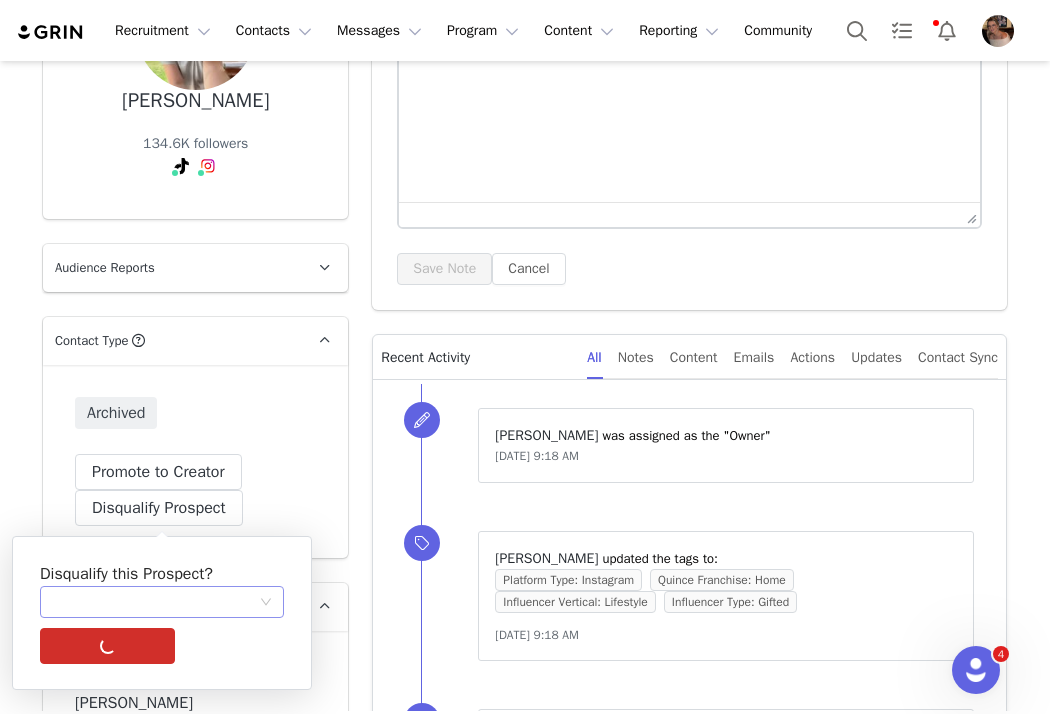click at bounding box center (155, 602) 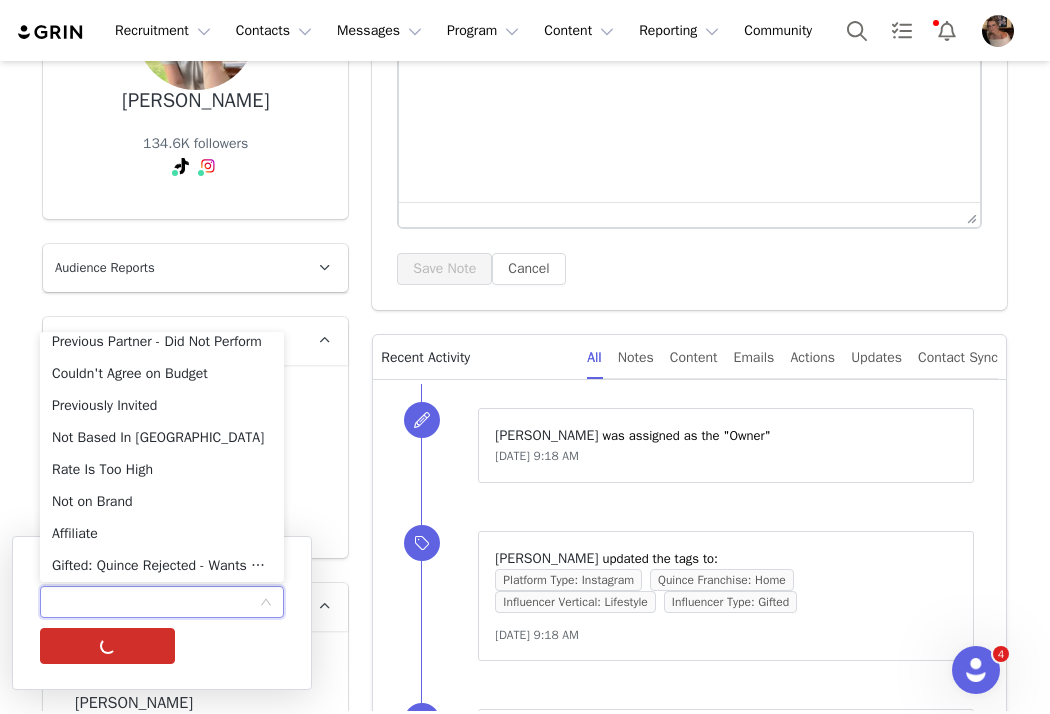 click on "Archived  Promote to Creator Disqualify Prospect" at bounding box center (195, 461) 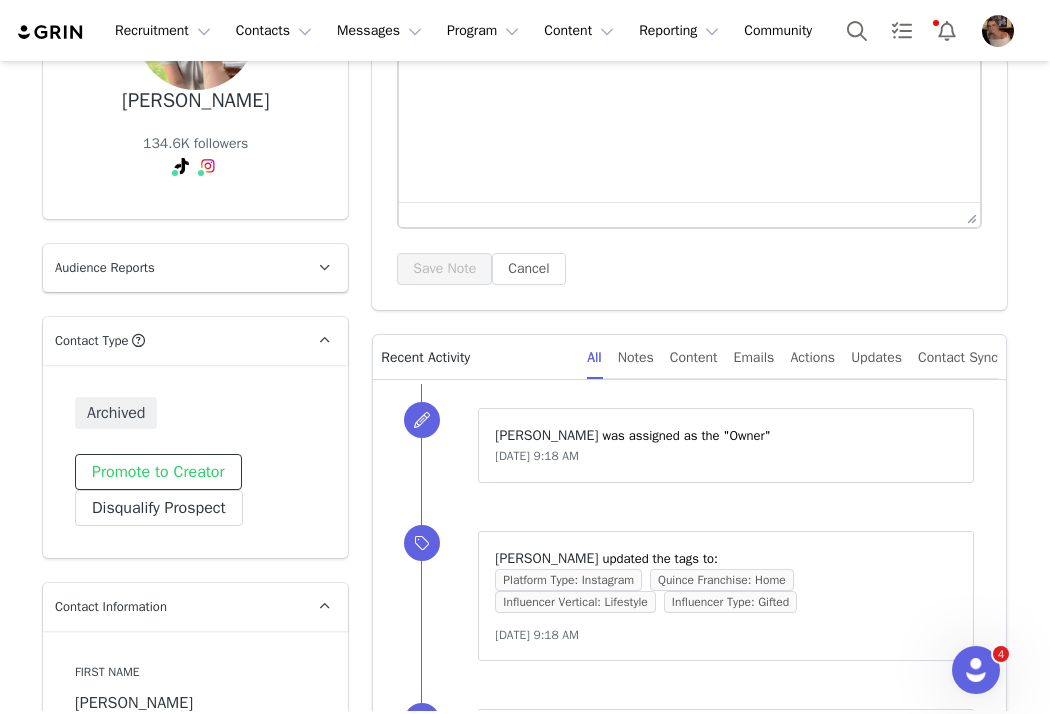 click on "Promote to Creator" at bounding box center [158, 472] 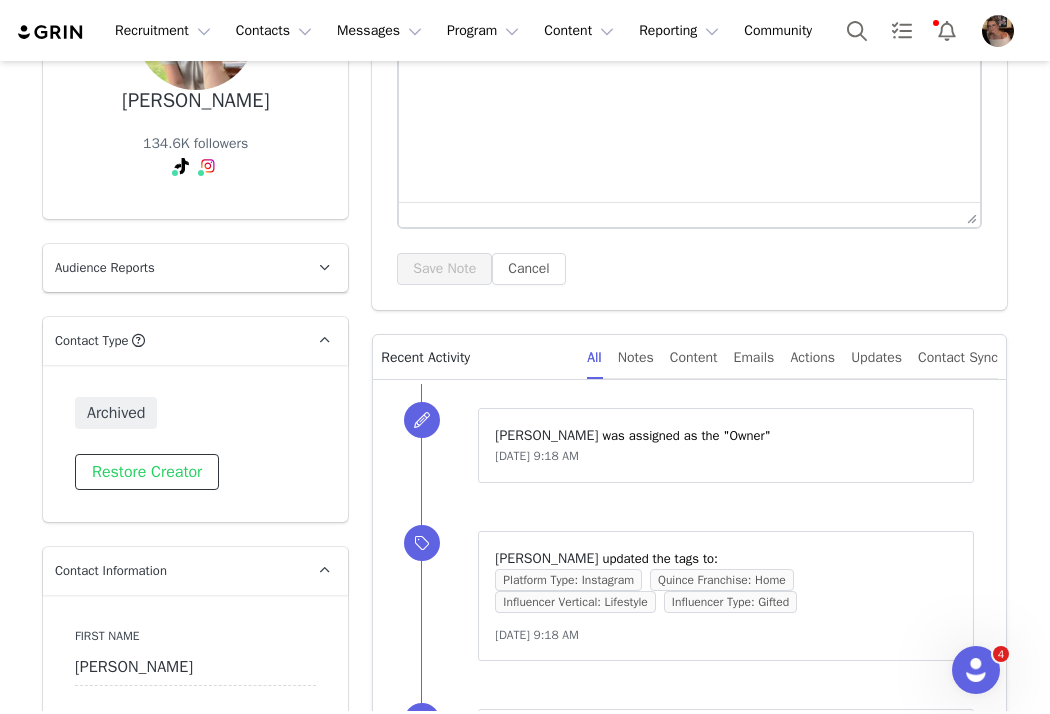 click on "Restore Creator" at bounding box center (147, 472) 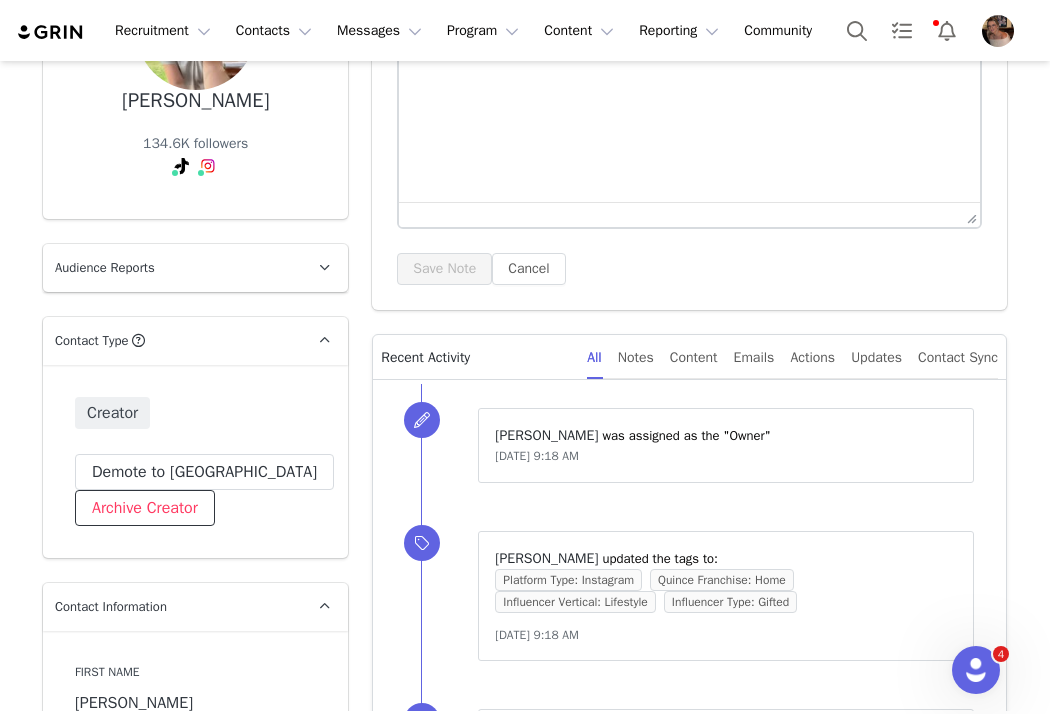 click on "Archive Creator" at bounding box center [145, 508] 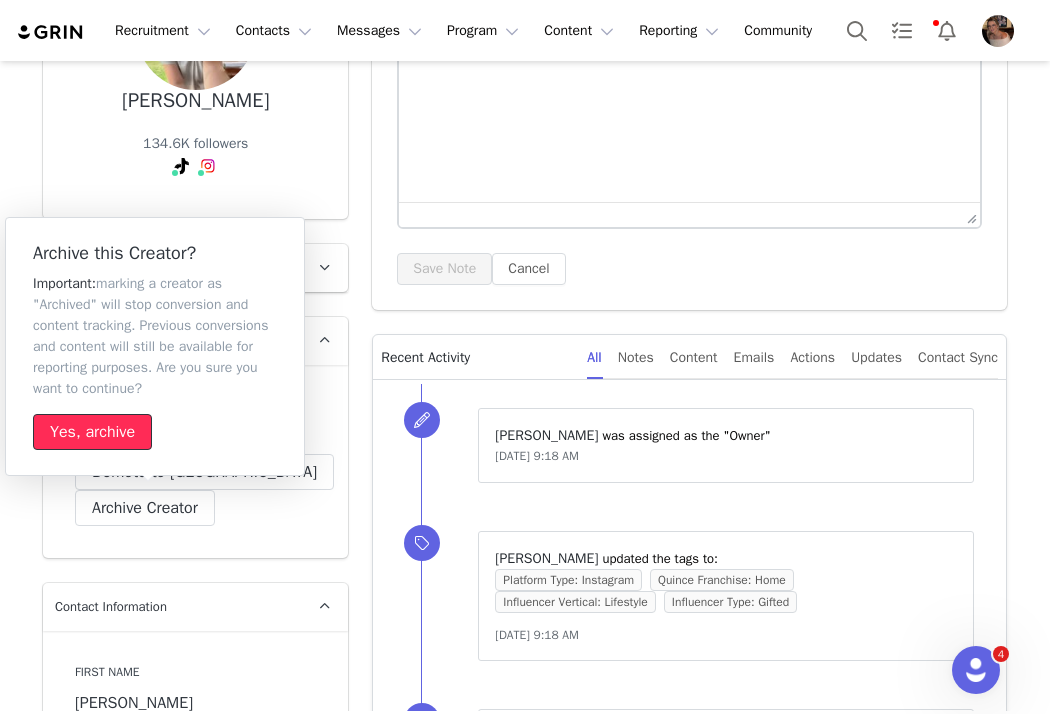 click on "Yes, archive" at bounding box center (92, 432) 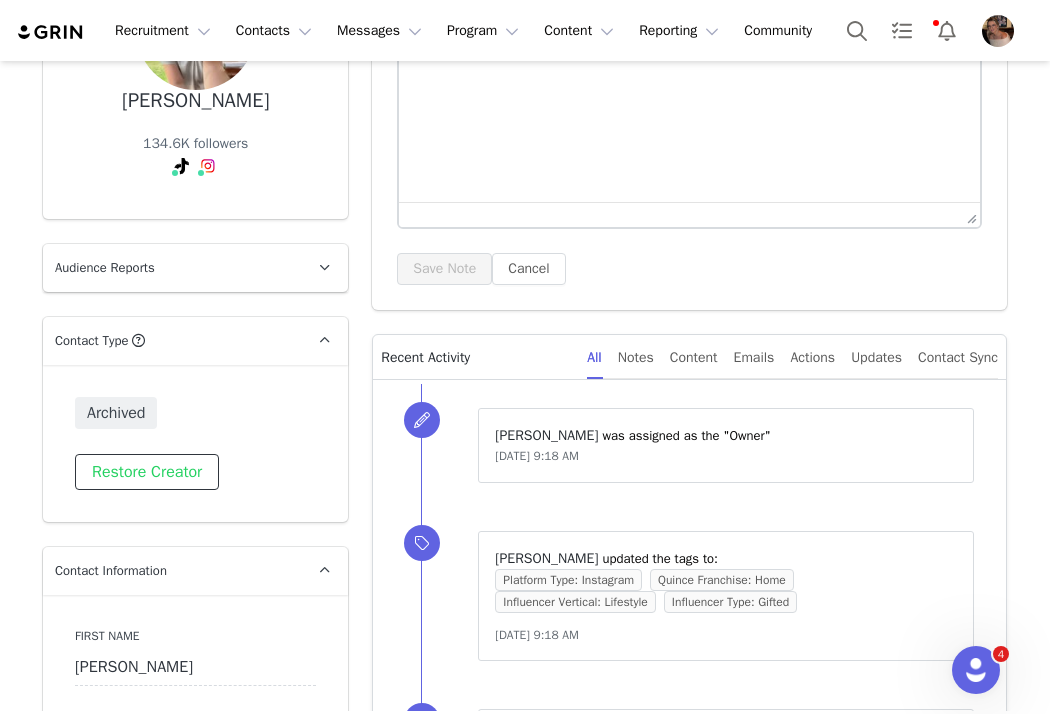 click on "Restore Creator" at bounding box center [147, 472] 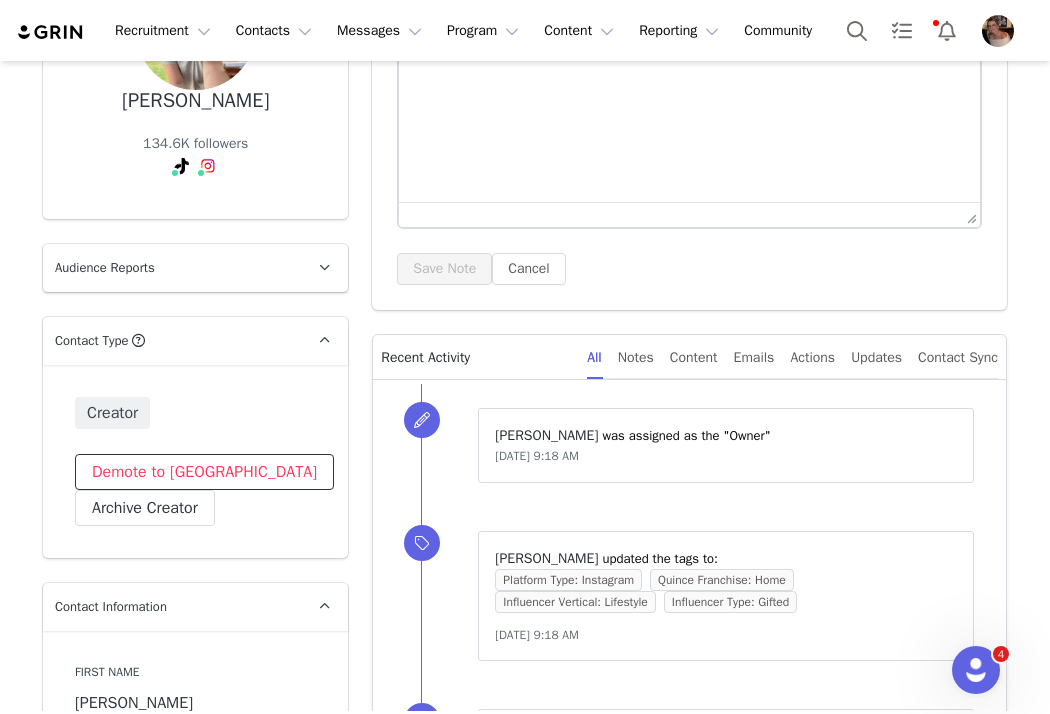 click on "Demote to Prospect" at bounding box center (204, 472) 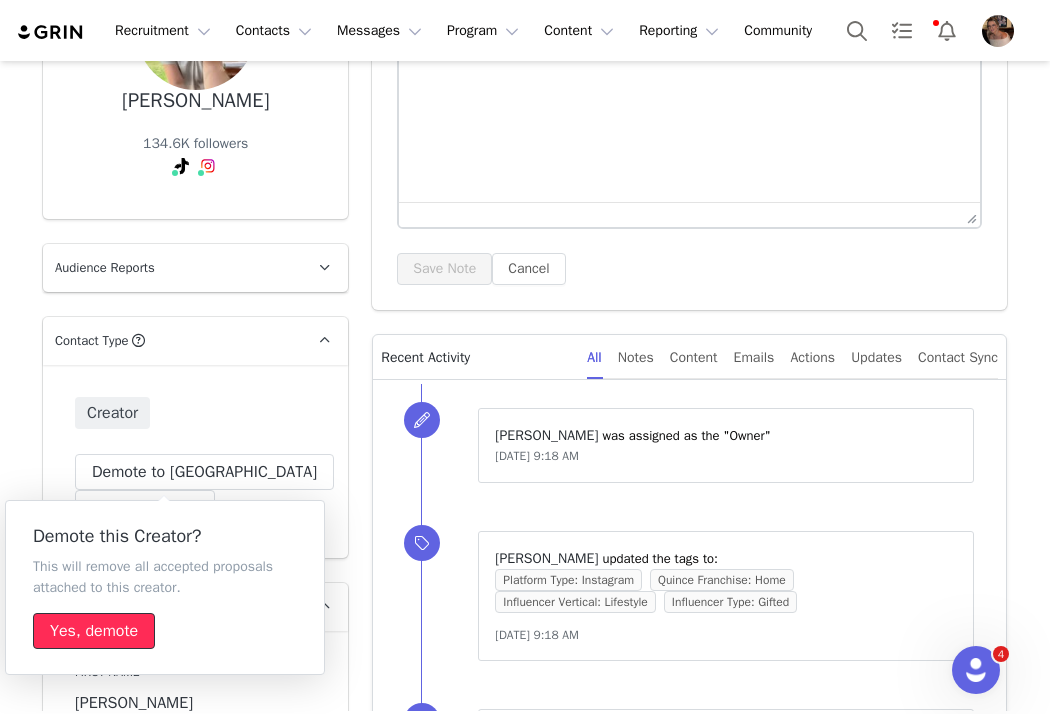 click on "Yes, demote" at bounding box center [94, 631] 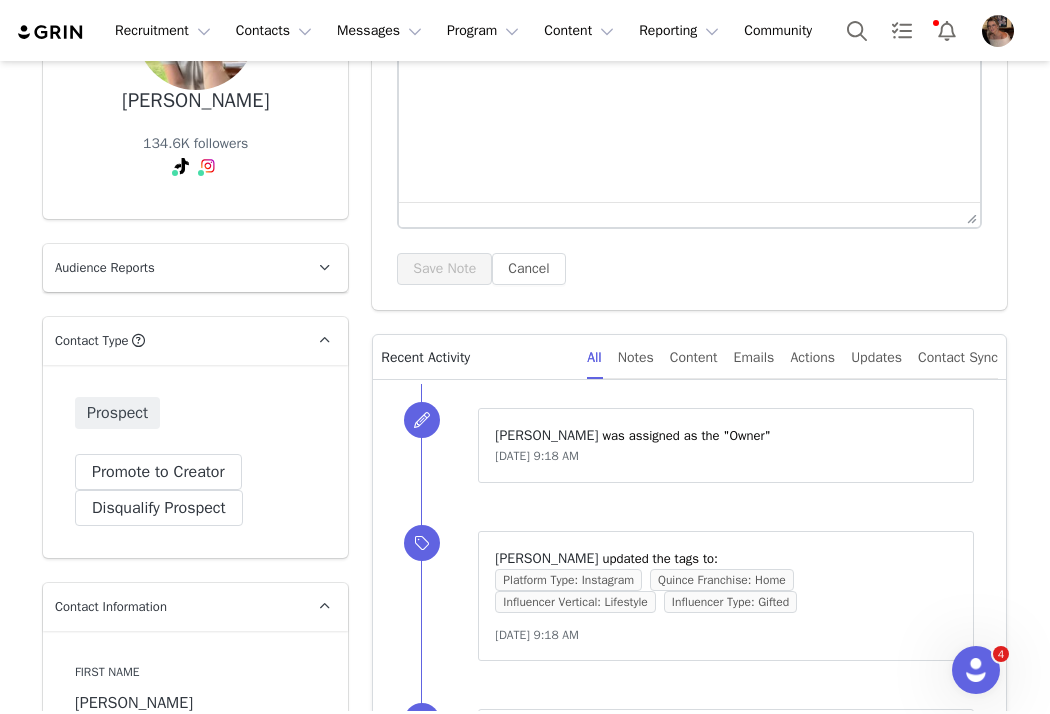 click on "Prospect  Promote to Creator Disqualify this Prospect?  Yes, disqualify  Disqualify Prospect" at bounding box center [195, 461] 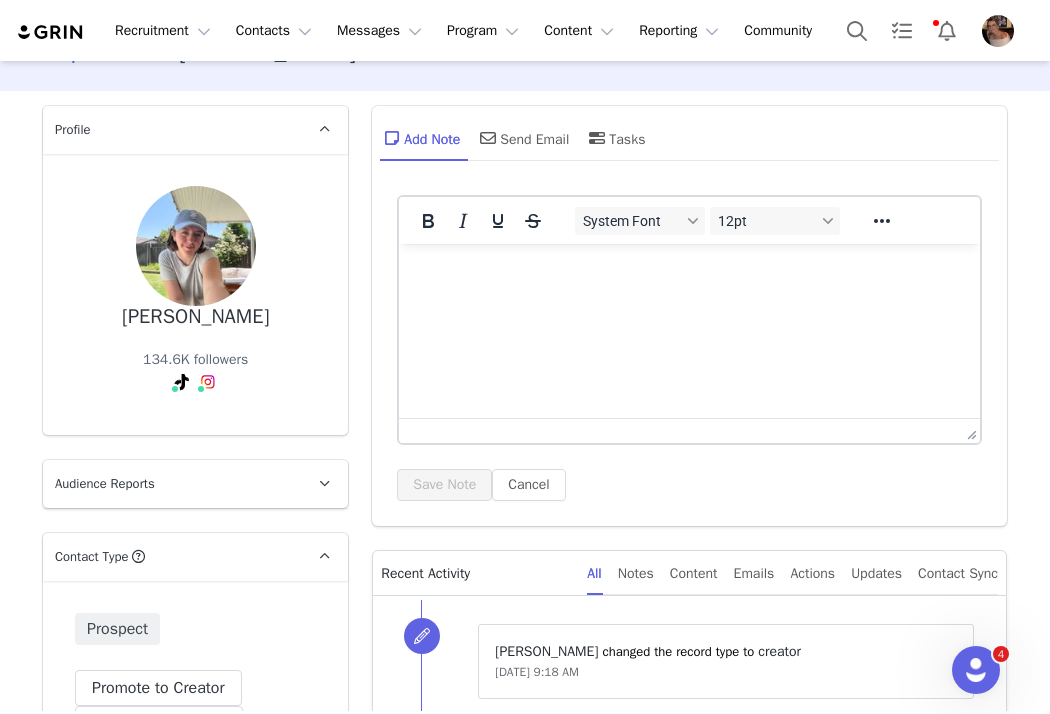 scroll, scrollTop: 0, scrollLeft: 0, axis: both 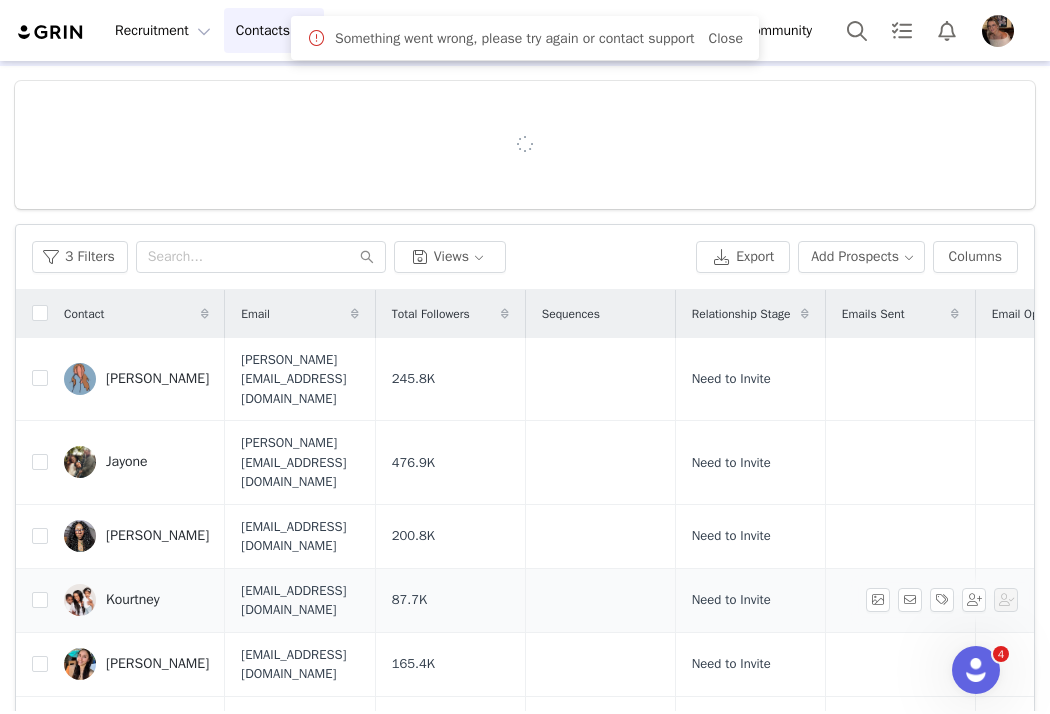 click on "Kourtney" at bounding box center (133, 600) 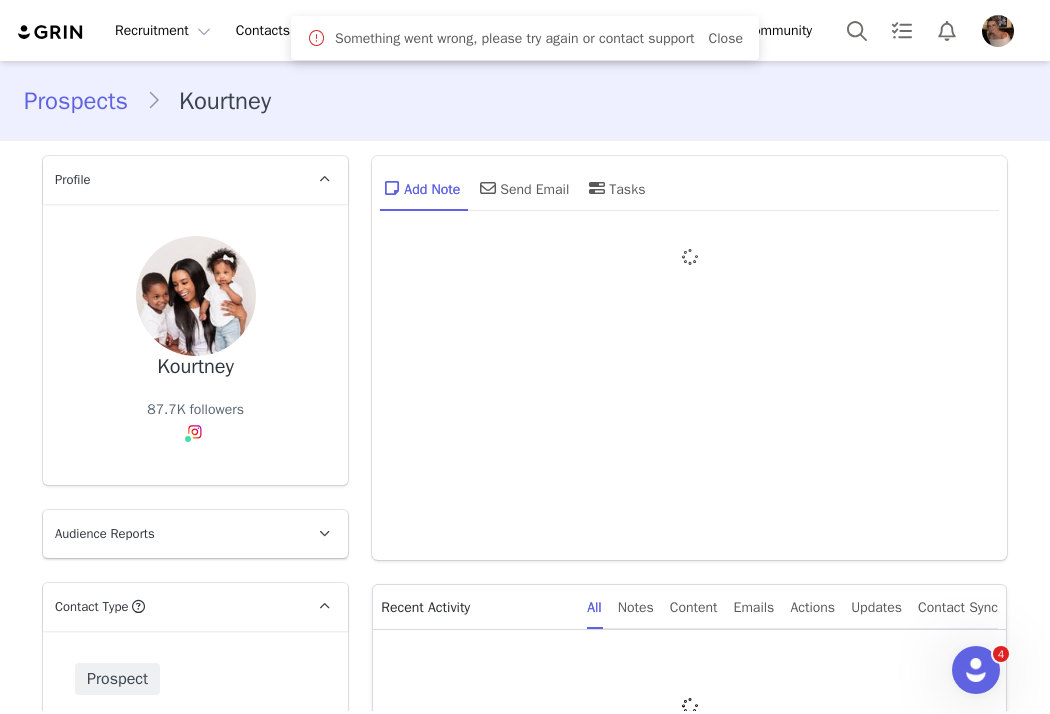 type on "+1 ([GEOGRAPHIC_DATA])" 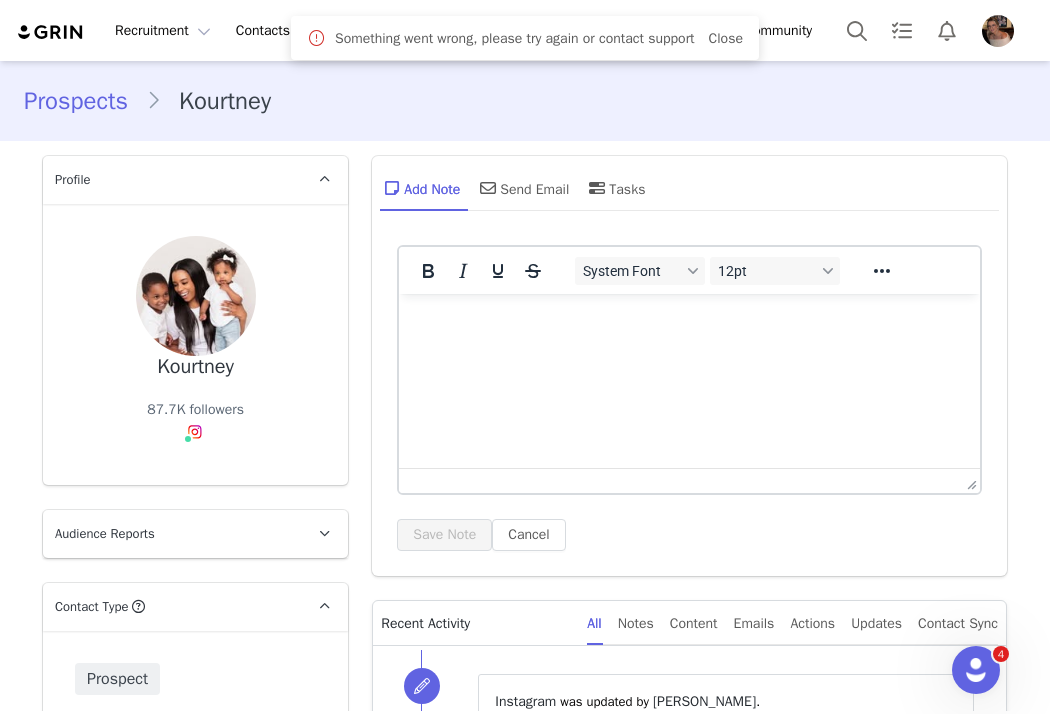 scroll, scrollTop: 0, scrollLeft: 0, axis: both 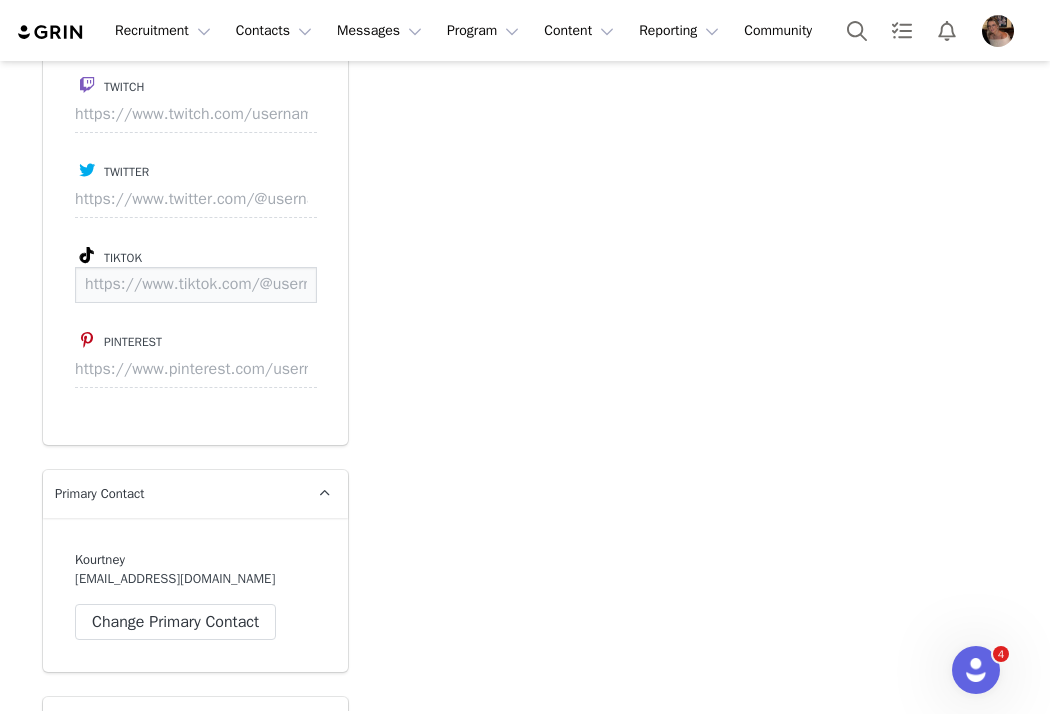 click at bounding box center [196, 285] 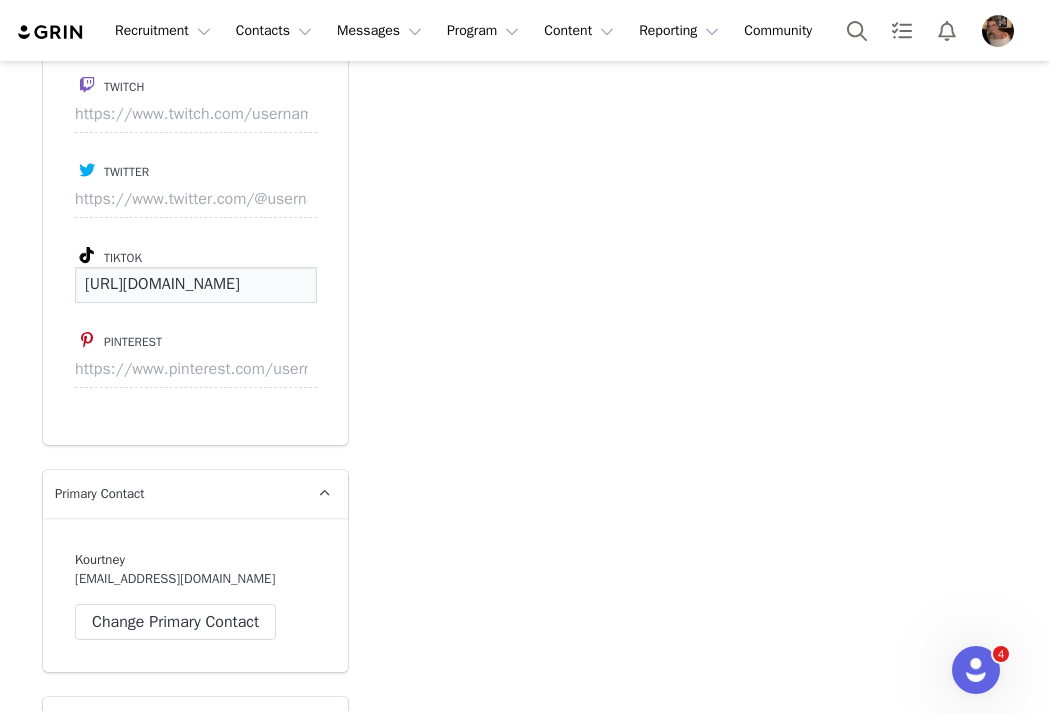 scroll, scrollTop: 0, scrollLeft: 218, axis: horizontal 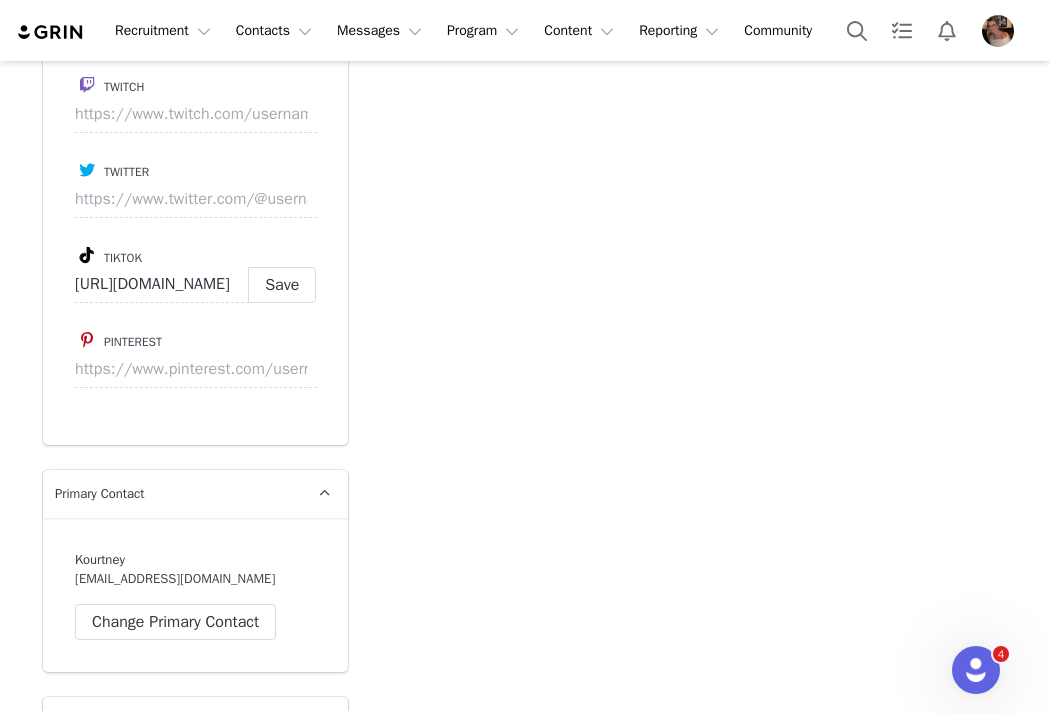 click on "Save" at bounding box center (282, 285) 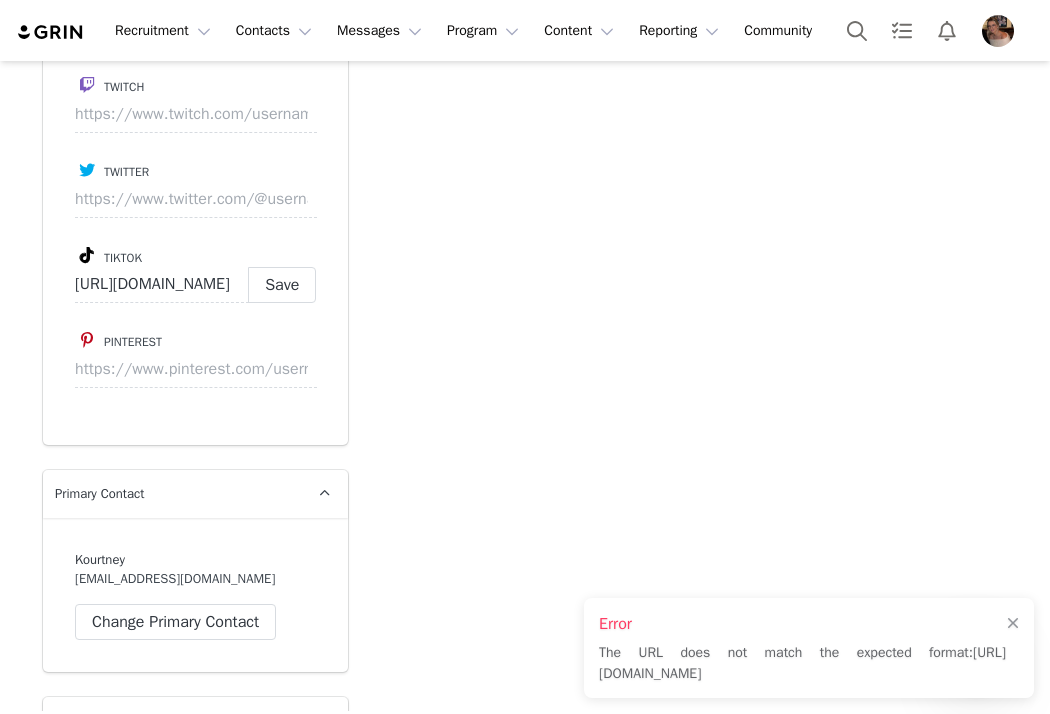 type on "[URL][DOMAIN_NAME]" 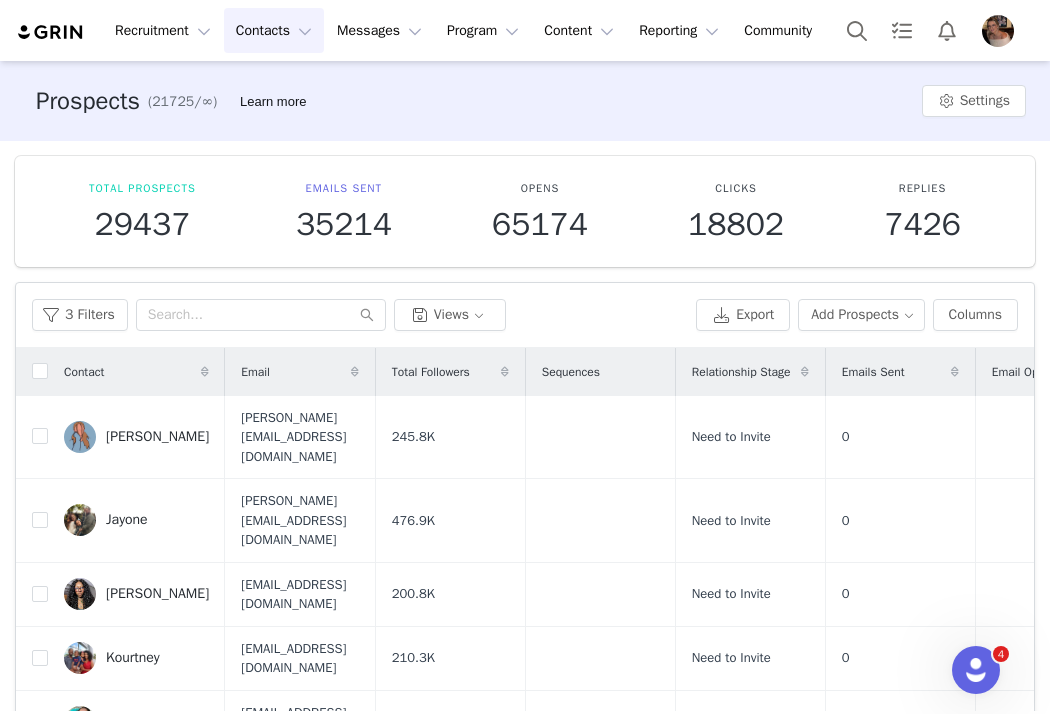 scroll, scrollTop: 185, scrollLeft: 0, axis: vertical 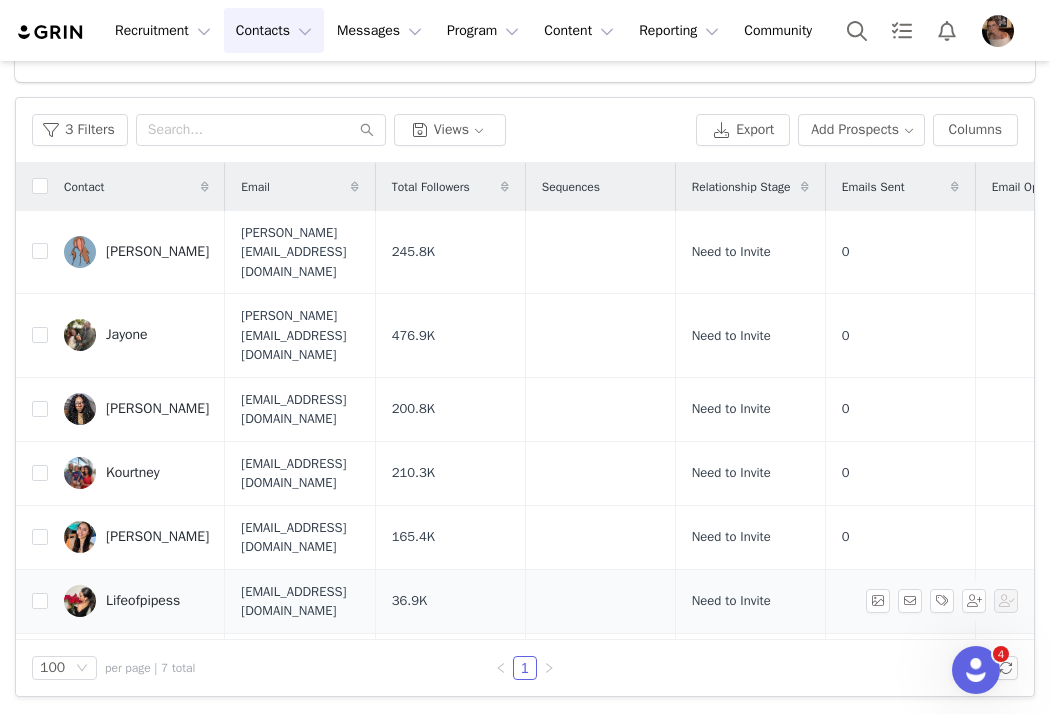 click on "Lifeofpipess" at bounding box center (143, 601) 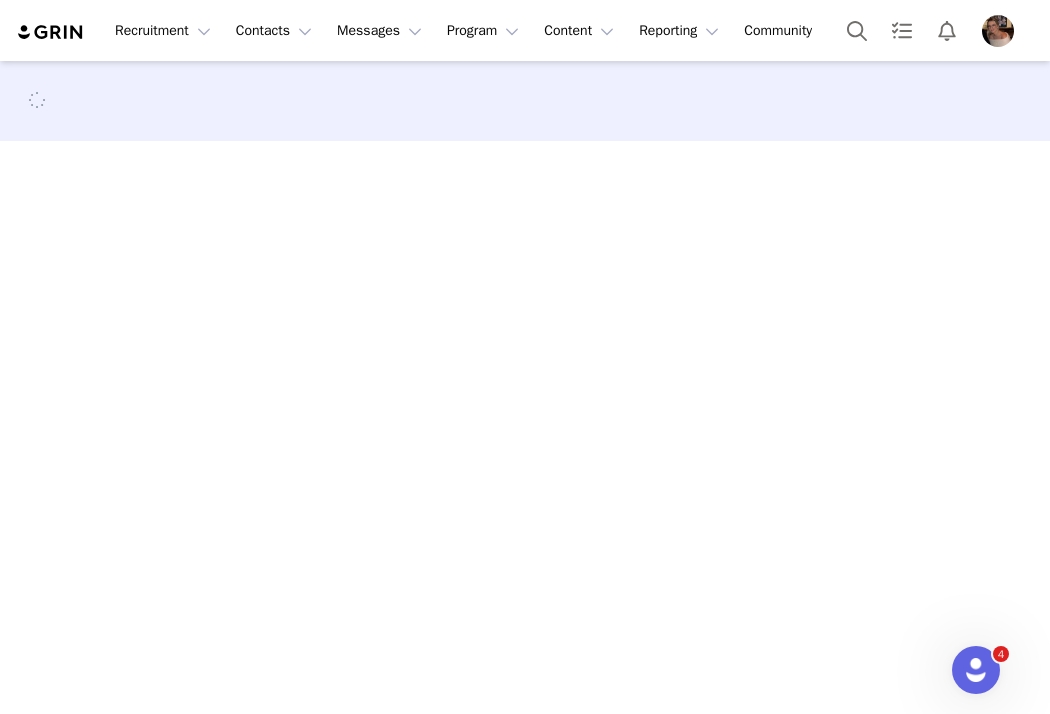 scroll, scrollTop: 0, scrollLeft: 0, axis: both 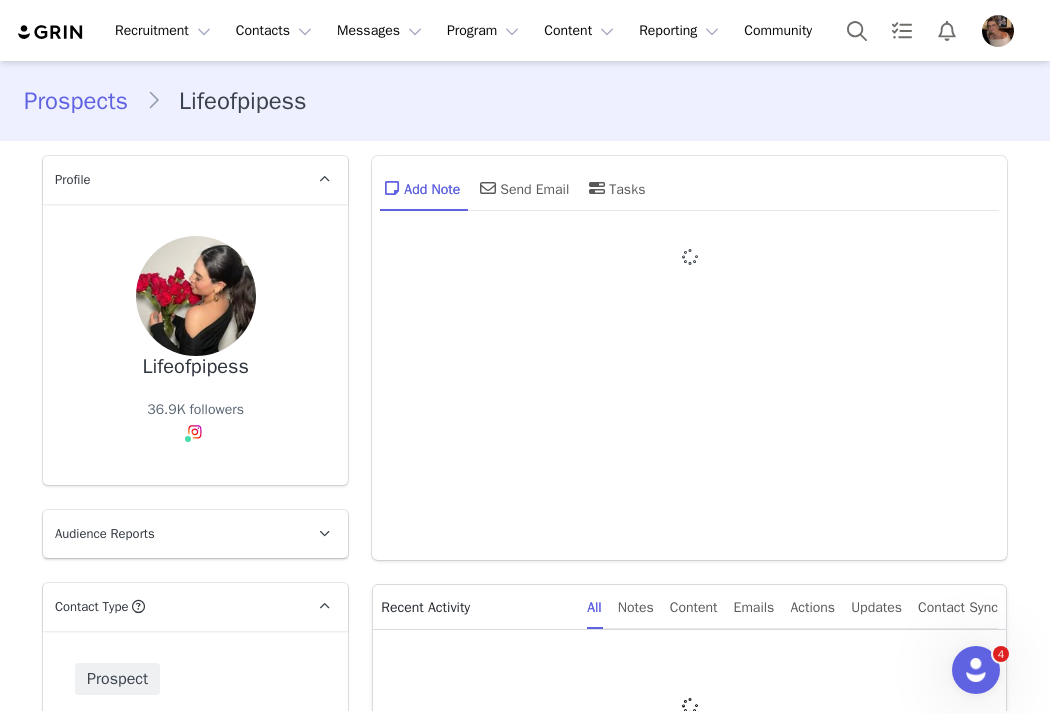 type on "+1 ([GEOGRAPHIC_DATA])" 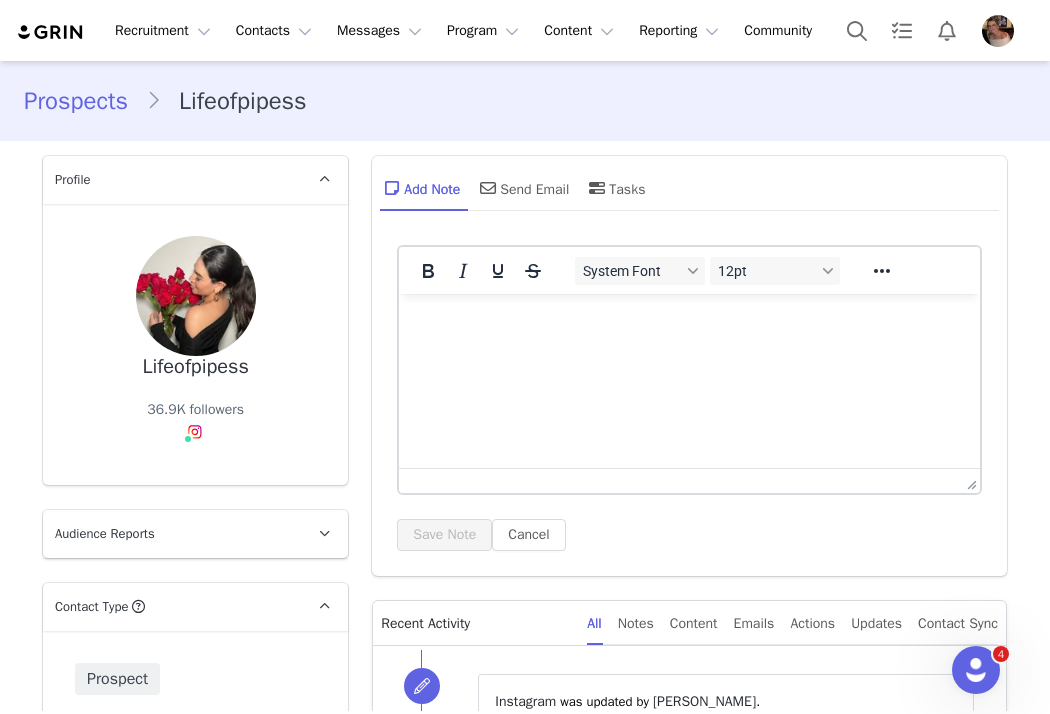 scroll, scrollTop: 0, scrollLeft: 0, axis: both 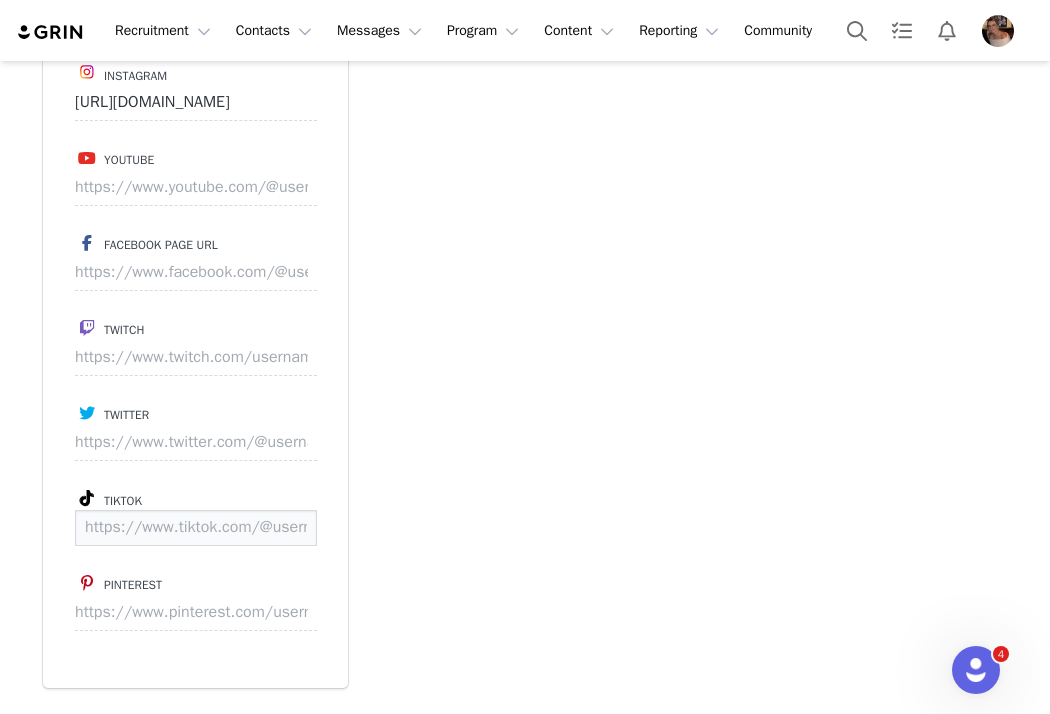 click at bounding box center [196, 528] 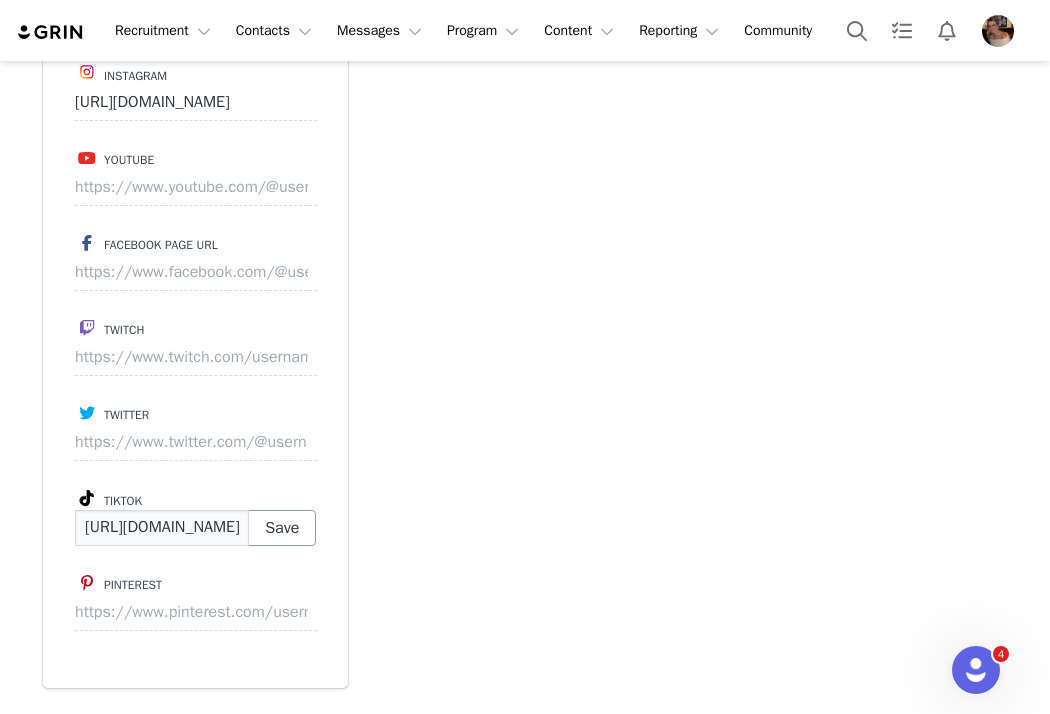 scroll, scrollTop: 0, scrollLeft: 115, axis: horizontal 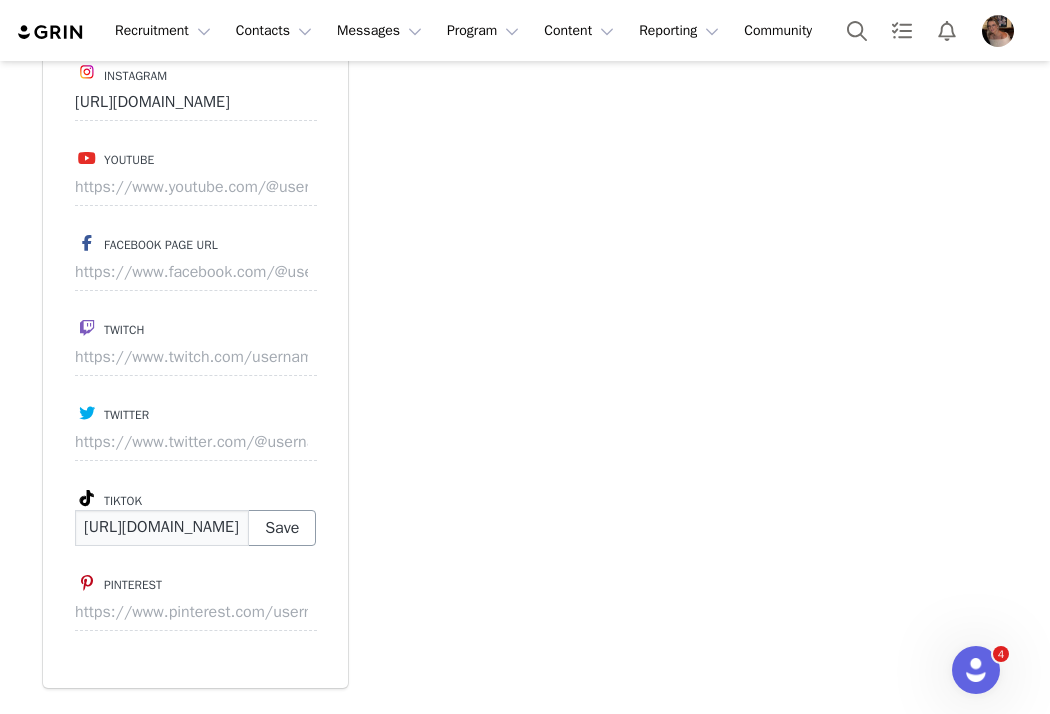 type on "[URL][DOMAIN_NAME]" 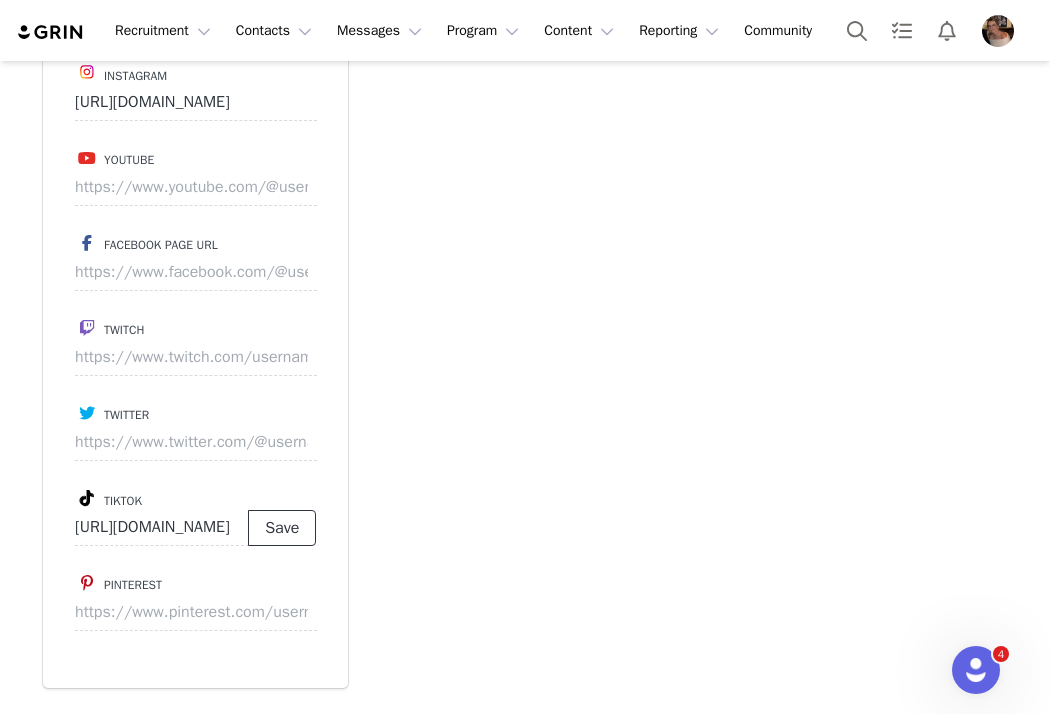 scroll, scrollTop: 0, scrollLeft: 0, axis: both 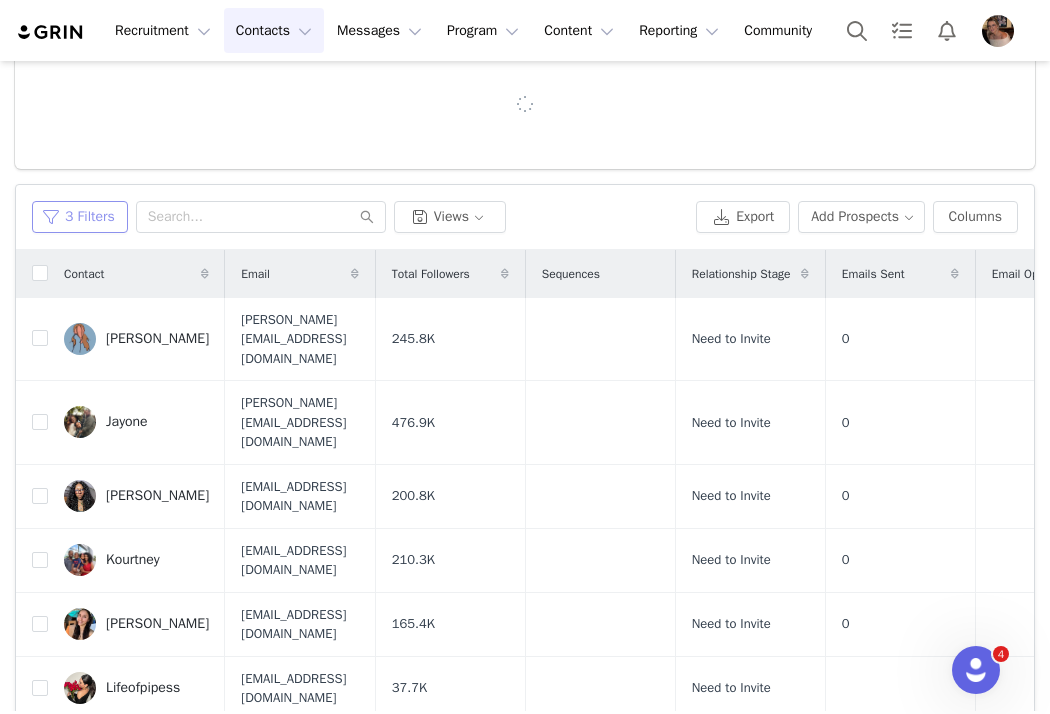 click on "3 Filters" at bounding box center [80, 217] 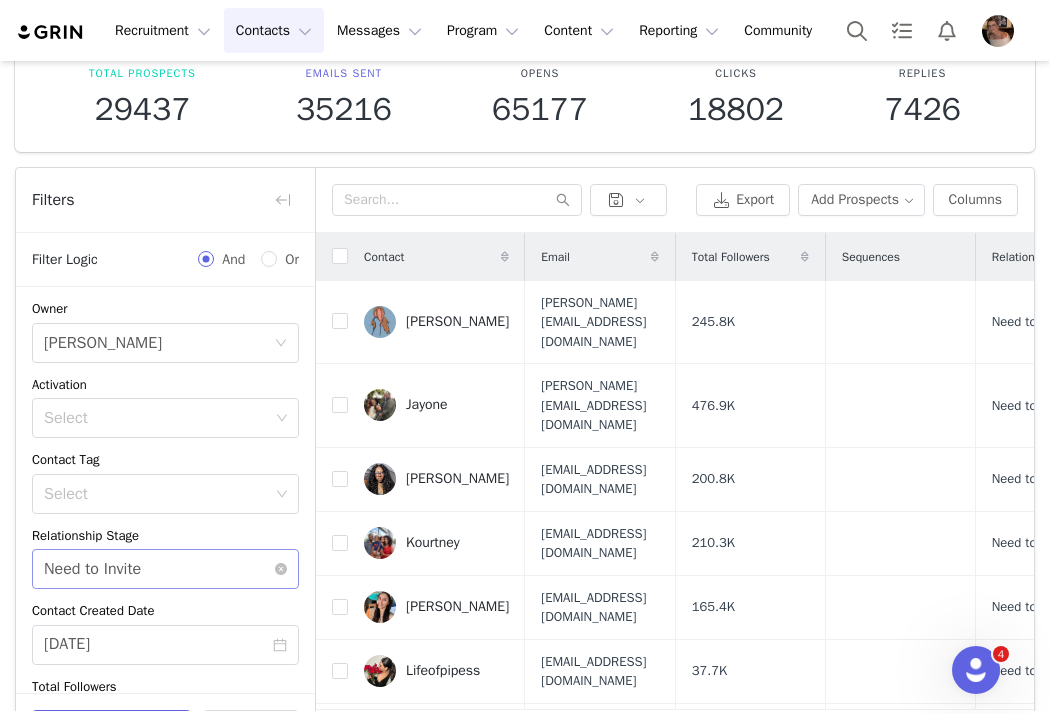scroll, scrollTop: 137, scrollLeft: 0, axis: vertical 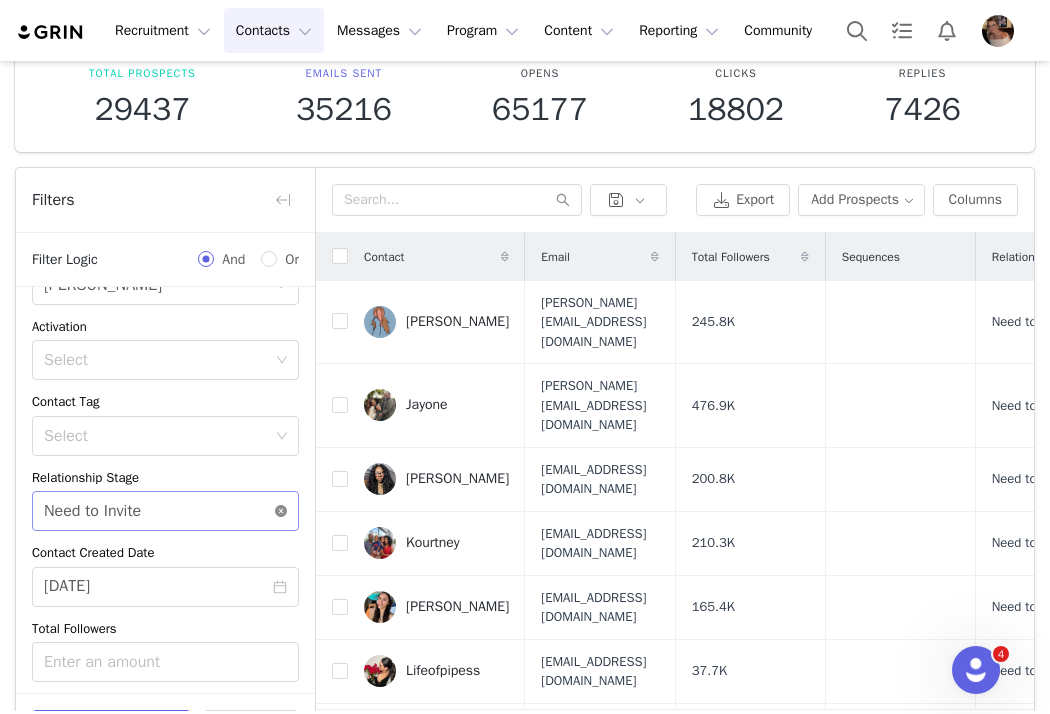 click 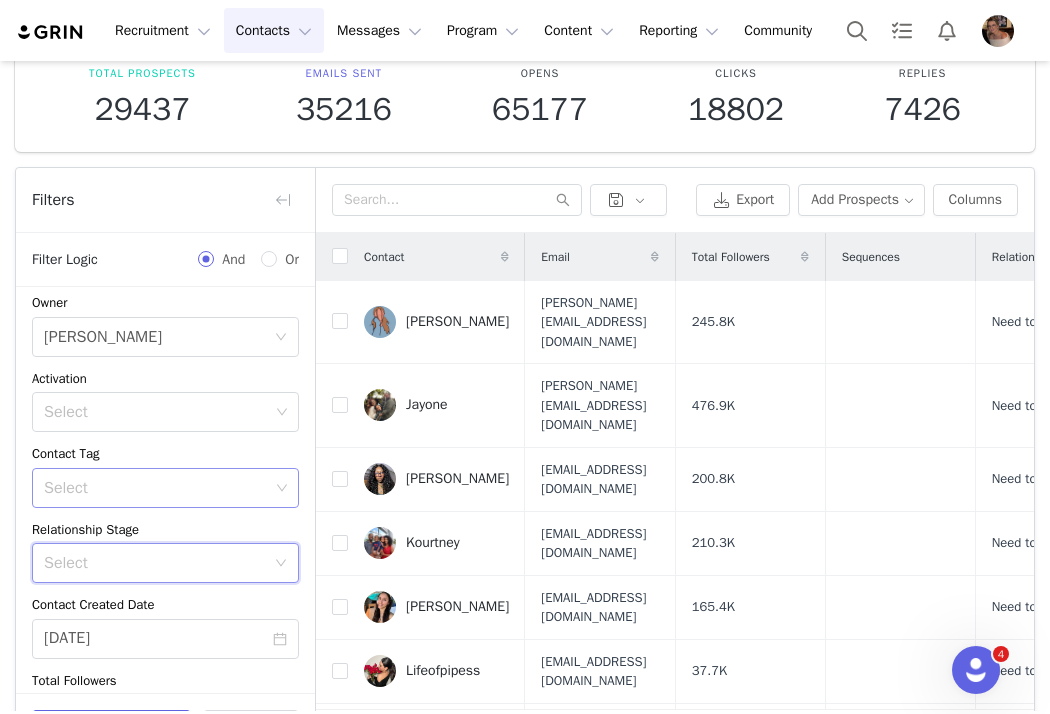 scroll, scrollTop: 55, scrollLeft: 0, axis: vertical 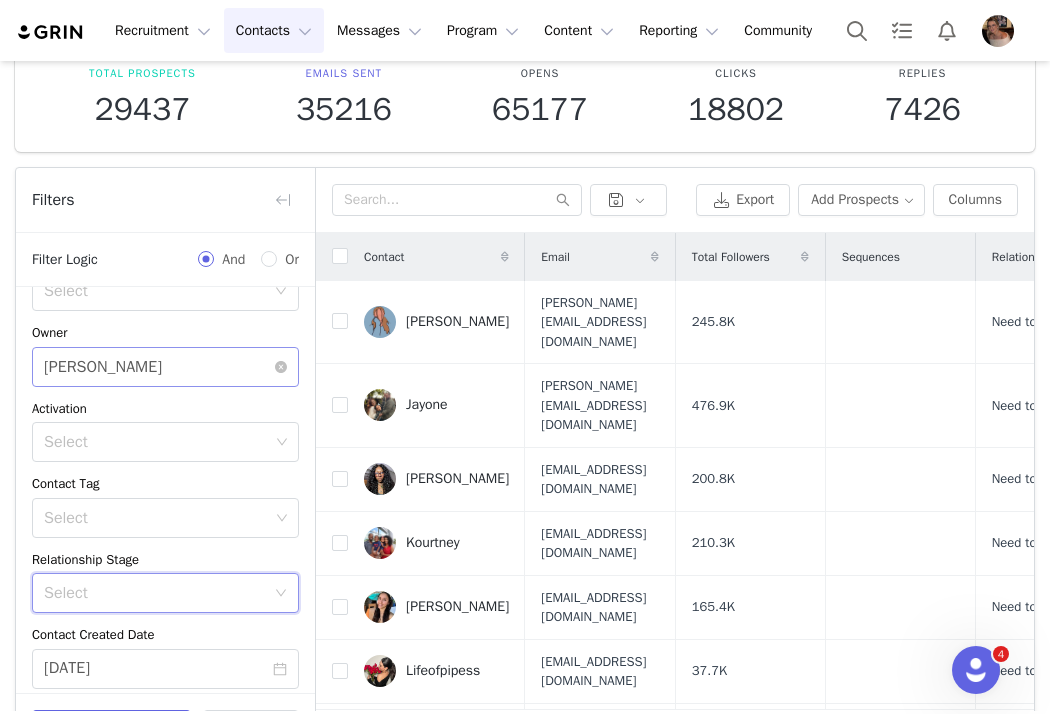 click on "Select [PERSON_NAME]" at bounding box center (159, 367) 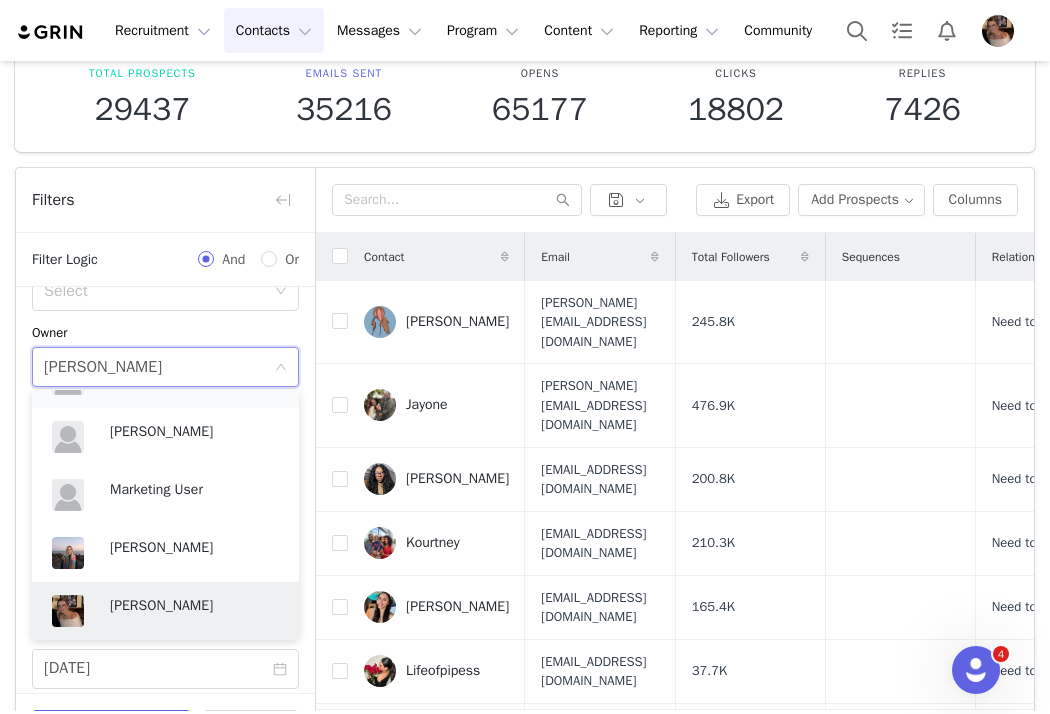 scroll, scrollTop: 526, scrollLeft: 0, axis: vertical 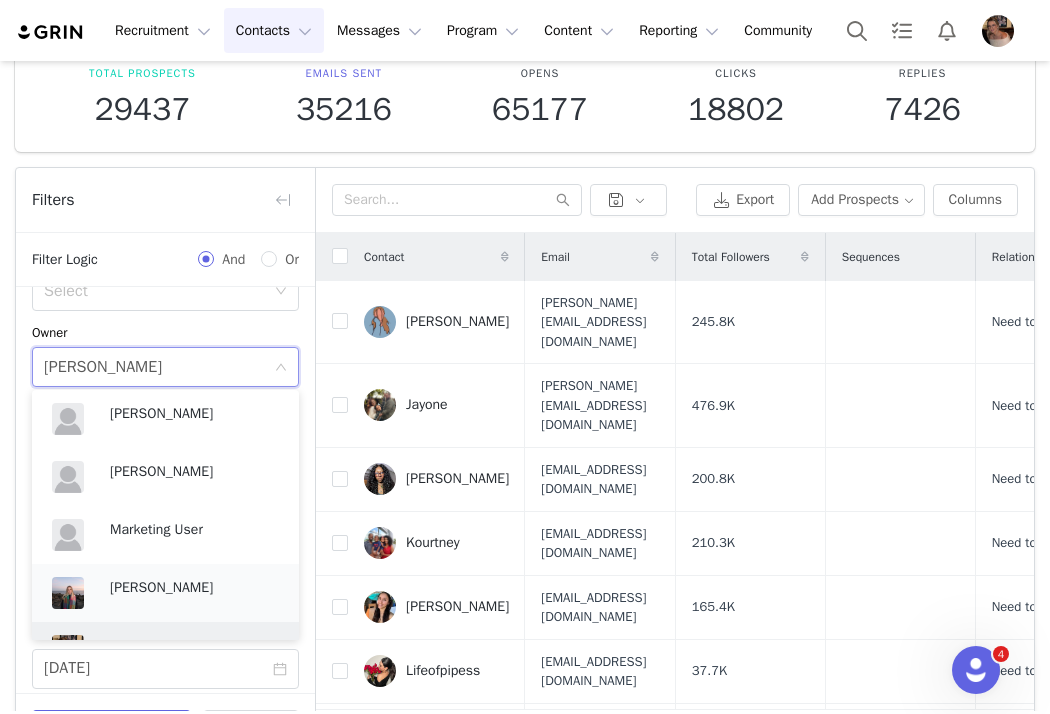 click on "[PERSON_NAME]" at bounding box center [194, 588] 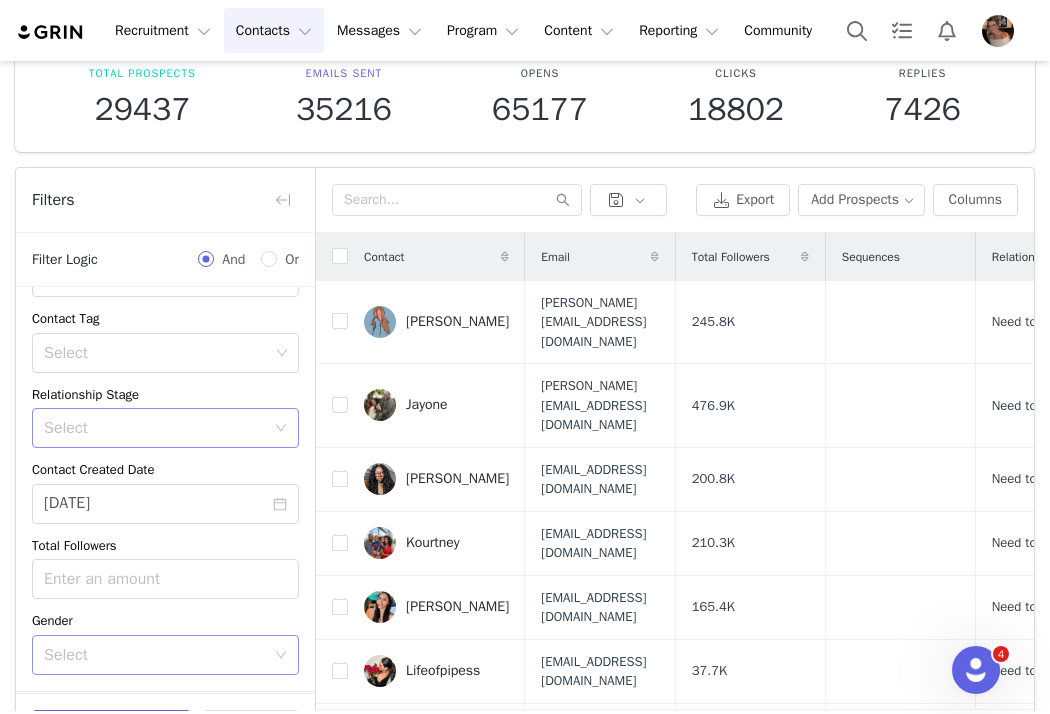 scroll, scrollTop: 283, scrollLeft: 0, axis: vertical 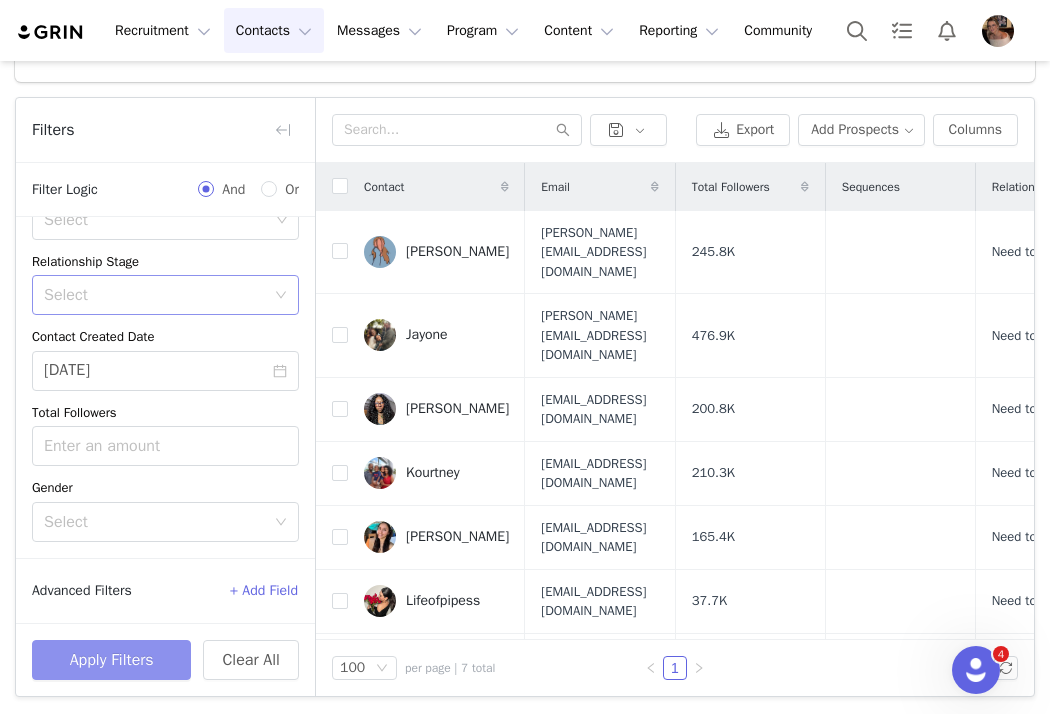 click on "Apply Filters" at bounding box center (111, 660) 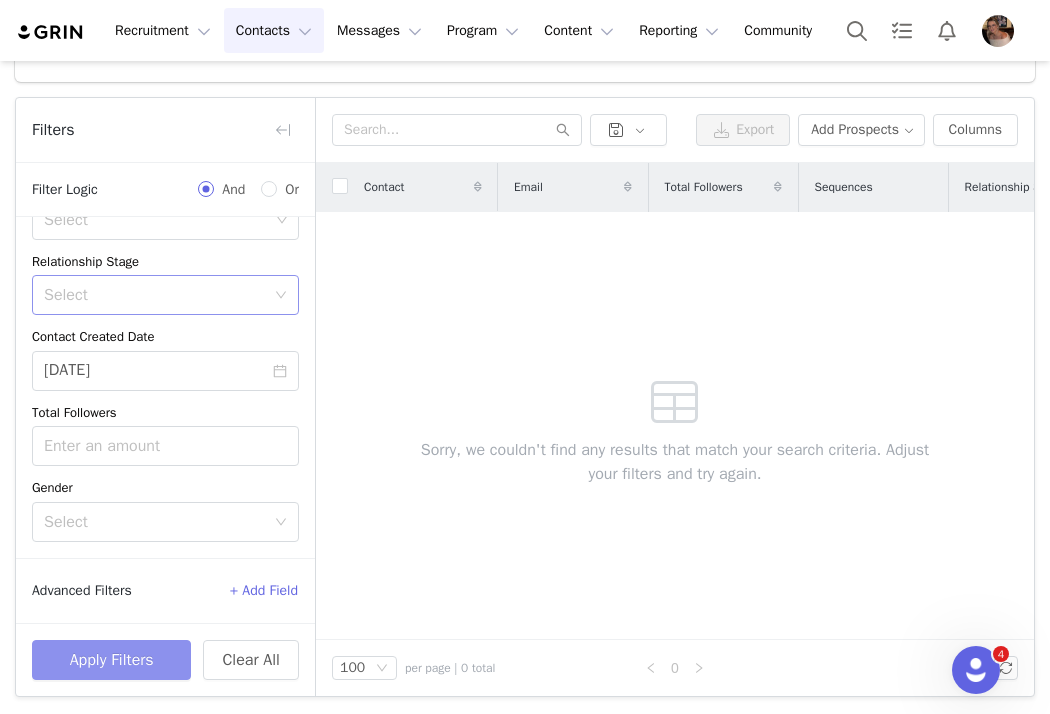 scroll, scrollTop: 100, scrollLeft: 0, axis: vertical 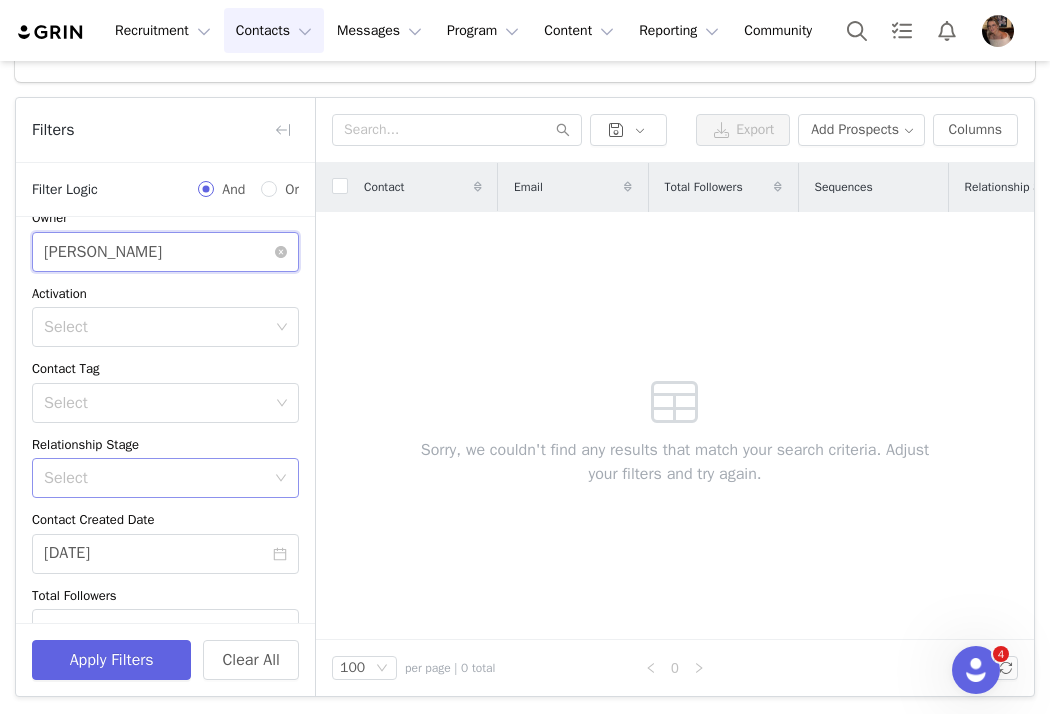 click on "Select [PERSON_NAME]" at bounding box center (159, 252) 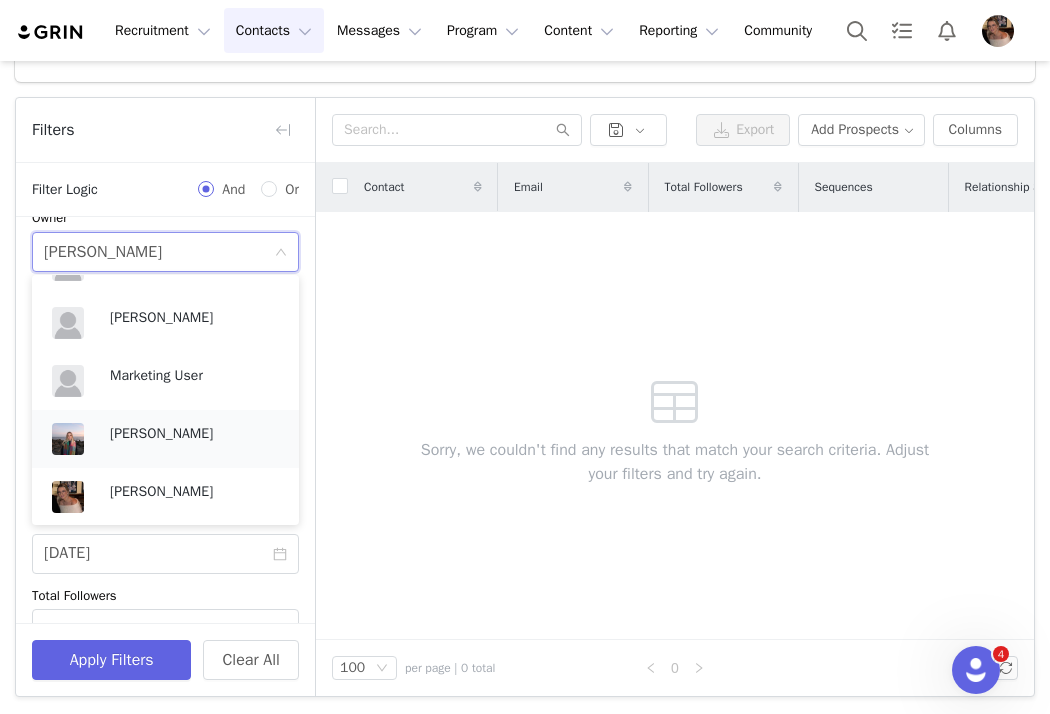 scroll, scrollTop: 573, scrollLeft: 0, axis: vertical 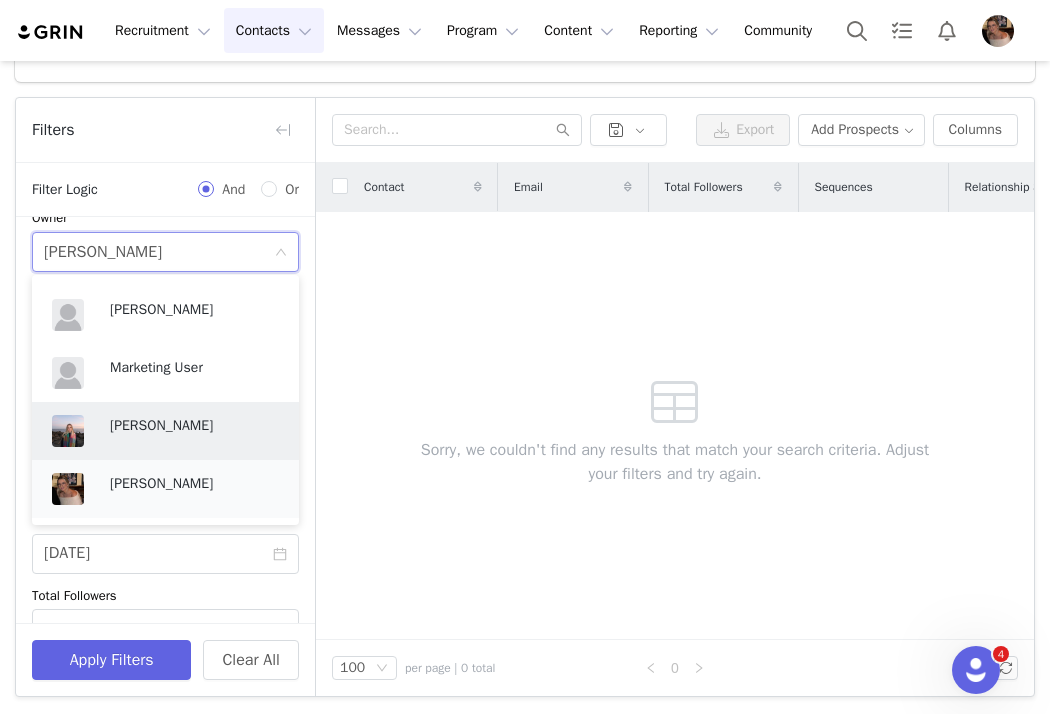 click on "[PERSON_NAME]" at bounding box center [194, 484] 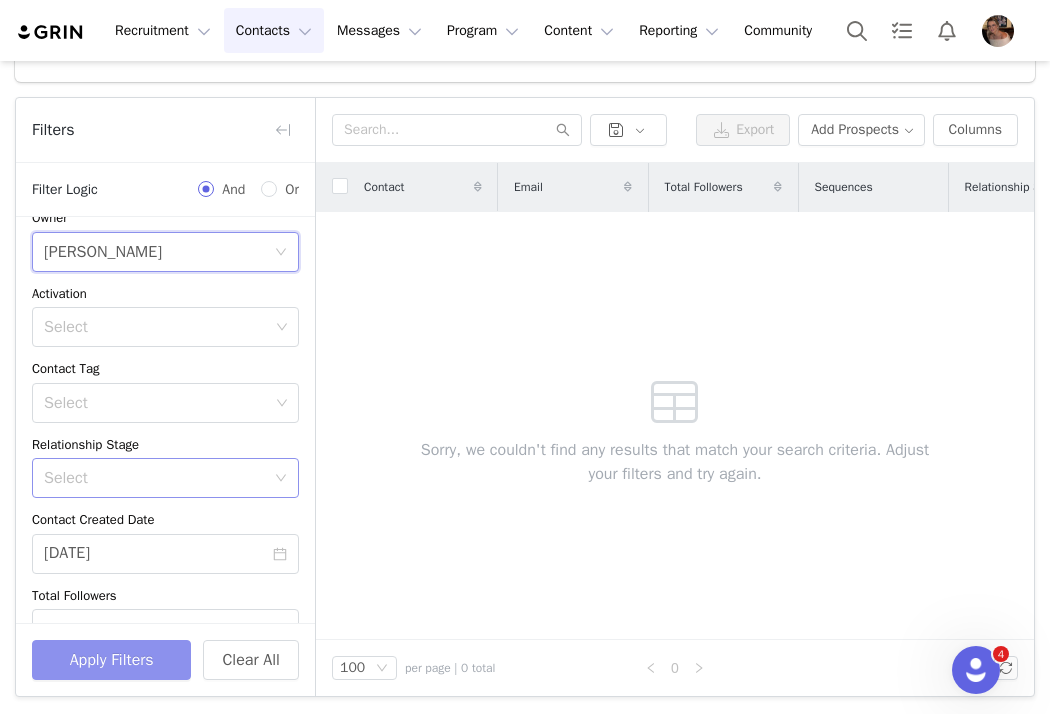 click on "Apply Filters" at bounding box center [111, 660] 